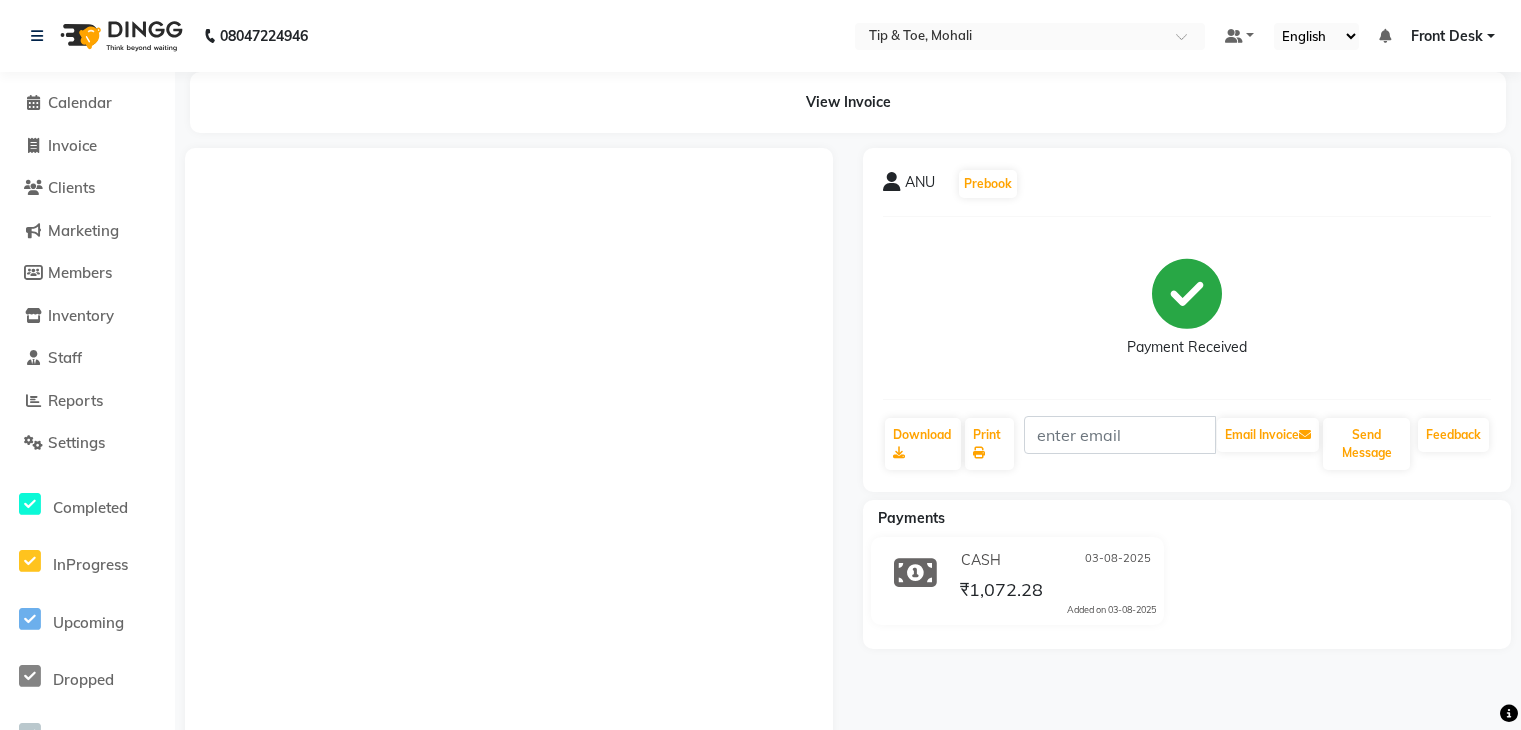 scroll, scrollTop: 0, scrollLeft: 0, axis: both 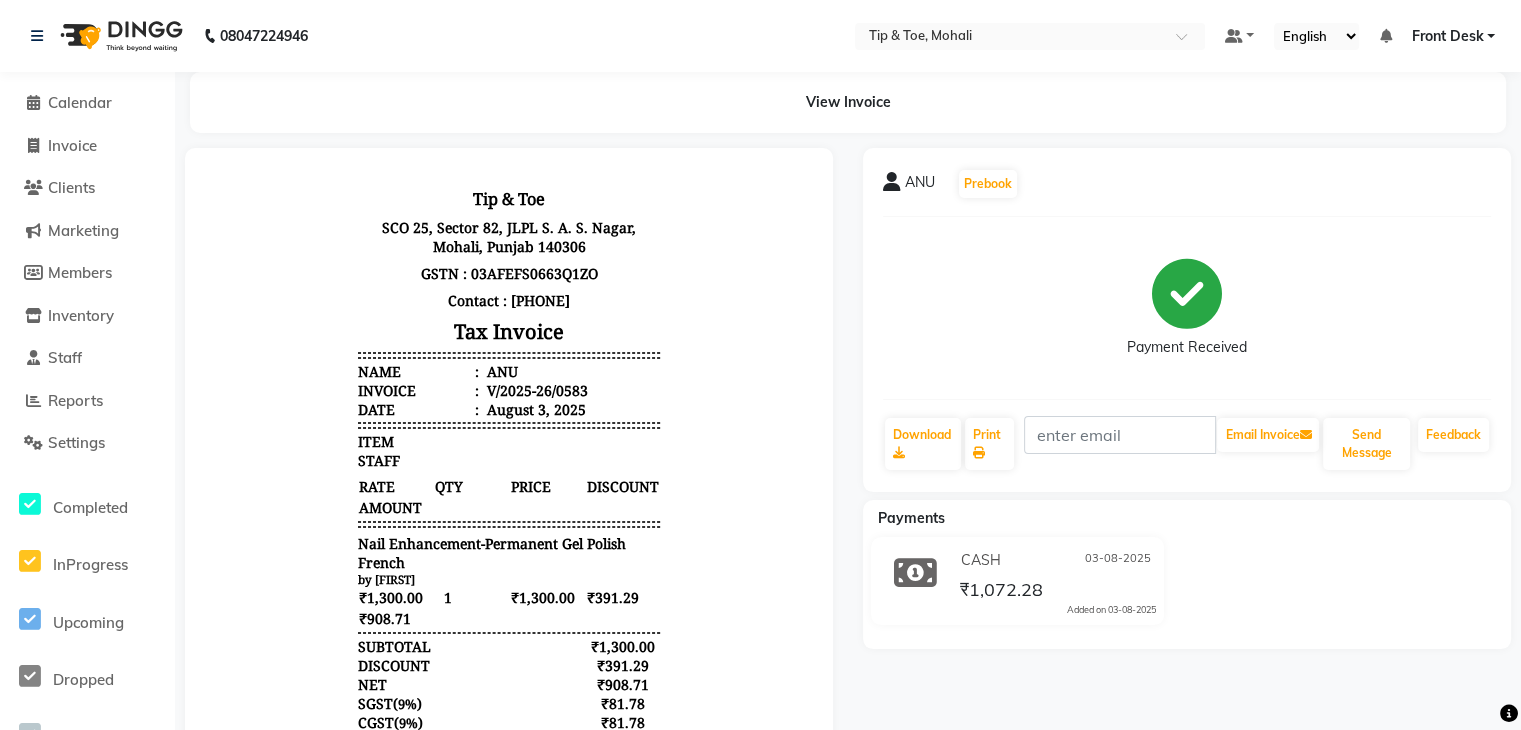 click 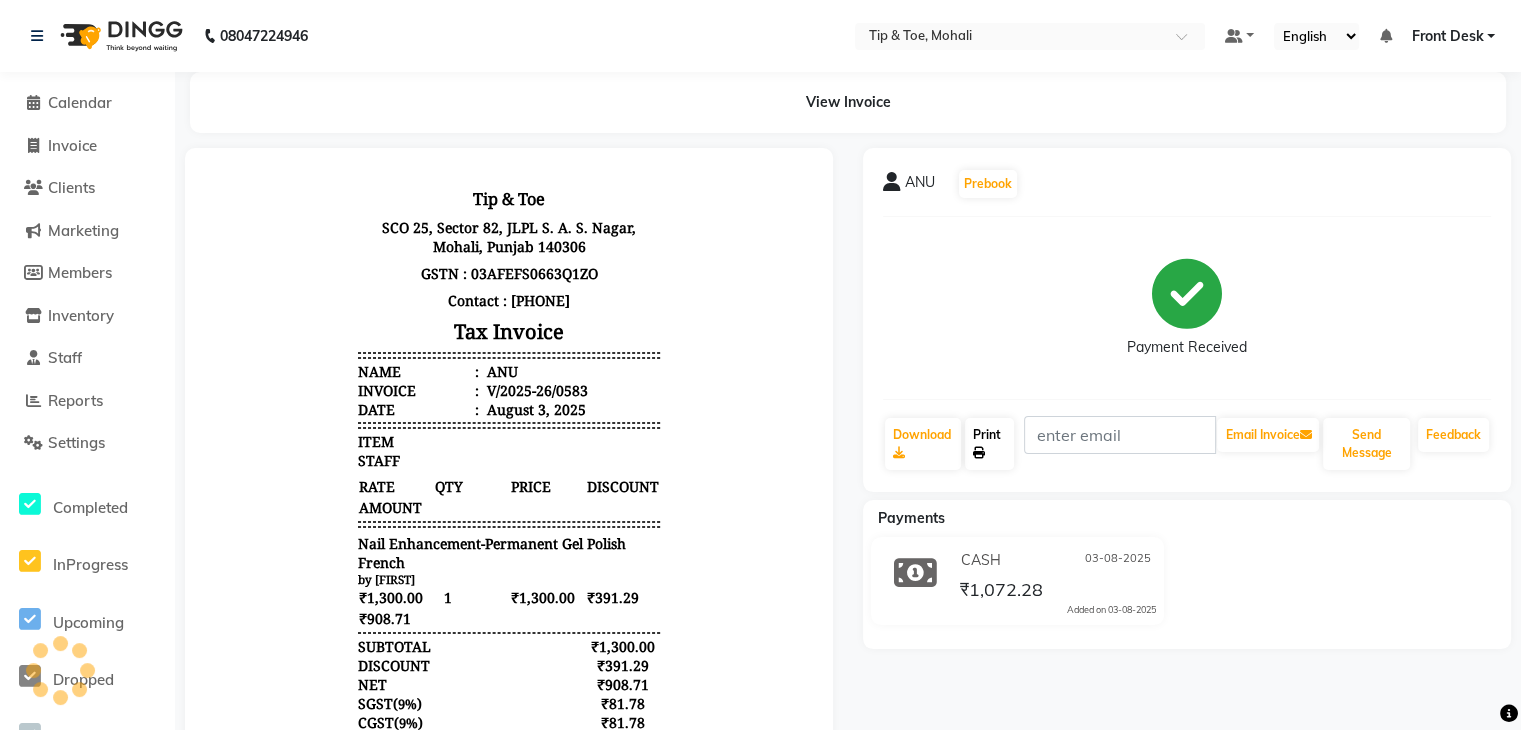 click on "Print" 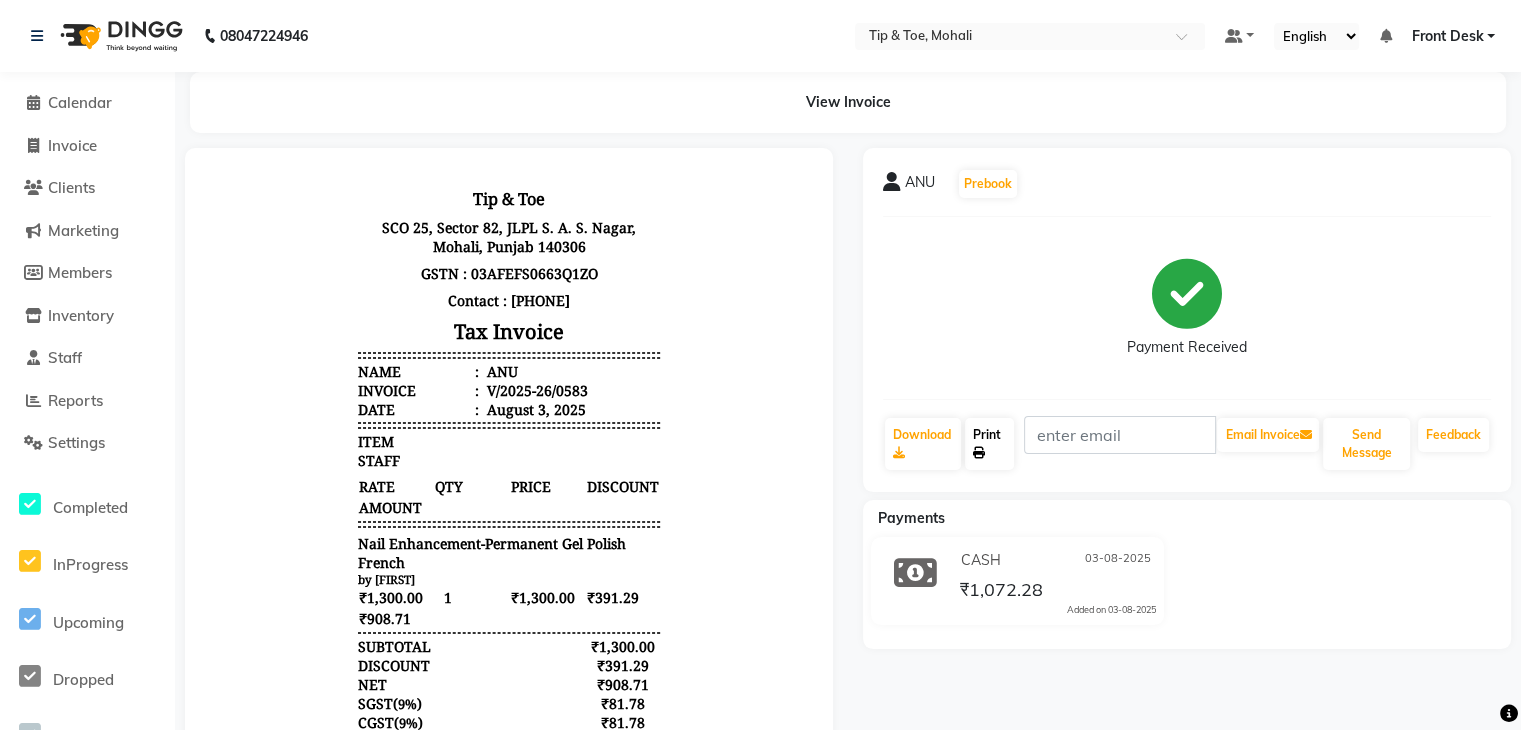 scroll, scrollTop: 15, scrollLeft: 0, axis: vertical 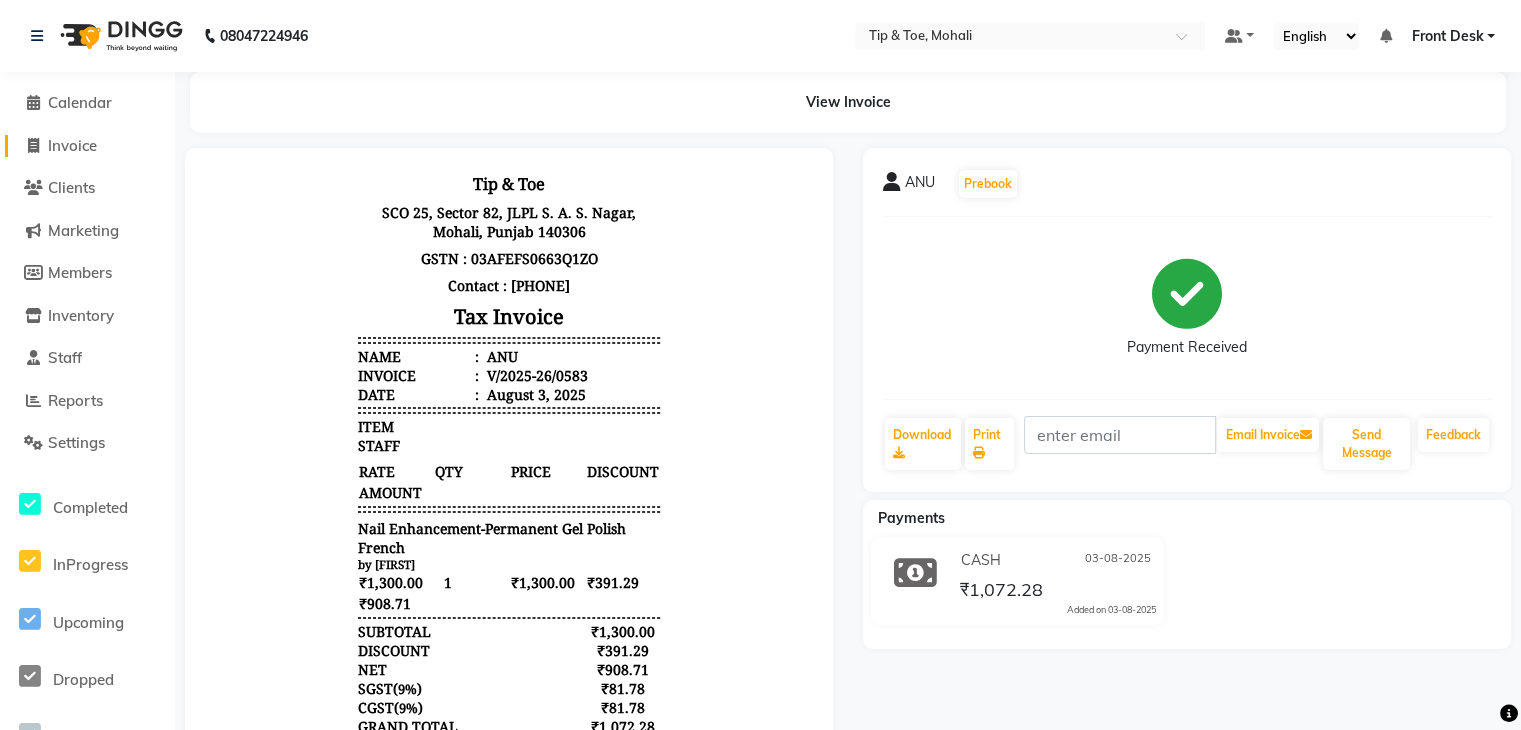 click on "Invoice" 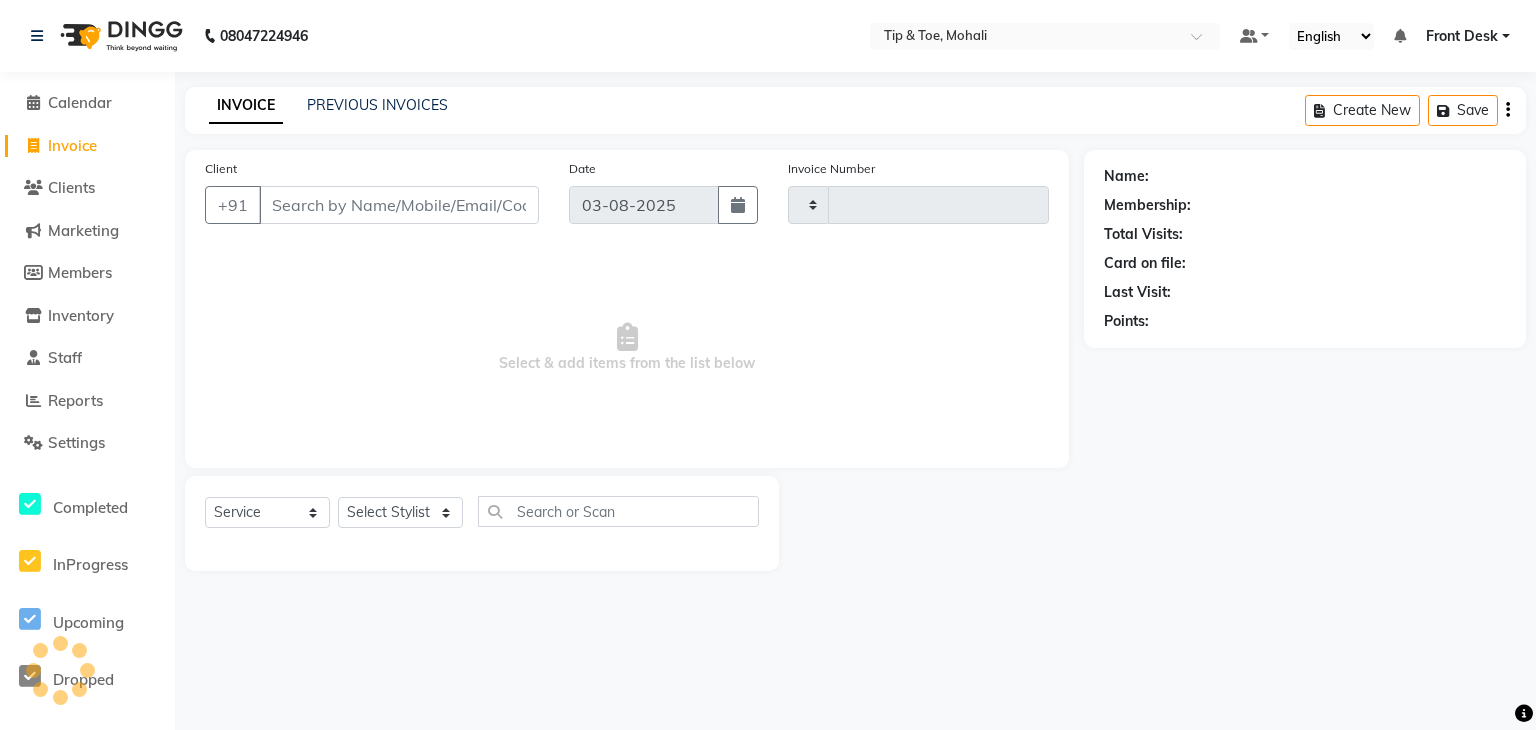 type on "0584" 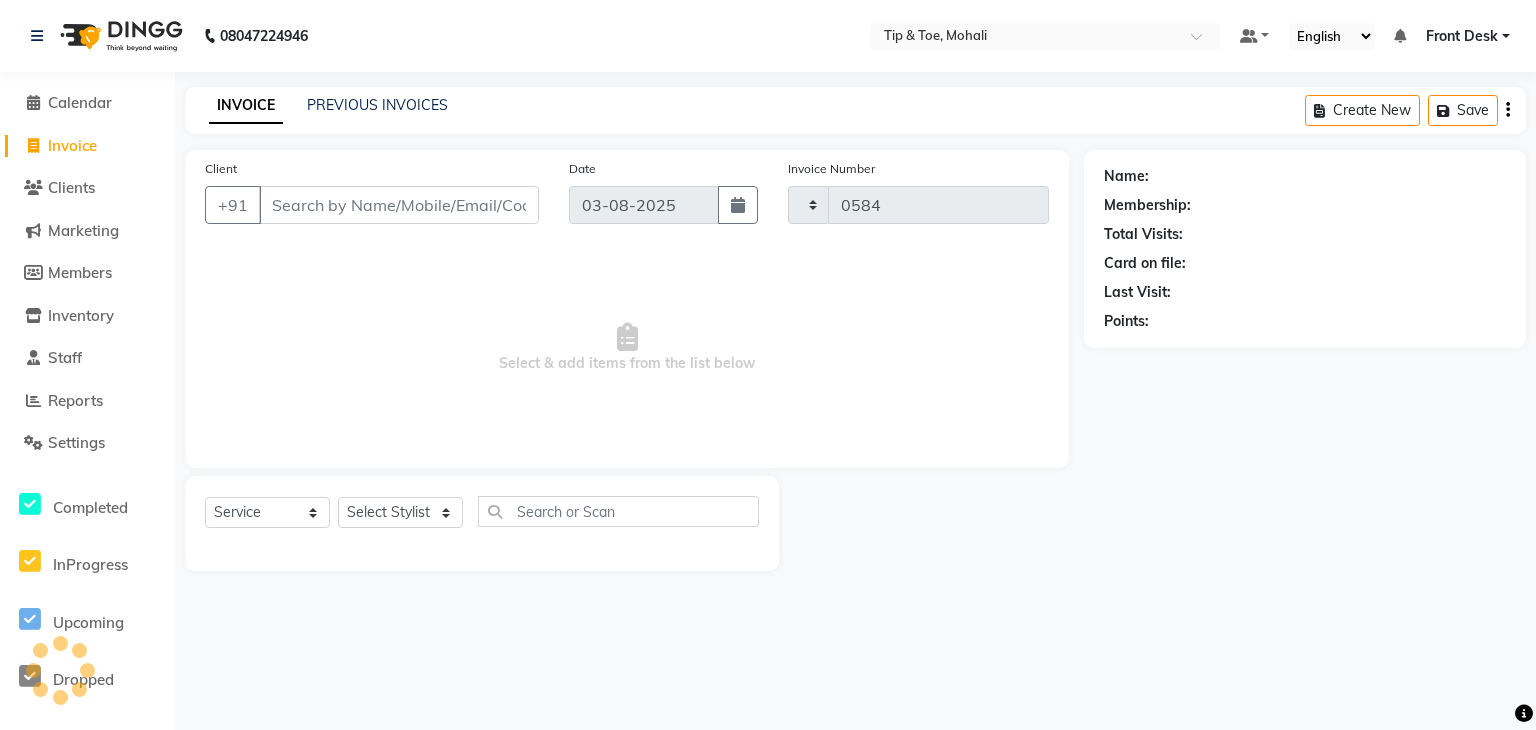 select on "5835" 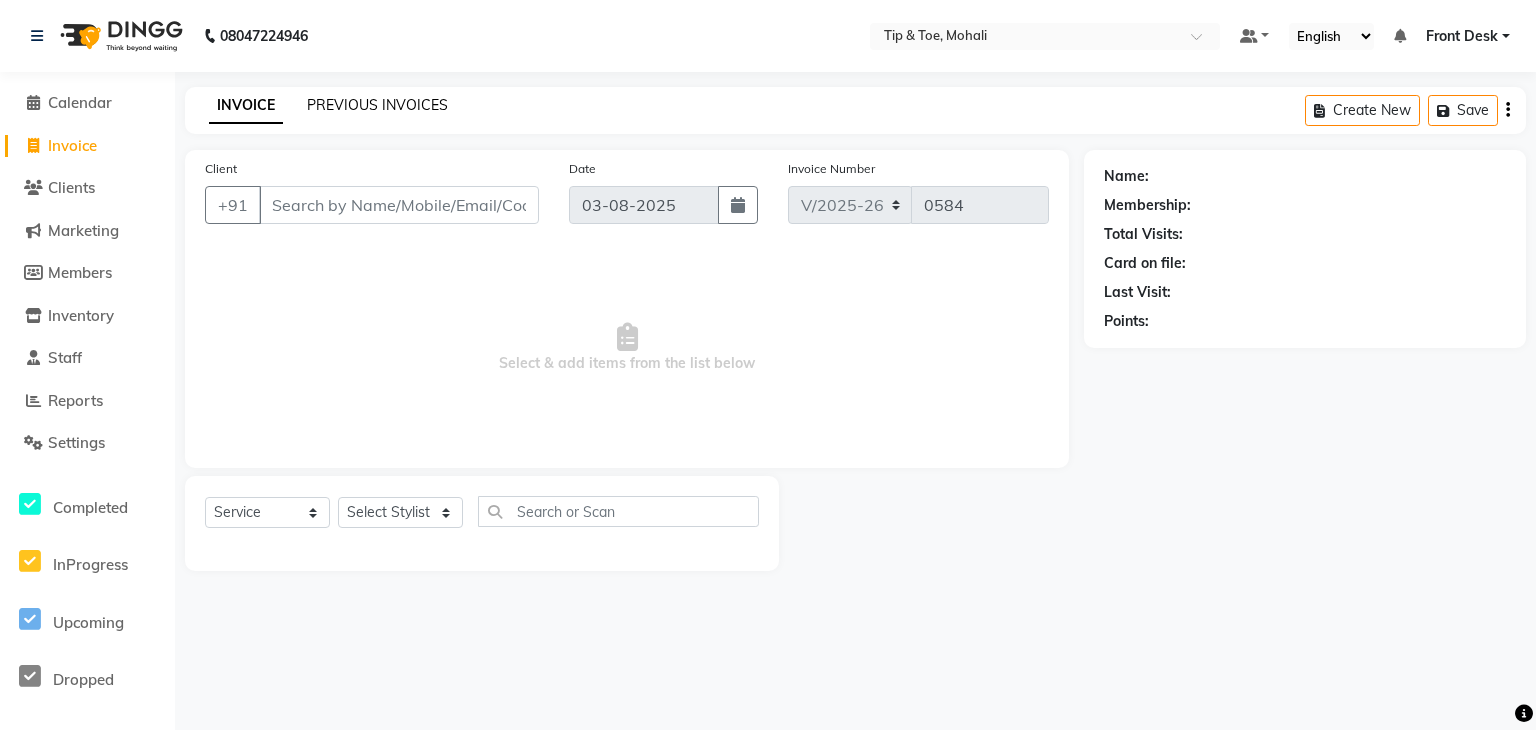 click on "PREVIOUS INVOICES" 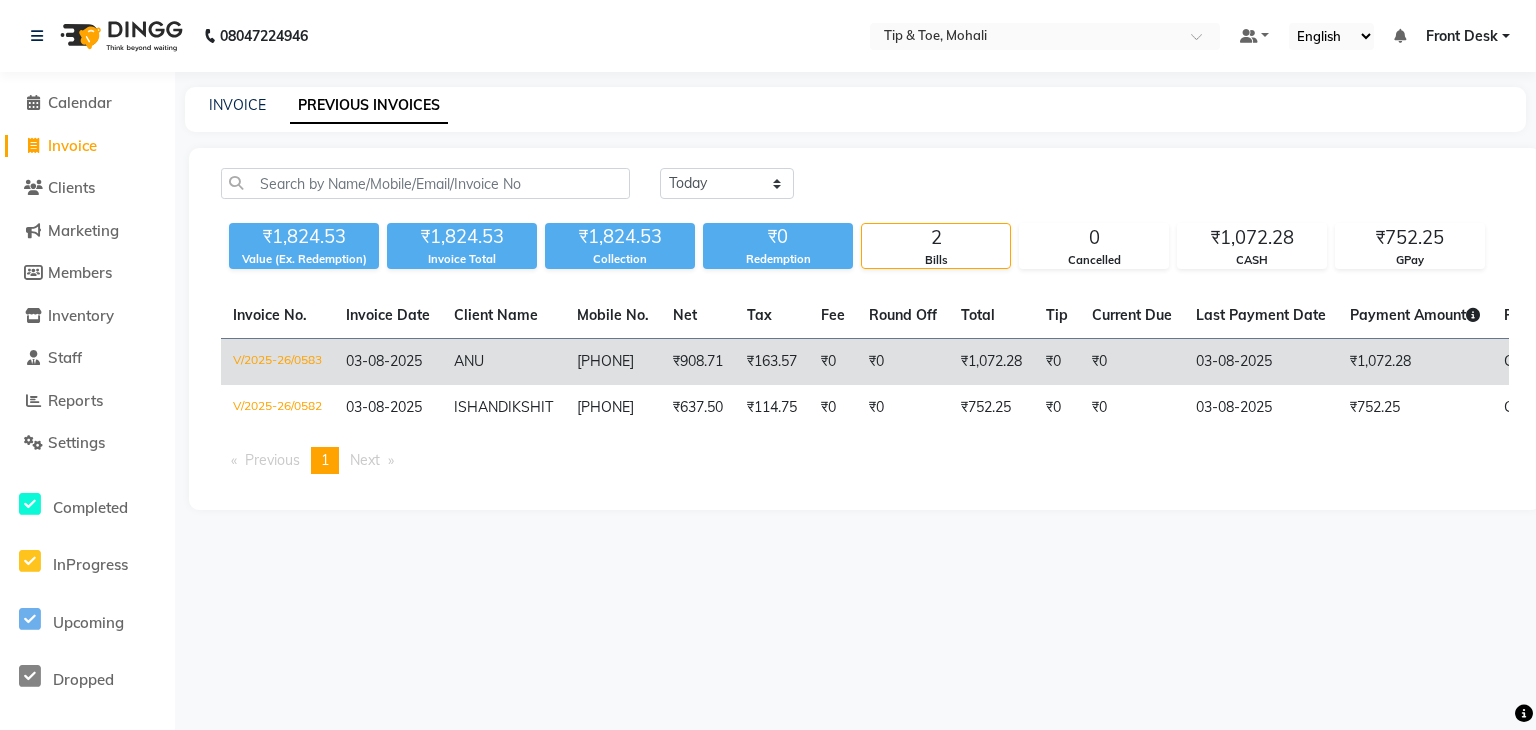 click on "9888625521" 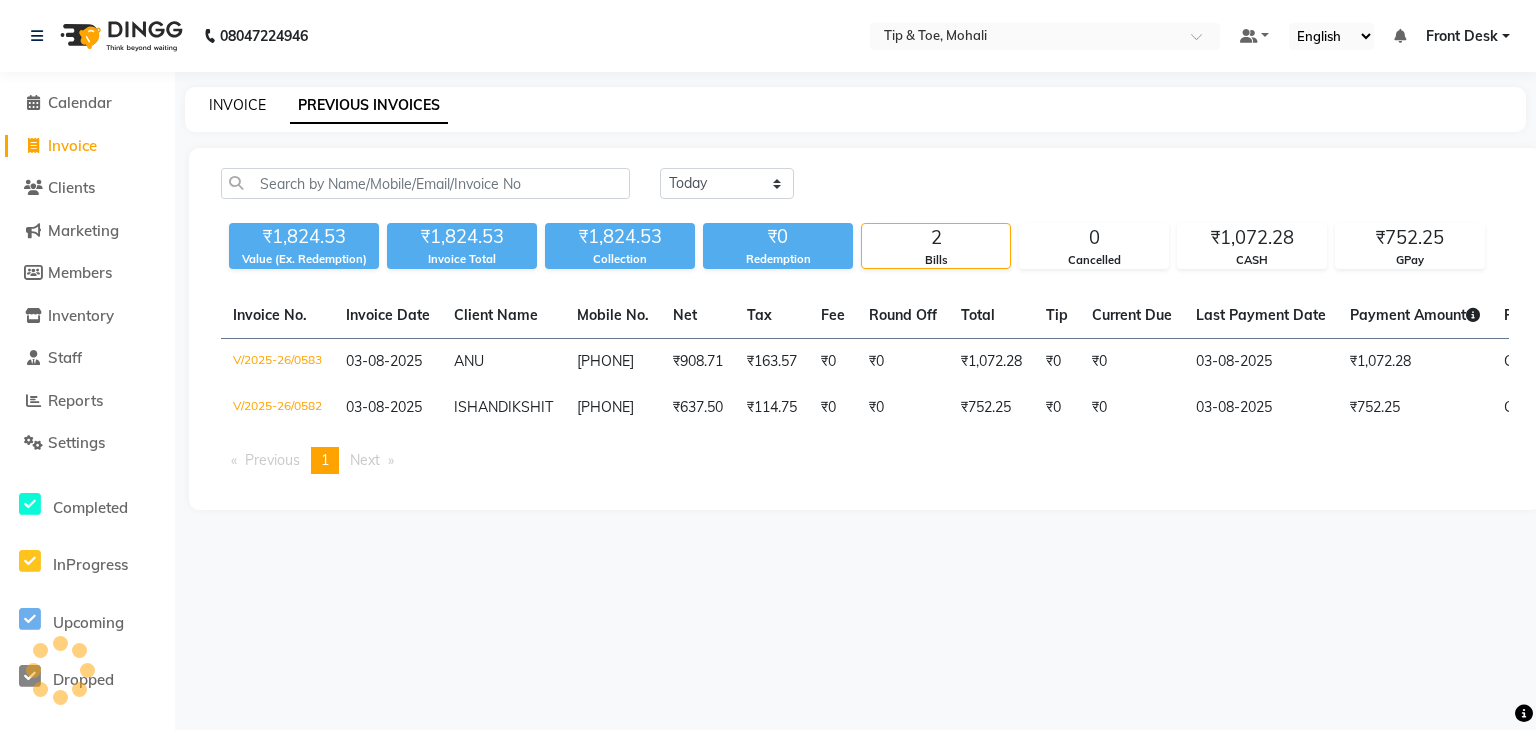 click on "INVOICE" 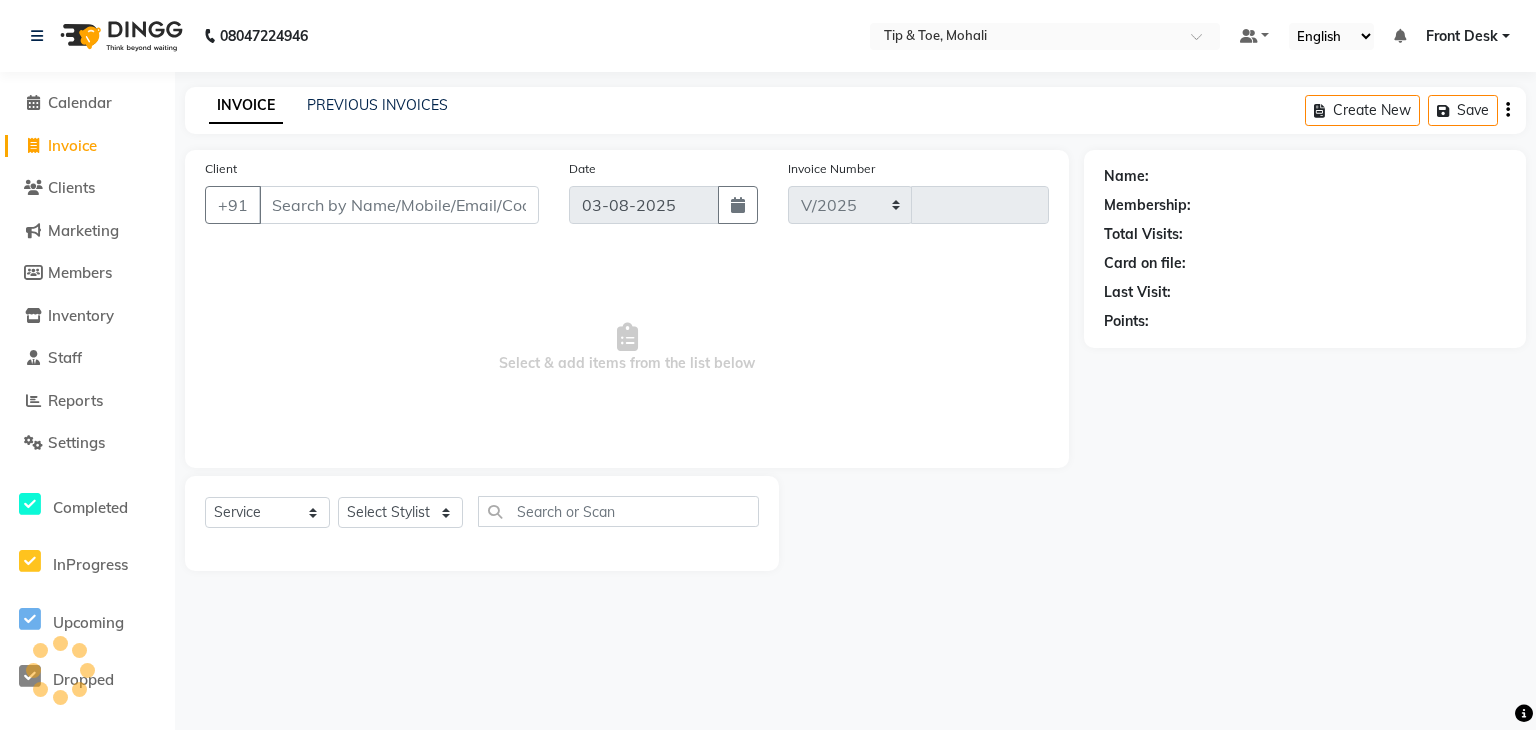 select on "5835" 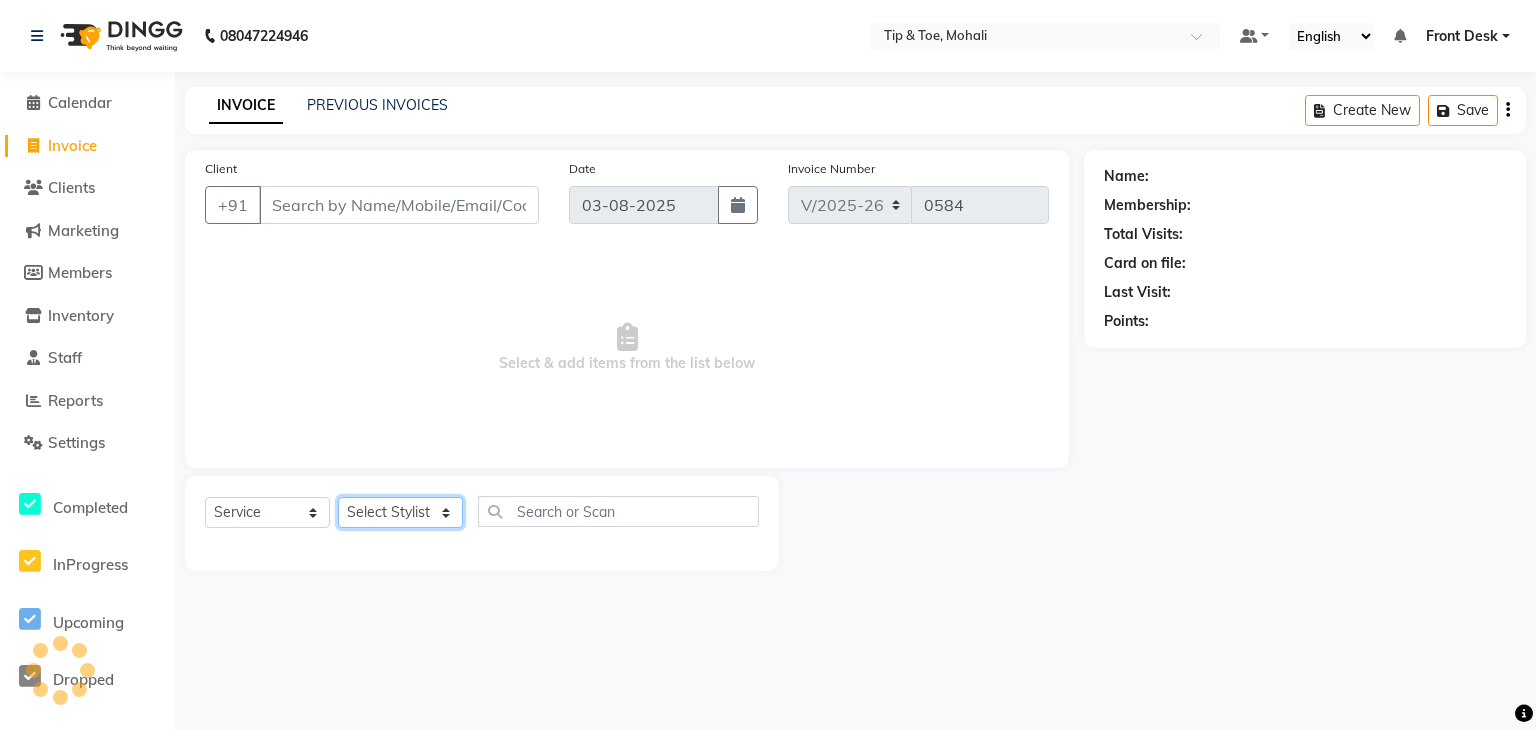 click on "Select Stylist" 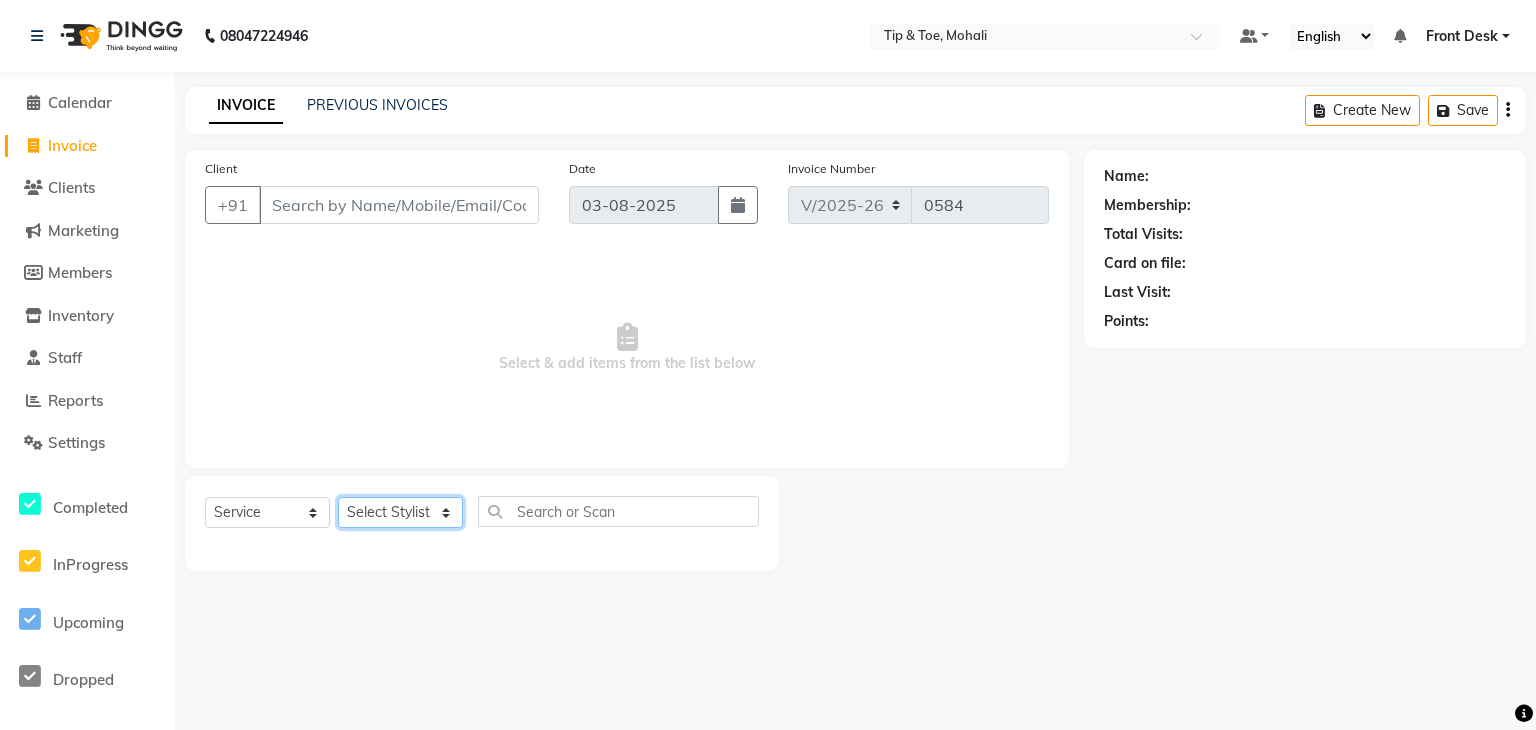 select on "79961" 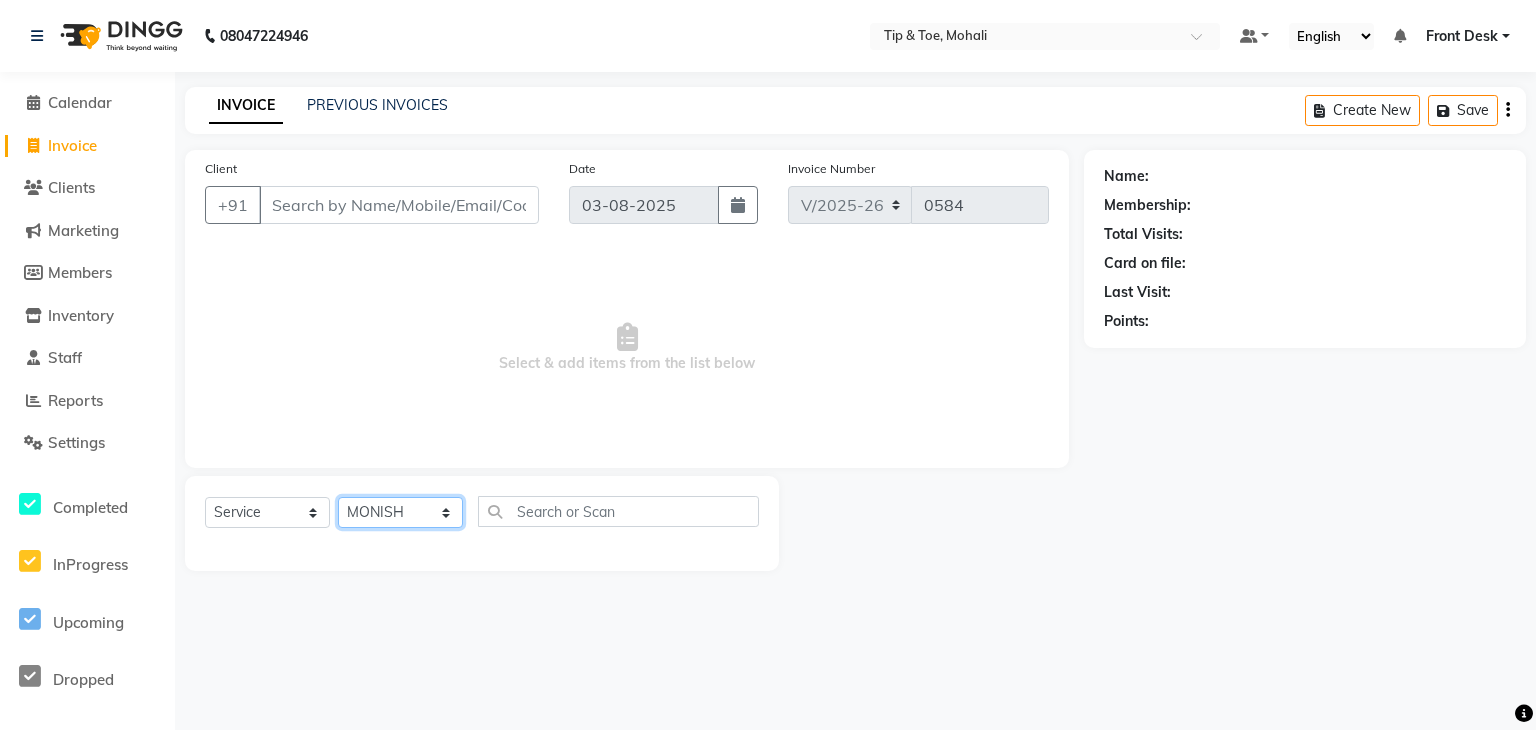 click on "Select Stylist ANSHU Front Desk Kaoto KOMAL MAHOSO MONISH NICK RAJA RAJVEER RANGINA SACHIN SAHIL" 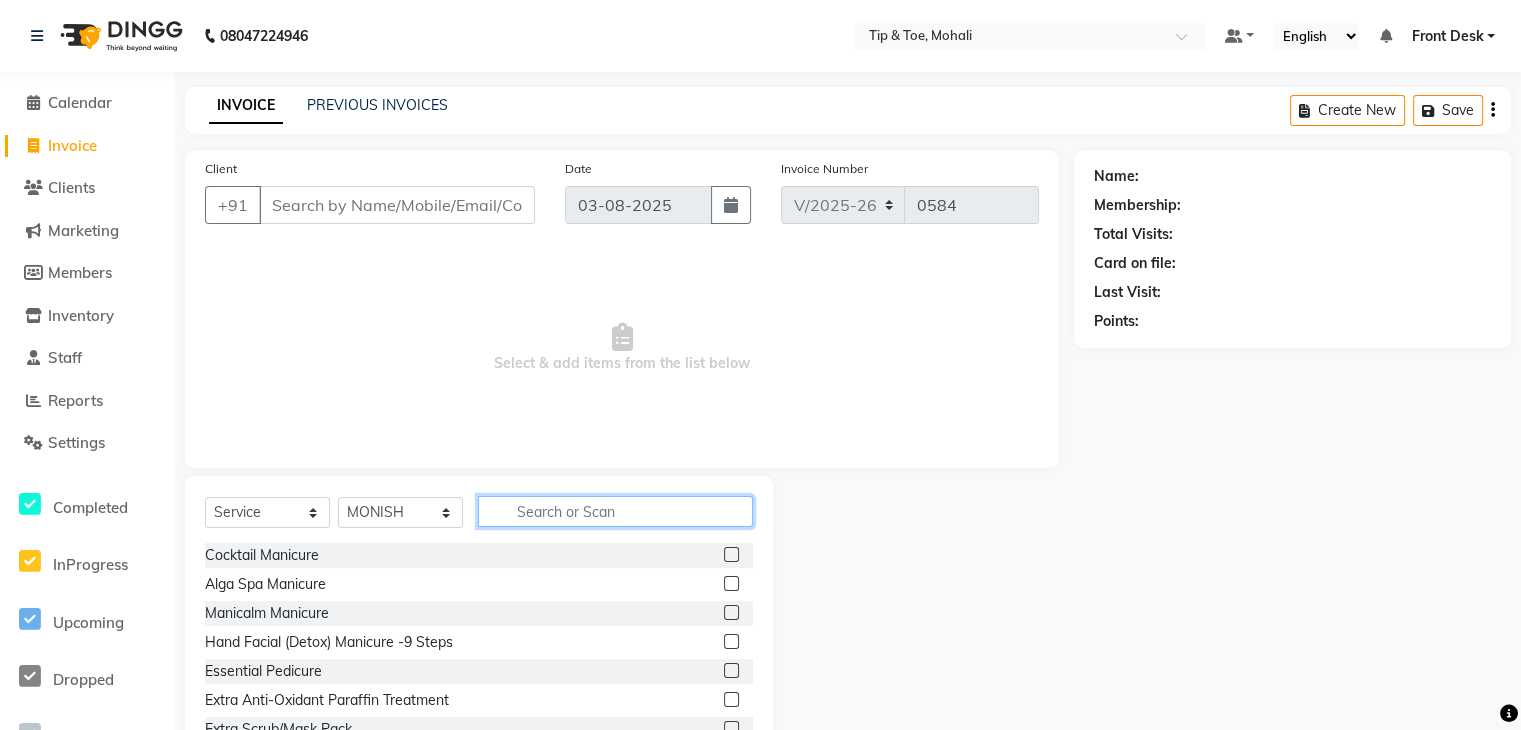 click 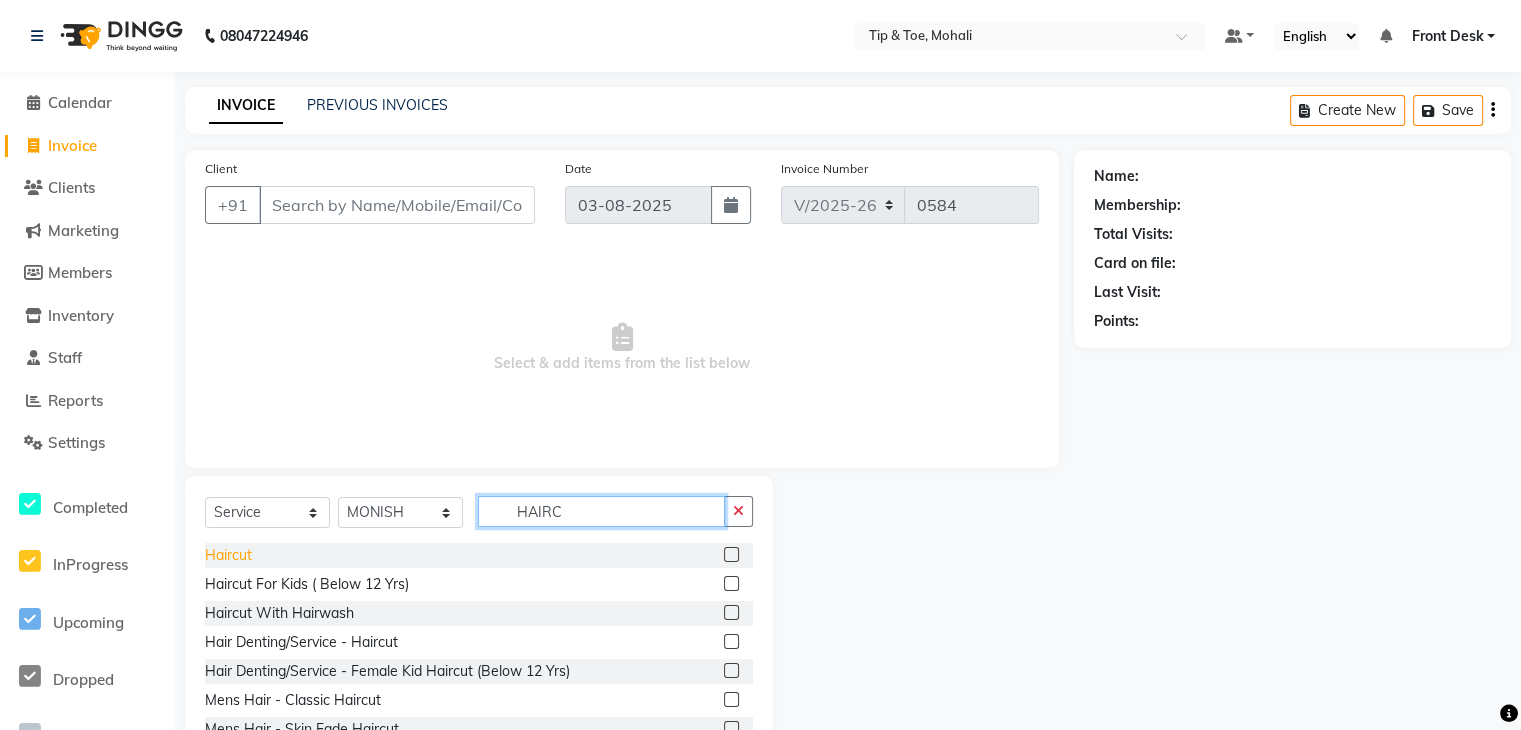 type on "HAIRC" 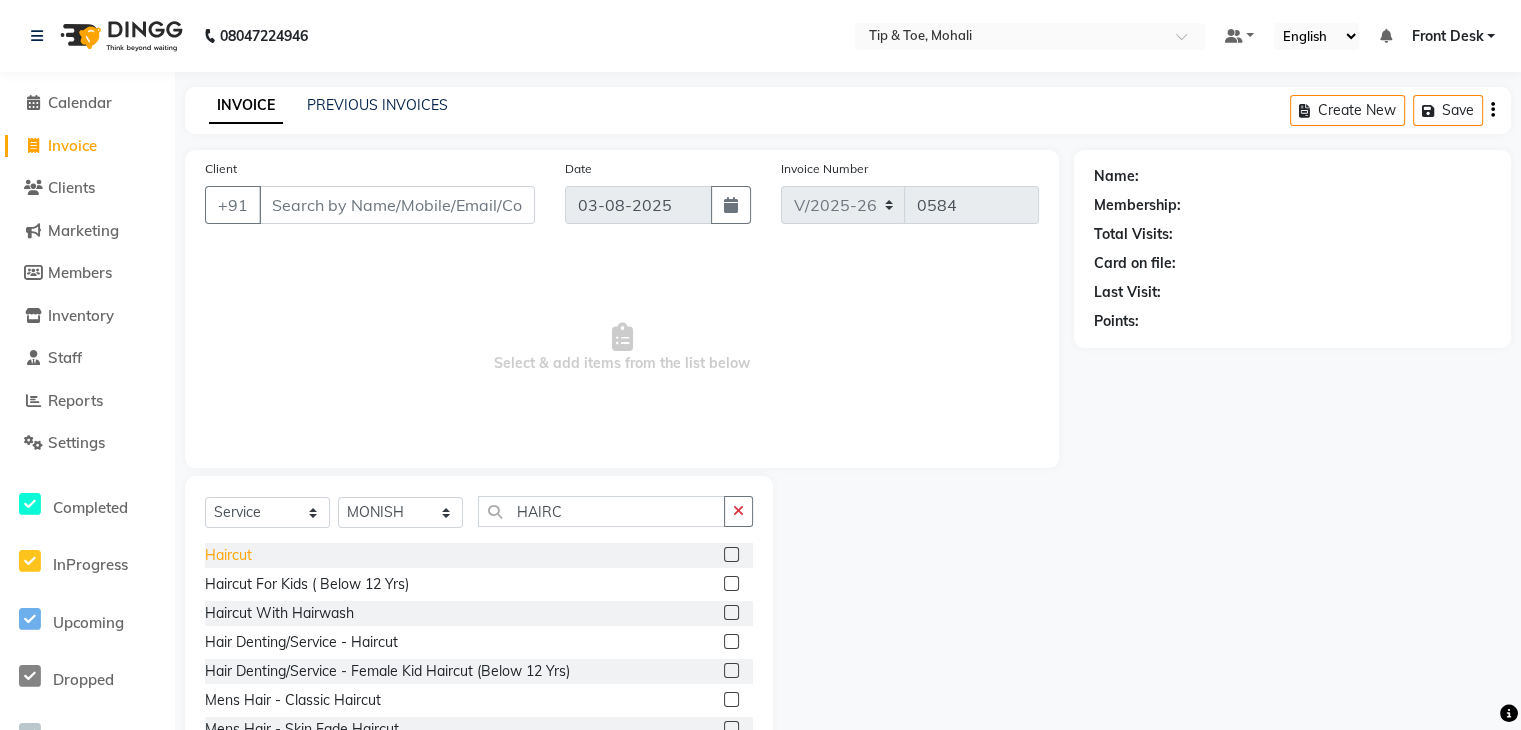 click on "Haircut" 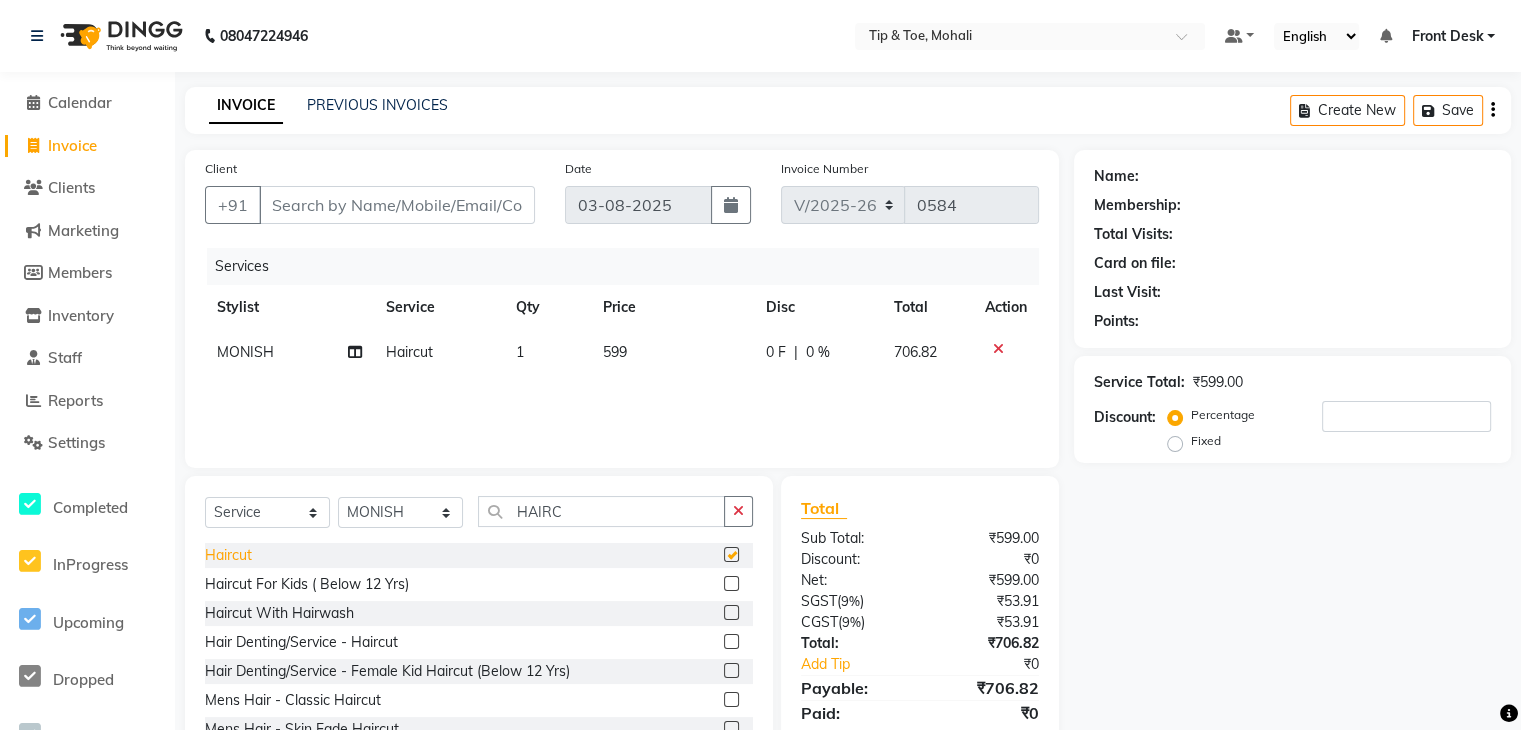 checkbox on "false" 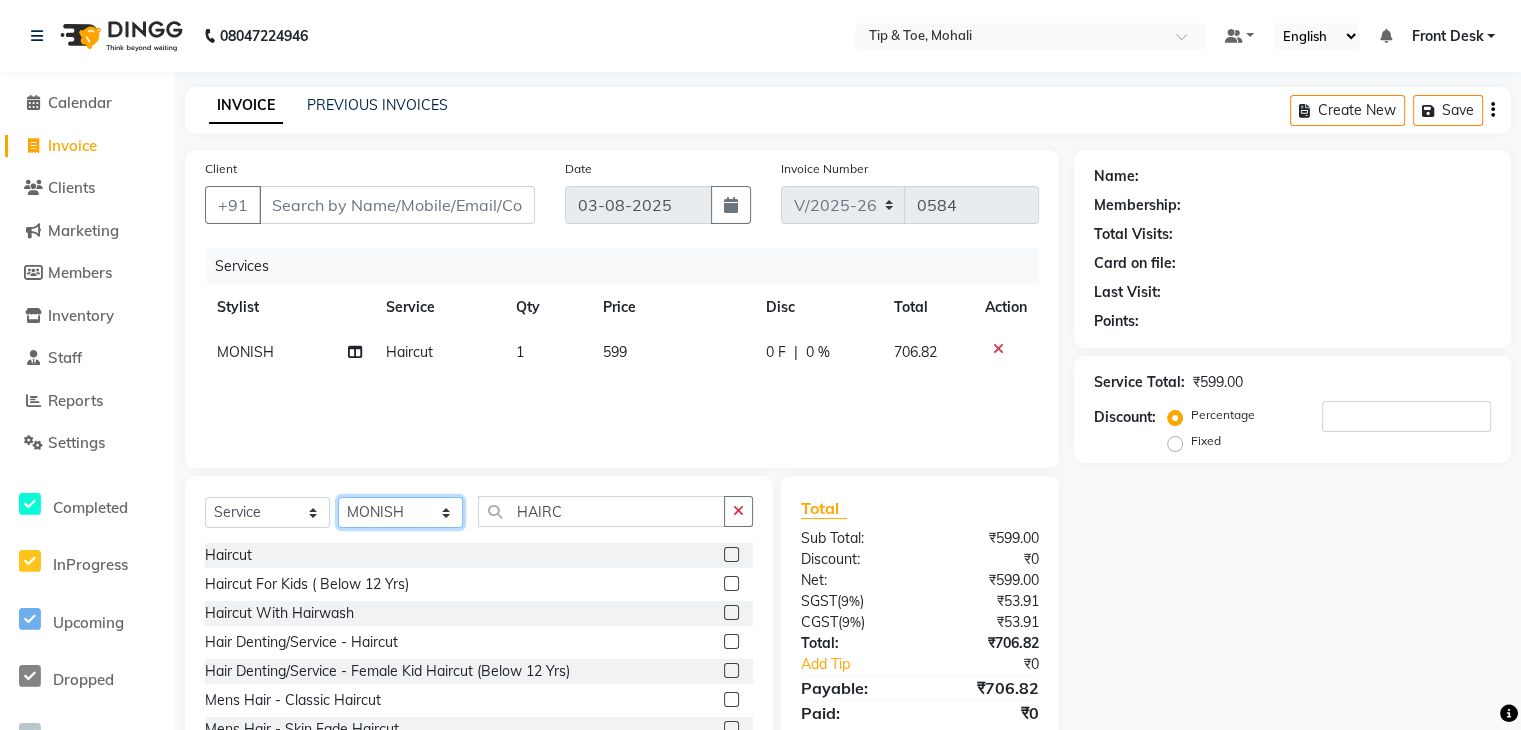 click on "Select Stylist ANSHU Front Desk Kaoto KOMAL MAHOSO MONISH NICK RAJA RAJVEER RANGINA SACHIN SAHIL" 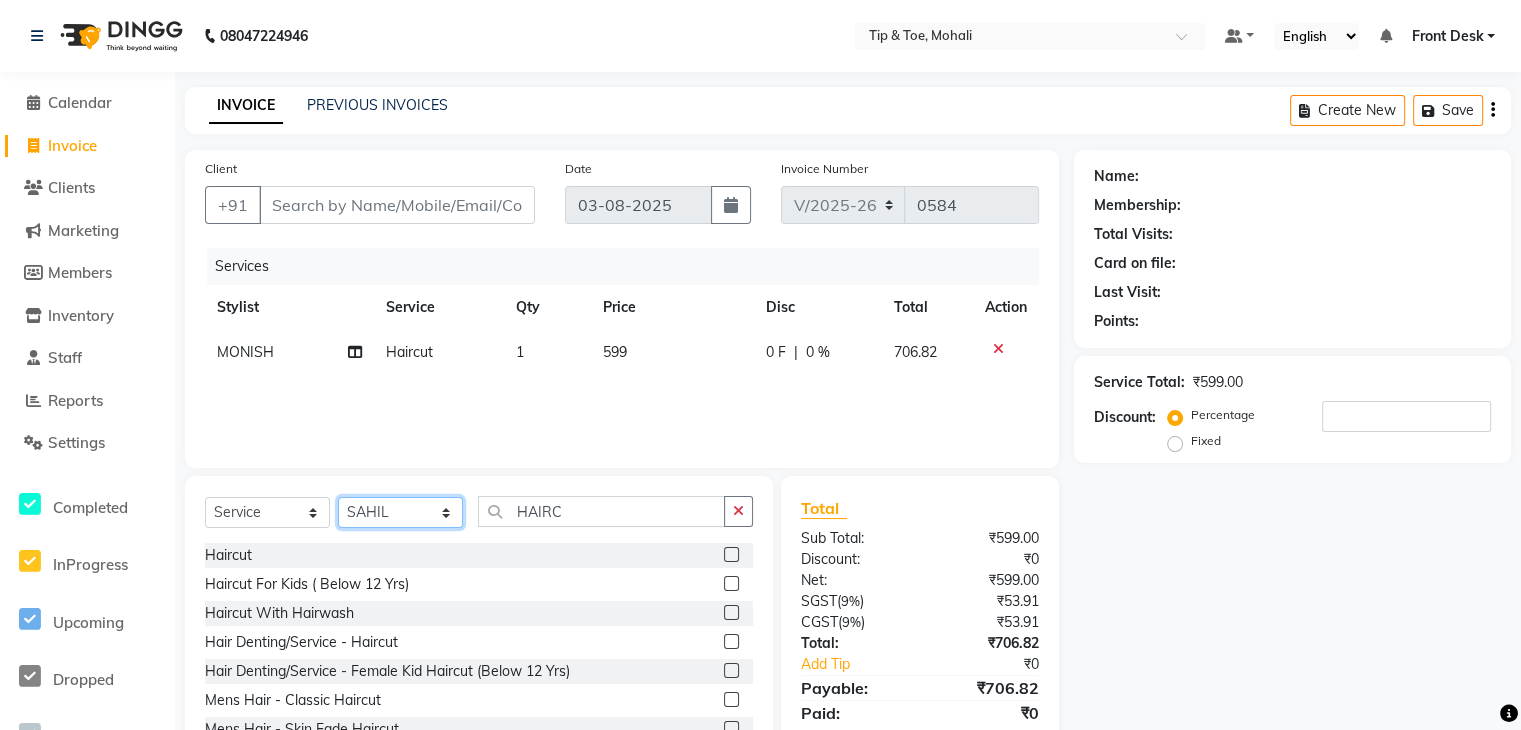 click on "Select Stylist ANSHU Front Desk Kaoto KOMAL MAHOSO MONISH NICK RAJA RAJVEER RANGINA SACHIN SAHIL" 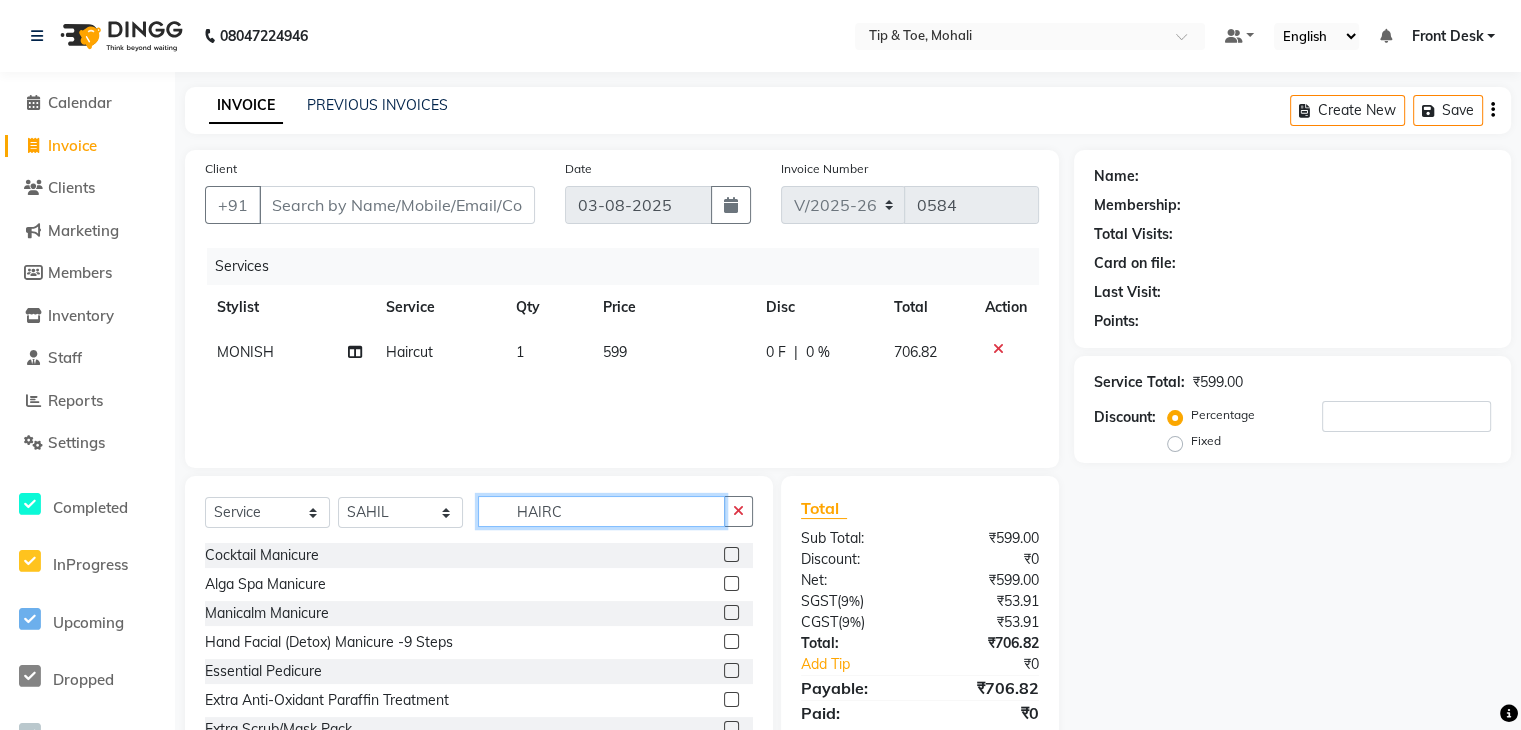 click on "HAIRC" 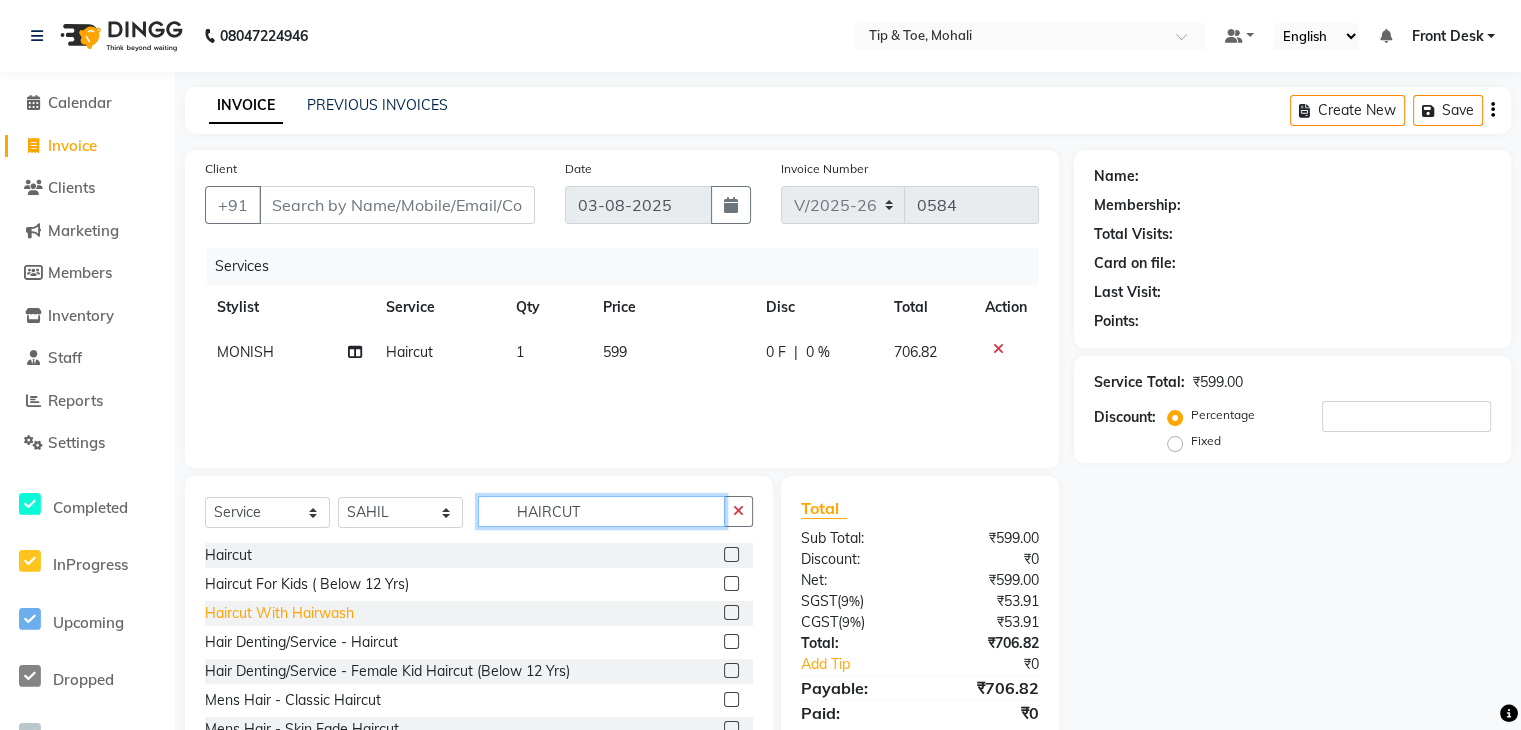 type on "HAIRCUT" 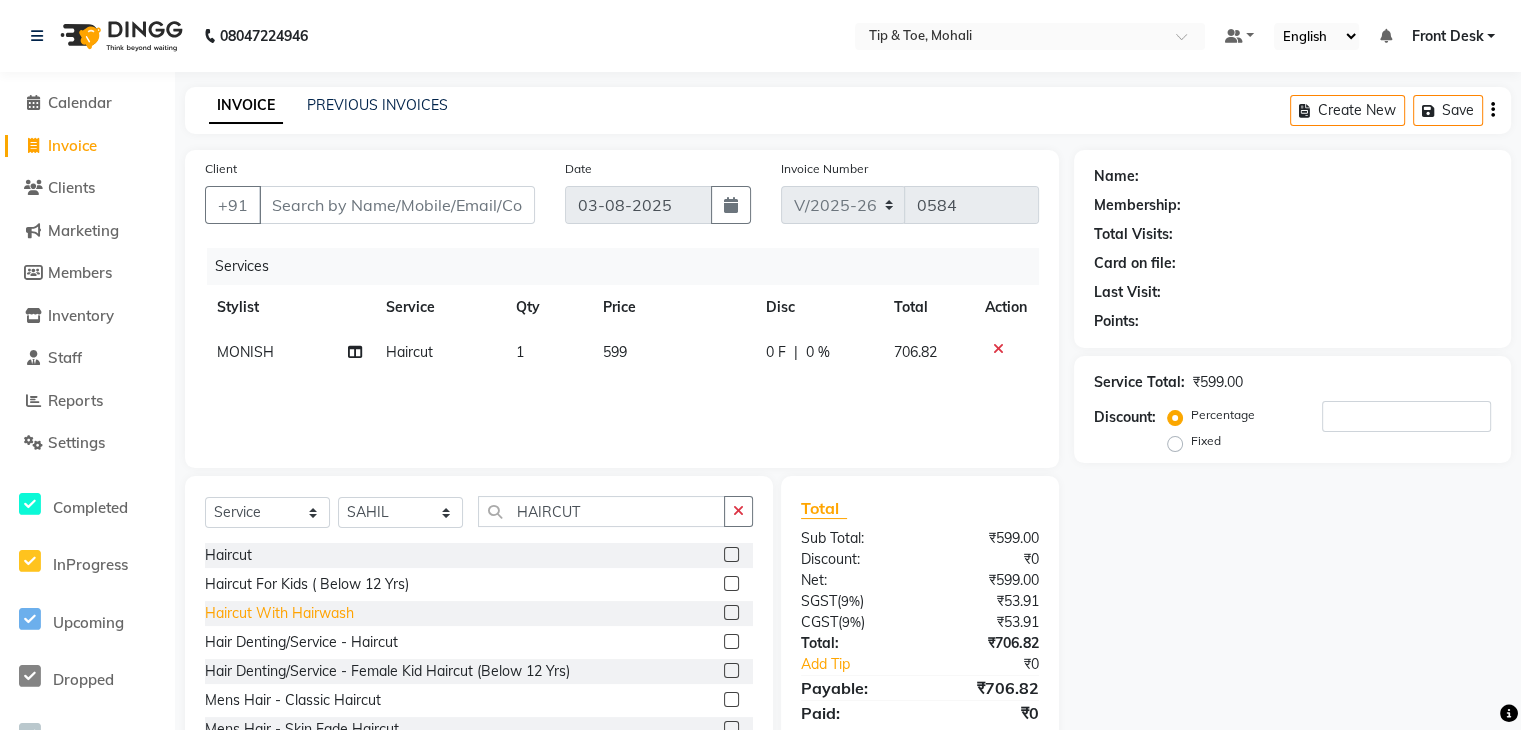 click on "Haircut With Hairwash" 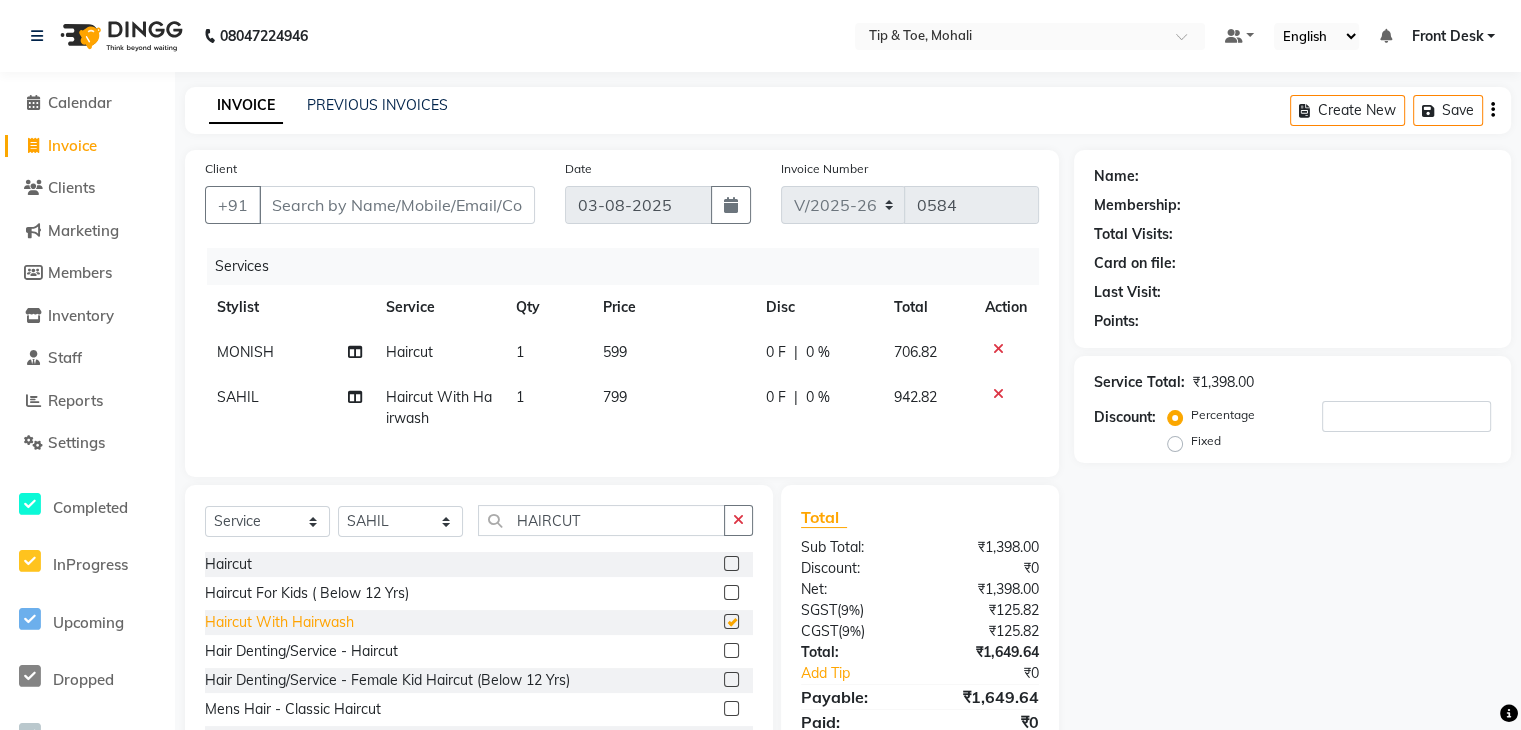 checkbox on "false" 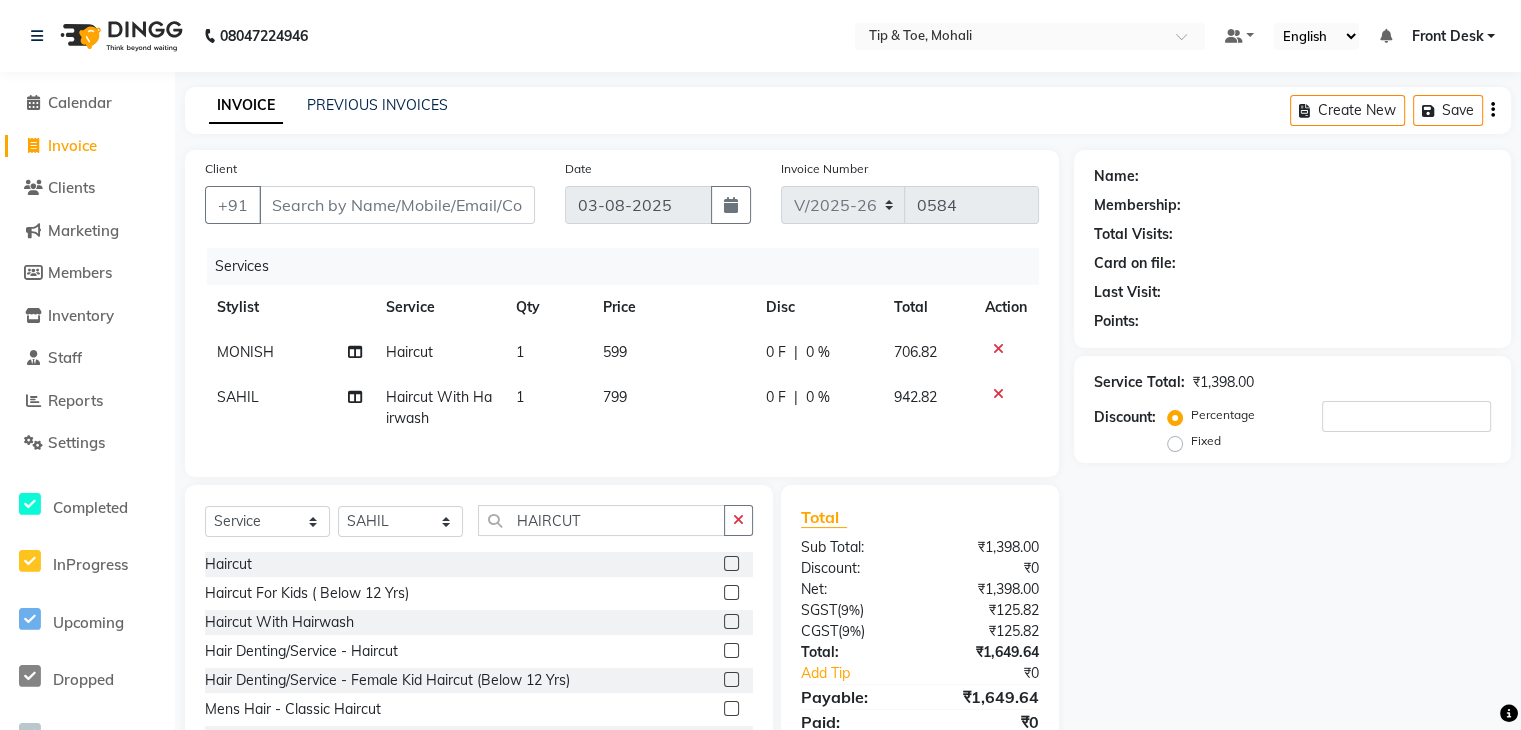 click on "799" 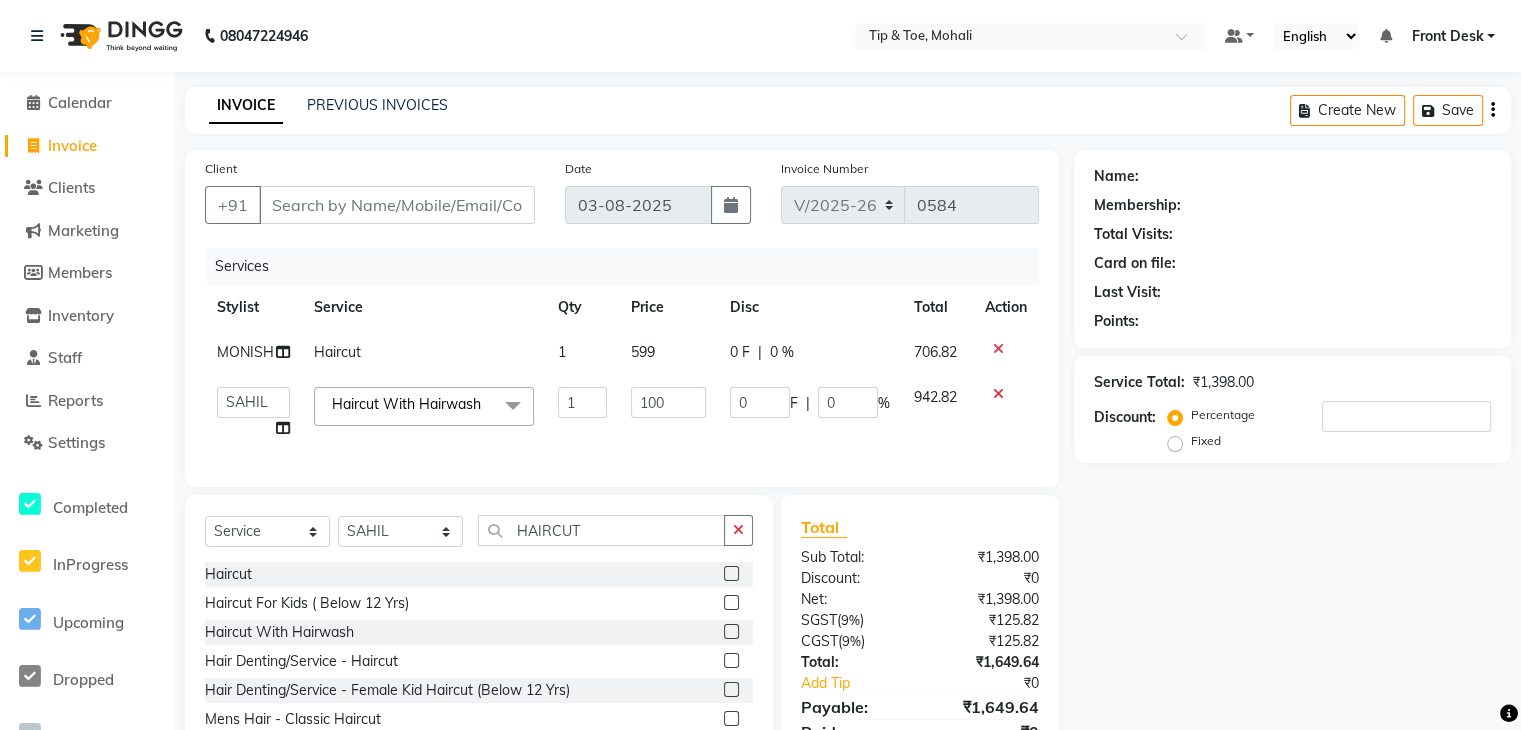 type on "1000" 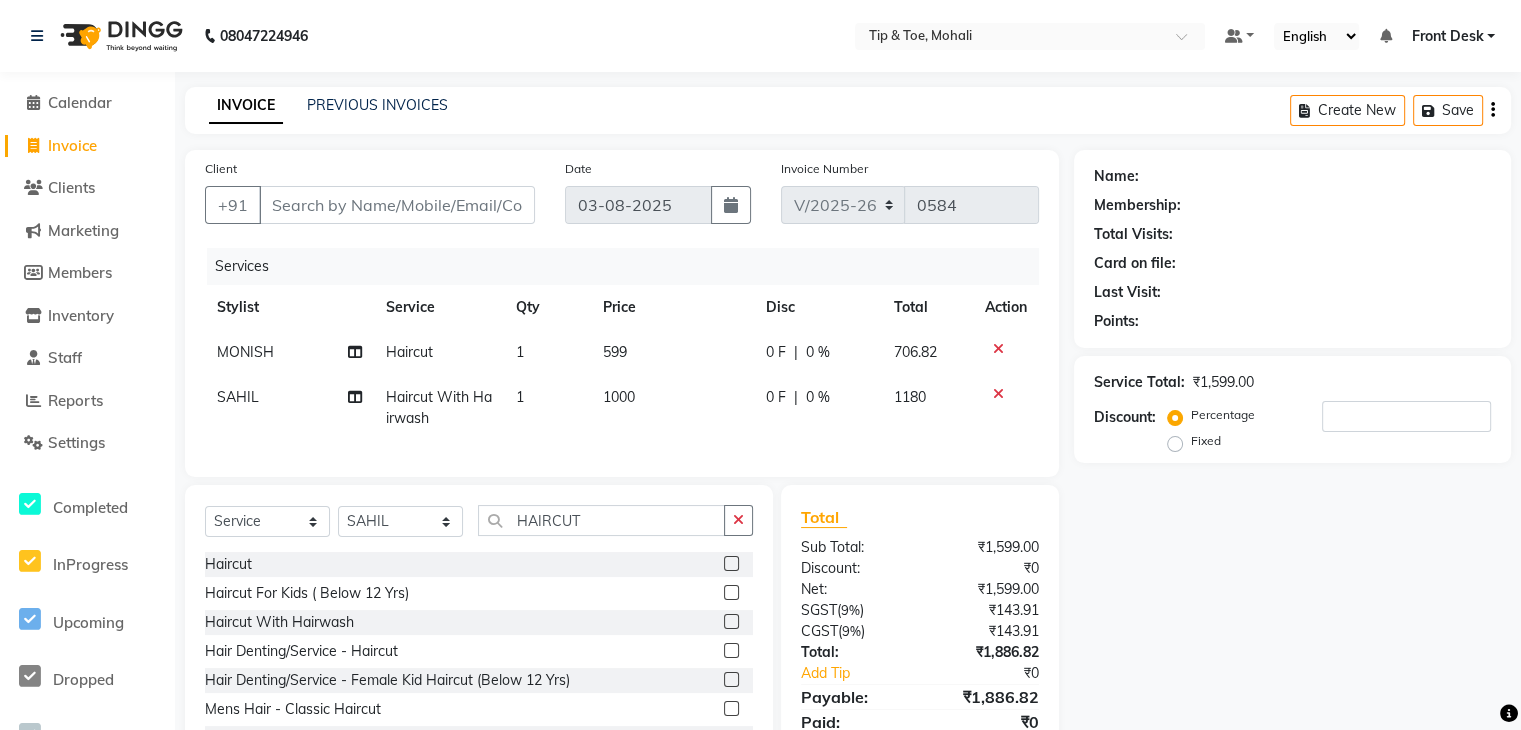 click on "Name: Membership: Total Visits: Card on file: Last Visit:  Points:  Service Total:  ₹1,599.00  Discount:  Percentage   Fixed" 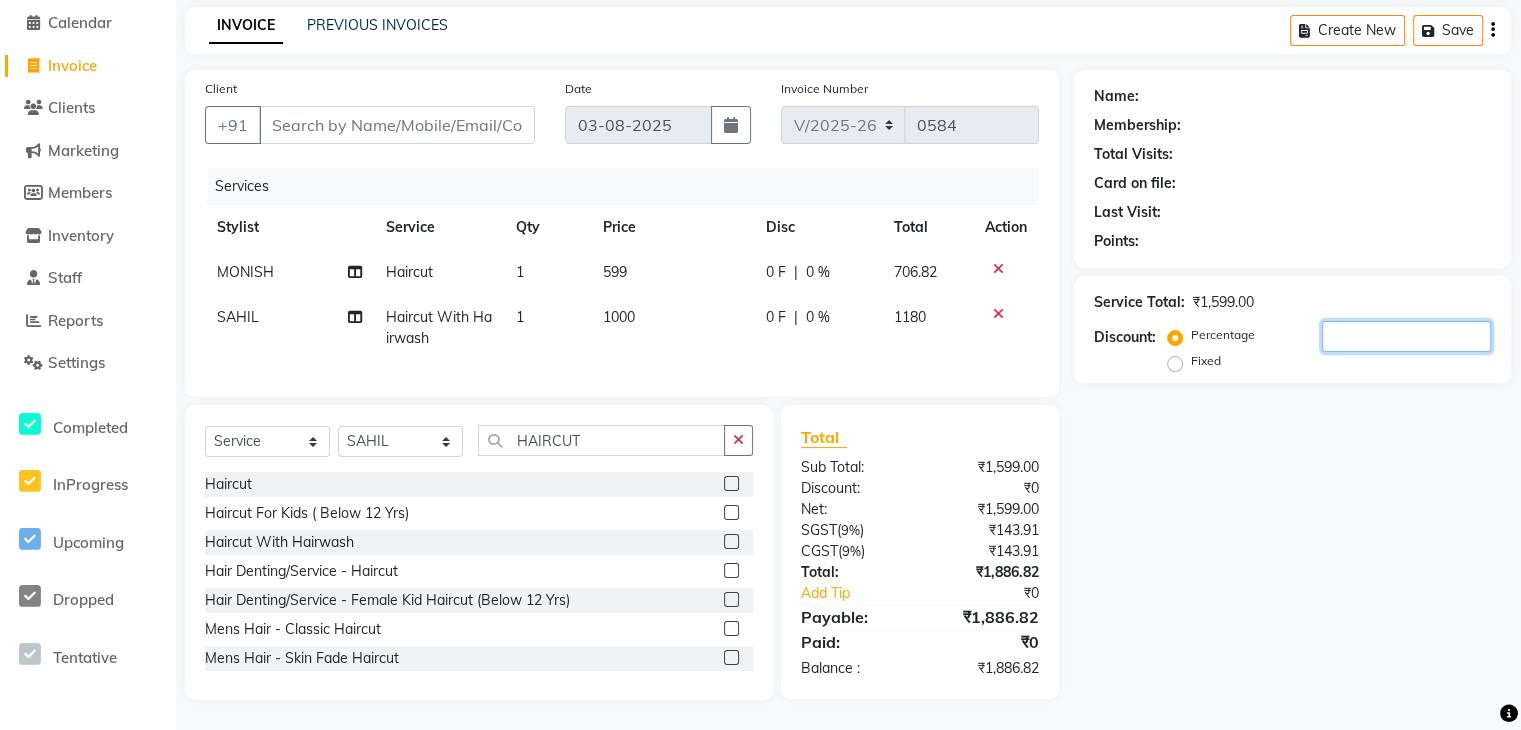 click 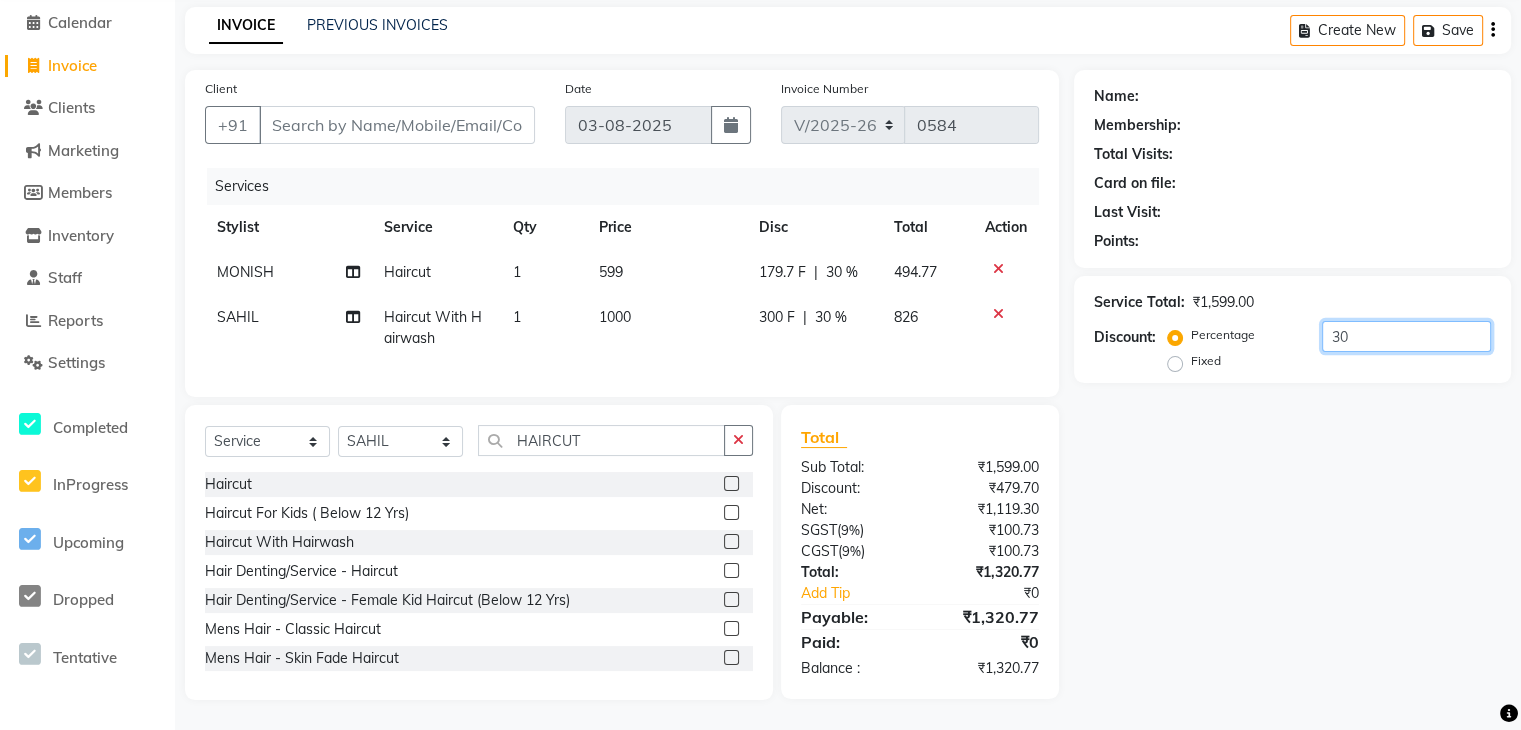 type on "30" 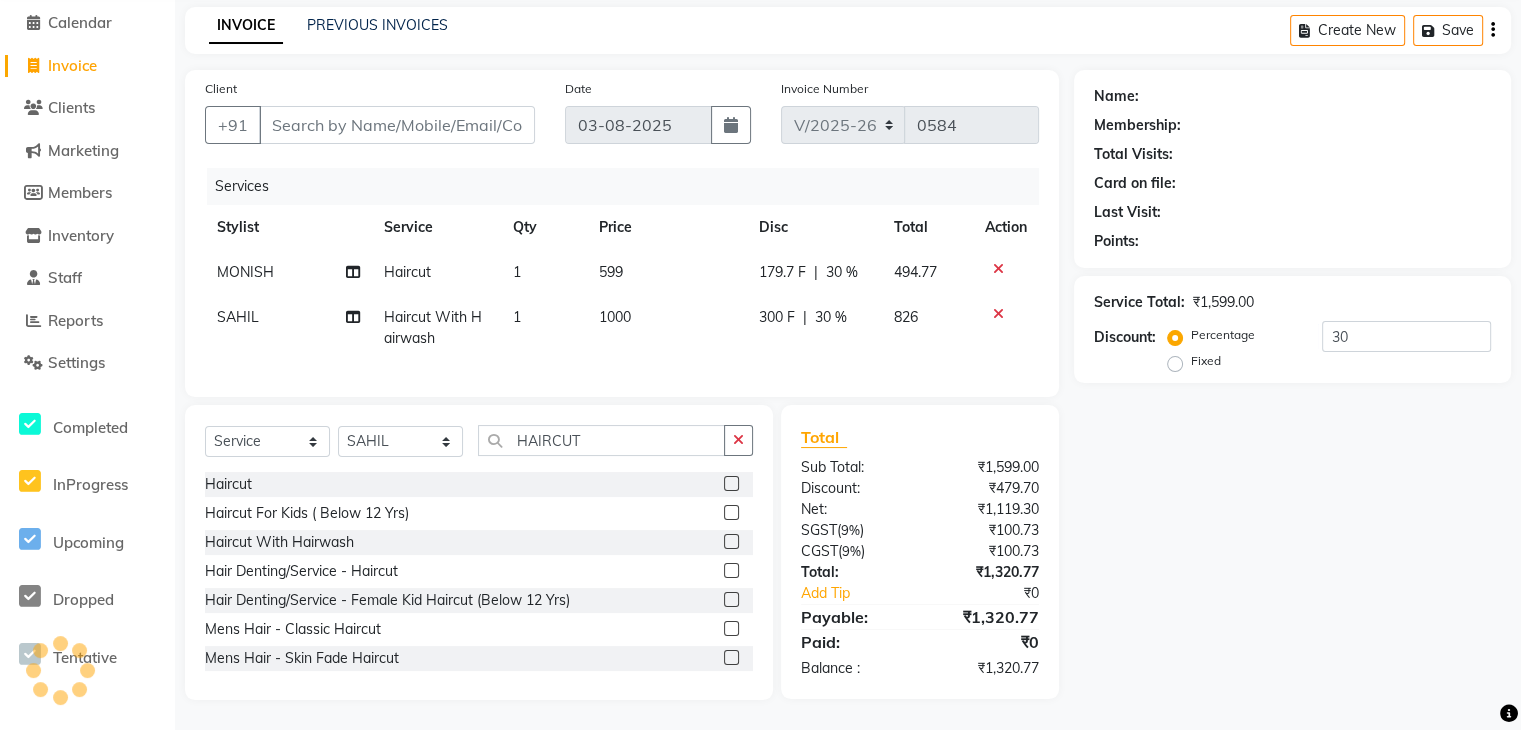 click on "599" 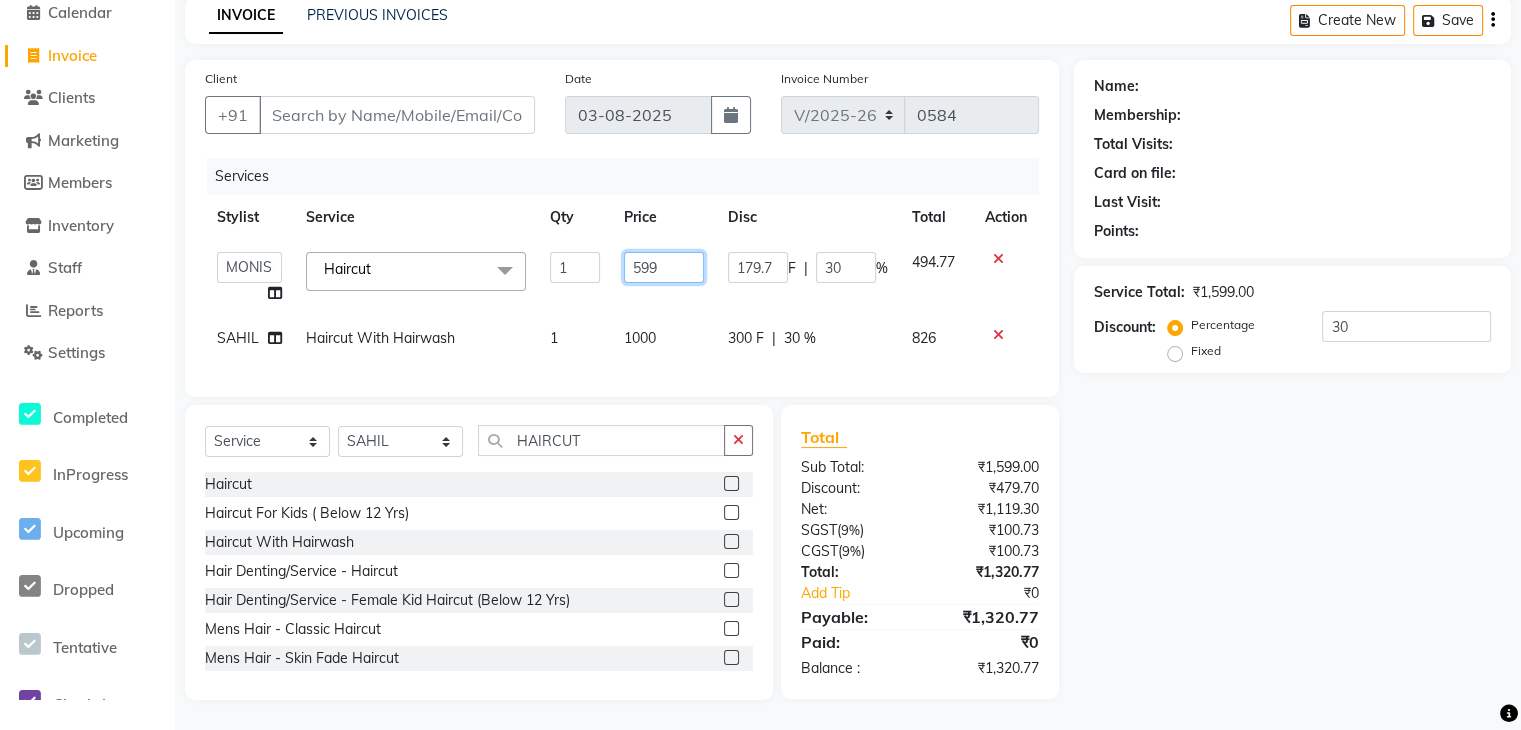click on "599" 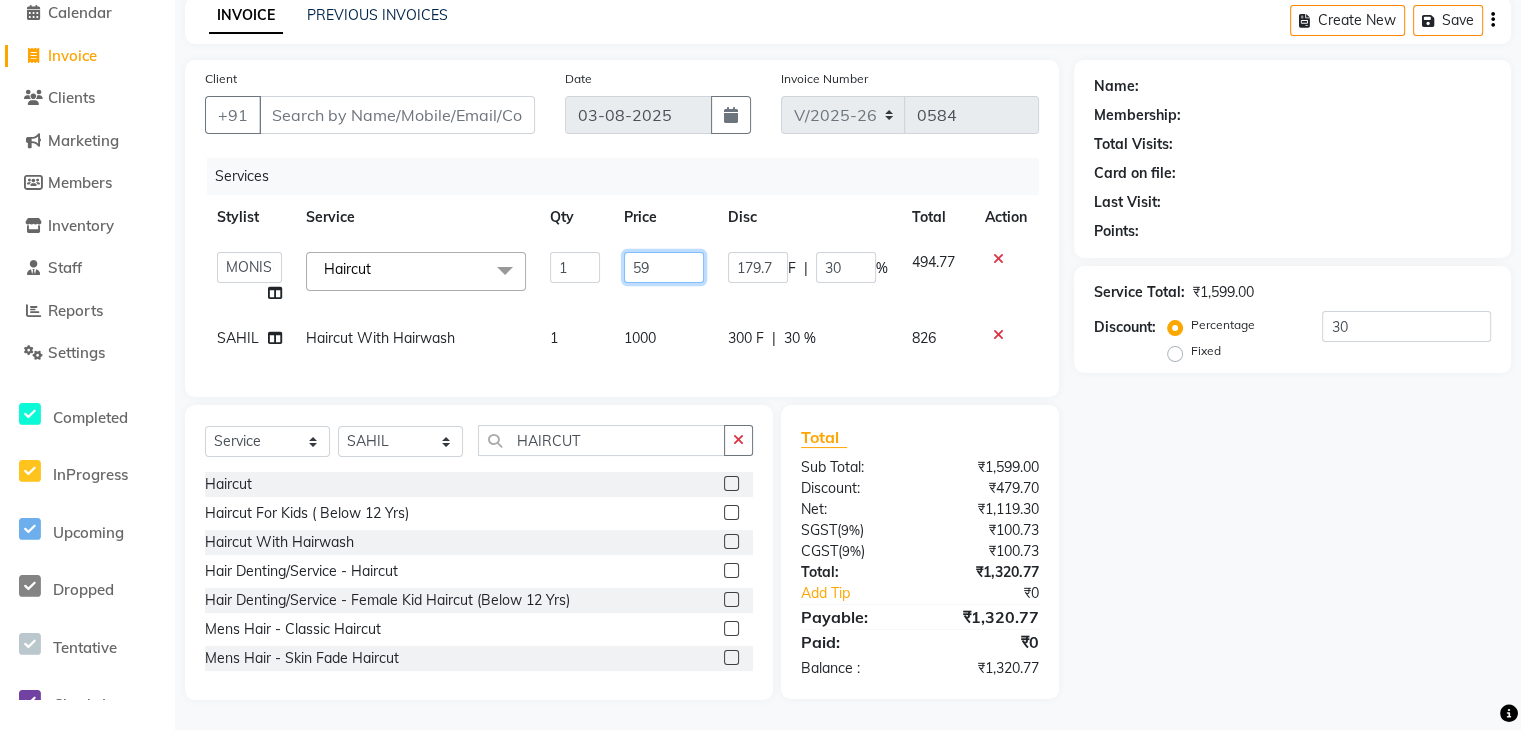 type on "5" 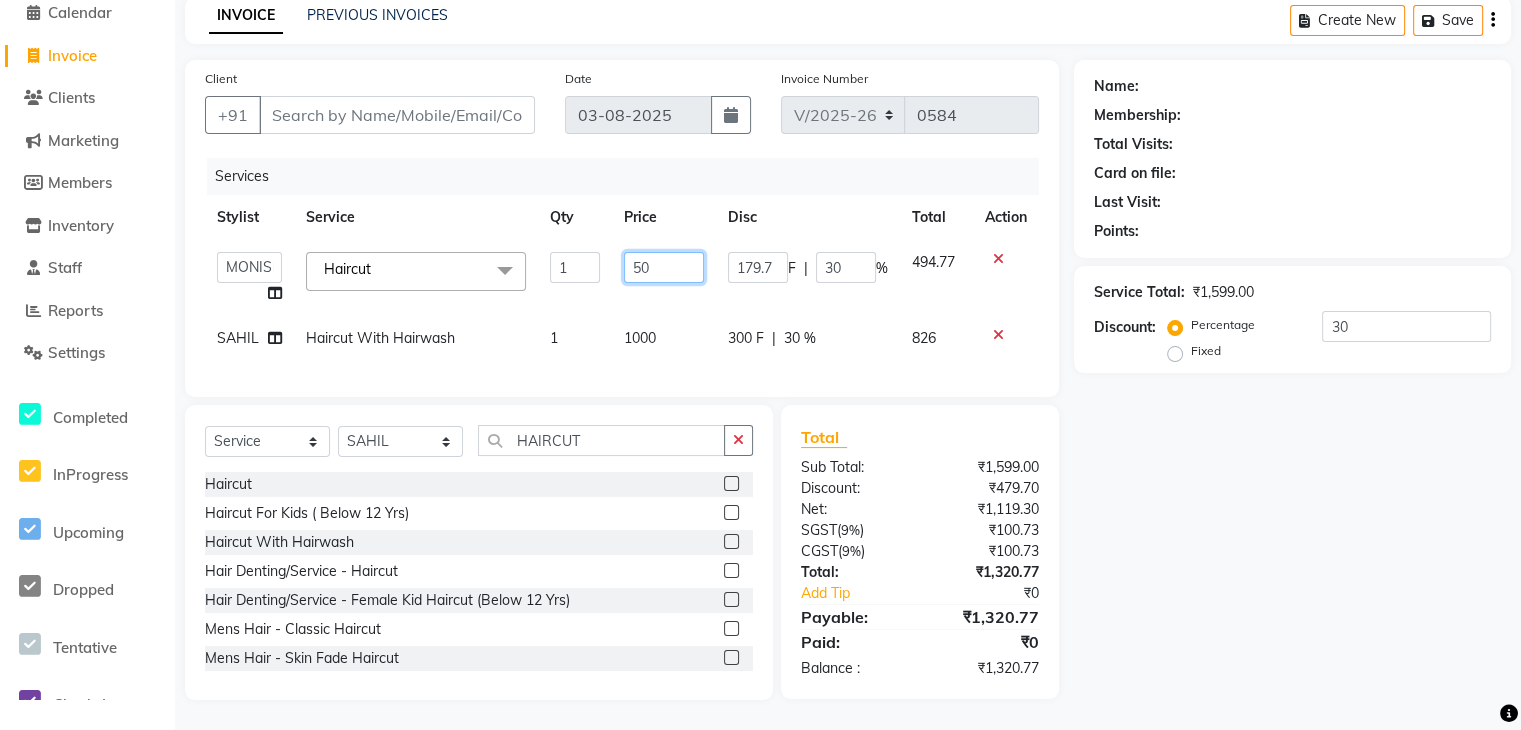 type on "500" 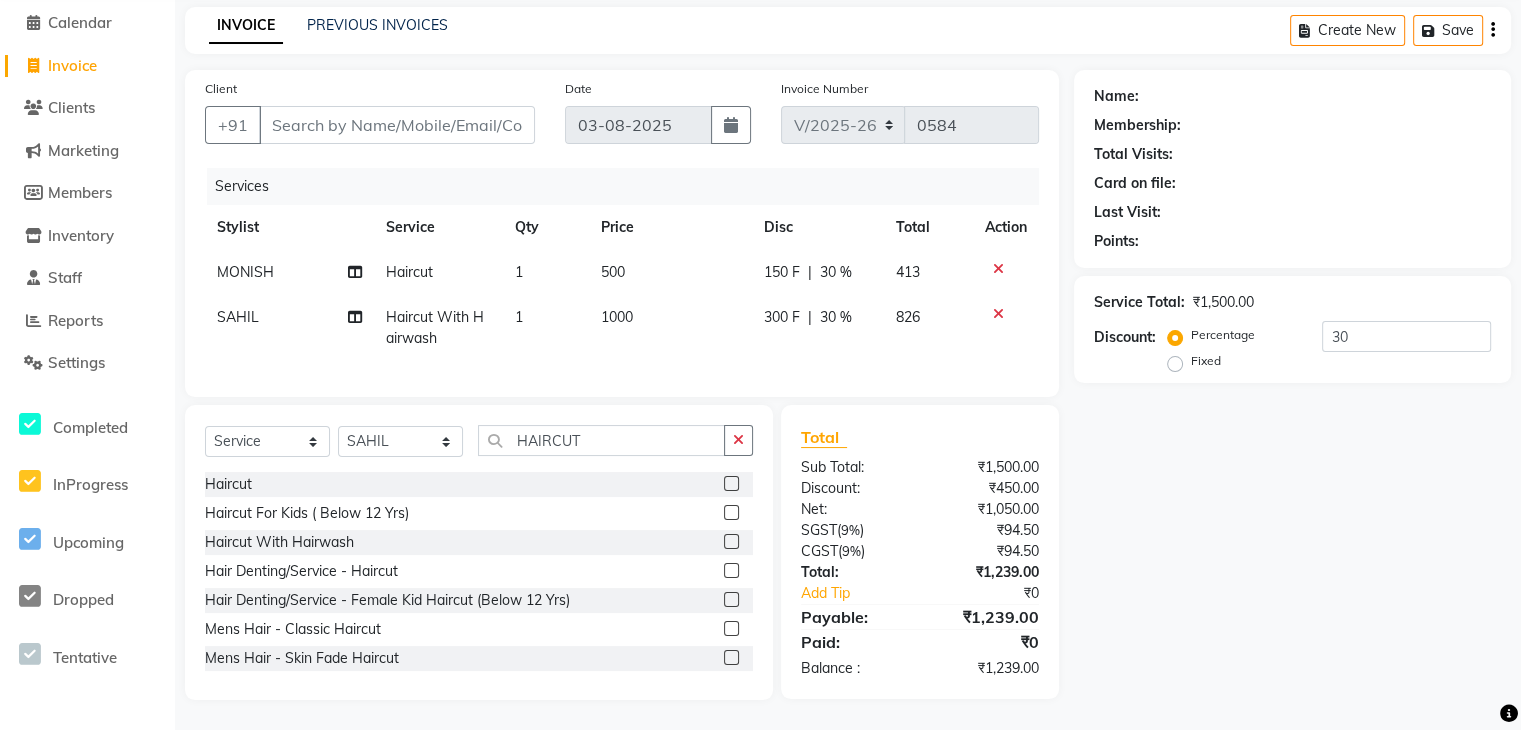 click on "Name: Membership: Total Visits: Card on file: Last Visit:  Points:  Service Total:  ₹1,500.00  Discount:  Percentage   Fixed  30" 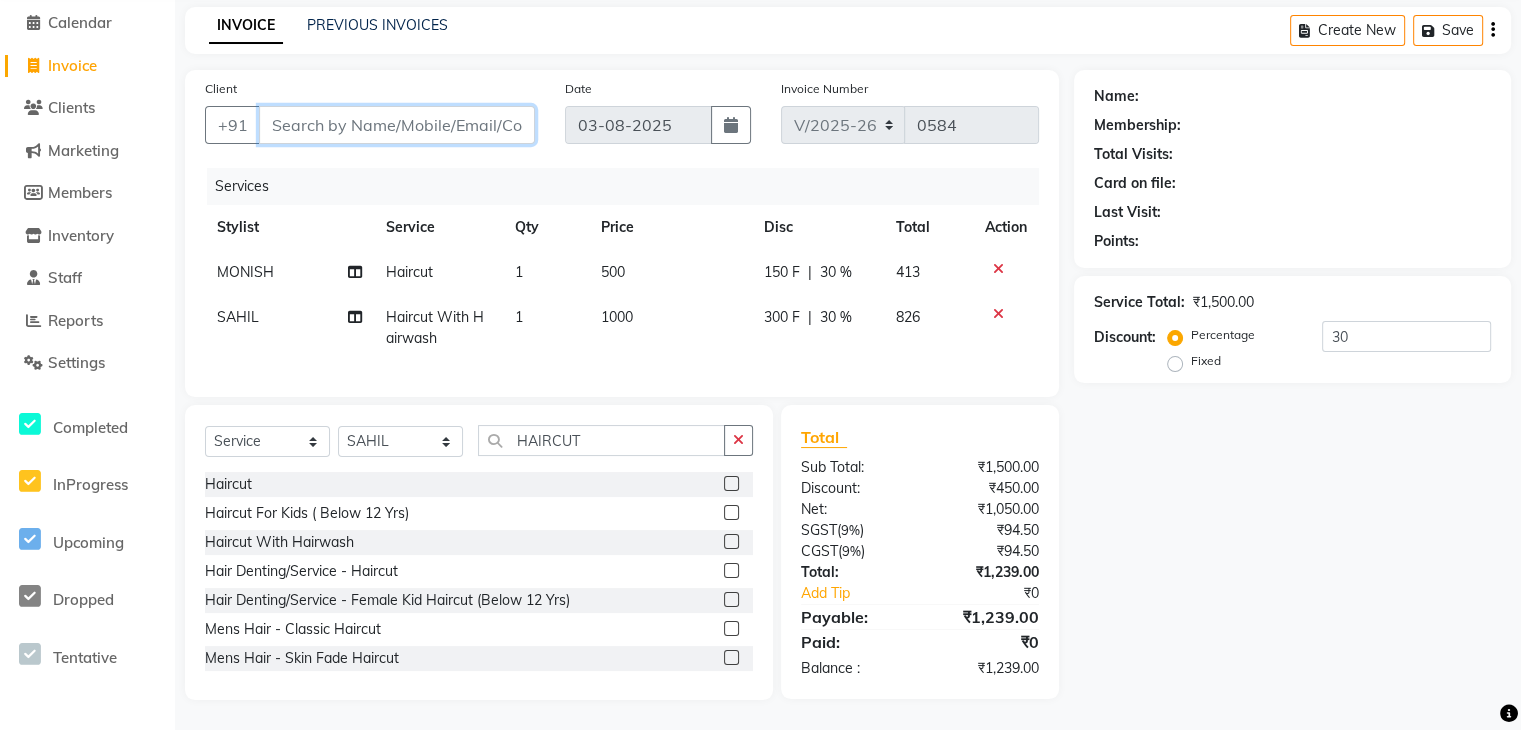 click on "Client" at bounding box center [397, 125] 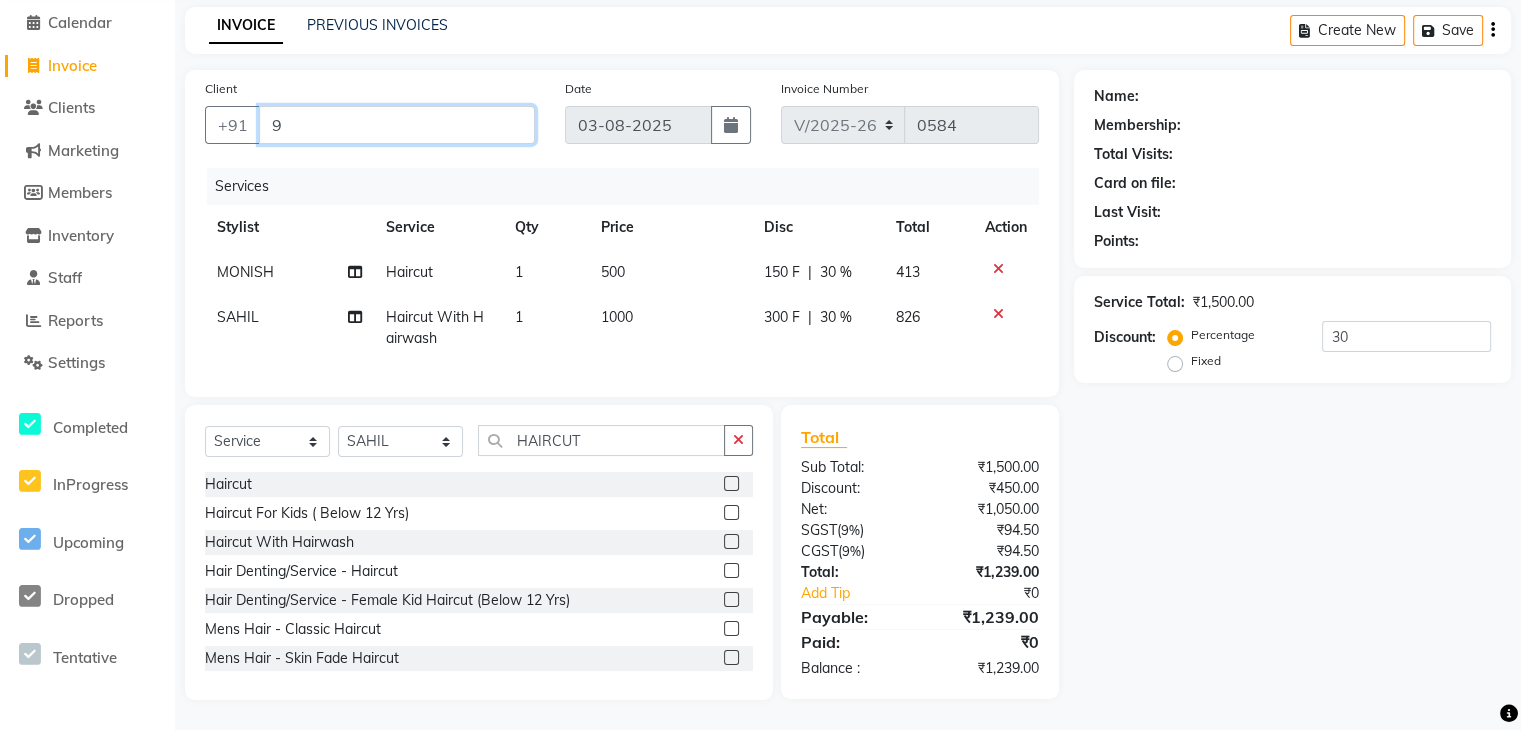 type on "0" 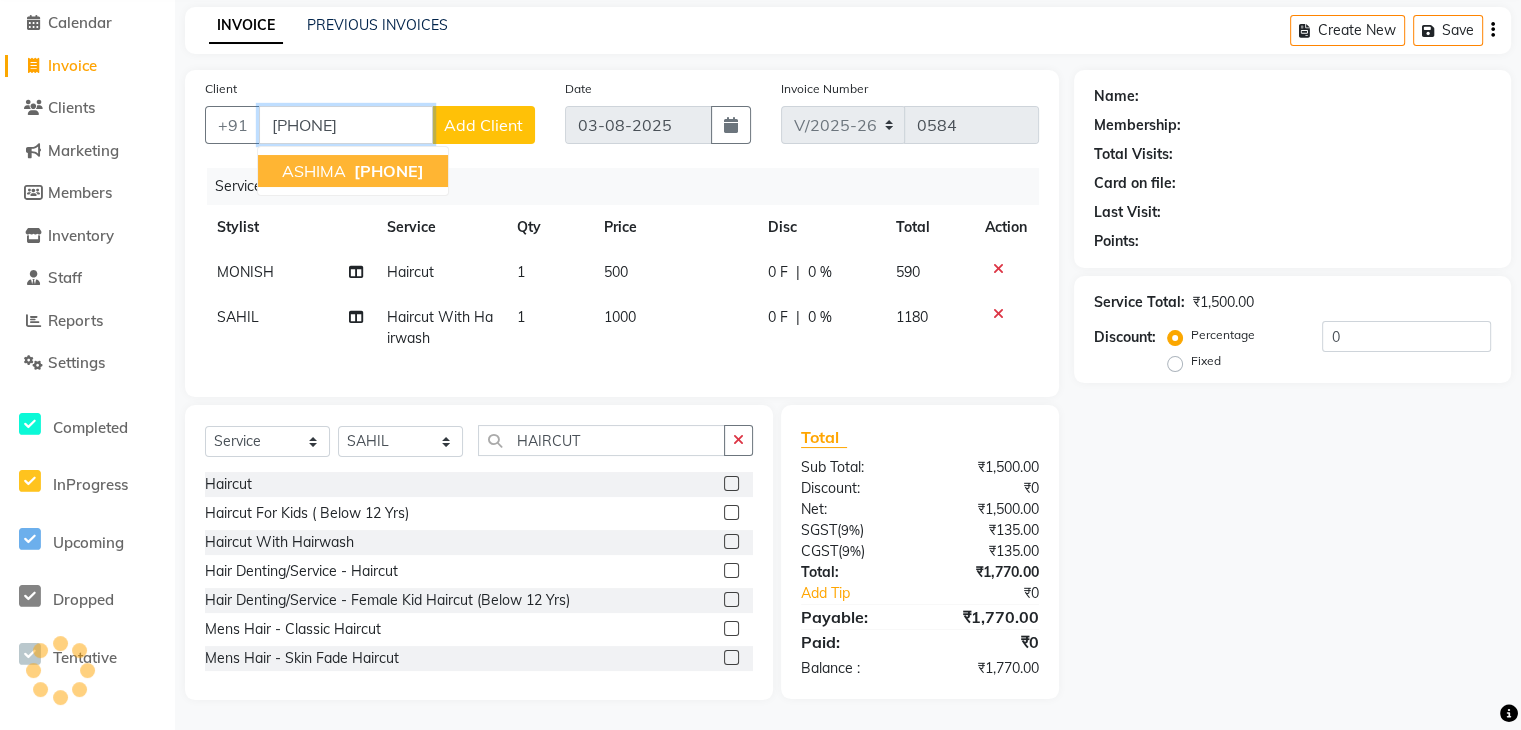 type on "[PHONE]" 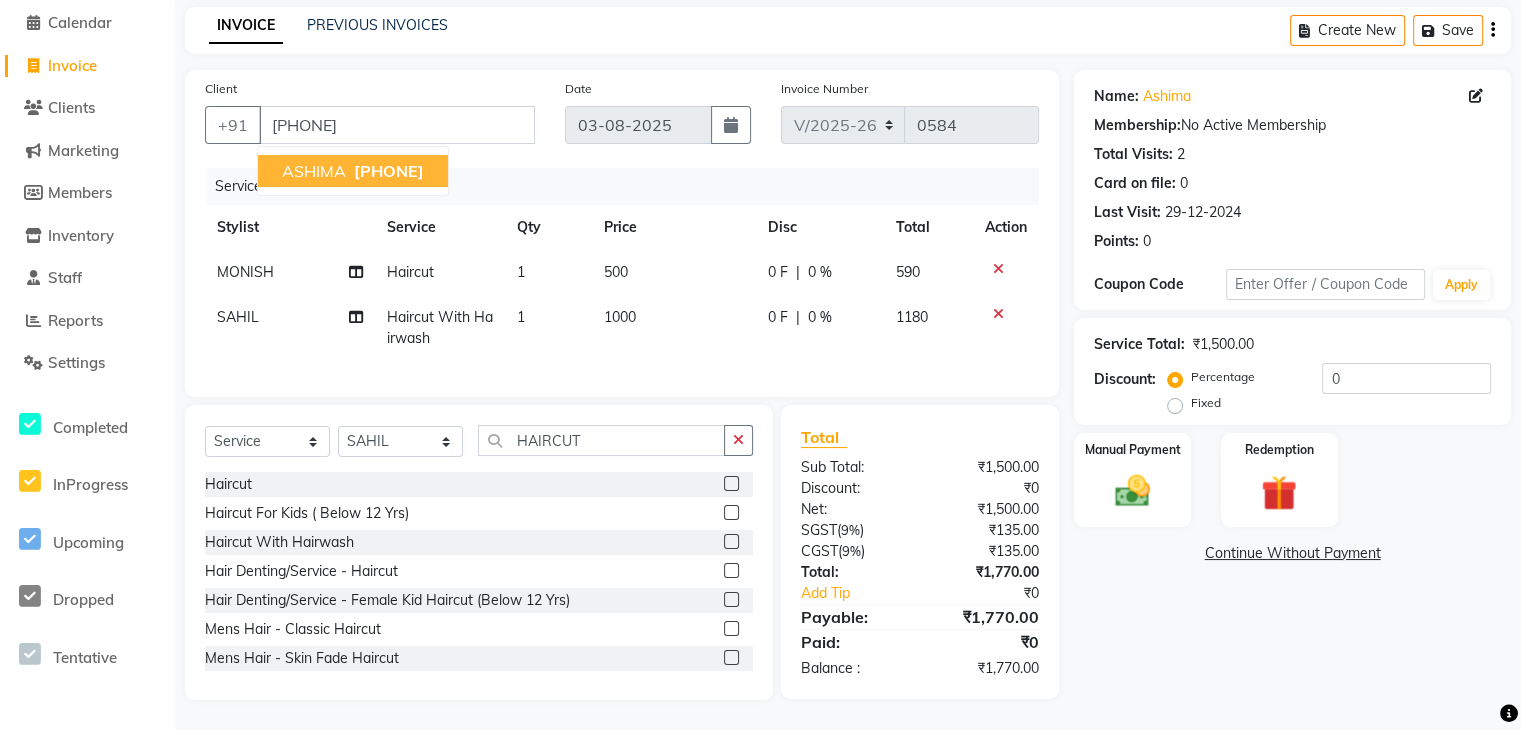 click on "[FIRST]   [PHONE]" at bounding box center (353, 171) 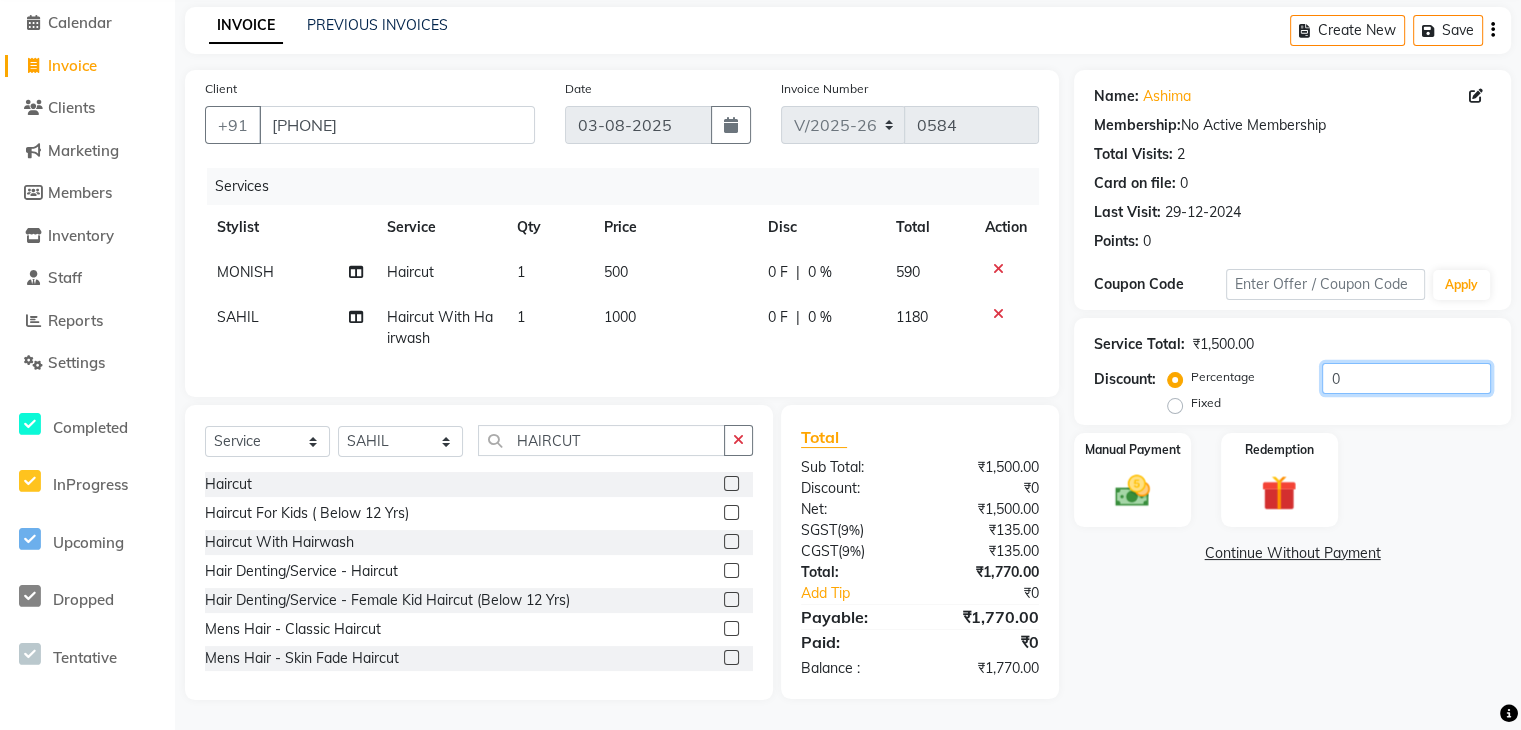 click on "0" 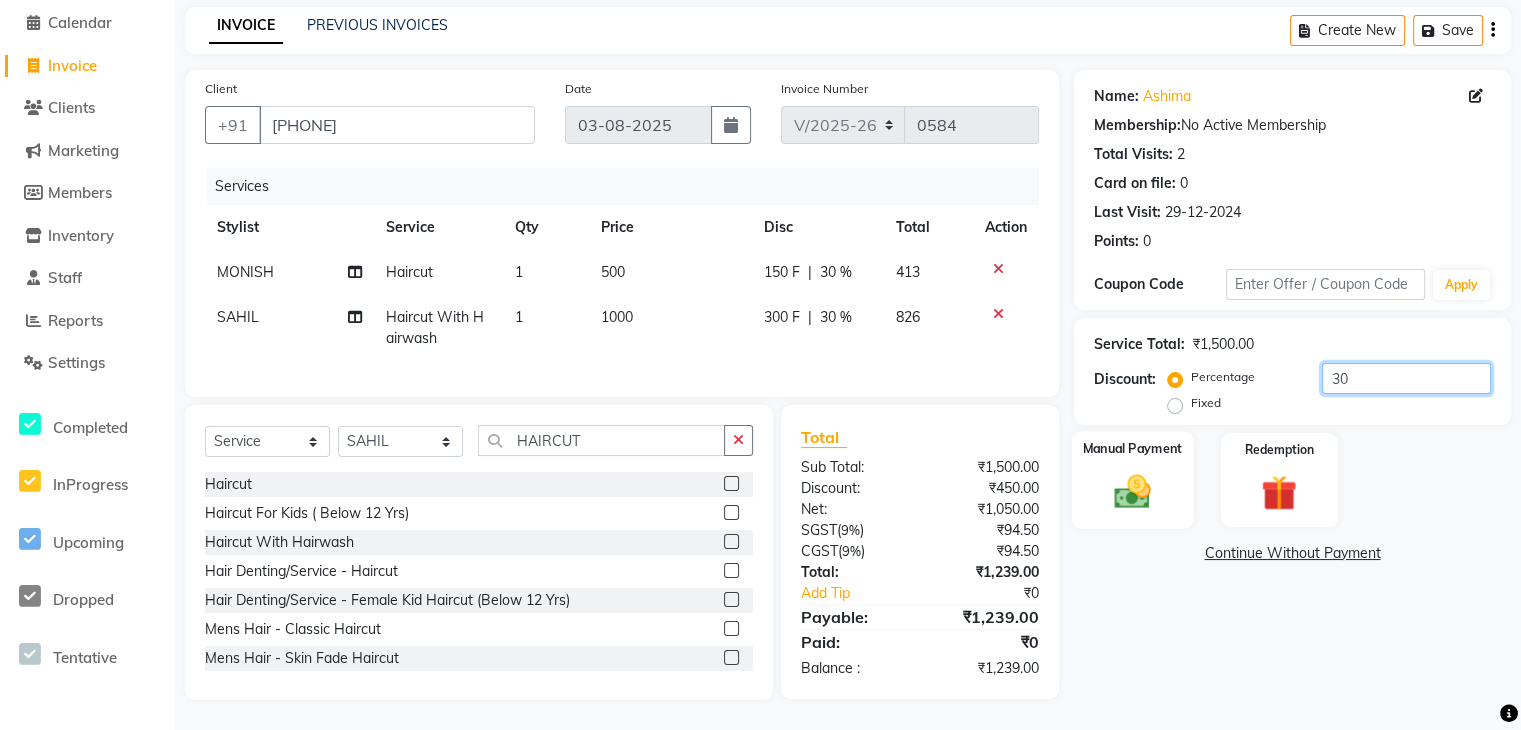 type on "30" 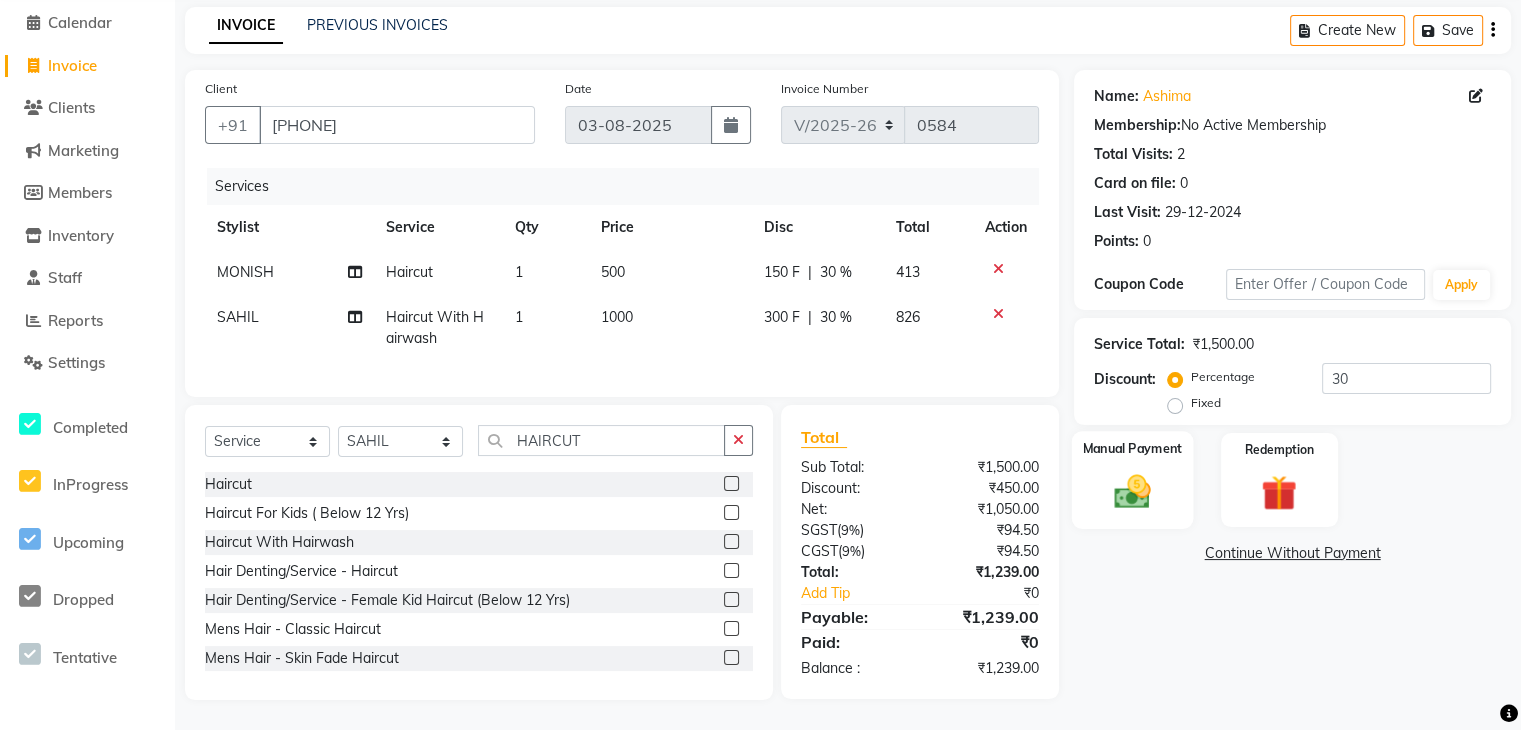 click on "Manual Payment" 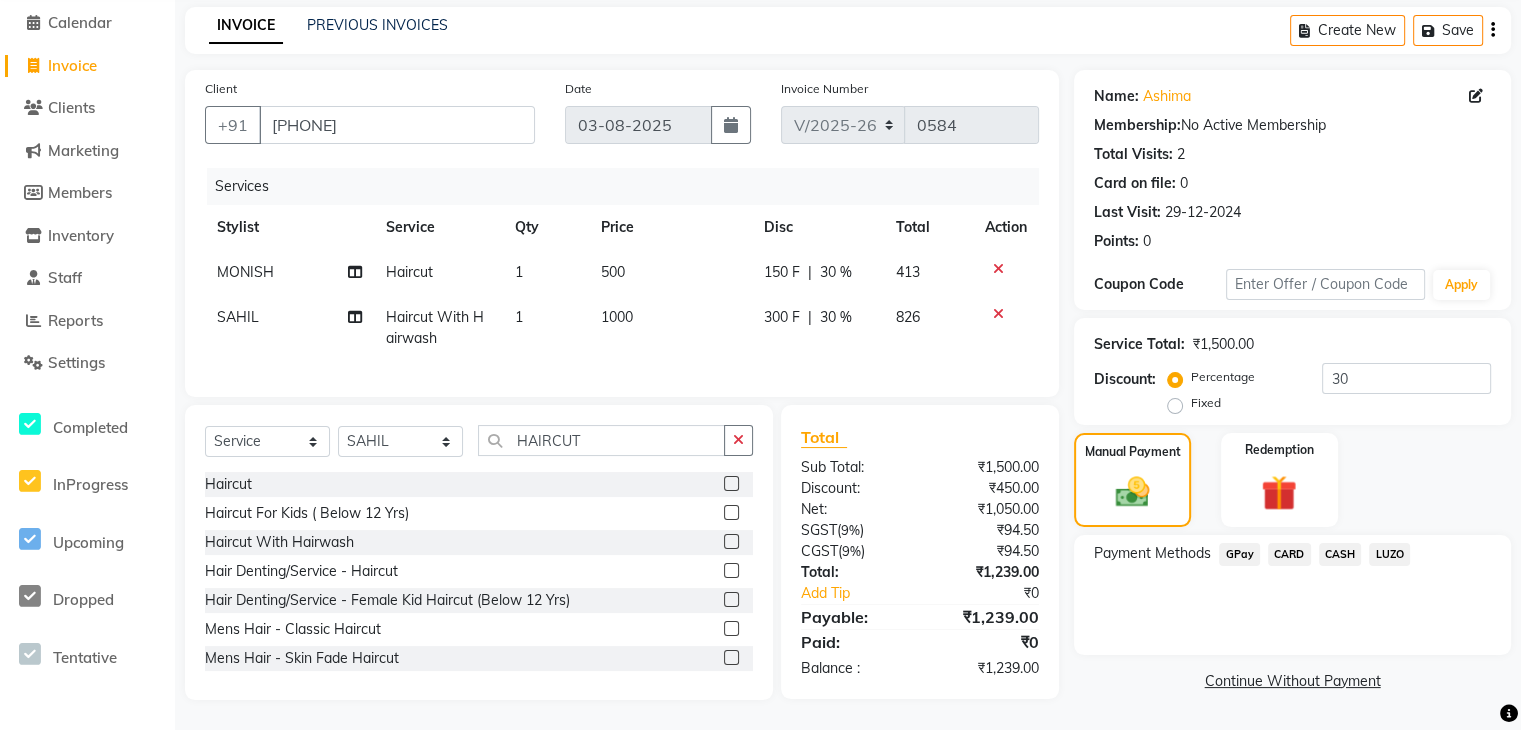 click on "GPay" 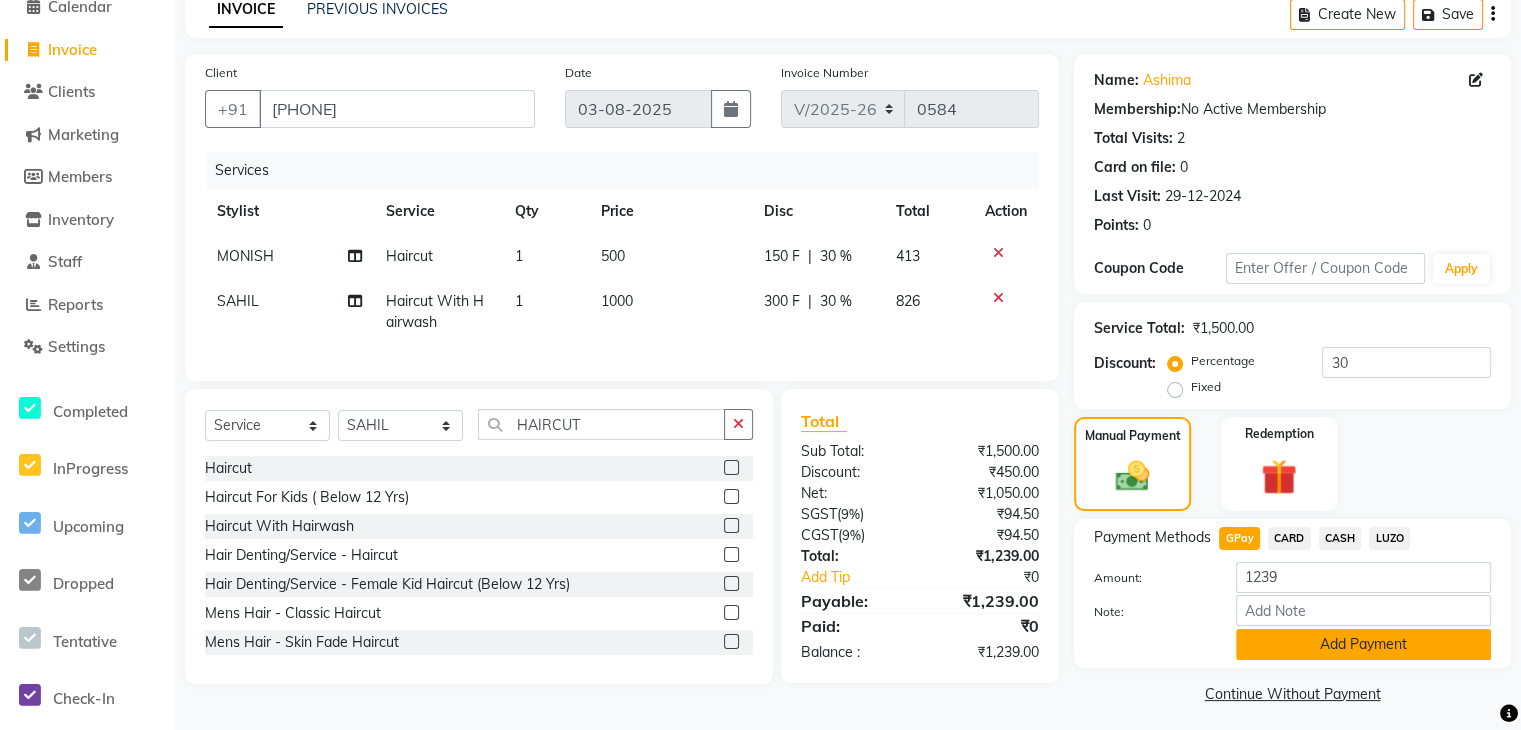 click on "Add Payment" 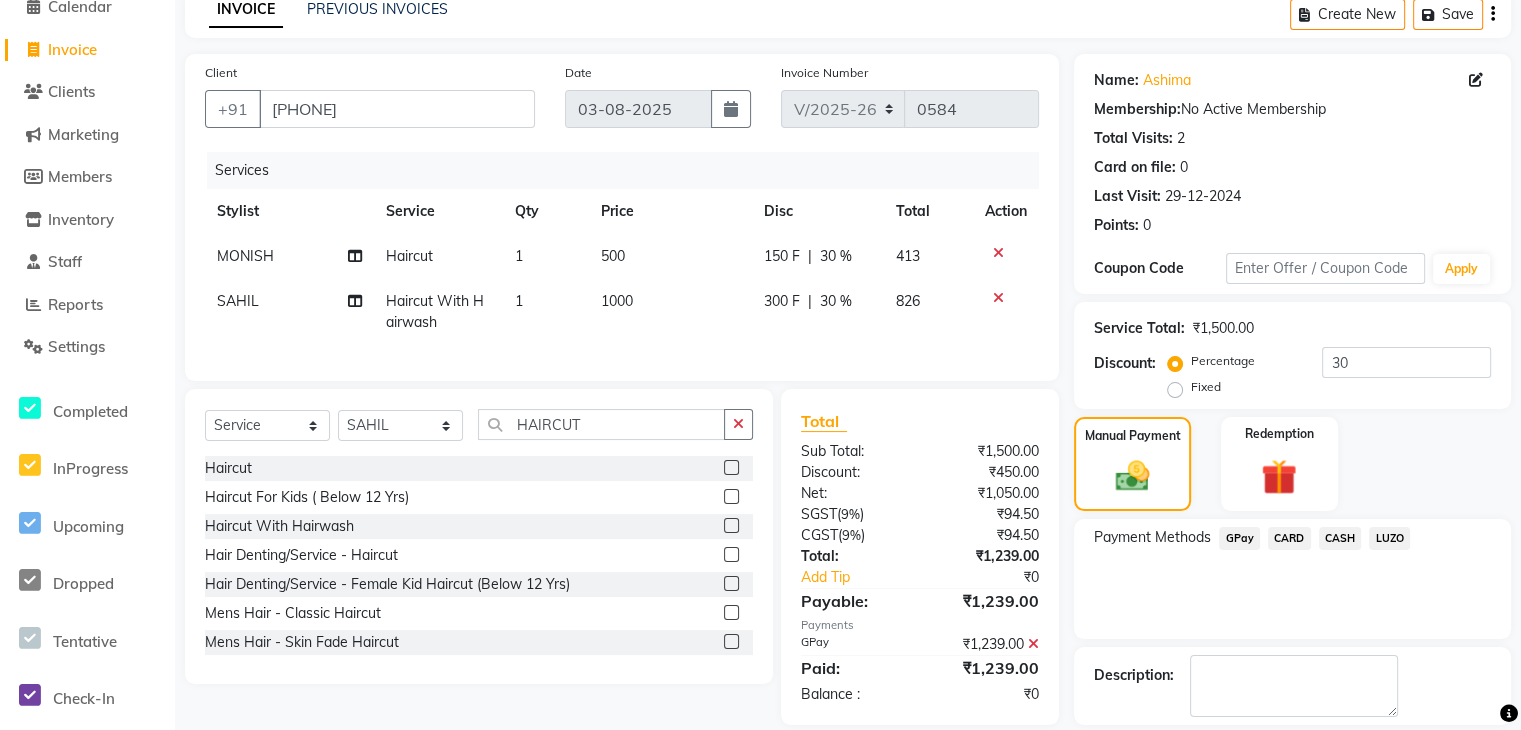 scroll, scrollTop: 188, scrollLeft: 0, axis: vertical 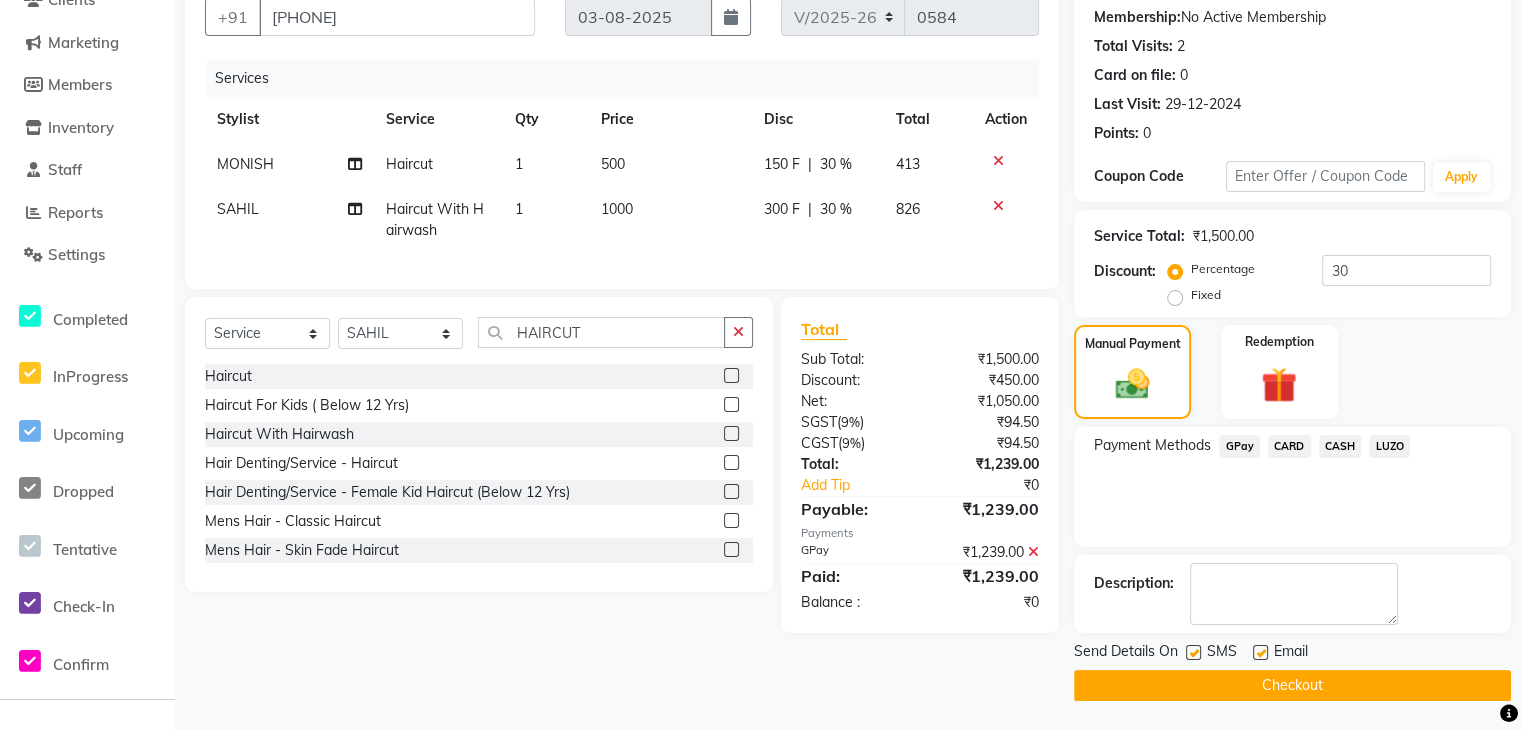 click on "Checkout" 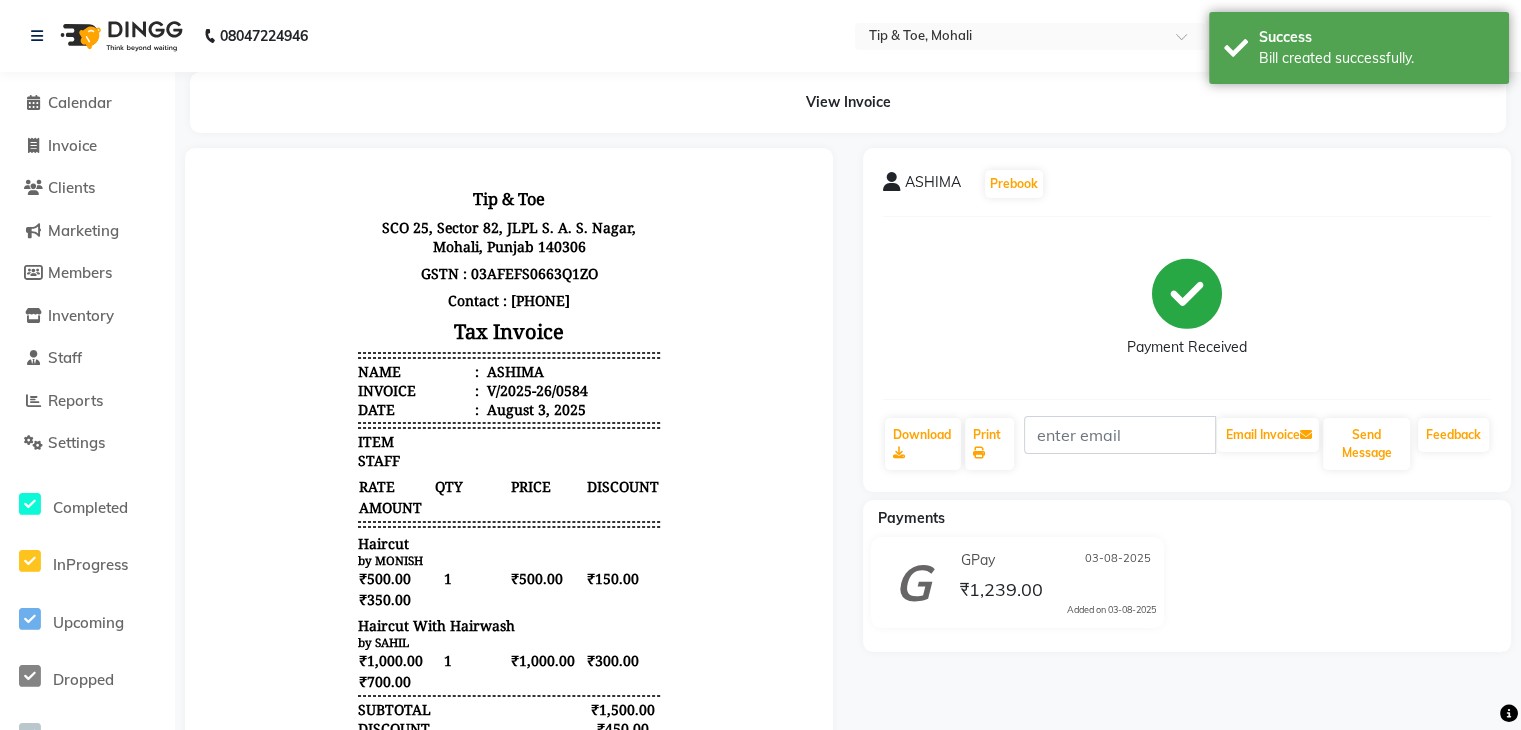 scroll, scrollTop: 0, scrollLeft: 0, axis: both 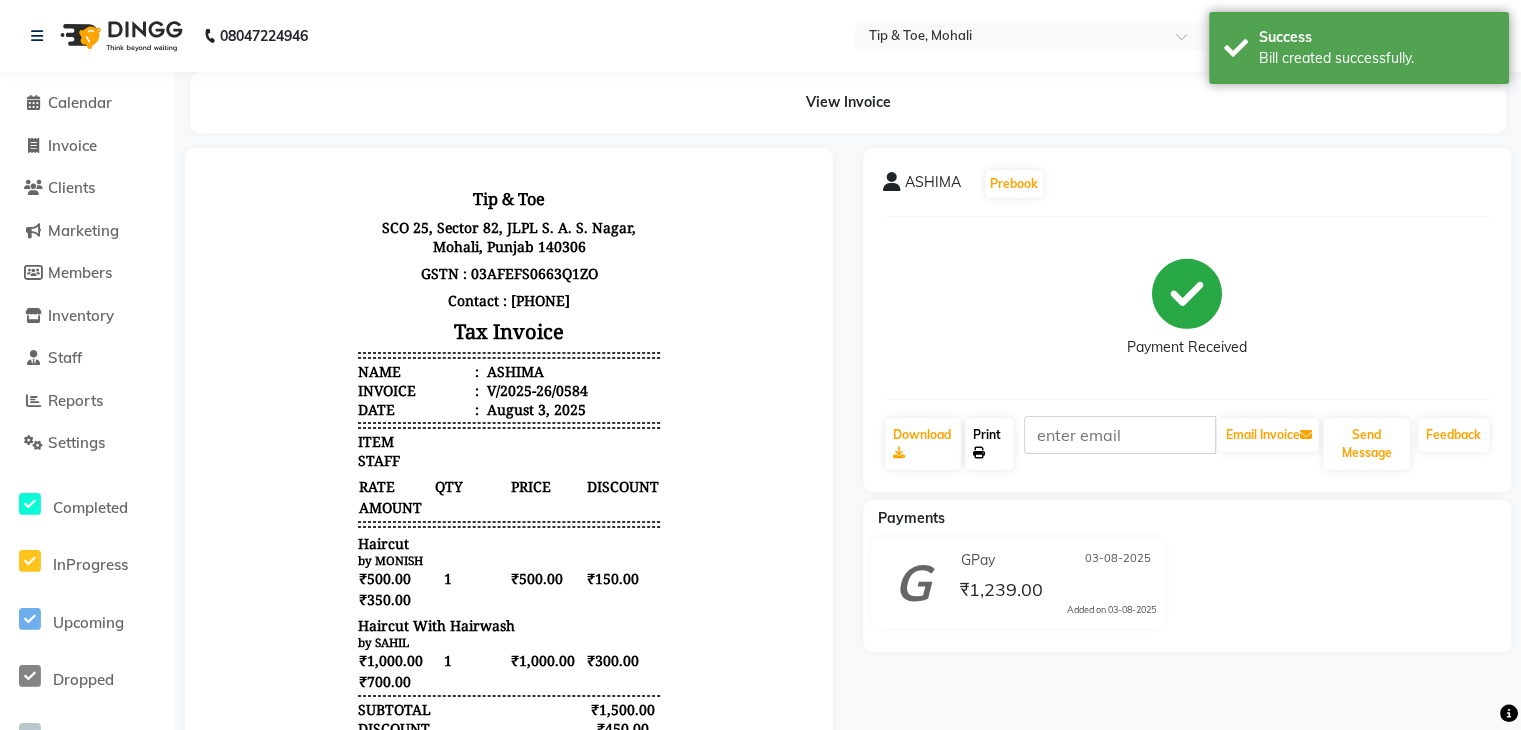 click on "Print" 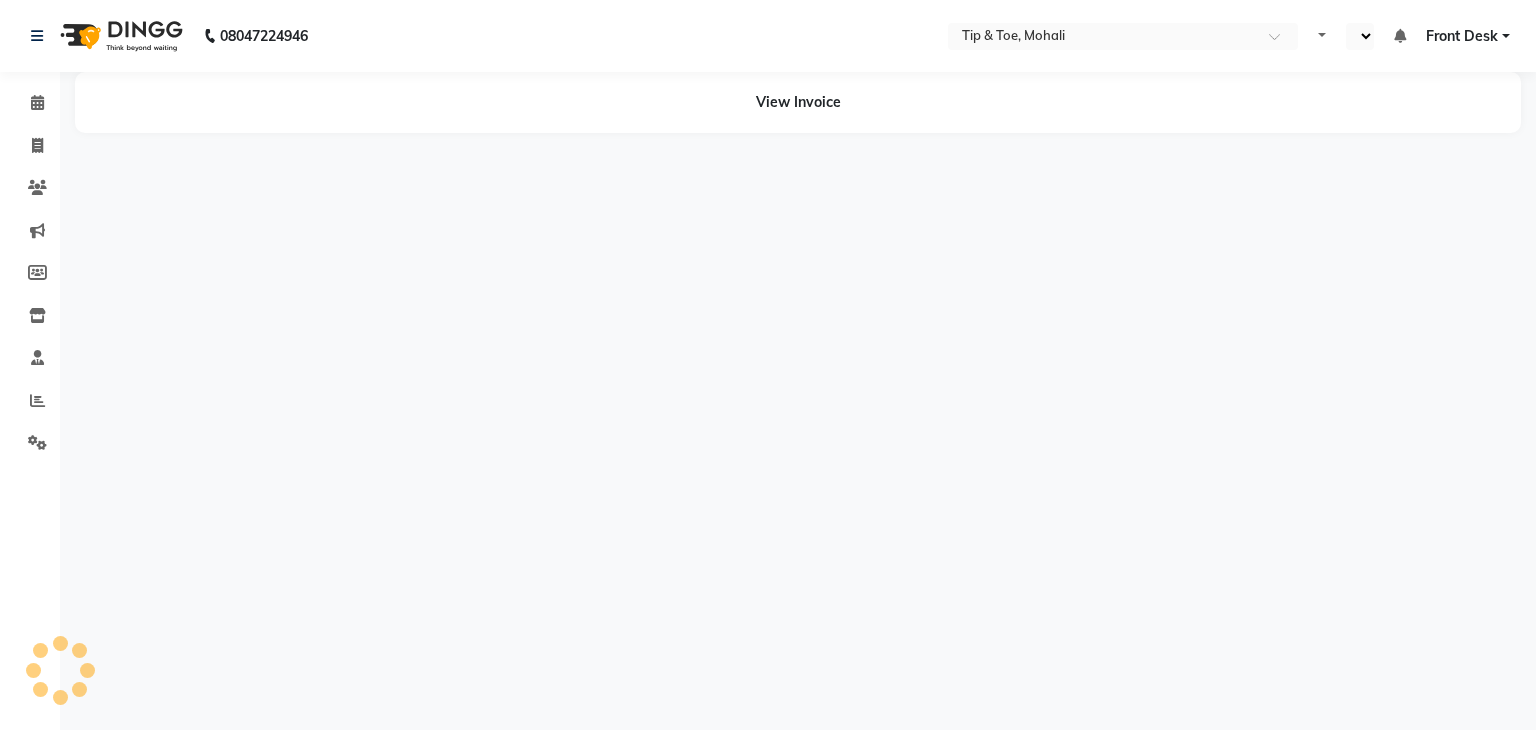 scroll, scrollTop: 0, scrollLeft: 0, axis: both 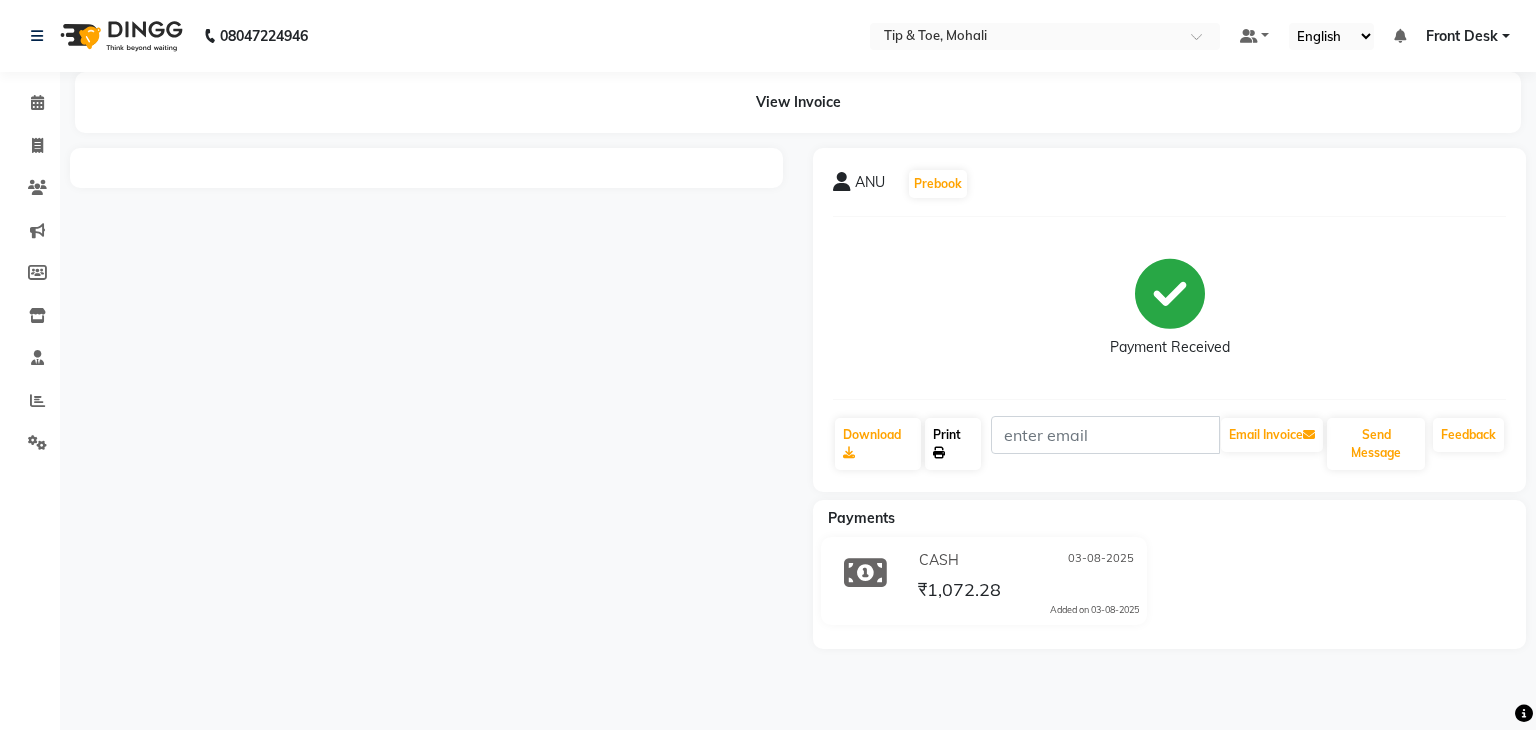 click on "Print" 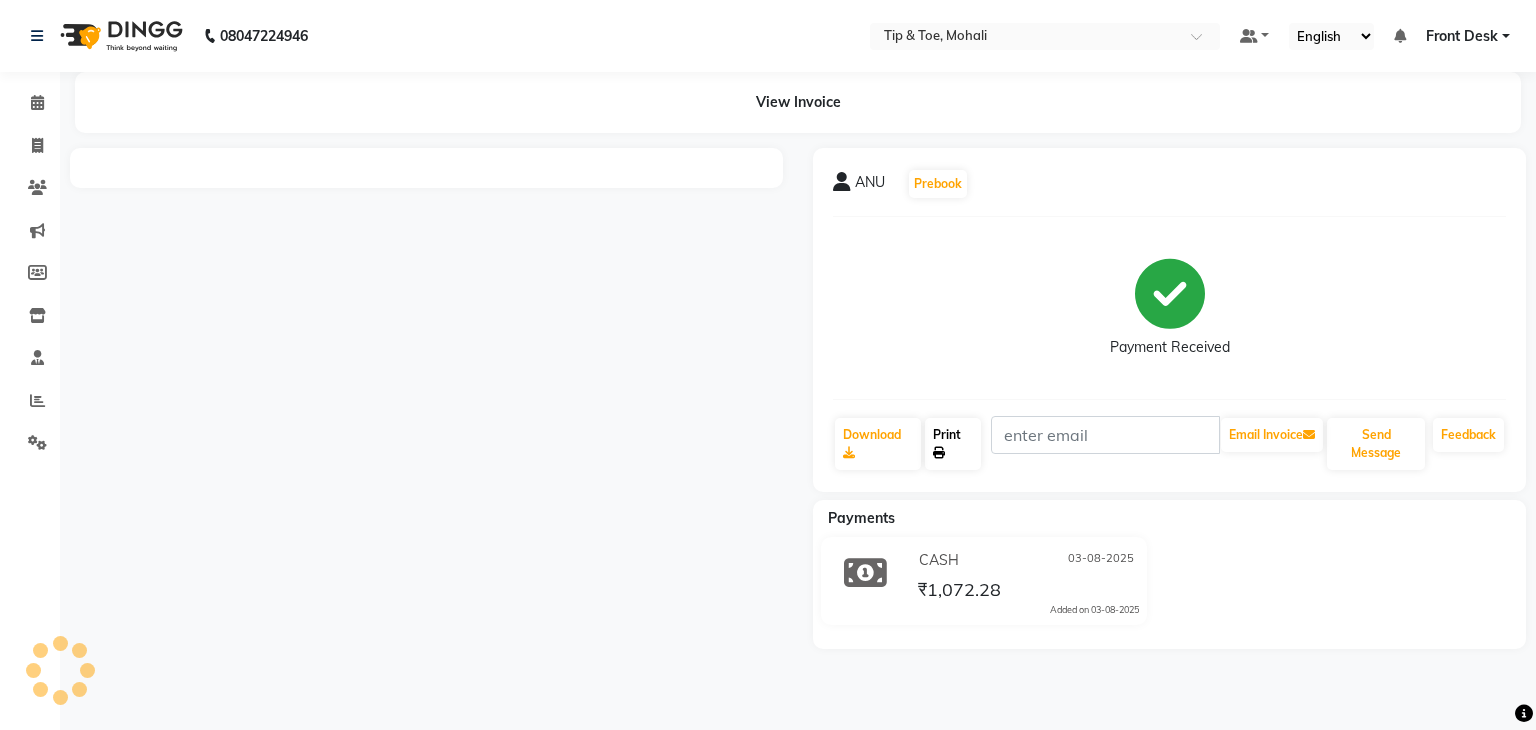 click on "Print" 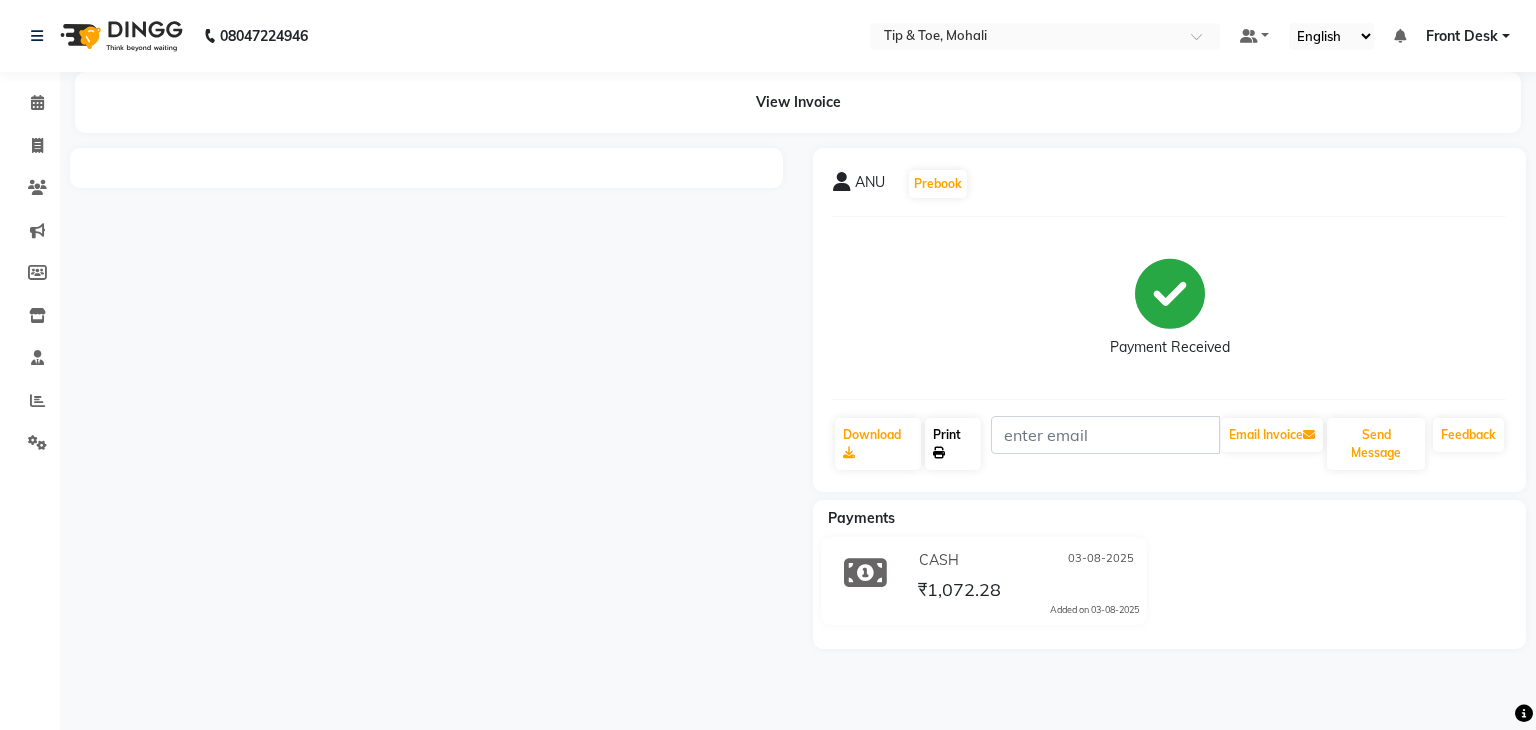 click on "Print" 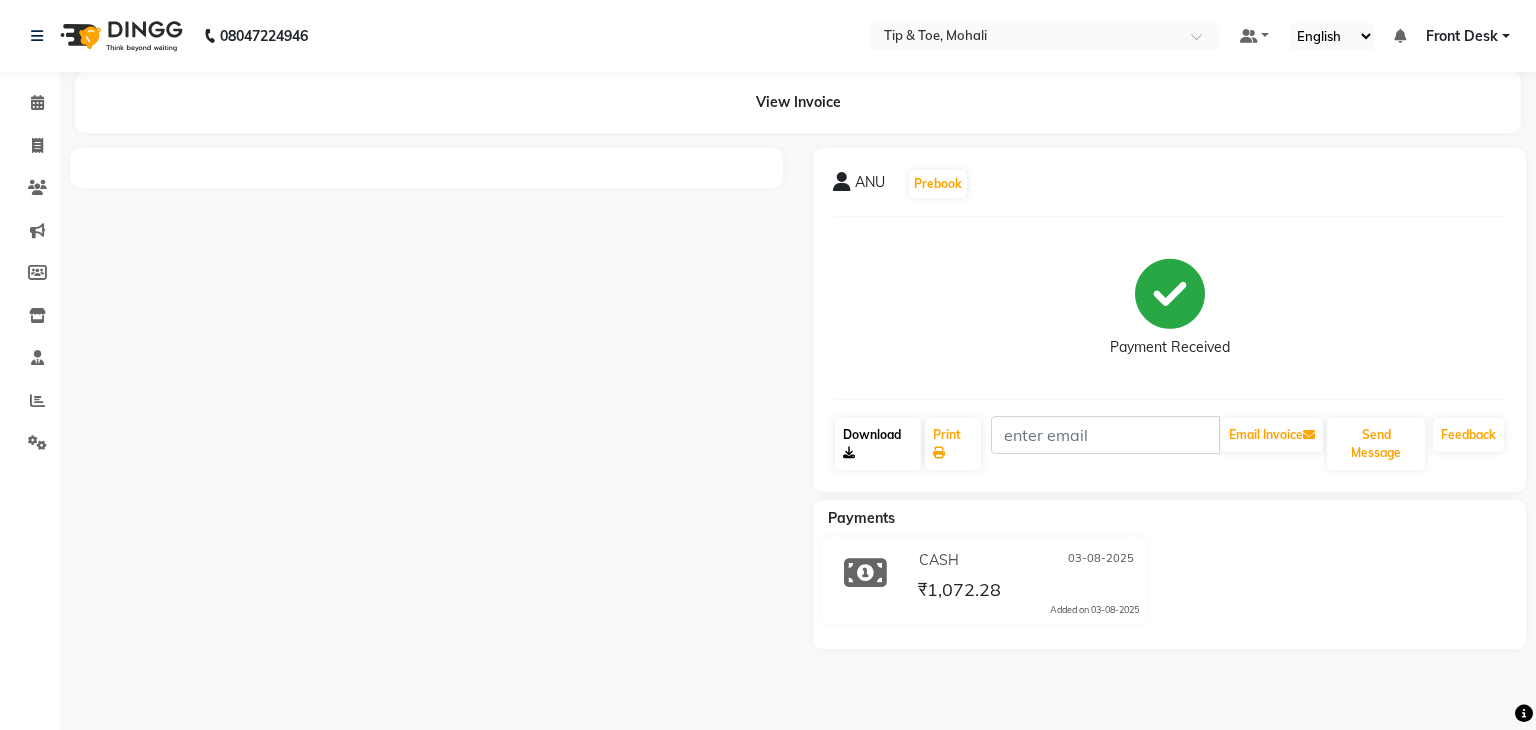 click on "Download" 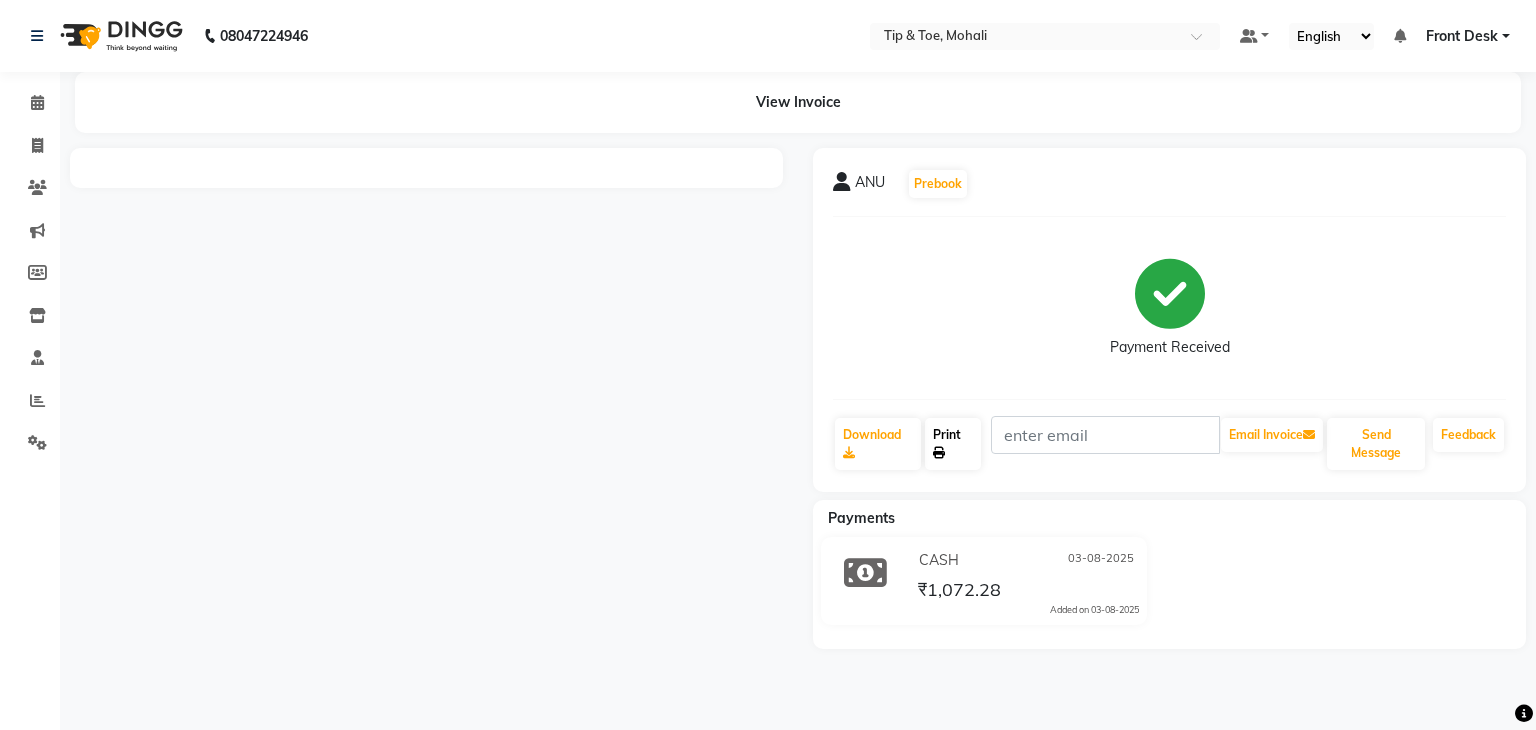 click on "Print" 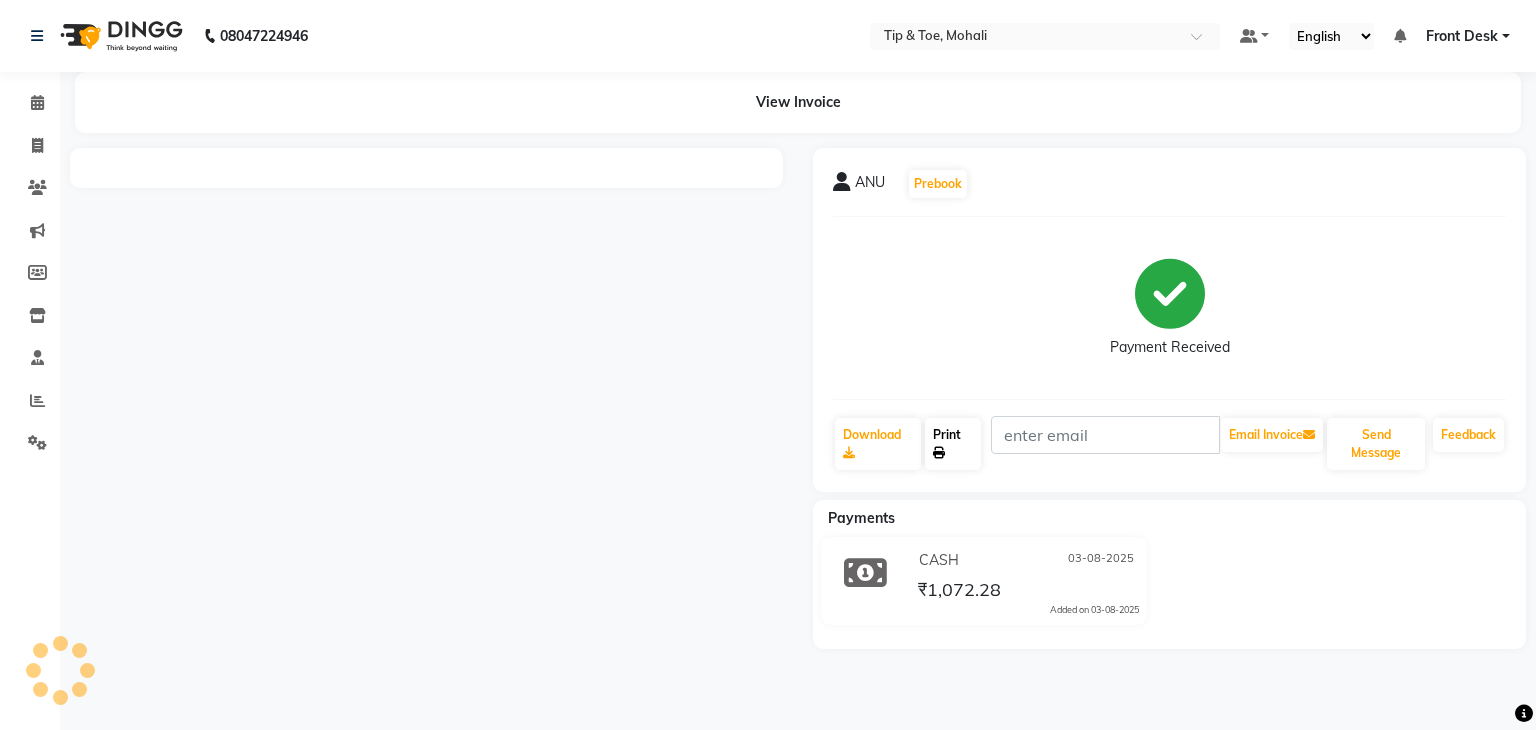 click on "Print" 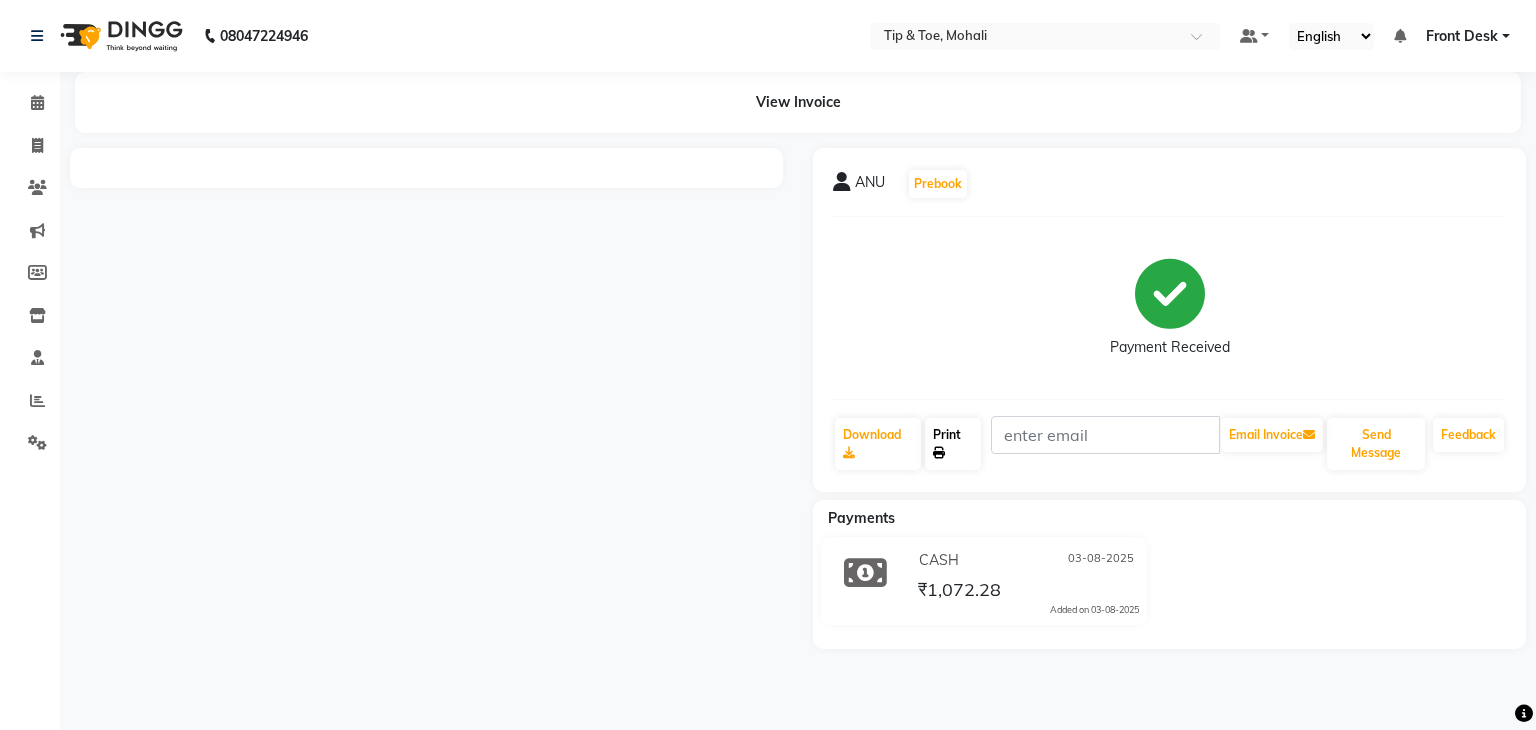 click on "Print" 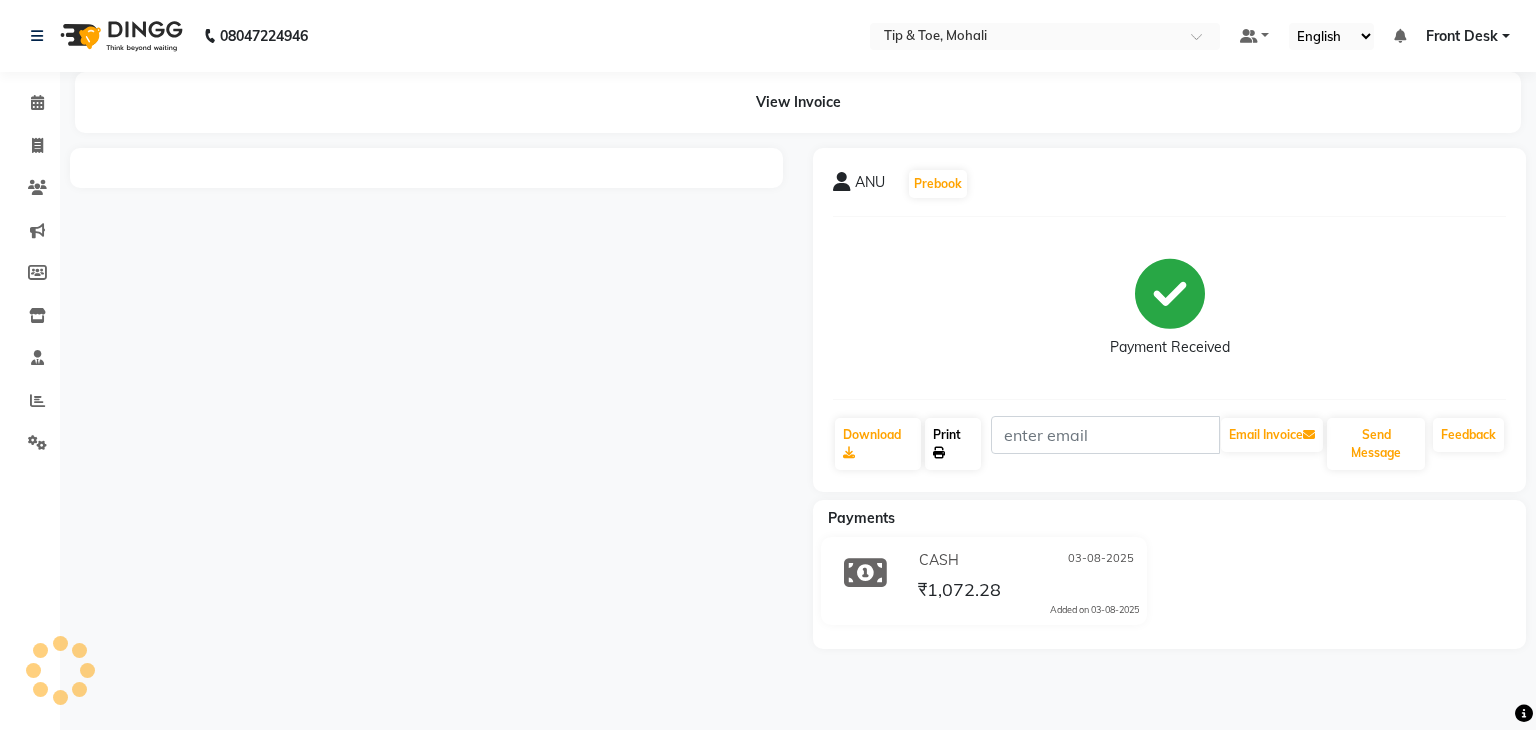 click on "Print" 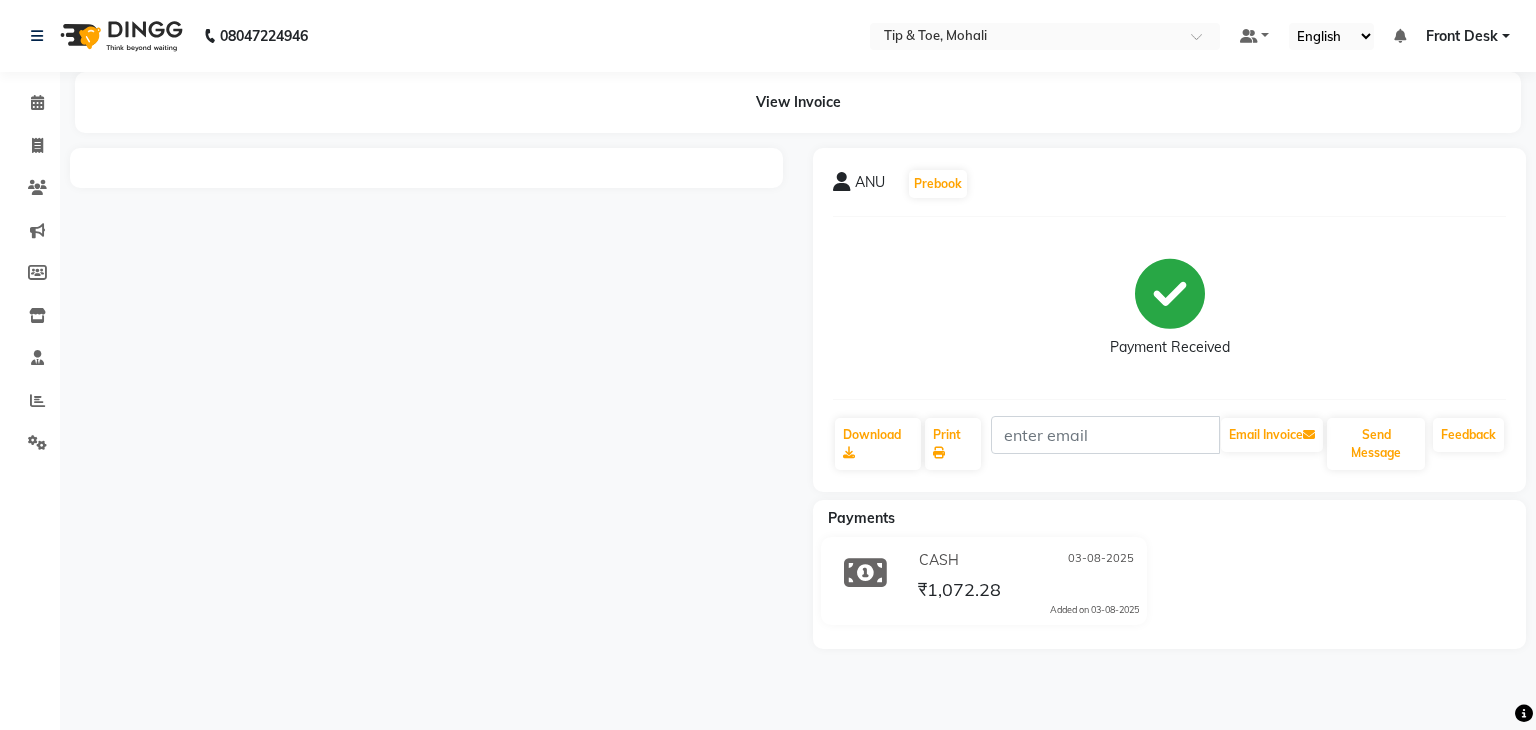 click on "Front Desk" at bounding box center (1462, 36) 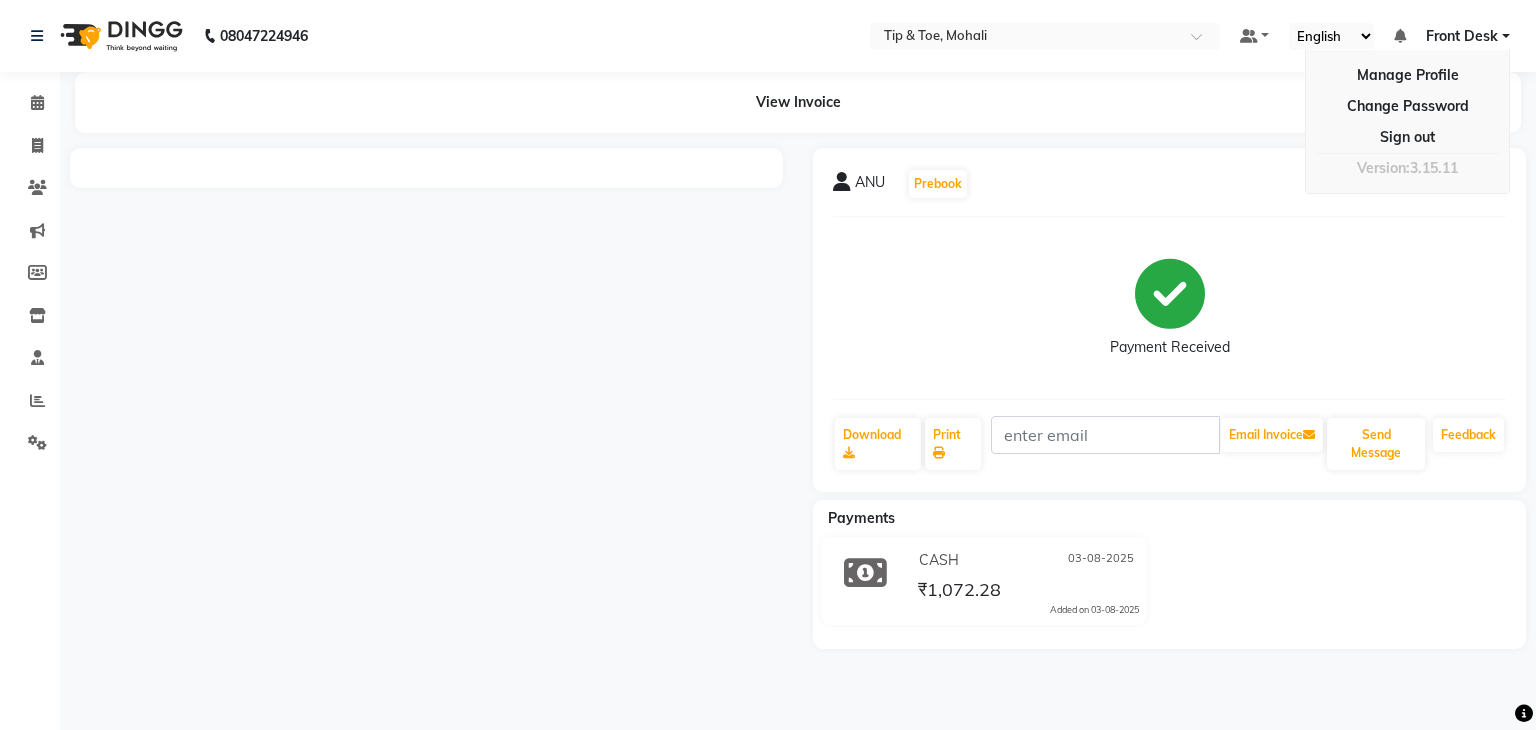 click on "Payment Received" 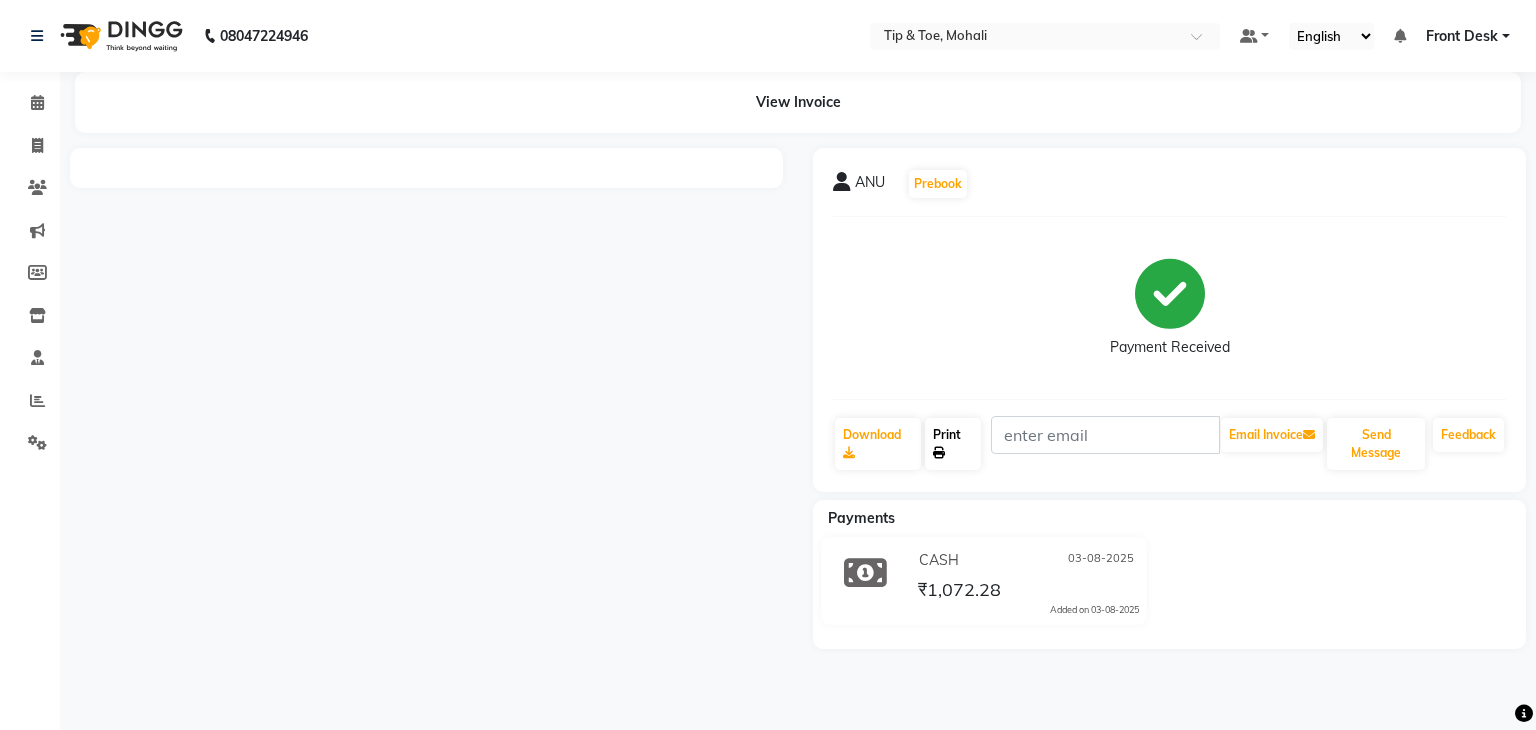 click on "Print" 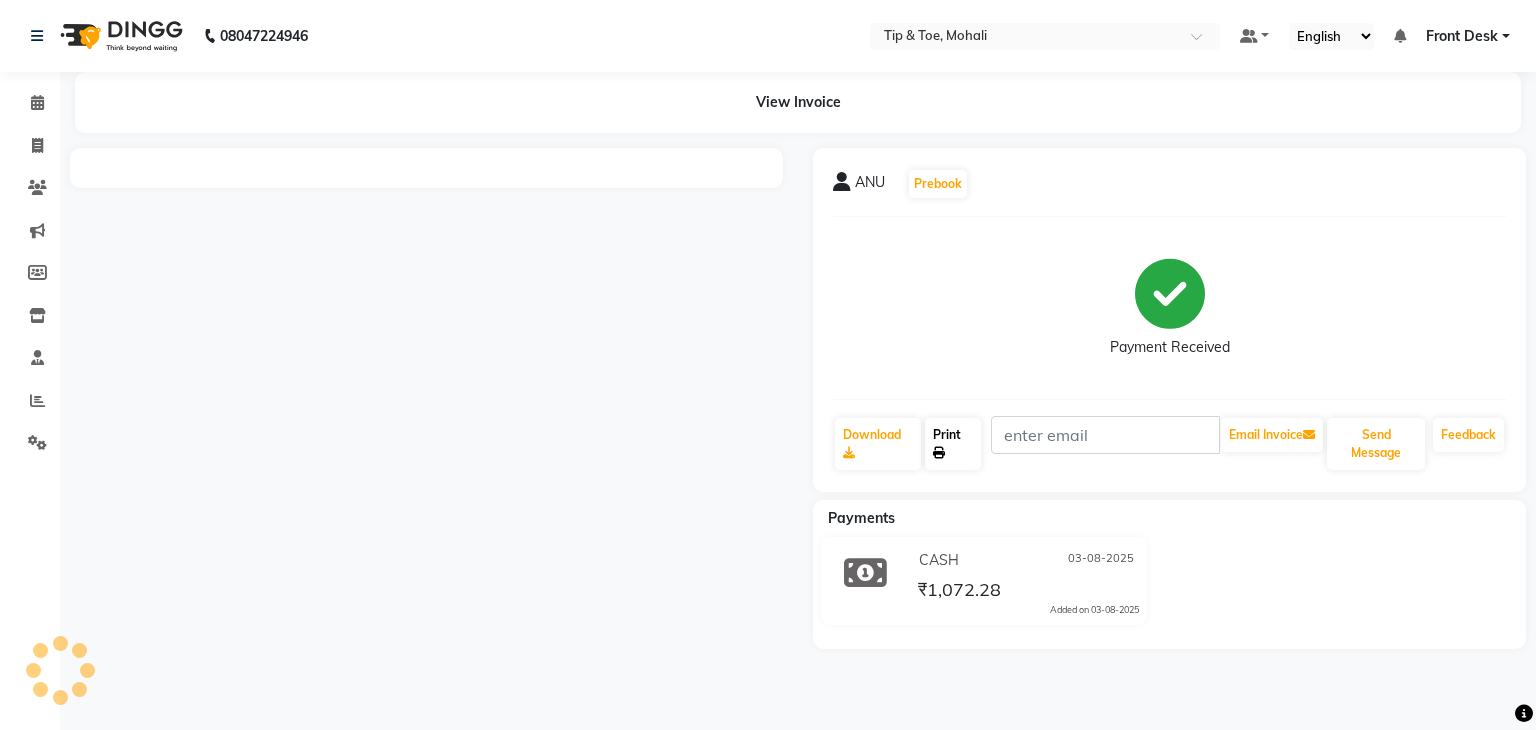 click on "Print" 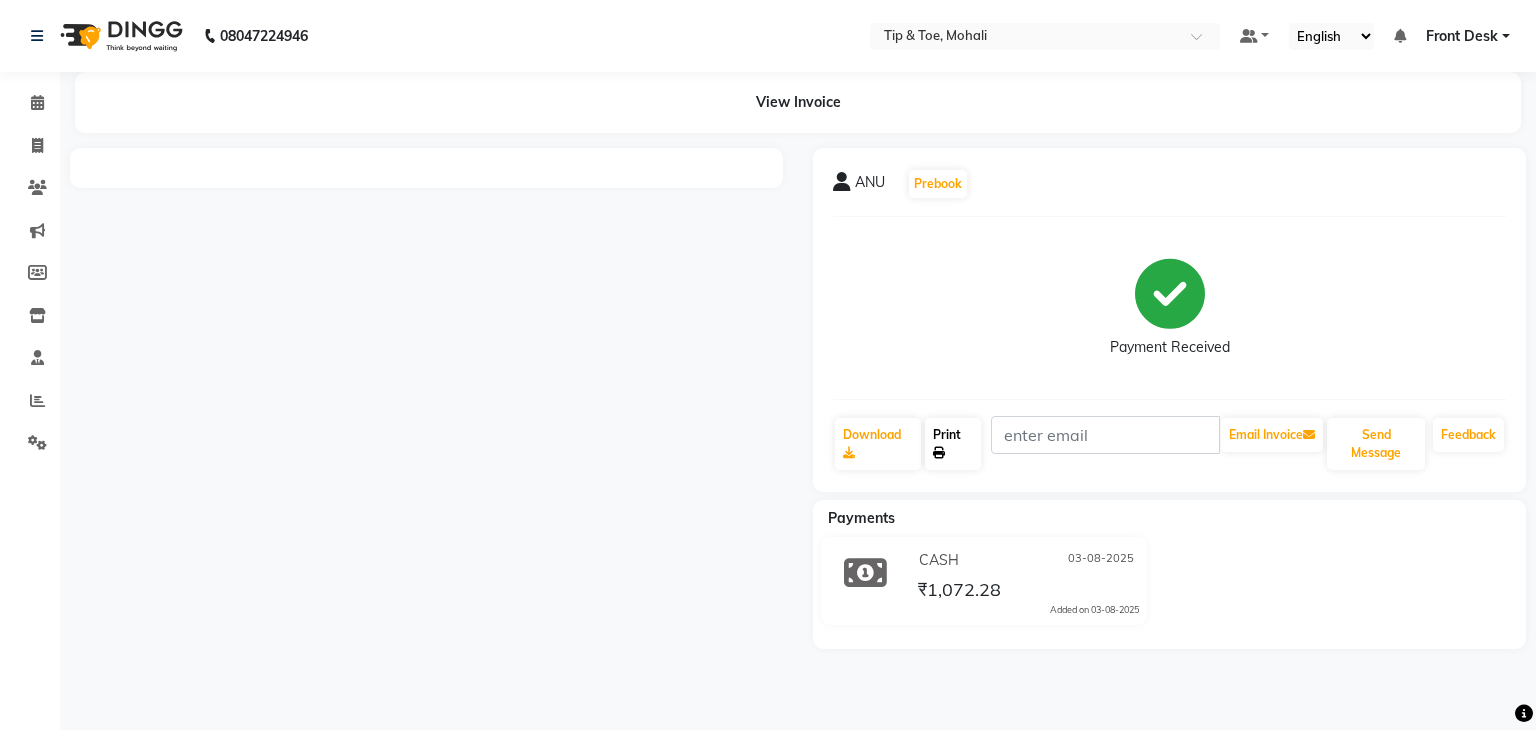 click on "Print" 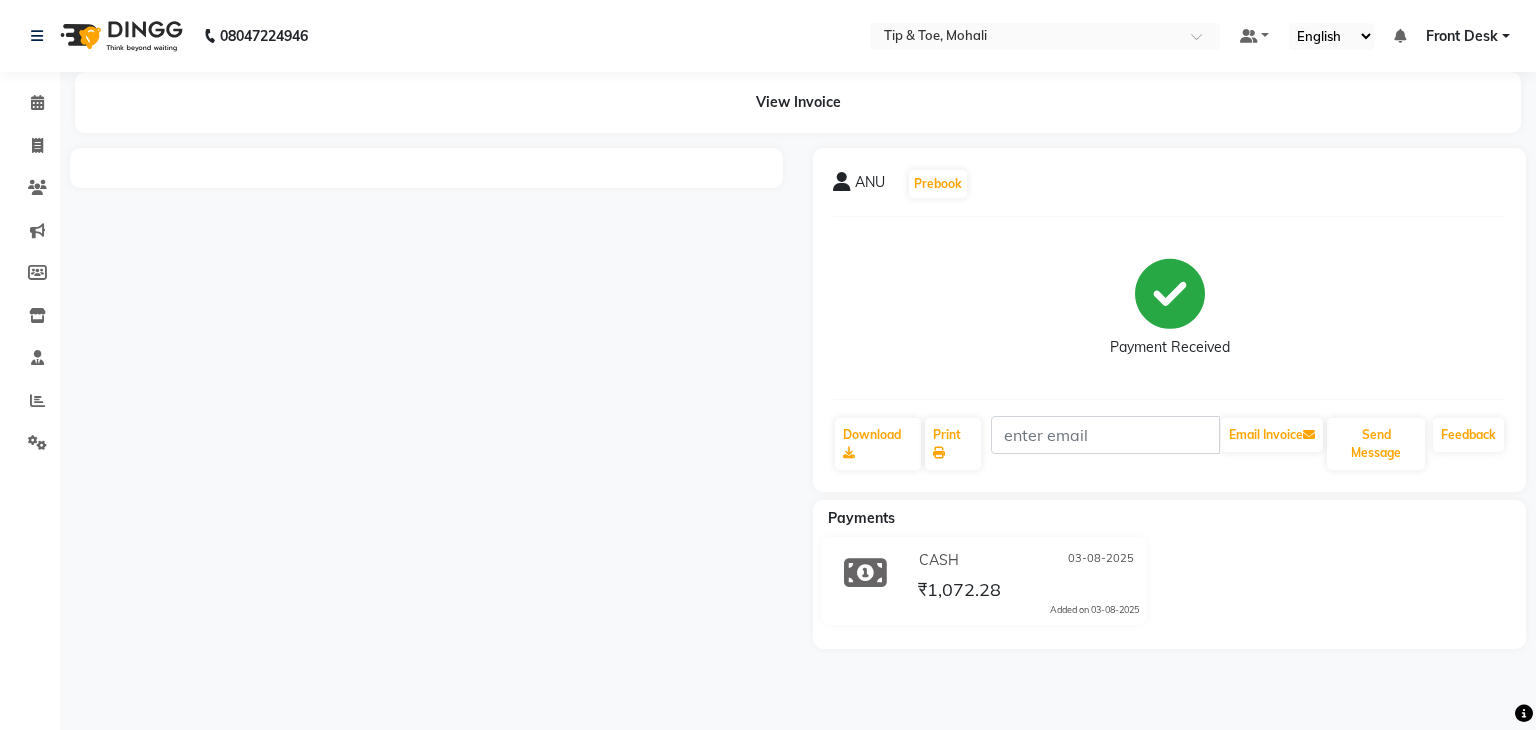 drag, startPoint x: 965, startPoint y: 440, endPoint x: 533, endPoint y: 501, distance: 436.28546 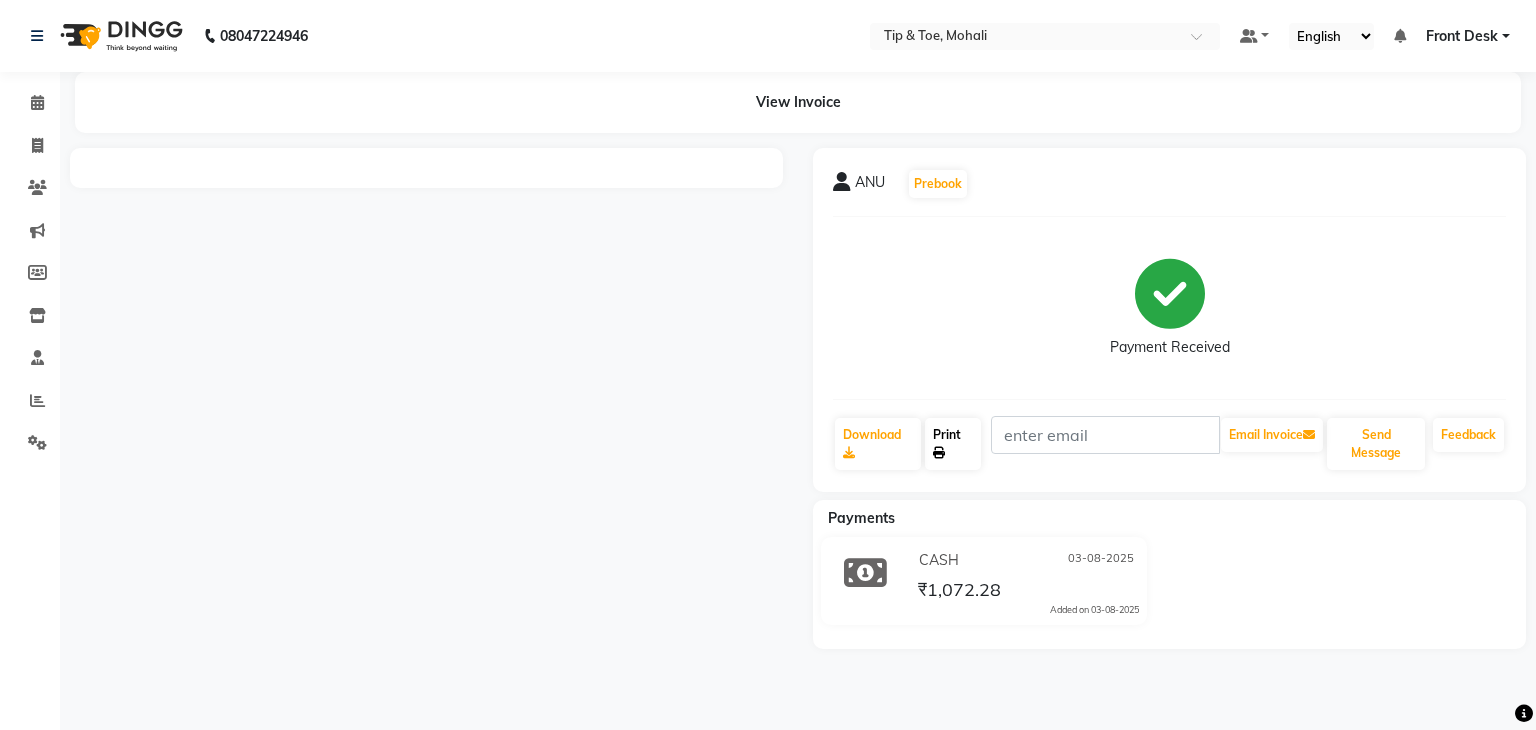 click 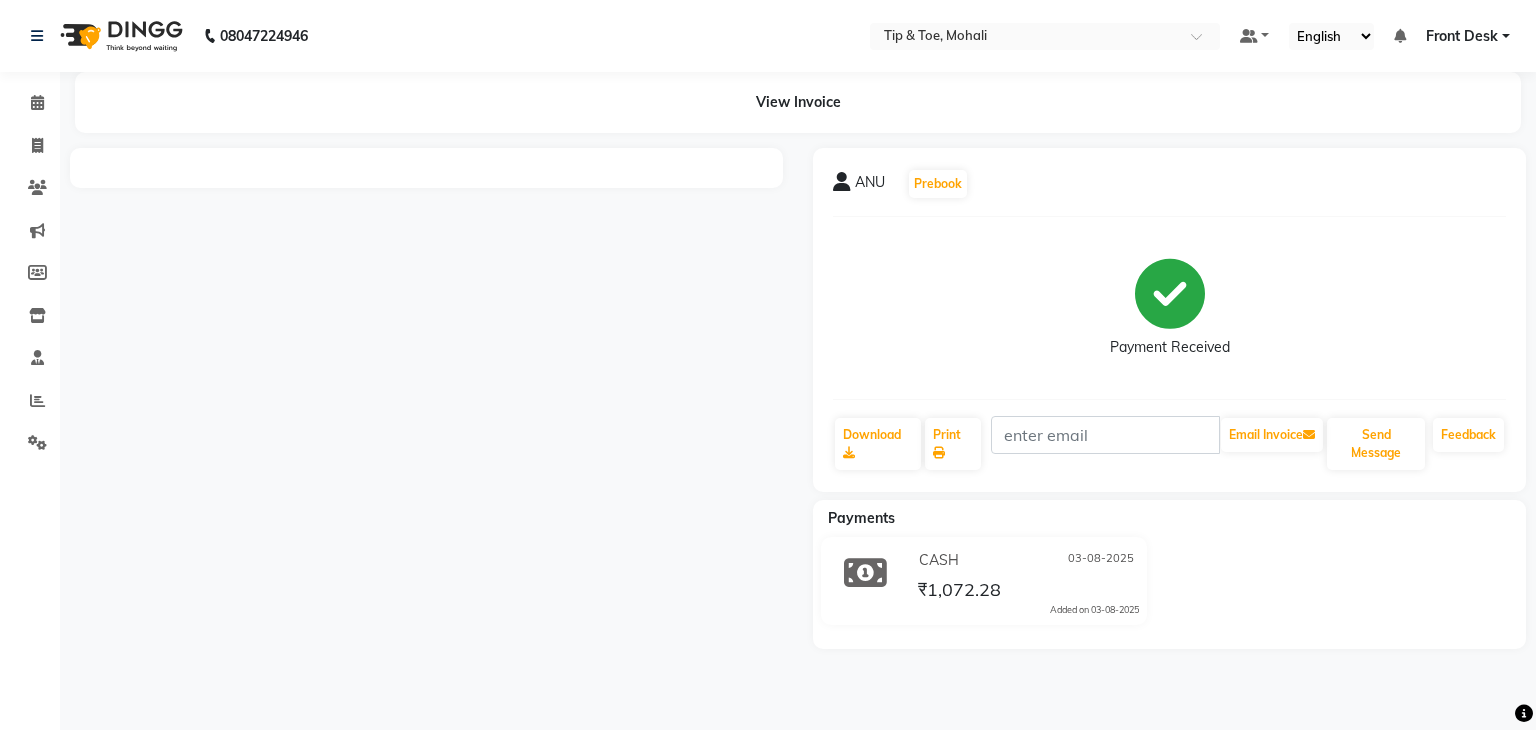 click on "CASH 03-08-2025" 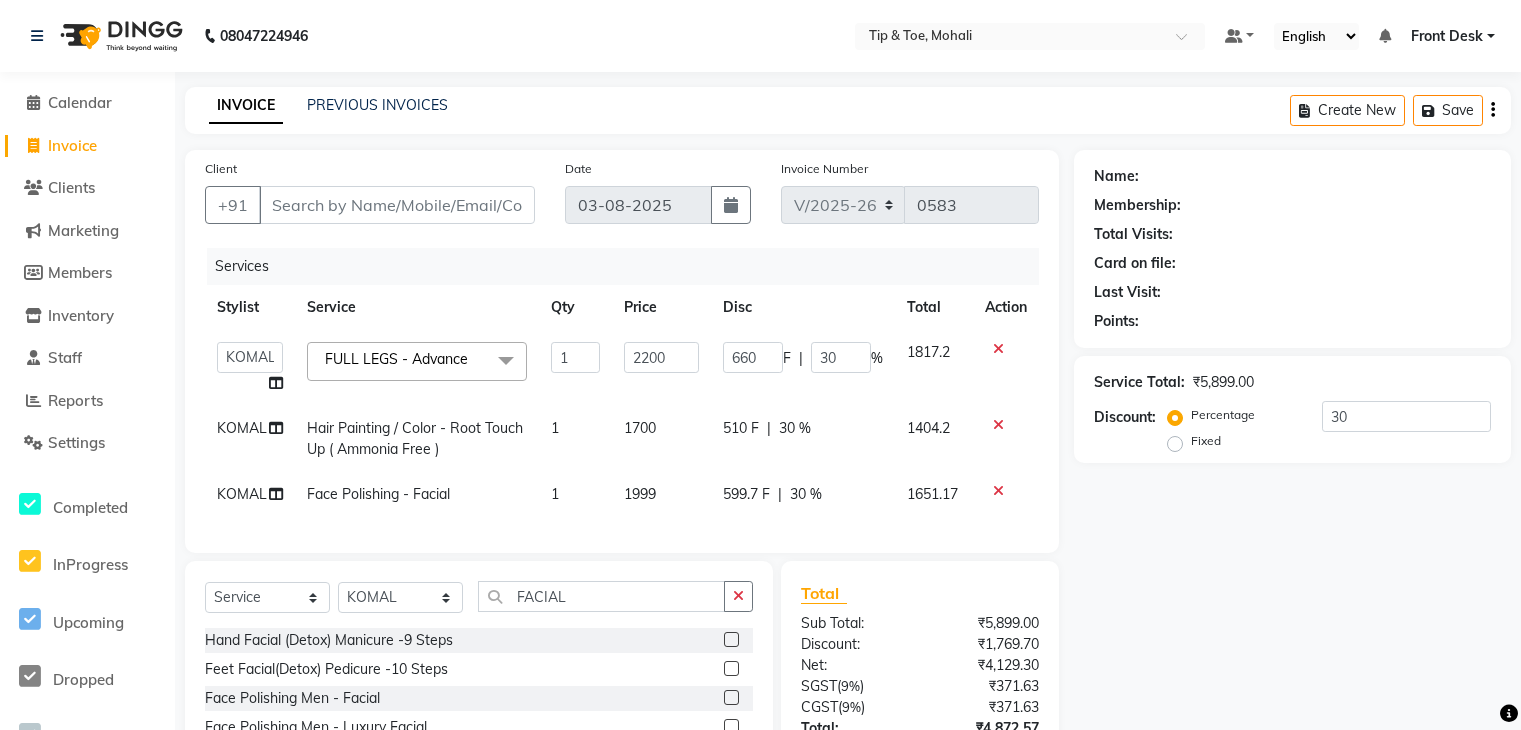 select on "5835" 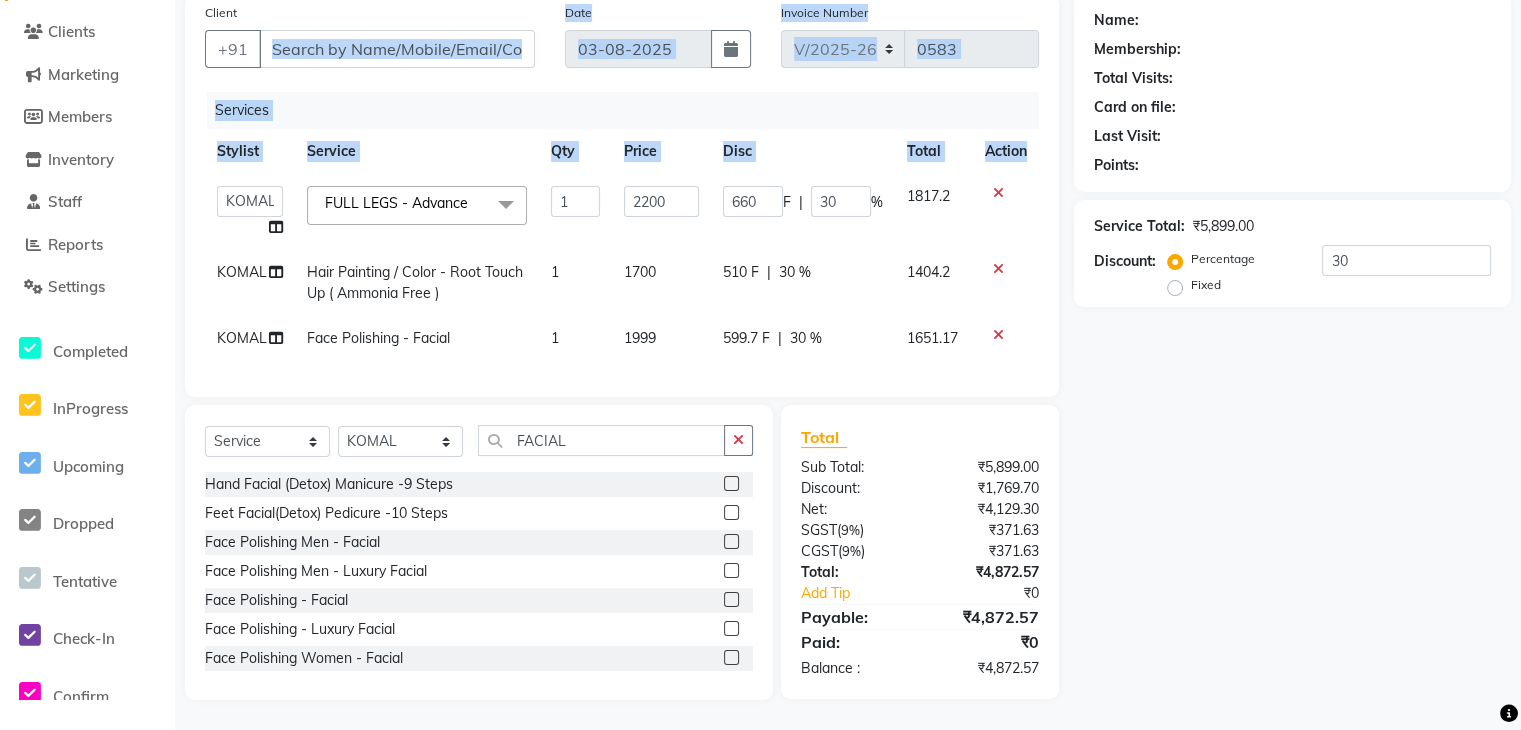 scroll, scrollTop: 0, scrollLeft: 0, axis: both 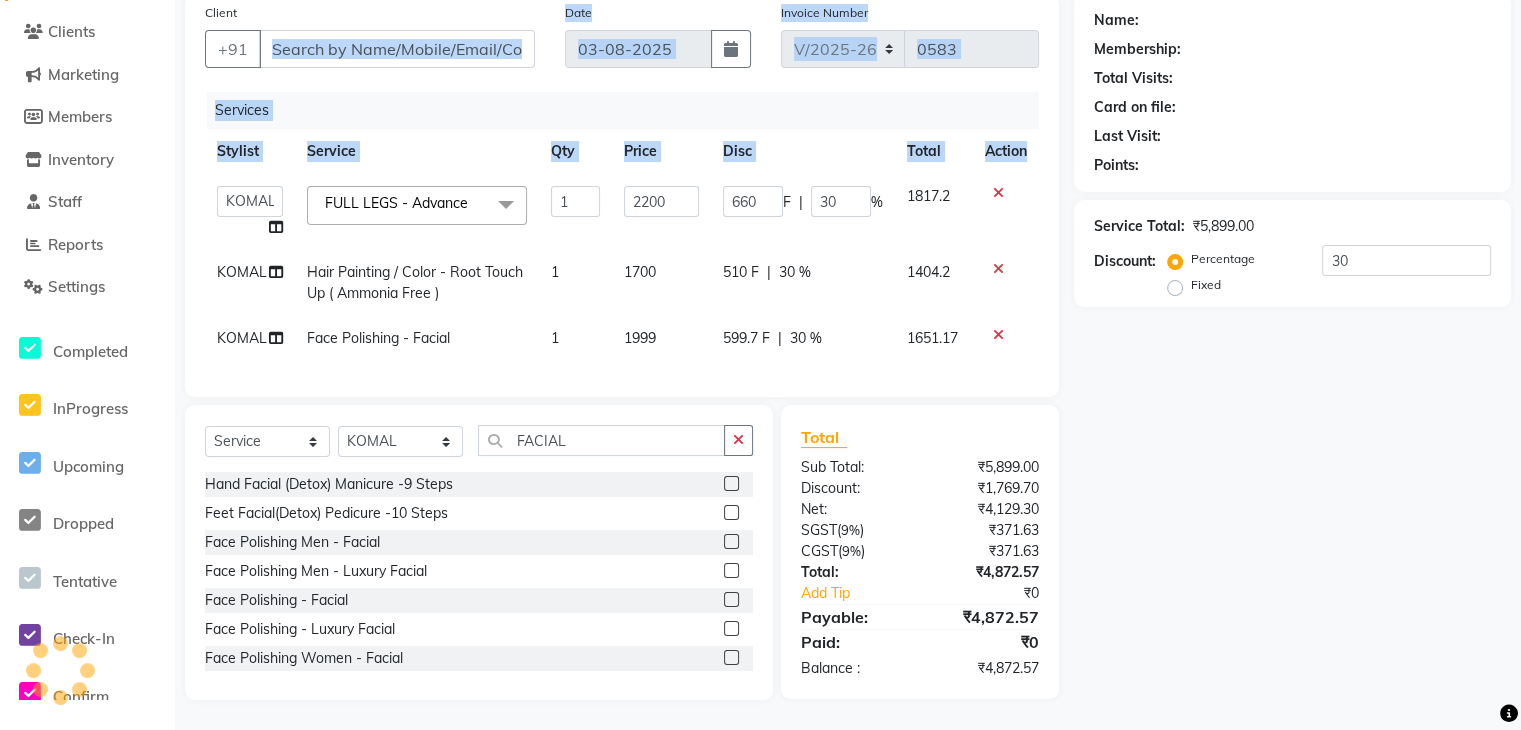 click 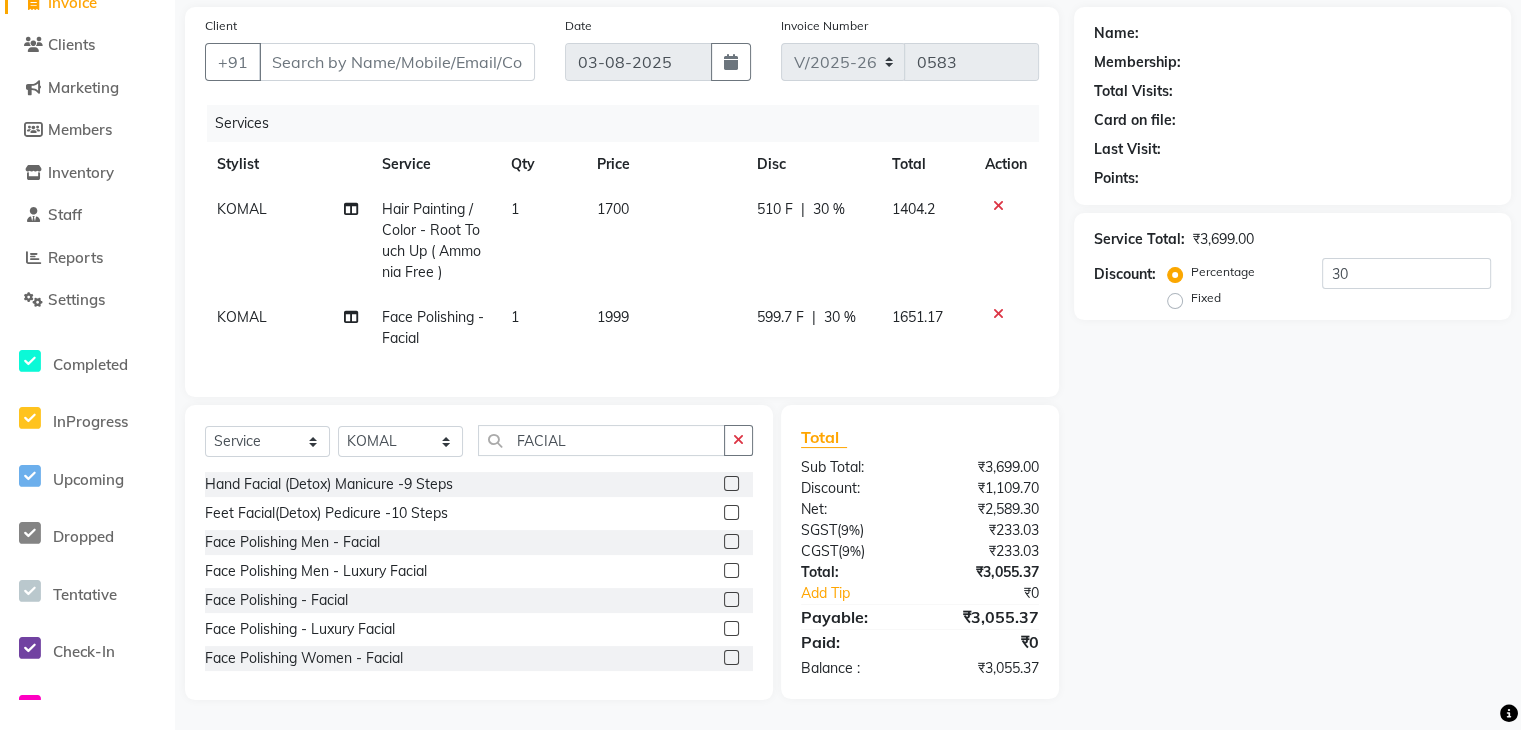 click 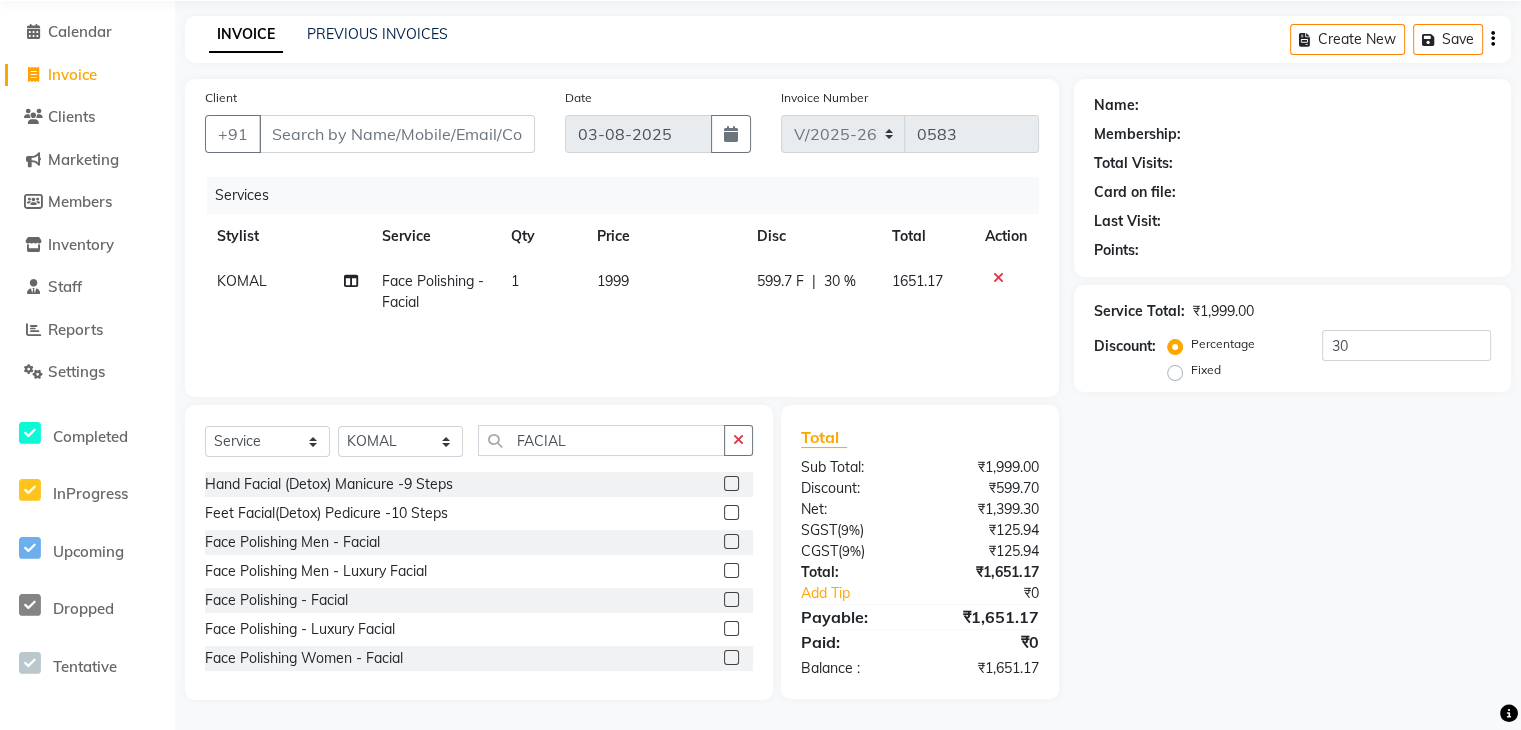 click 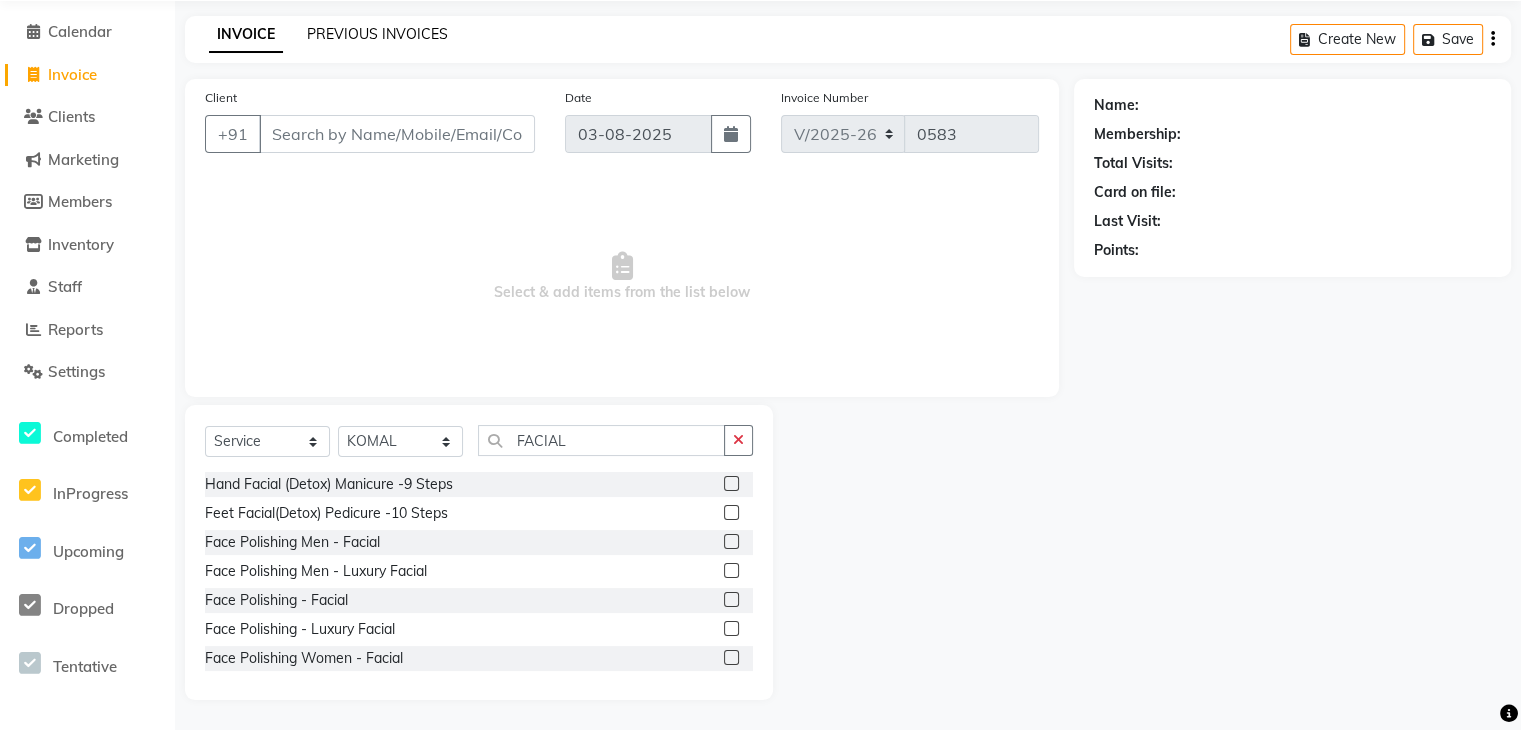 click on "PREVIOUS INVOICES" 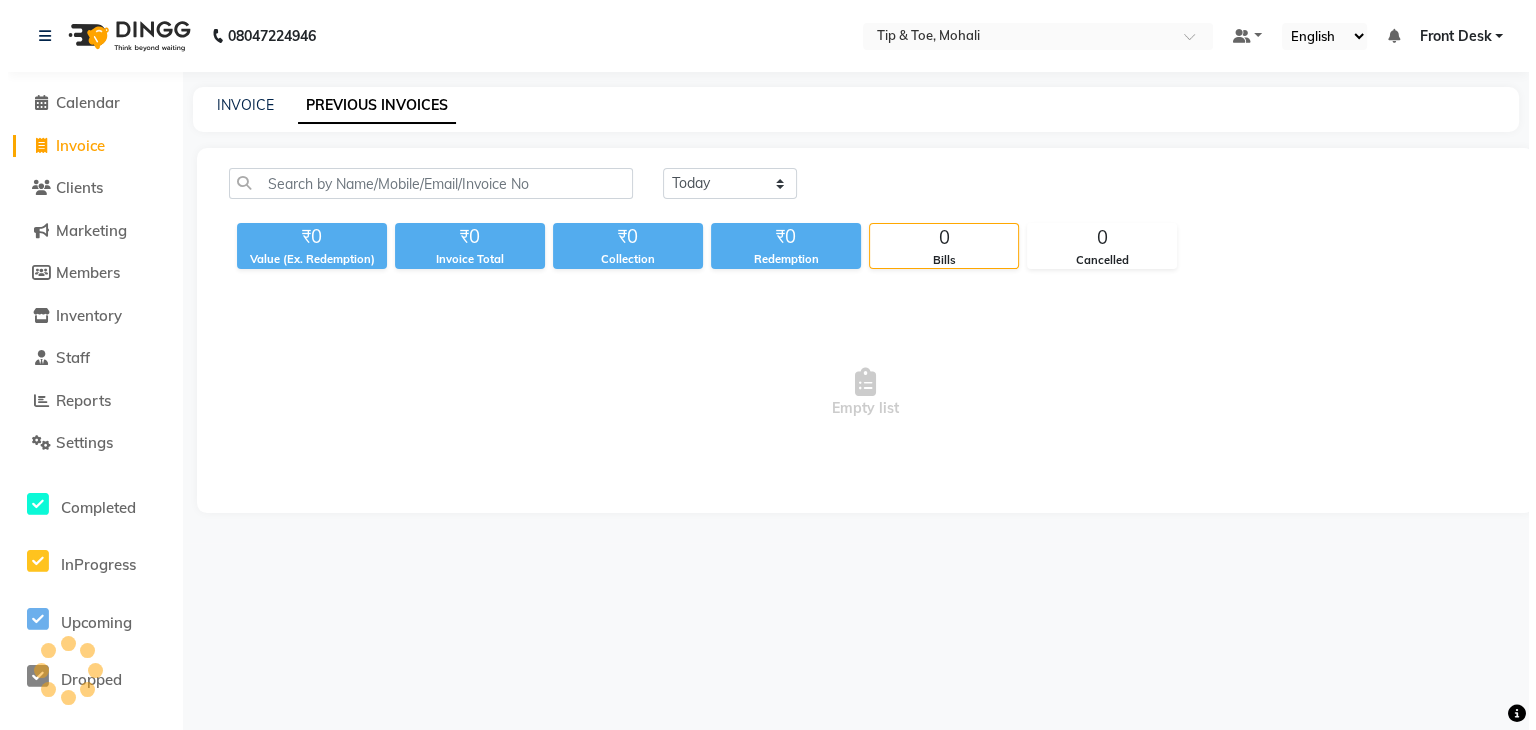 scroll, scrollTop: 0, scrollLeft: 0, axis: both 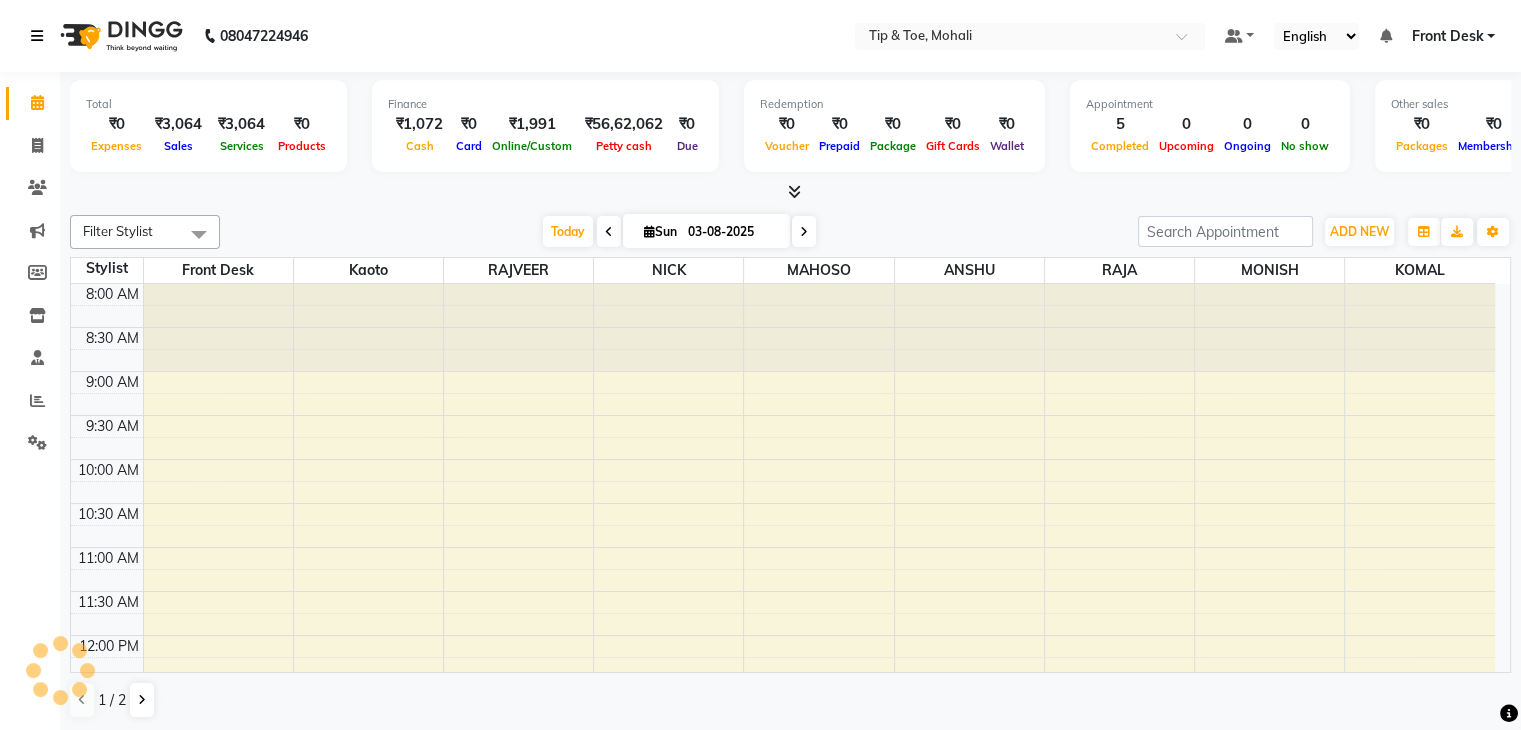 click at bounding box center (37, 36) 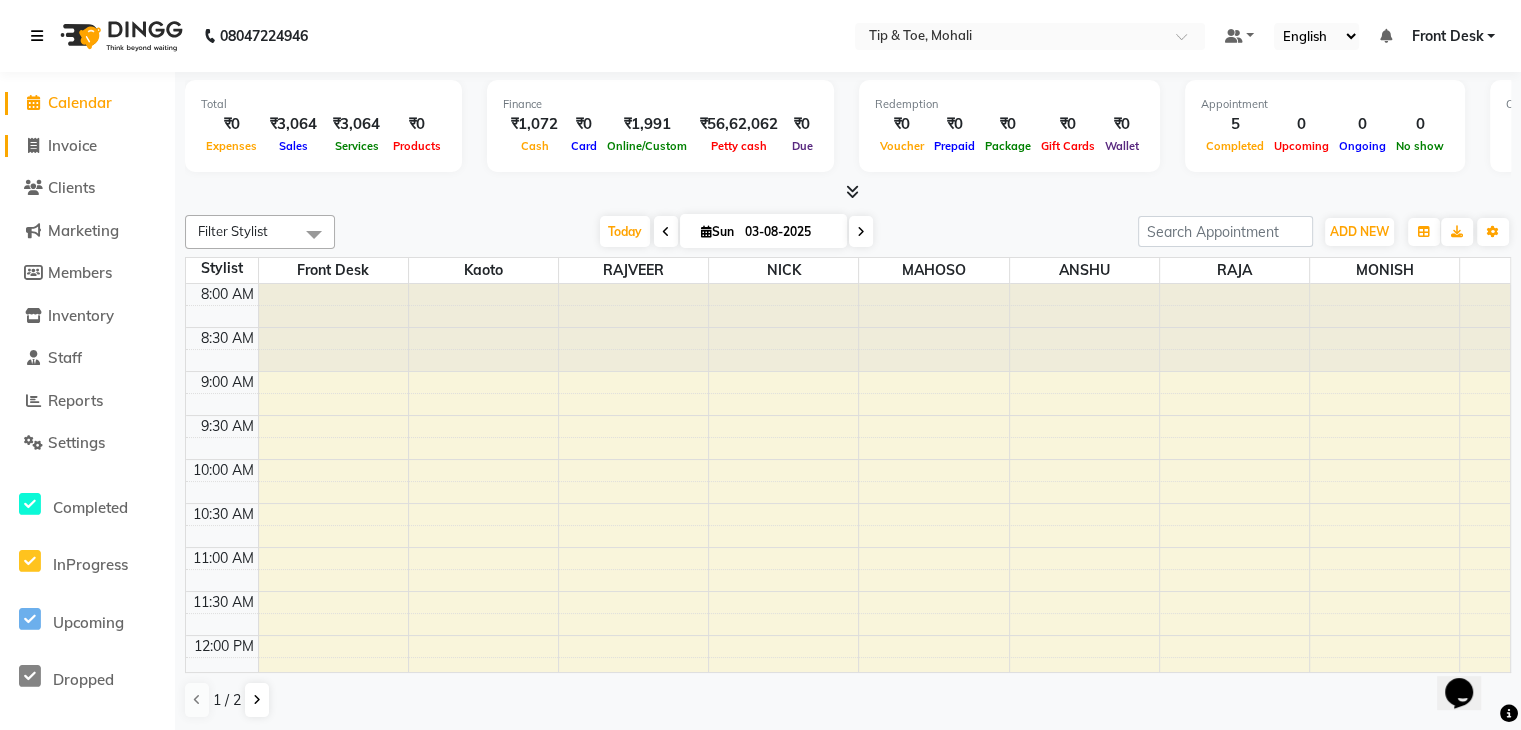 scroll, scrollTop: 0, scrollLeft: 0, axis: both 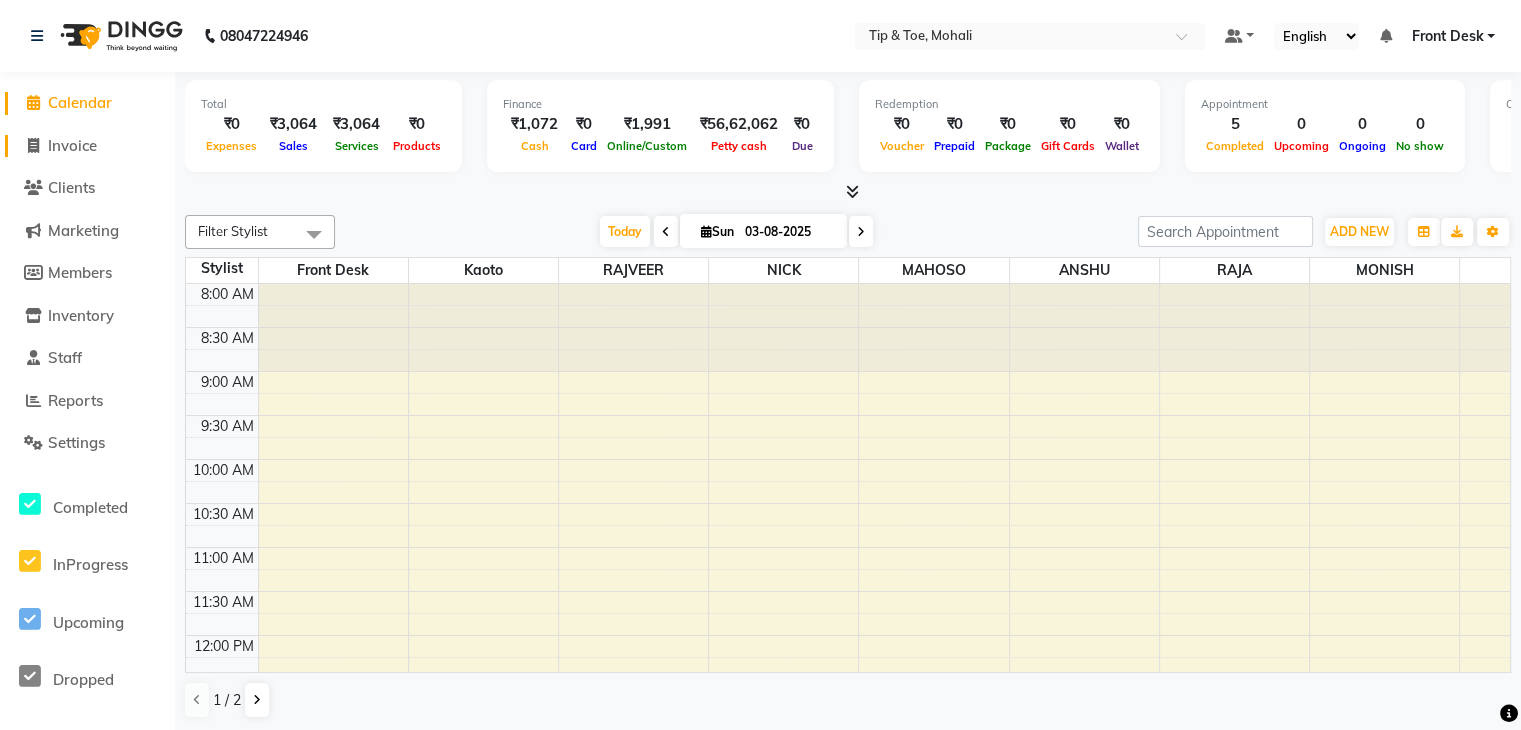 click on "Invoice" 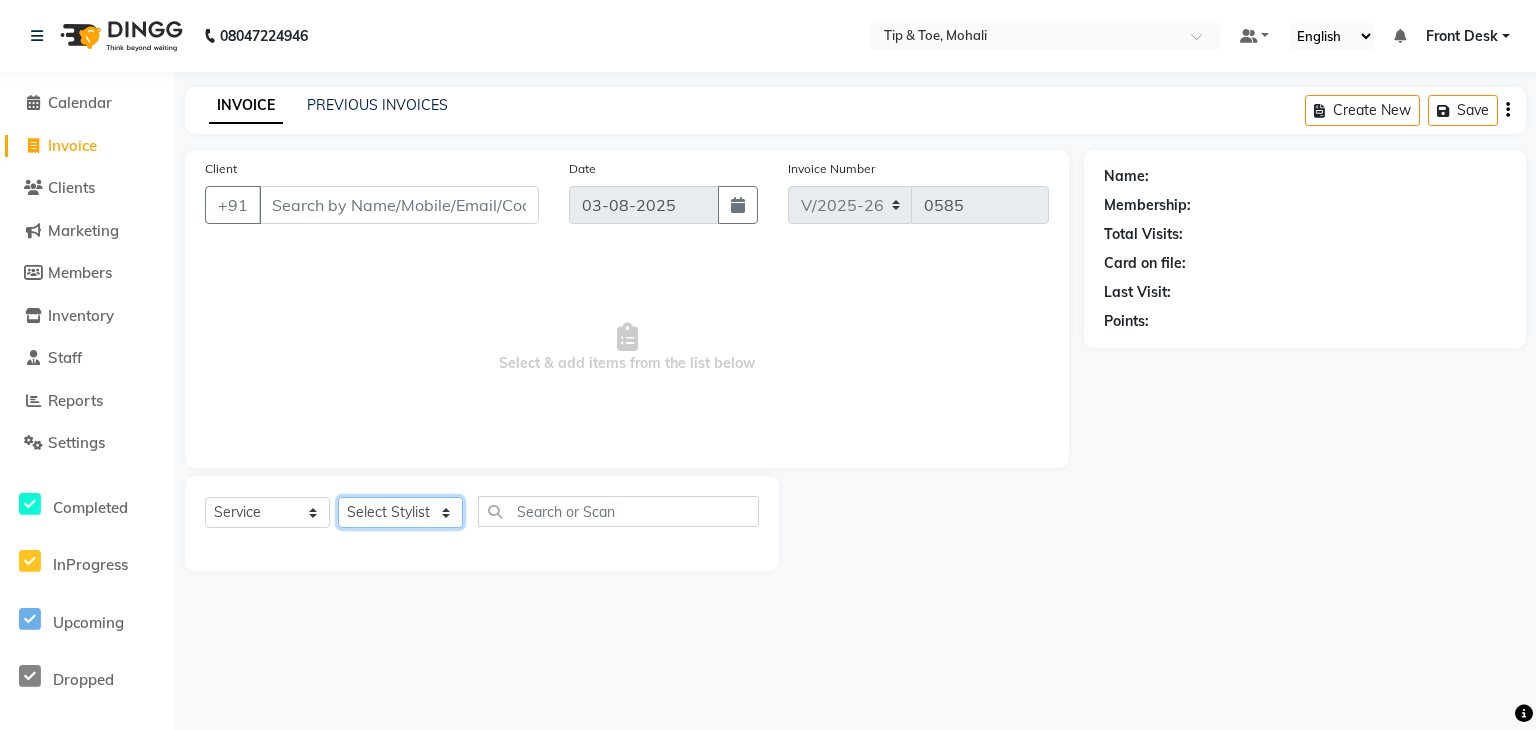 click on "Select Stylist ANSHU Front Desk Kaoto KOMAL MAHOSO MONISH NICK RAJA RAJVEER RANGINA SACHIN SAHIL" 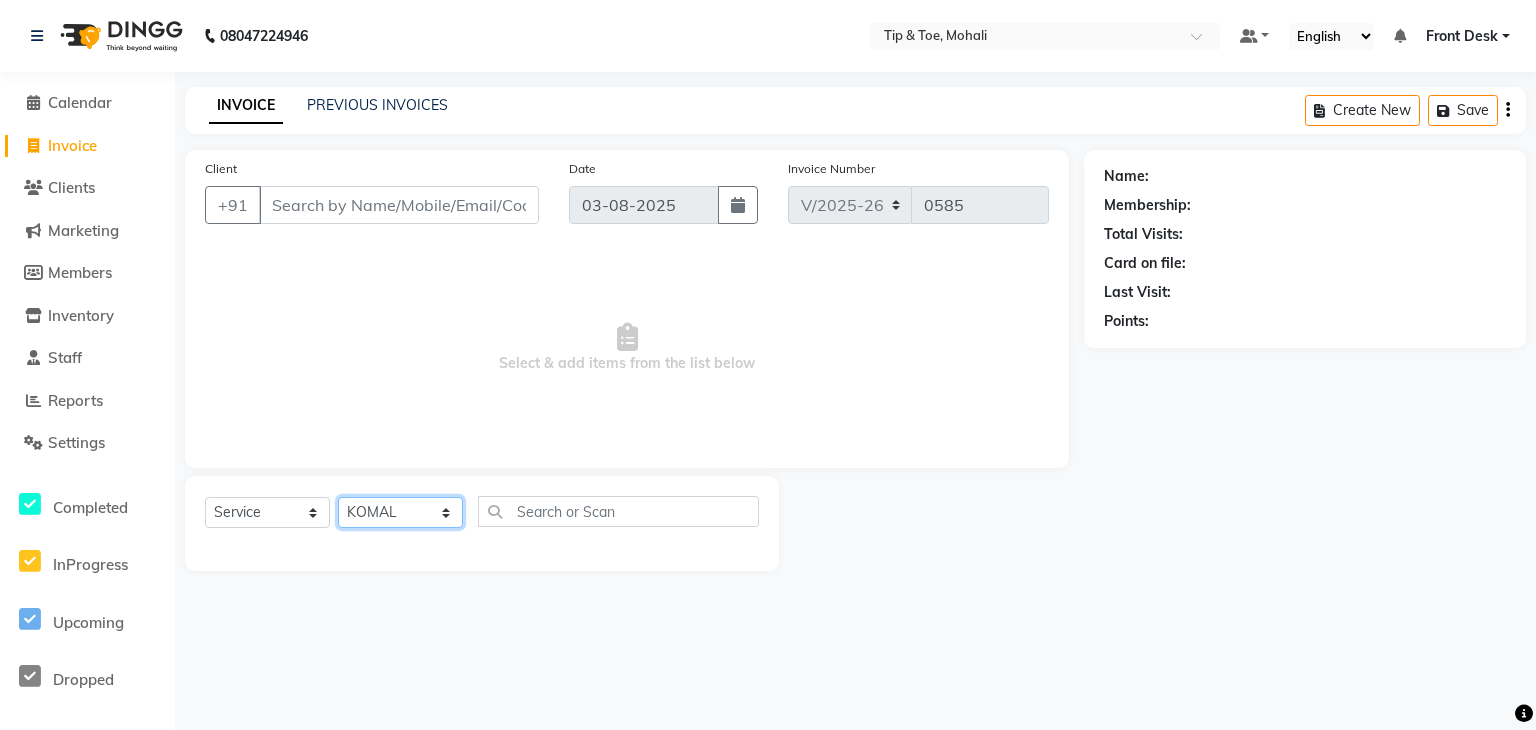 click on "Select Stylist ANSHU Front Desk Kaoto KOMAL MAHOSO MONISH NICK RAJA RAJVEER RANGINA SACHIN SAHIL" 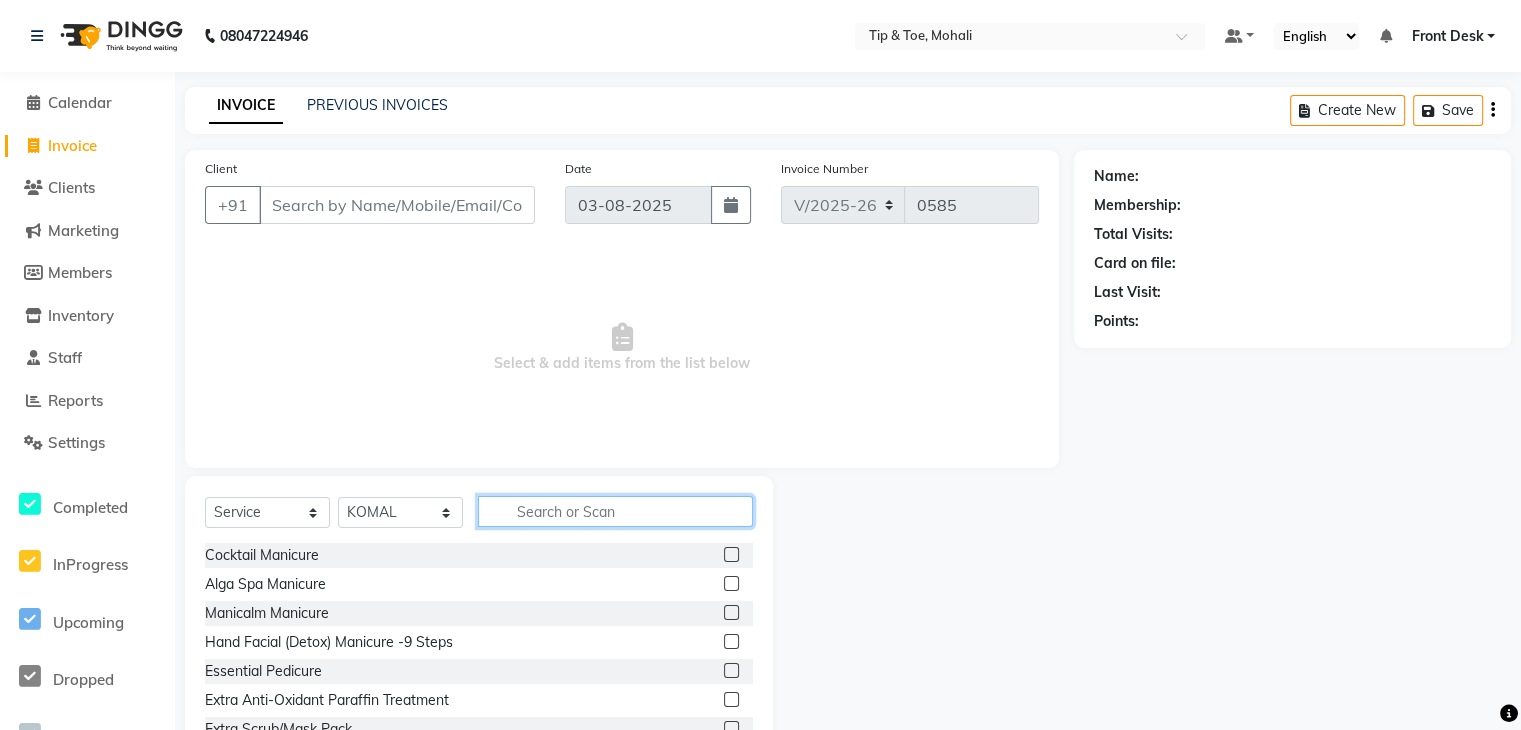click 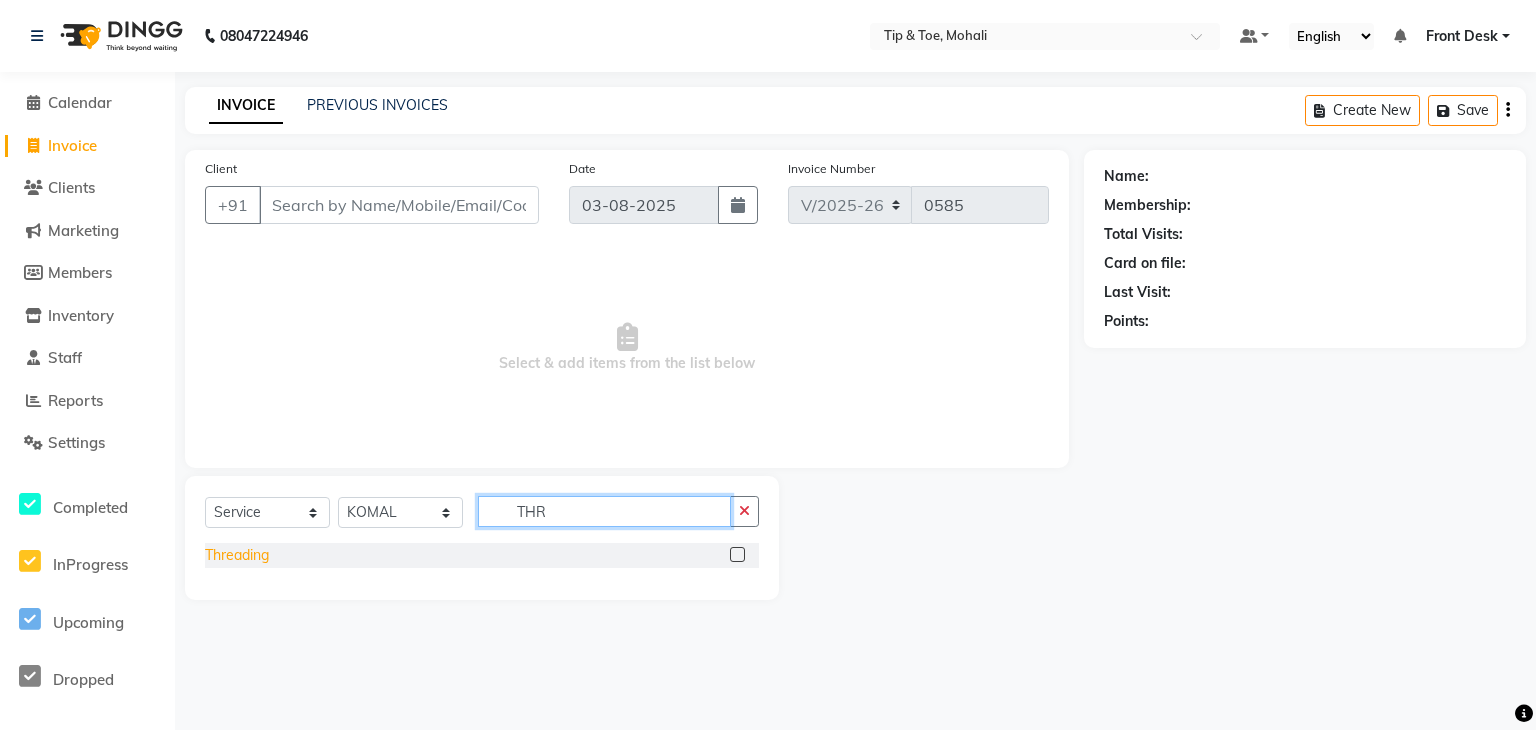 type on "THR" 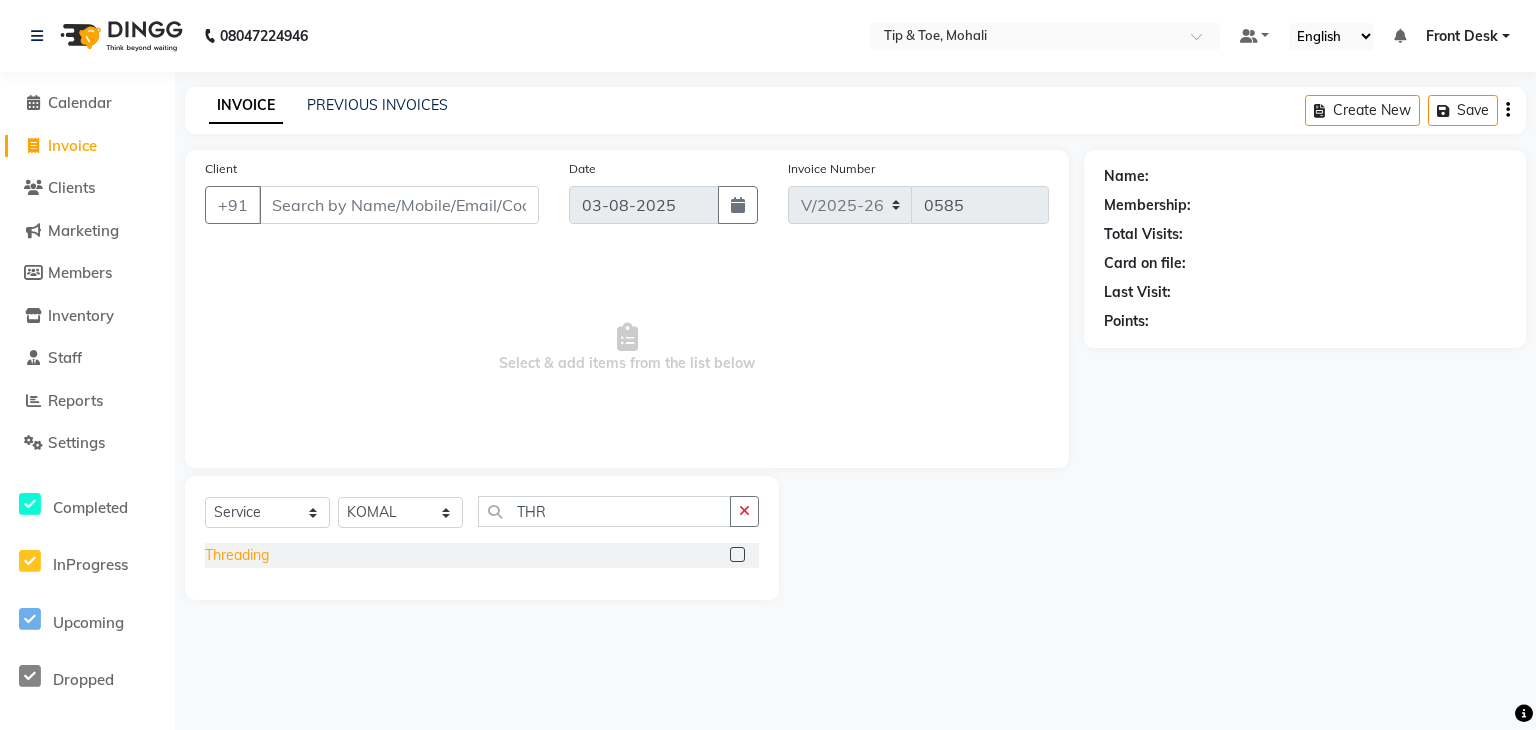 click on "Threading" 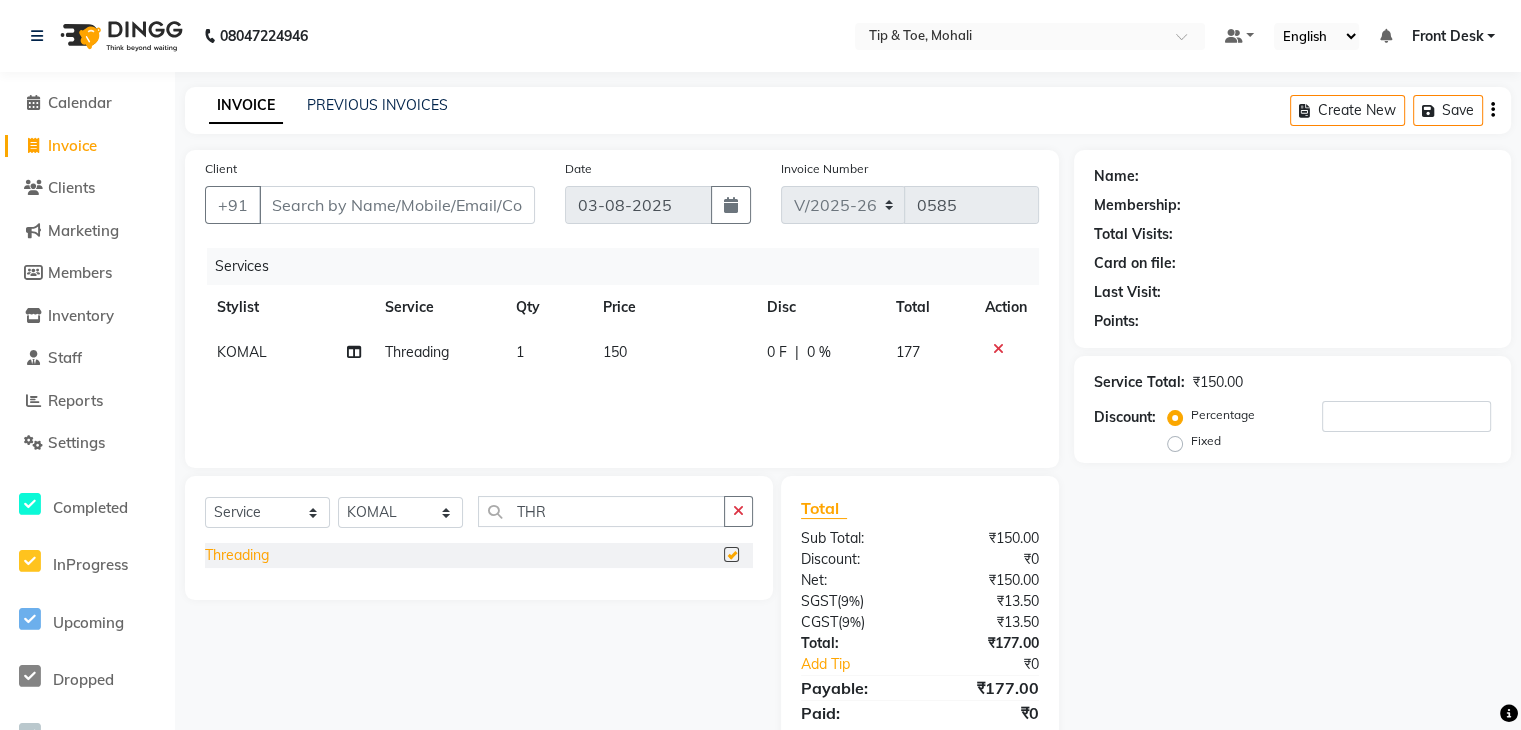 checkbox on "false" 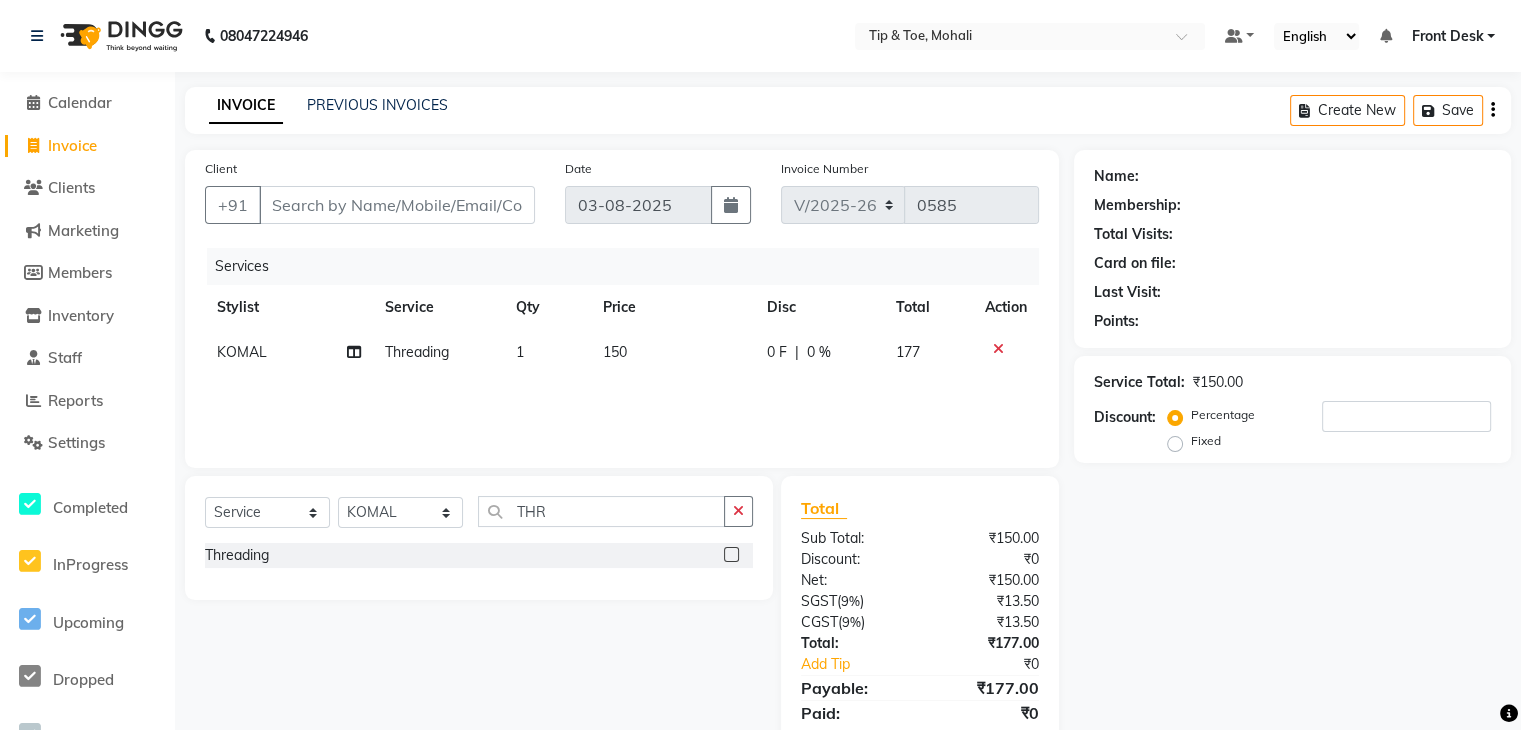 click on "150" 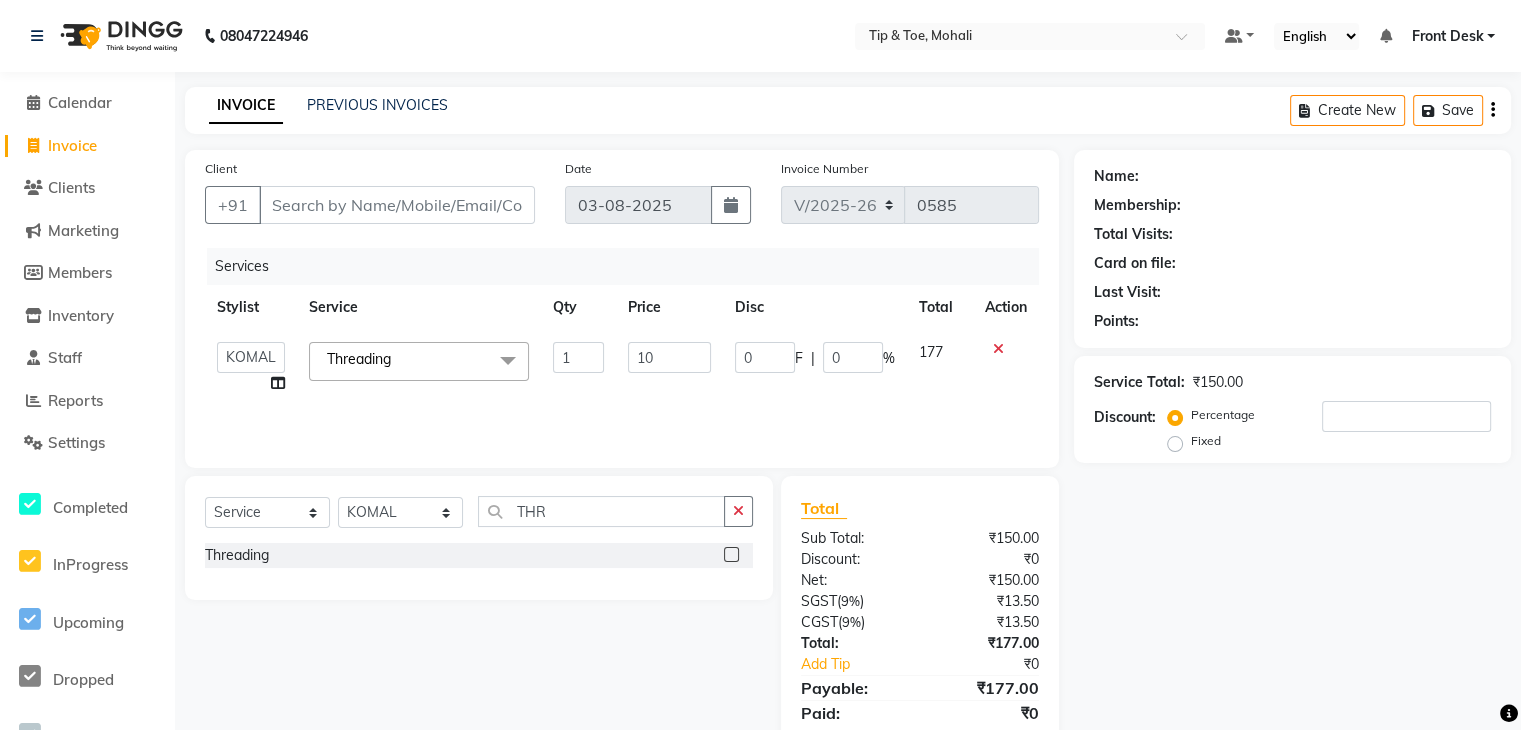 type on "100" 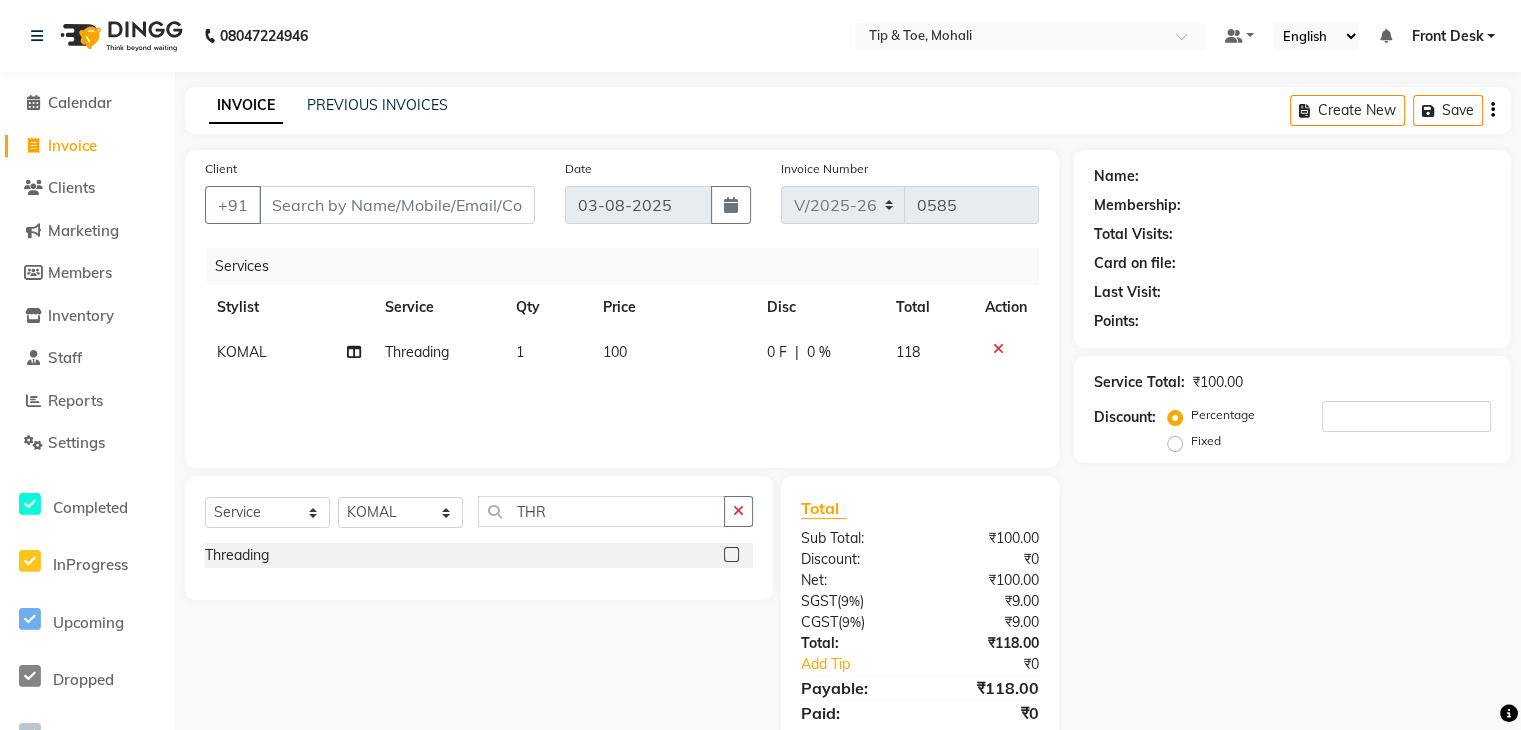 click on "Name: Membership: Total Visits: Card on file: Last Visit:  Points:  Service Total:  ₹100.00  Discount:  Percentage   Fixed" 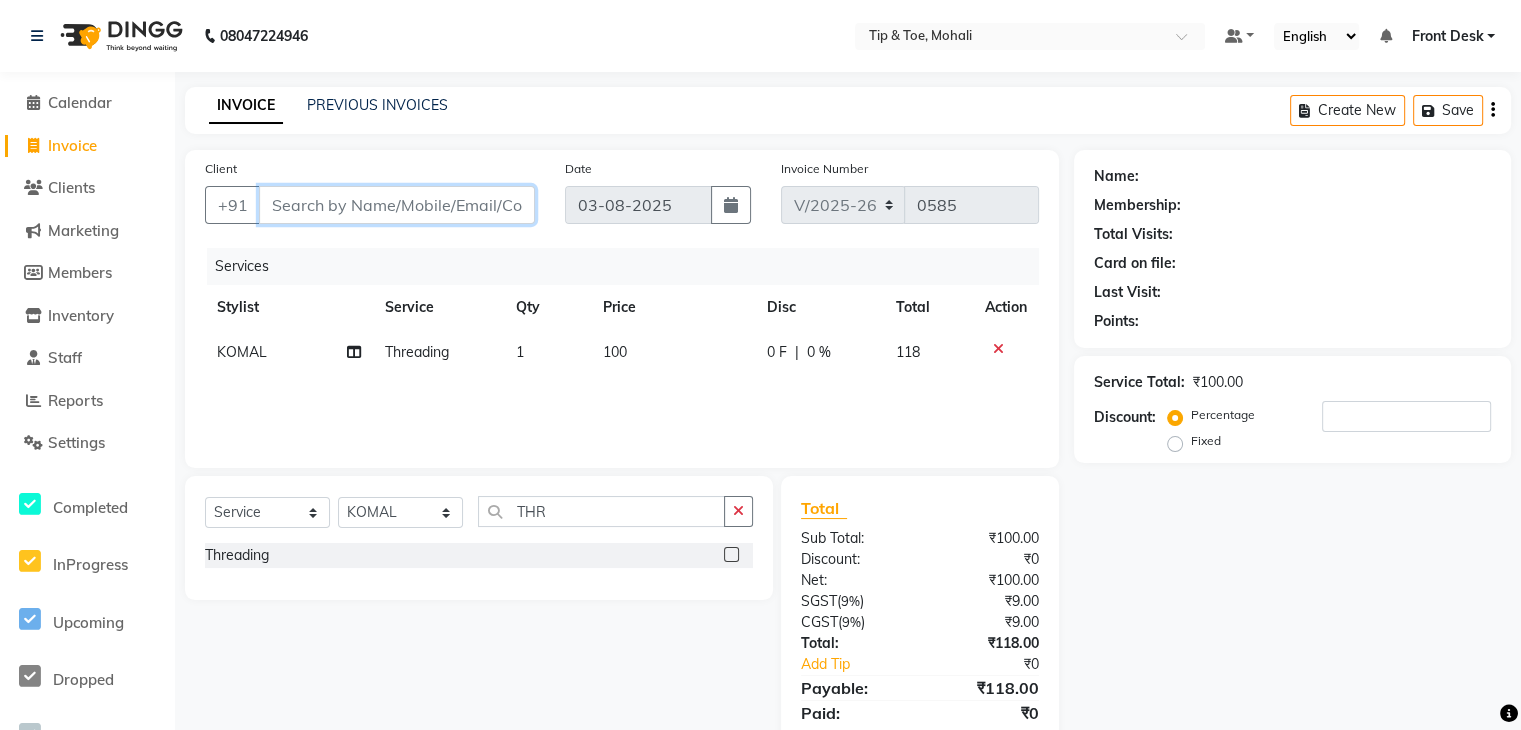 click on "Client" at bounding box center [397, 205] 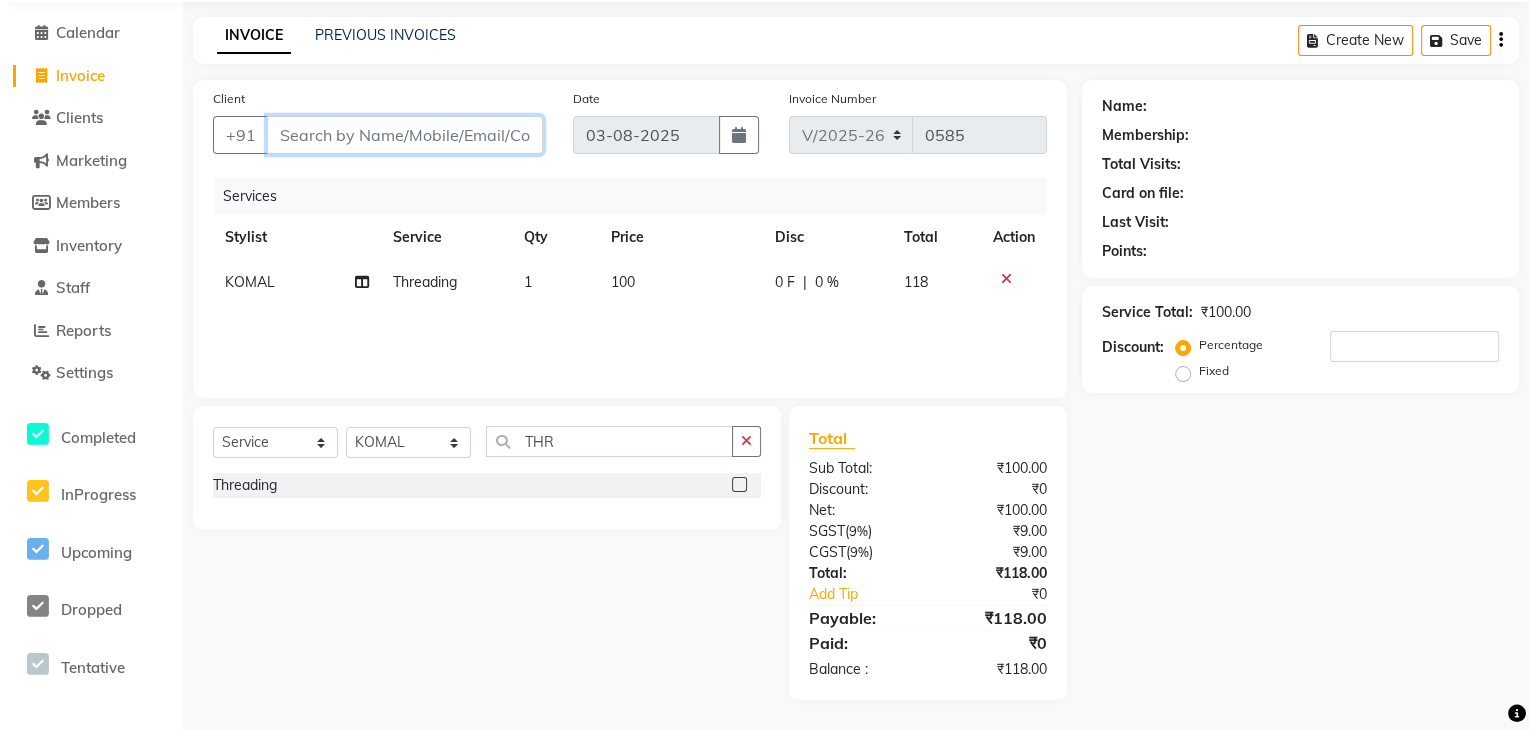 scroll, scrollTop: 71, scrollLeft: 0, axis: vertical 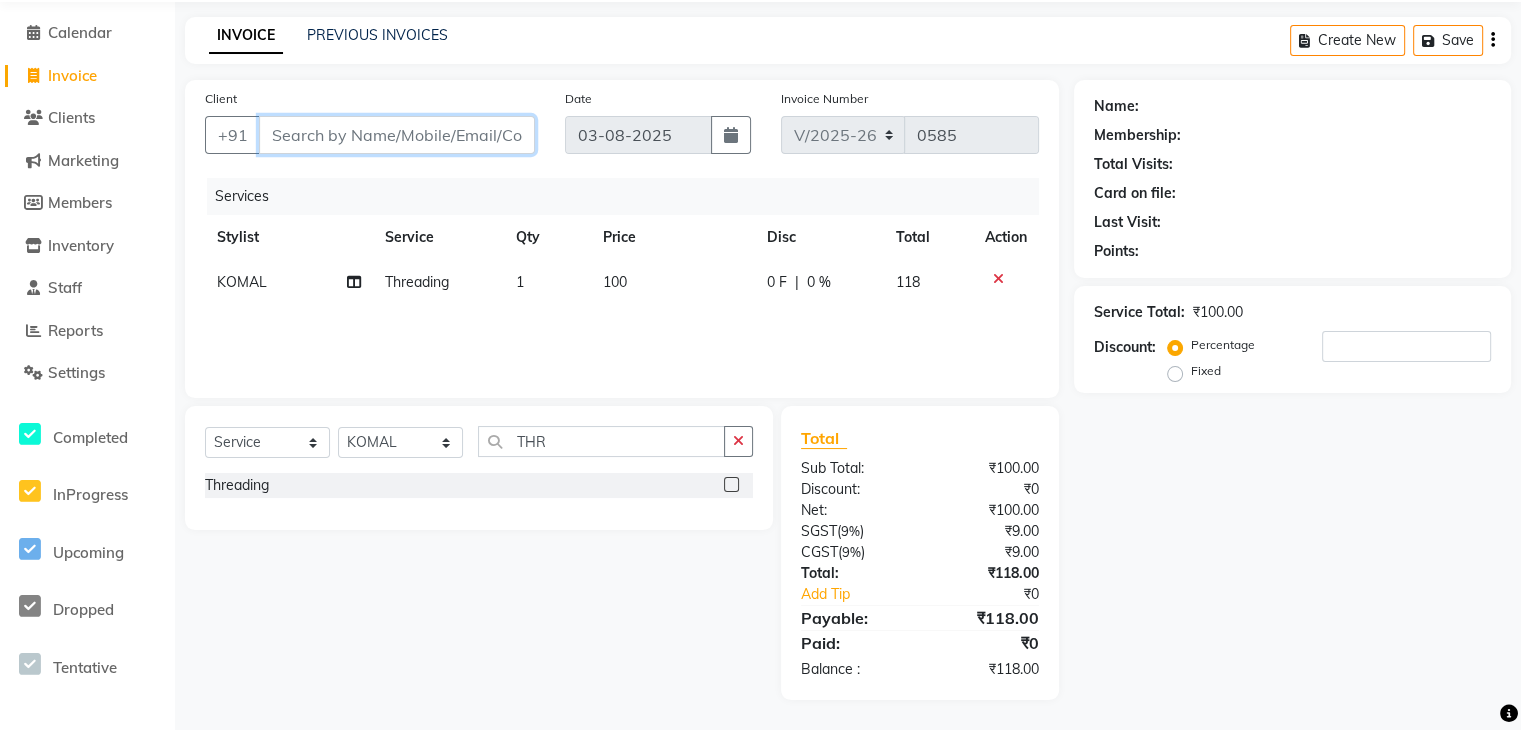 type on "9" 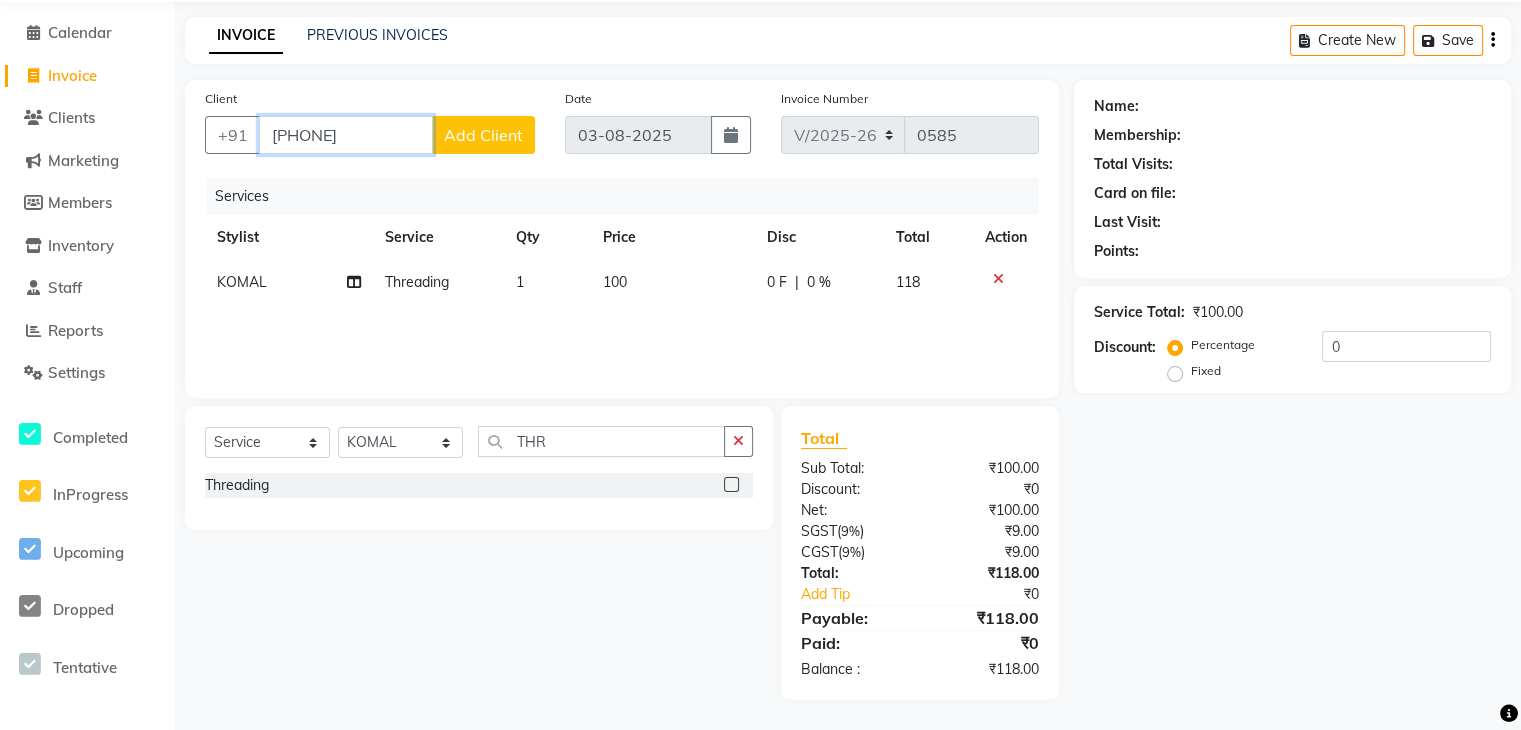type on "[PHONE]" 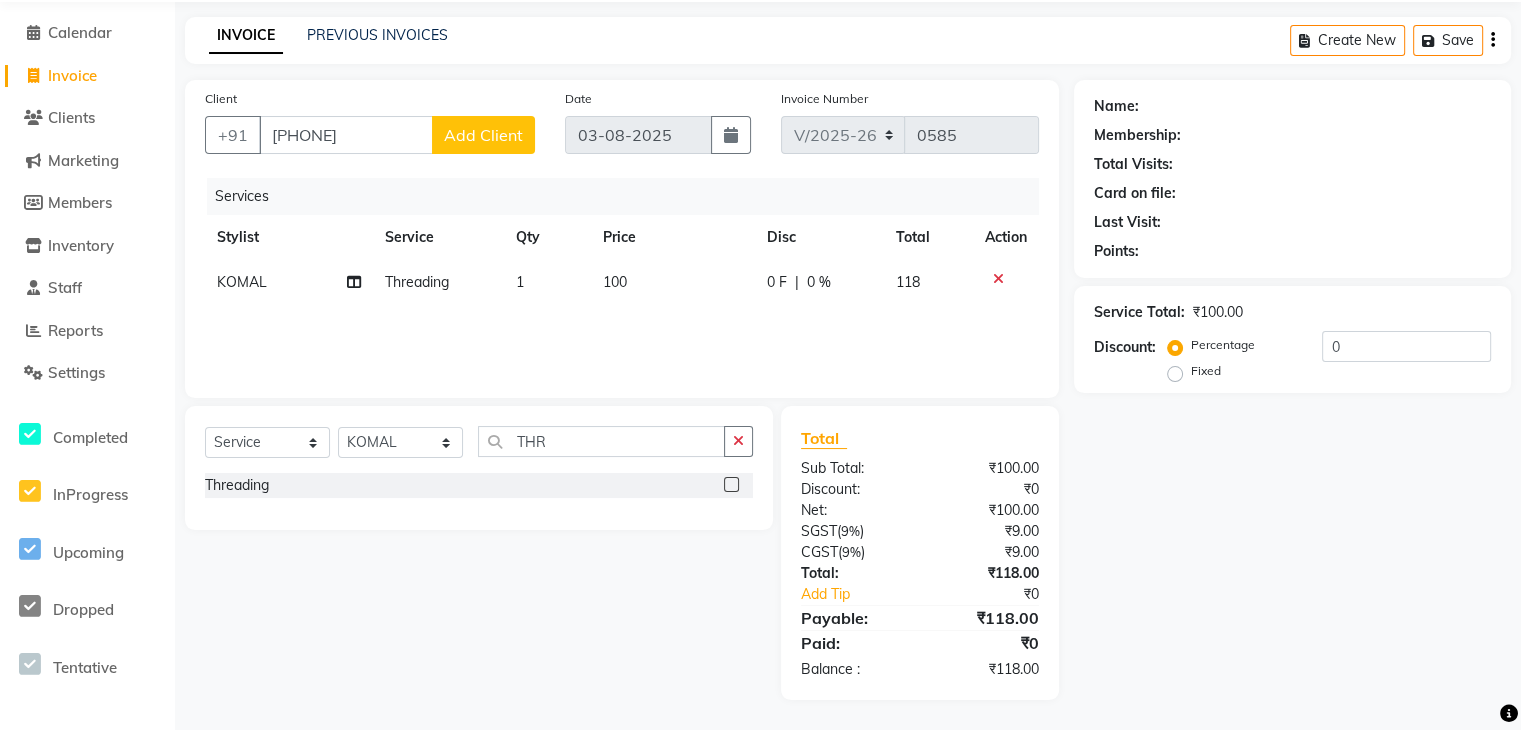 click on "Add Client" 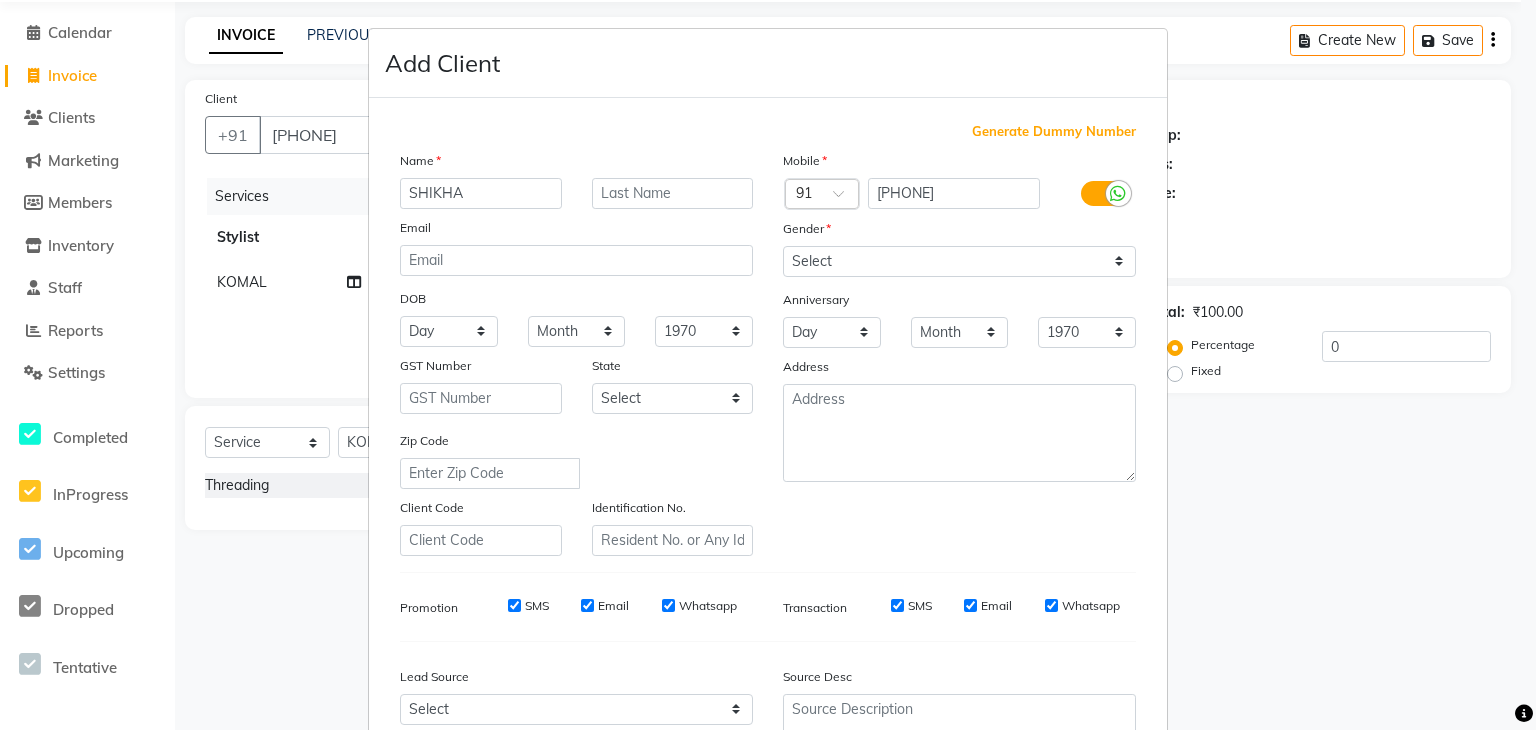 type on "SHIKHA" 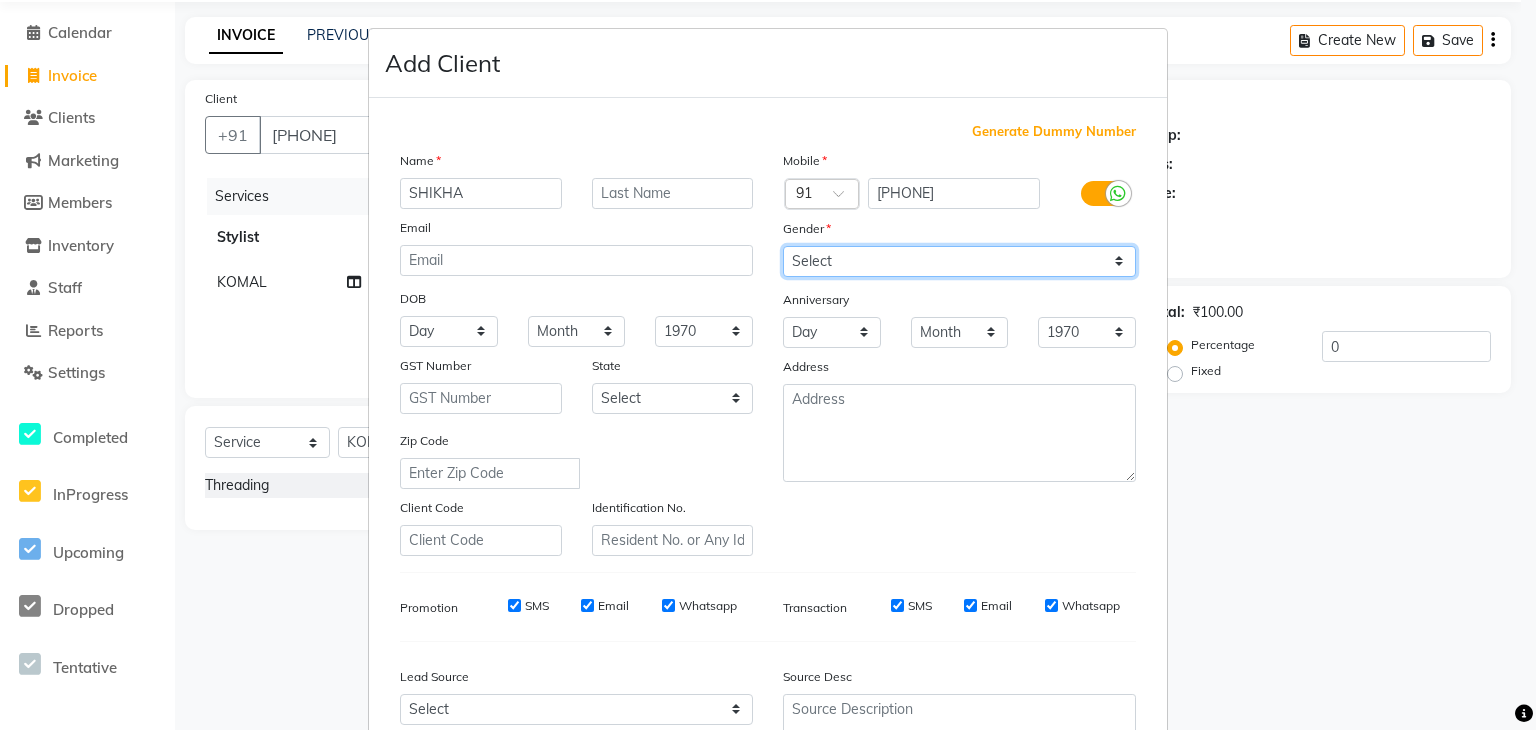drag, startPoint x: 873, startPoint y: 261, endPoint x: 800, endPoint y: 345, distance: 111.28792 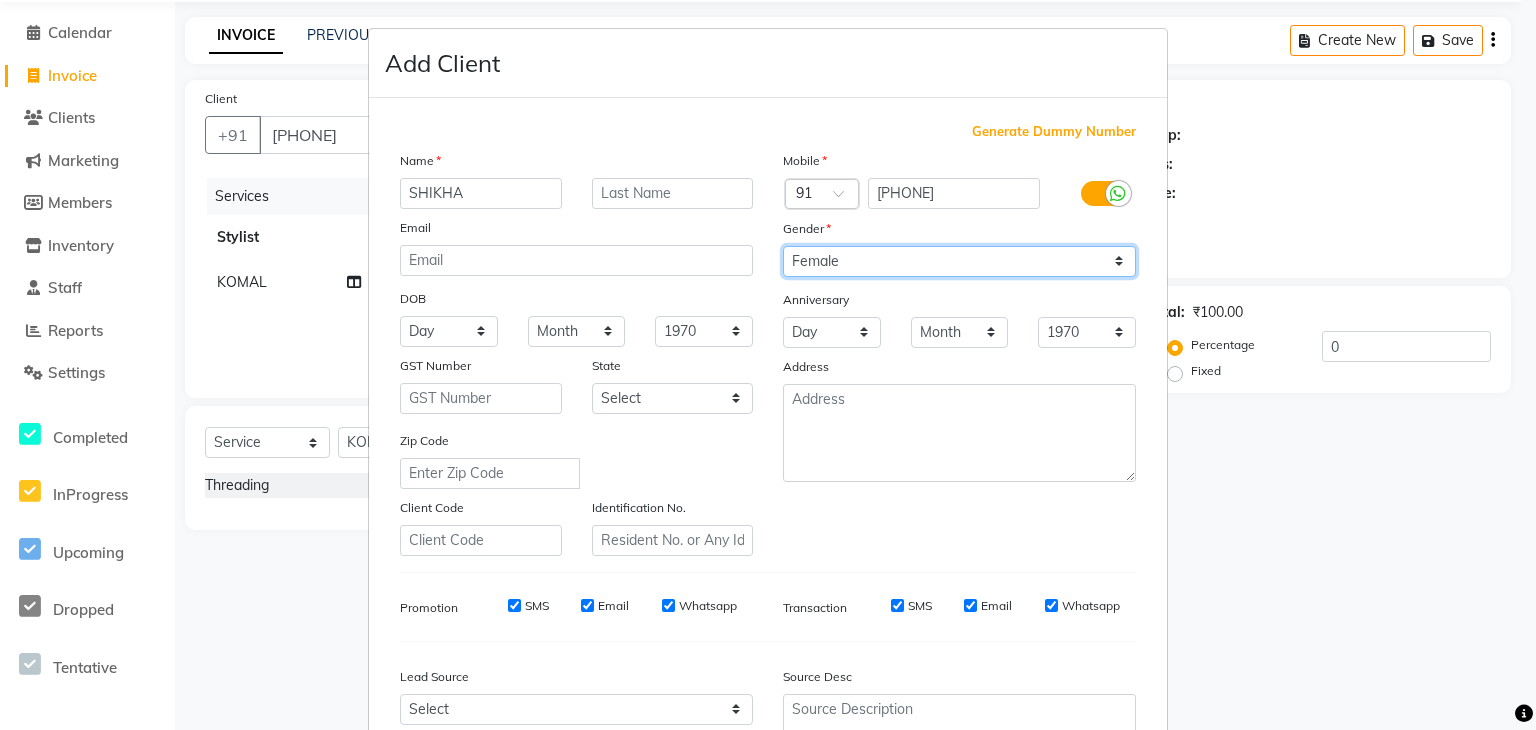 click on "Select Male Female Other Prefer Not To Say" at bounding box center [959, 261] 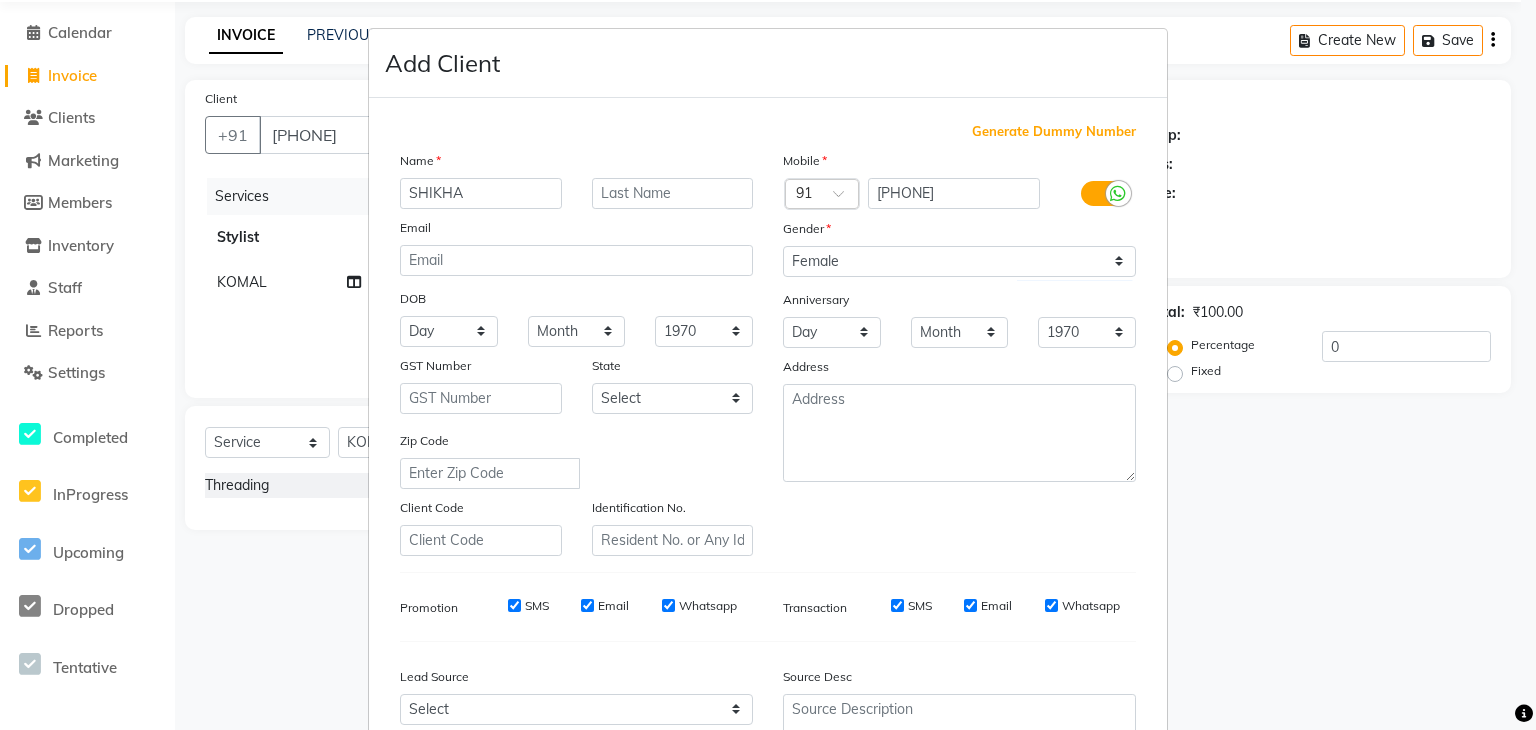click on "SMS" at bounding box center (514, 605) 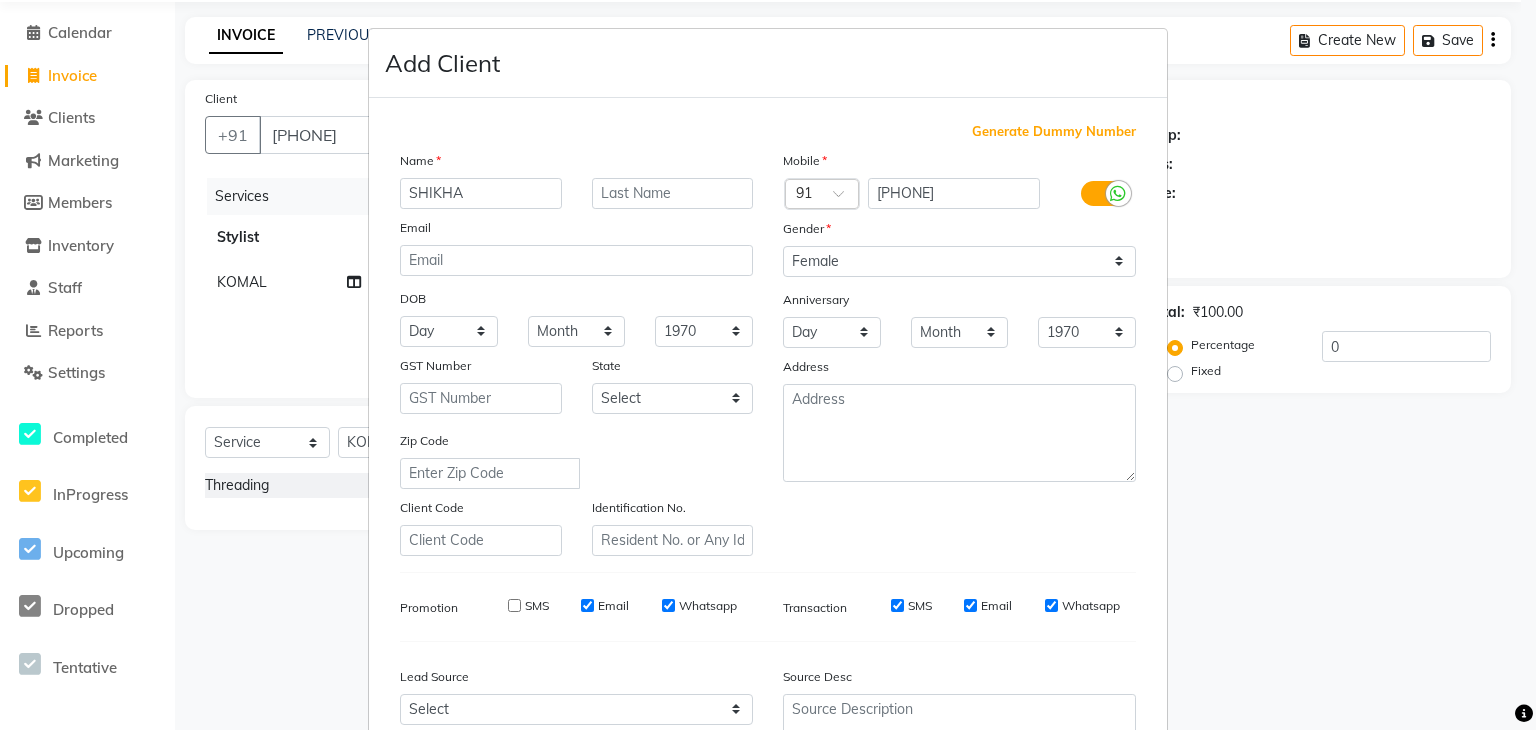 click on "Email" at bounding box center [605, 606] 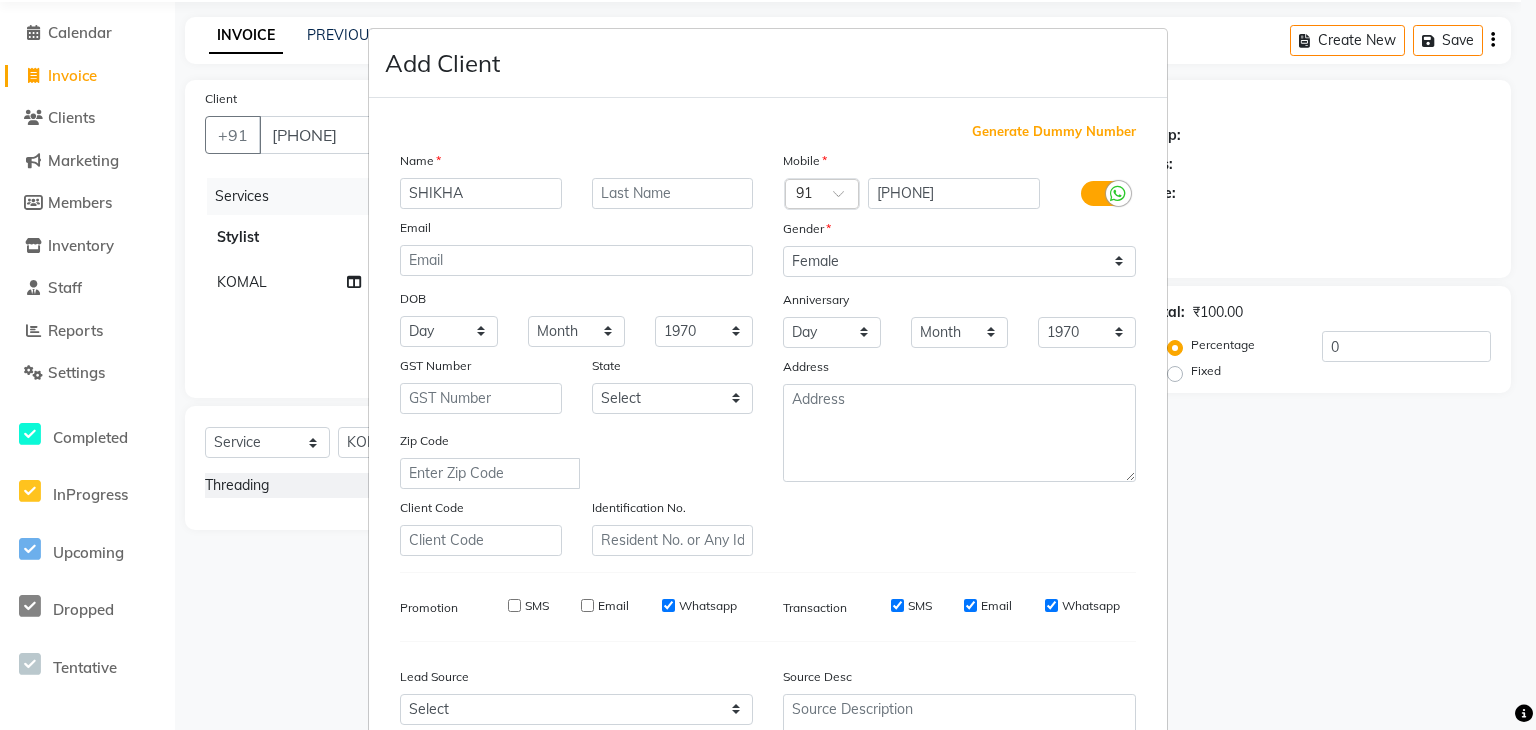 click on "SMS" at bounding box center (897, 605) 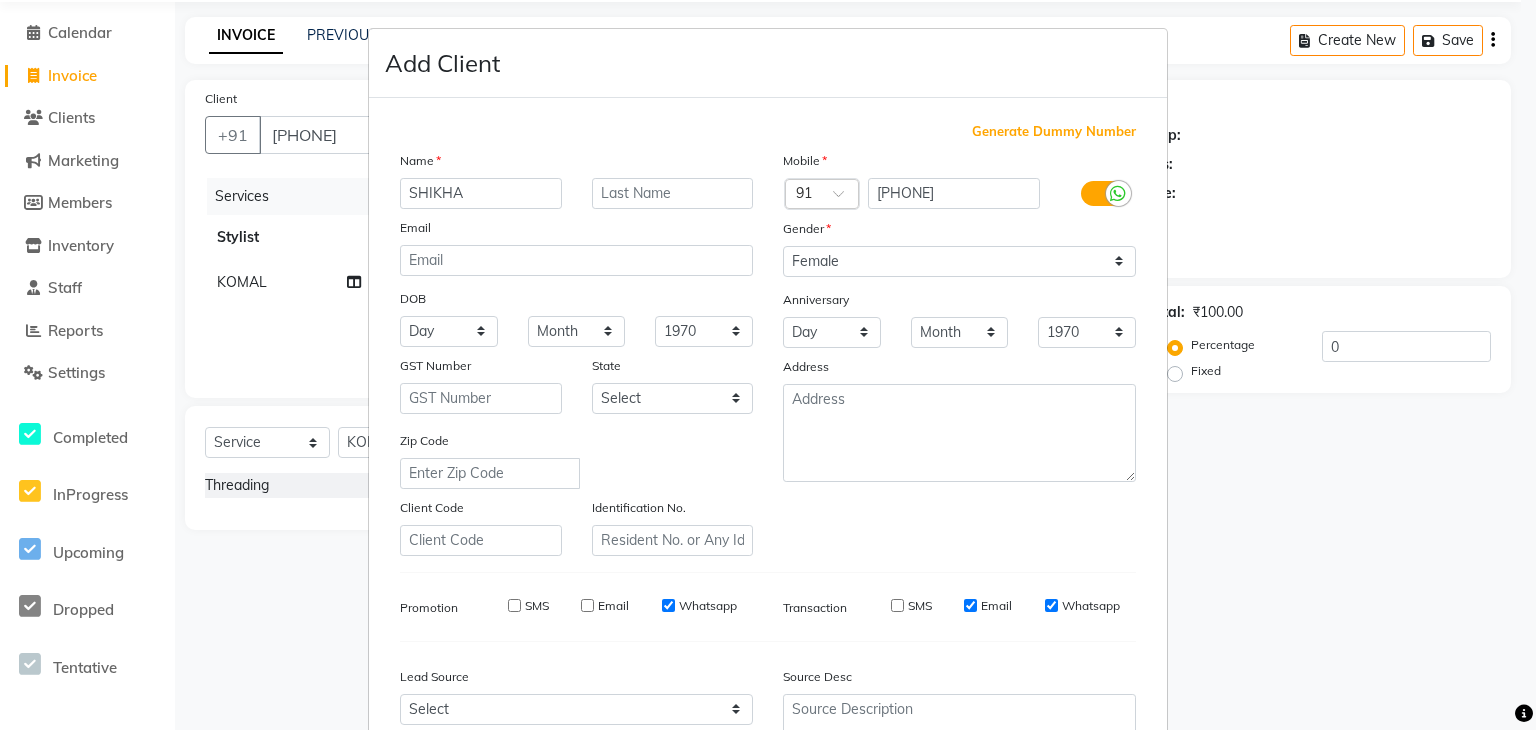 click on "Email" at bounding box center (970, 605) 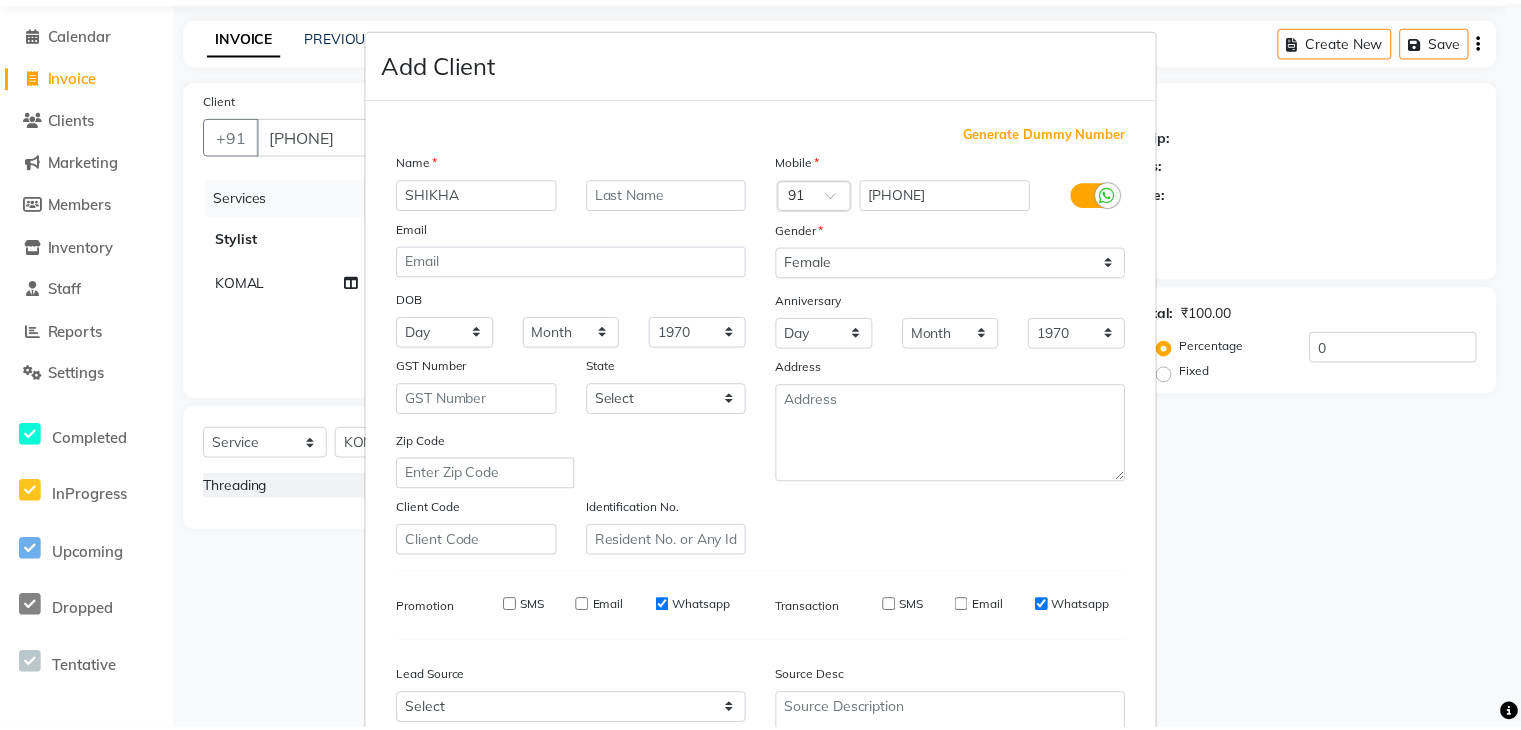 scroll, scrollTop: 203, scrollLeft: 0, axis: vertical 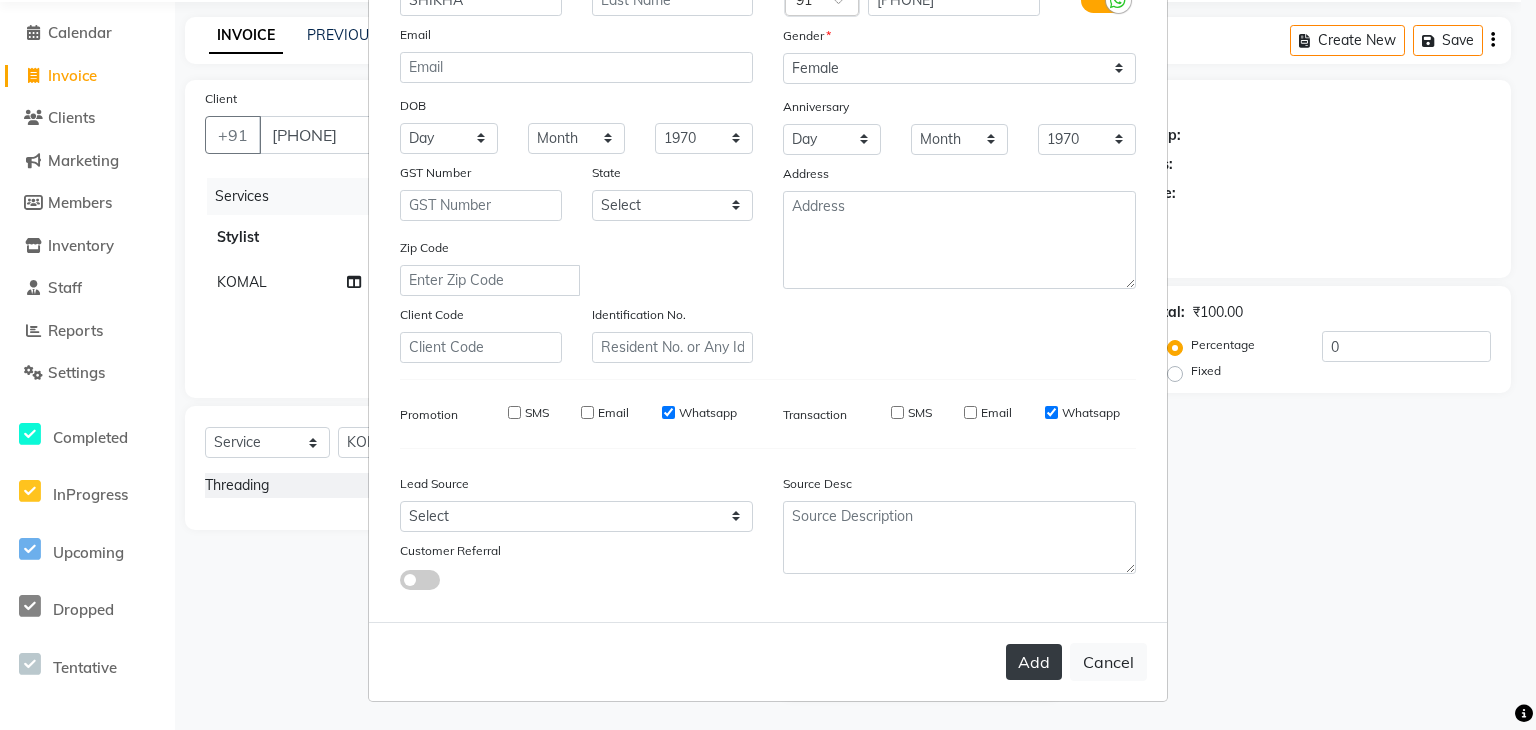click on "Add" at bounding box center [1034, 662] 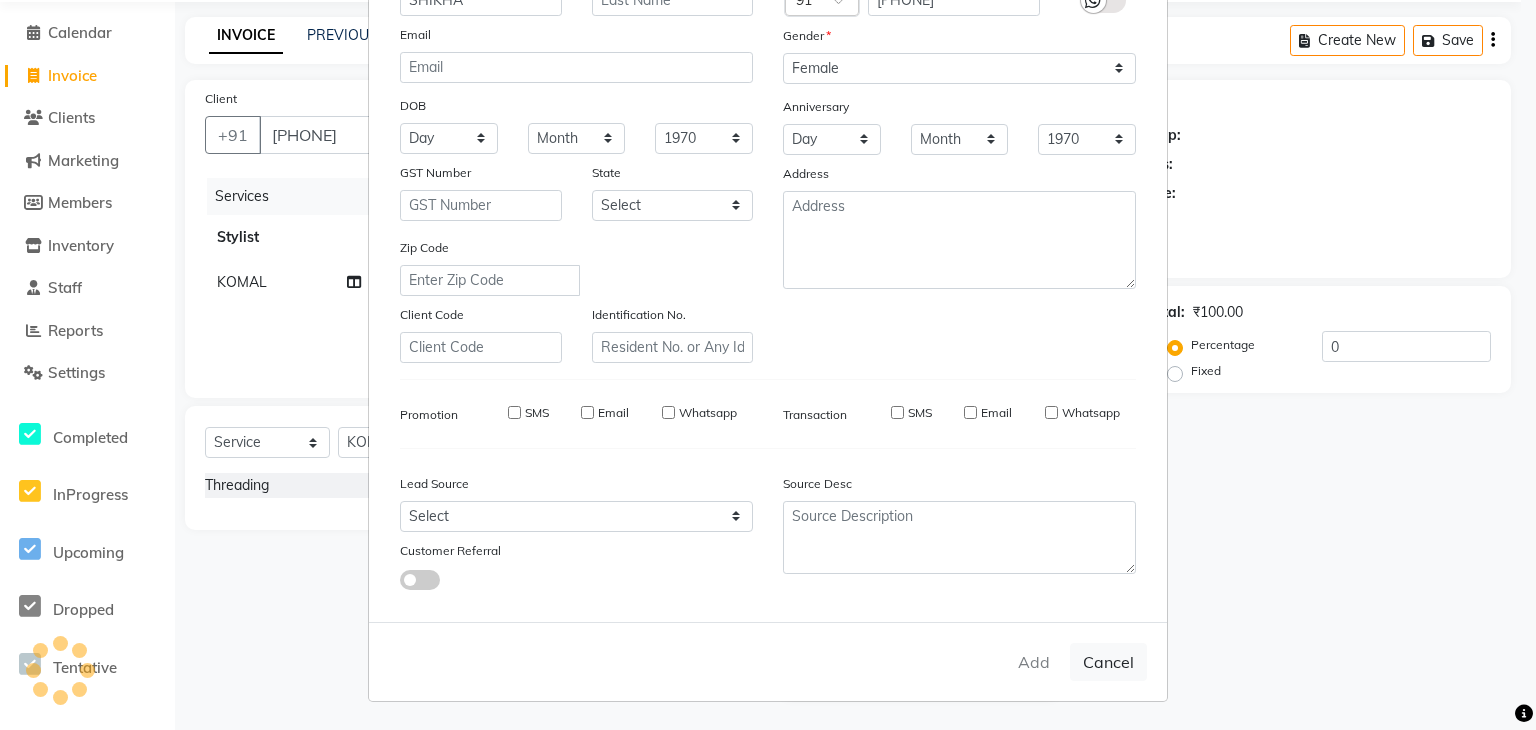 type 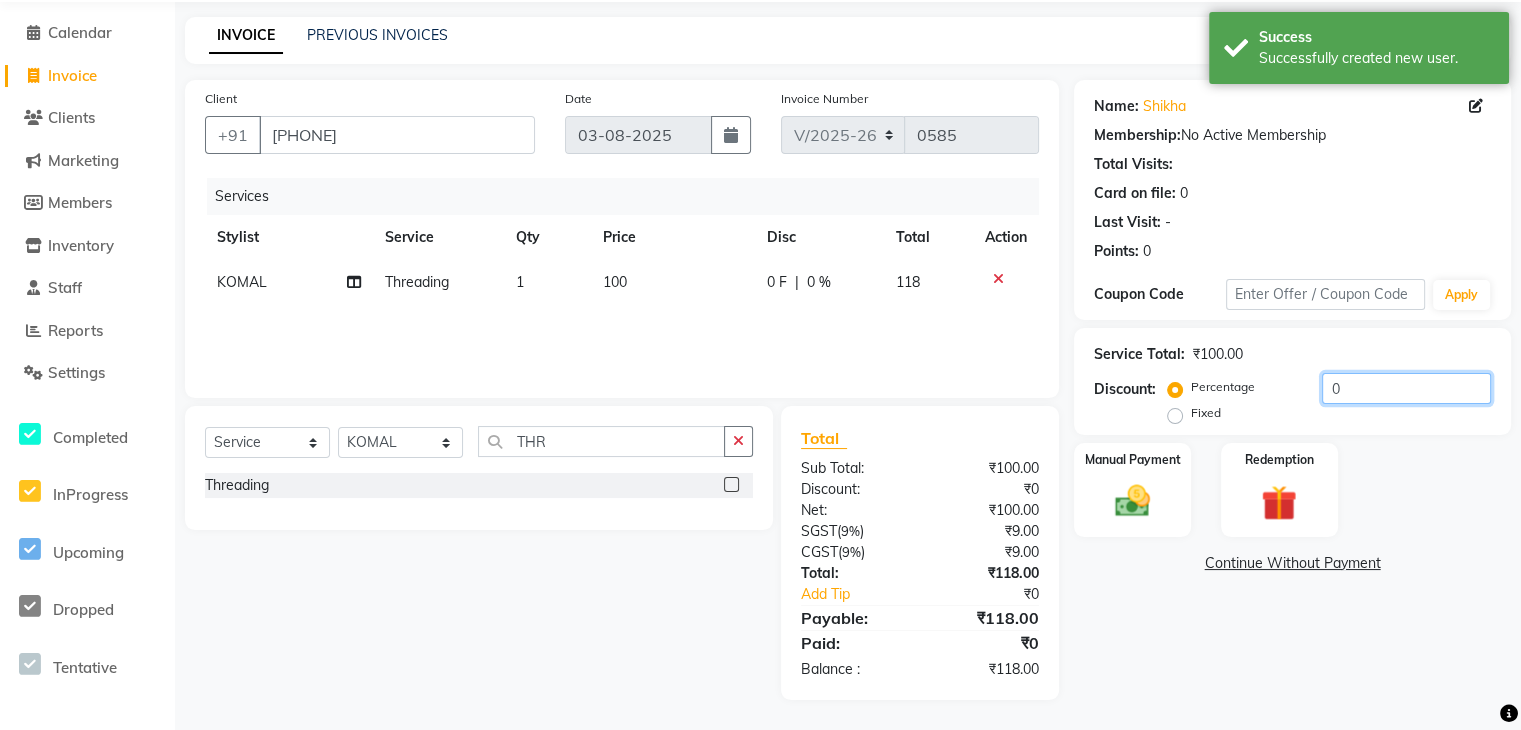 click on "0" 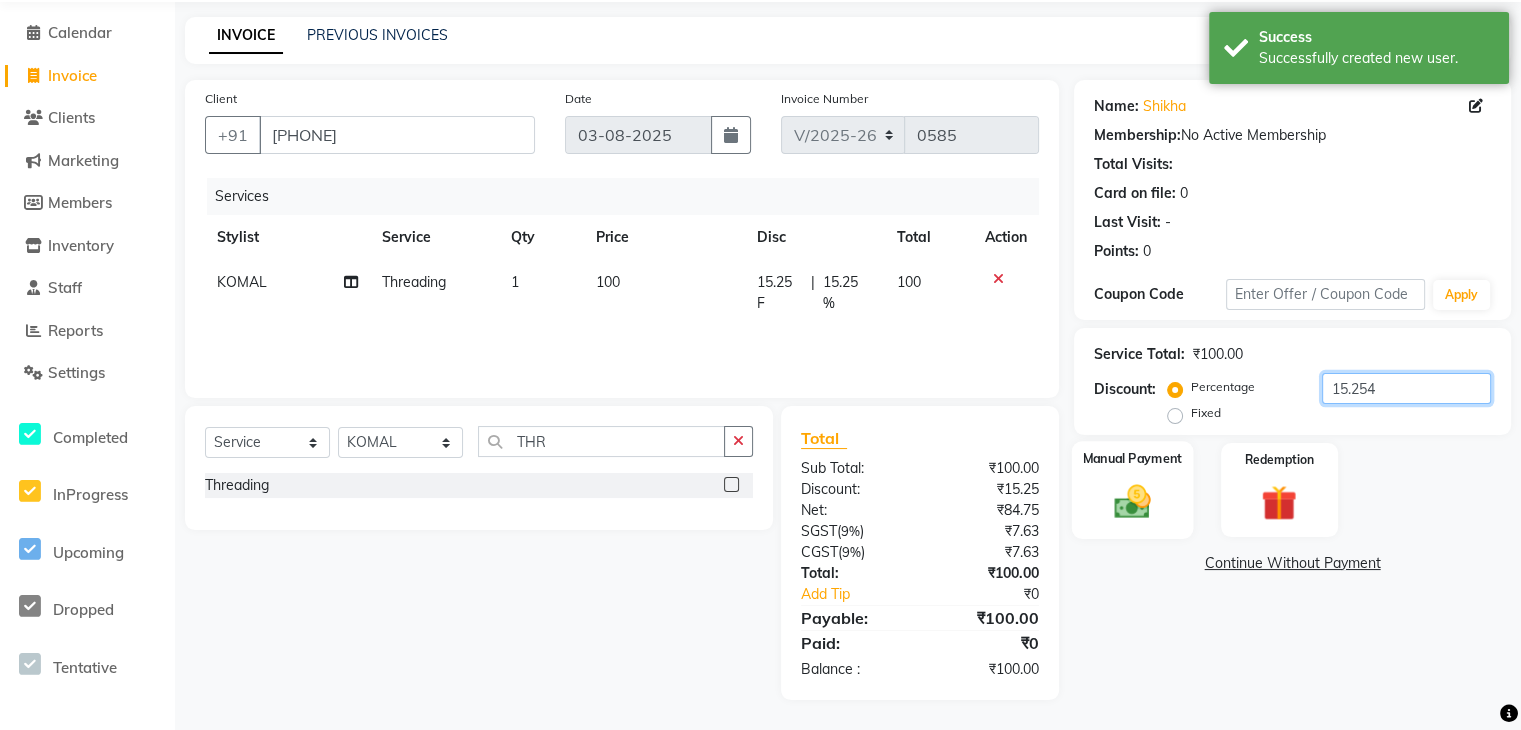 type on "15.254" 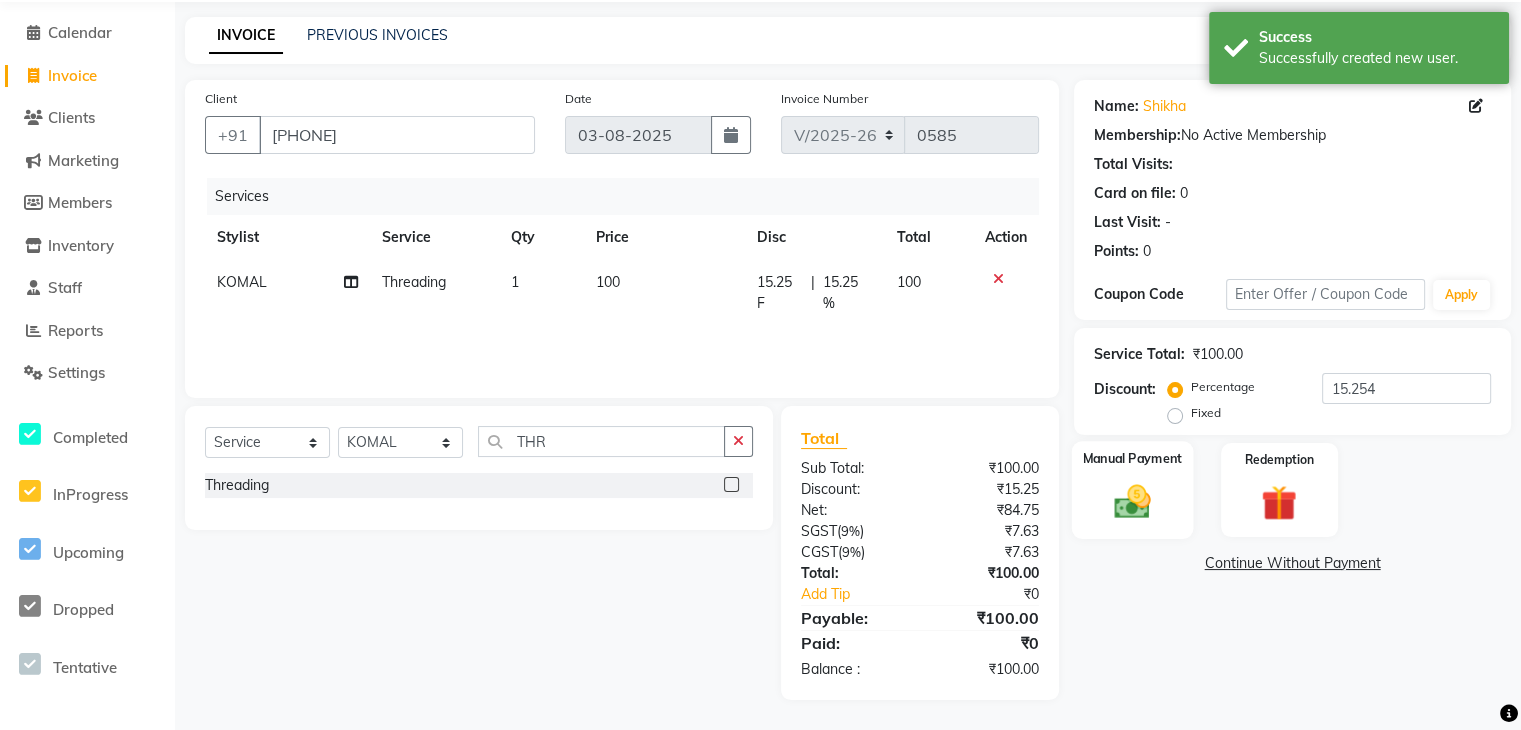 click 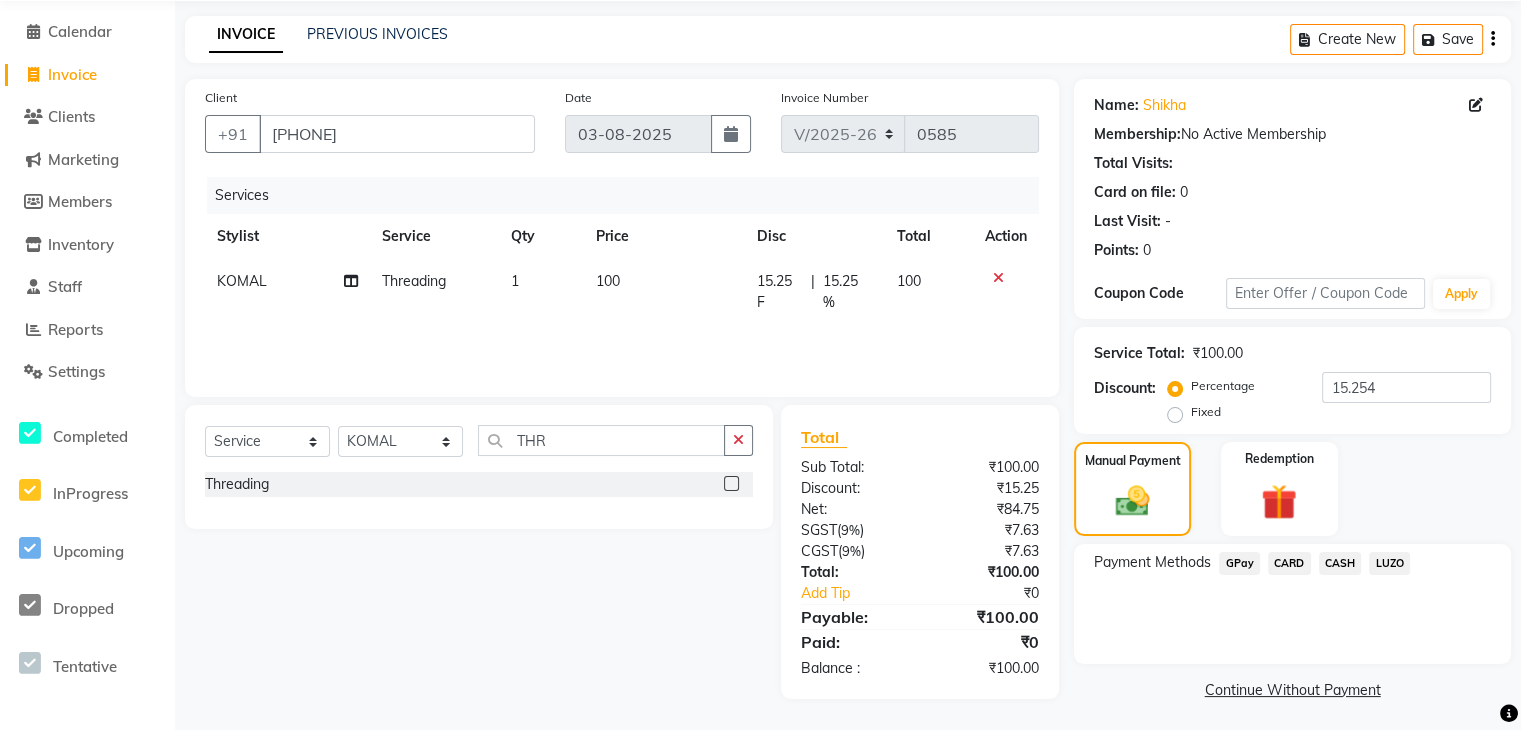 click on "CASH" 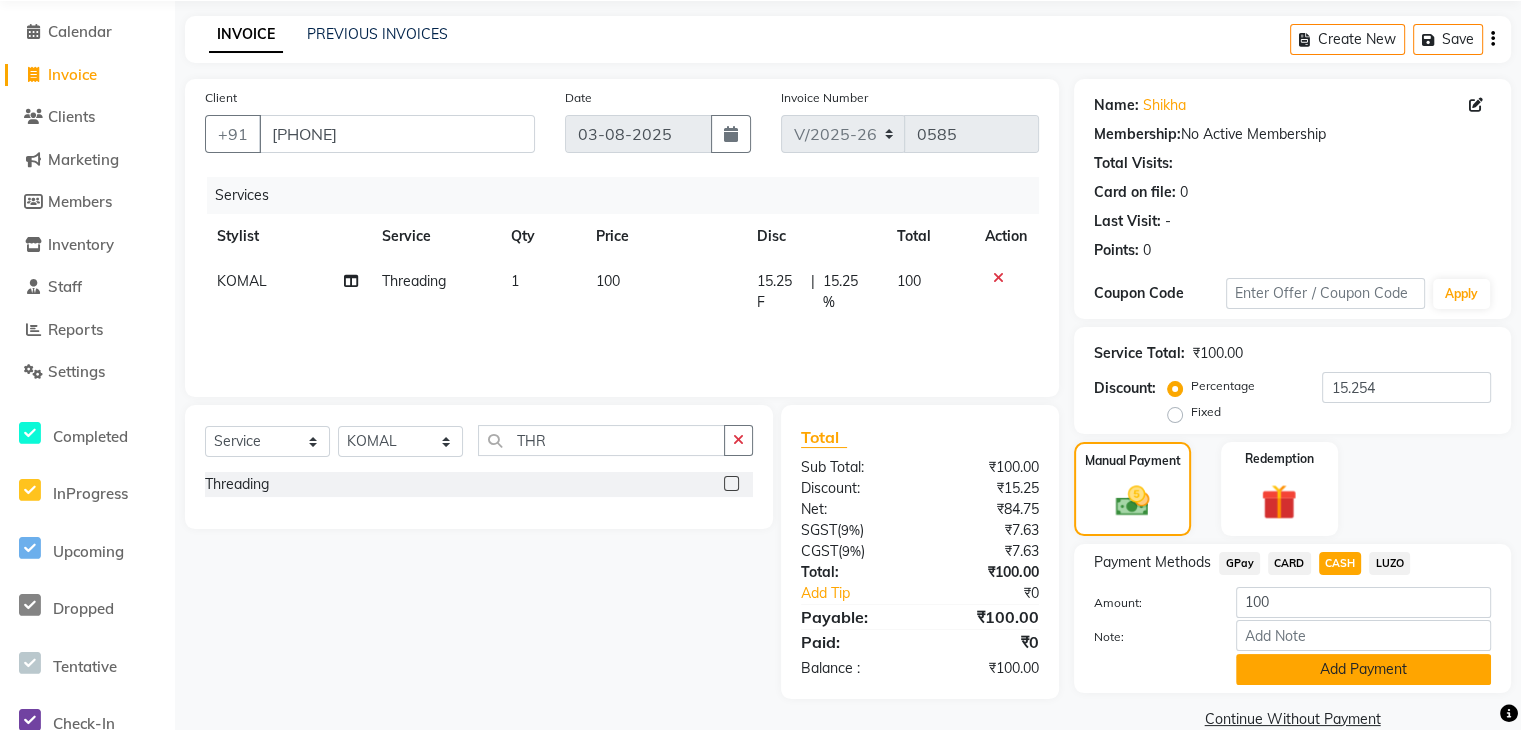 click on "Add Payment" 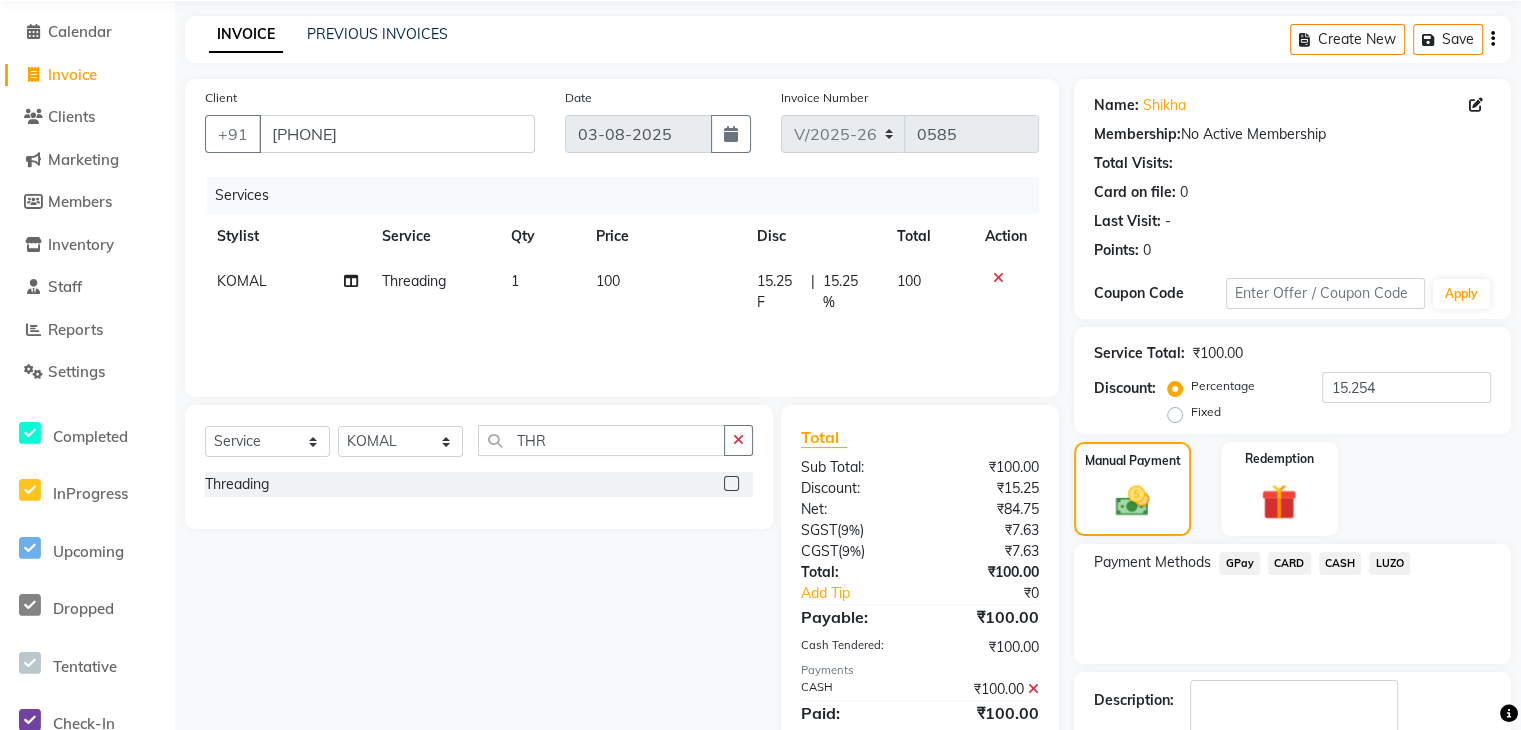 click on "CASH" 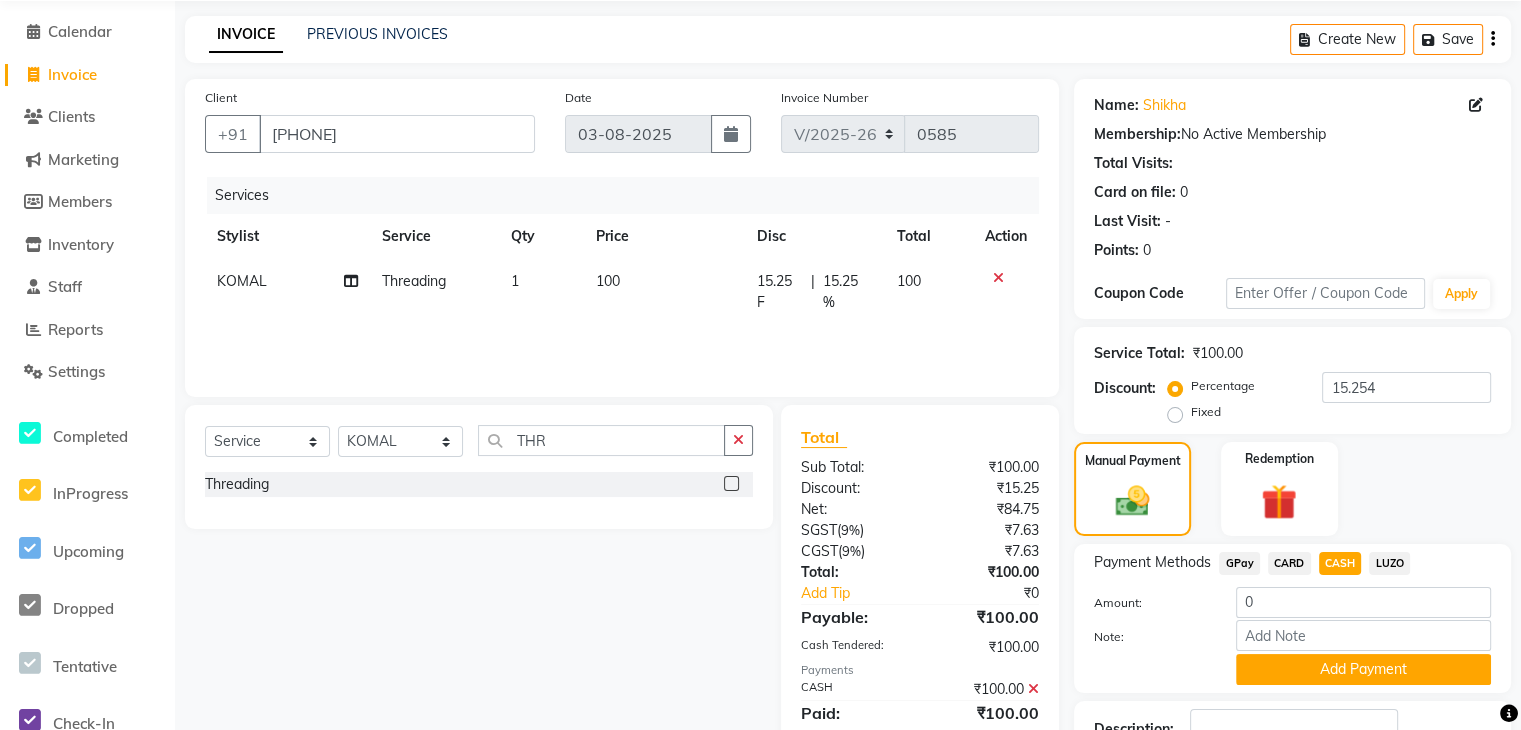 scroll, scrollTop: 219, scrollLeft: 0, axis: vertical 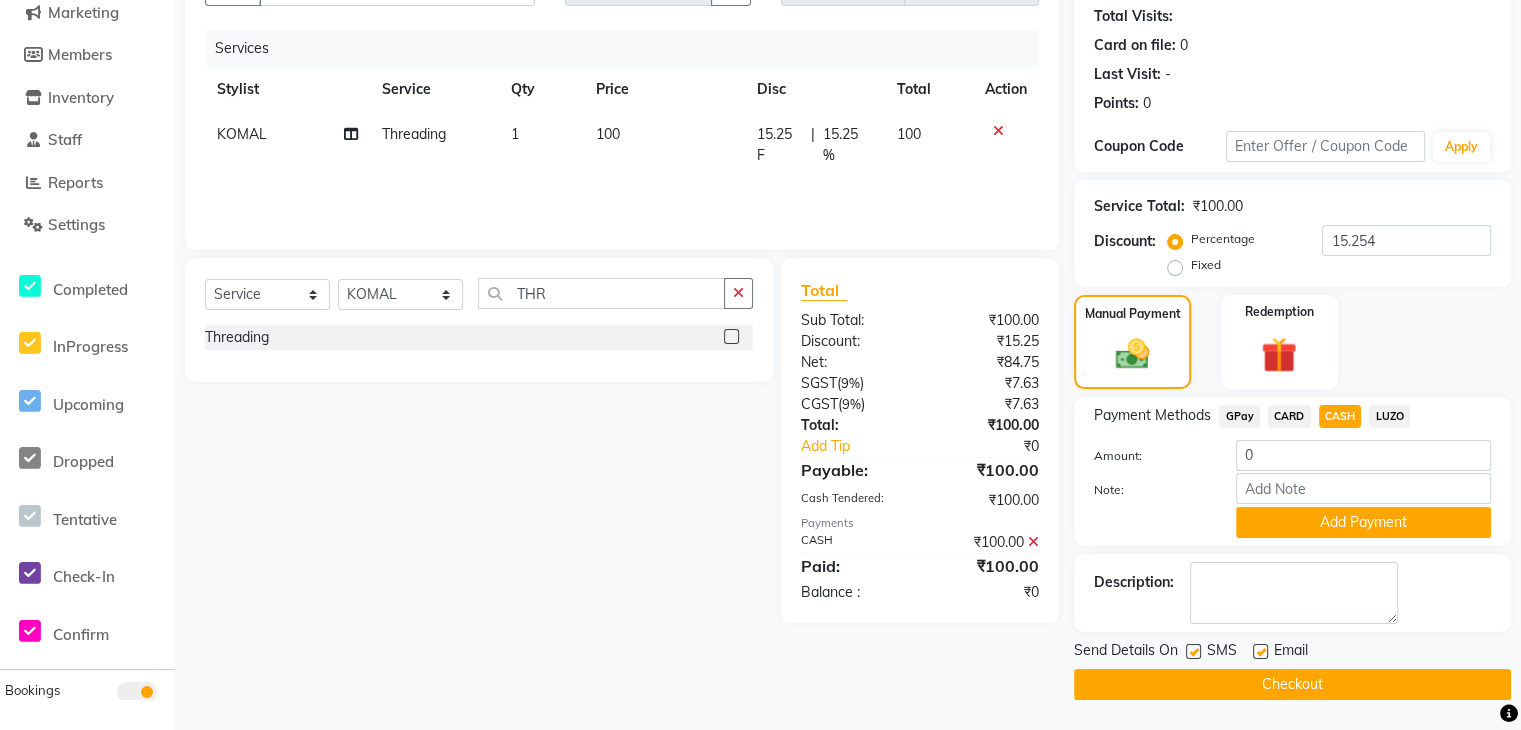 click on "Checkout" 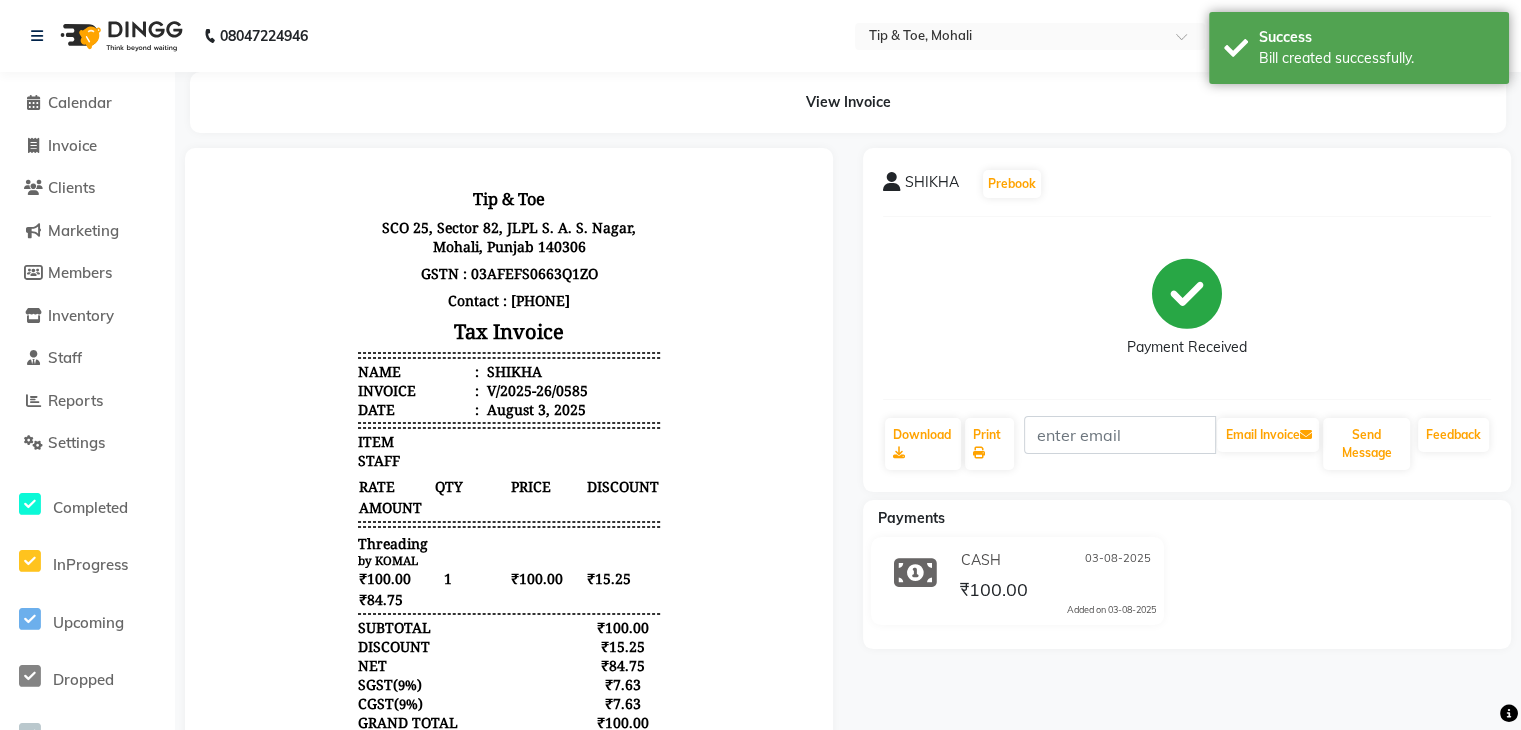 scroll, scrollTop: 0, scrollLeft: 0, axis: both 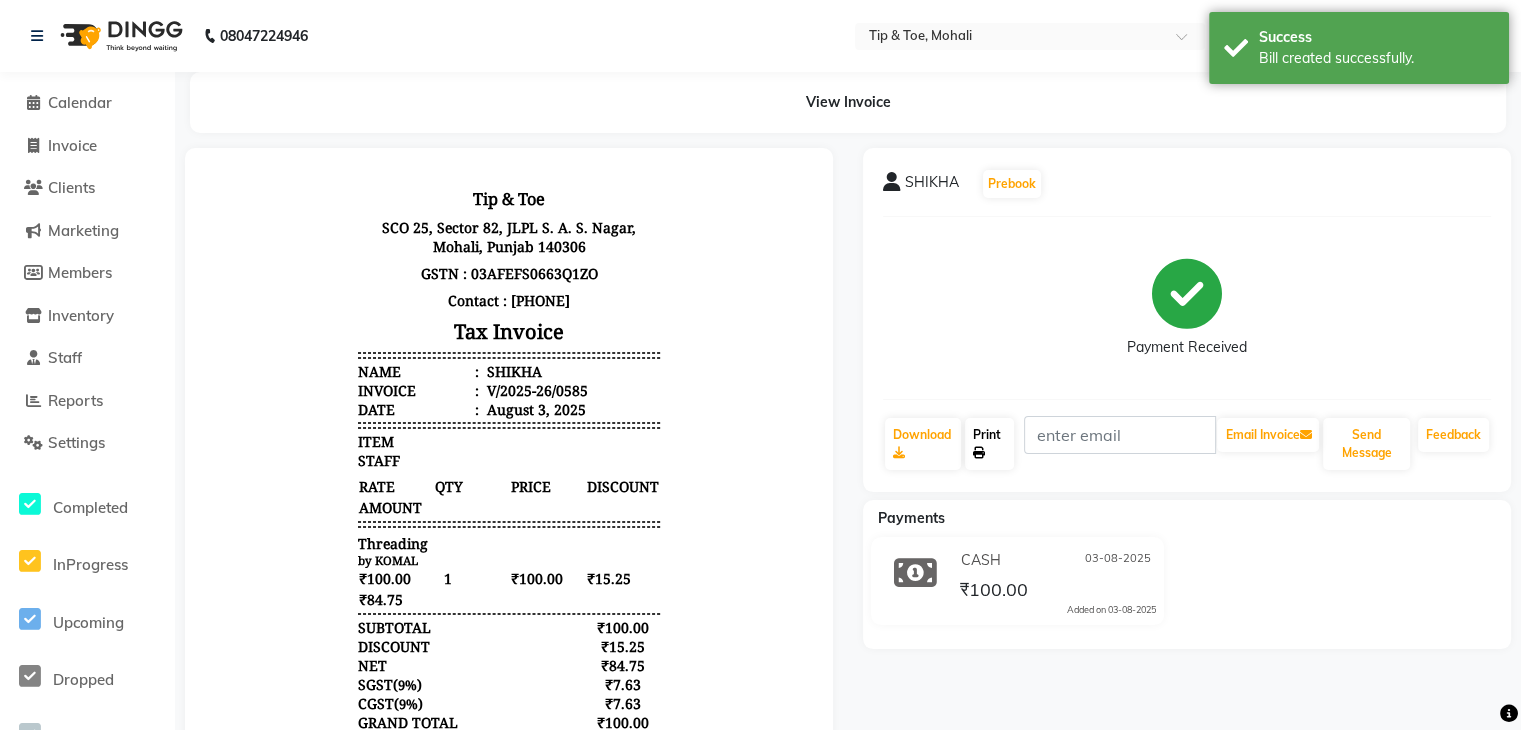 click 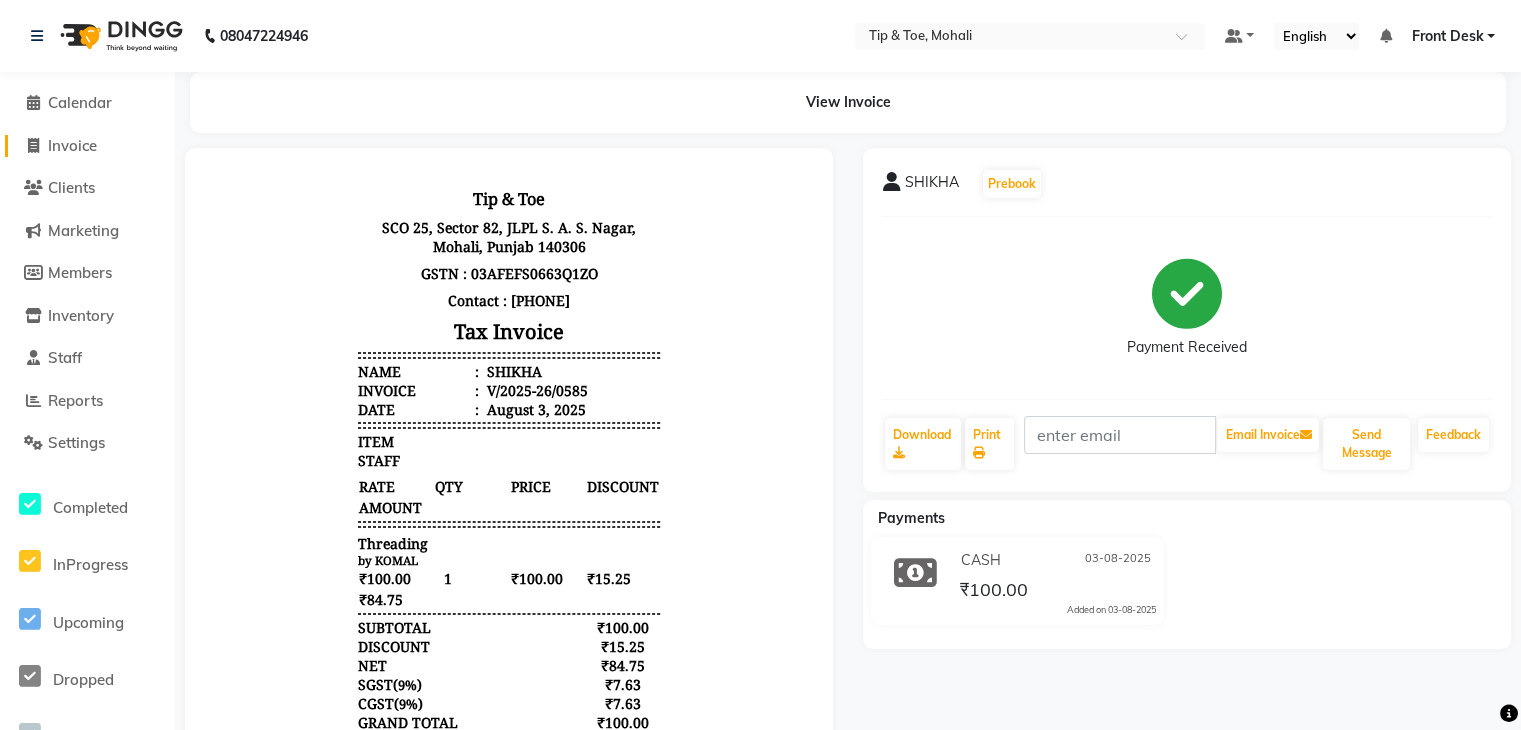 click on "Invoice" 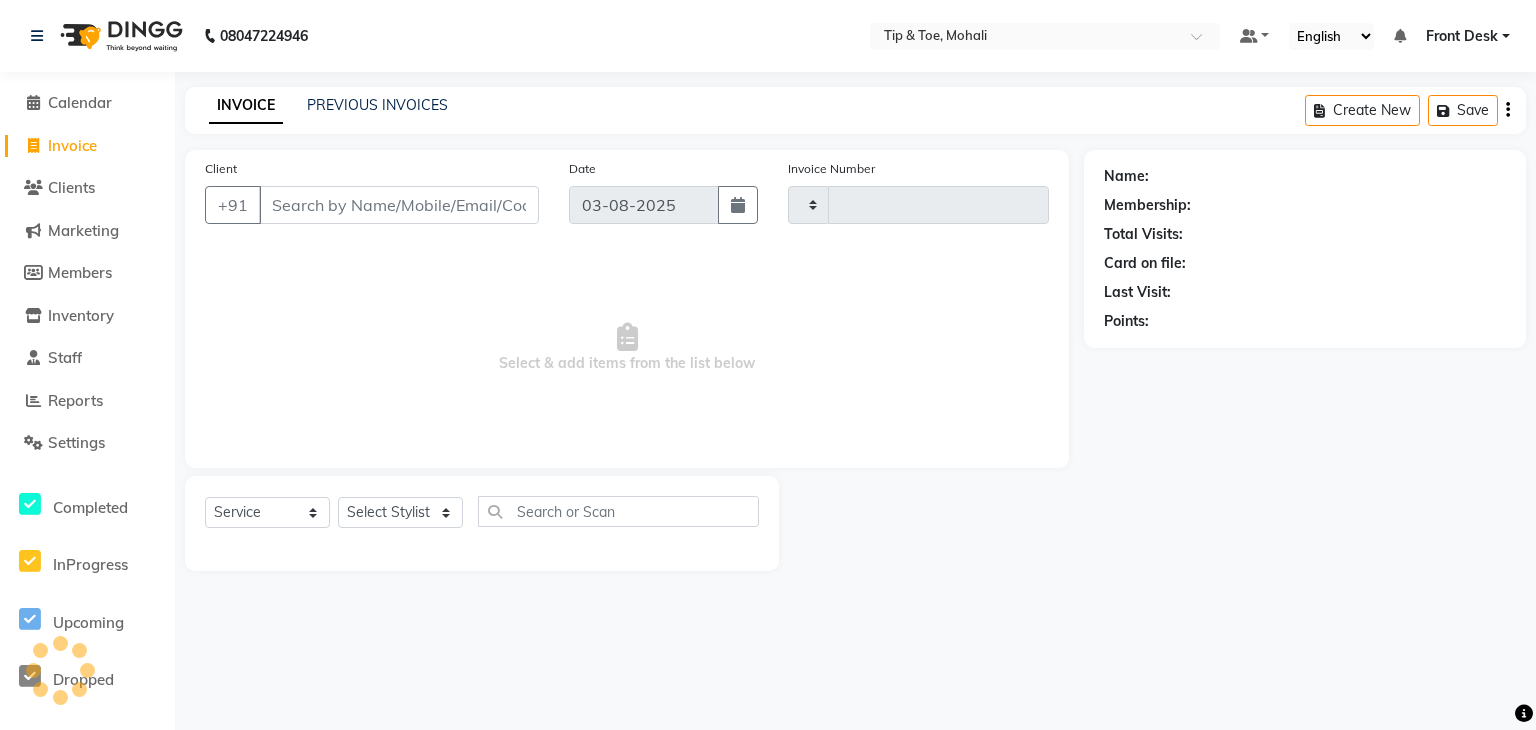 type on "0586" 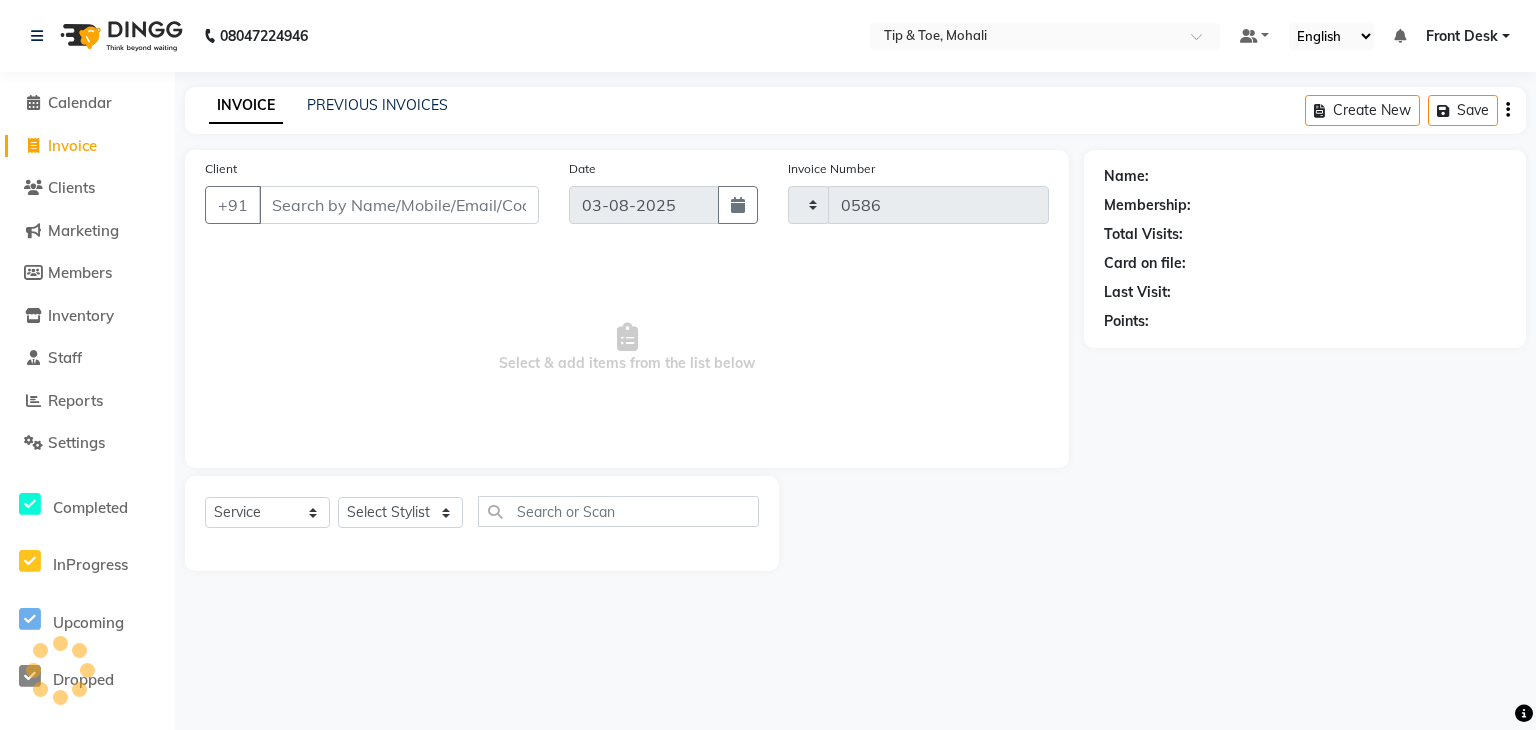 select on "5835" 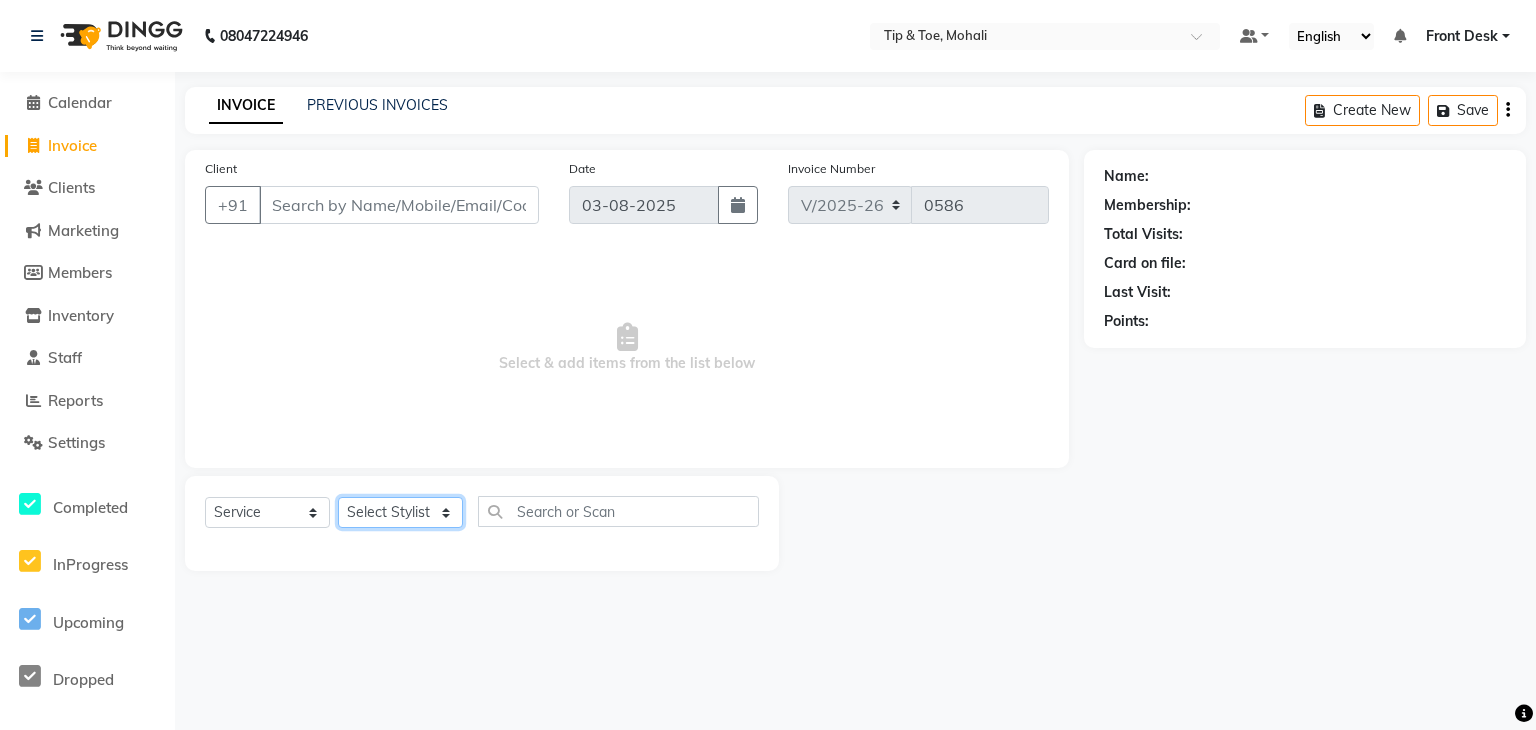 click on "Select Stylist ANSHU Front Desk Kaoto KOMAL MAHOSO MONISH NICK RAJA RAJVEER RANGINA SACHIN SAHIL" 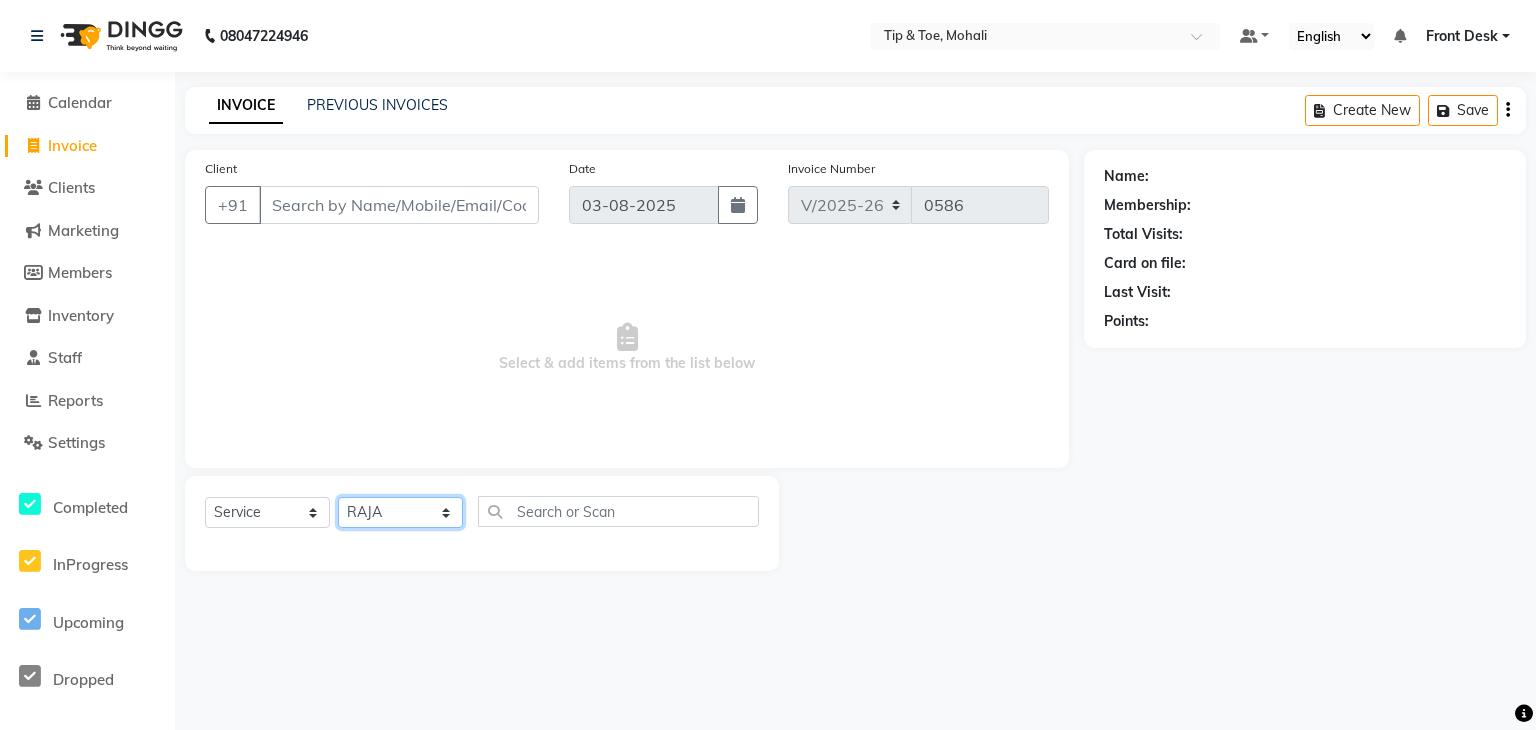 click on "Select Stylist ANSHU Front Desk Kaoto KOMAL MAHOSO MONISH NICK RAJA RAJVEER RANGINA SACHIN SAHIL" 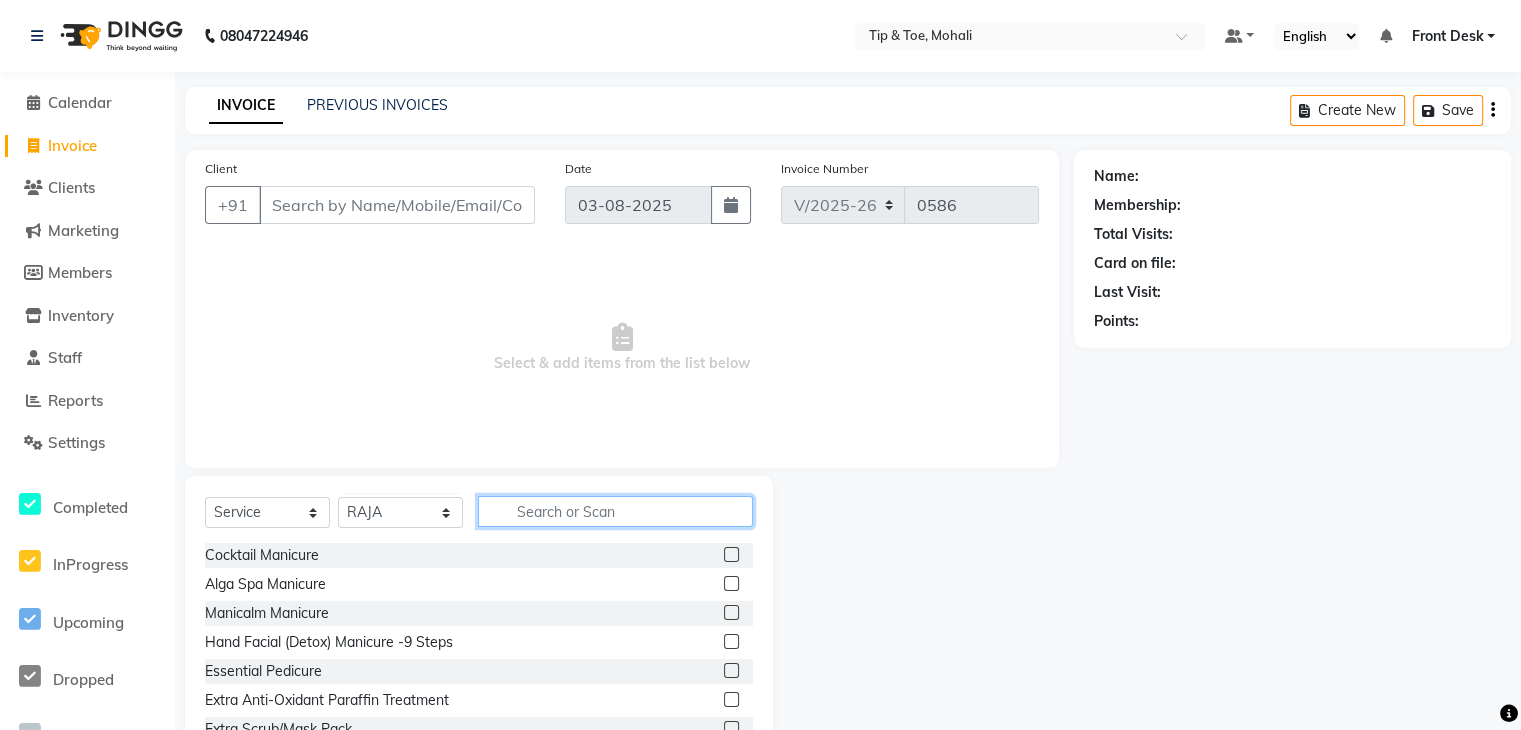 click 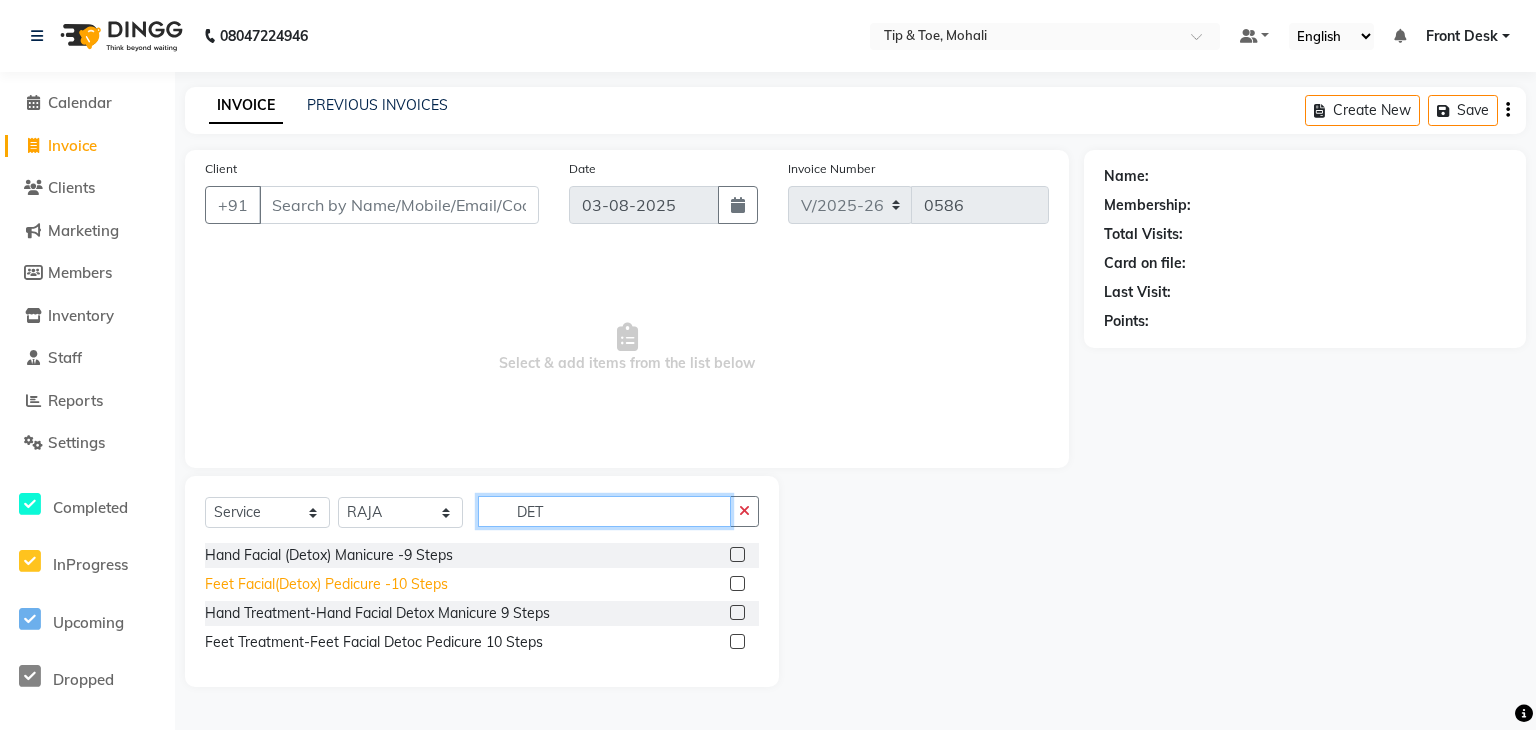 type on "DET" 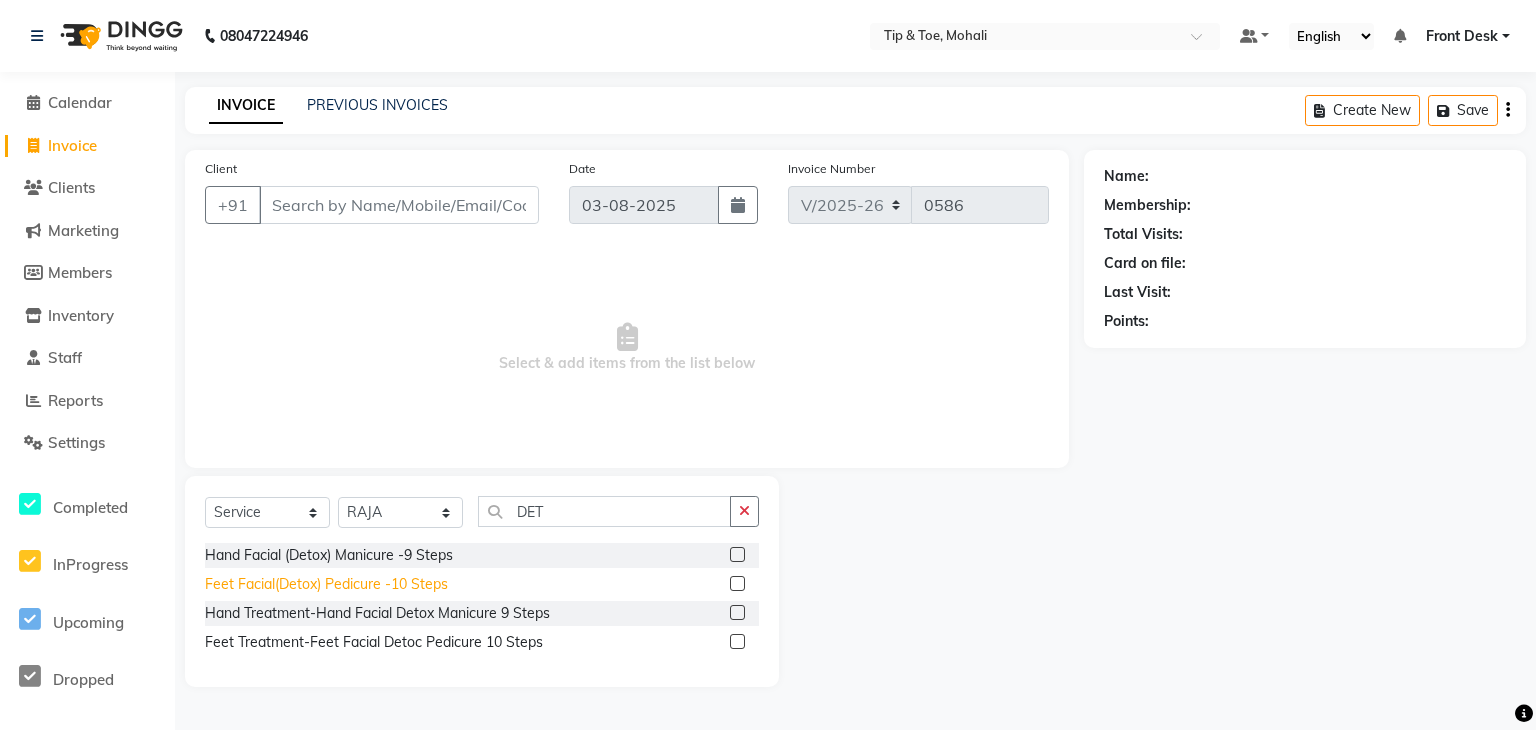 click on "Feet Facial(Detox) Pedicure -10 Steps" 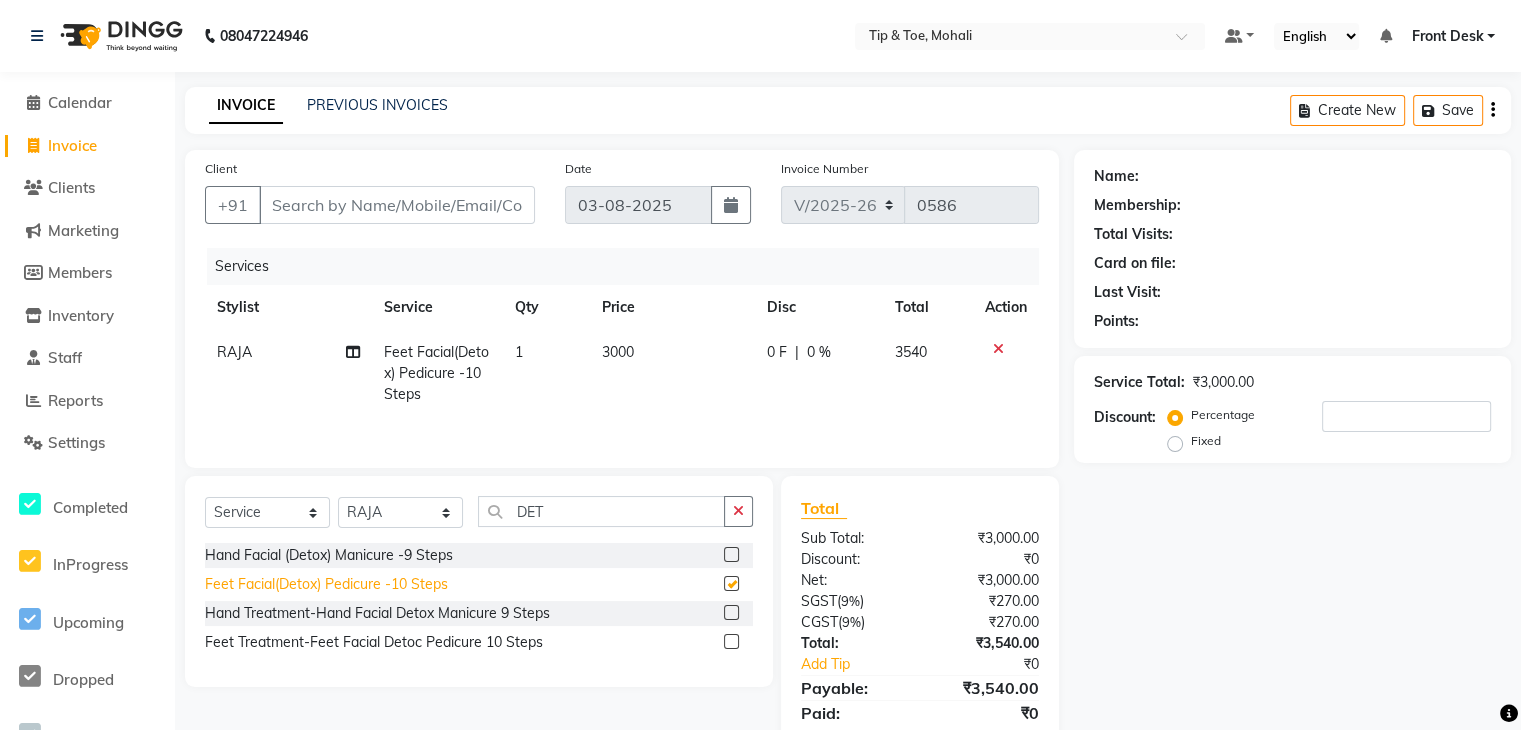 checkbox on "false" 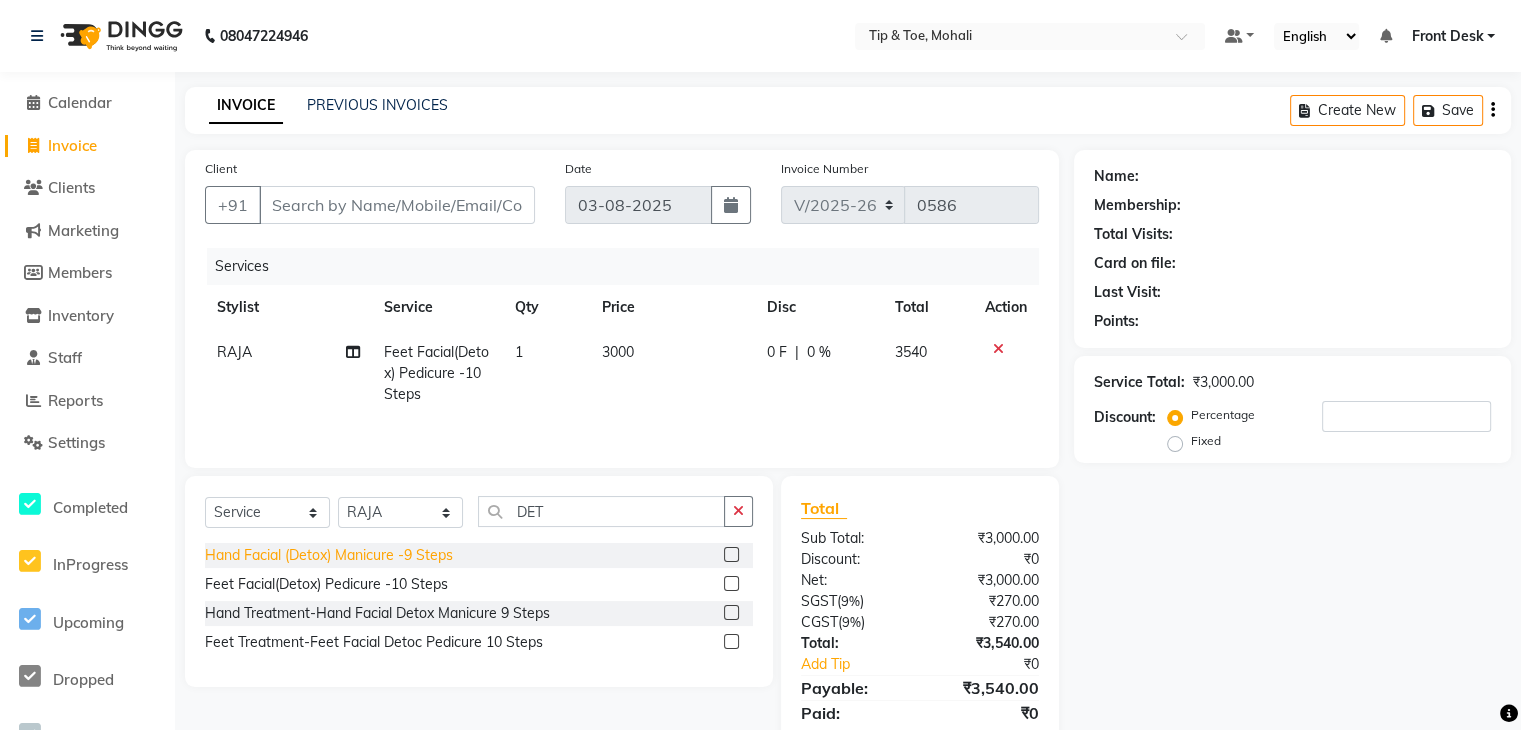 click on "Hand Facial (Detox) Manicure -9 Steps" 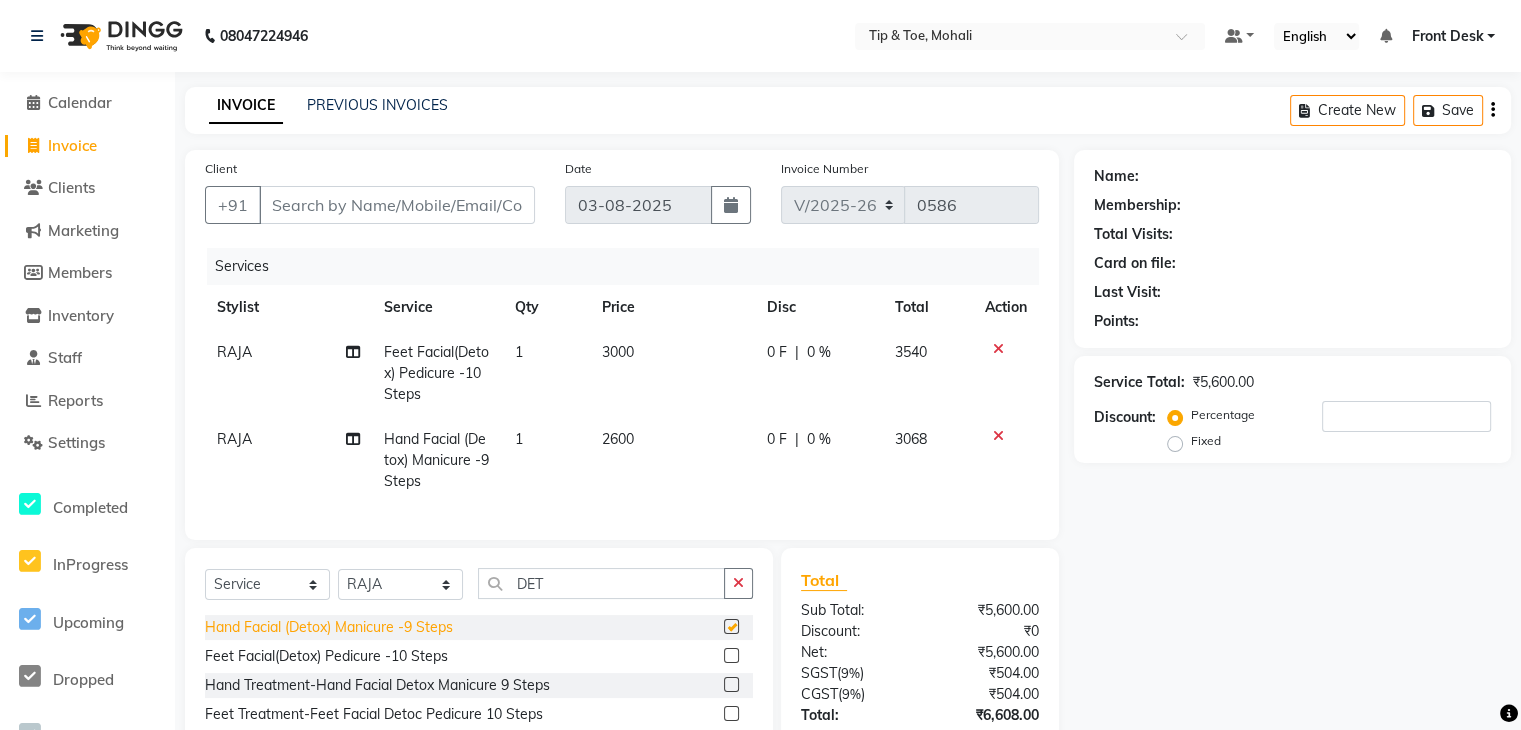 checkbox on "false" 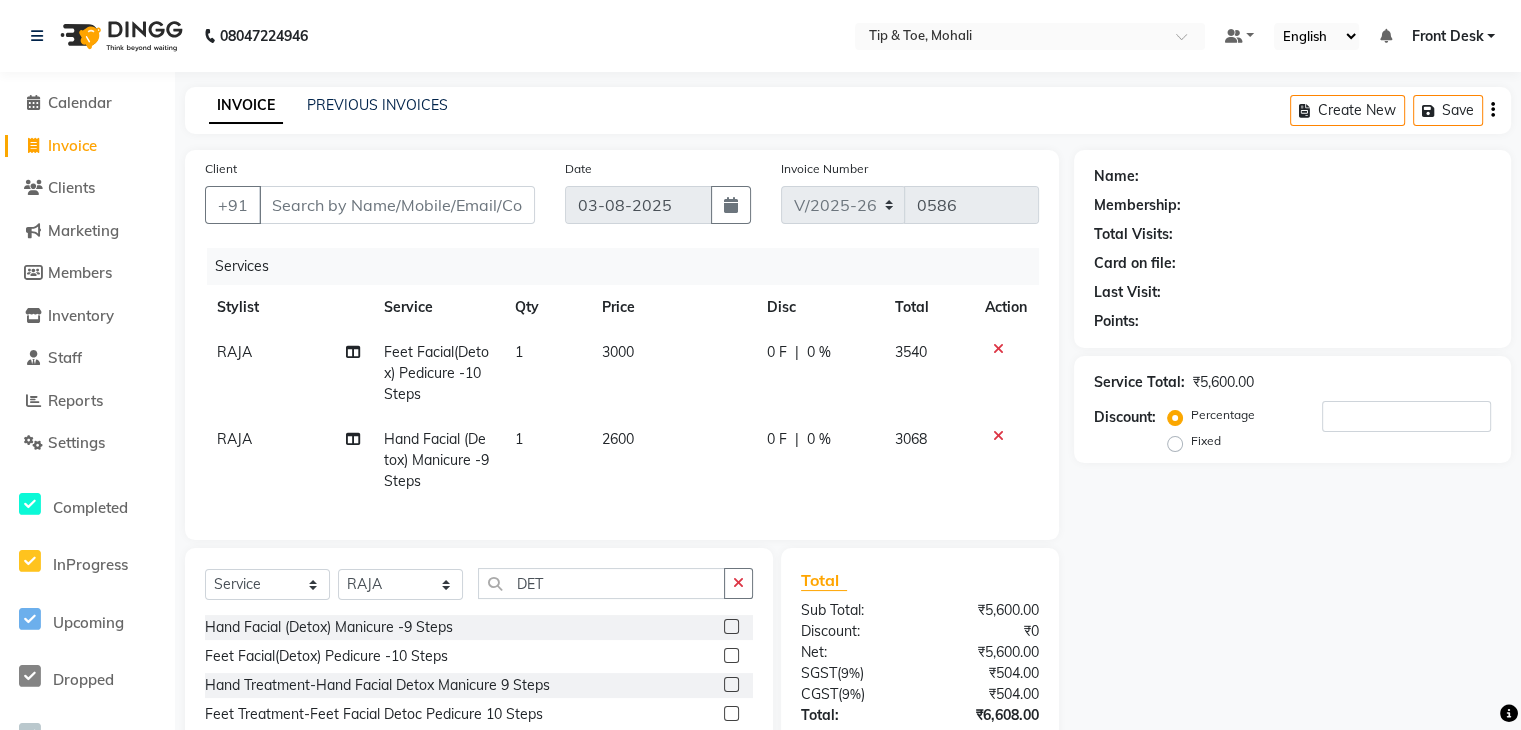 click on "RAJA" 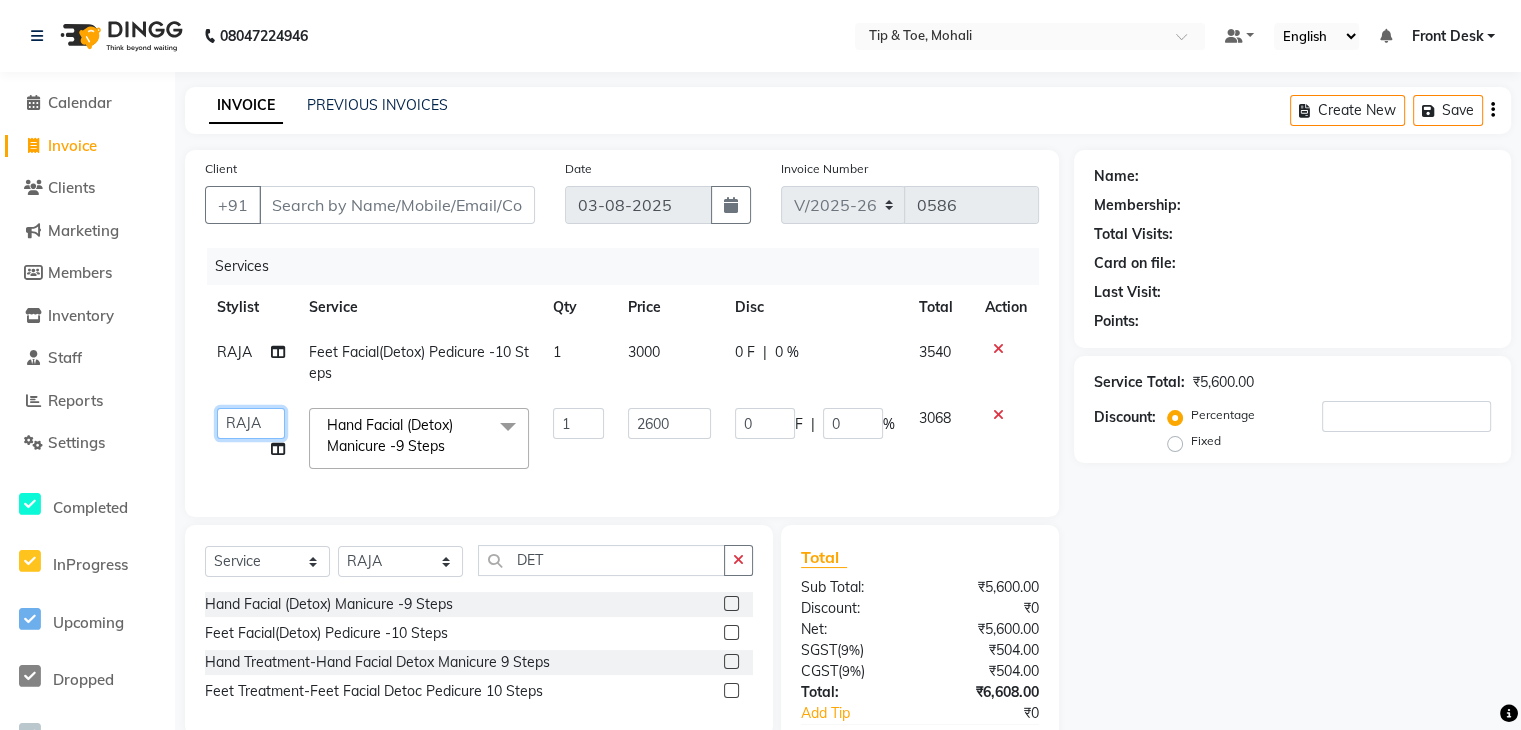 click on "ANSHU   Front Desk   Kaoto   KOMAL   MAHOSO   MONISH   NICK   RAJA   RAJVEER   RANGINA   SACHIN   SAHIL" 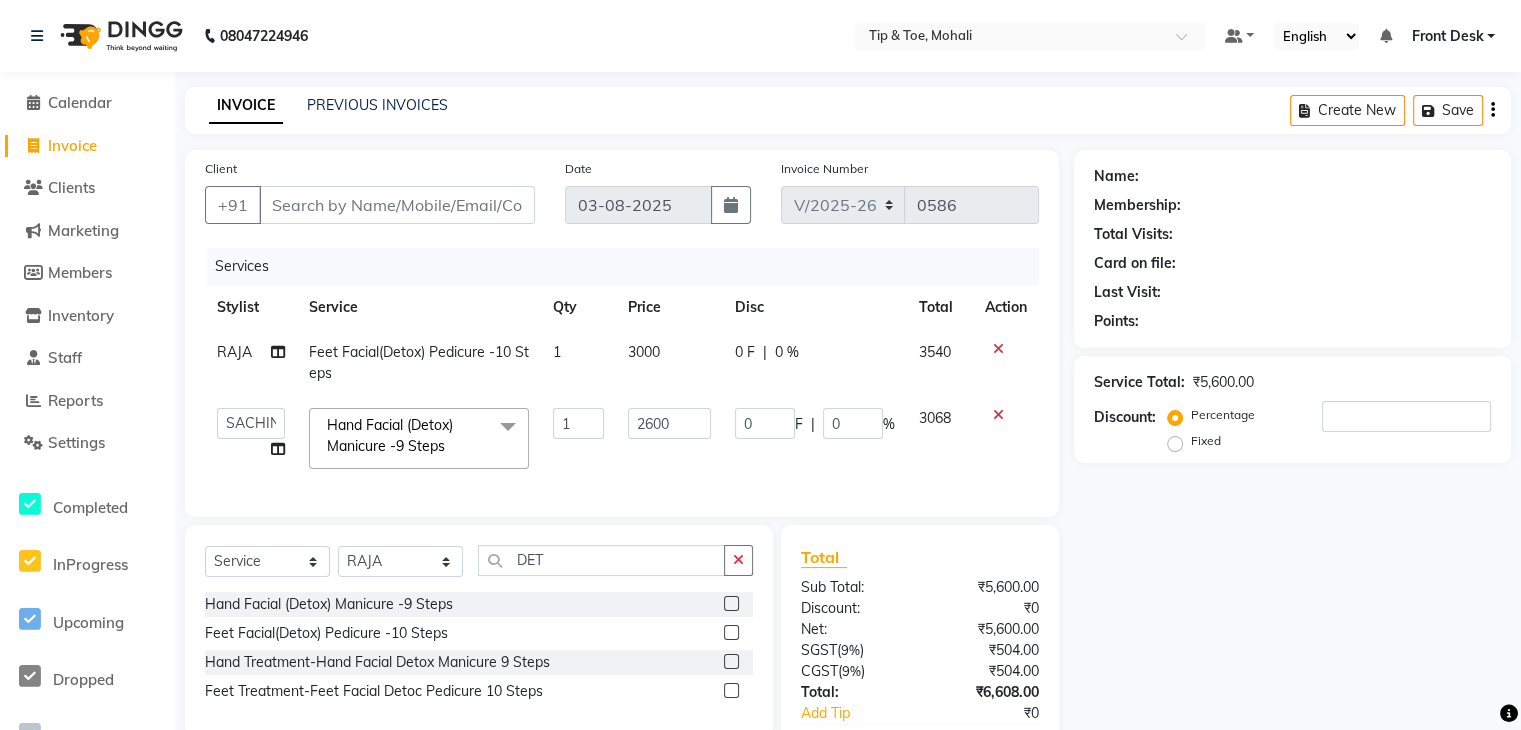 select on "83684" 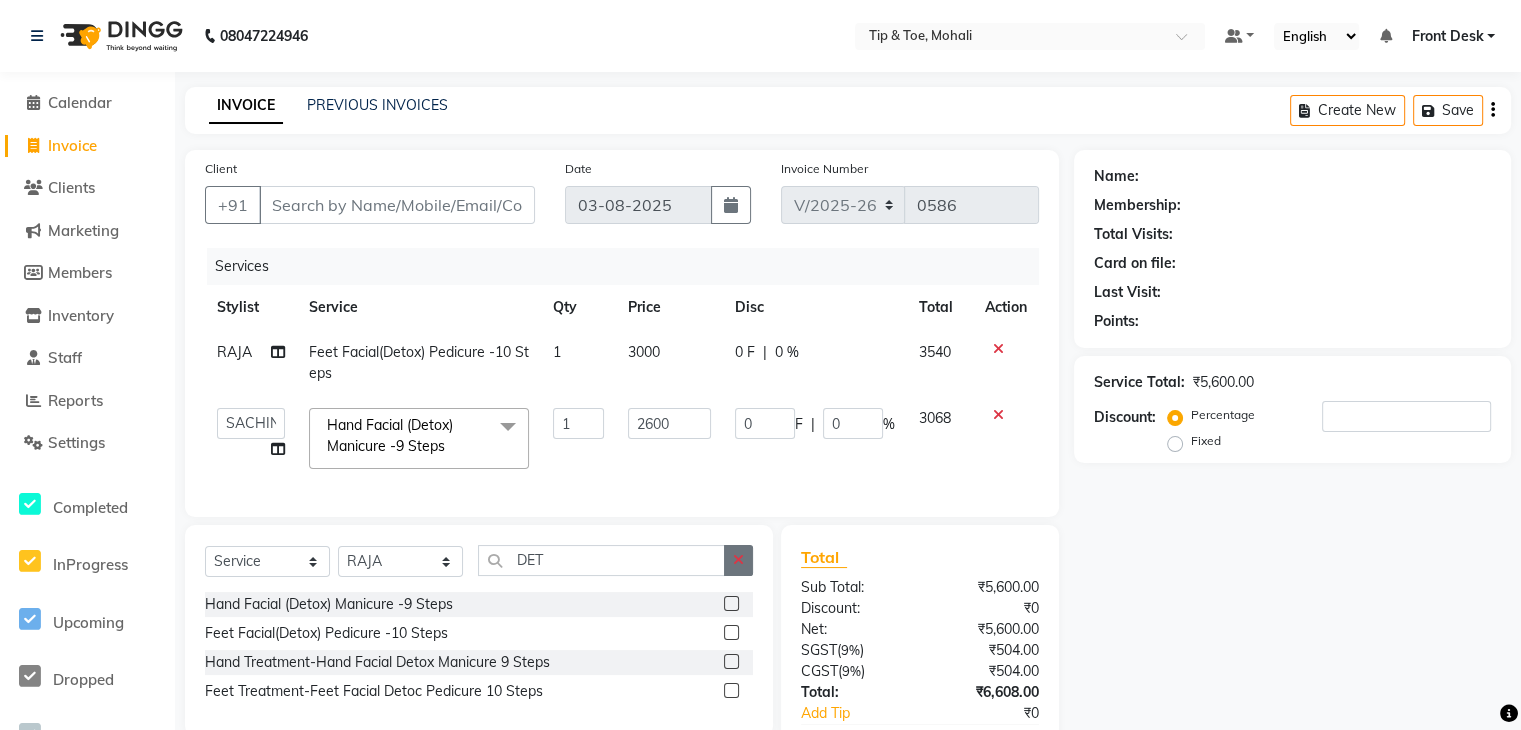 click 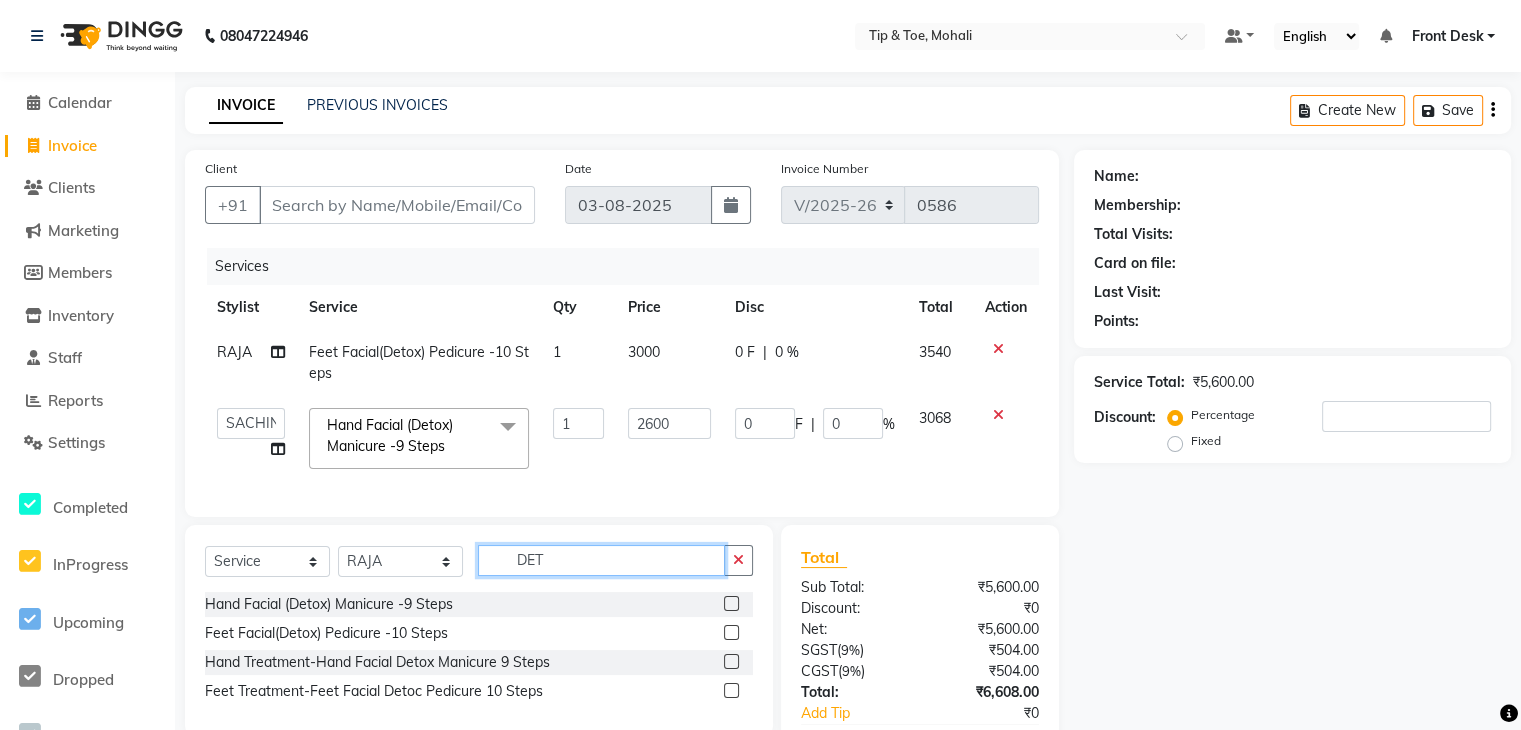 type 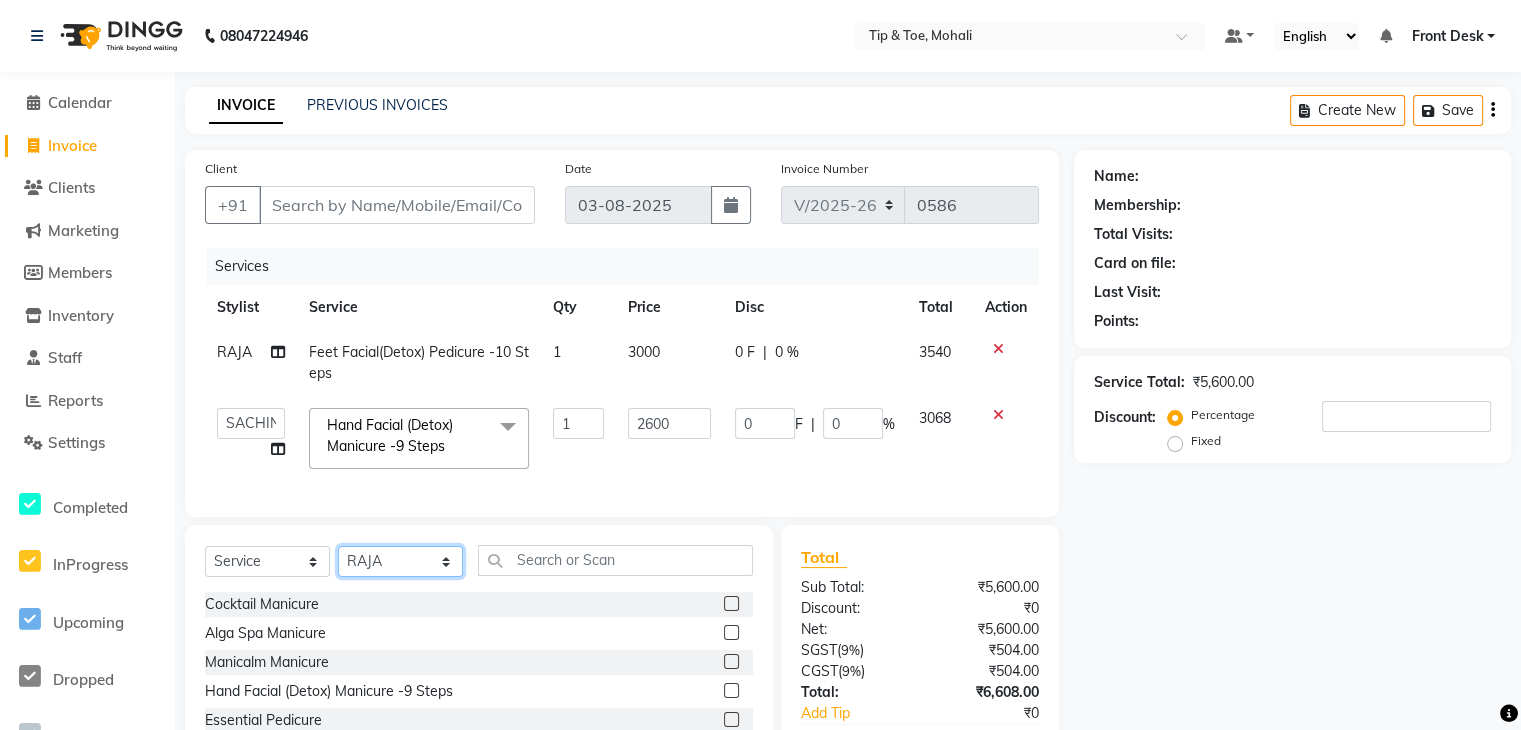 click on "Select Stylist ANSHU Front Desk Kaoto KOMAL MAHOSO MONISH NICK RAJA RAJVEER RANGINA SACHIN SAHIL" 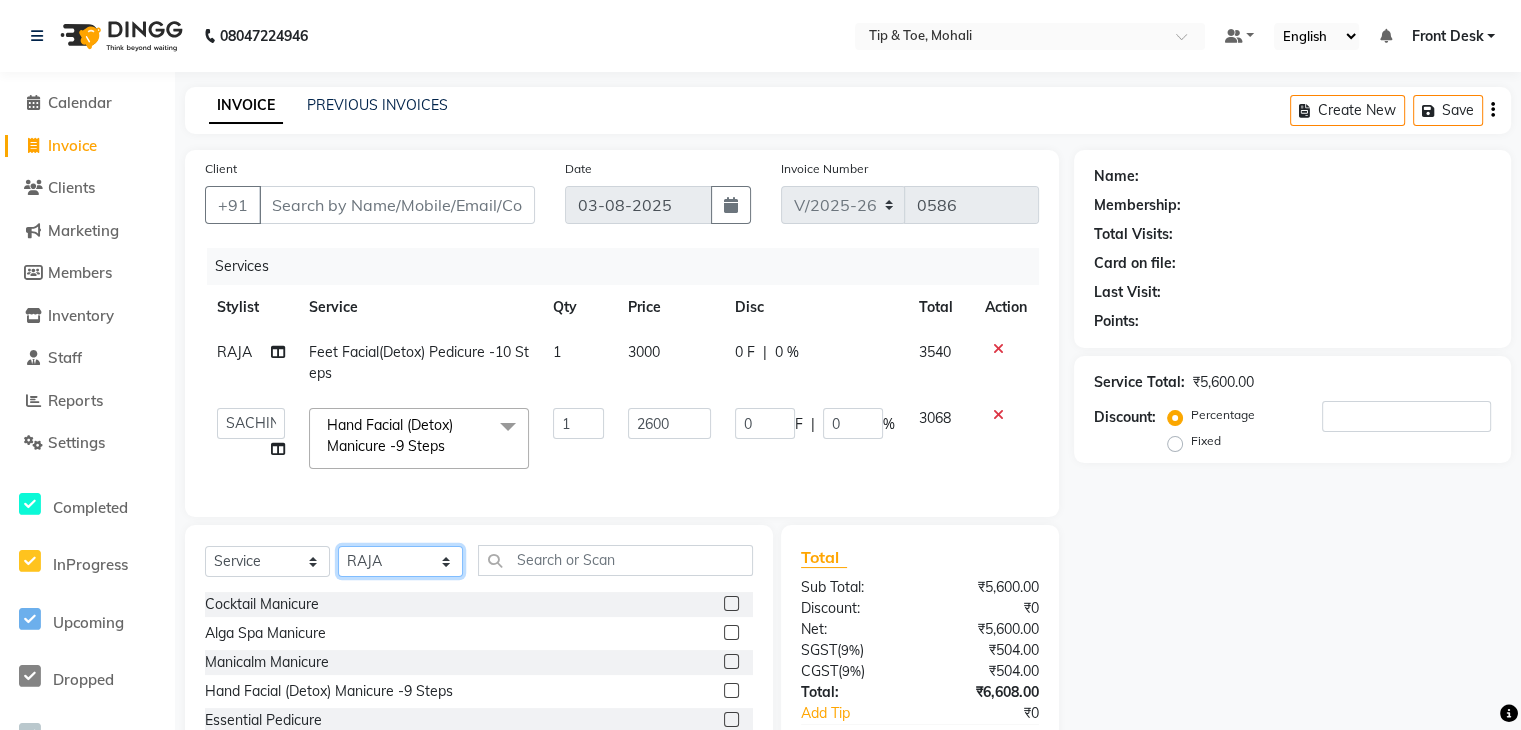 select on "62242" 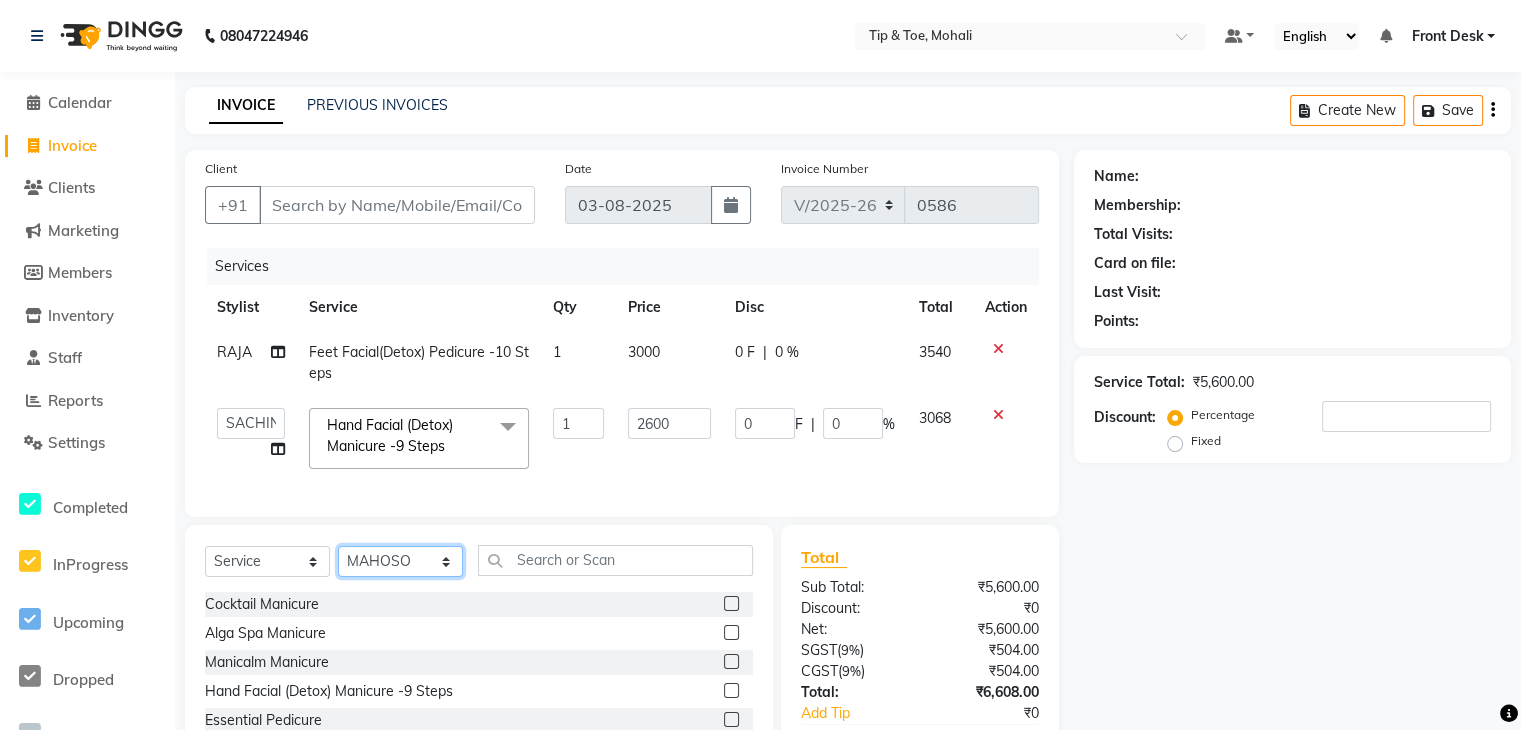 click on "Select Stylist ANSHU Front Desk Kaoto KOMAL MAHOSO MONISH NICK RAJA RAJVEER RANGINA SACHIN SAHIL" 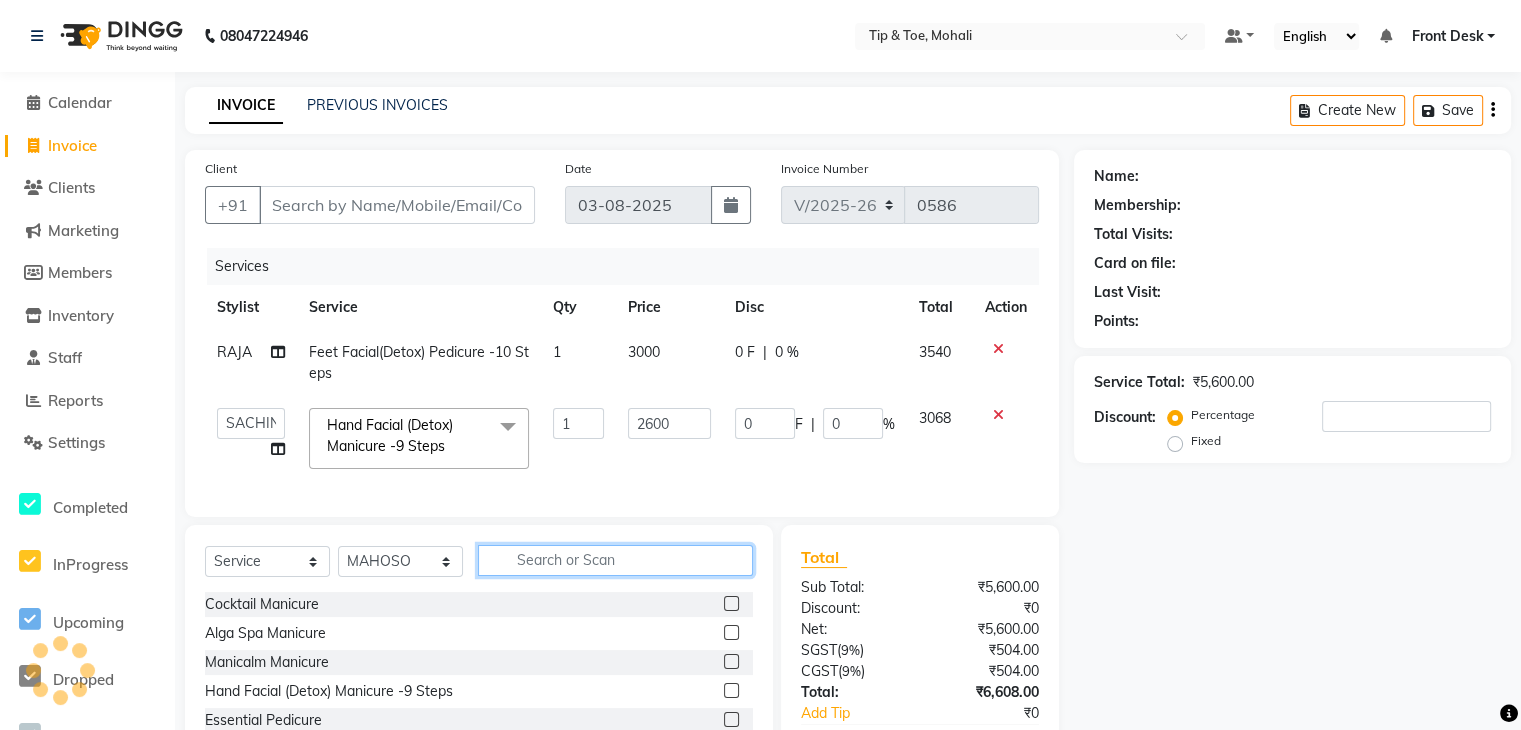 click 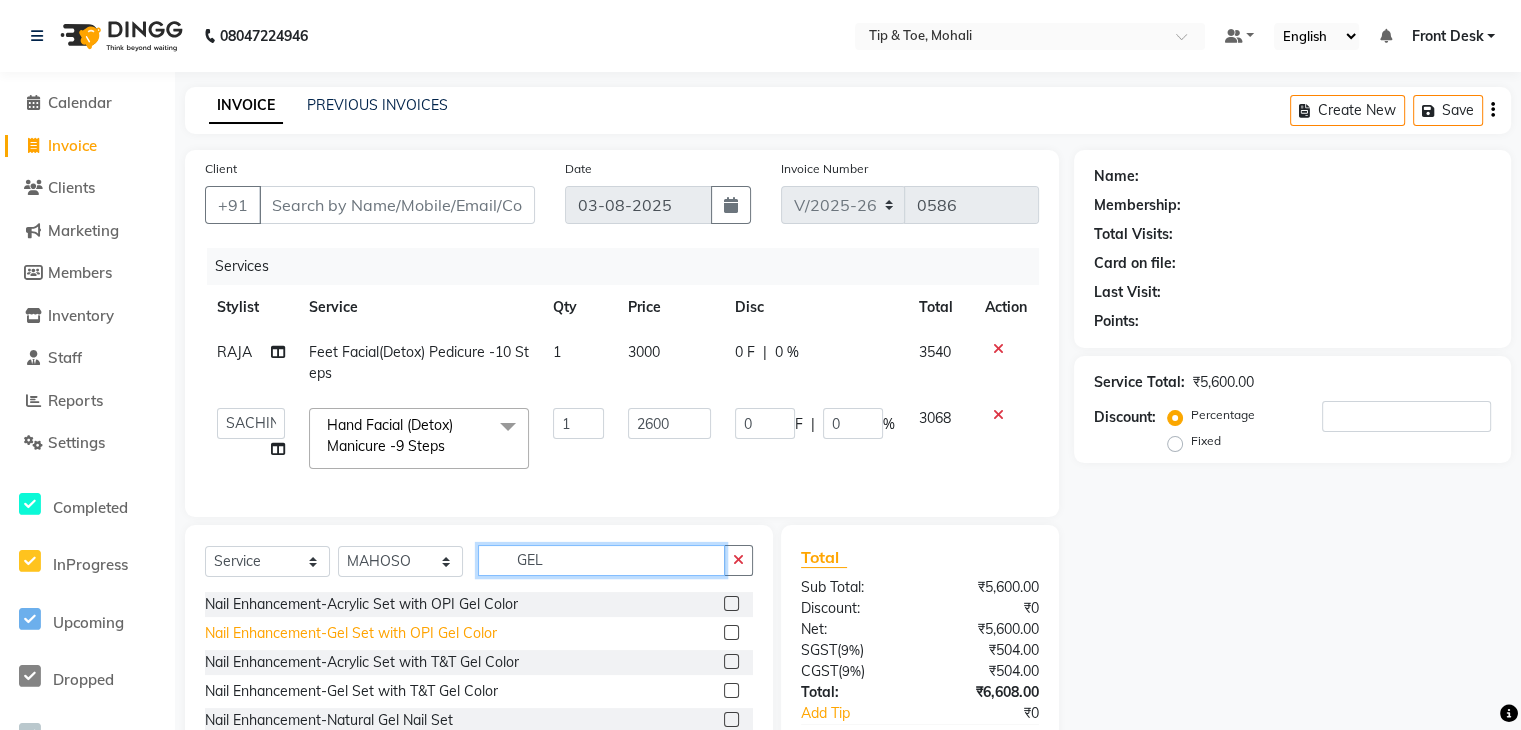 type on "GEL" 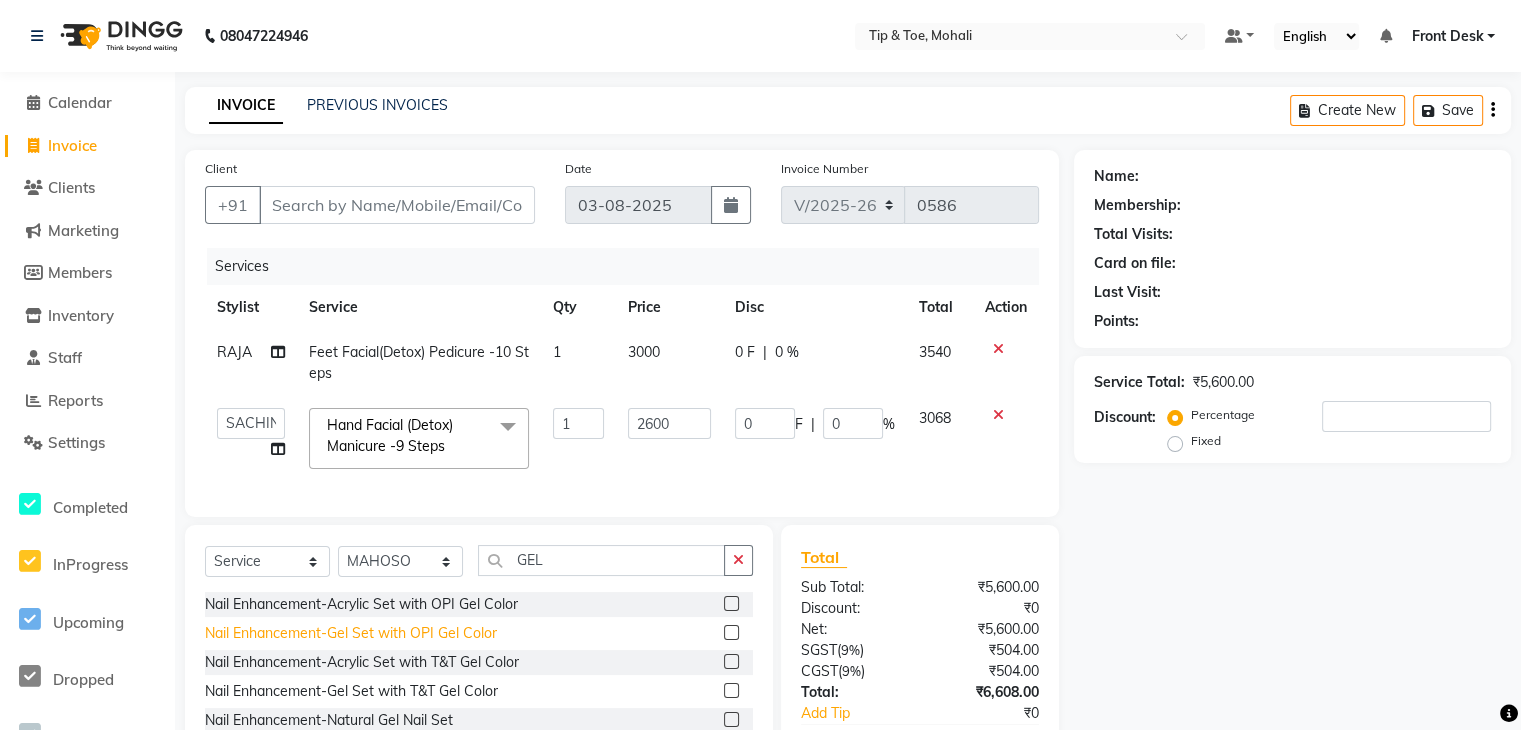 click on "Nail Enhancement-Gel Set with OPI Gel Color" 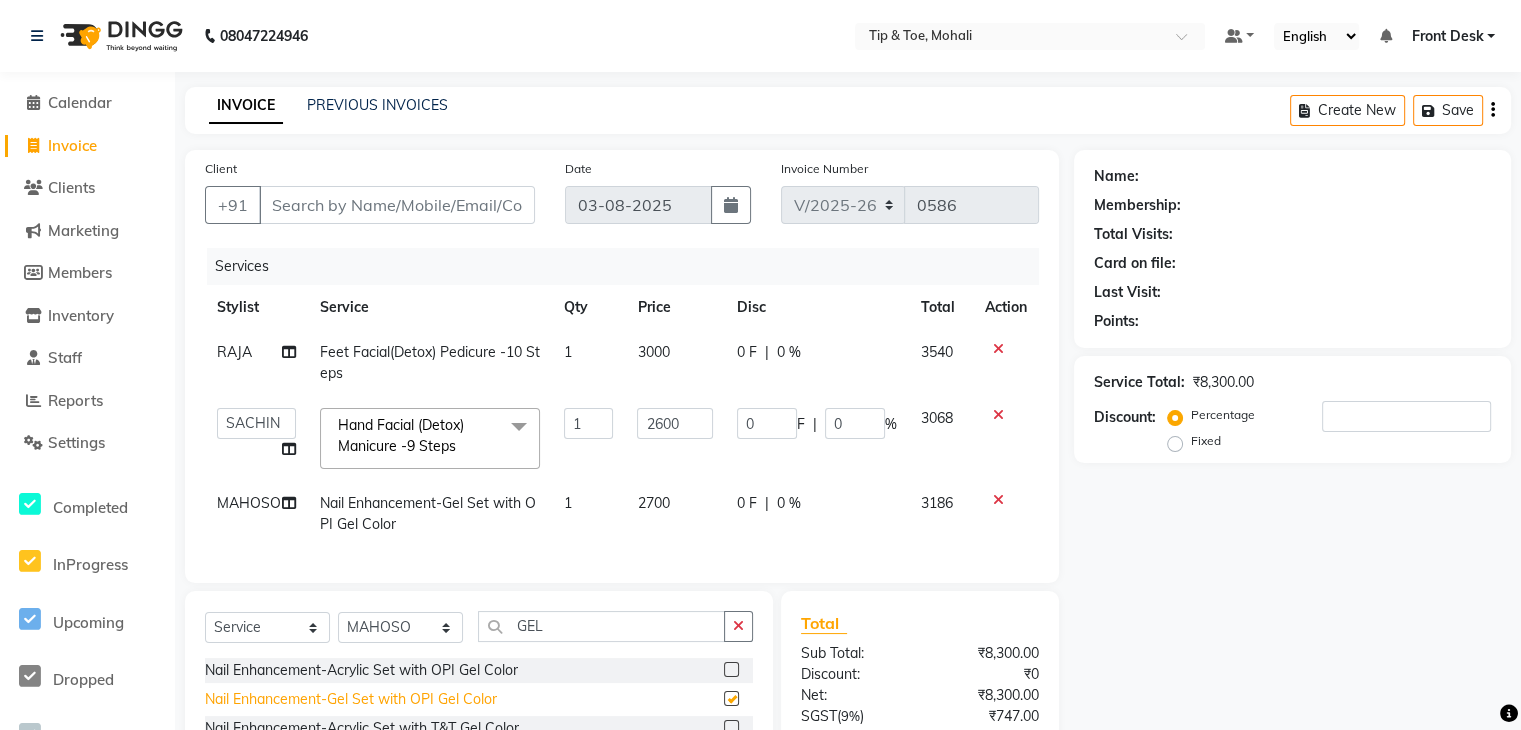 checkbox on "false" 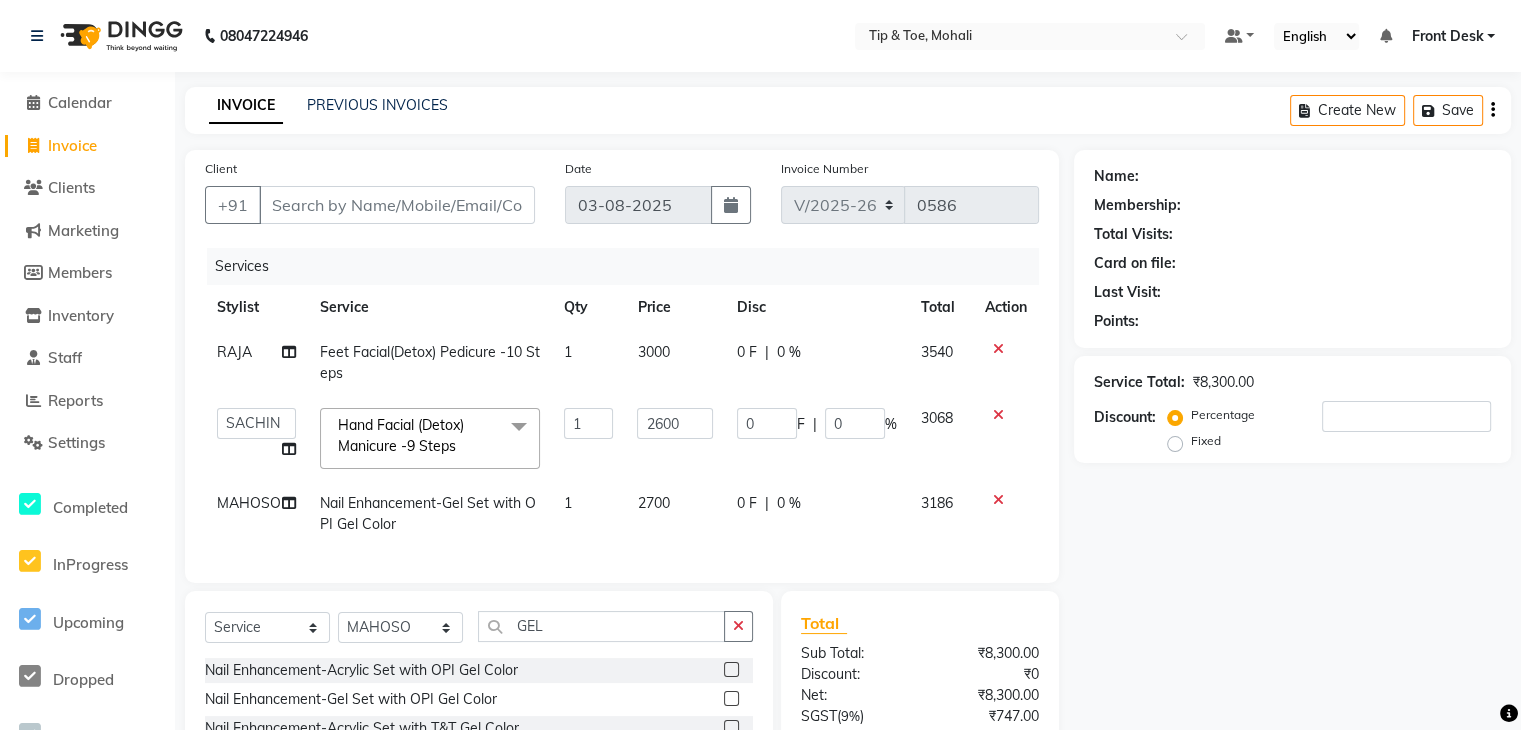 scroll, scrollTop: 201, scrollLeft: 0, axis: vertical 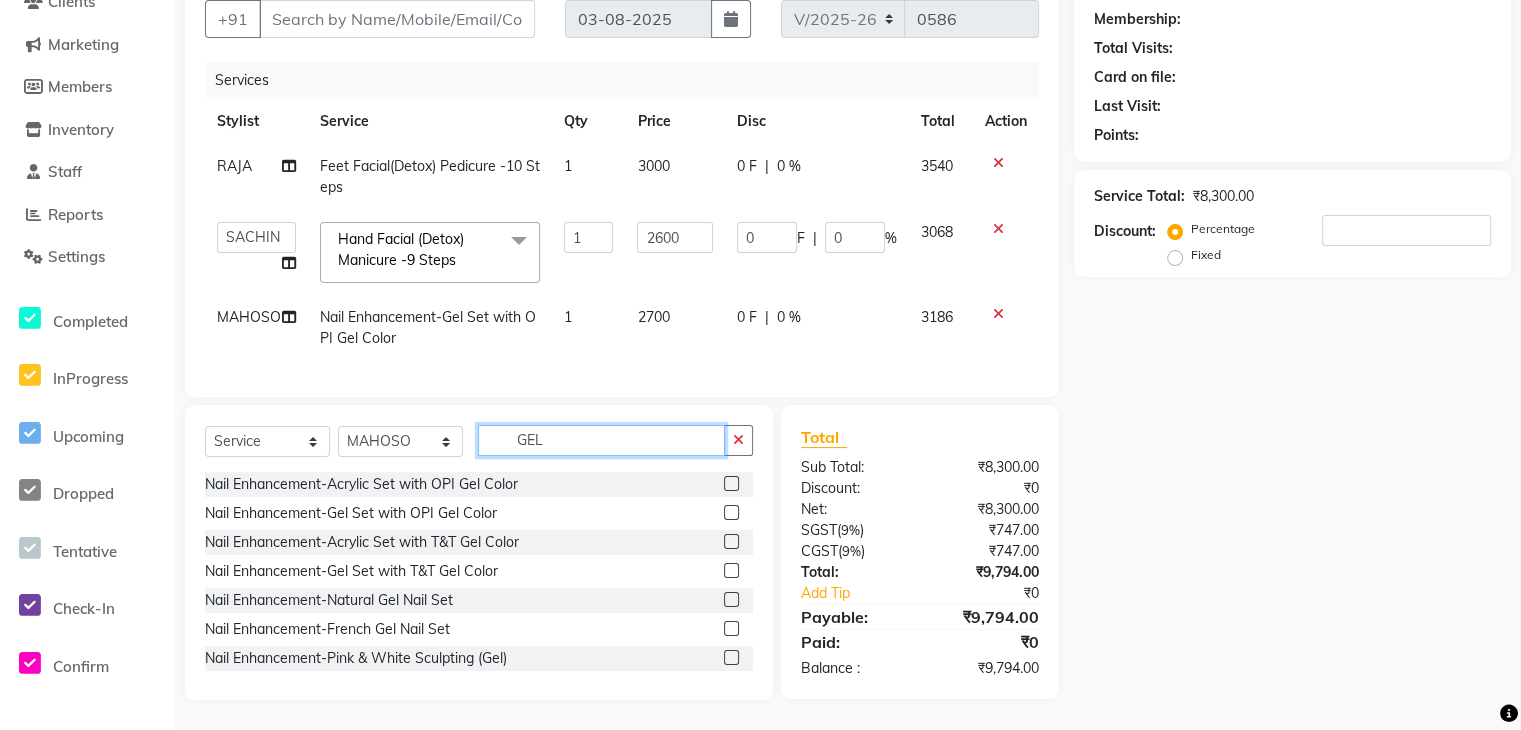 click on "GEL" 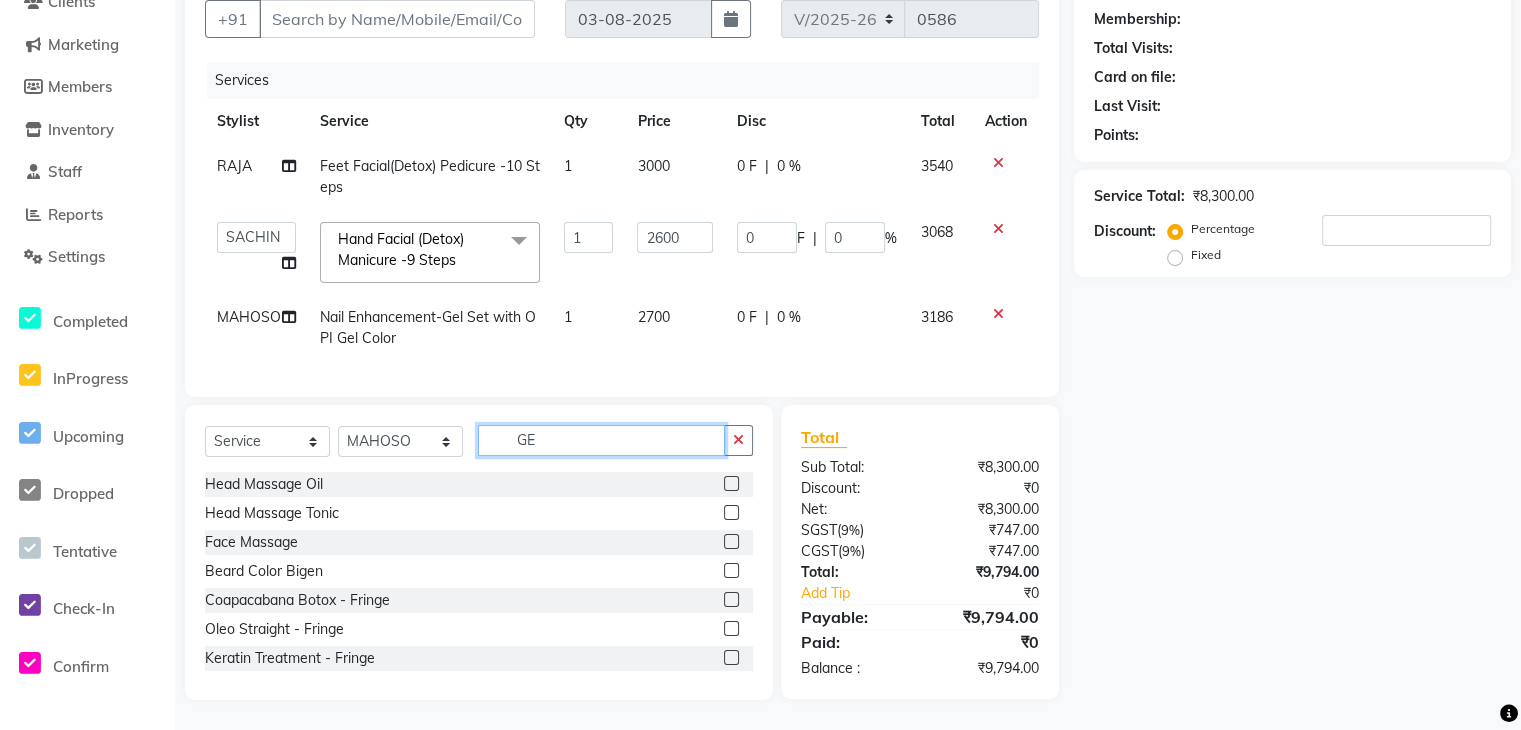type on "G" 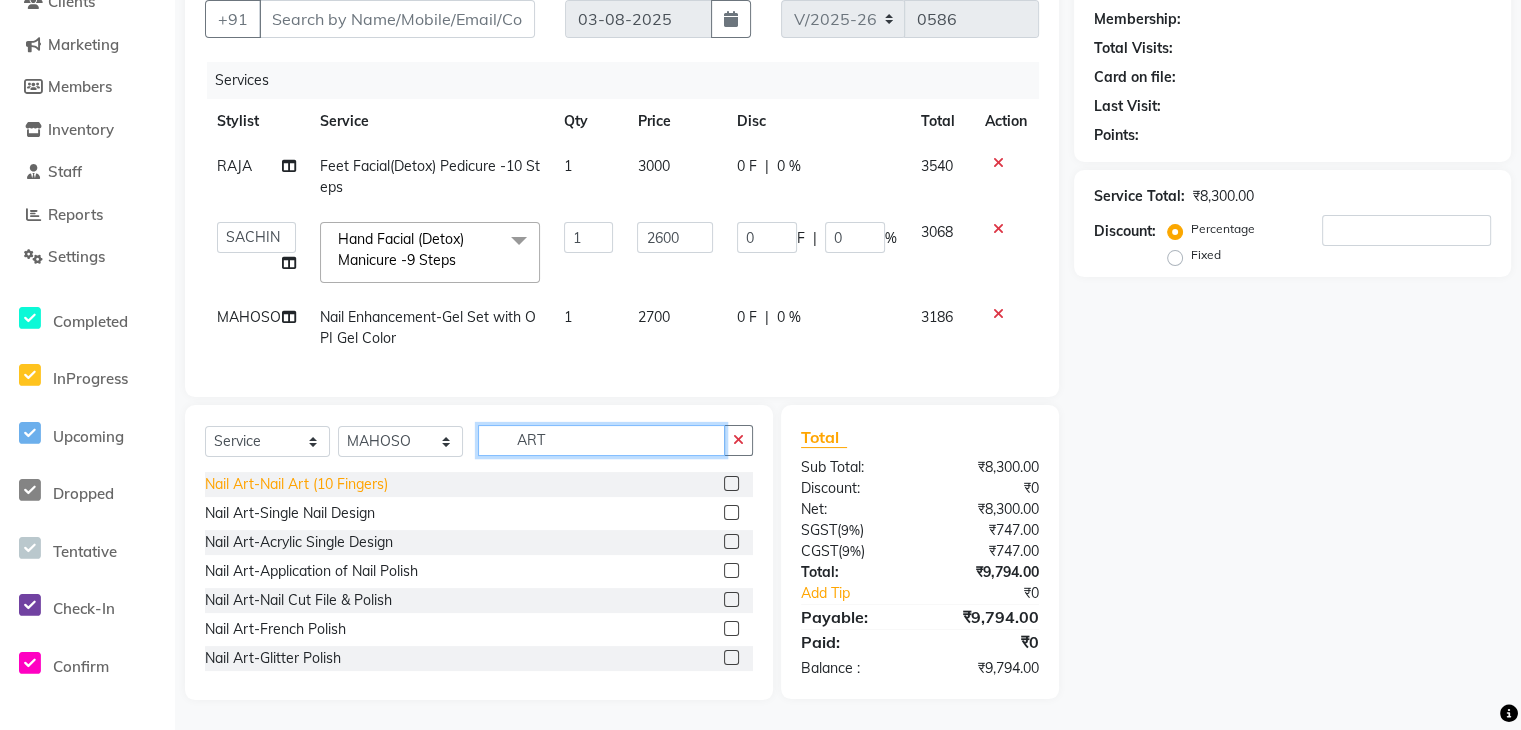 type on "ART" 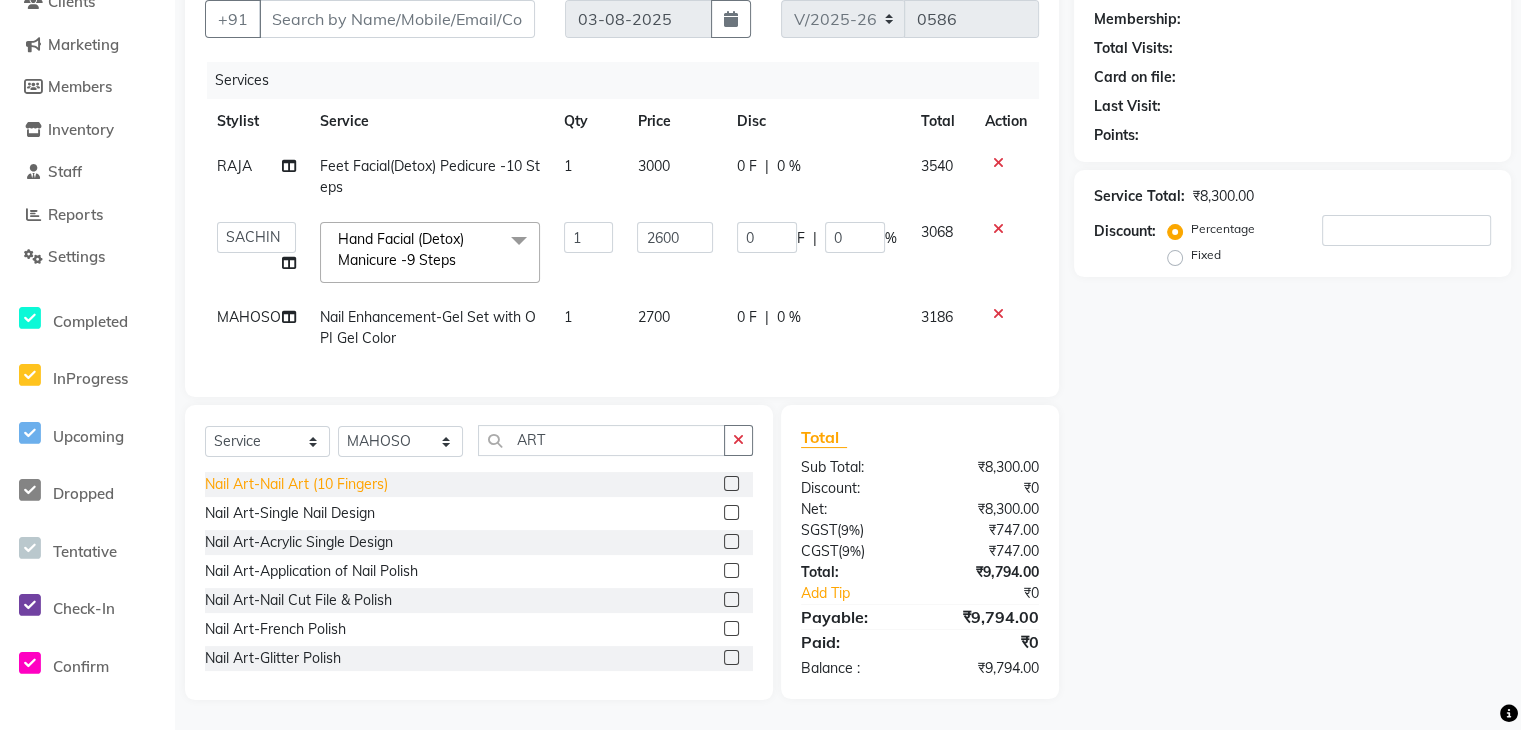 click on "Nail Art-Nail Art (10 Fingers)" 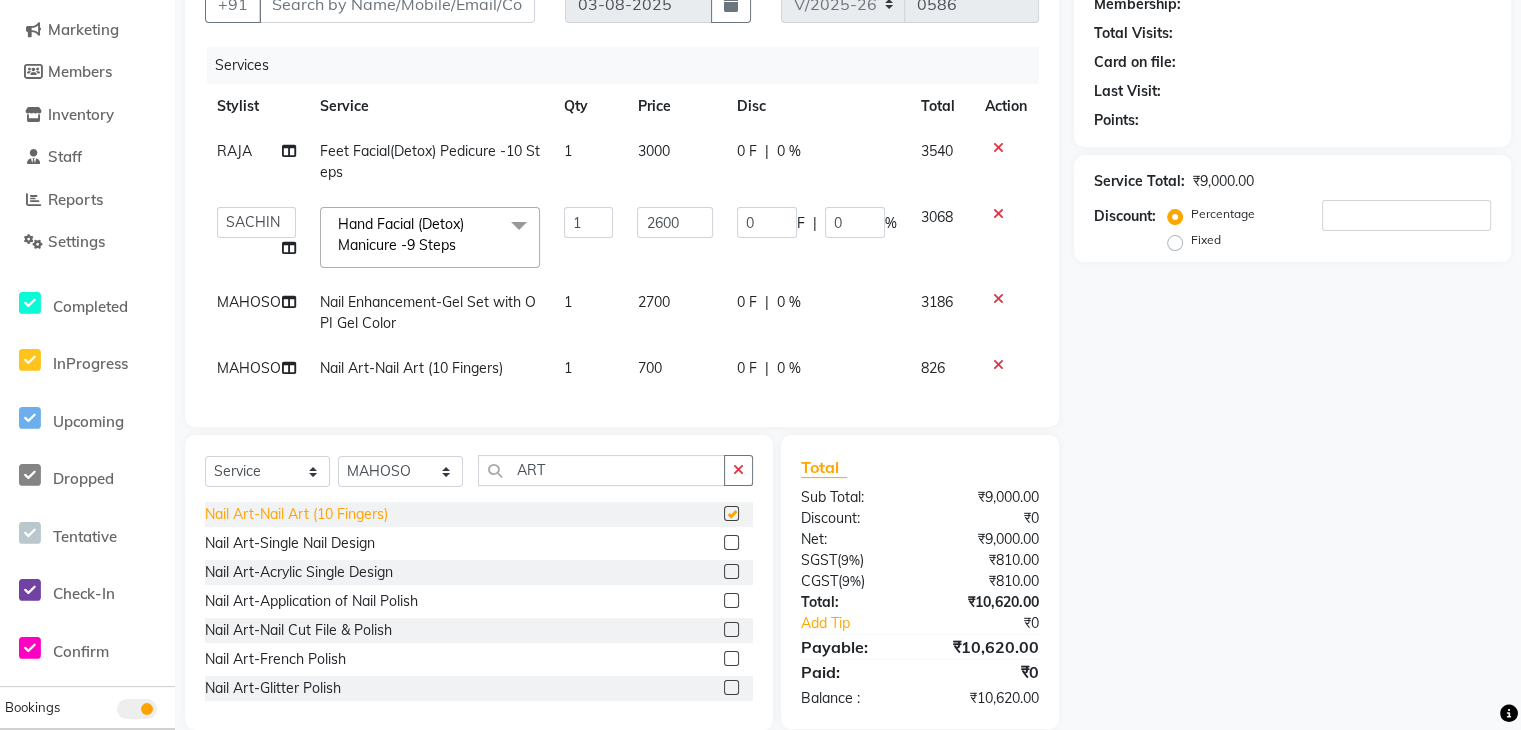 checkbox on "false" 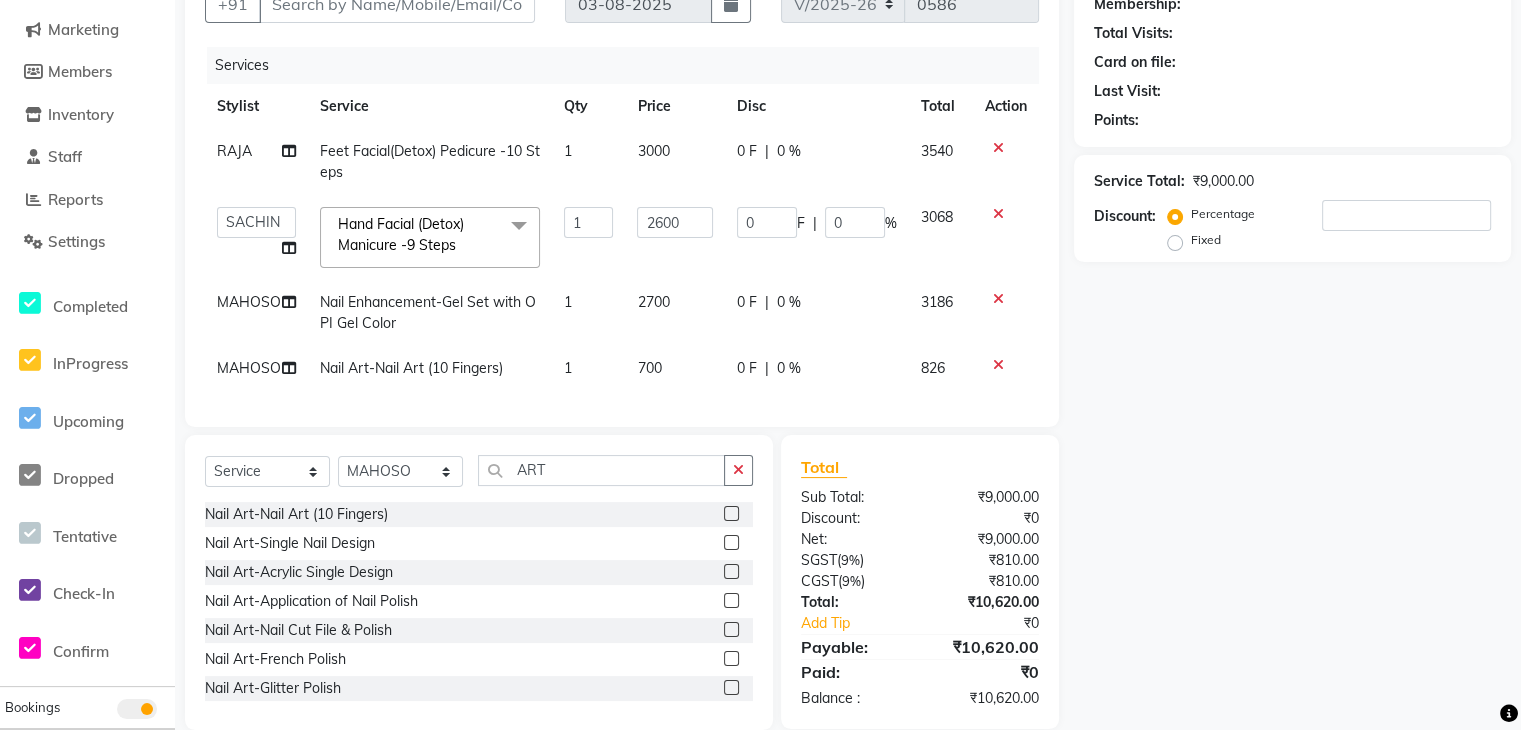 click on "Name: Membership: Total Visits: Card on file: Last Visit:  Points:  Service Total:  ₹9,000.00  Discount:  Percentage   Fixed" 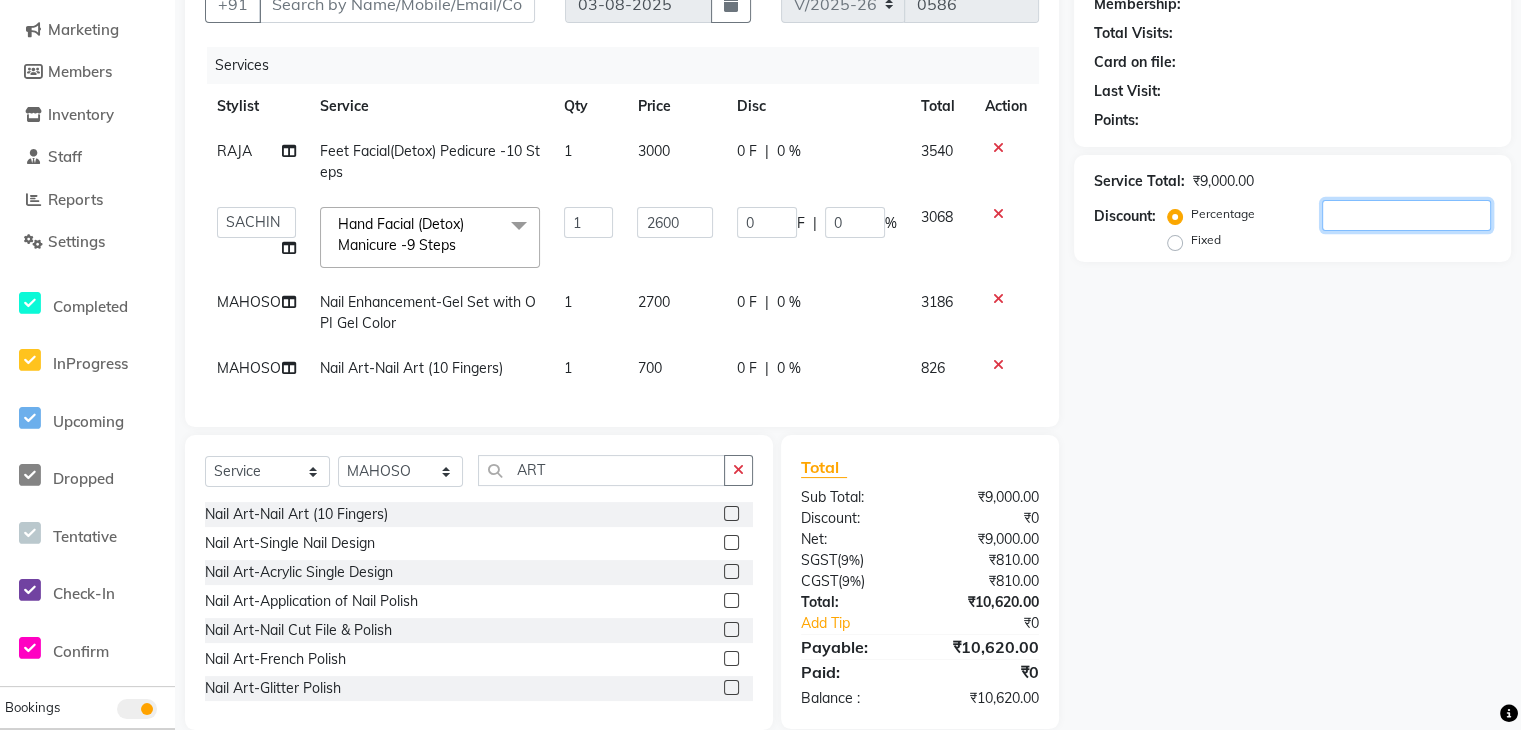 click 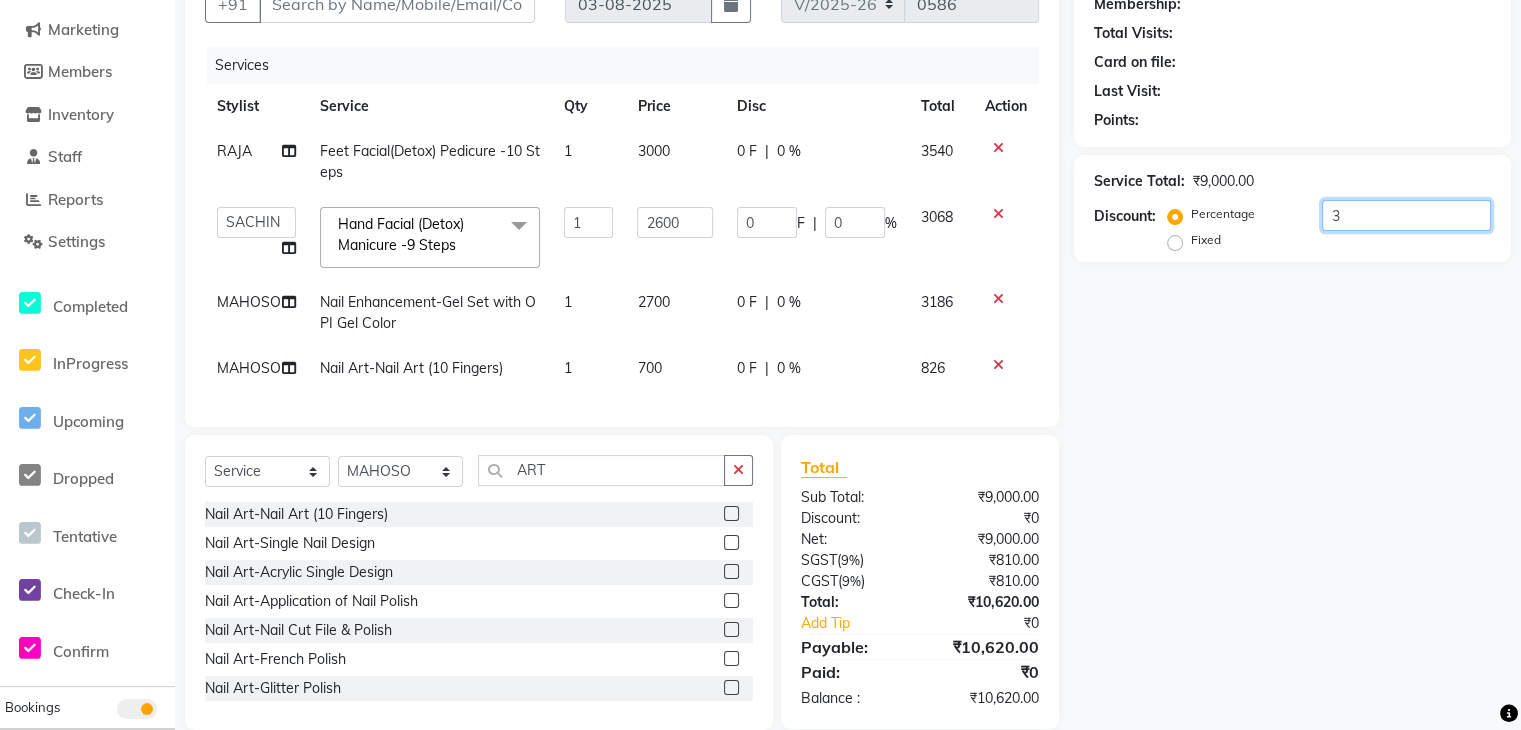 type on "78" 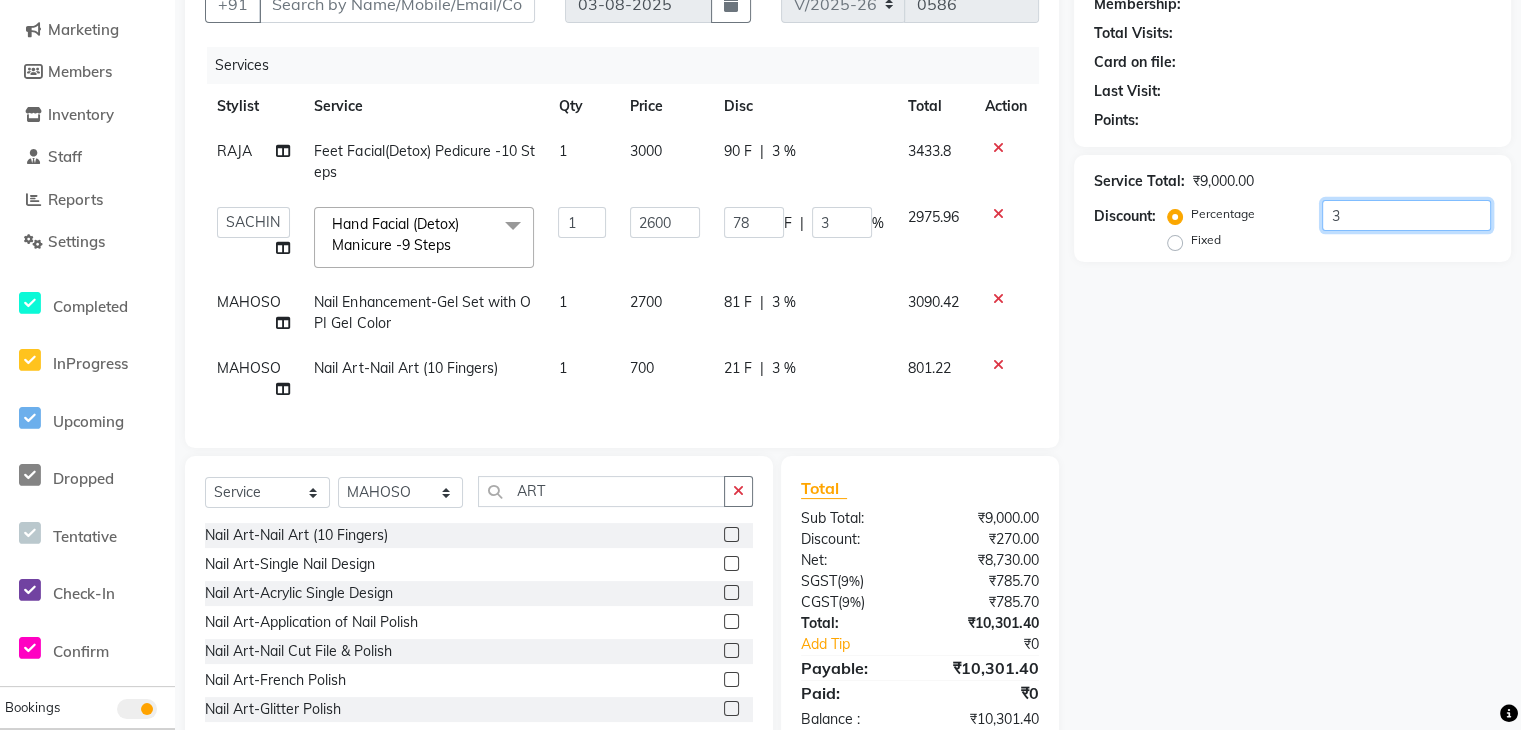 type on "30" 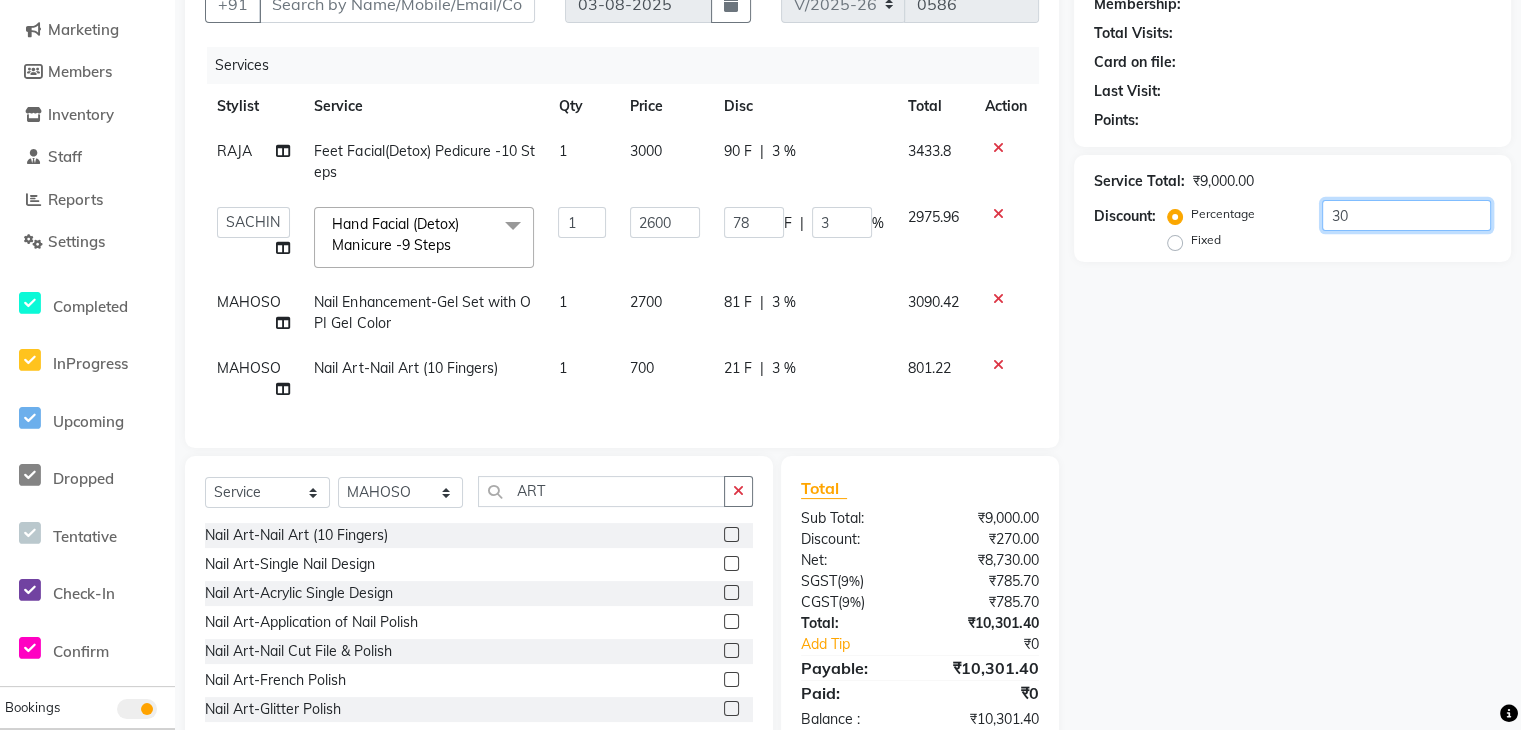 type on "780" 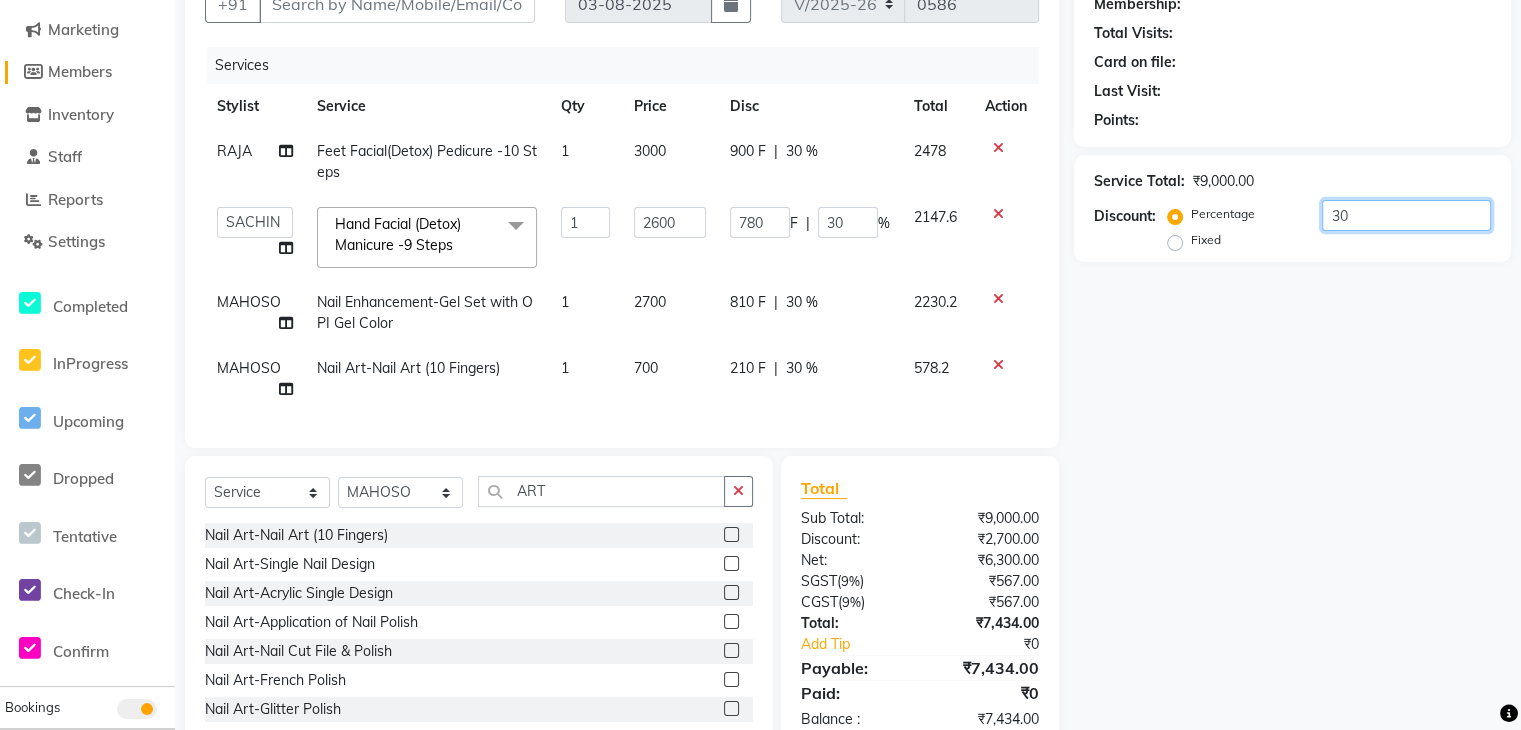 scroll, scrollTop: 0, scrollLeft: 0, axis: both 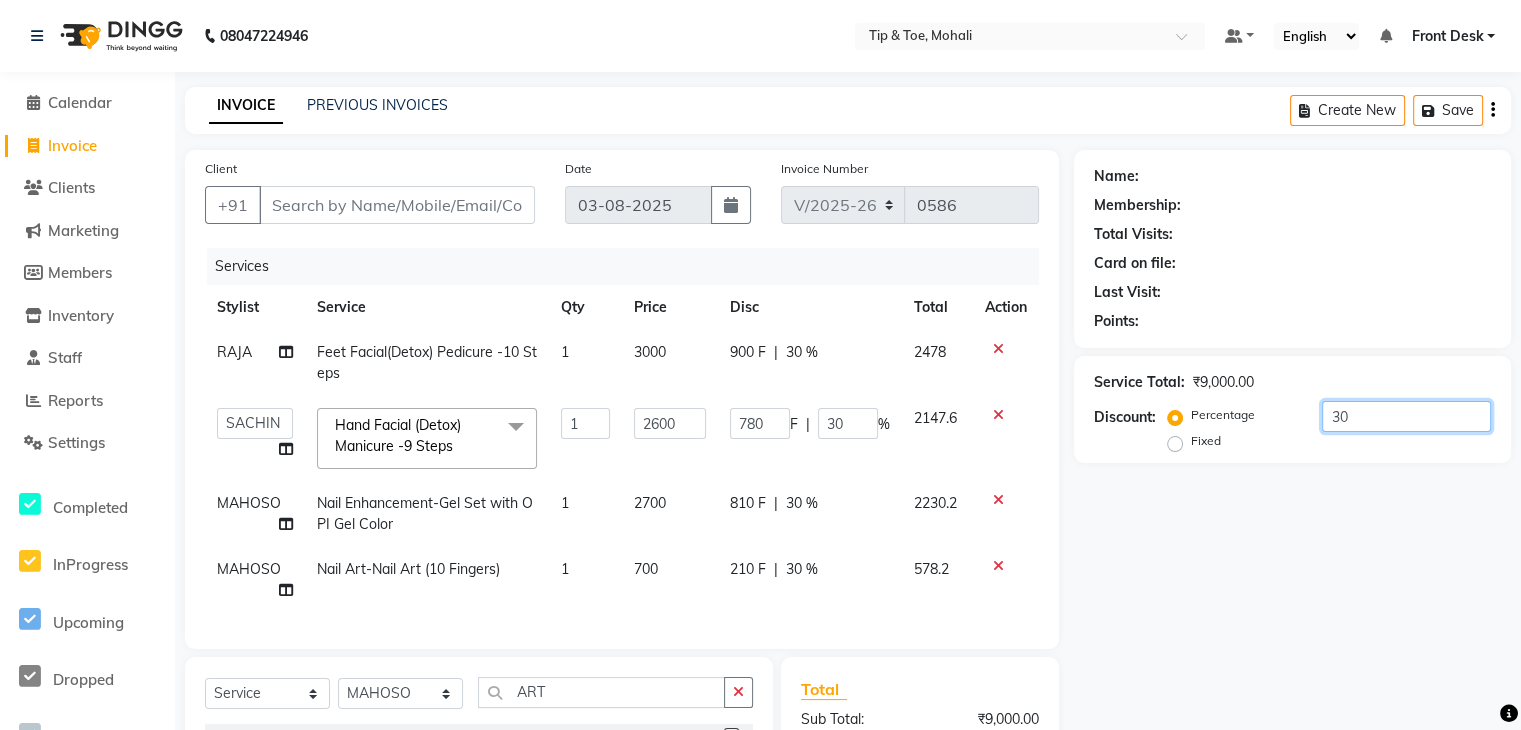 type on "30" 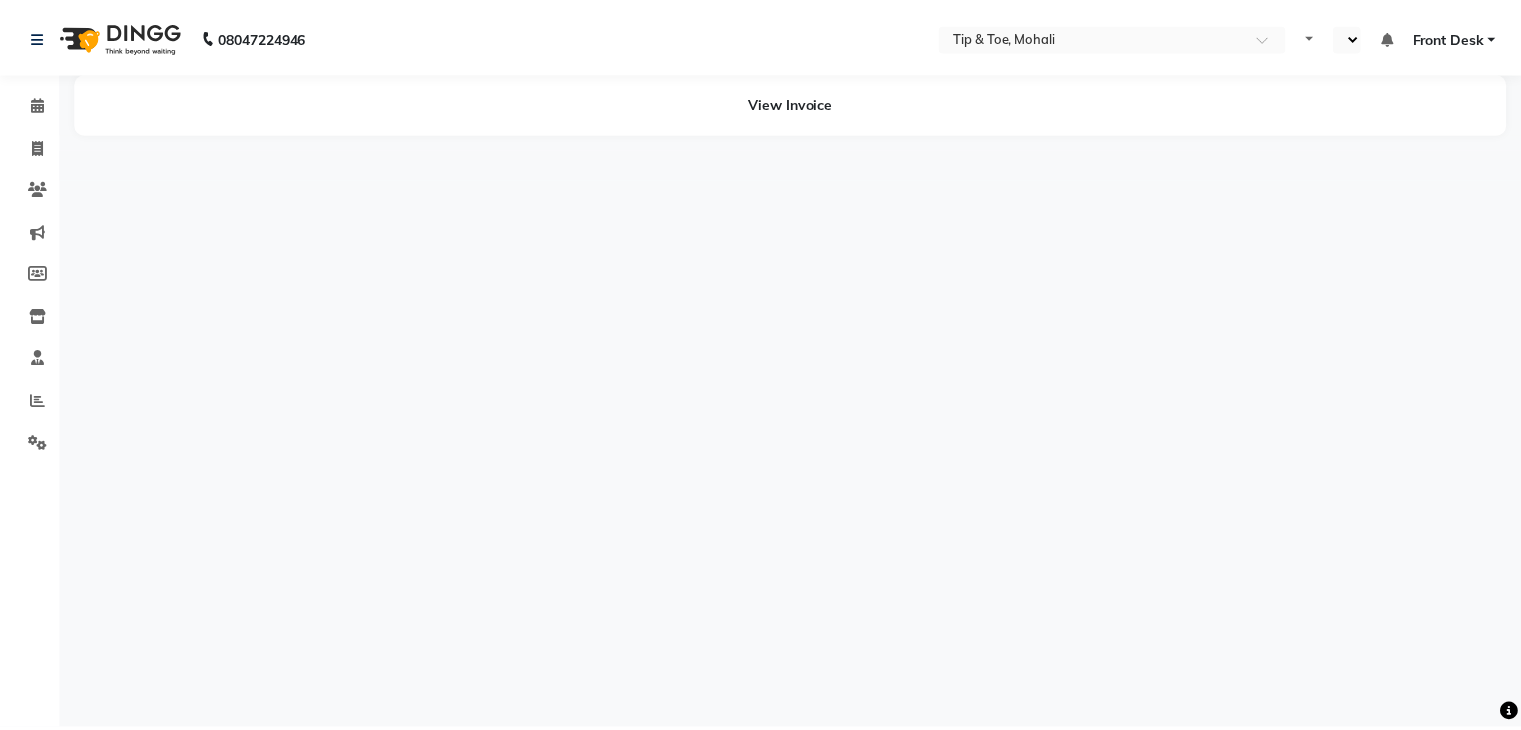 scroll, scrollTop: 0, scrollLeft: 0, axis: both 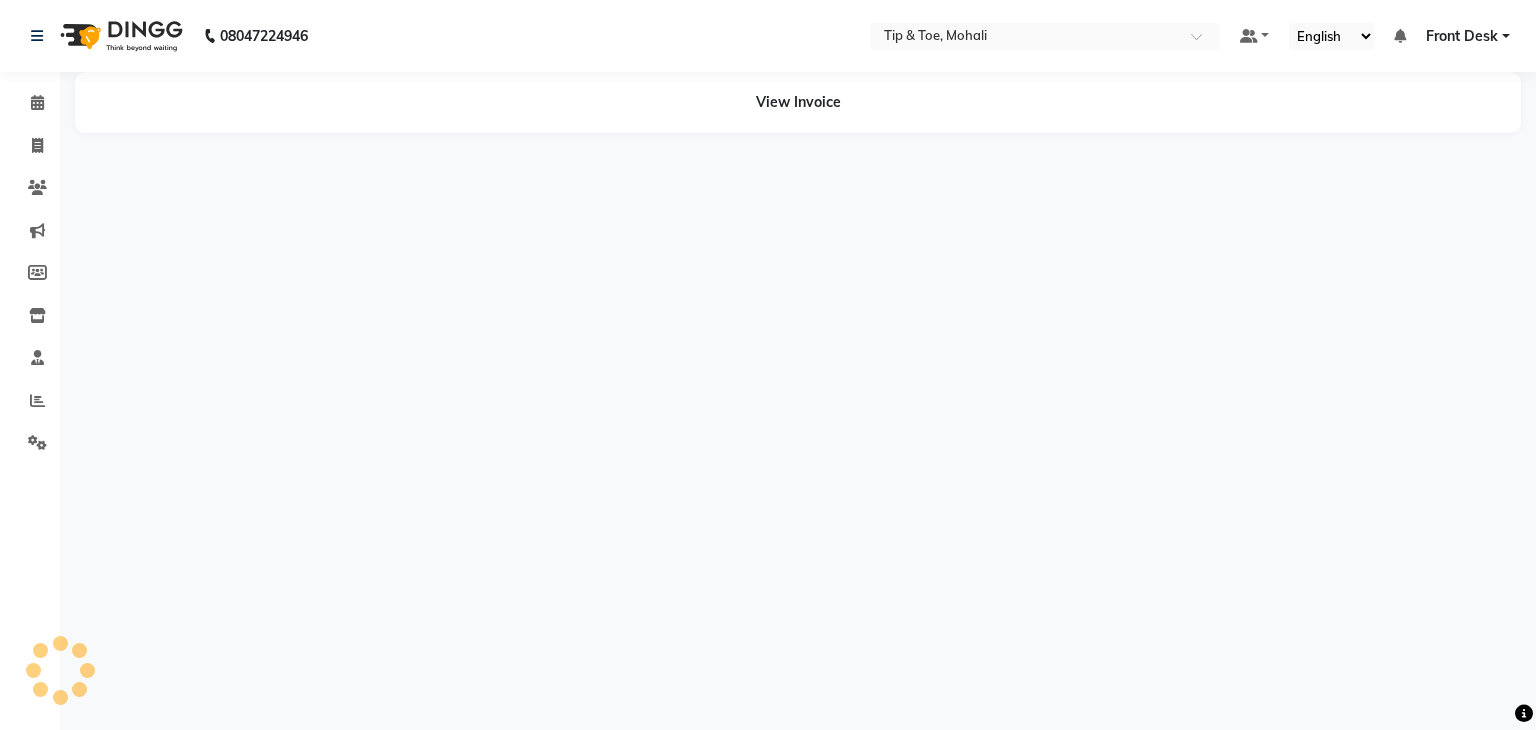 select on "en" 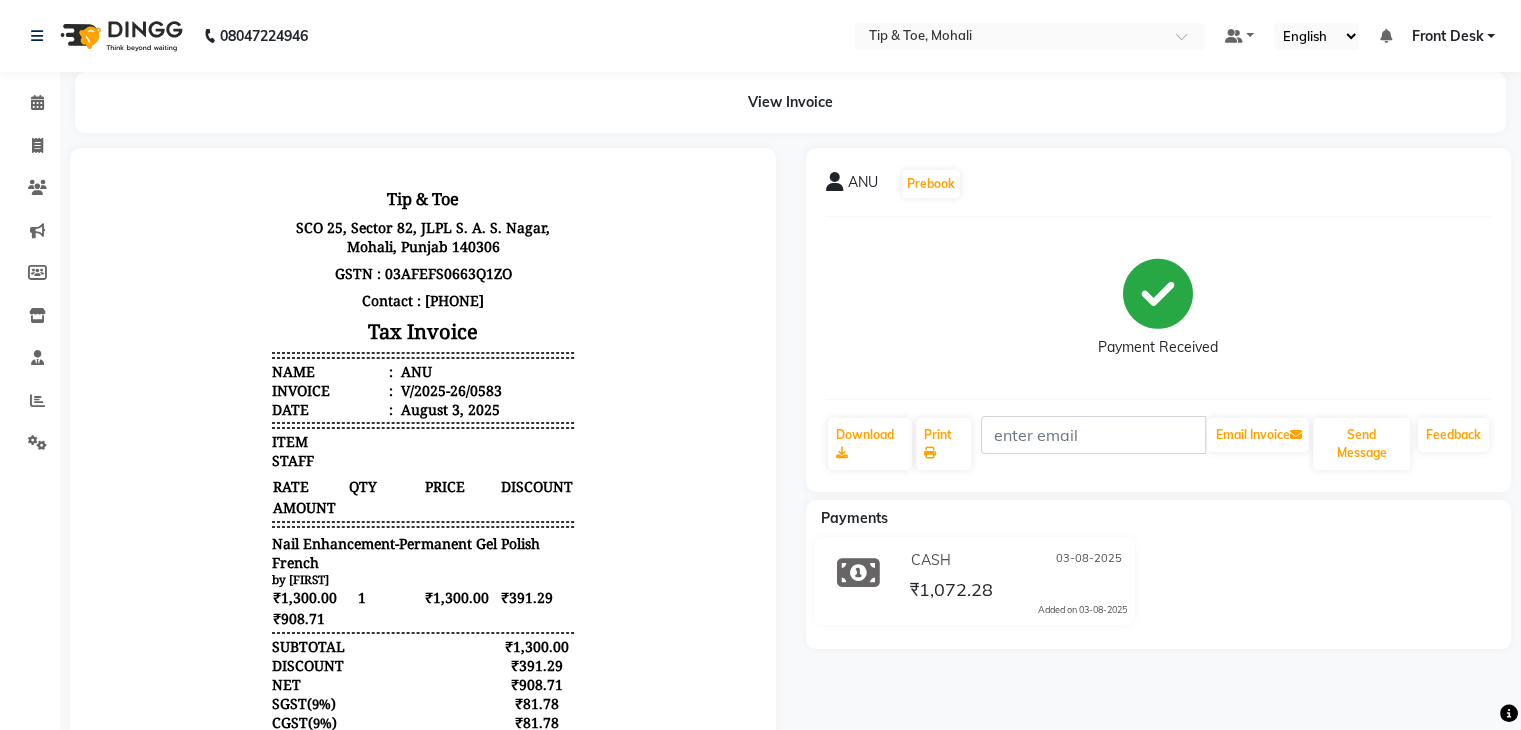 scroll, scrollTop: 0, scrollLeft: 0, axis: both 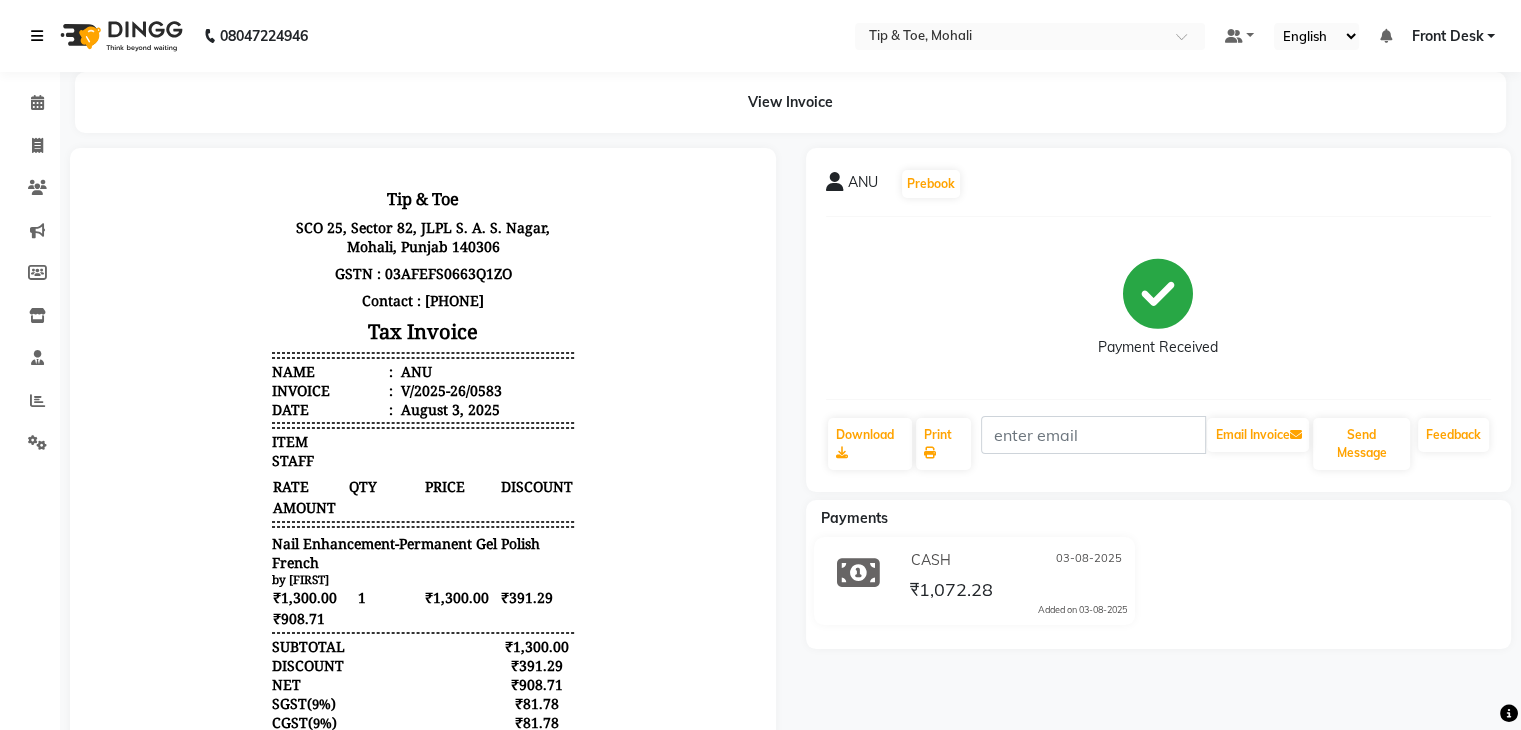 click at bounding box center [37, 36] 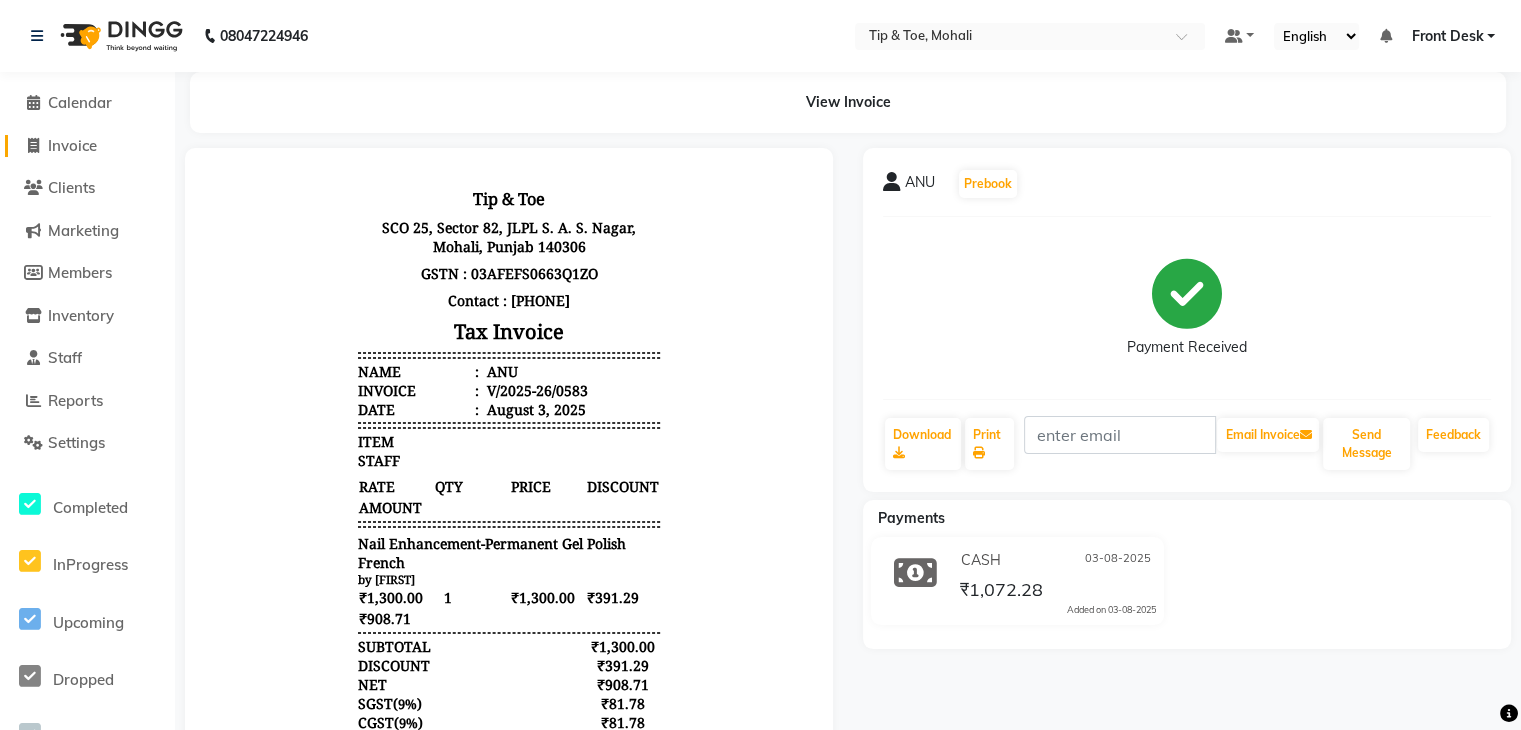 click on "Invoice" 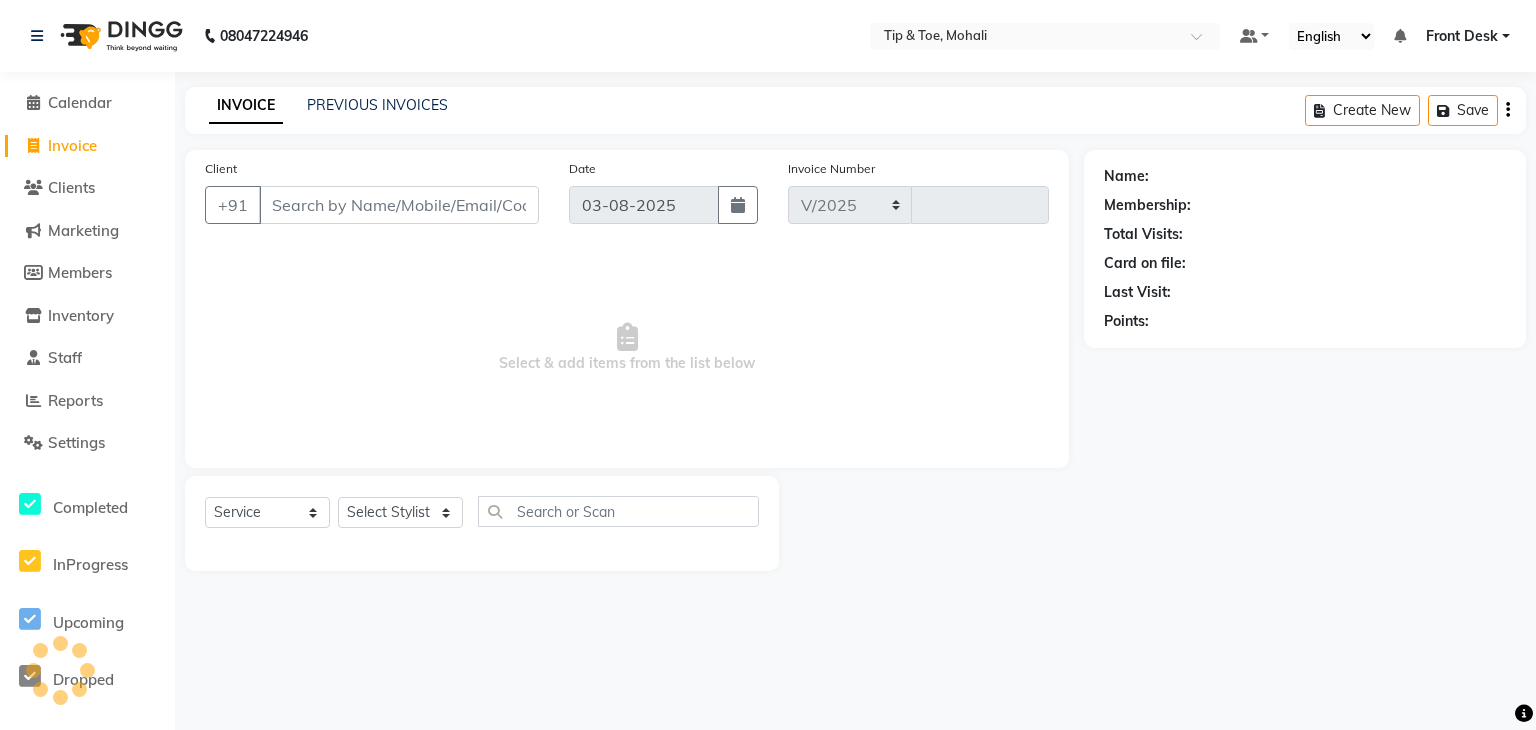 select on "5835" 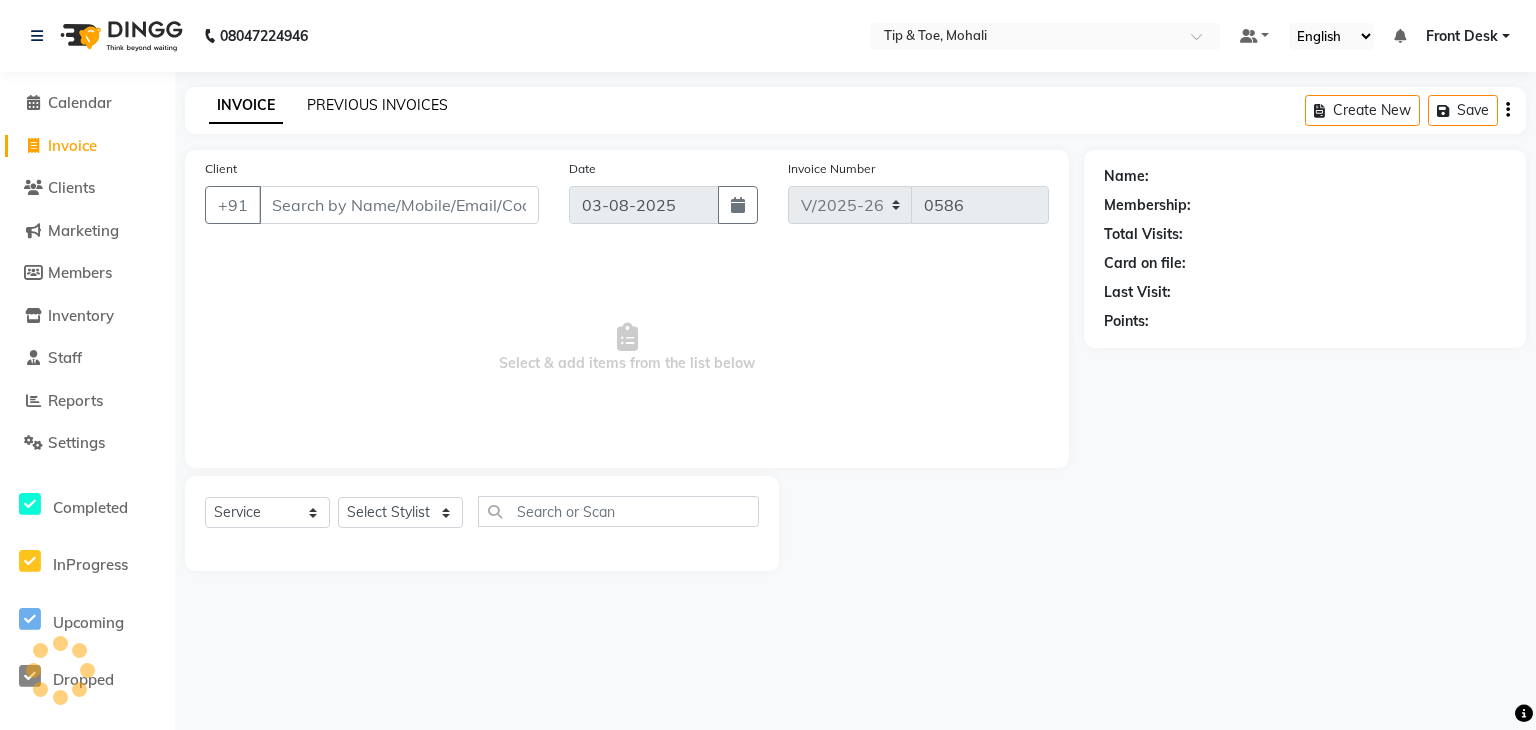 click on "PREVIOUS INVOICES" 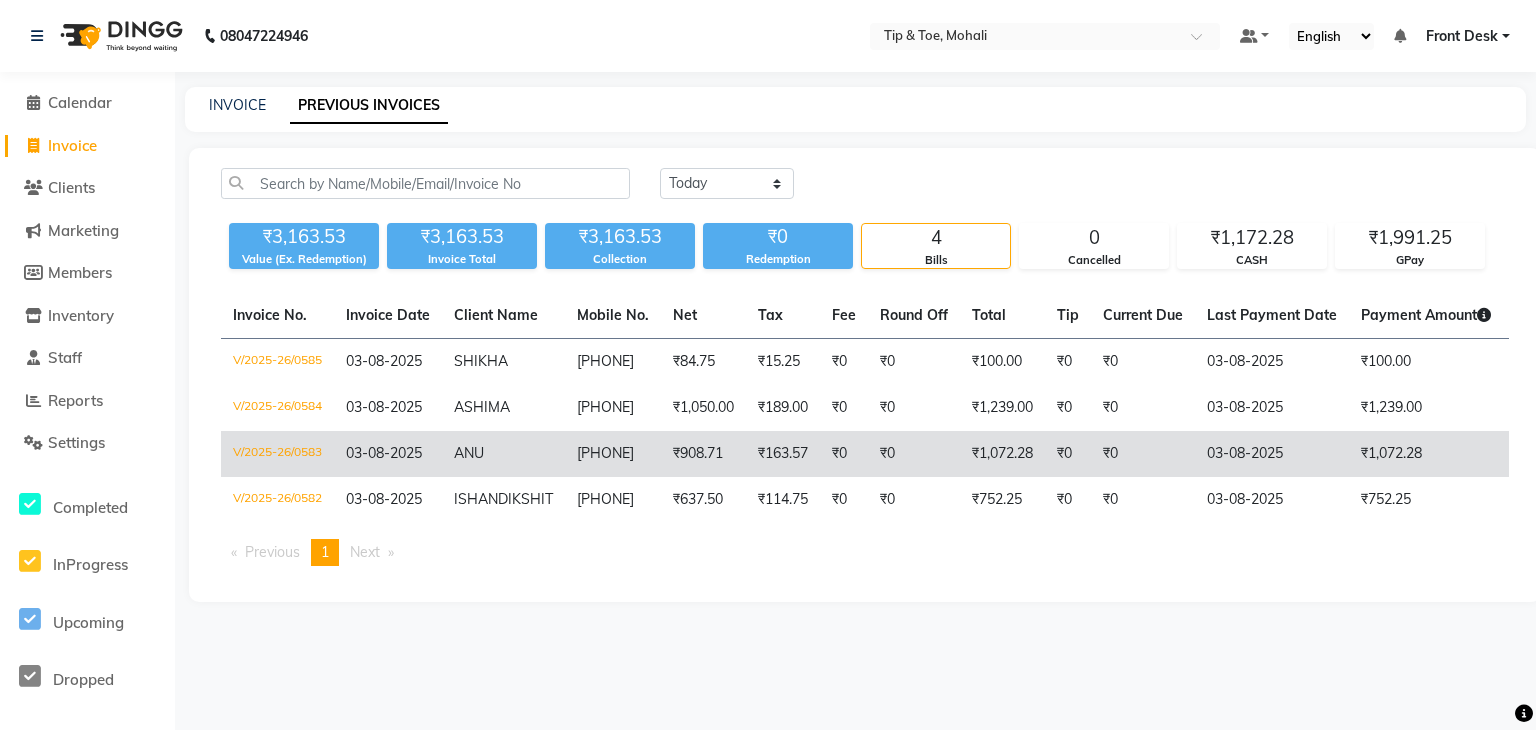 click on "ANU" 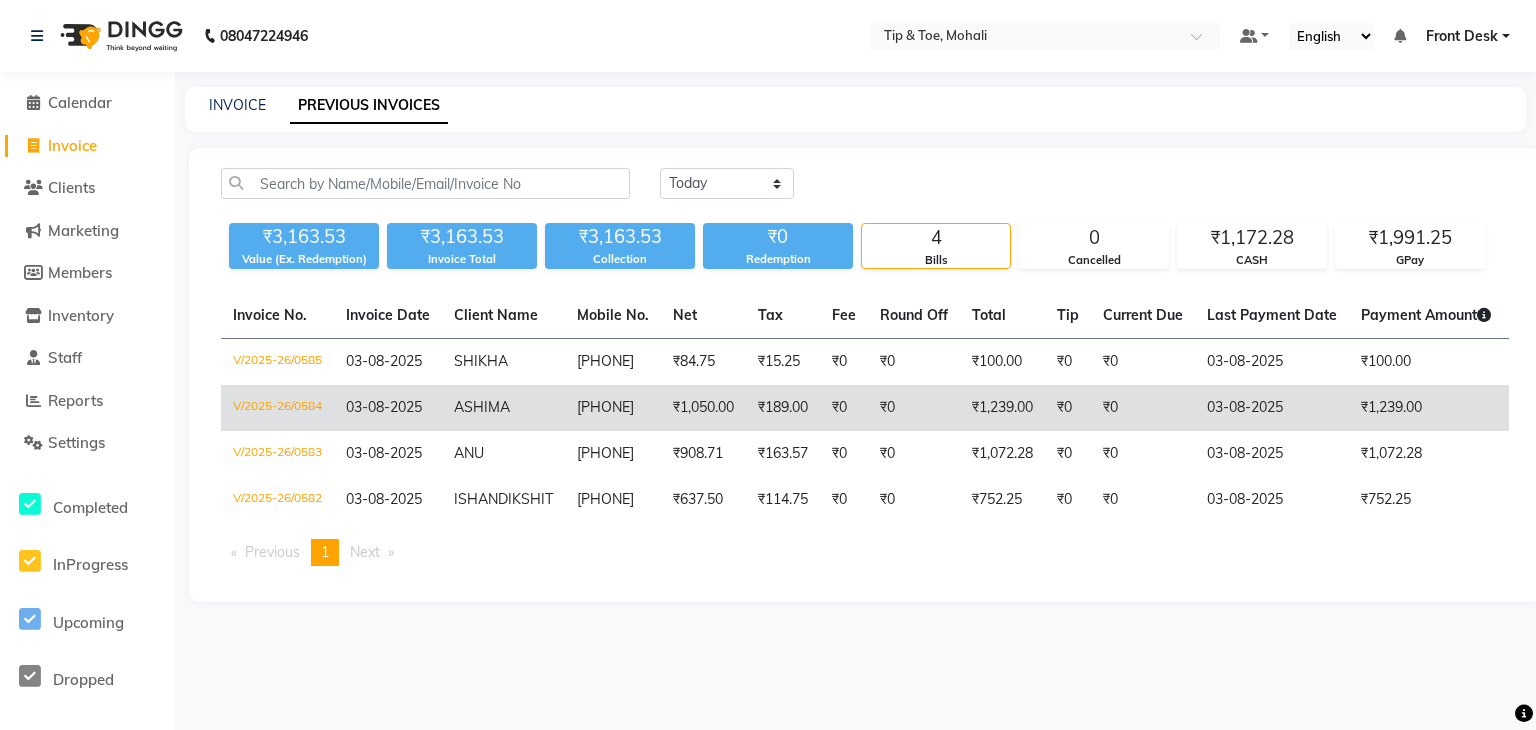 click on "ASHIMA" 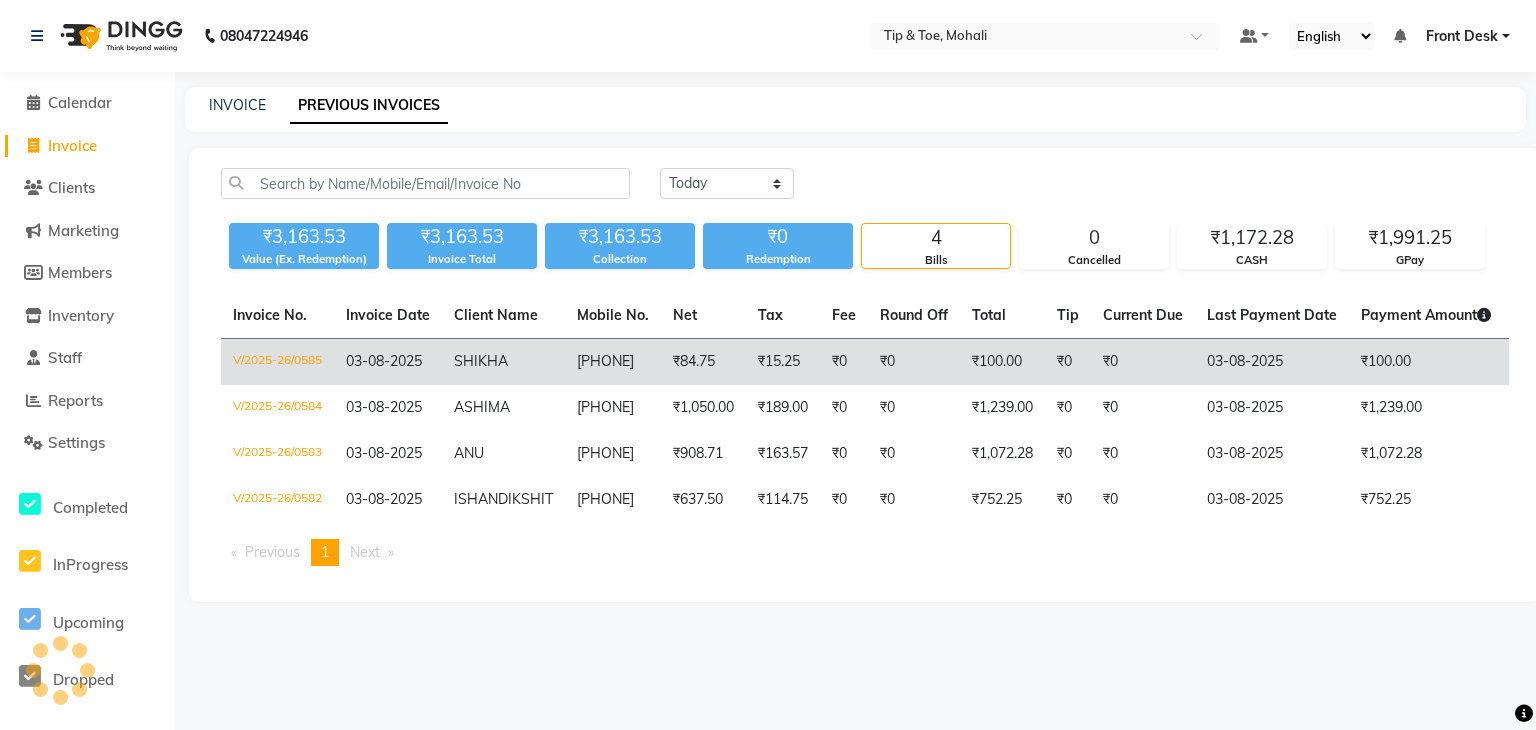 click on "SHIKHA" 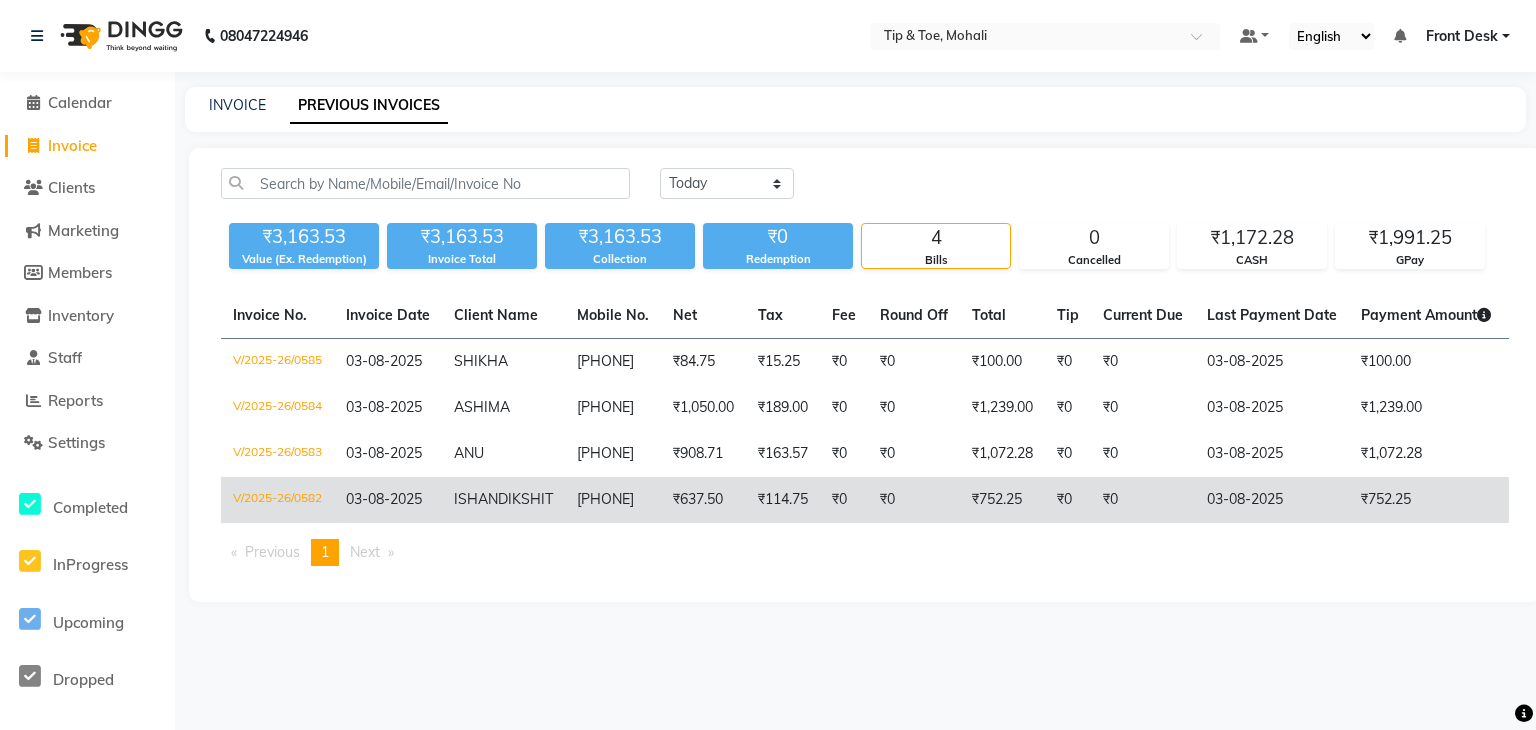 drag, startPoint x: 452, startPoint y: 509, endPoint x: 656, endPoint y: 540, distance: 206.34195 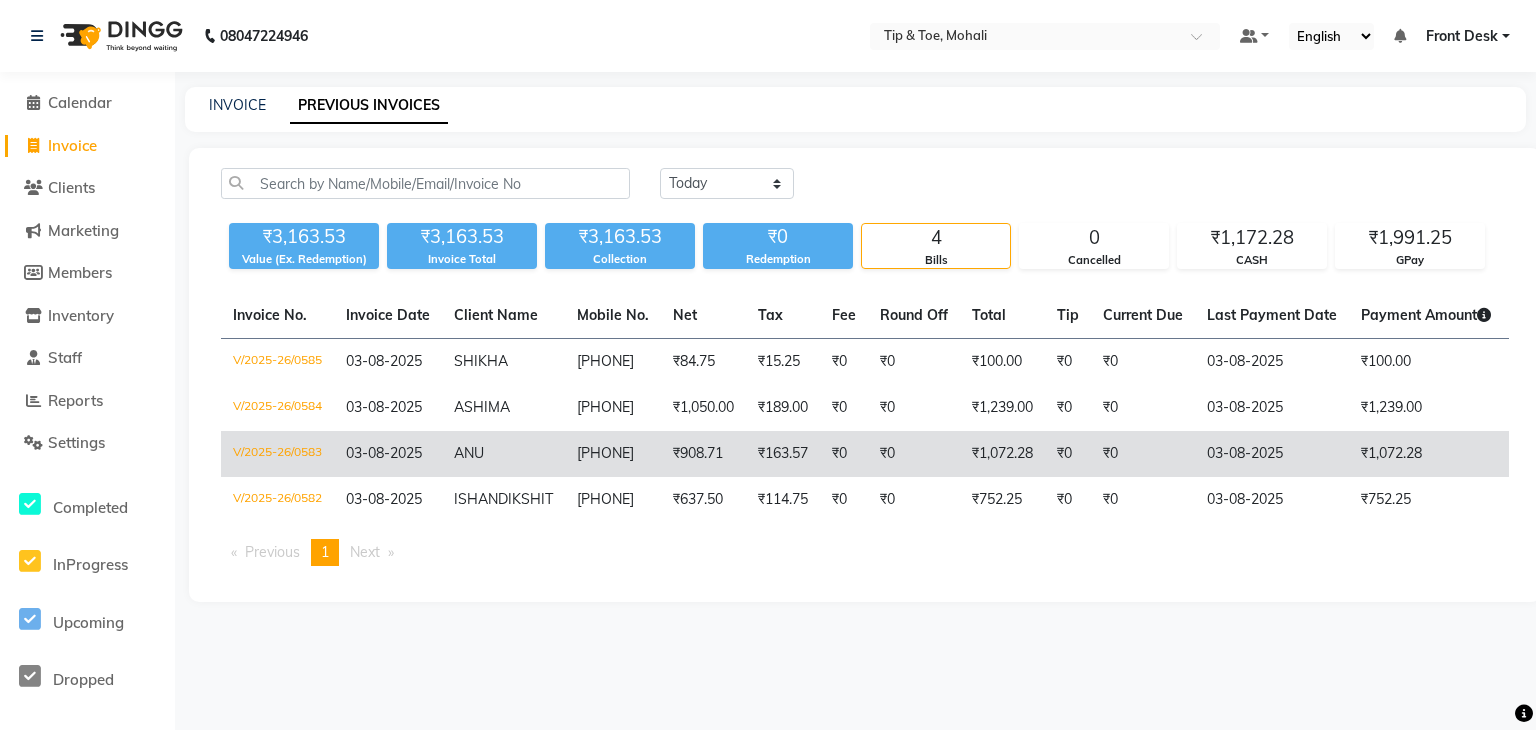 drag, startPoint x: 455, startPoint y: 456, endPoint x: 649, endPoint y: 475, distance: 194.92819 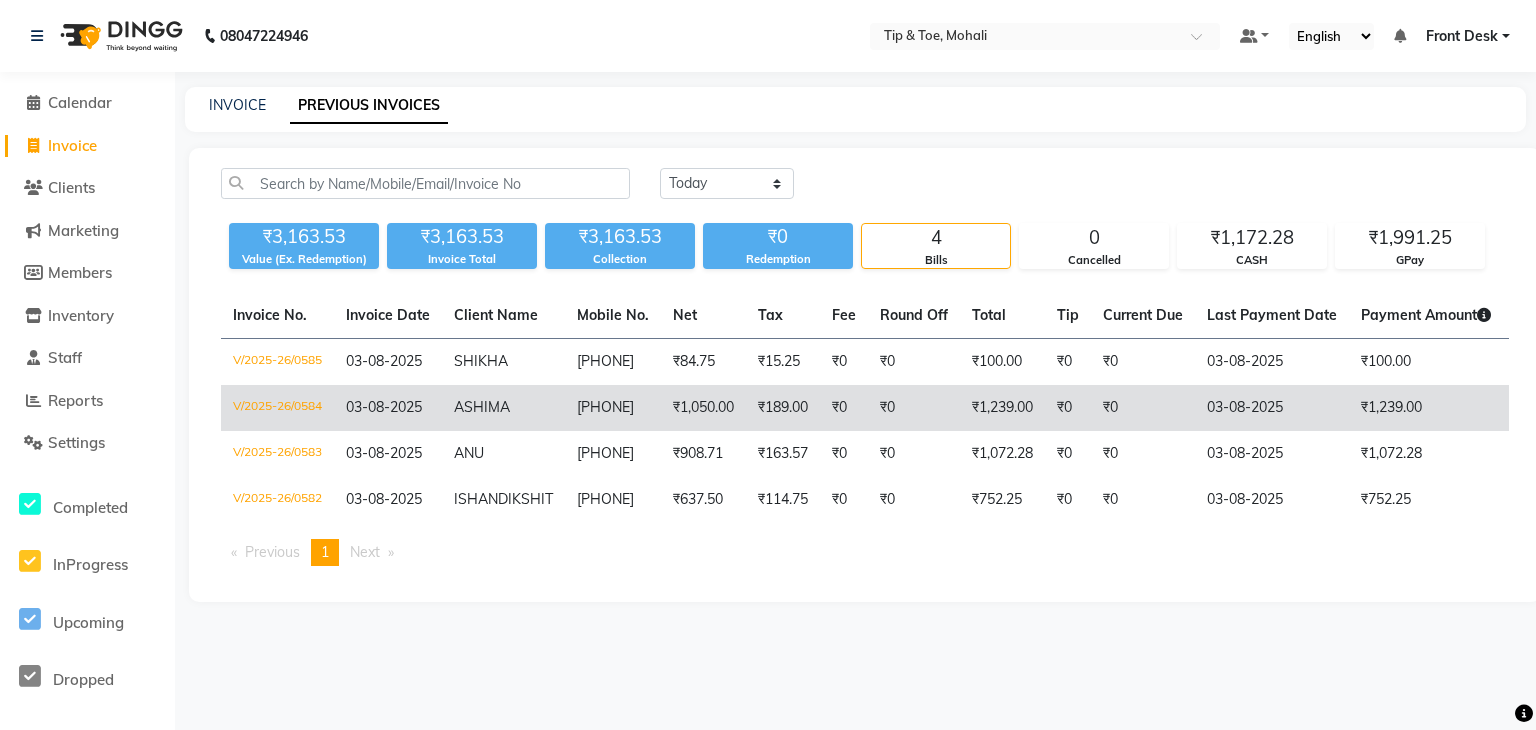 drag, startPoint x: 448, startPoint y: 409, endPoint x: 655, endPoint y: 428, distance: 207.87015 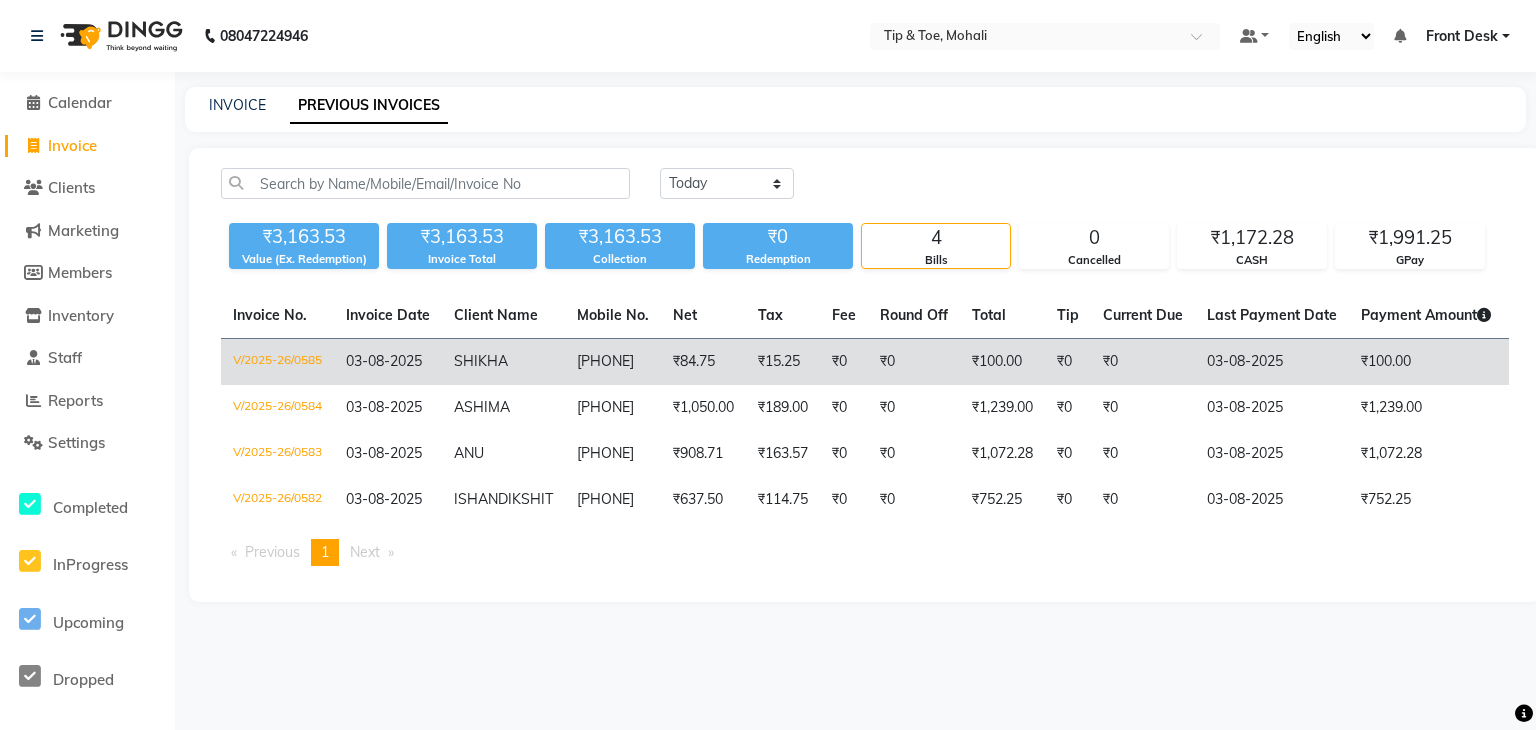 drag, startPoint x: 452, startPoint y: 362, endPoint x: 656, endPoint y: 384, distance: 205.18285 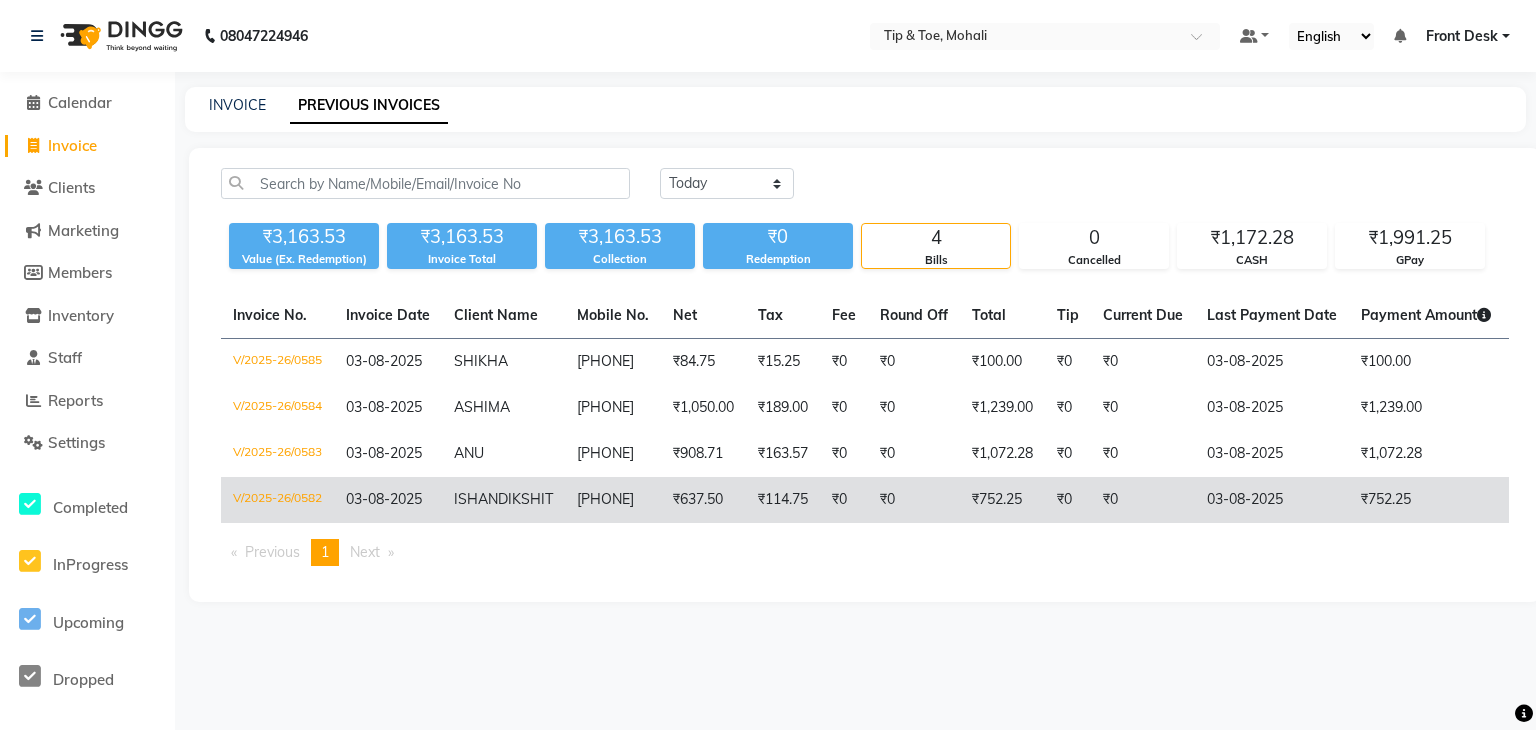 click on "[FIRST] [LAST]" 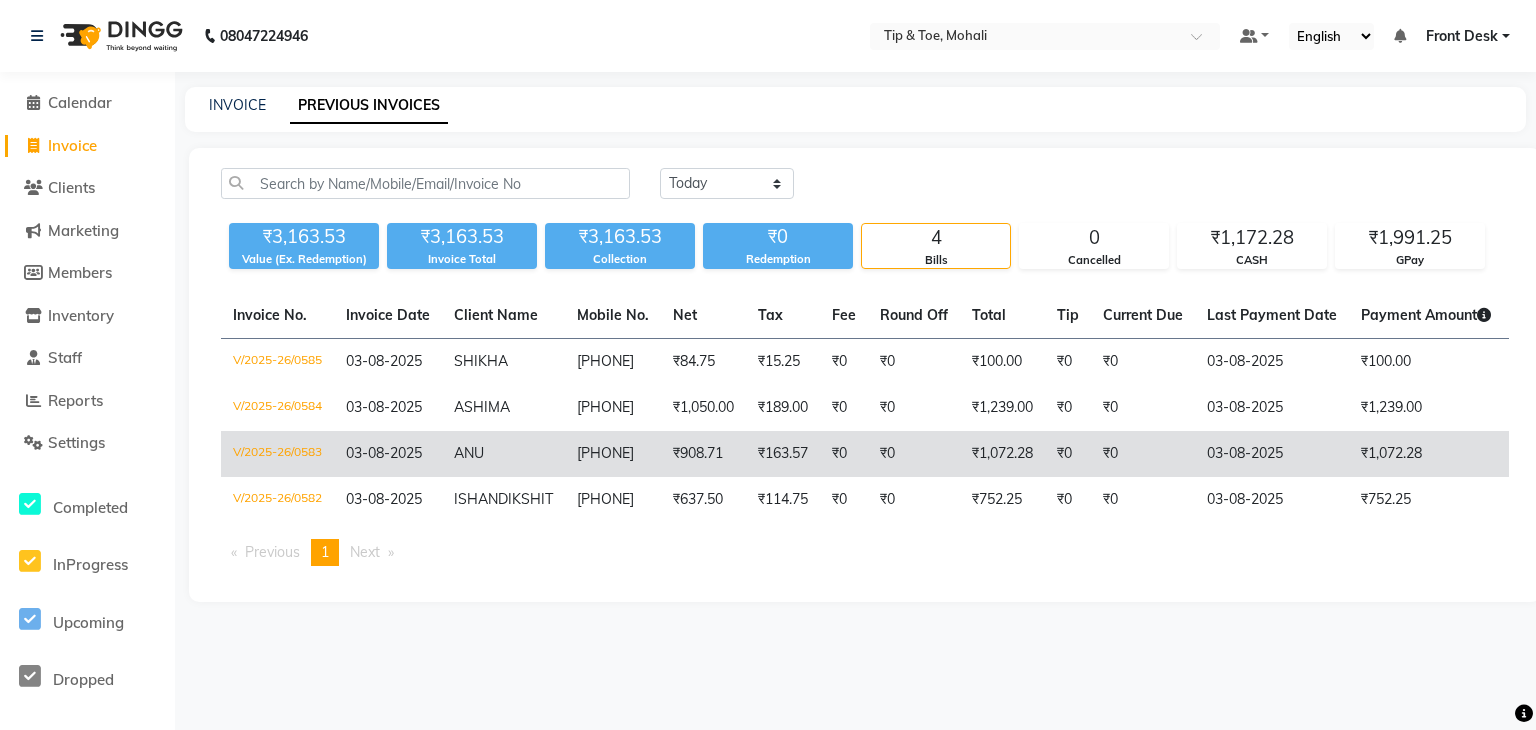 click on "ANU" 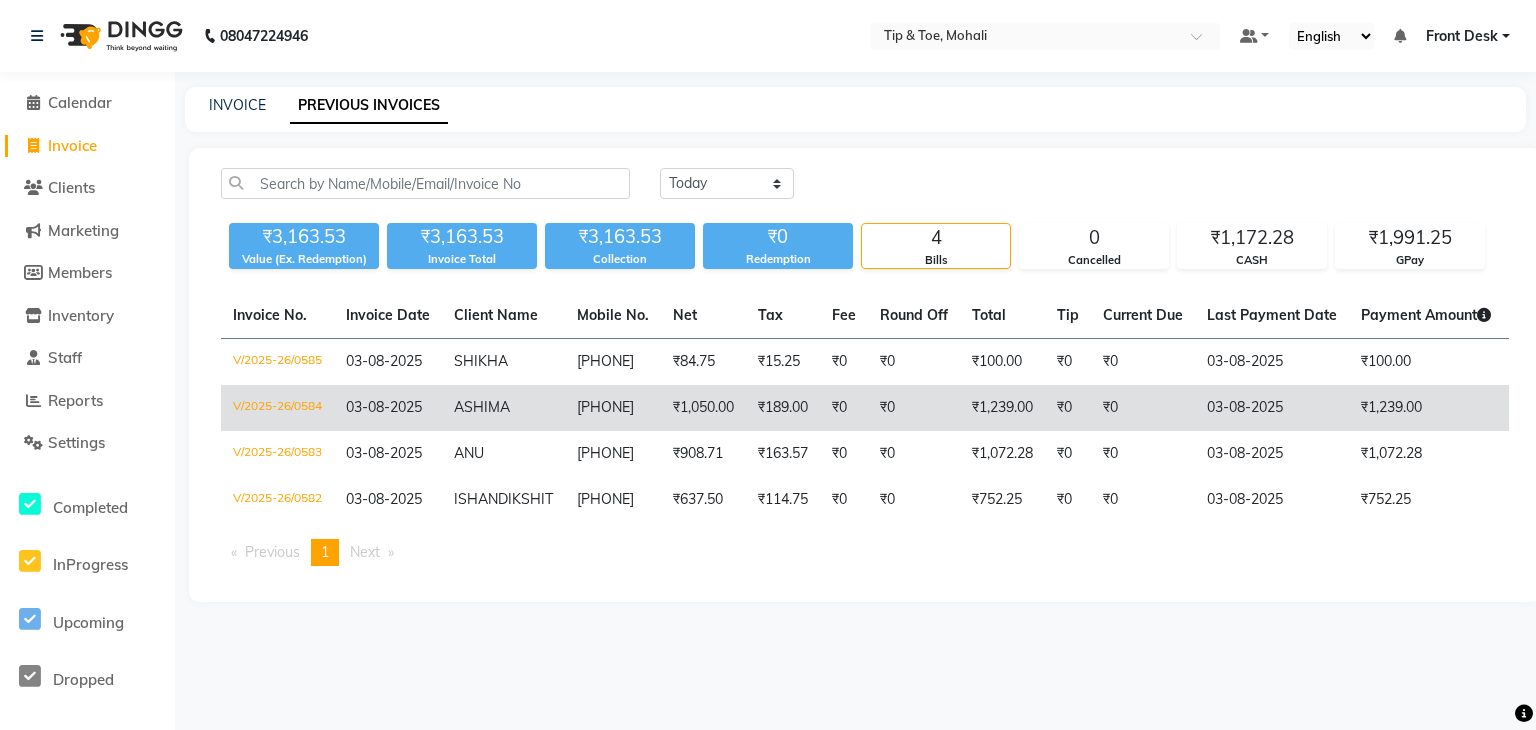 click on "ASHIMA" 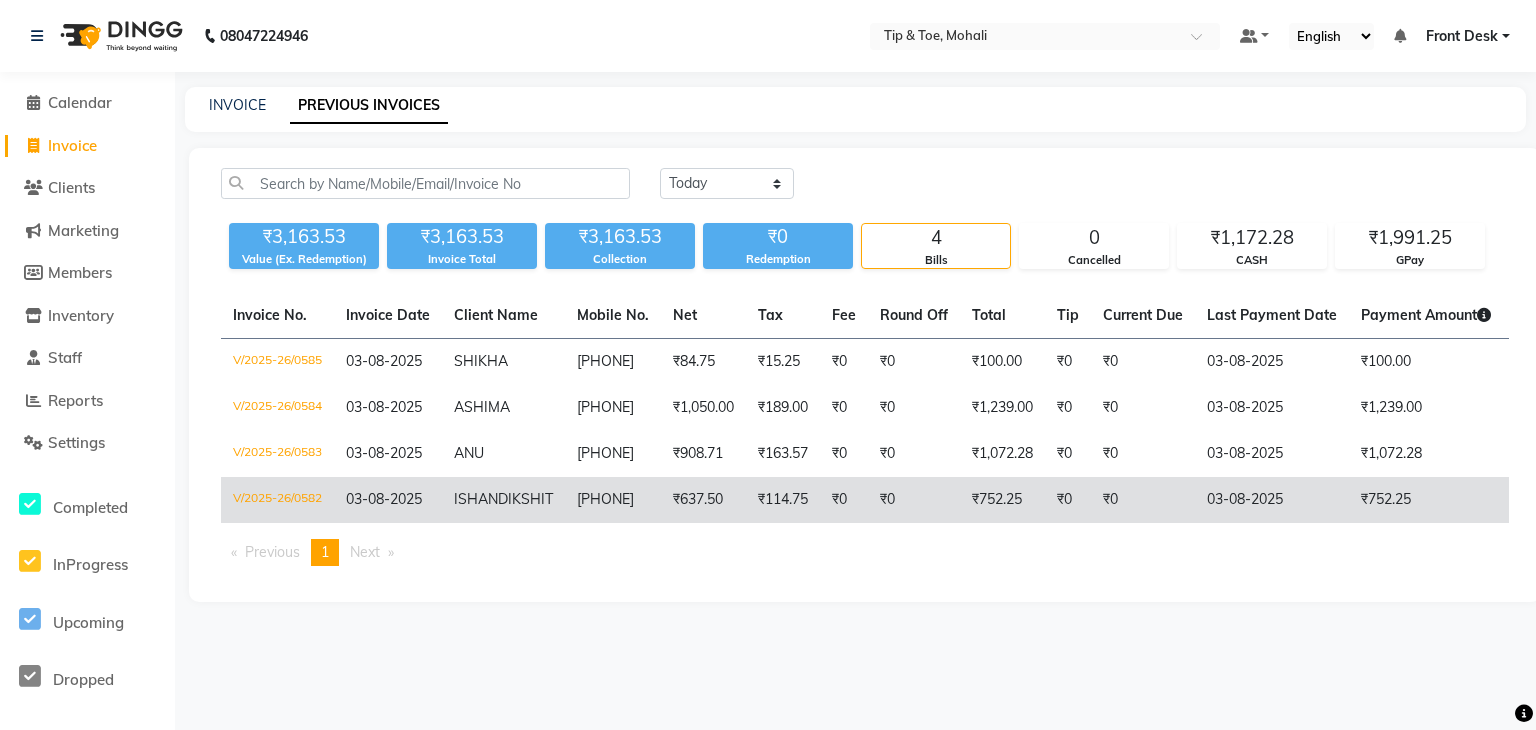 click on "[FIRST] [LAST]" 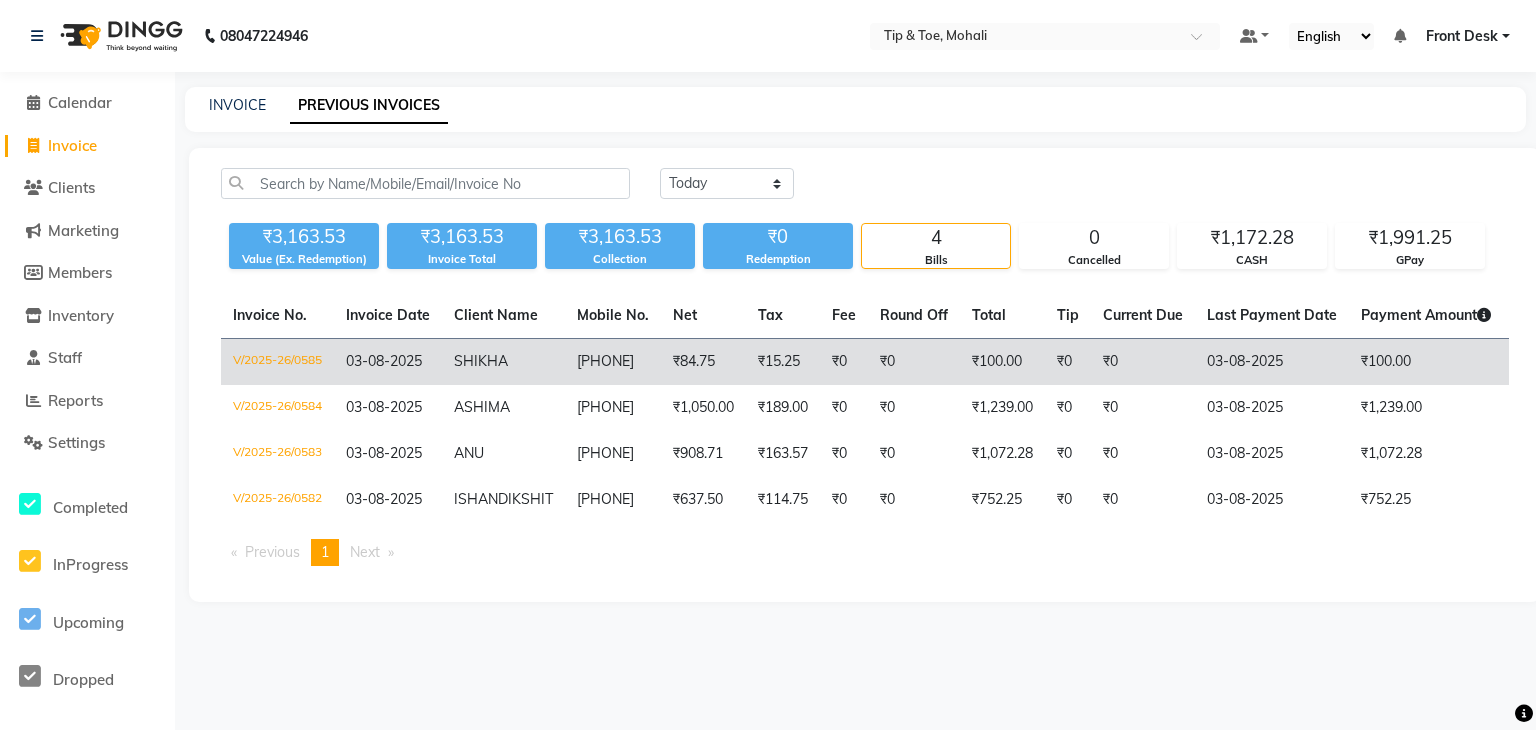 click on "SHIKHA" 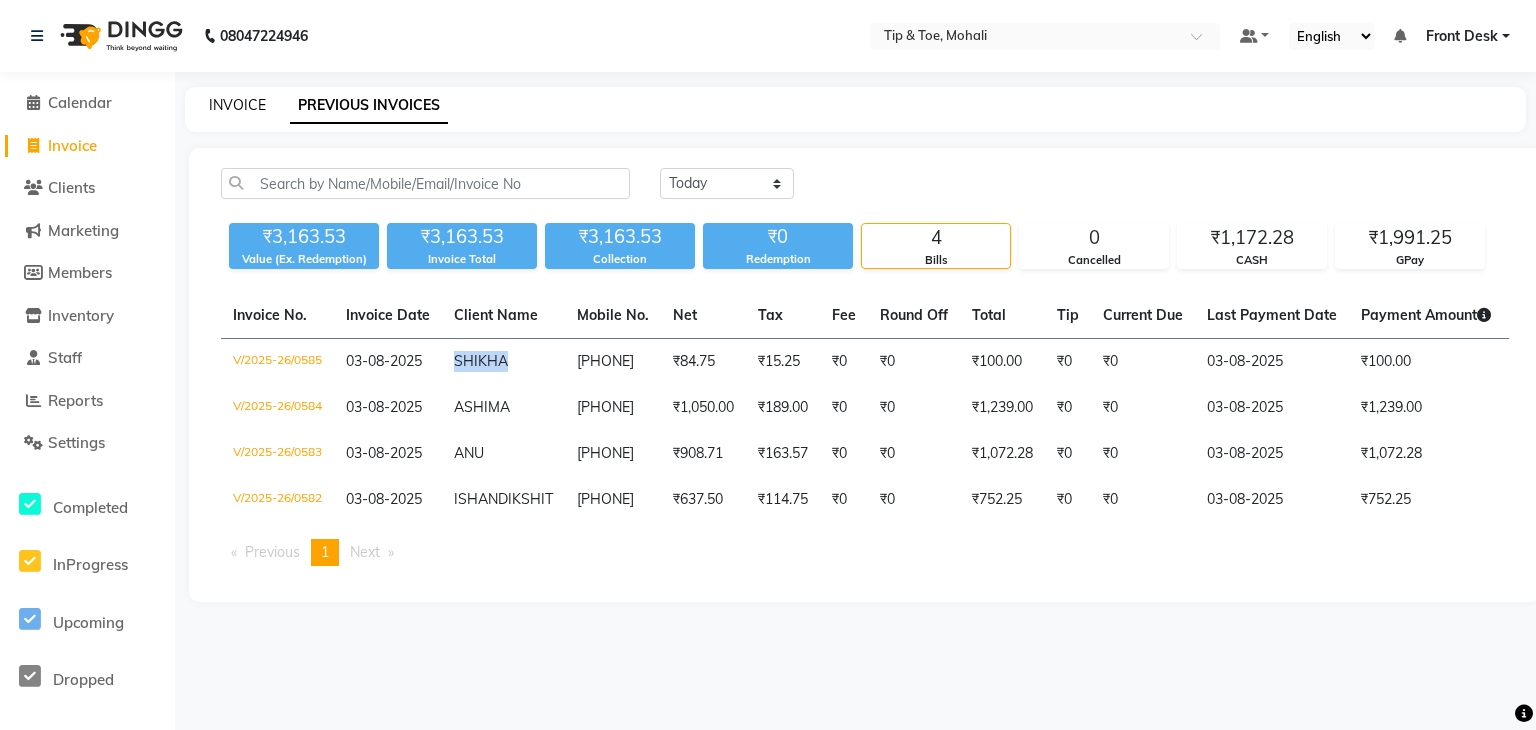 click on "INVOICE" 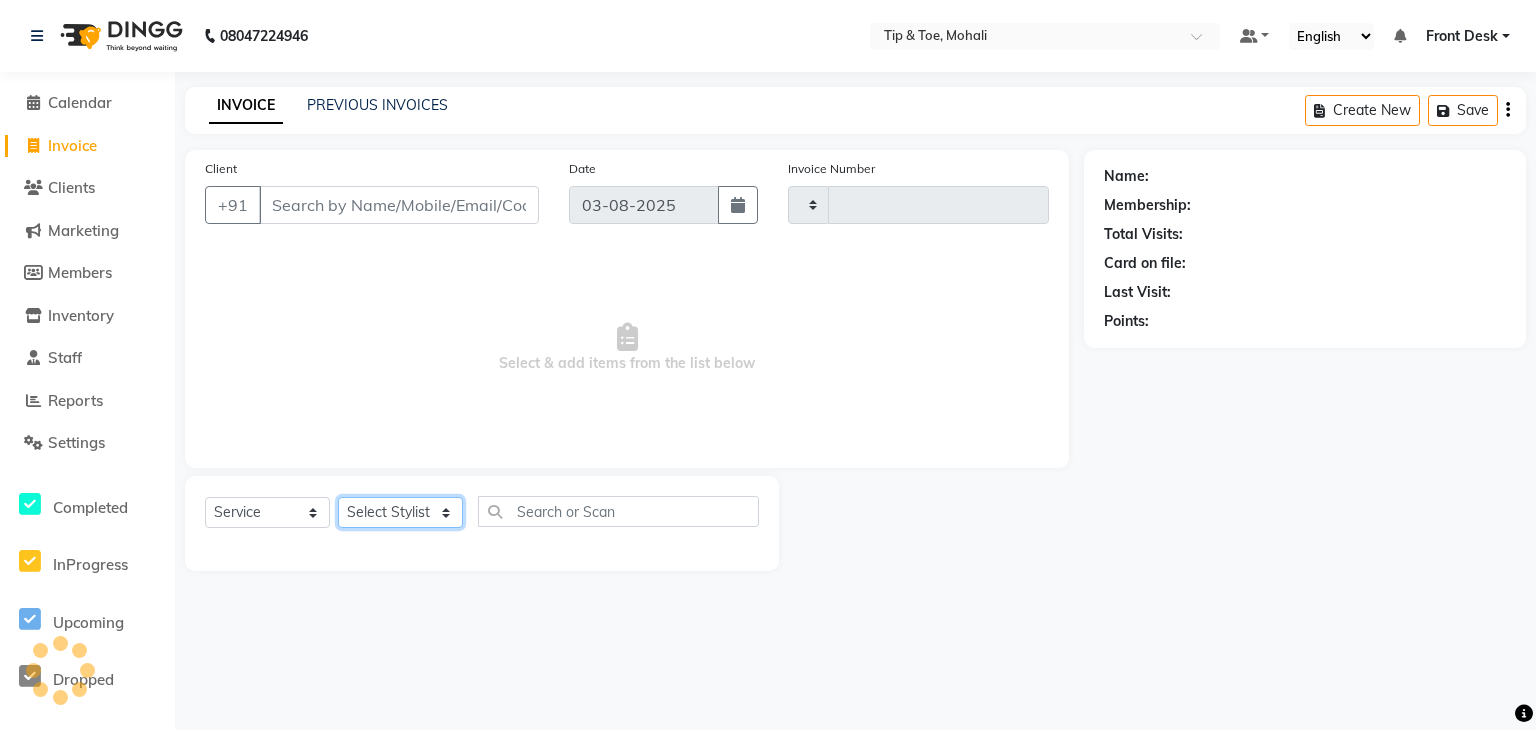 click on "Select Stylist" 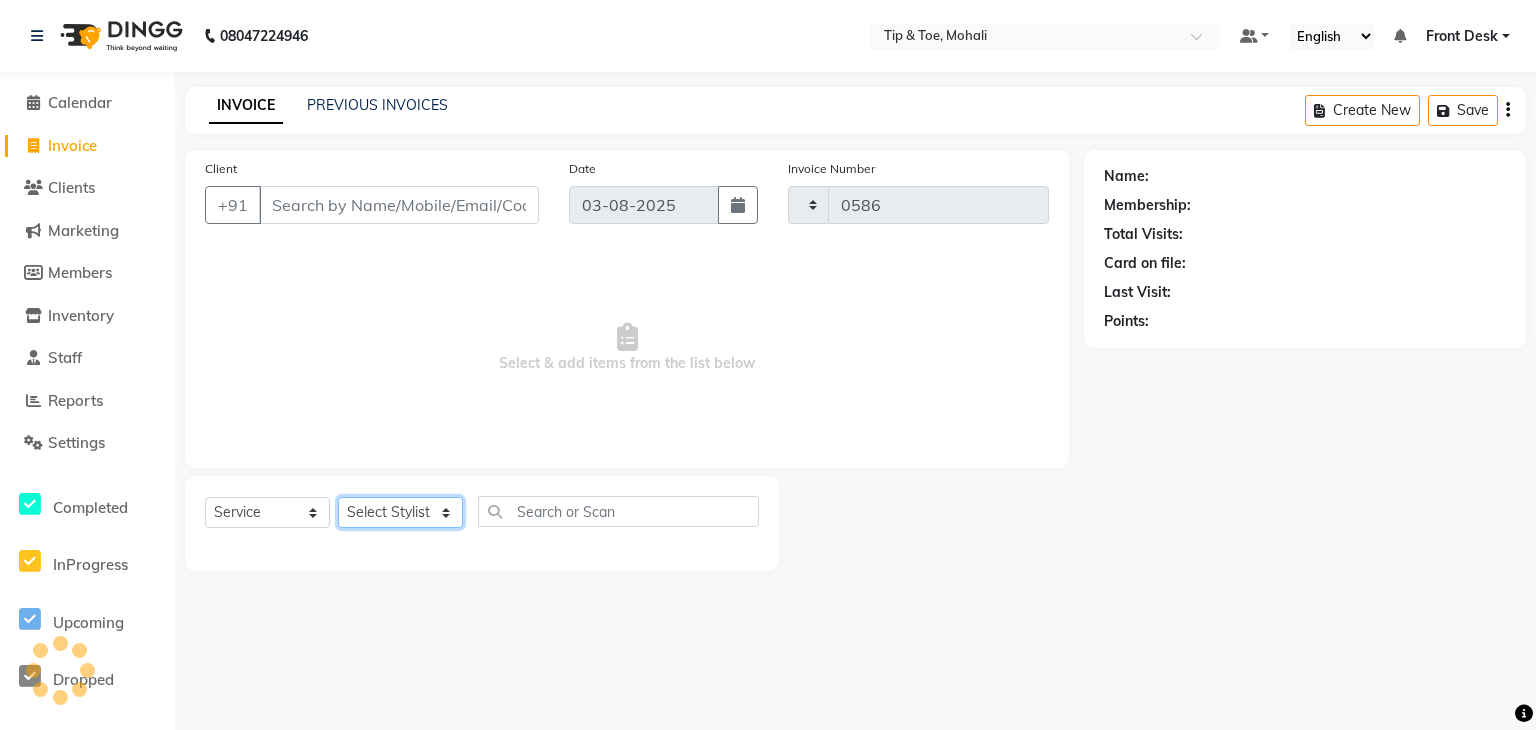 select on "5835" 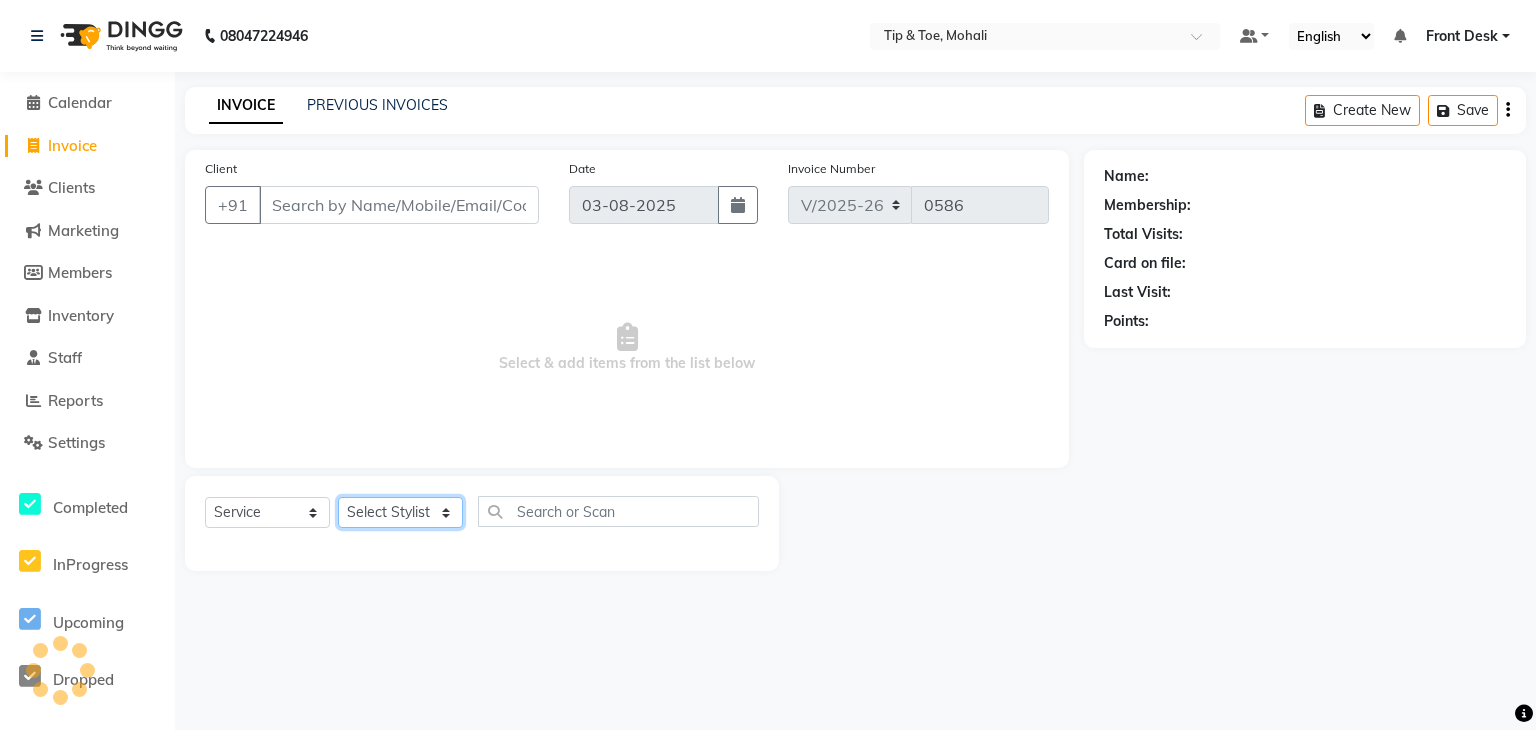 click on "Select Stylist" 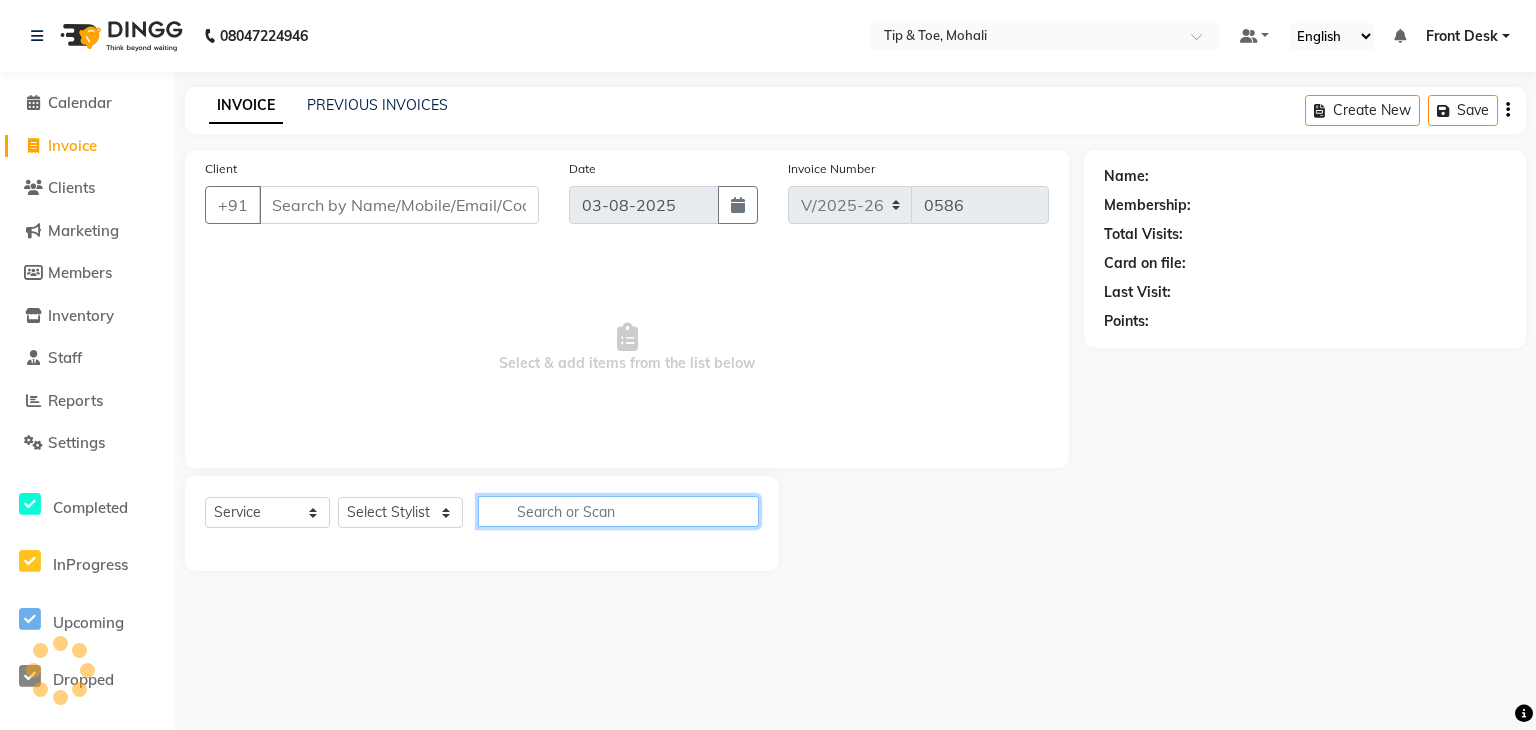 click 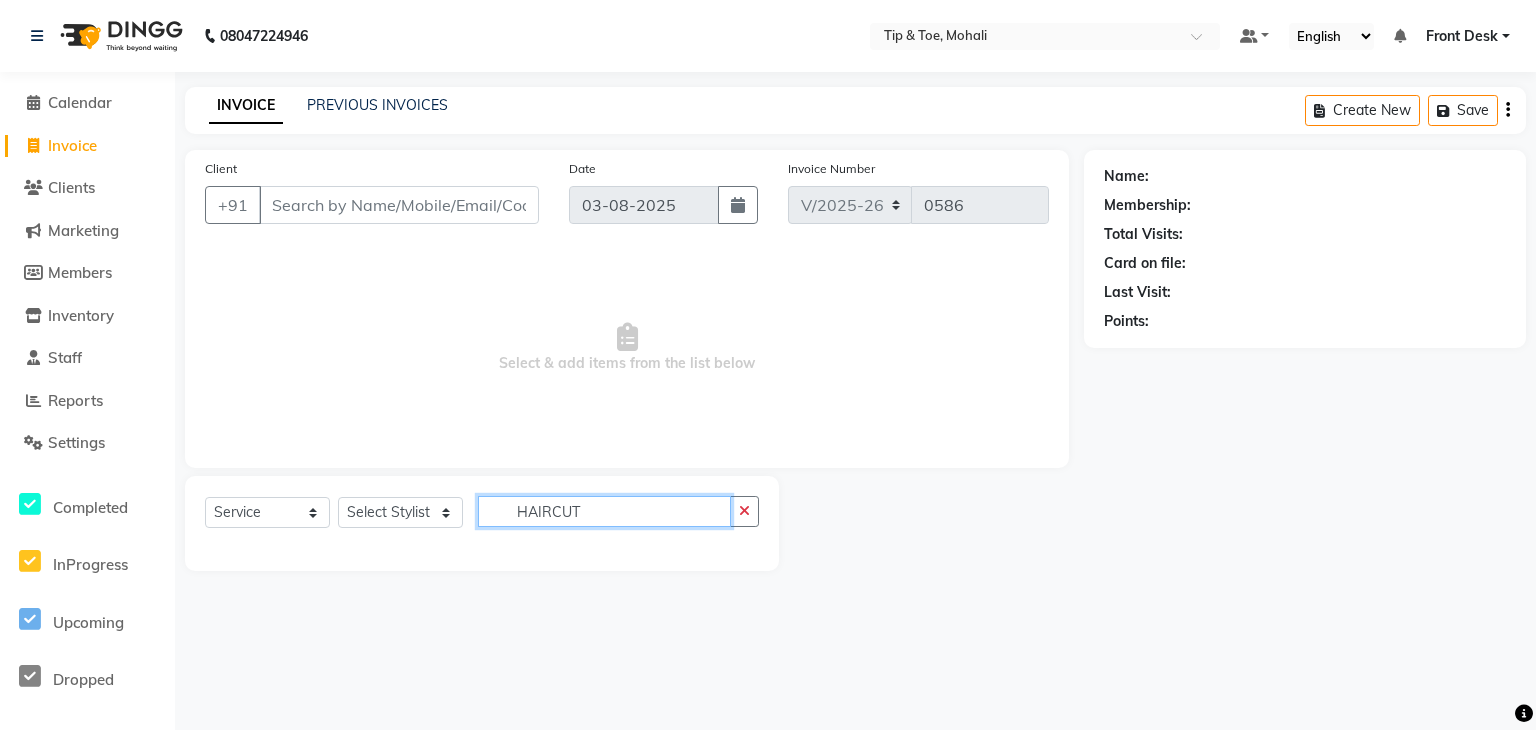 type on "HAIRCUT" 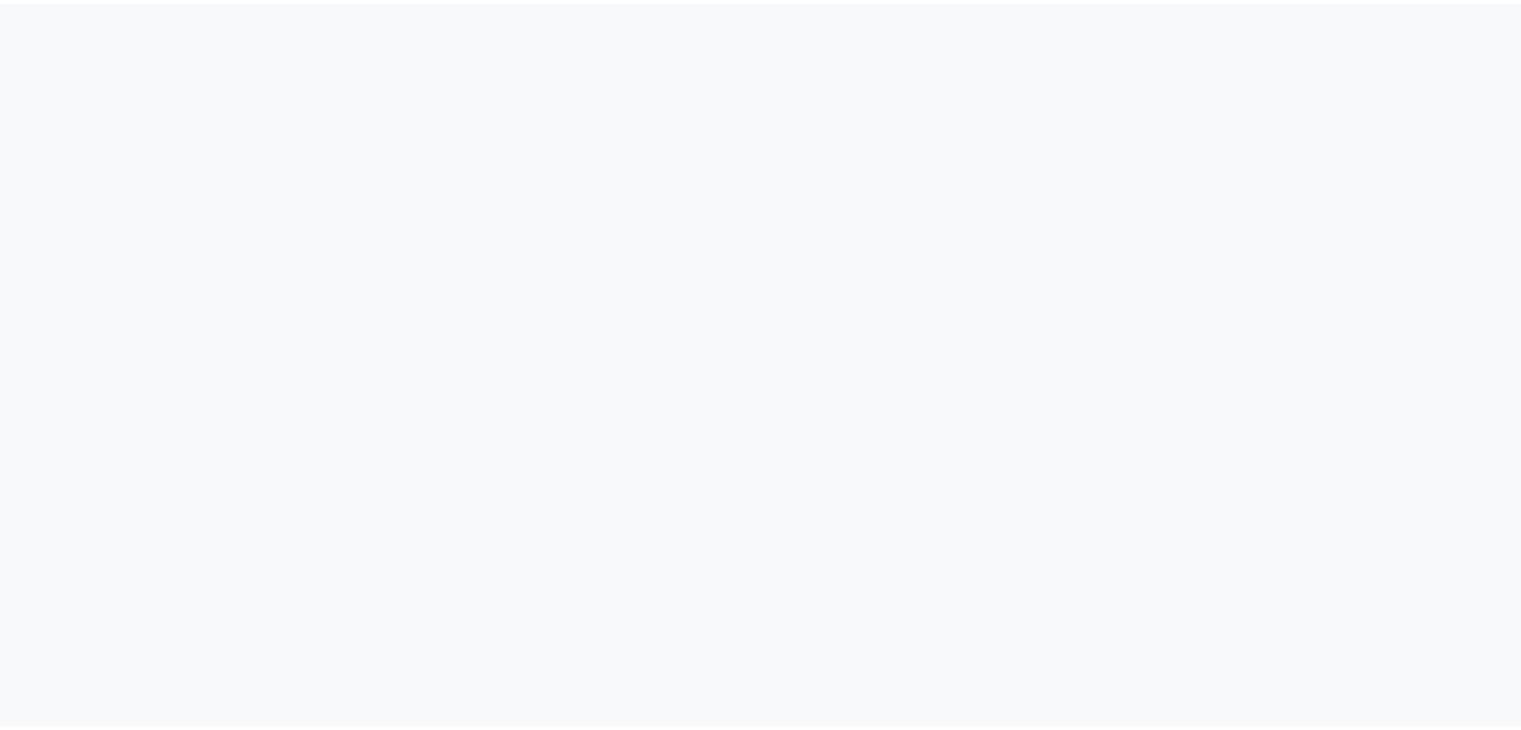 scroll, scrollTop: 0, scrollLeft: 0, axis: both 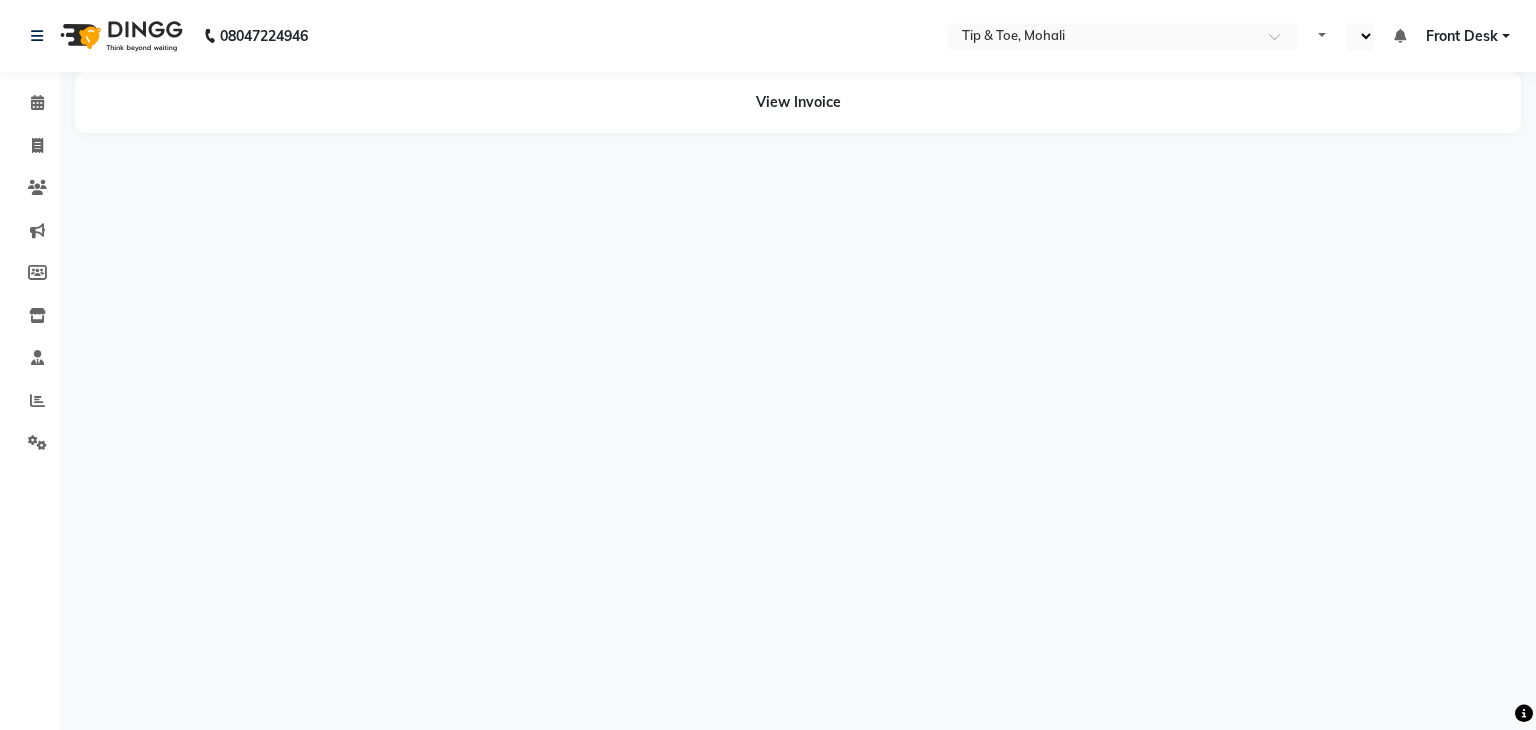 select on "en" 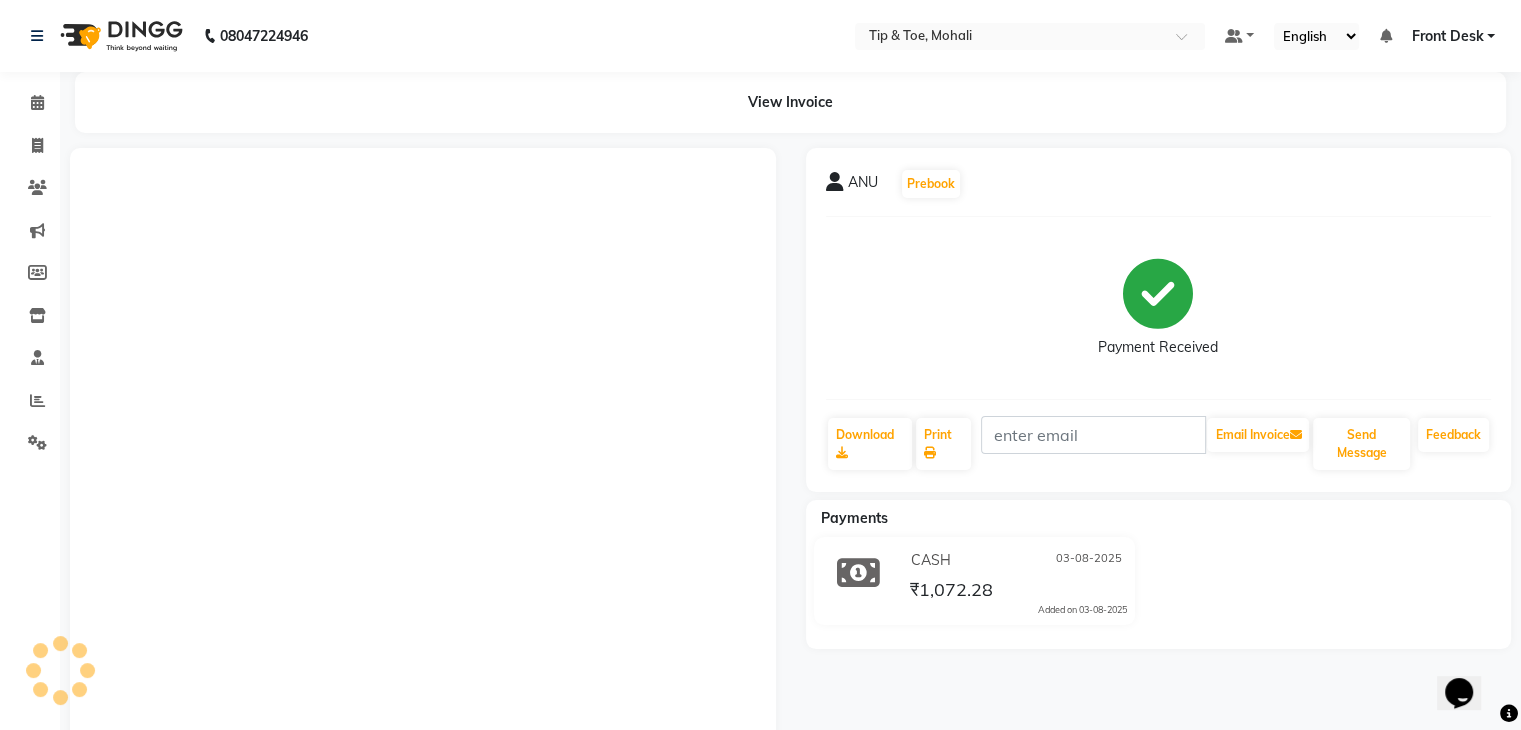 scroll, scrollTop: 0, scrollLeft: 0, axis: both 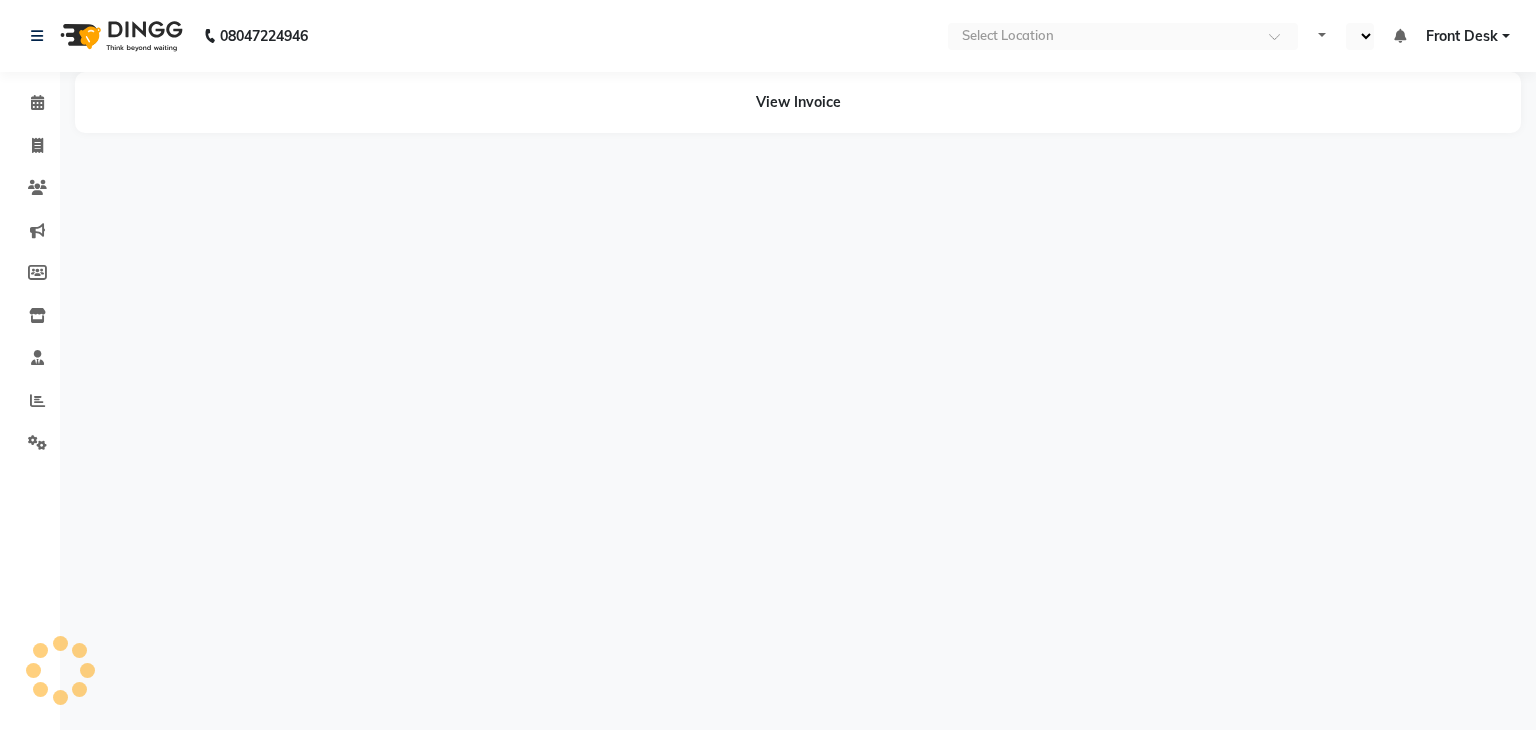 select on "en" 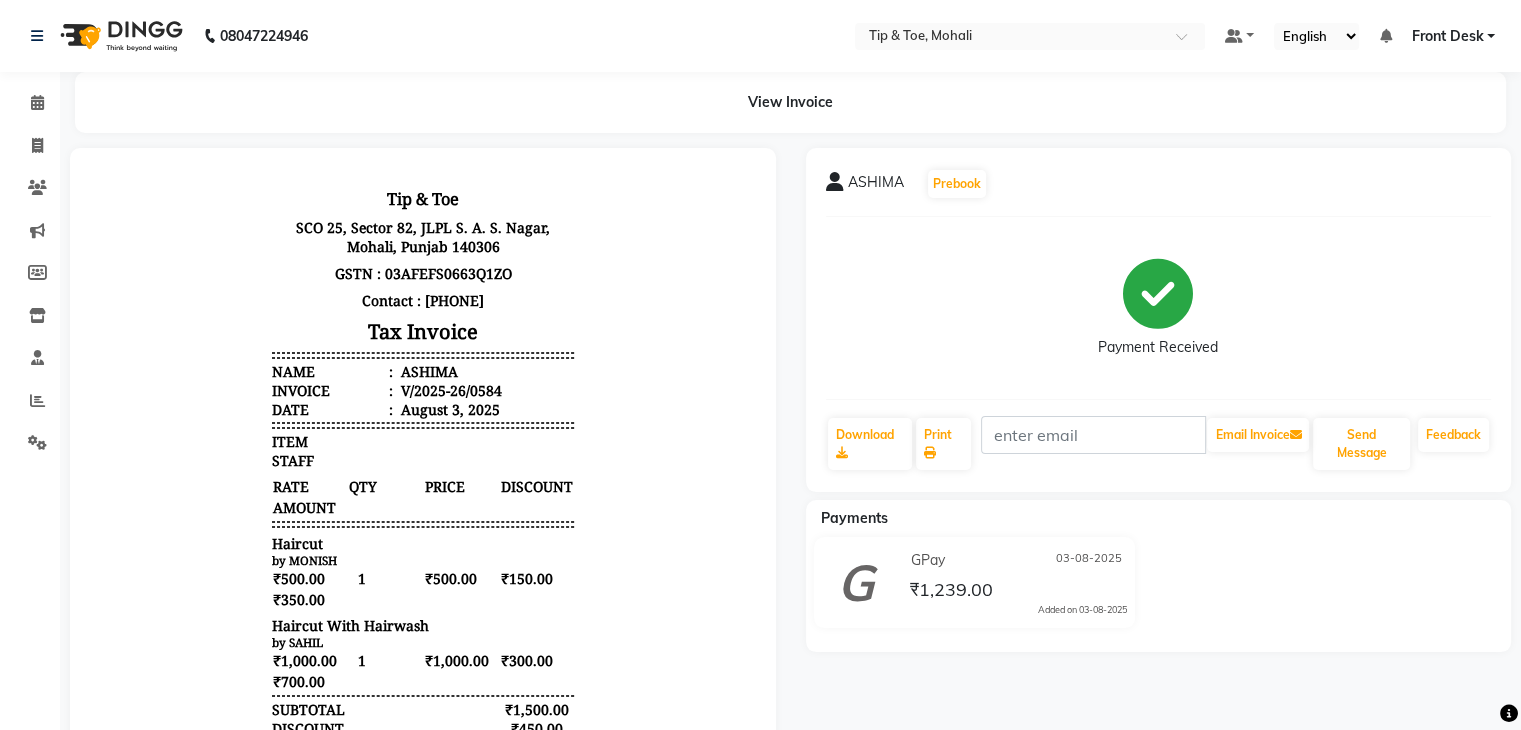 scroll, scrollTop: 0, scrollLeft: 0, axis: both 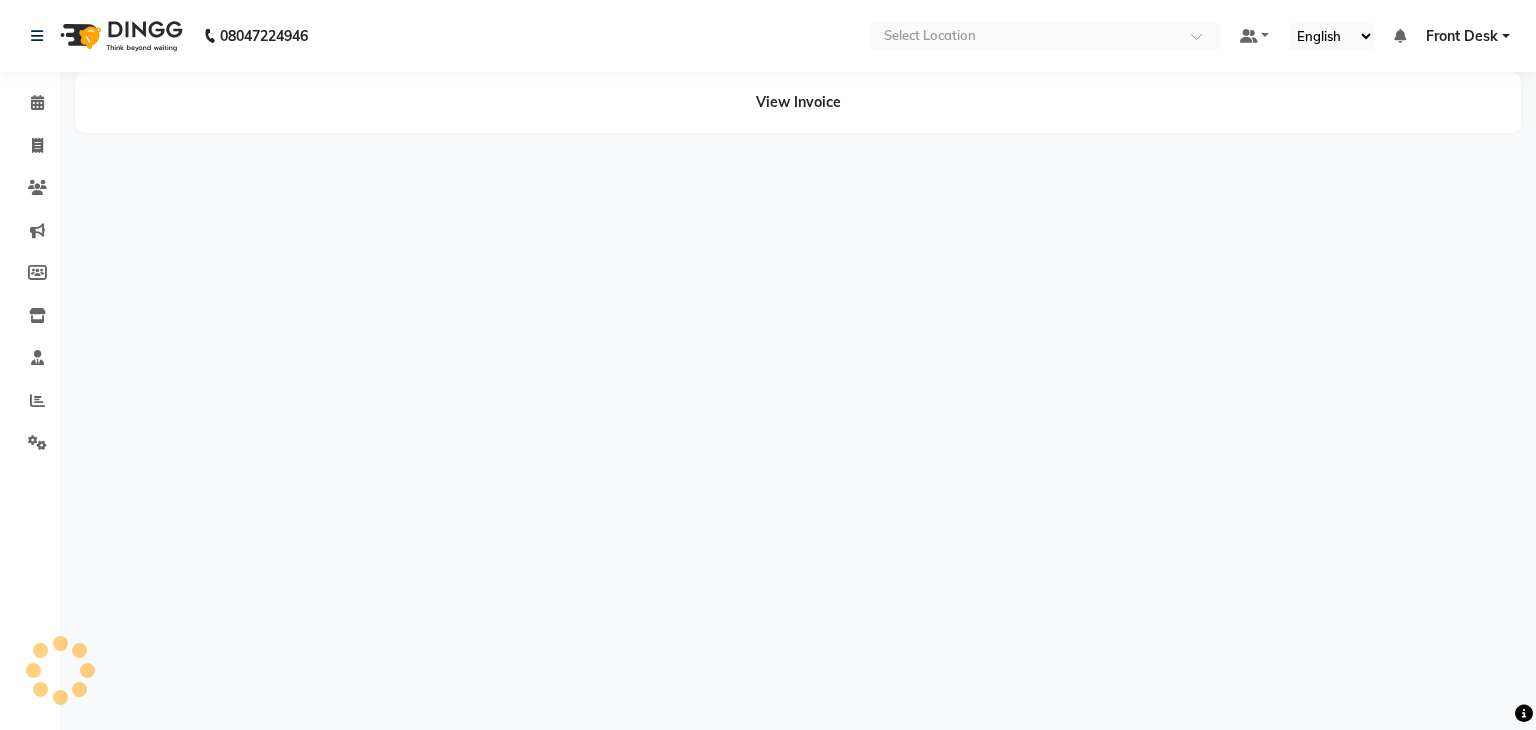 select on "en" 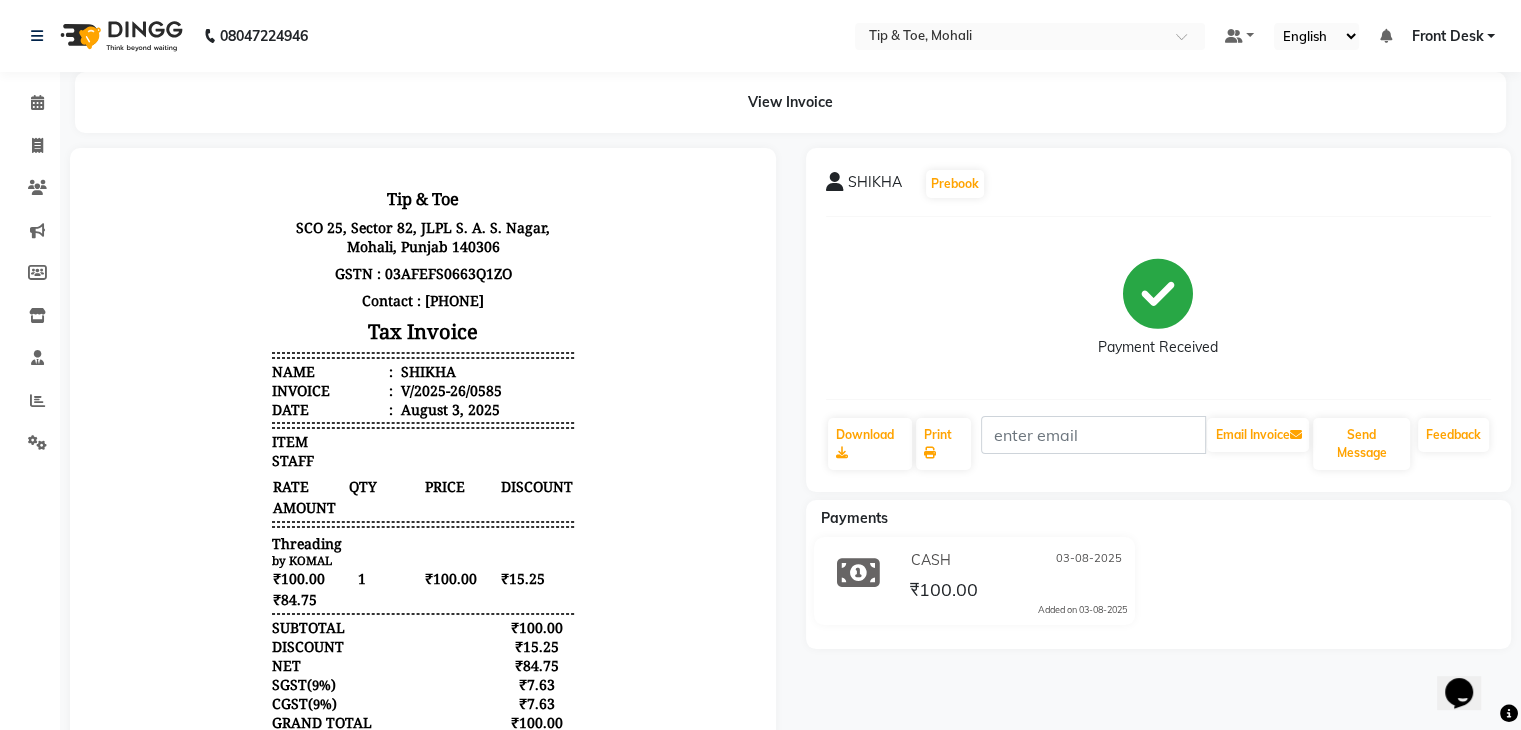 scroll, scrollTop: 0, scrollLeft: 0, axis: both 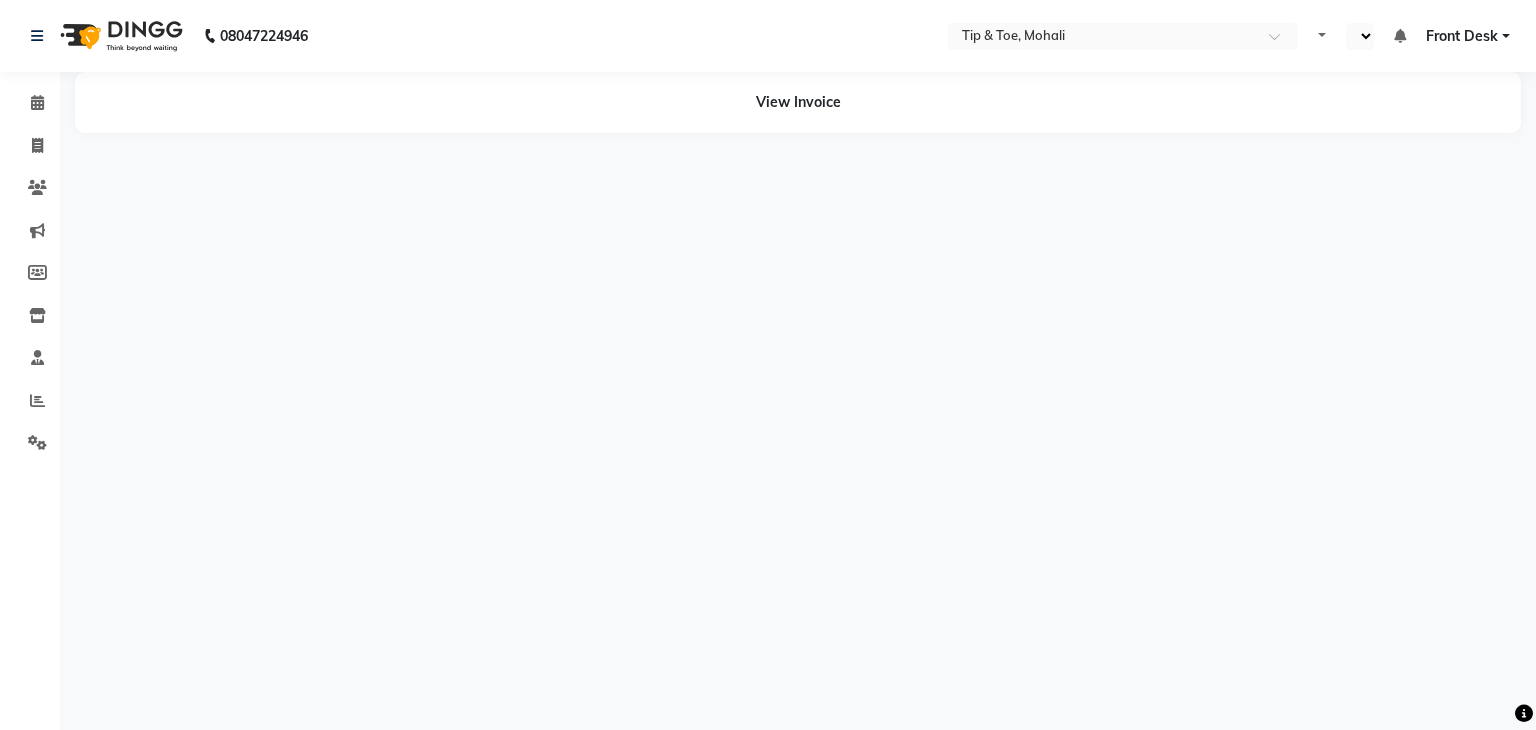 select on "en" 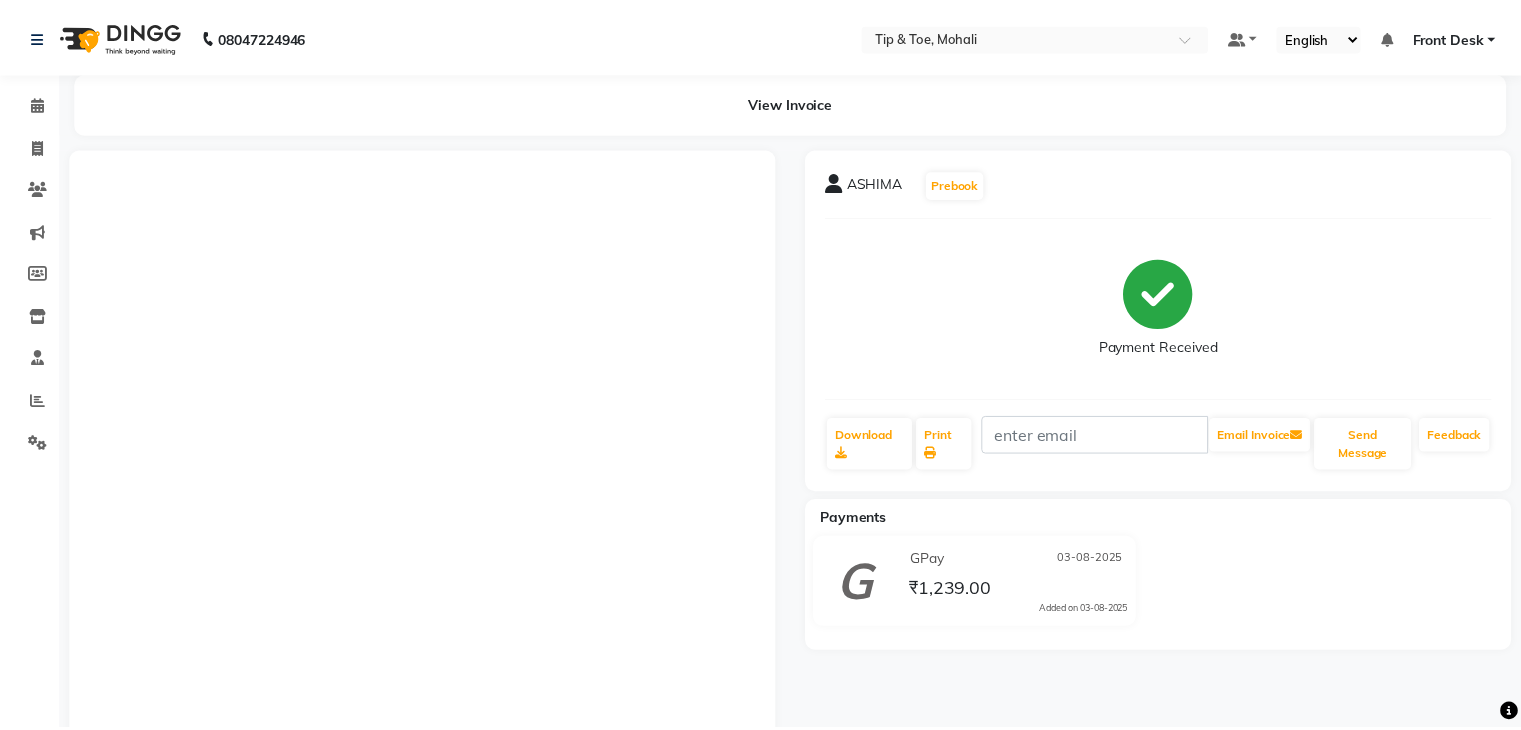 scroll, scrollTop: 0, scrollLeft: 0, axis: both 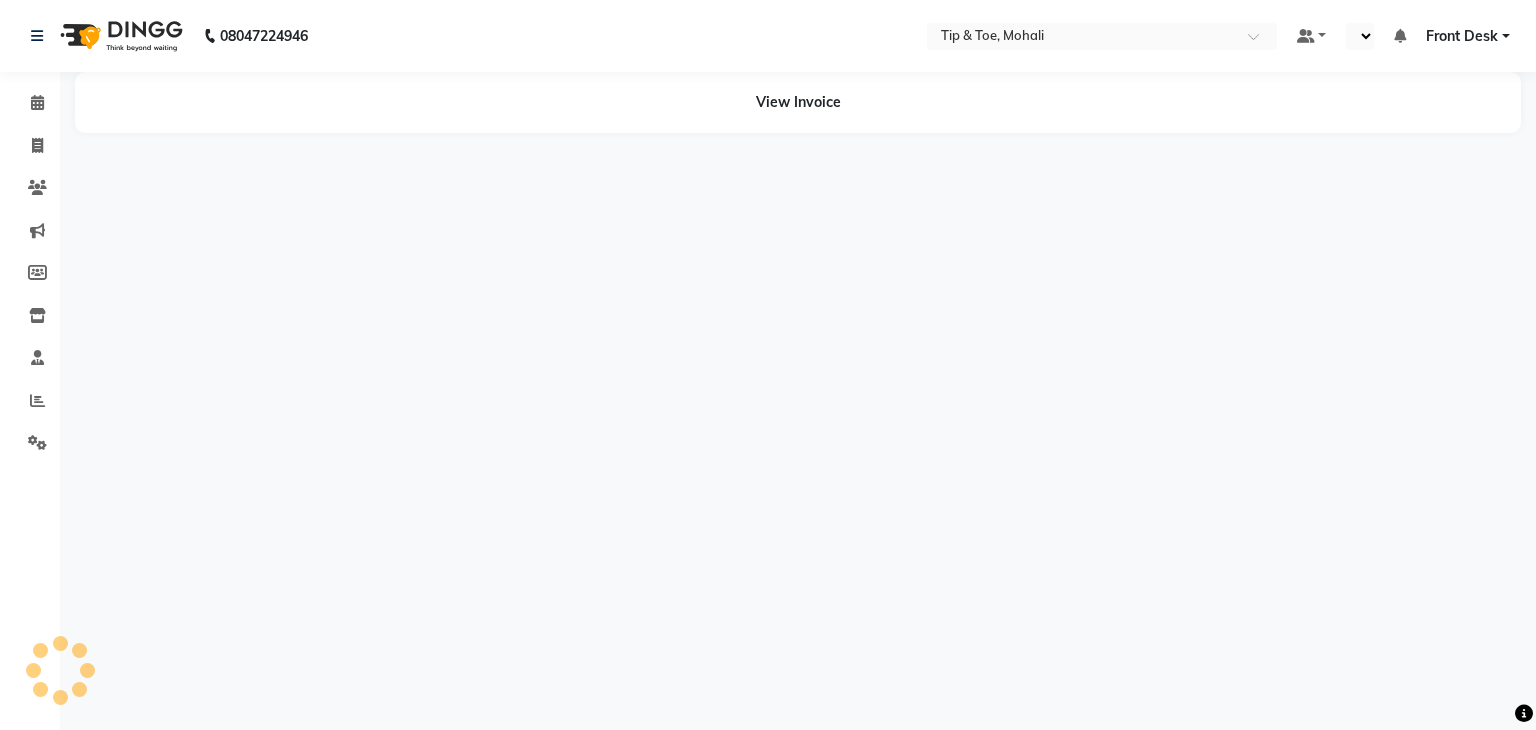 select on "en" 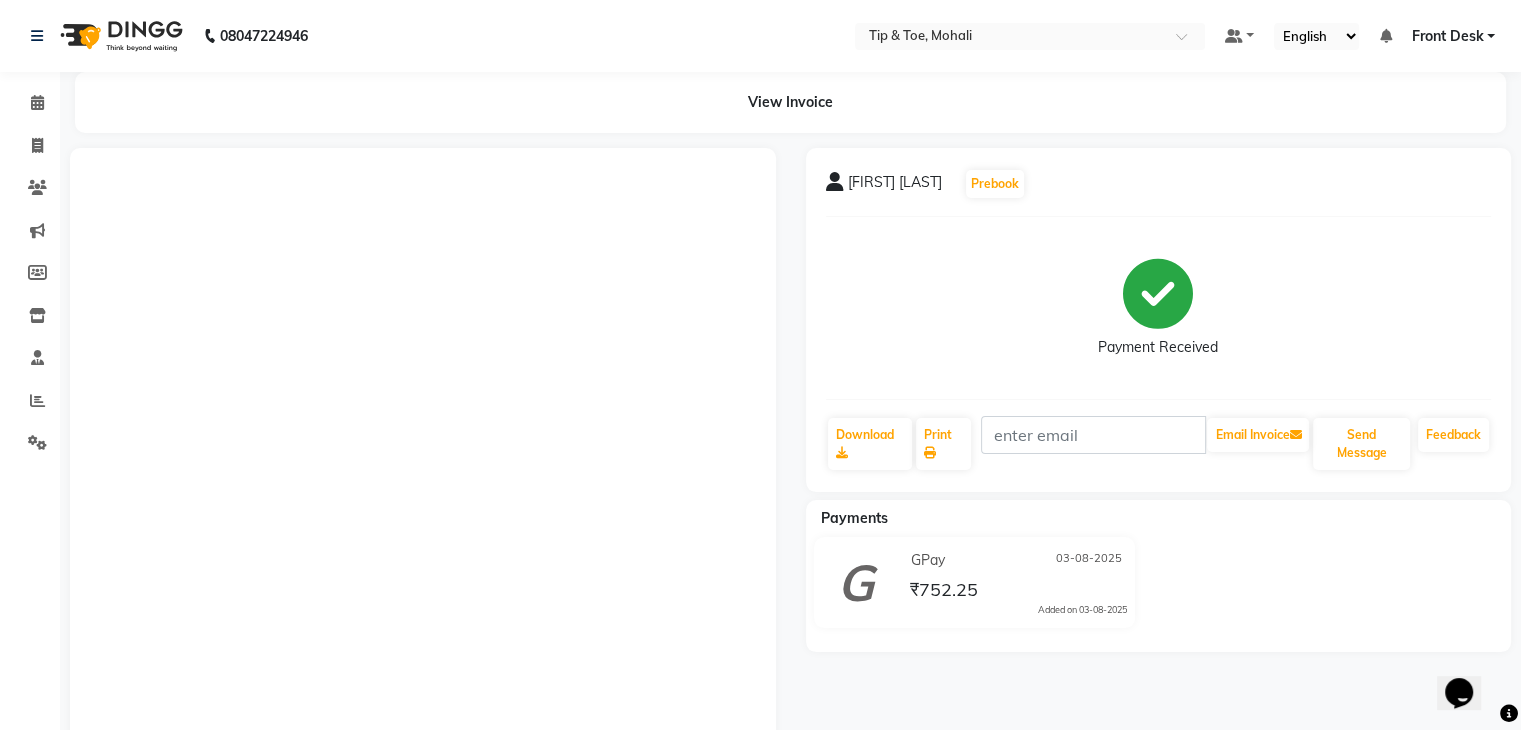 scroll, scrollTop: 0, scrollLeft: 0, axis: both 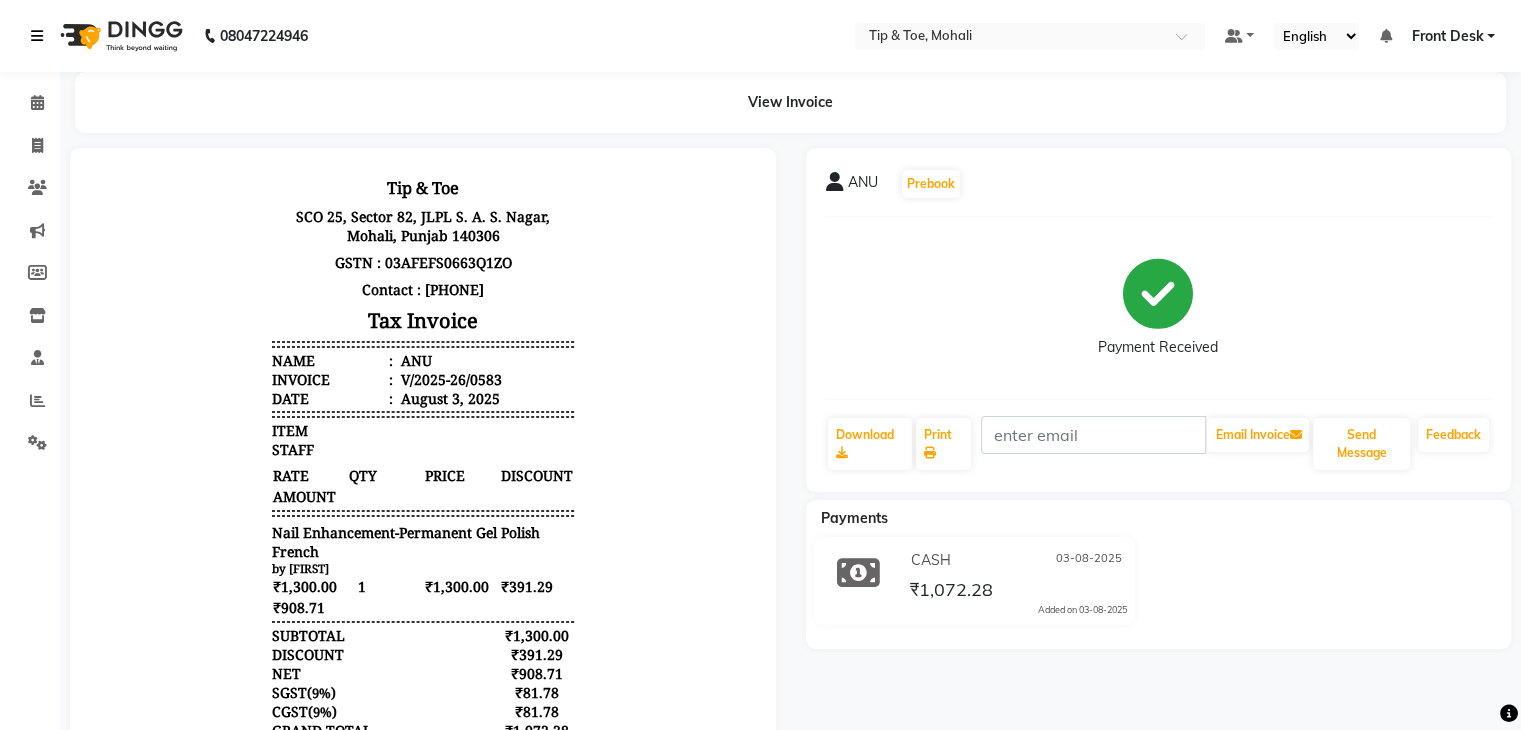click at bounding box center [37, 36] 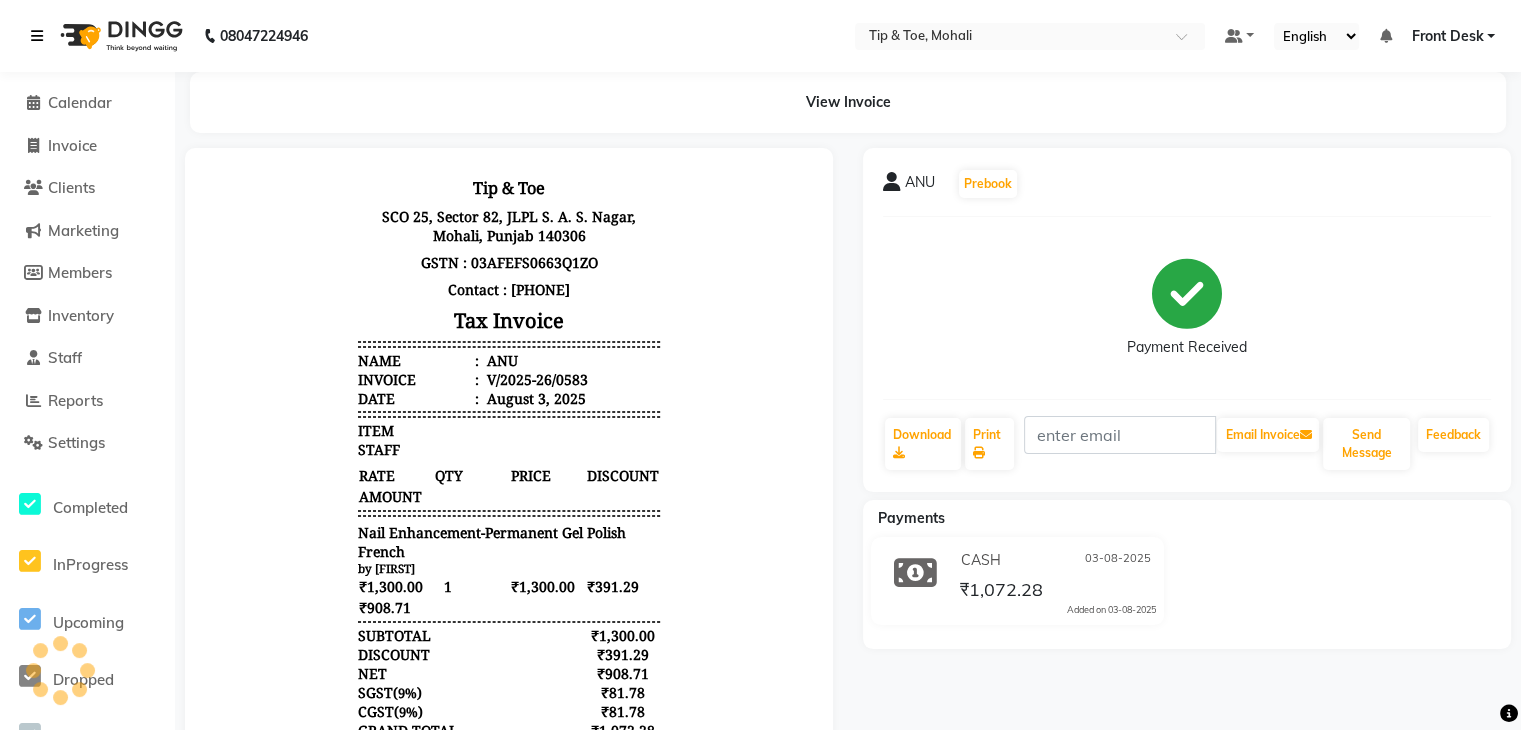 scroll, scrollTop: 0, scrollLeft: 0, axis: both 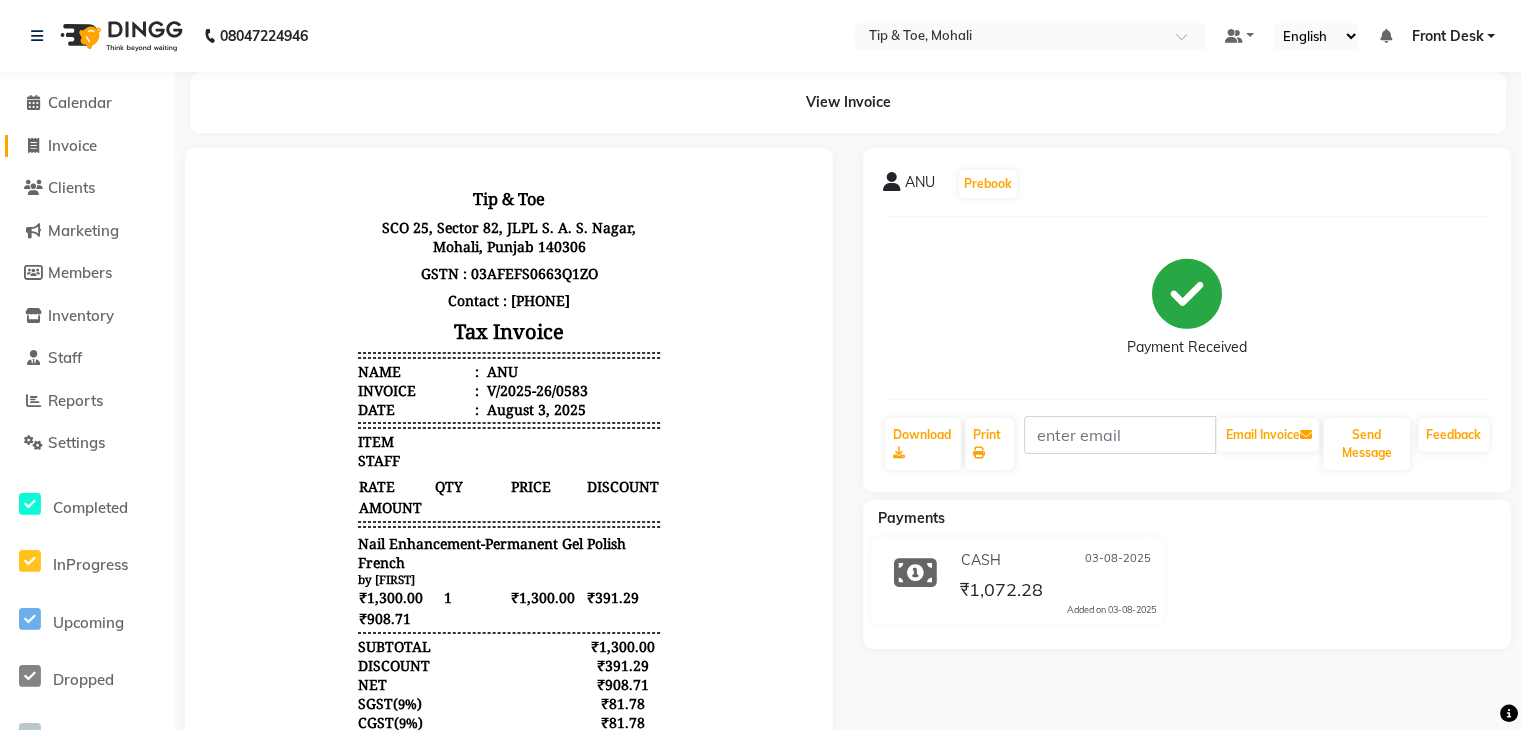 click on "Invoice" 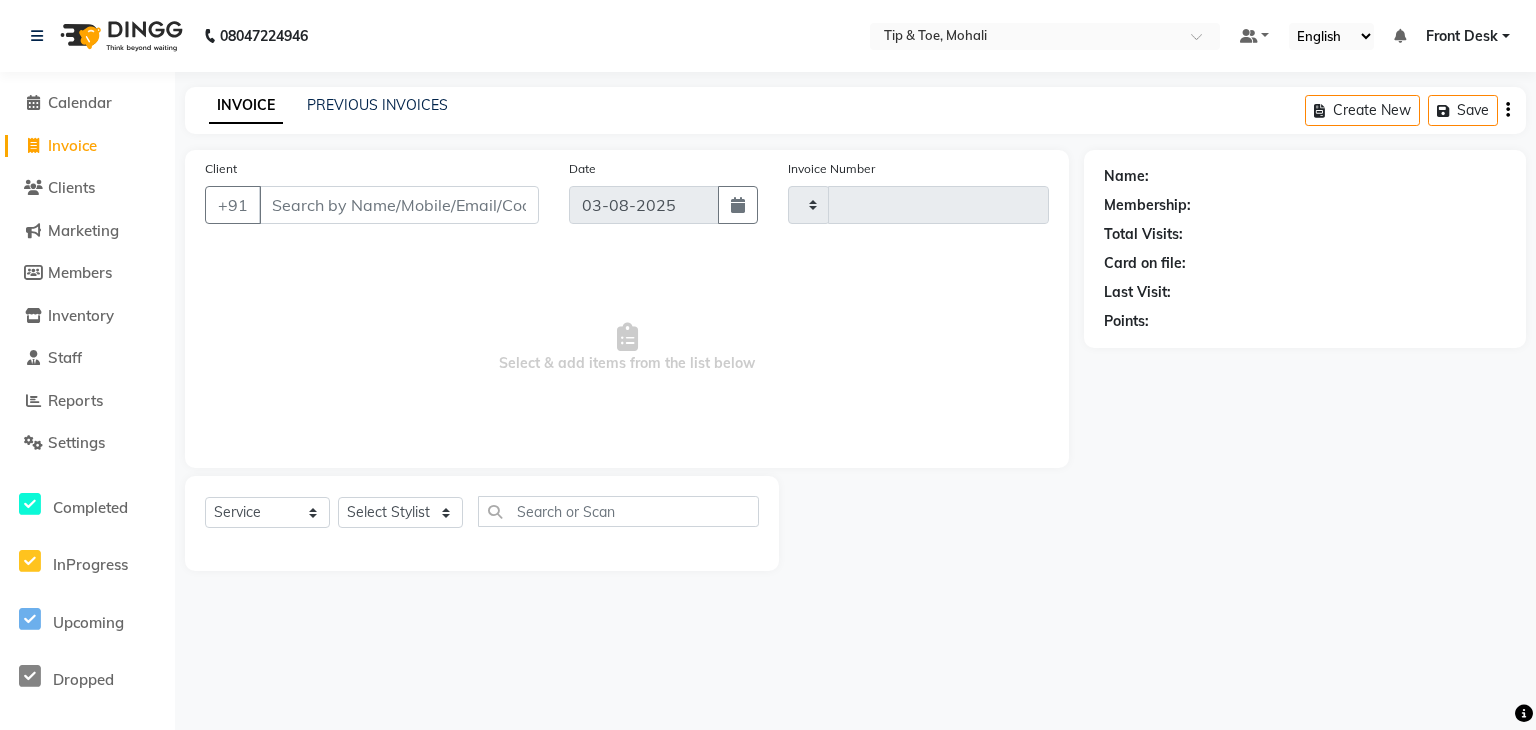 type on "0586" 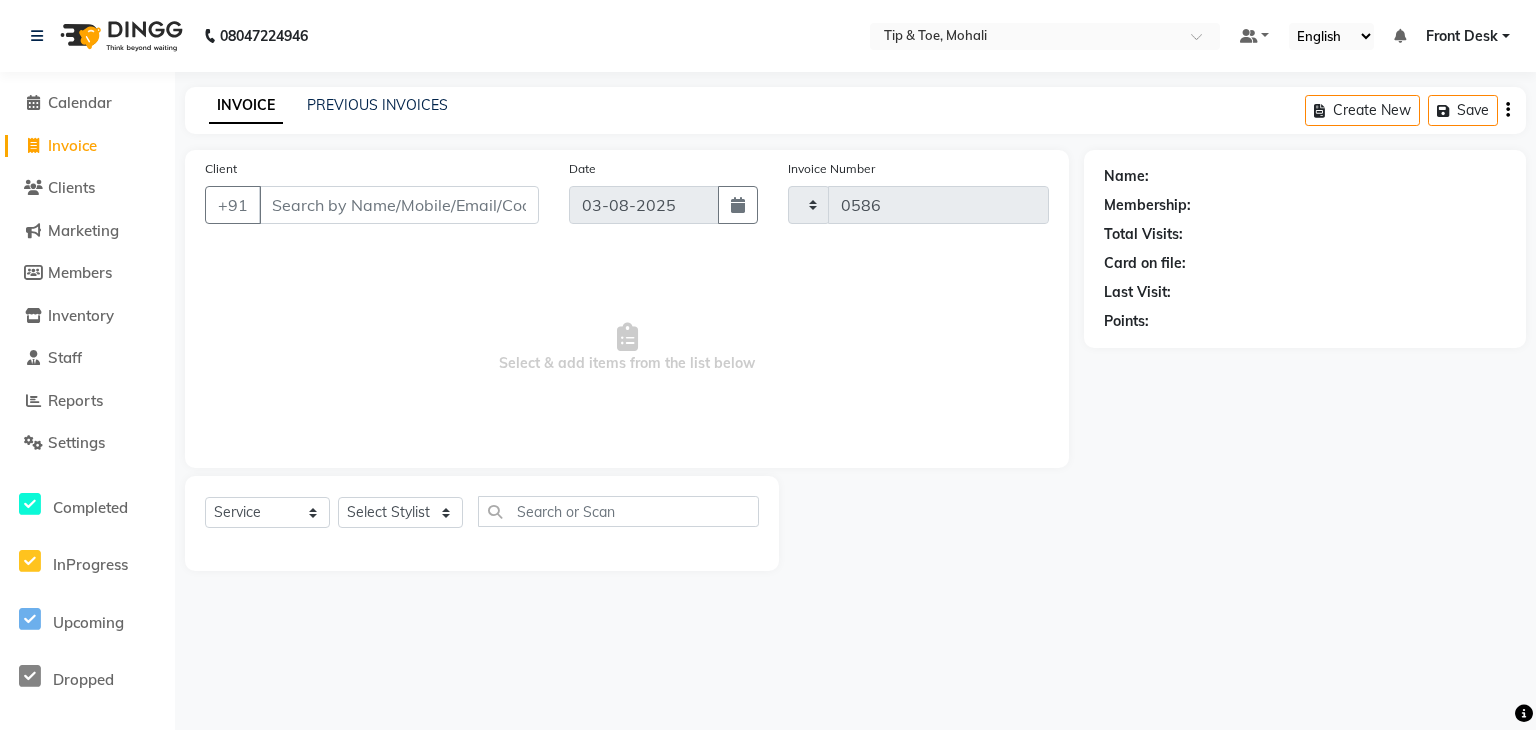 select on "5835" 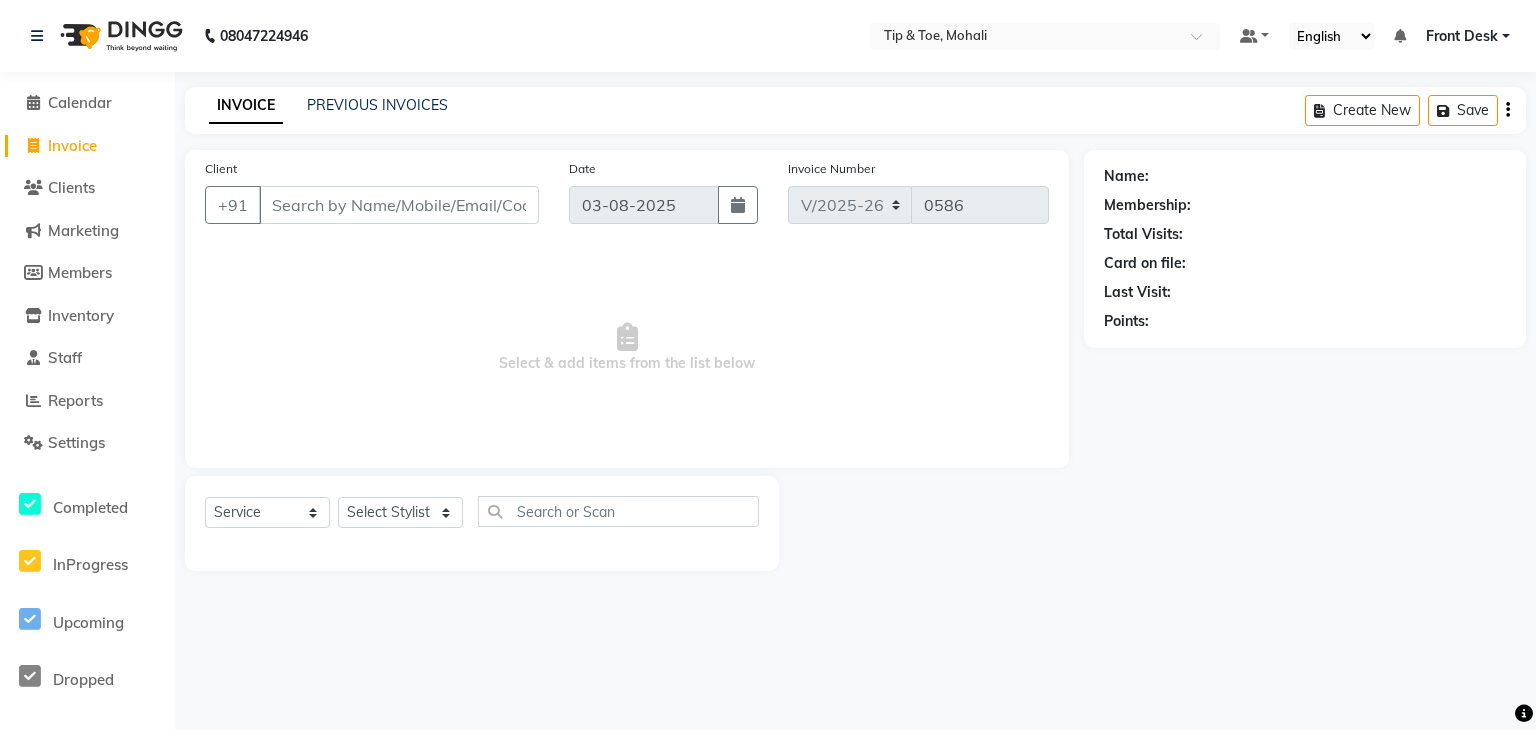 click on "Client" at bounding box center [399, 205] 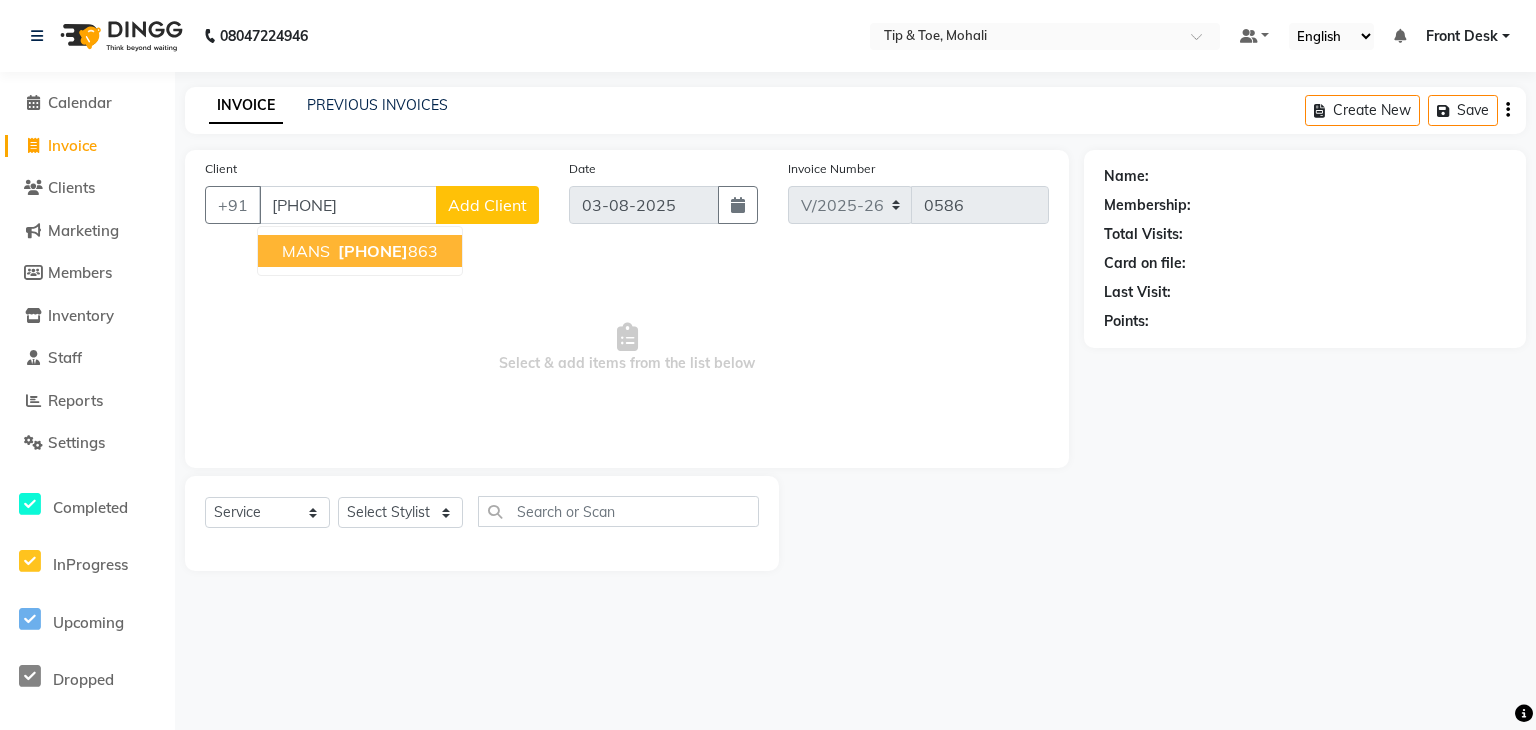 type on "9910775863" 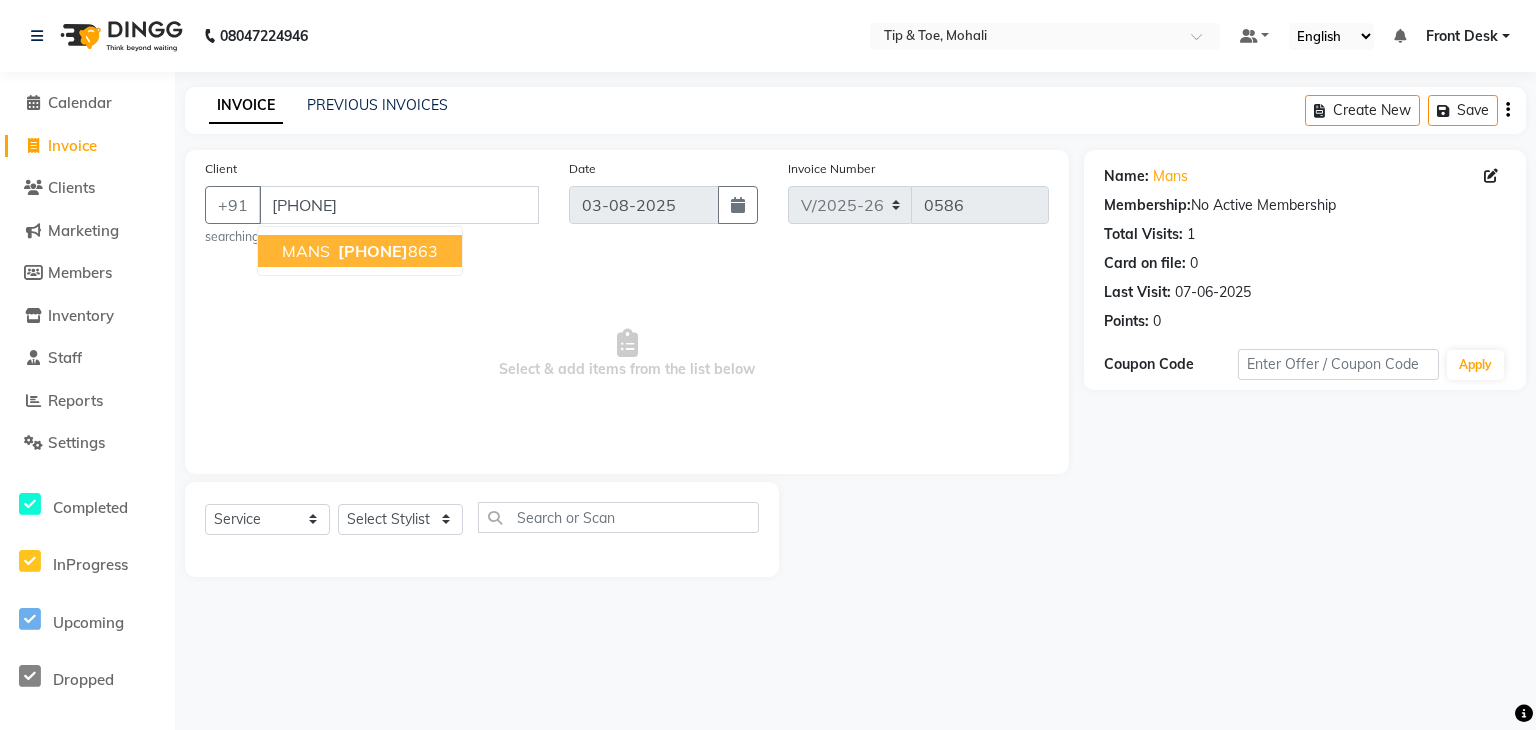 click on "9910775" at bounding box center (373, 251) 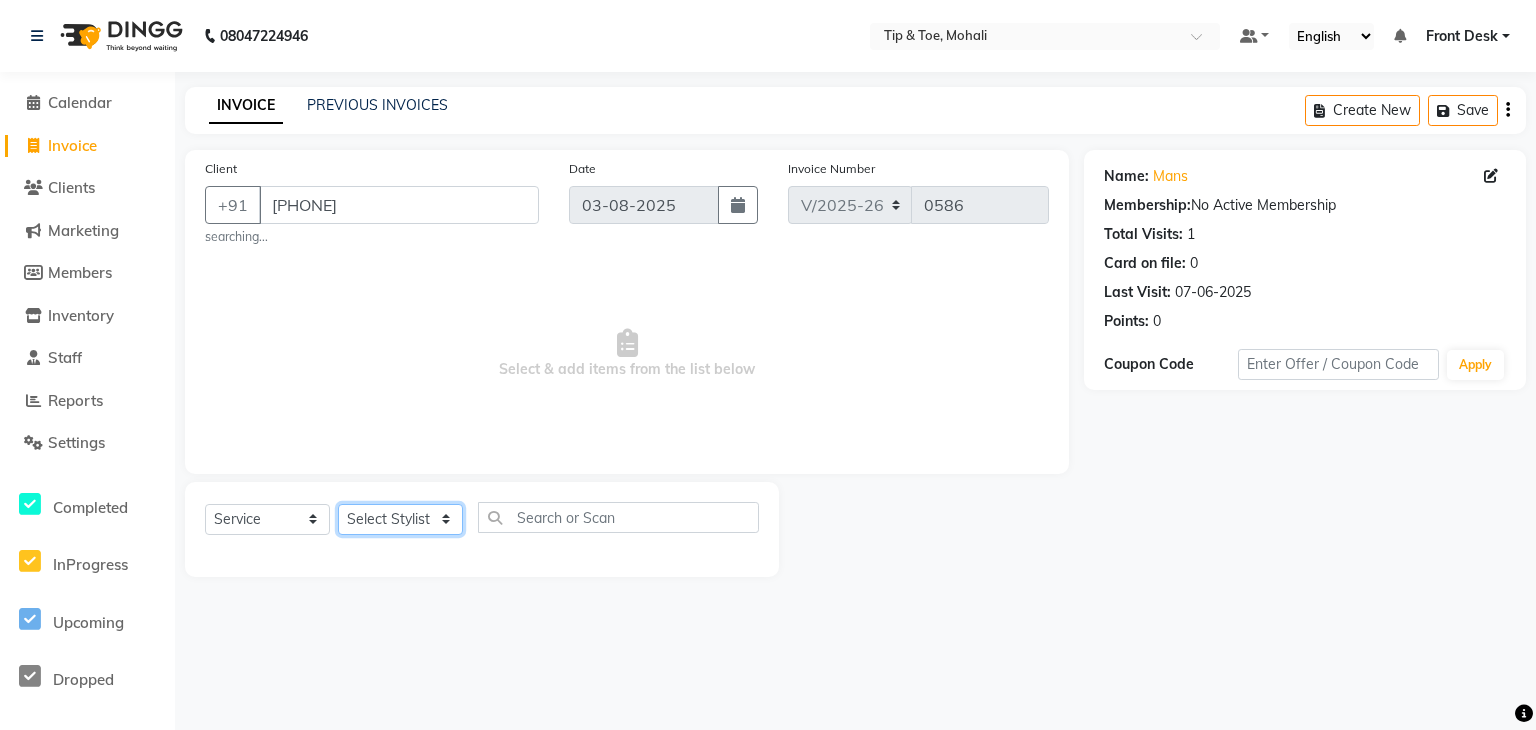 click on "Select Stylist ANSHU Front Desk Kaoto KOMAL MAHOSO MONISH NICK RAJA RAJVEER RANGINA SACHIN SAHIL" 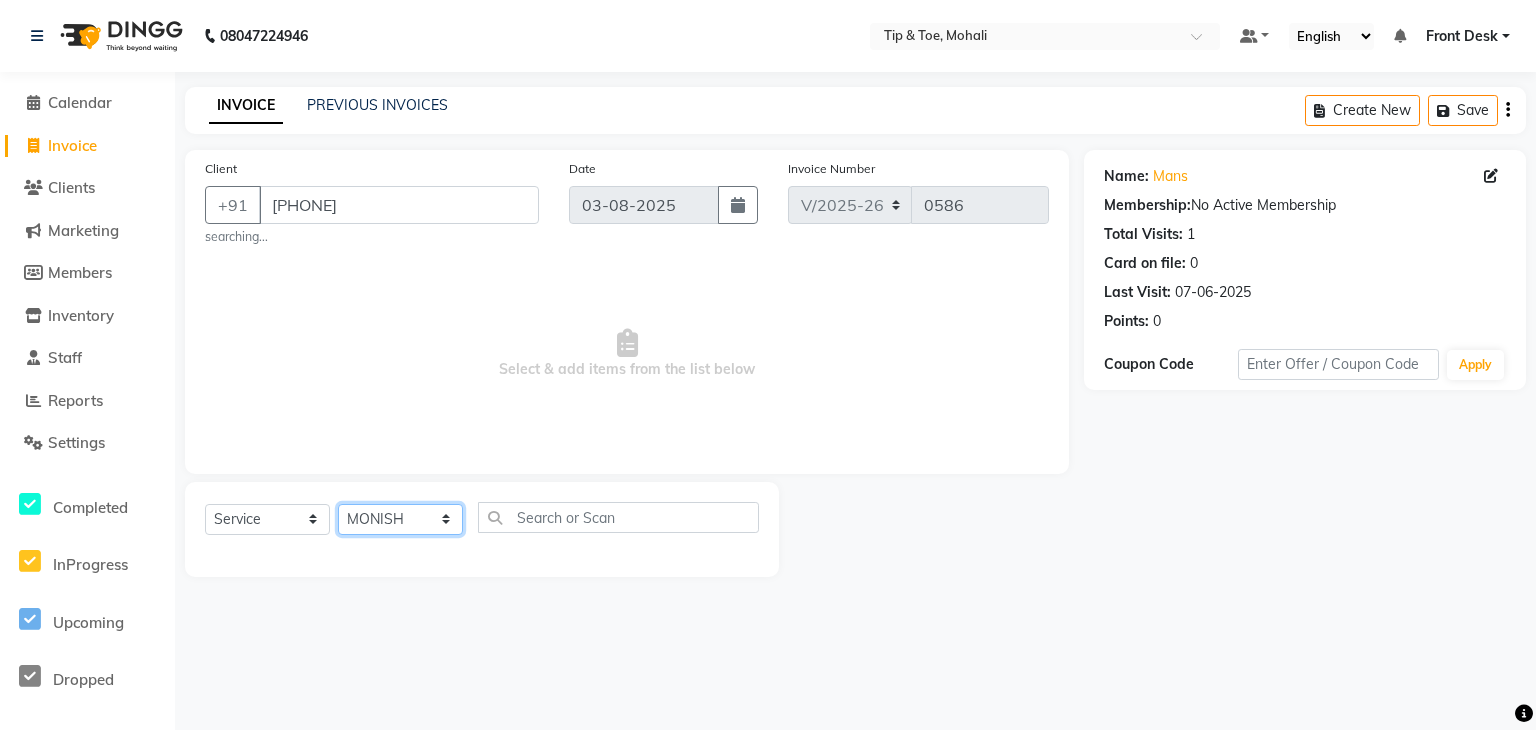 click on "Select Stylist ANSHU Front Desk Kaoto KOMAL MAHOSO MONISH NICK RAJA RAJVEER RANGINA SACHIN SAHIL" 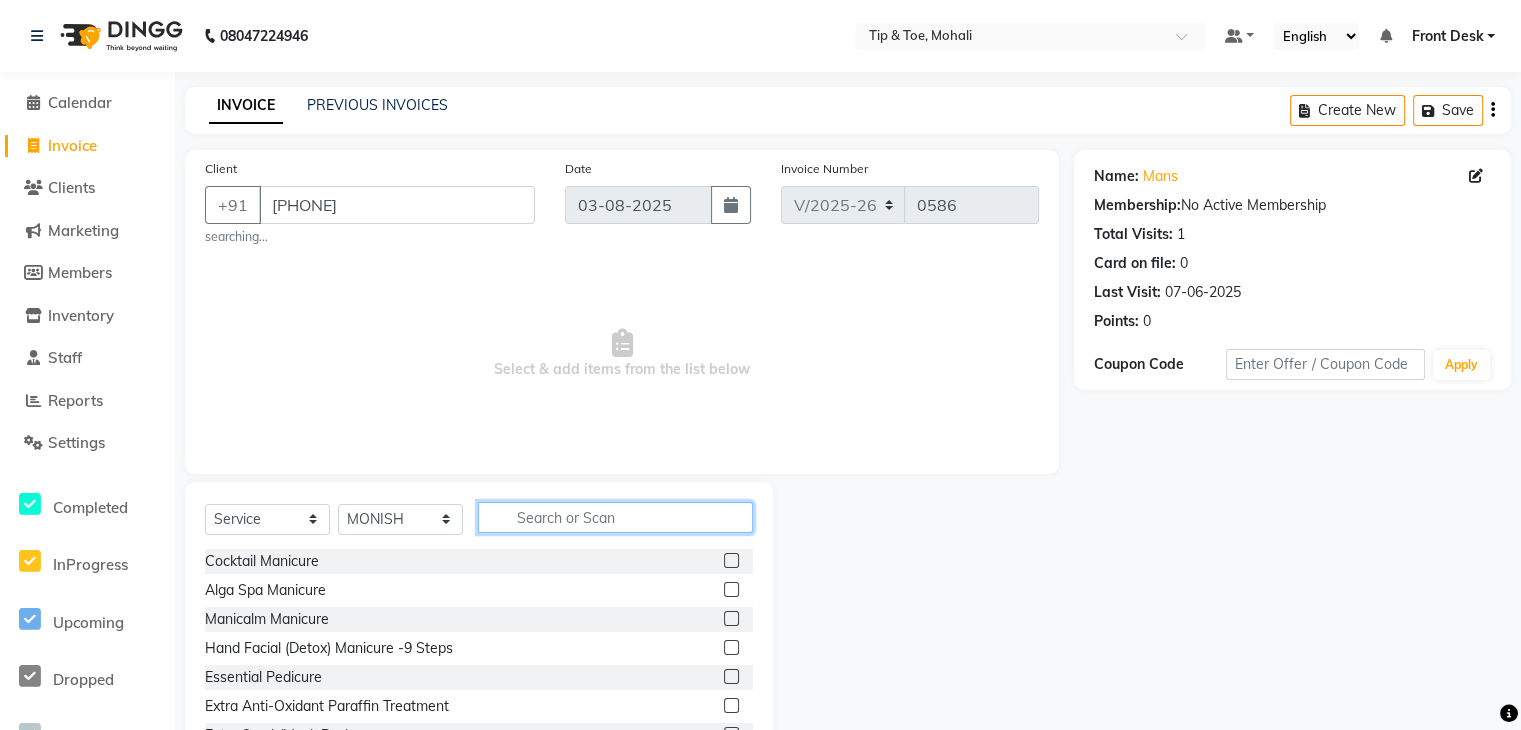 click 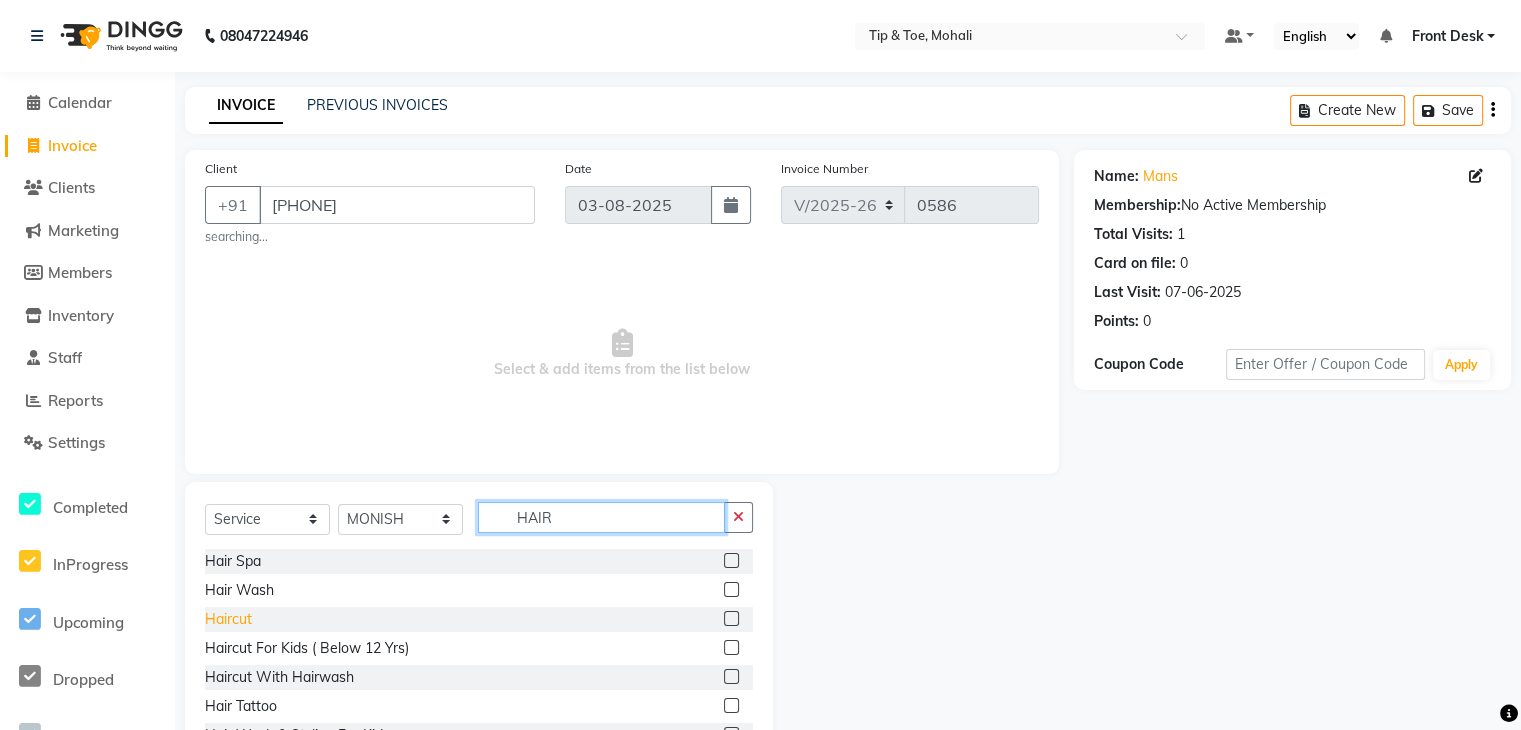 type on "HAIR" 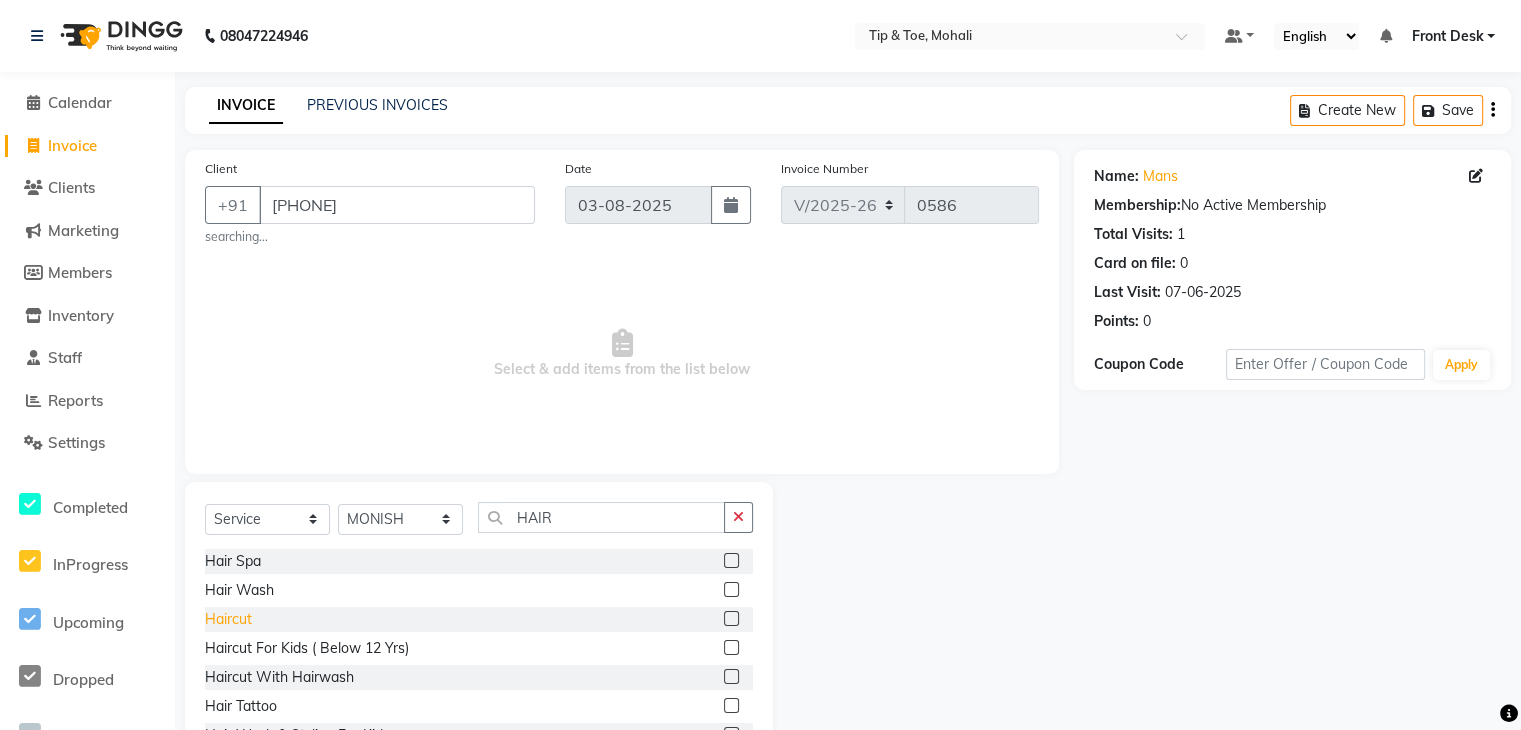 click on "Haircut" 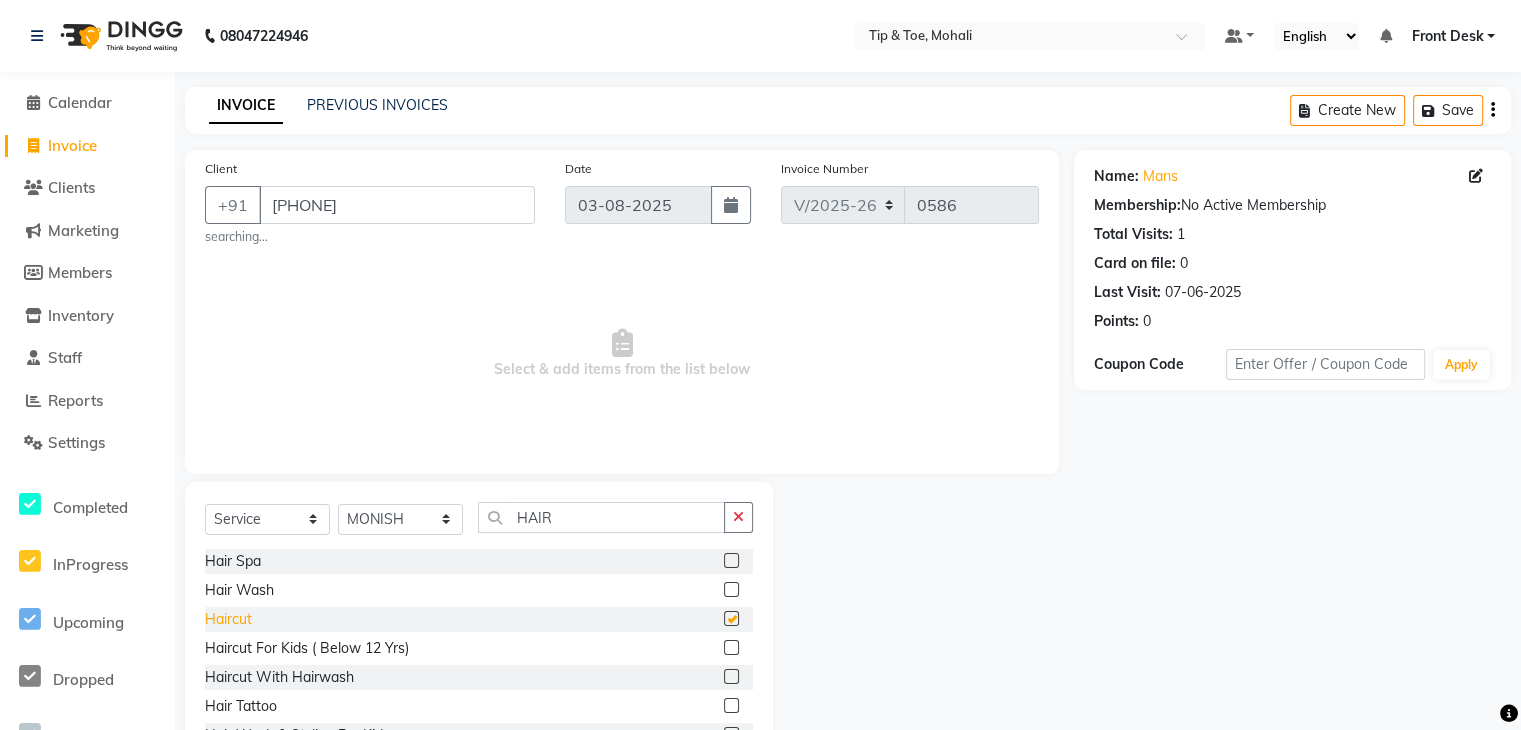 checkbox on "false" 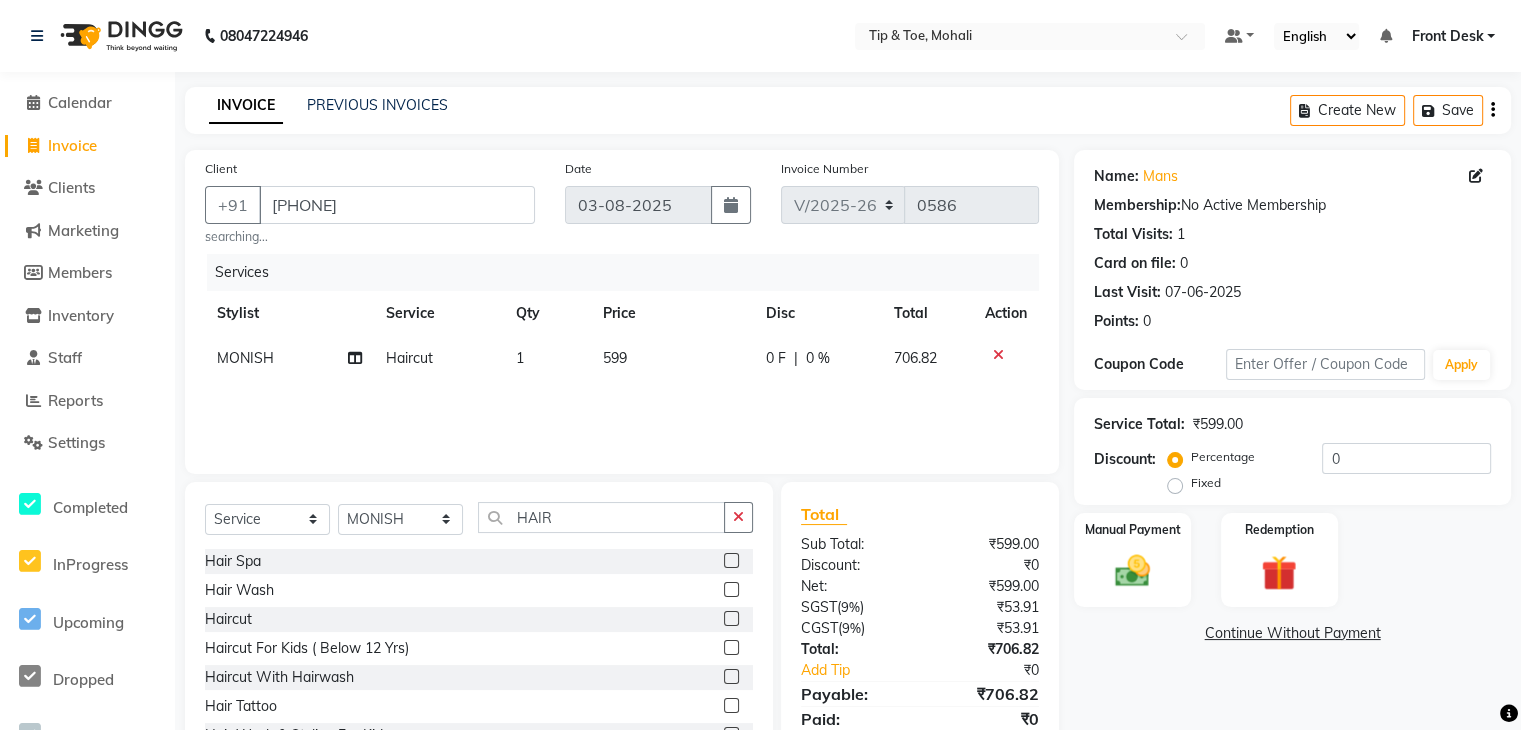 click on "599" 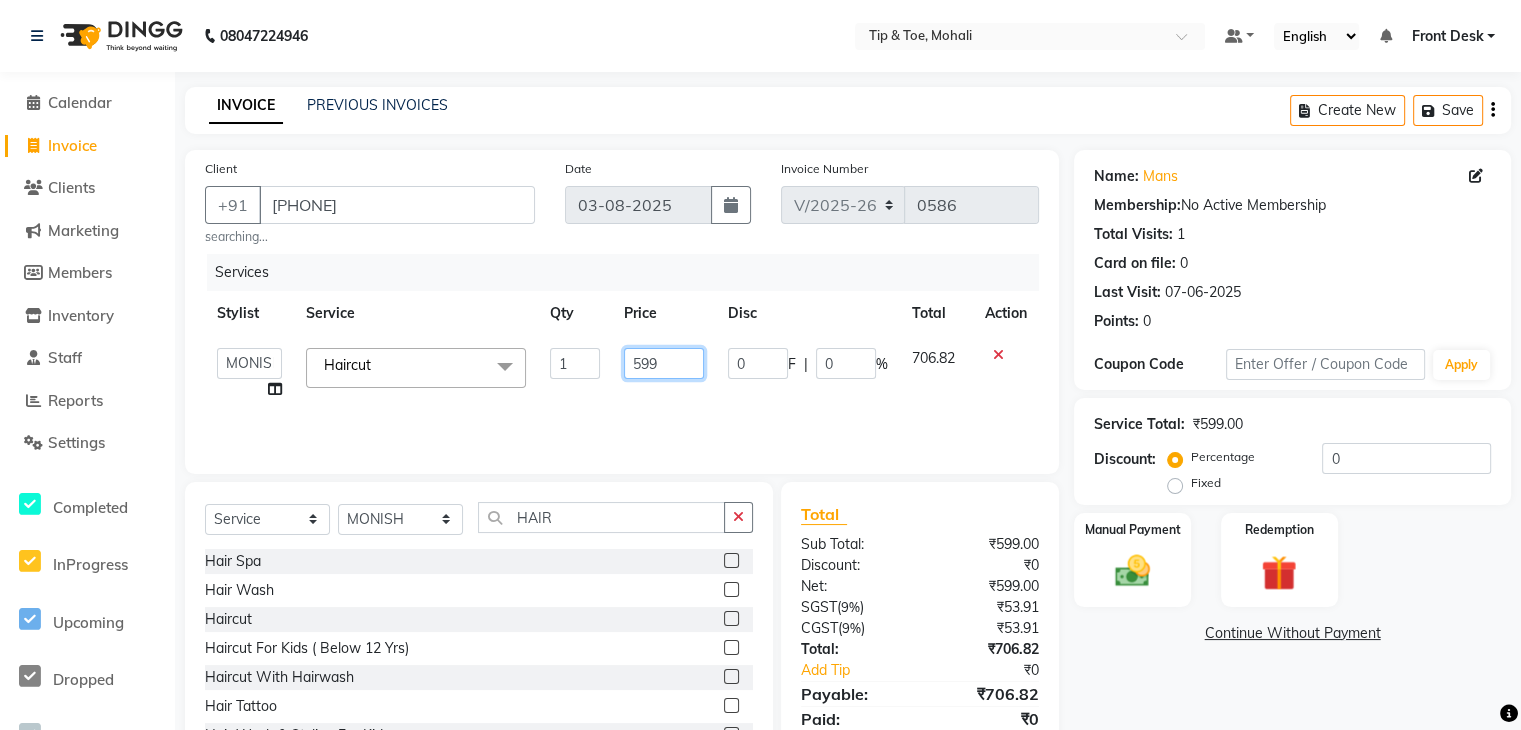click on "599" 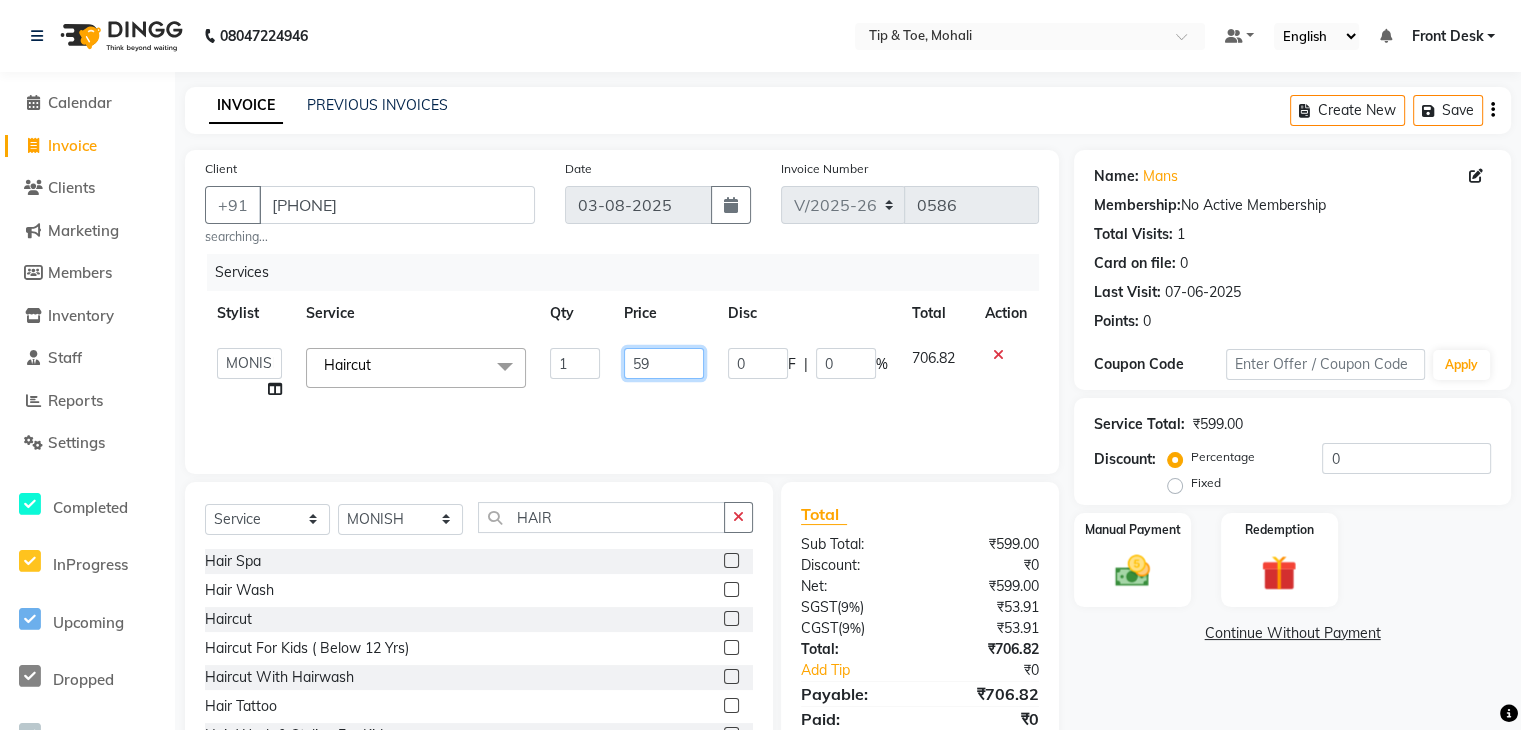 type on "5" 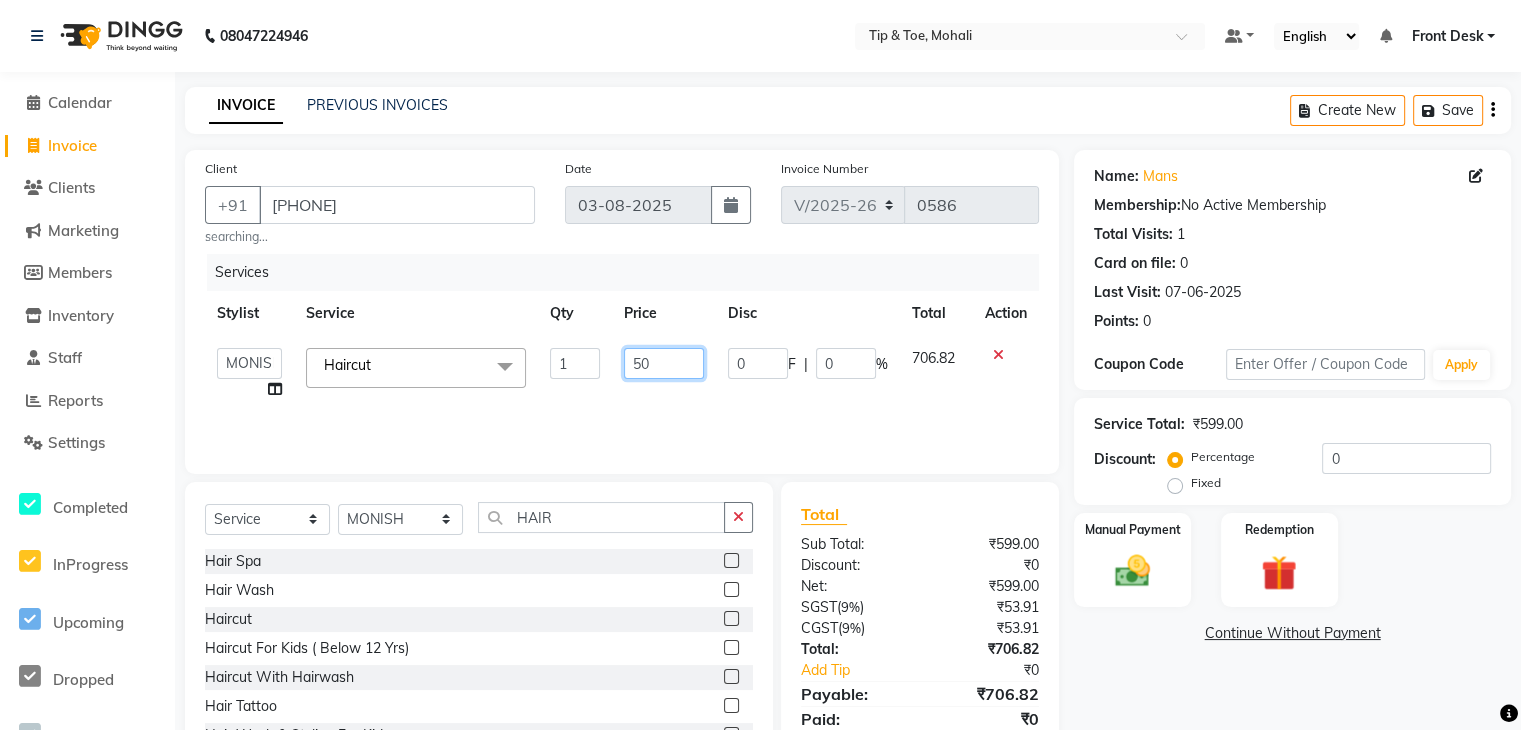 type on "500" 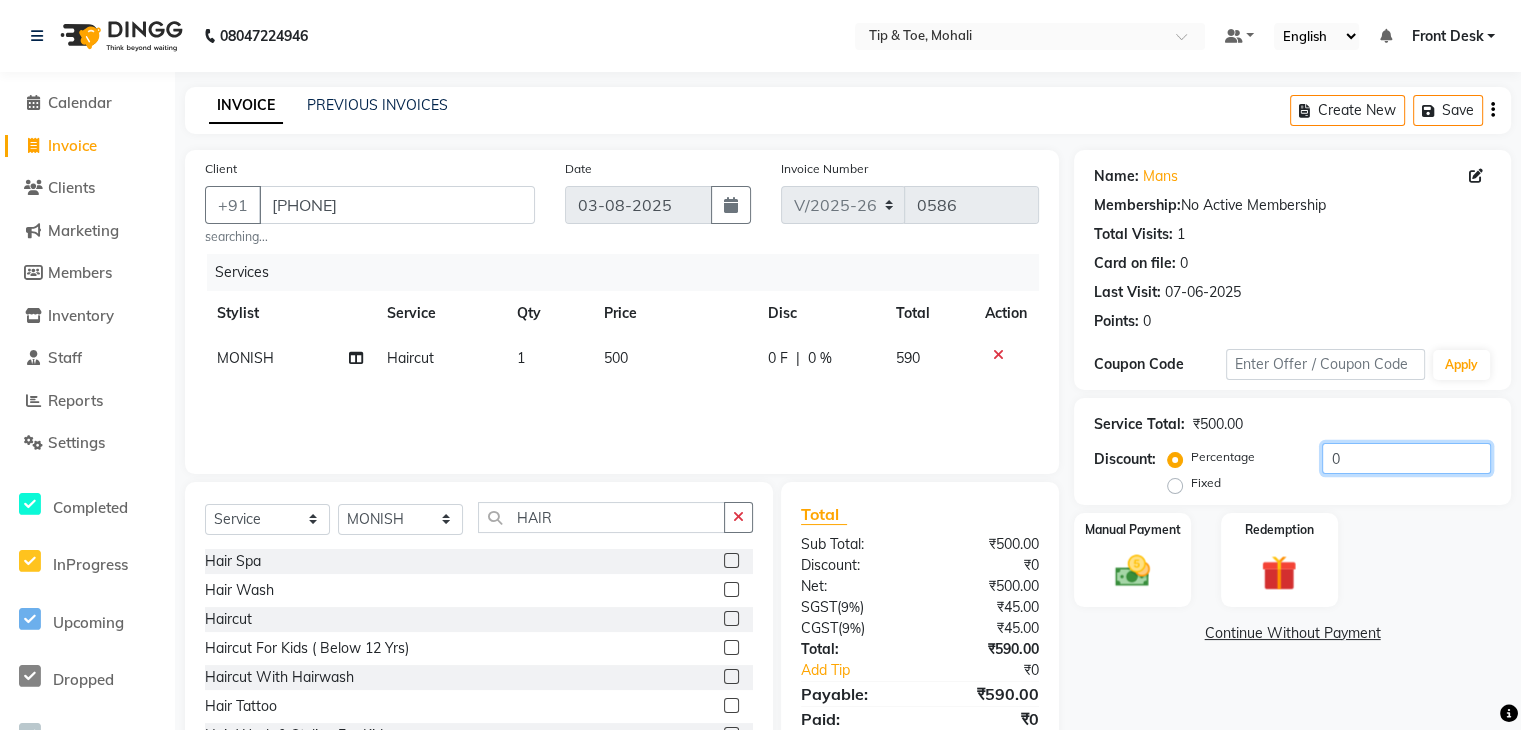 click on "0" 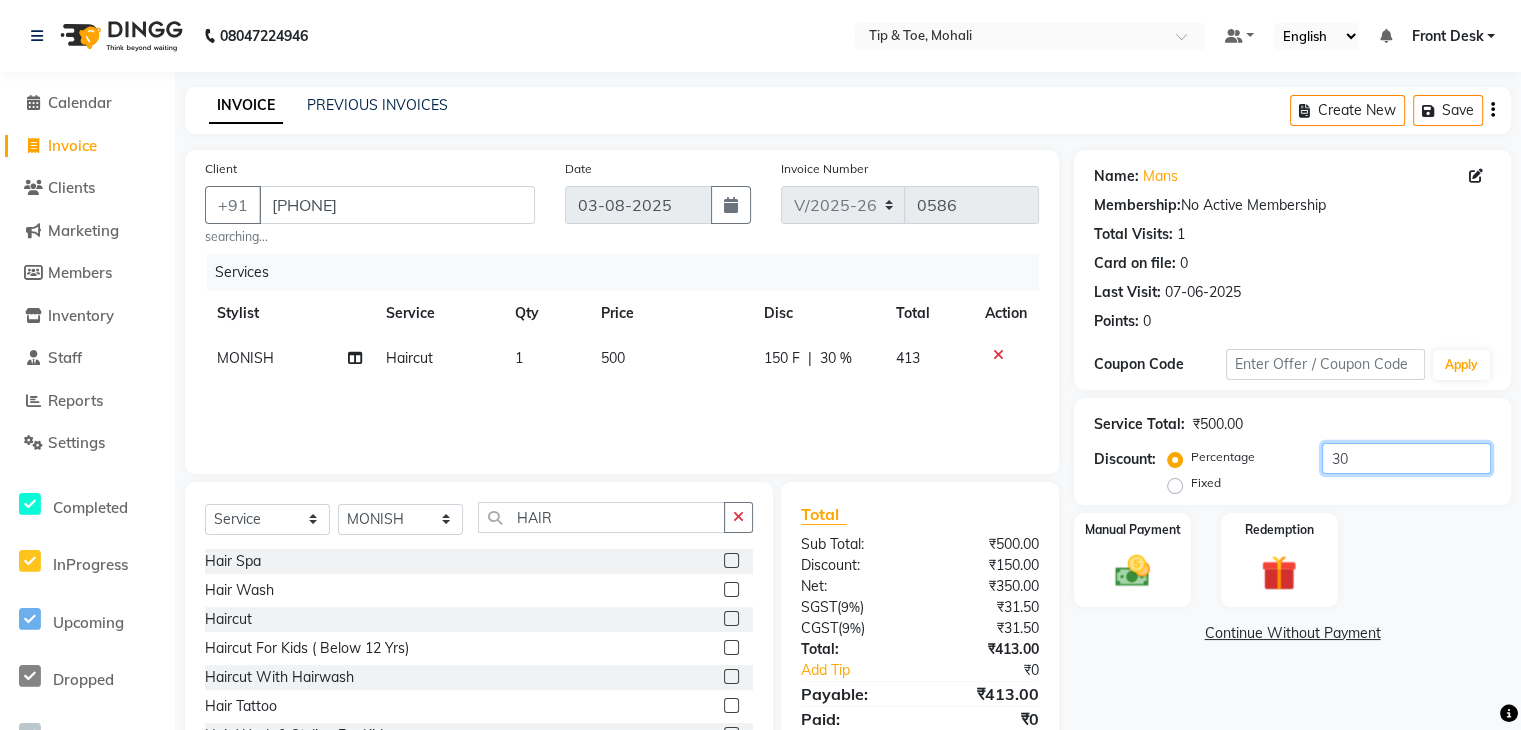 scroll, scrollTop: 78, scrollLeft: 0, axis: vertical 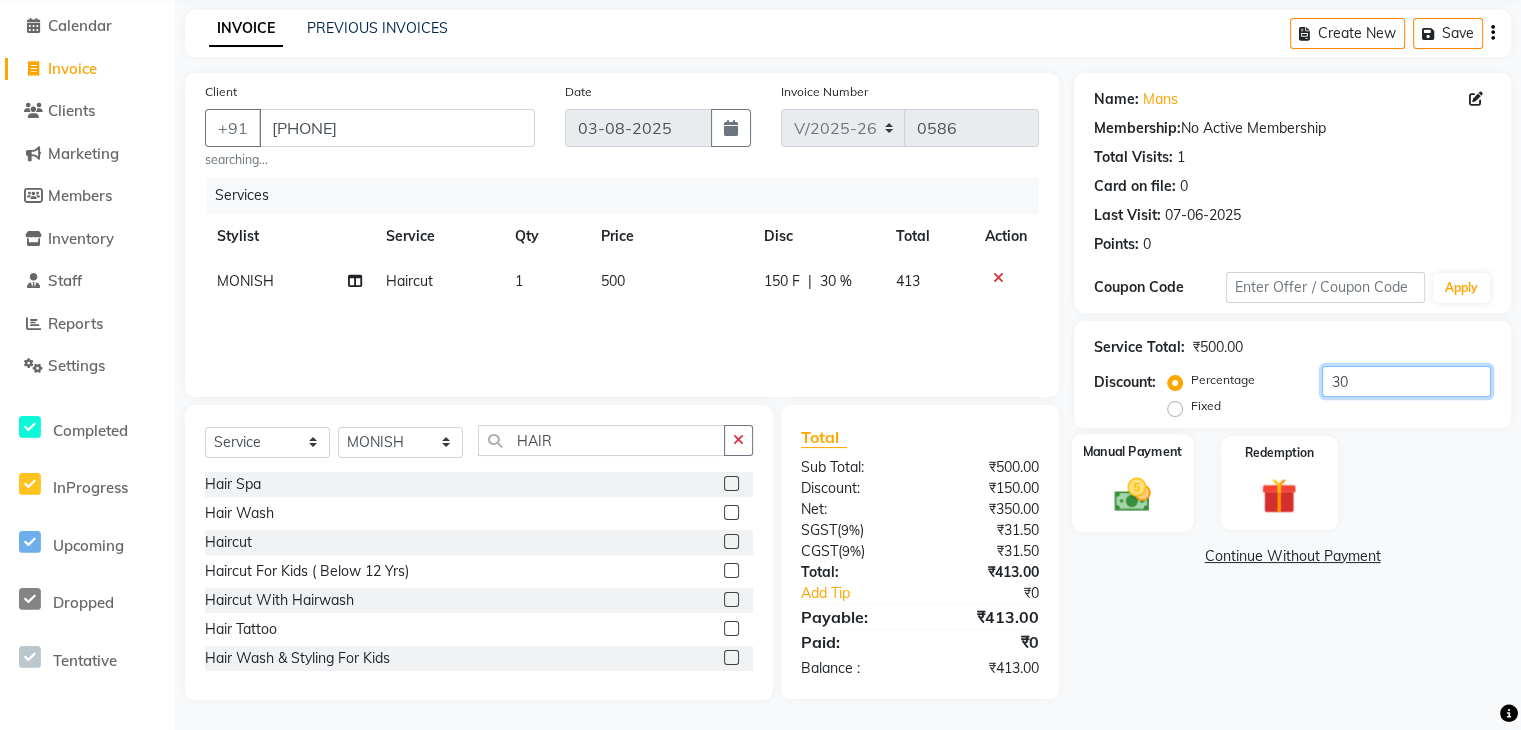 type on "30" 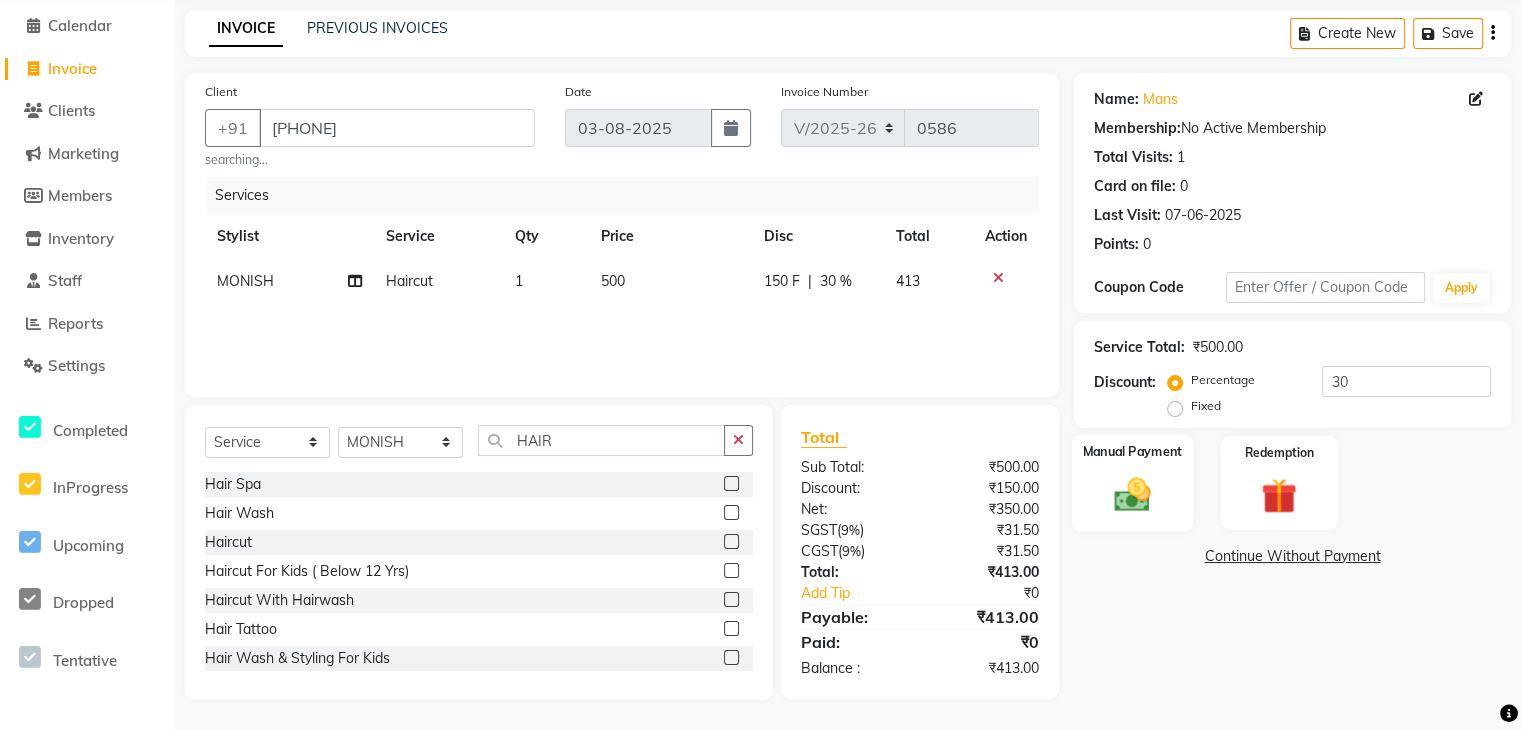 click 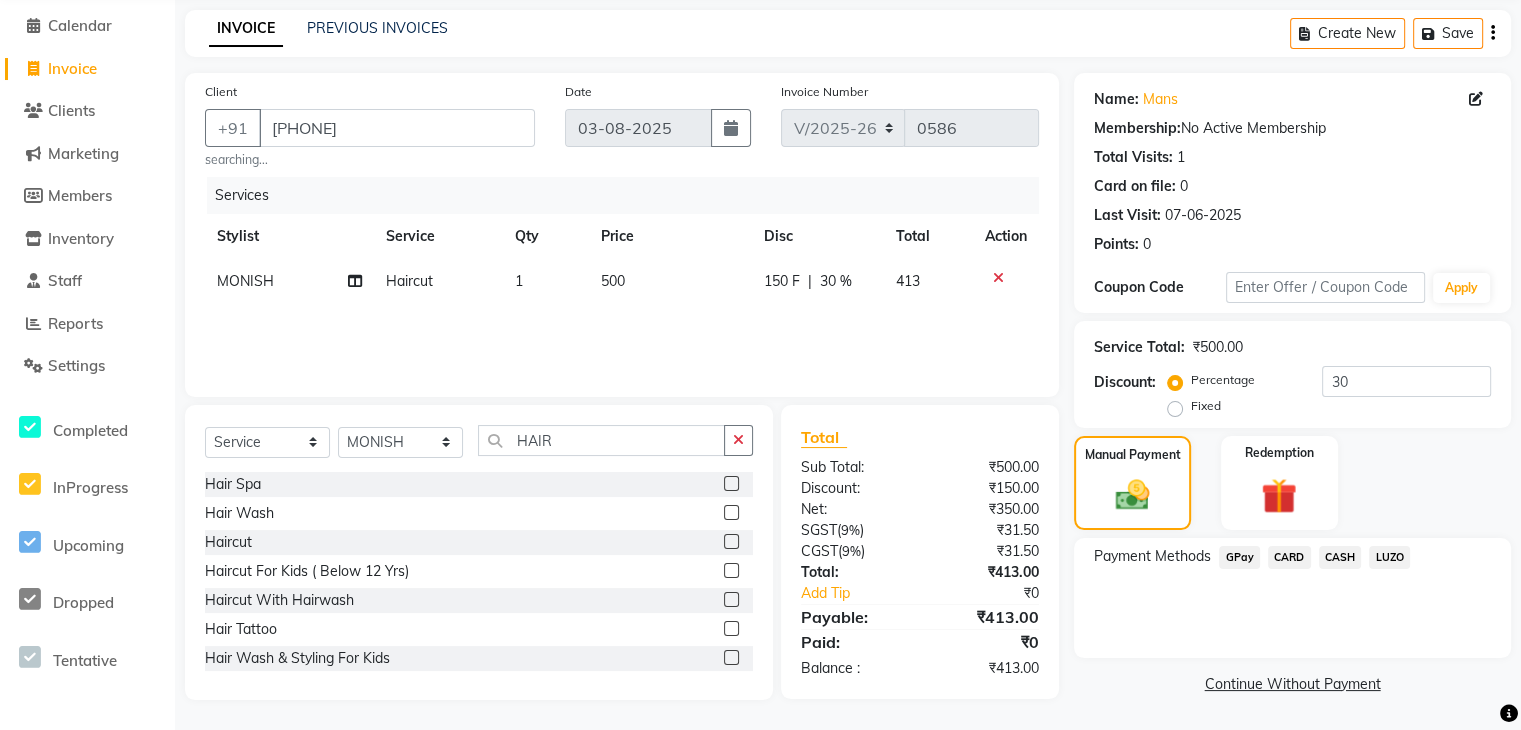 click on "CARD" 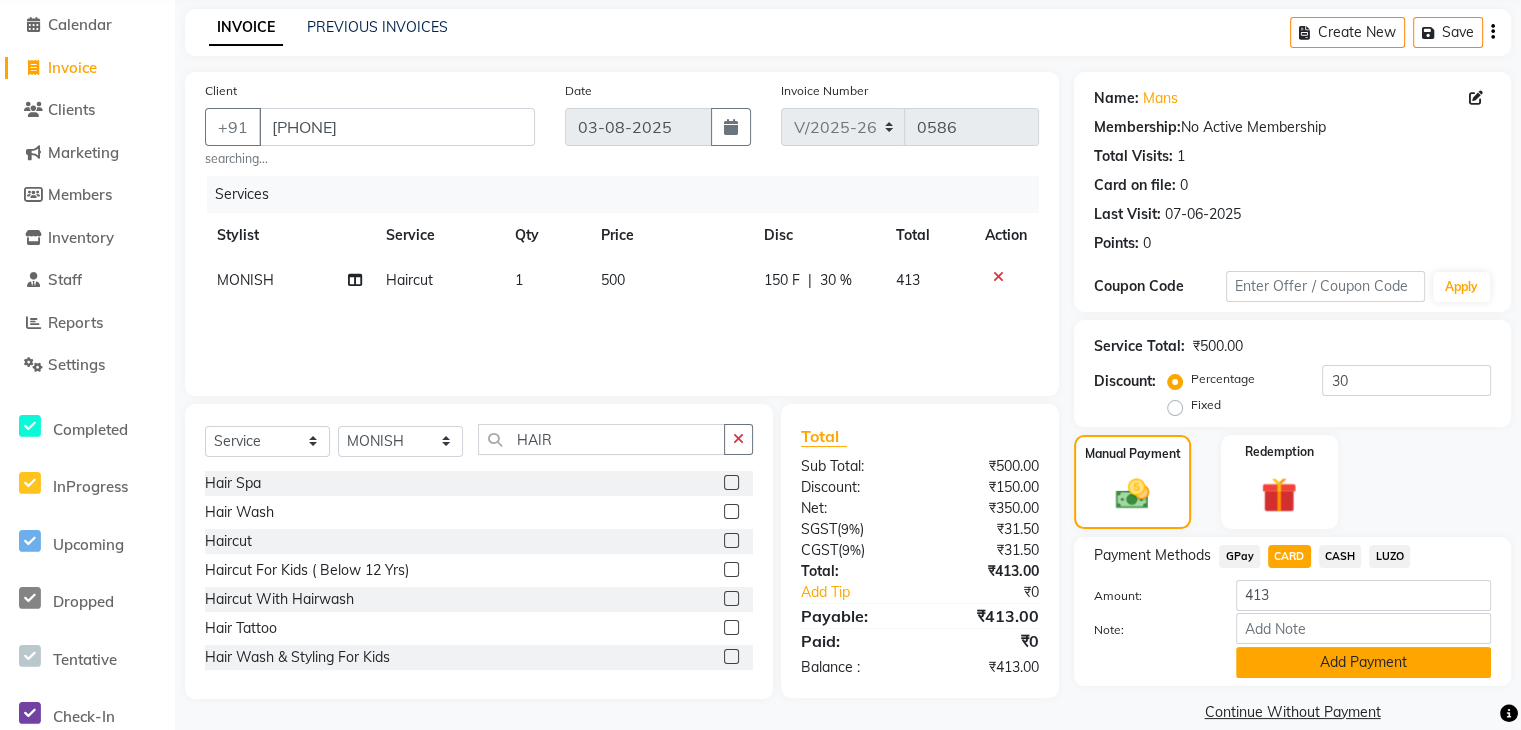click on "Add Payment" 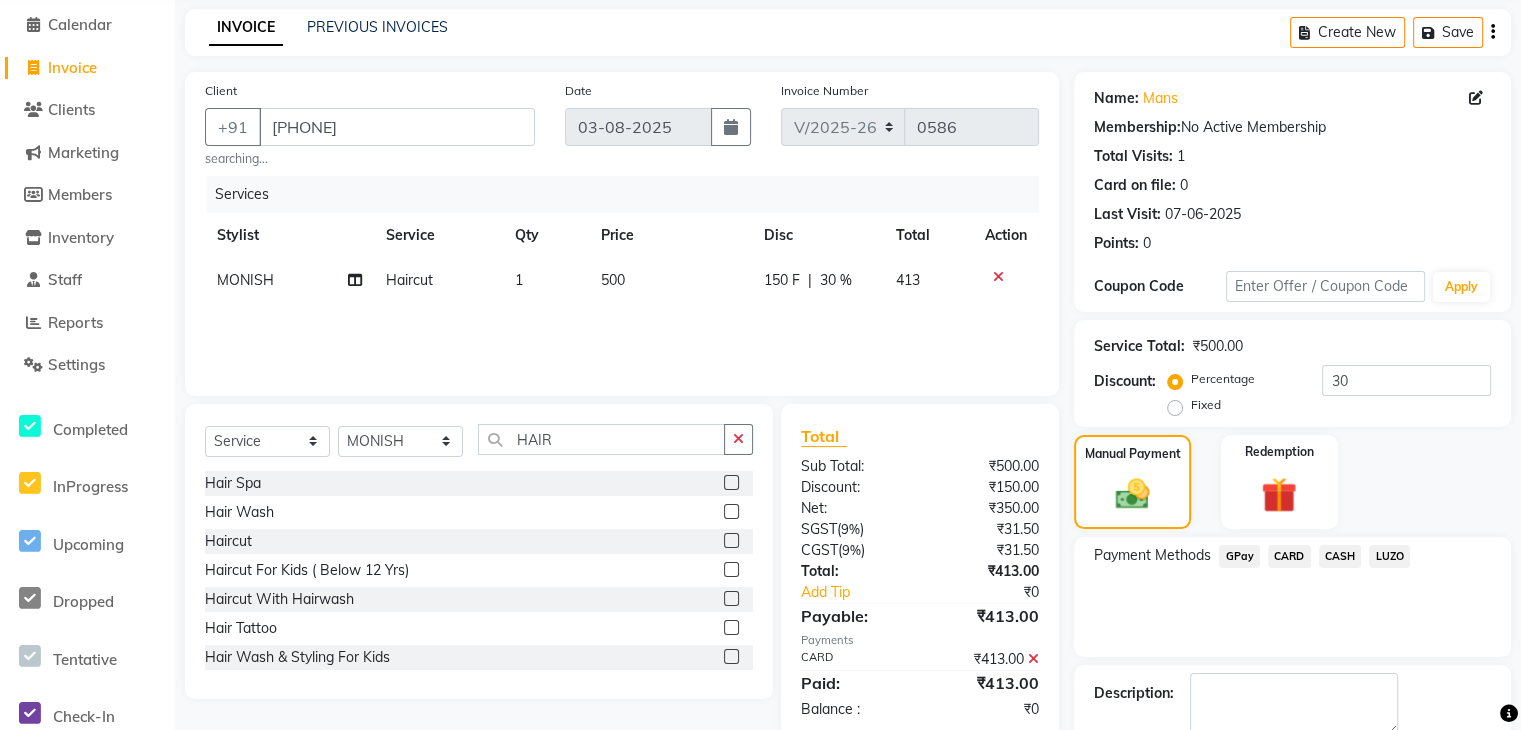 scroll, scrollTop: 188, scrollLeft: 0, axis: vertical 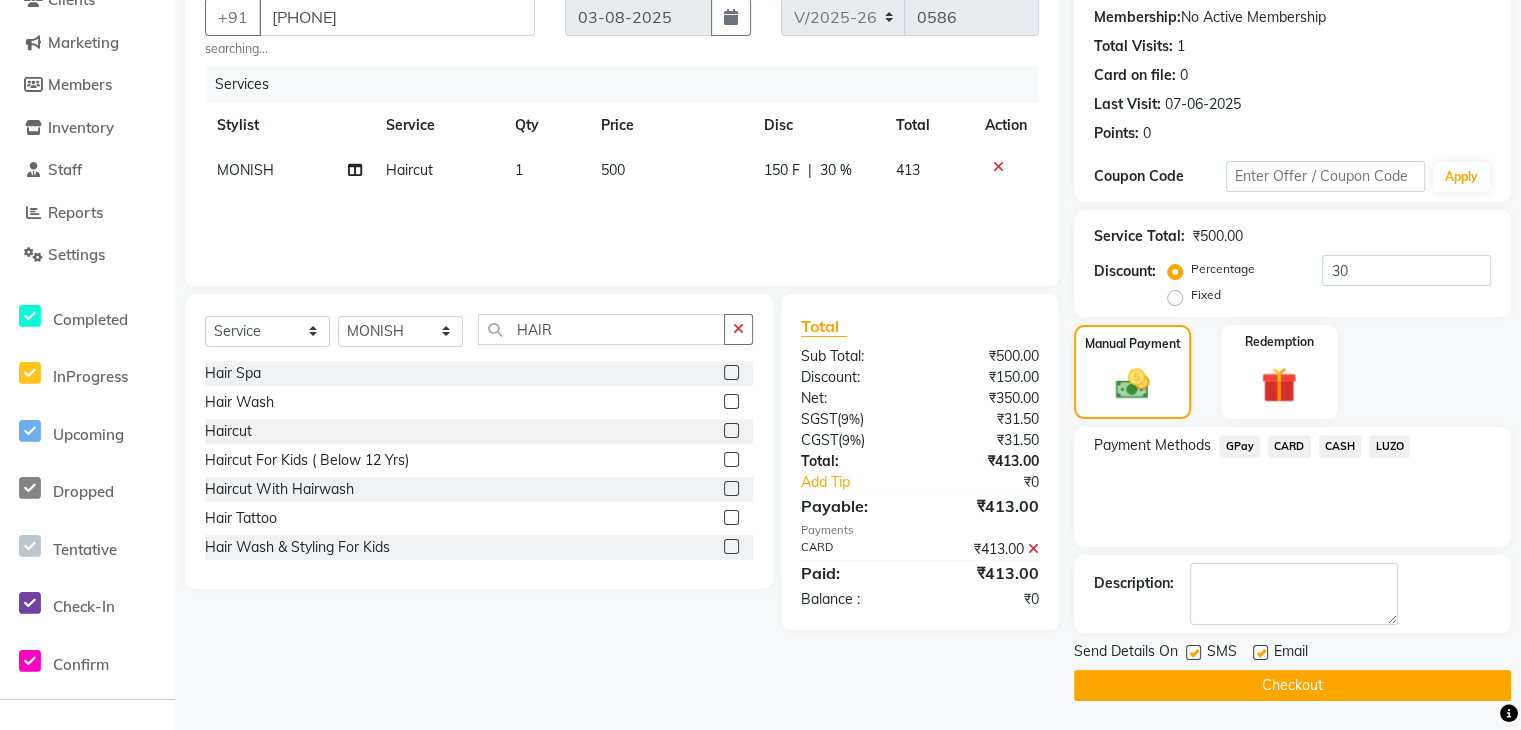 click on "Checkout" 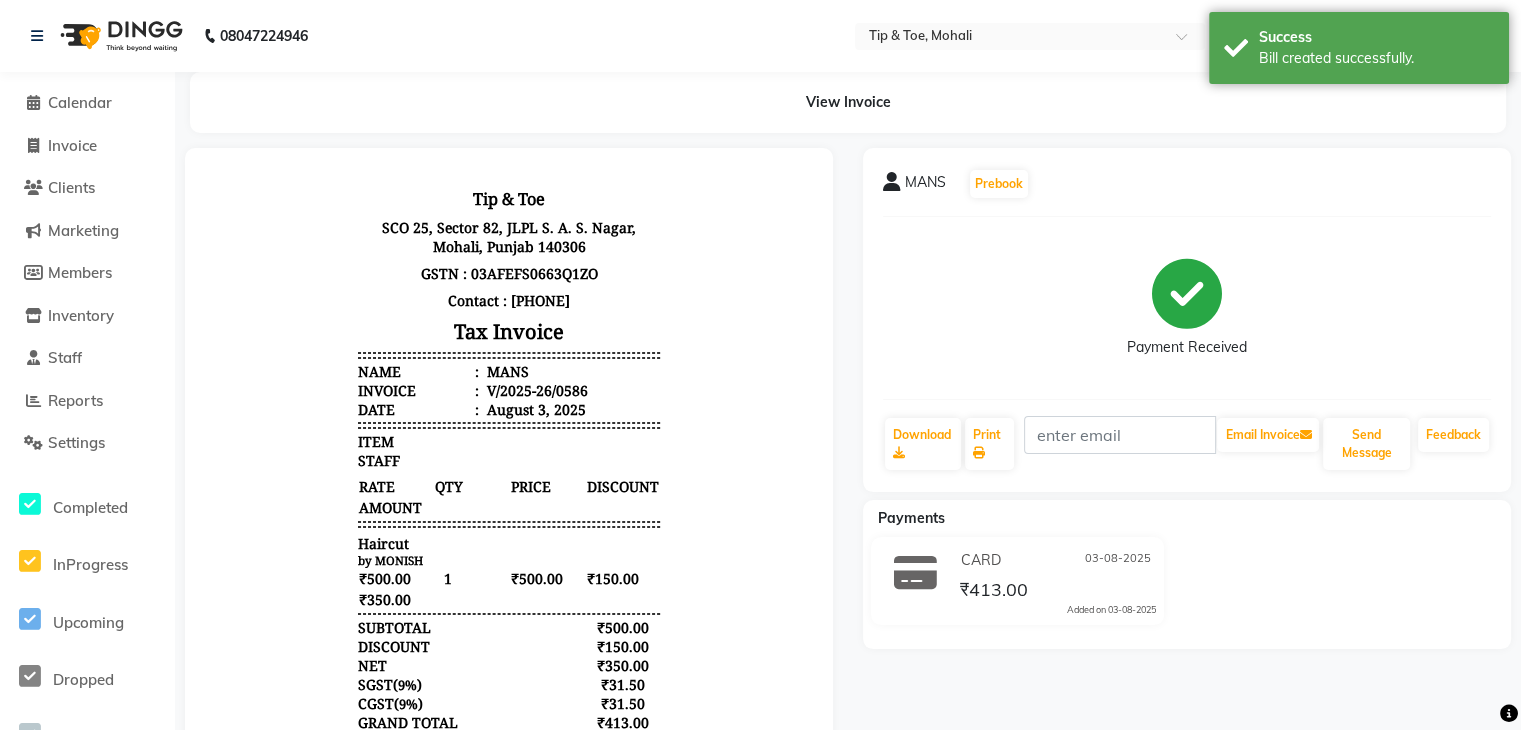 scroll, scrollTop: 0, scrollLeft: 0, axis: both 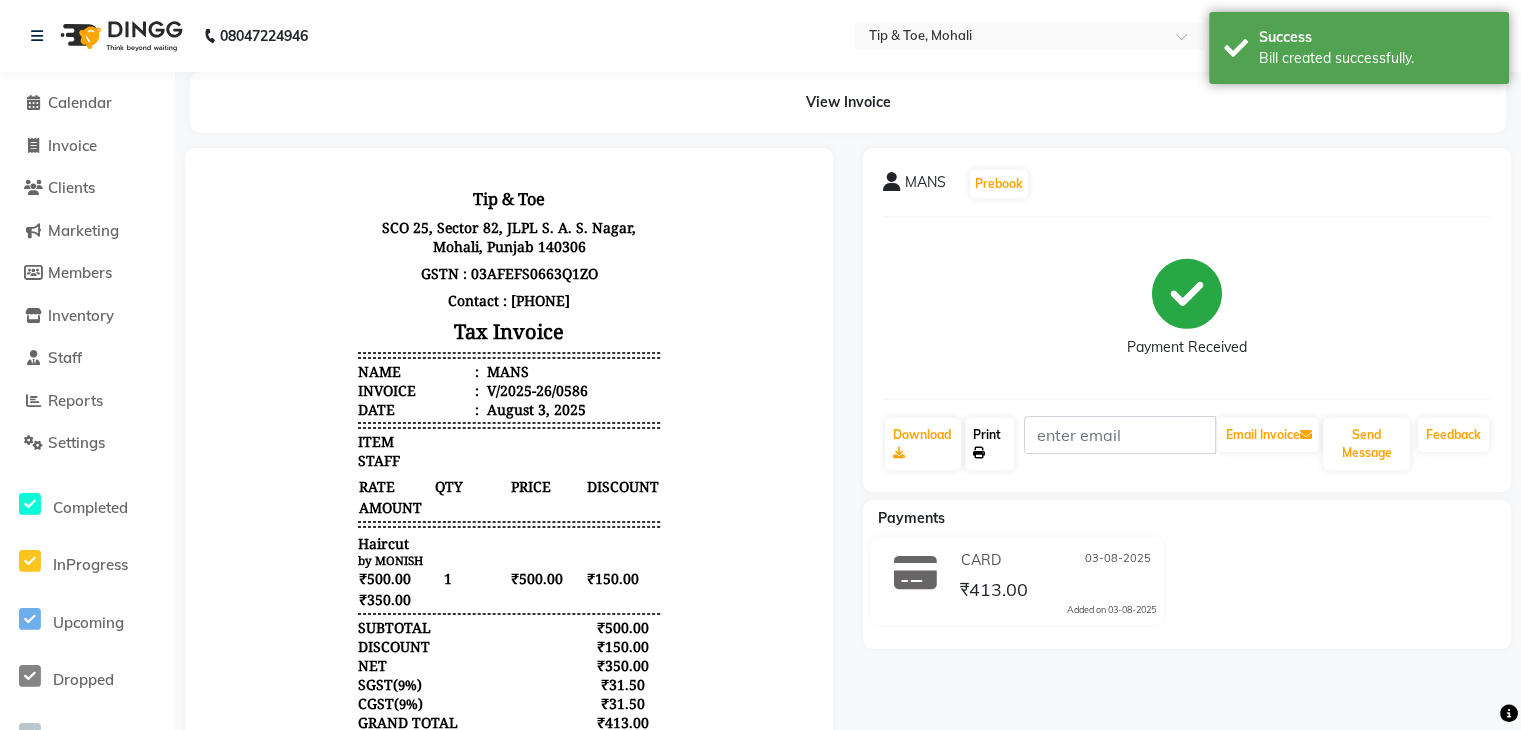 click on "Print" 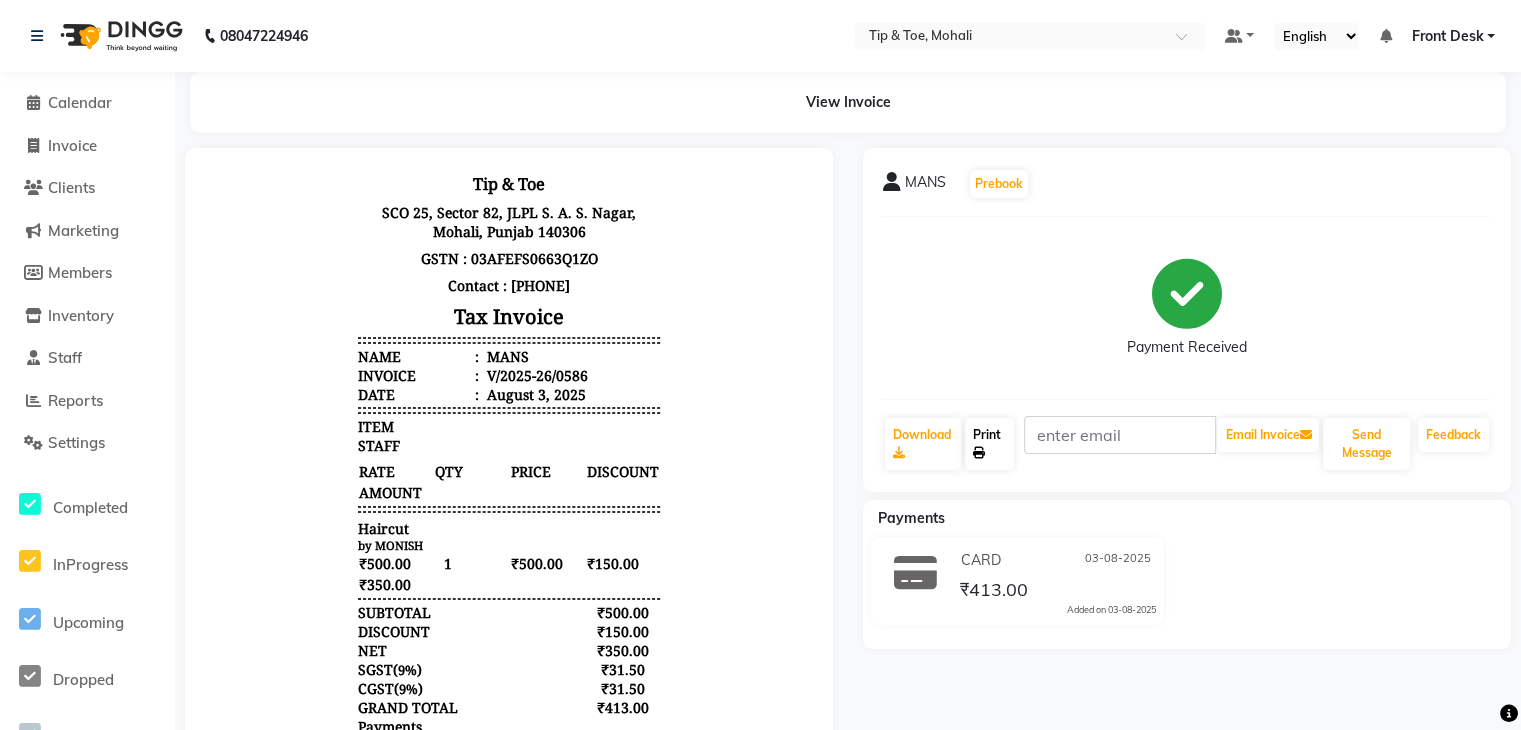 scroll, scrollTop: 312, scrollLeft: 0, axis: vertical 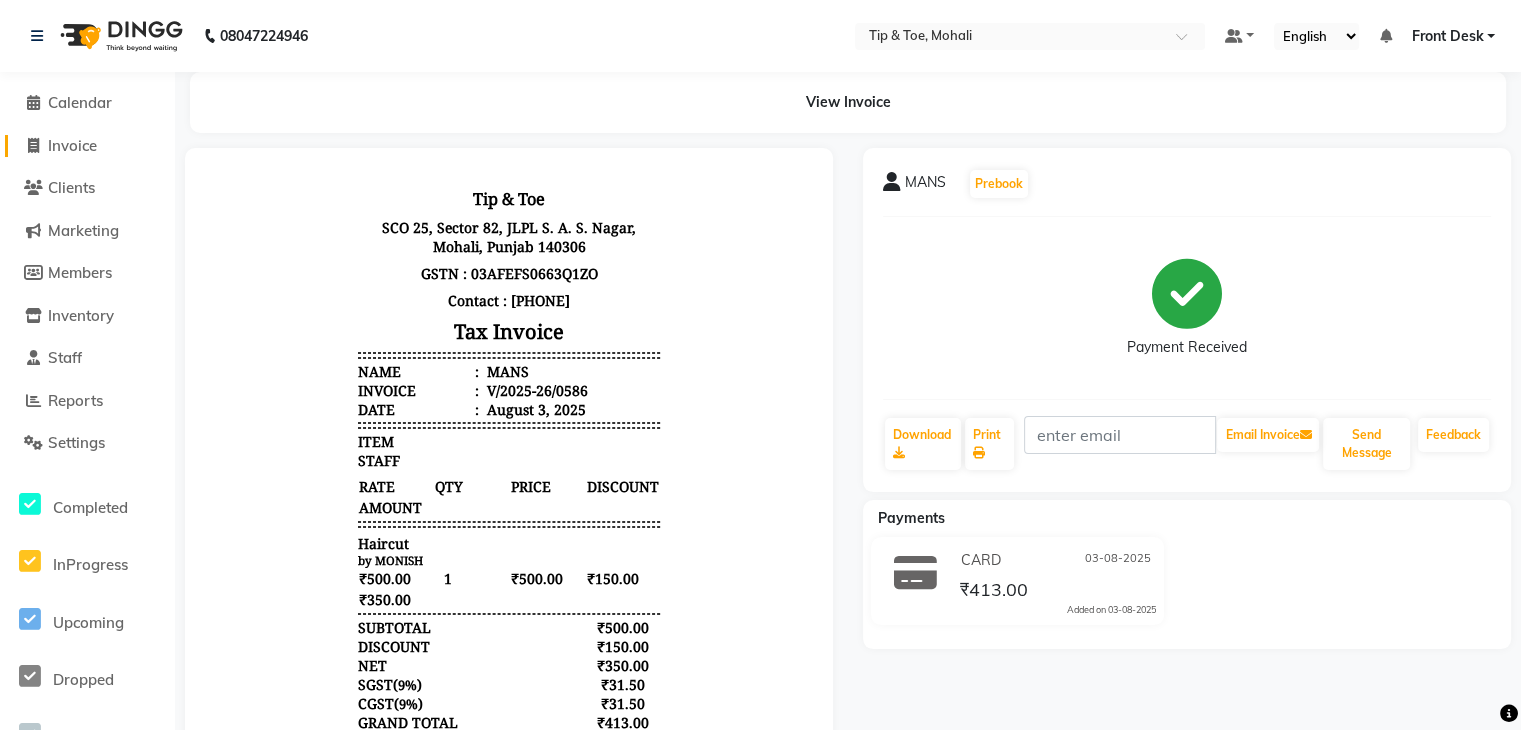 click on "Invoice" 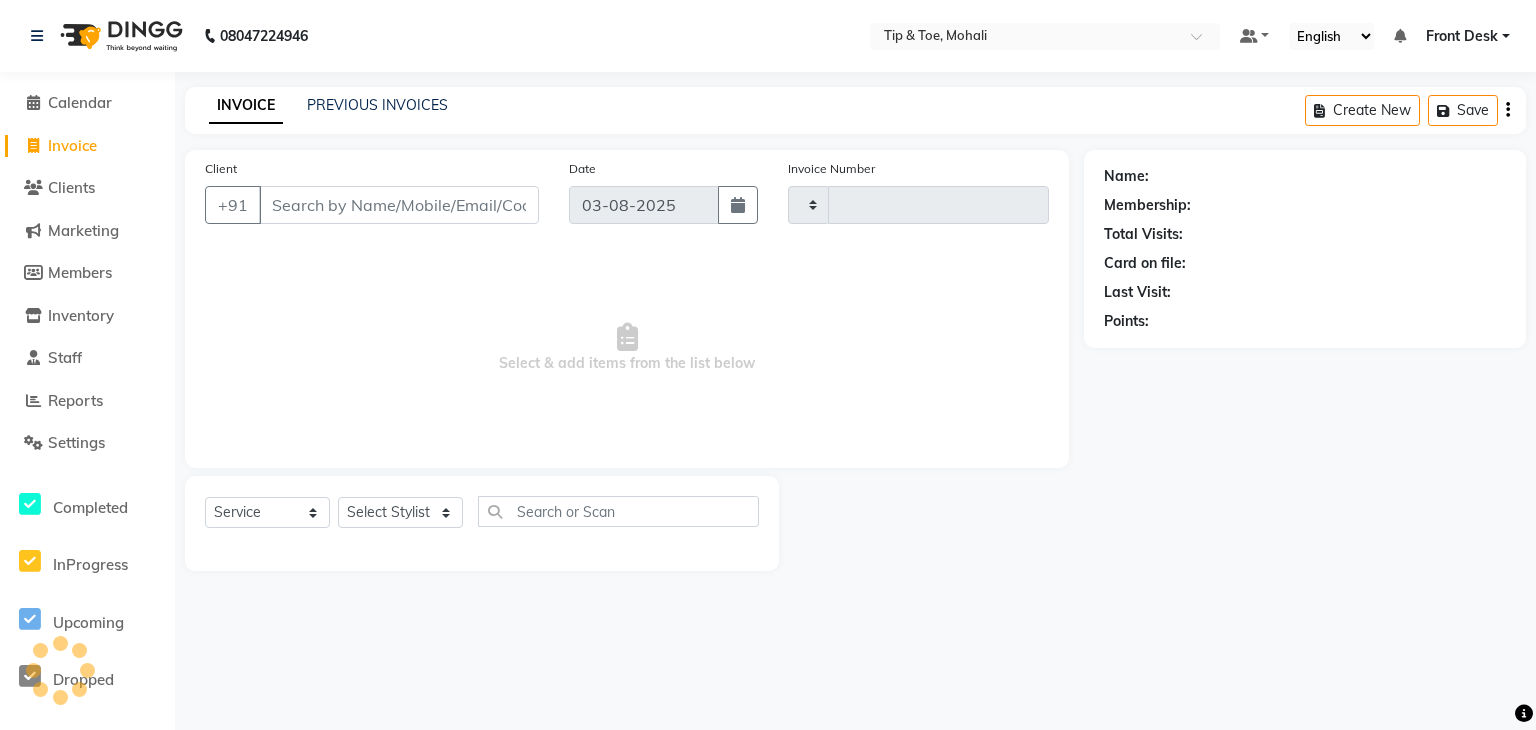 type on "0587" 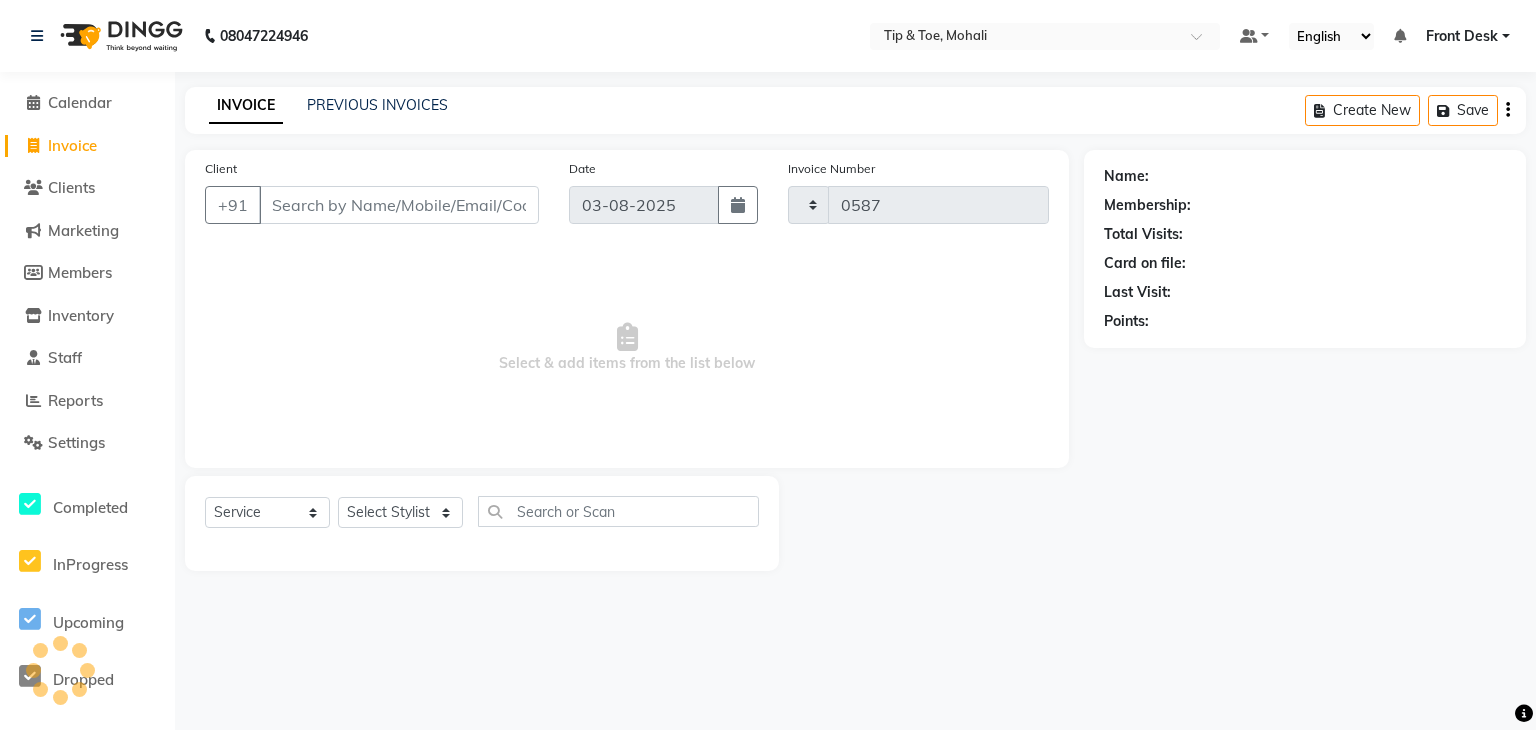 select on "5835" 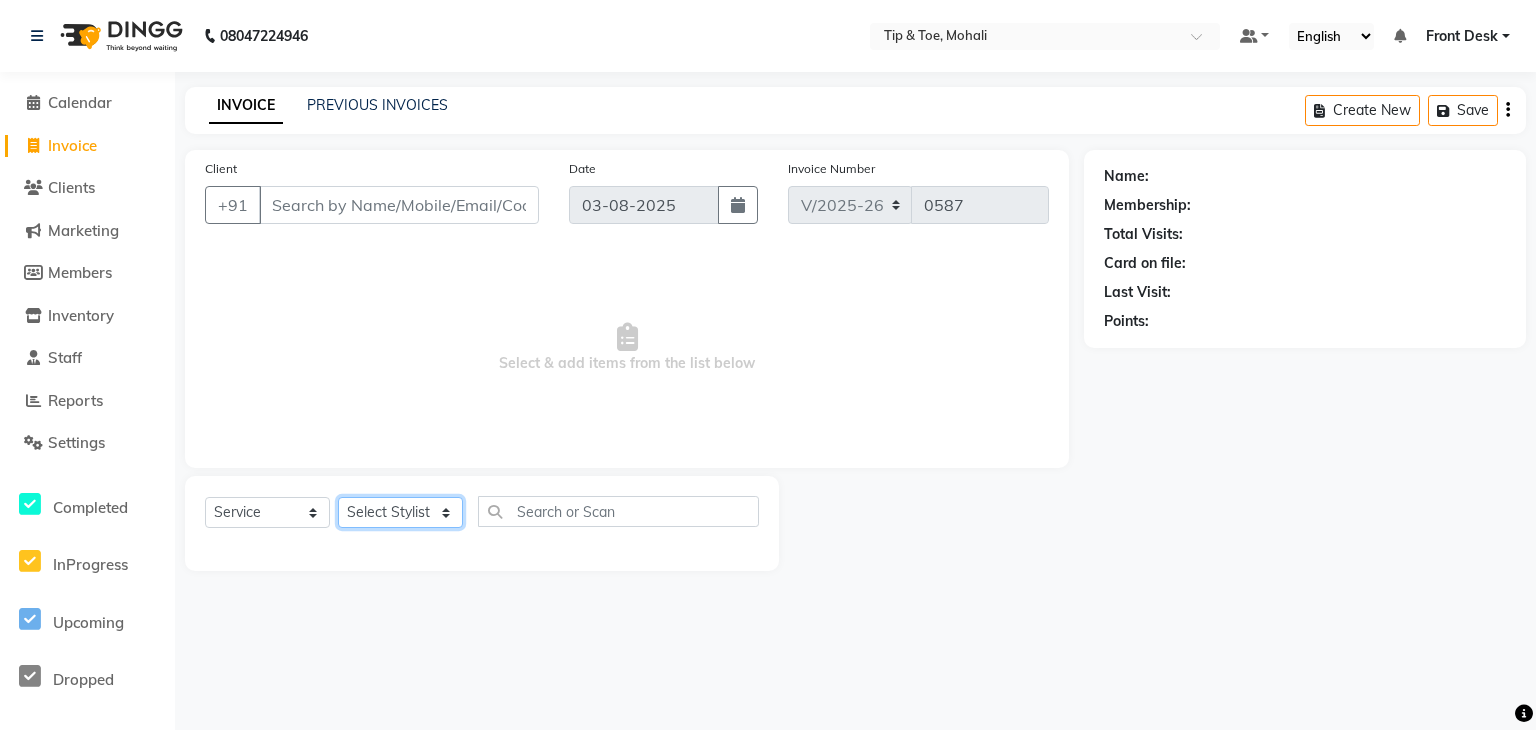 click on "Select Stylist" 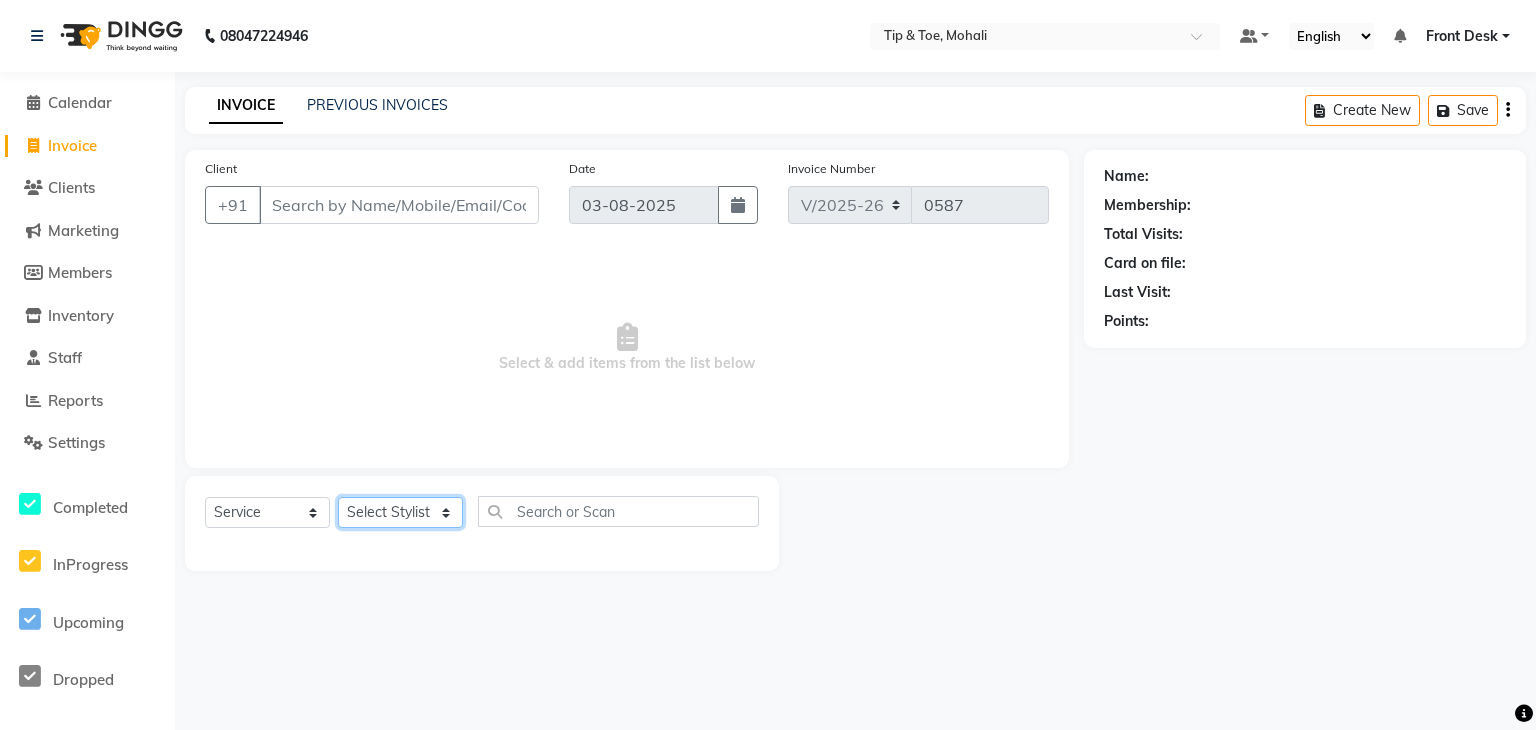select on "79961" 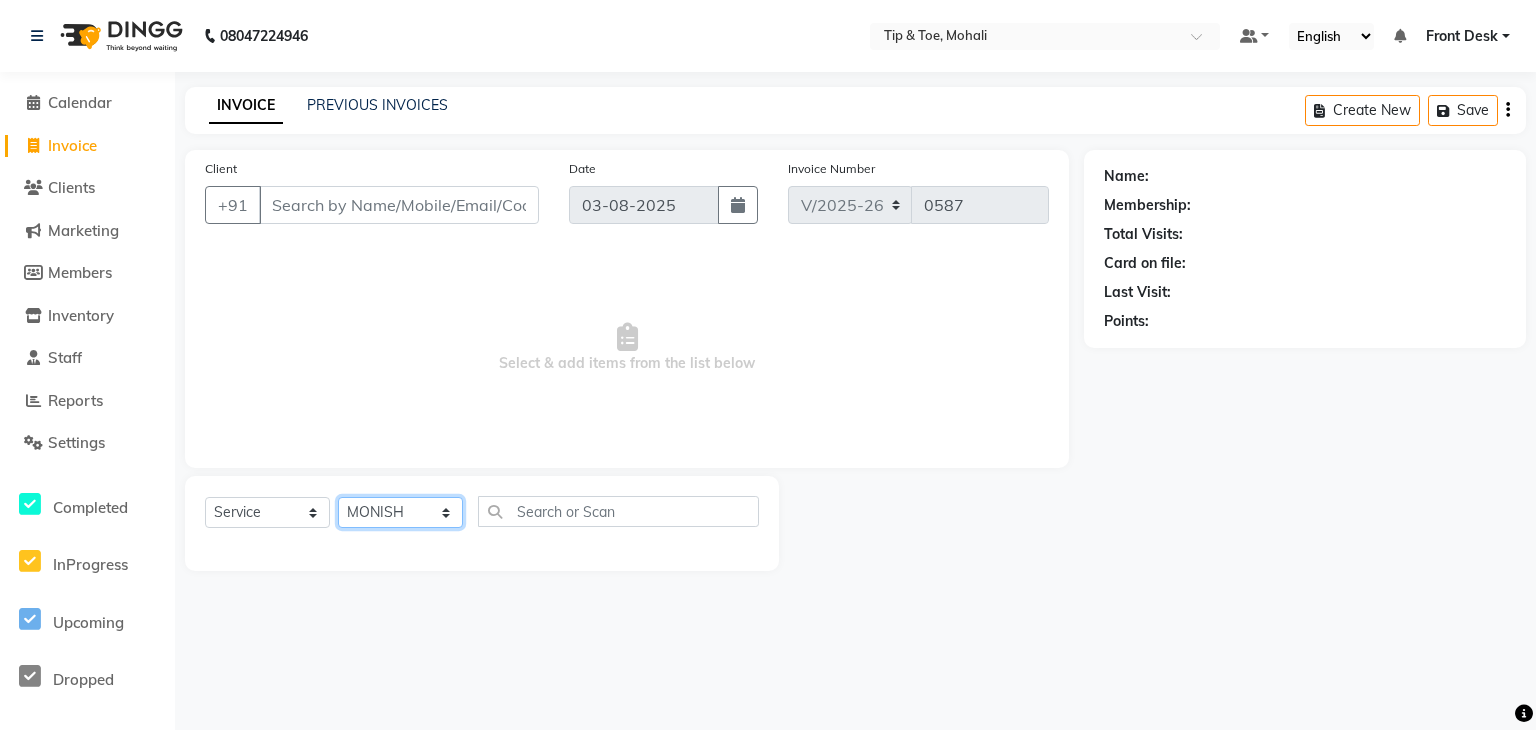 click on "Select Stylist ANSHU Front Desk Kaoto KOMAL MAHOSO MONISH NICK RAJA RAJVEER RANGINA SACHIN SAHIL" 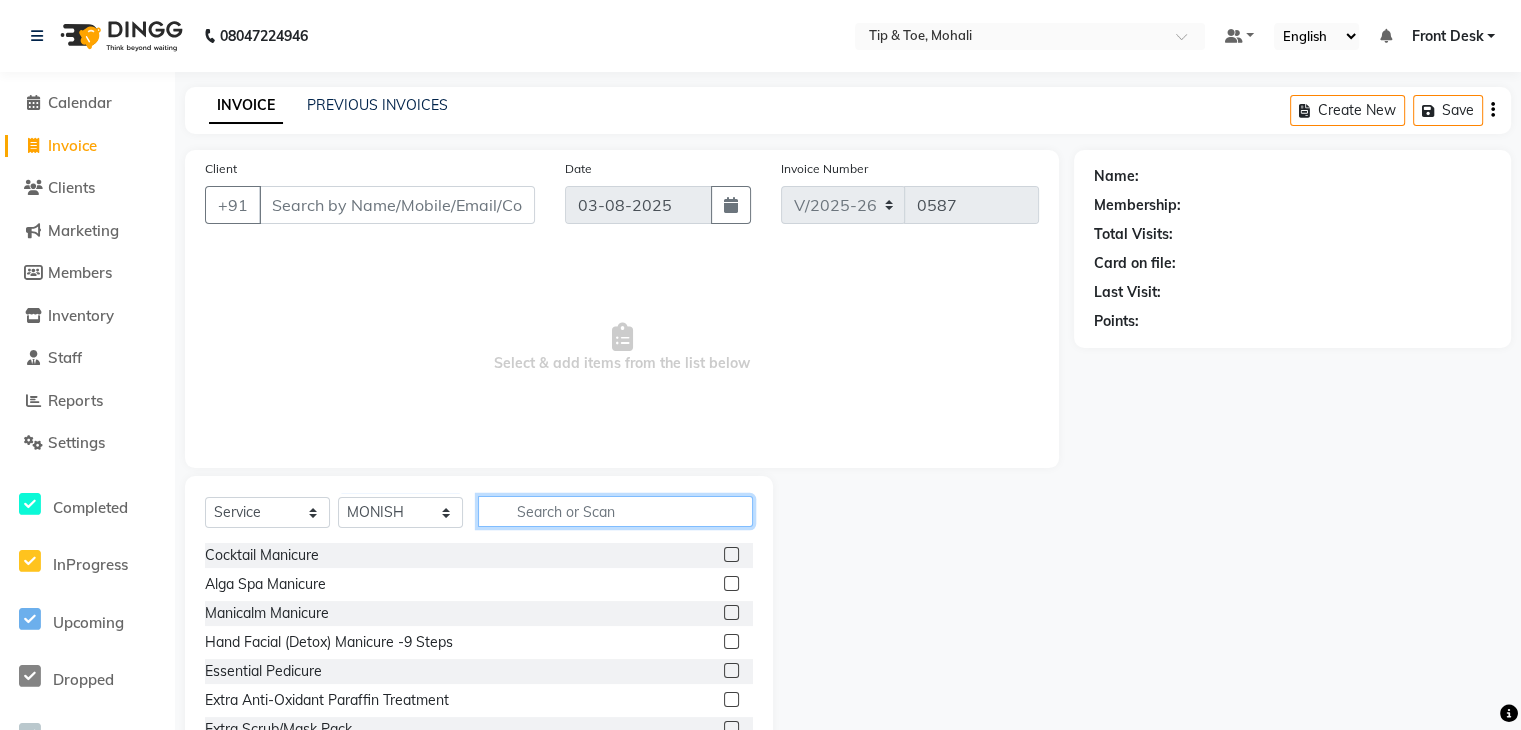 click 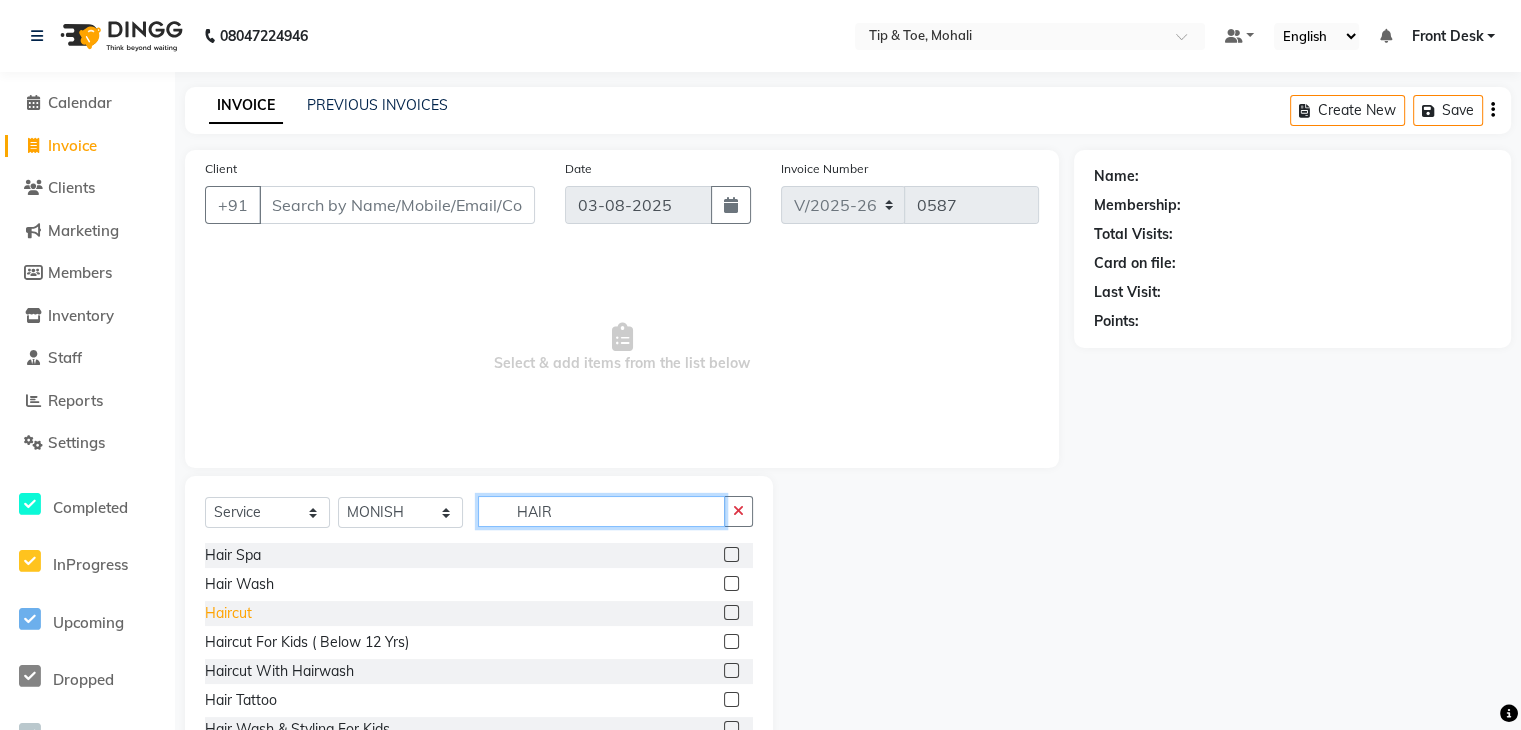 type on "HAIR" 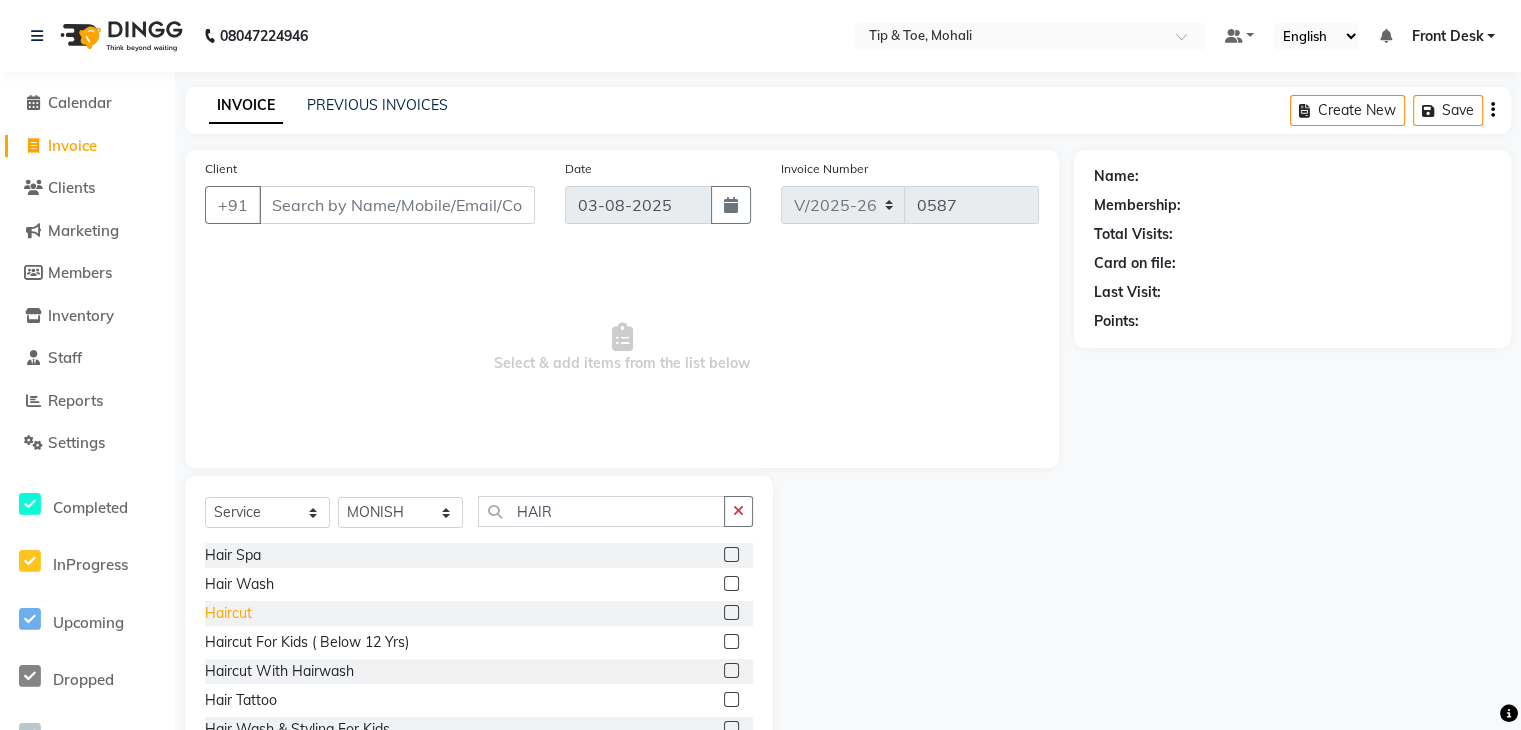 click on "Haircut" 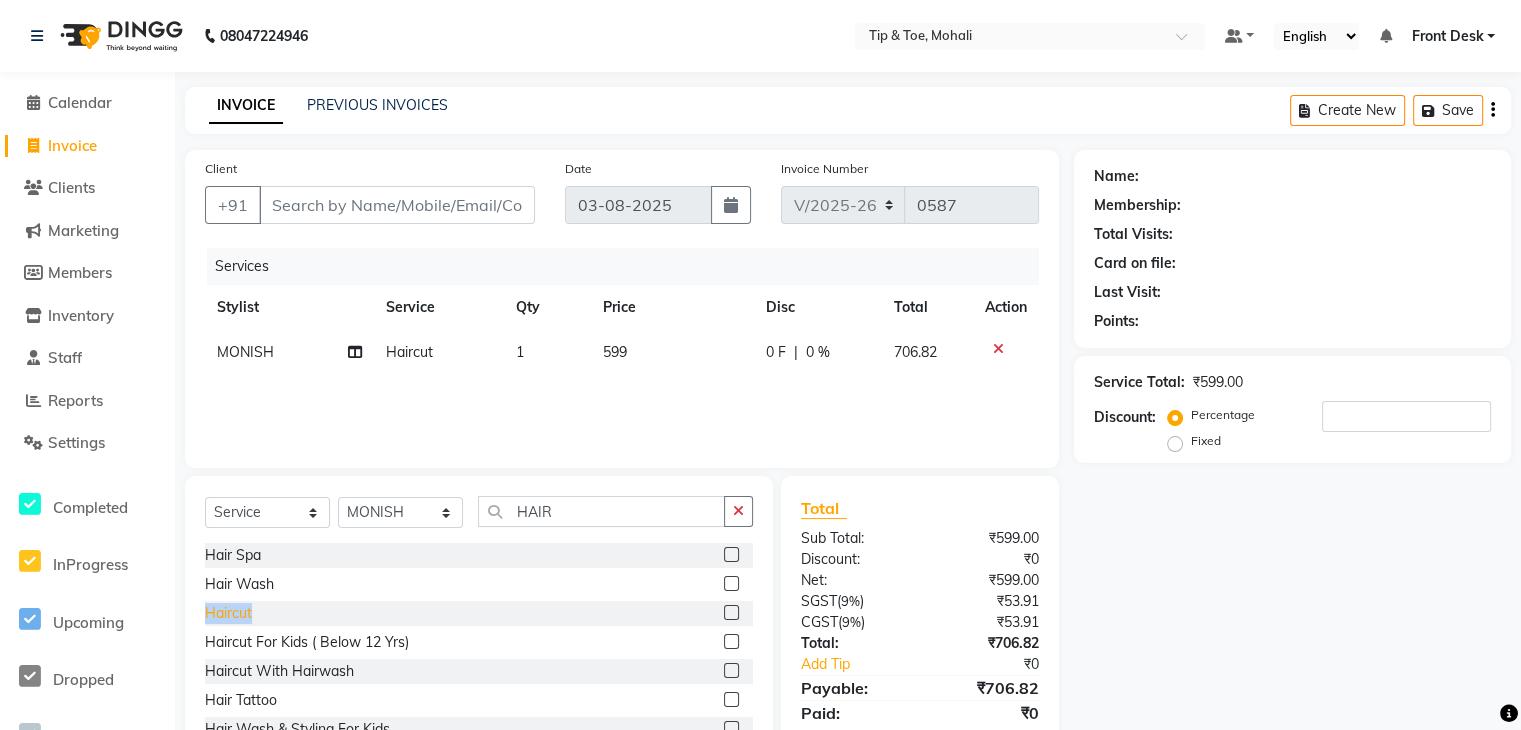 click on "Haircut" 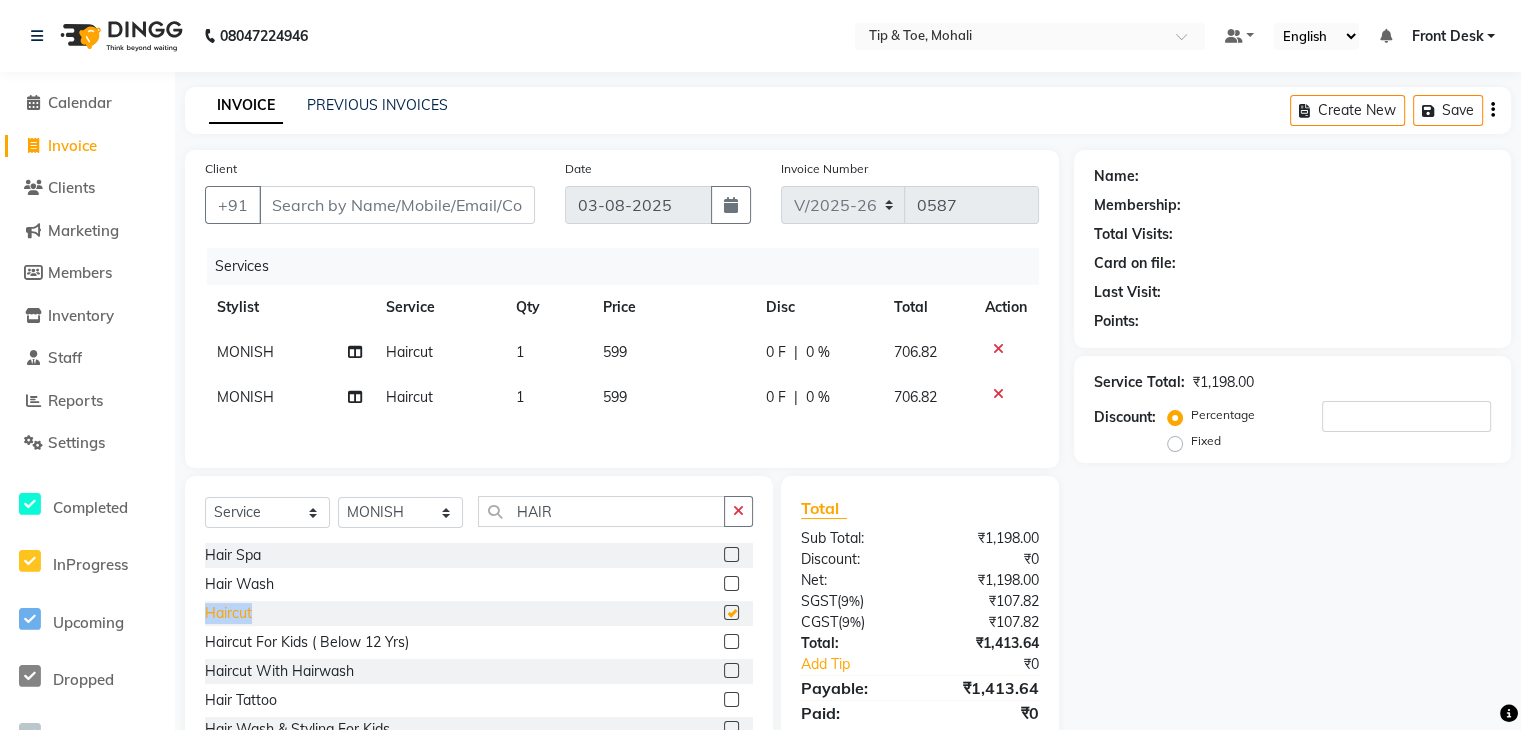 checkbox on "false" 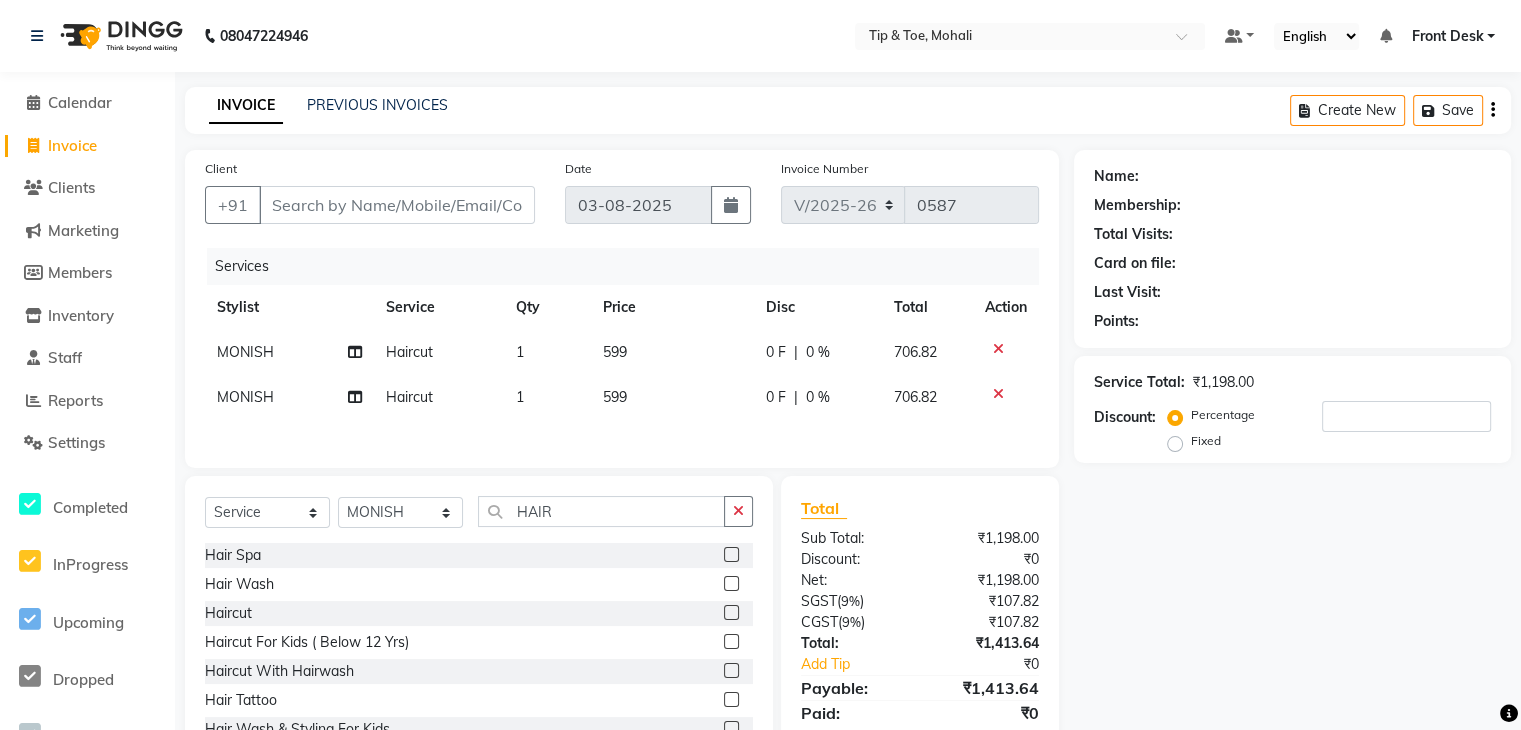 click on "MONISH" 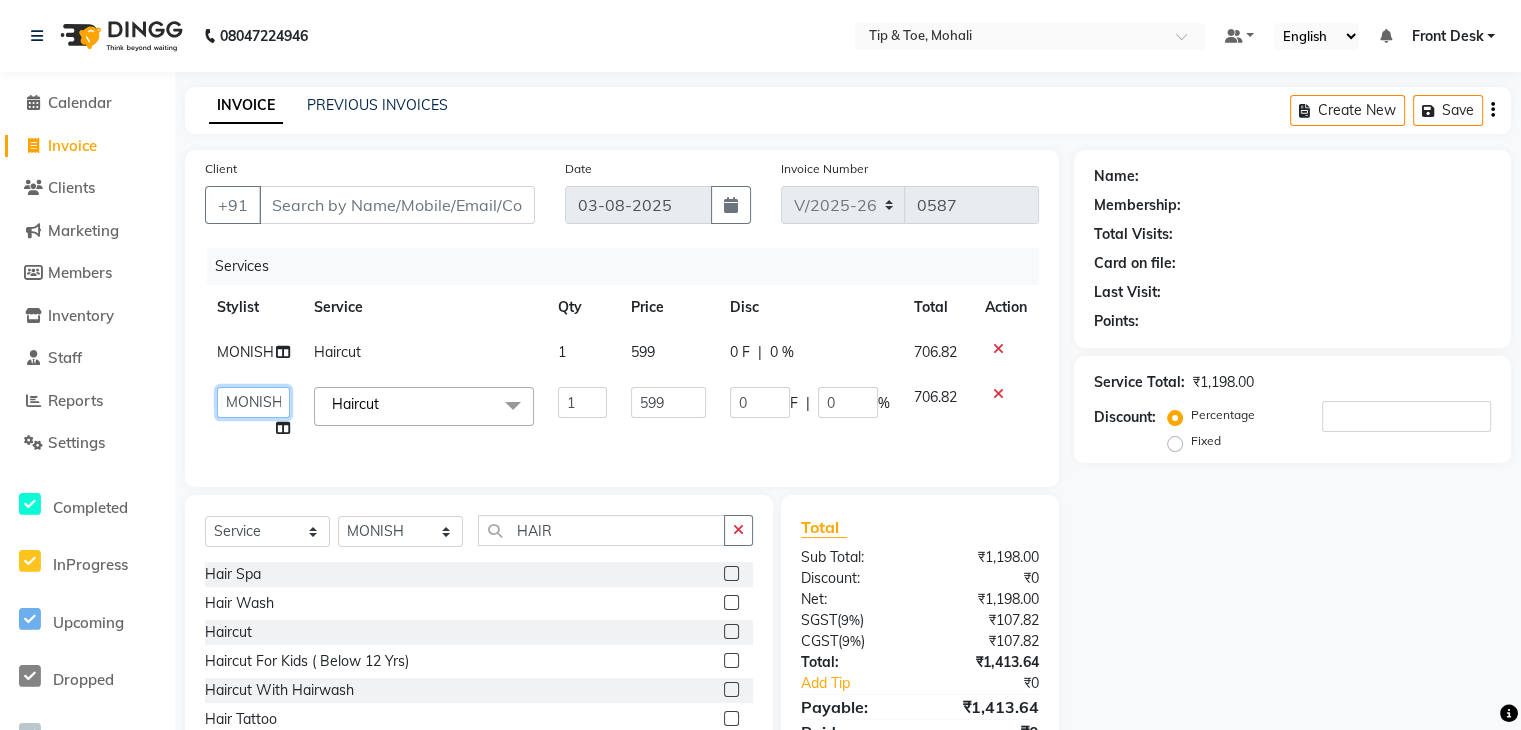click on "ANSHU   Front Desk   Kaoto   KOMAL   MAHOSO   MONISH   NICK   RAJA   RAJVEER   RANGINA   SACHIN   SAHIL" 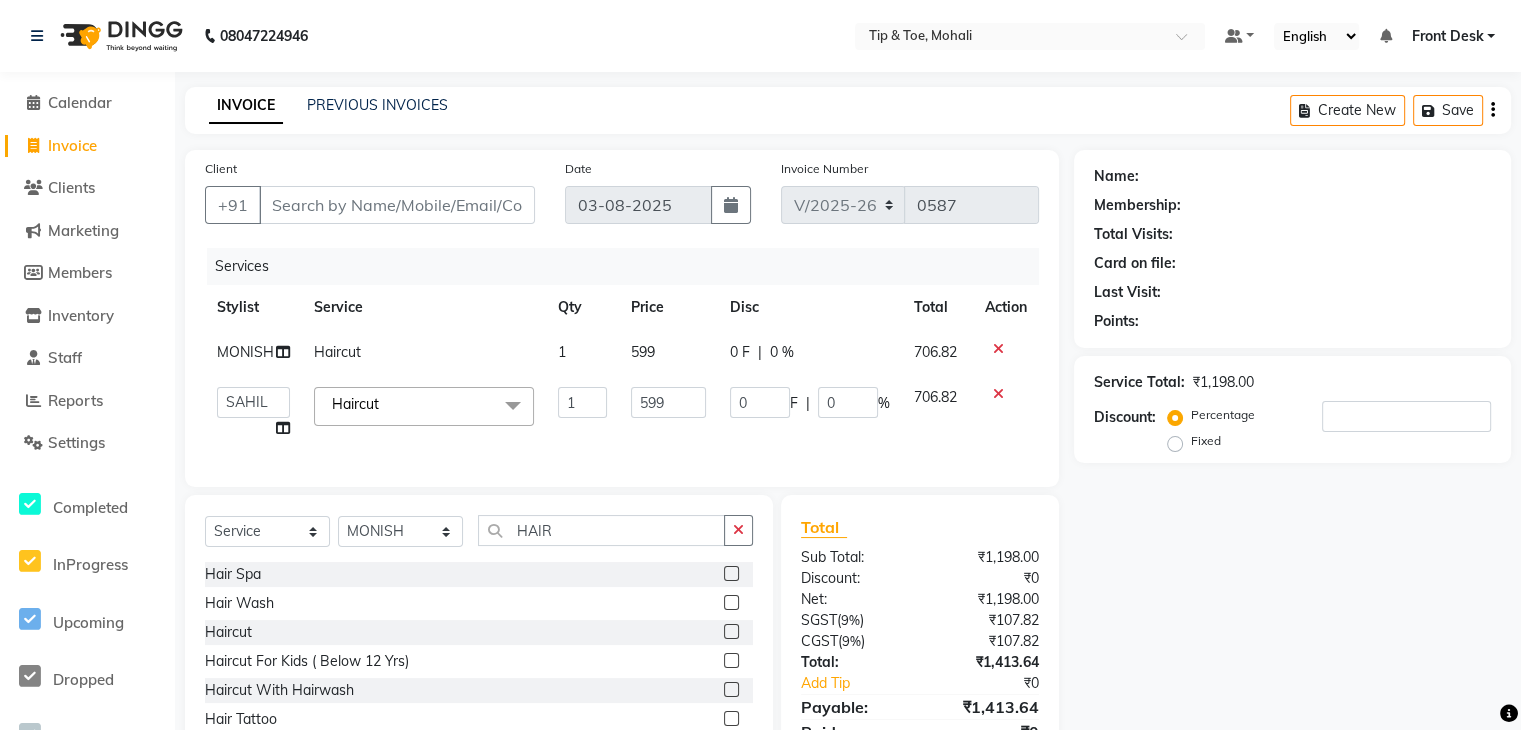 select on "79600" 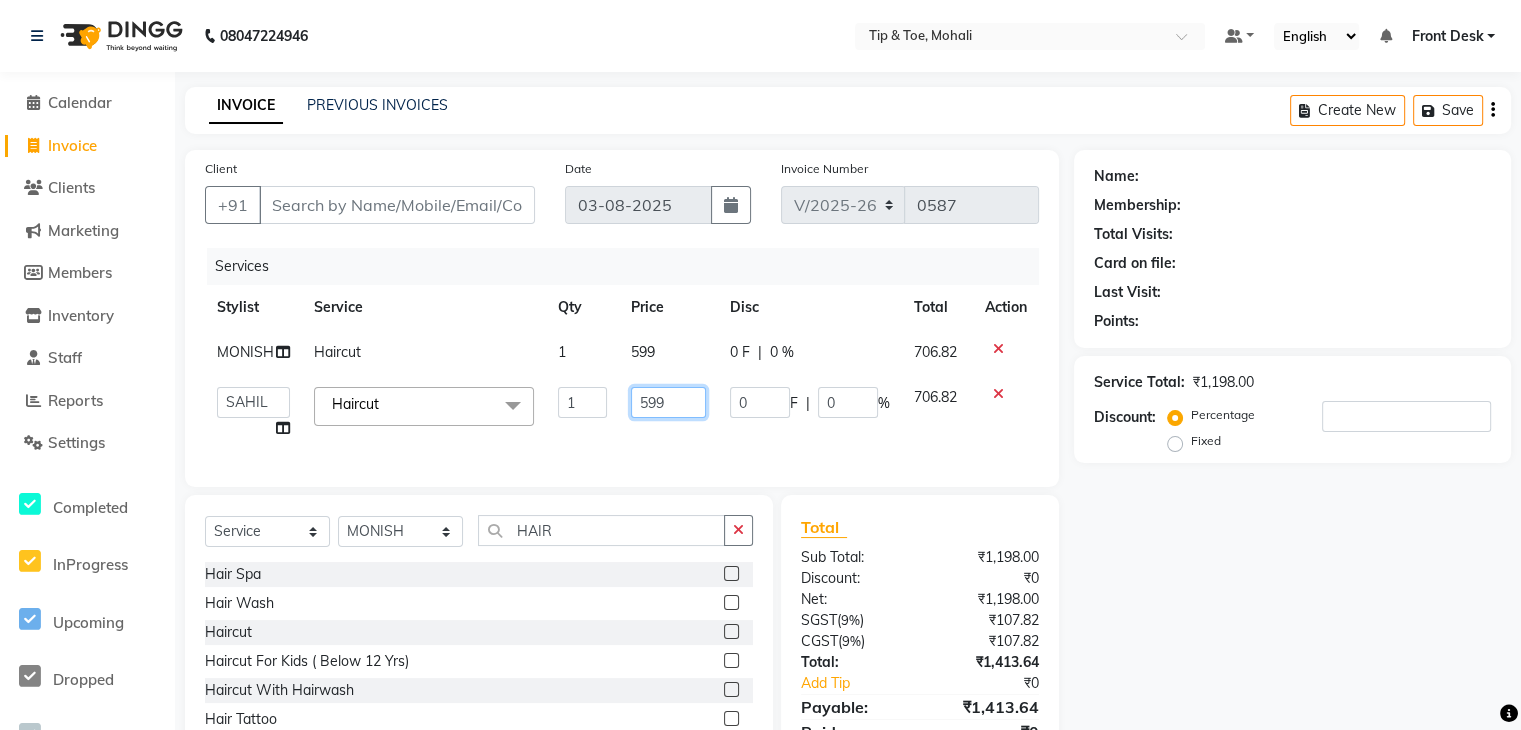 click on "599" 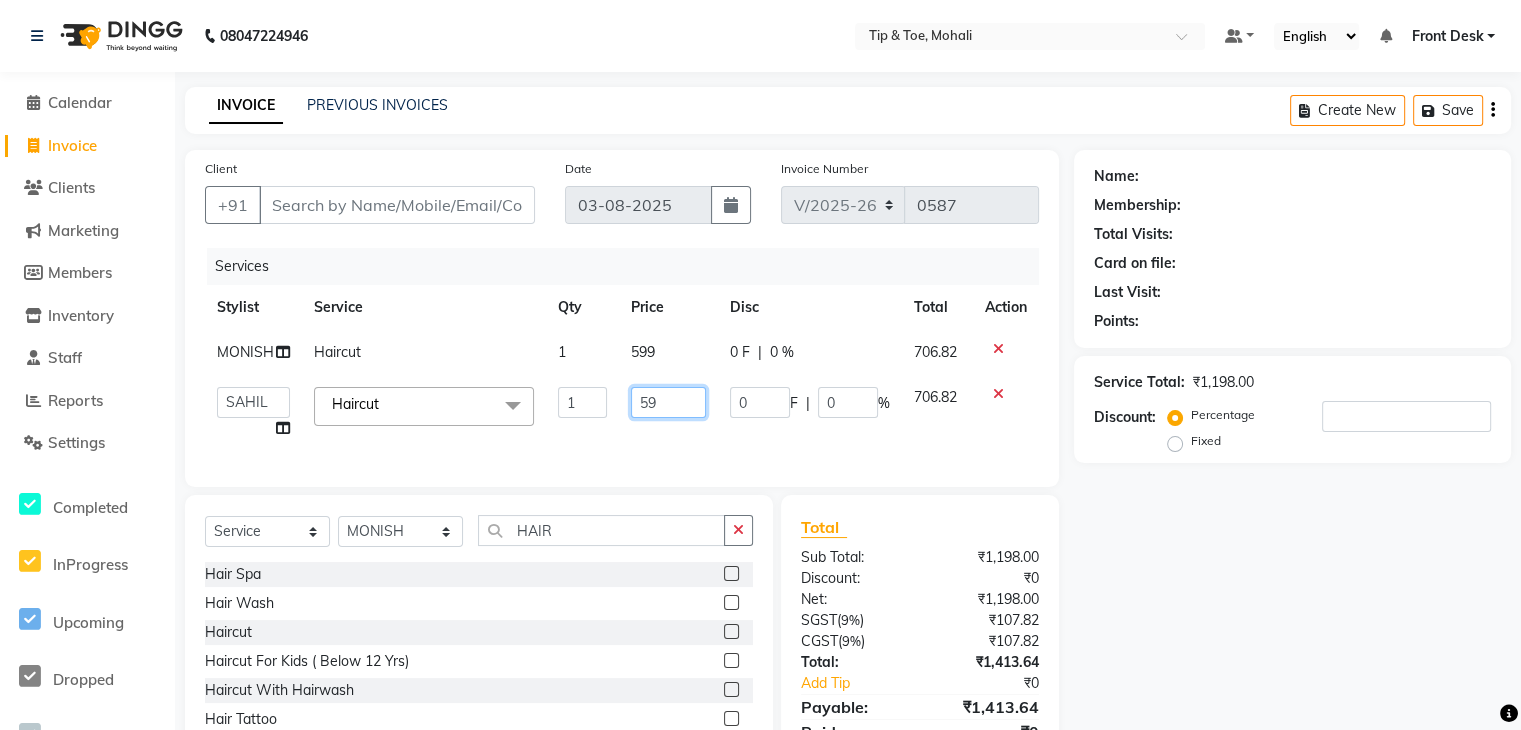 type on "5" 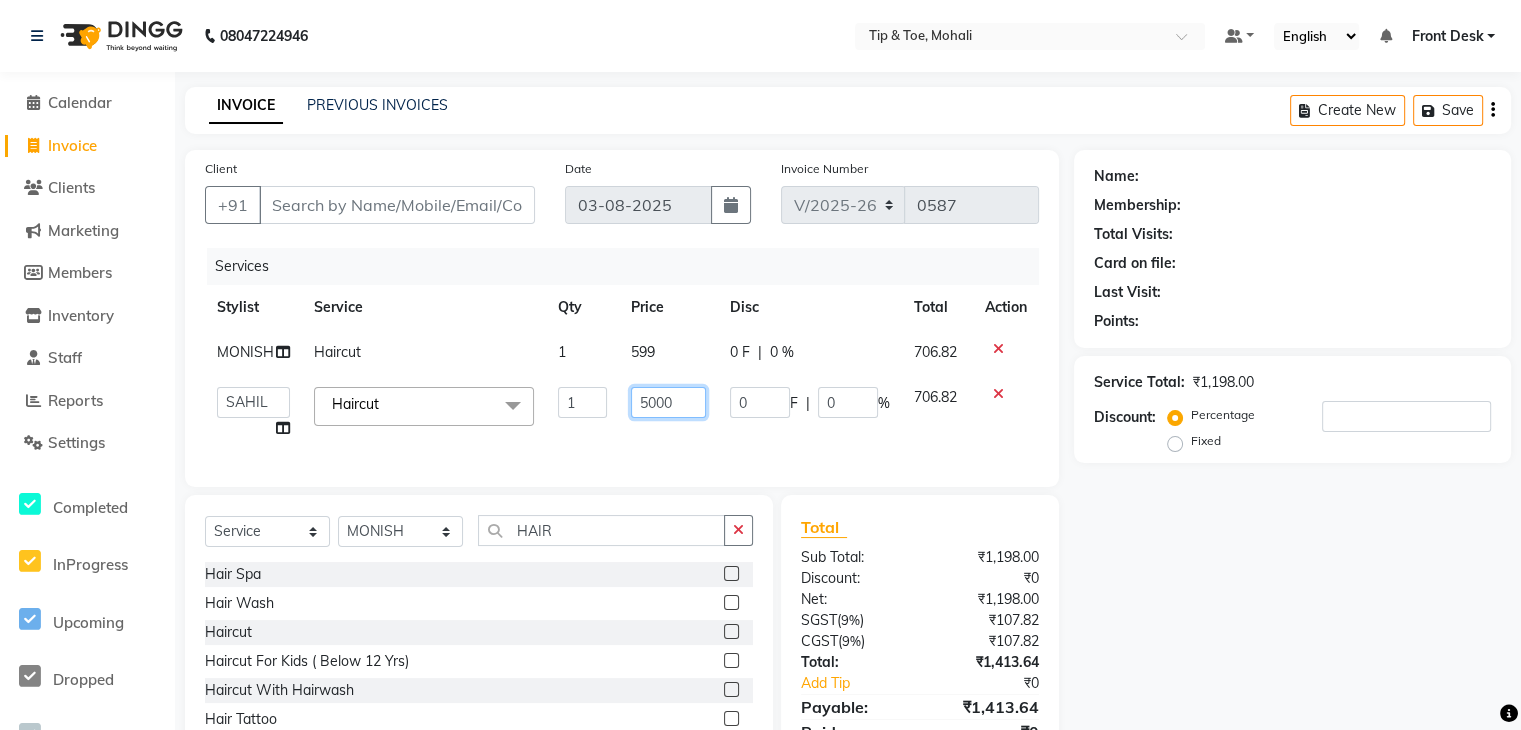 type on "500" 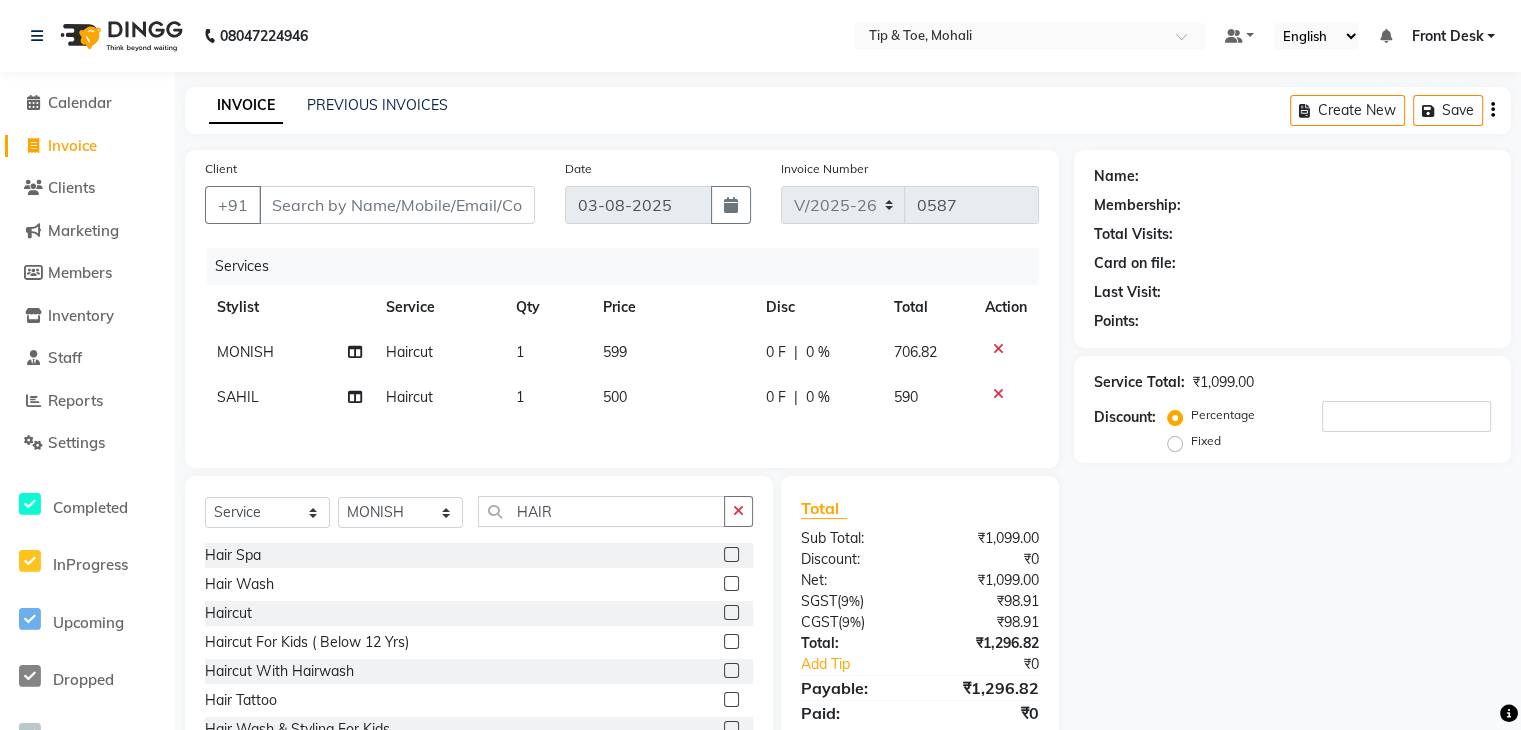 click on "599" 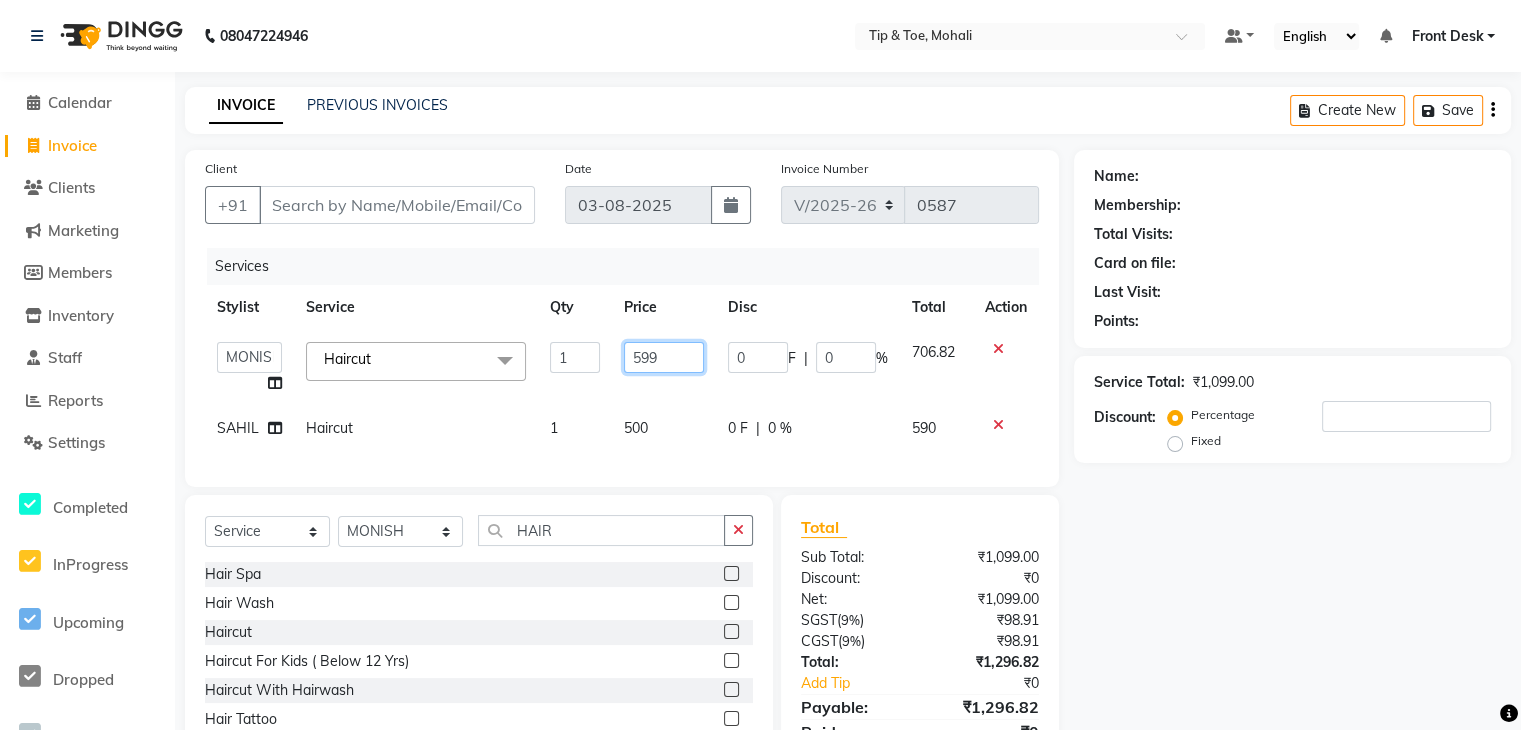 click on "599" 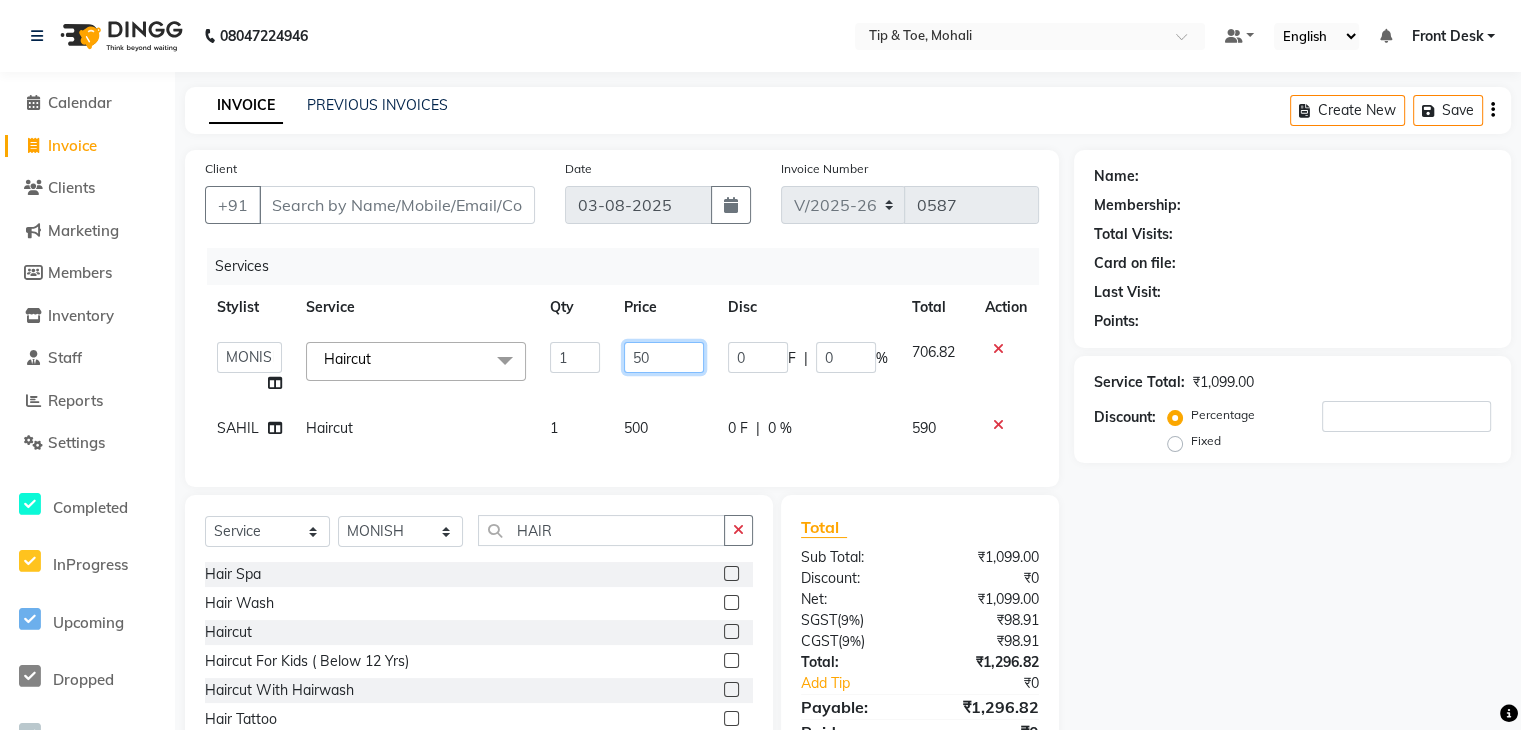 type on "500" 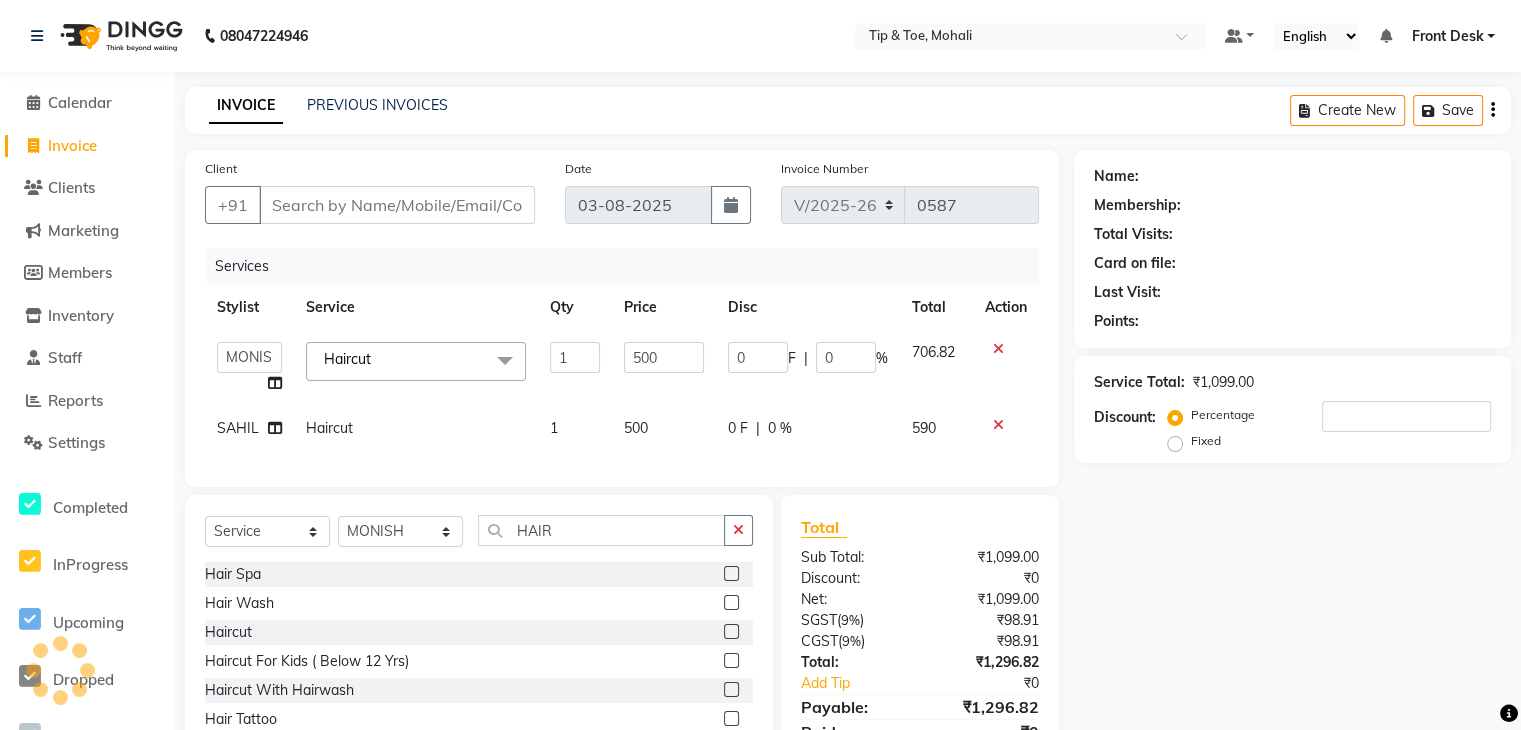 click on "Name: Membership: Total Visits: Card on file: Last Visit:  Points:  Service Total:  ₹1,099.00  Discount:  Percentage   Fixed" 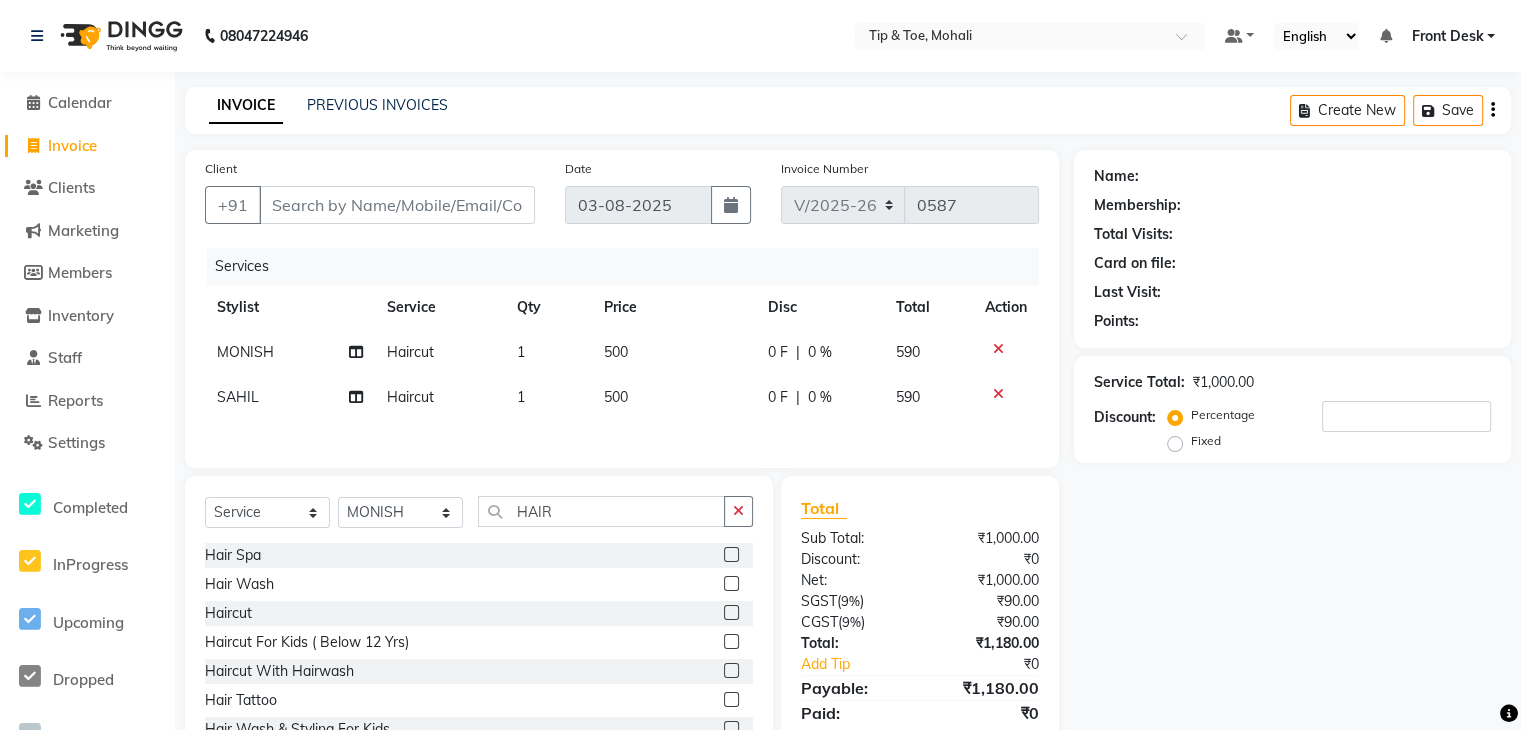 scroll, scrollTop: 75, scrollLeft: 0, axis: vertical 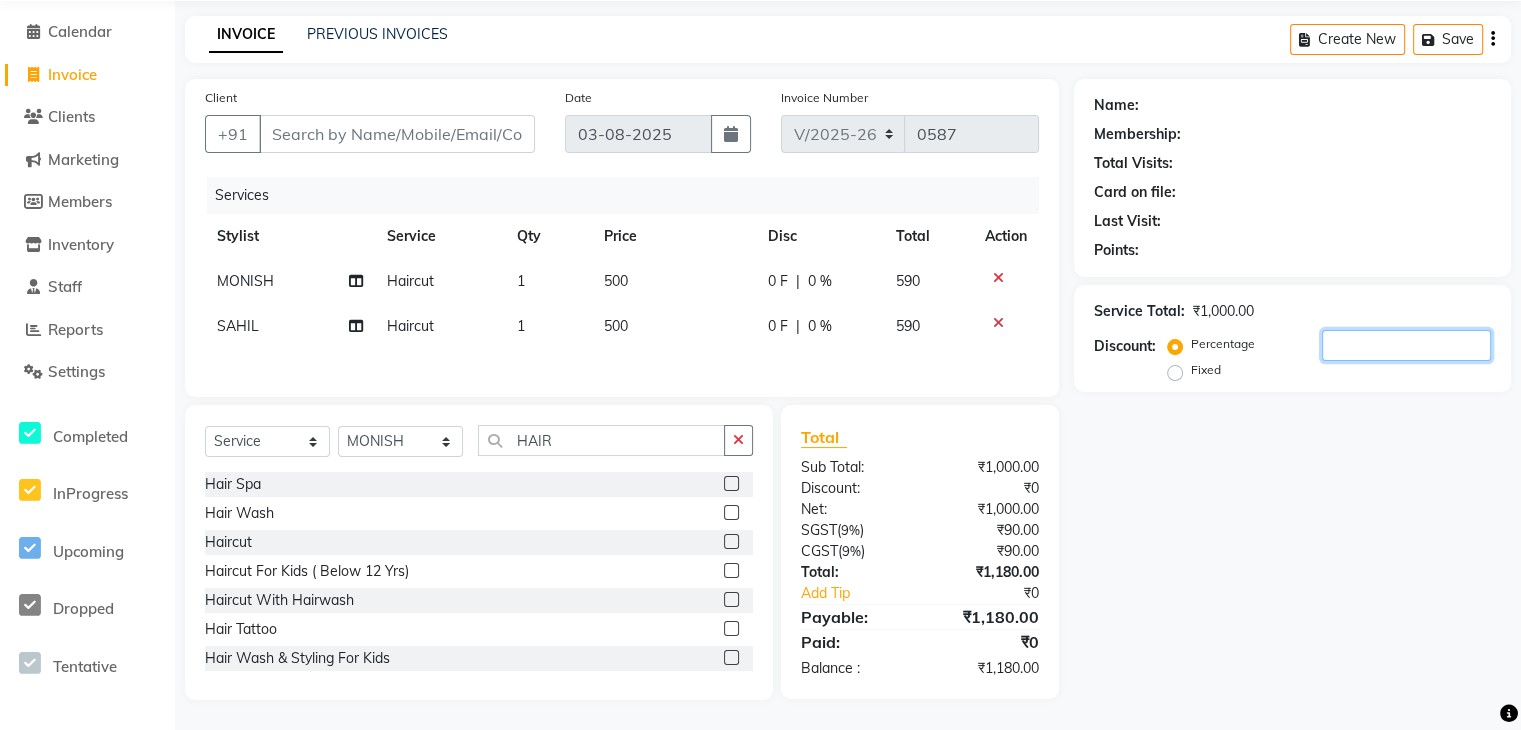 click 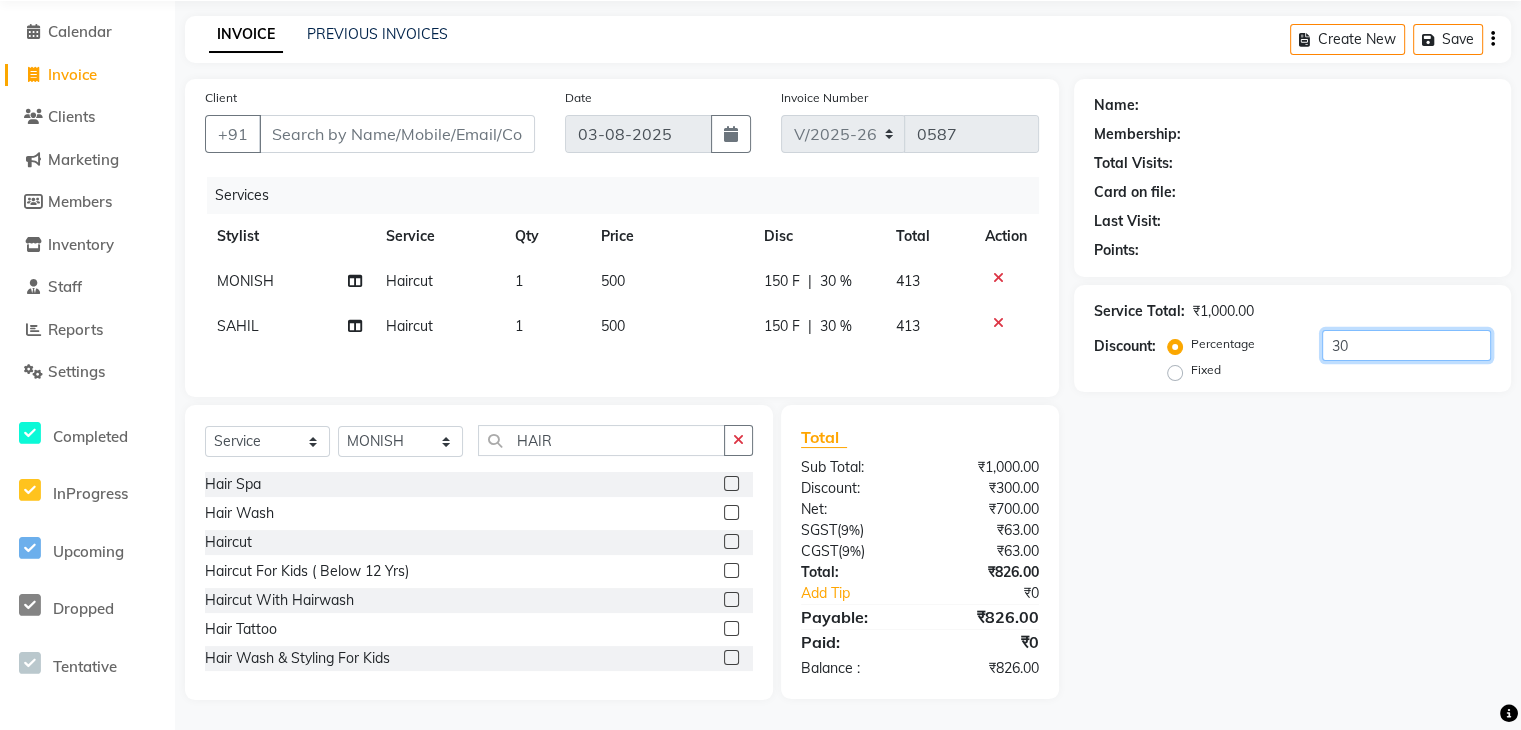 type on "30" 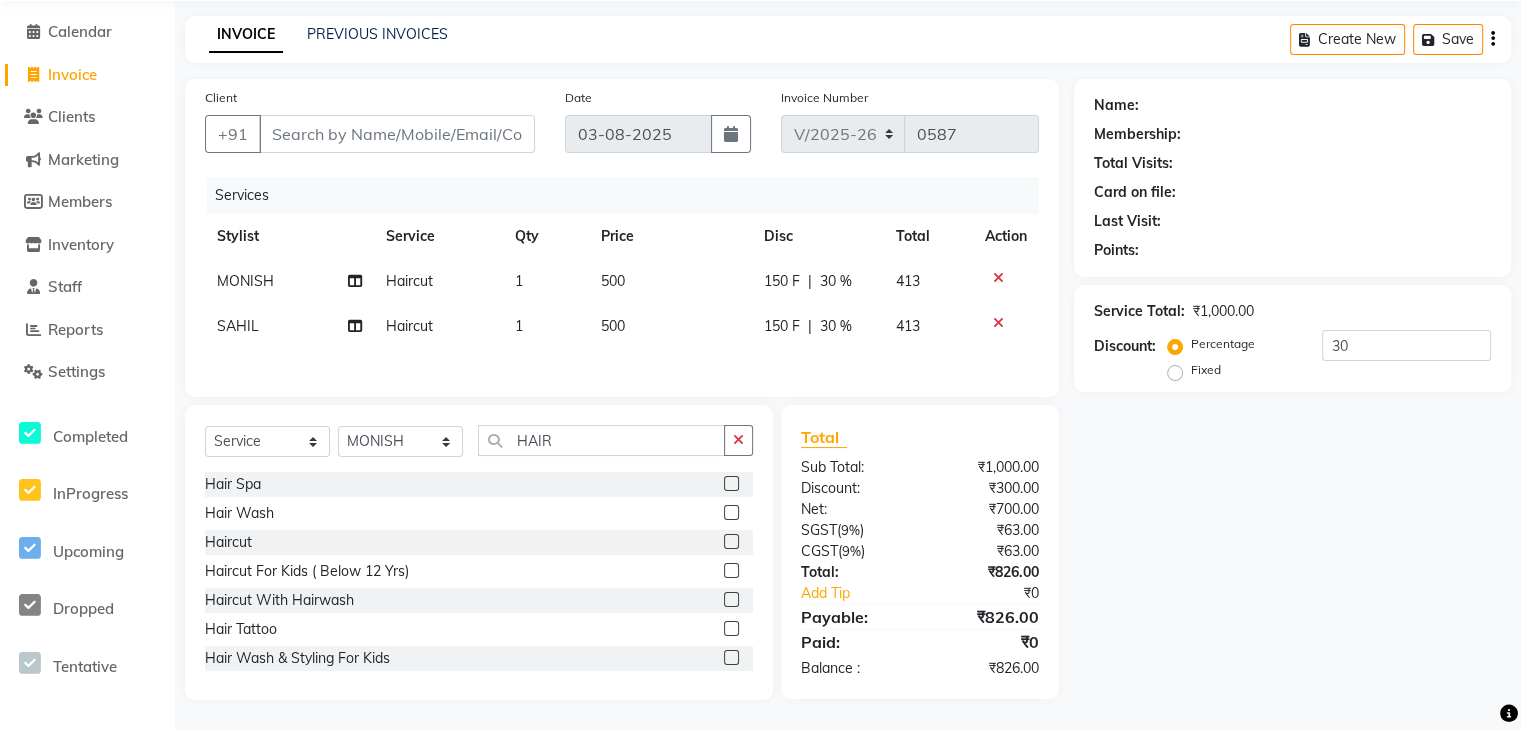 click 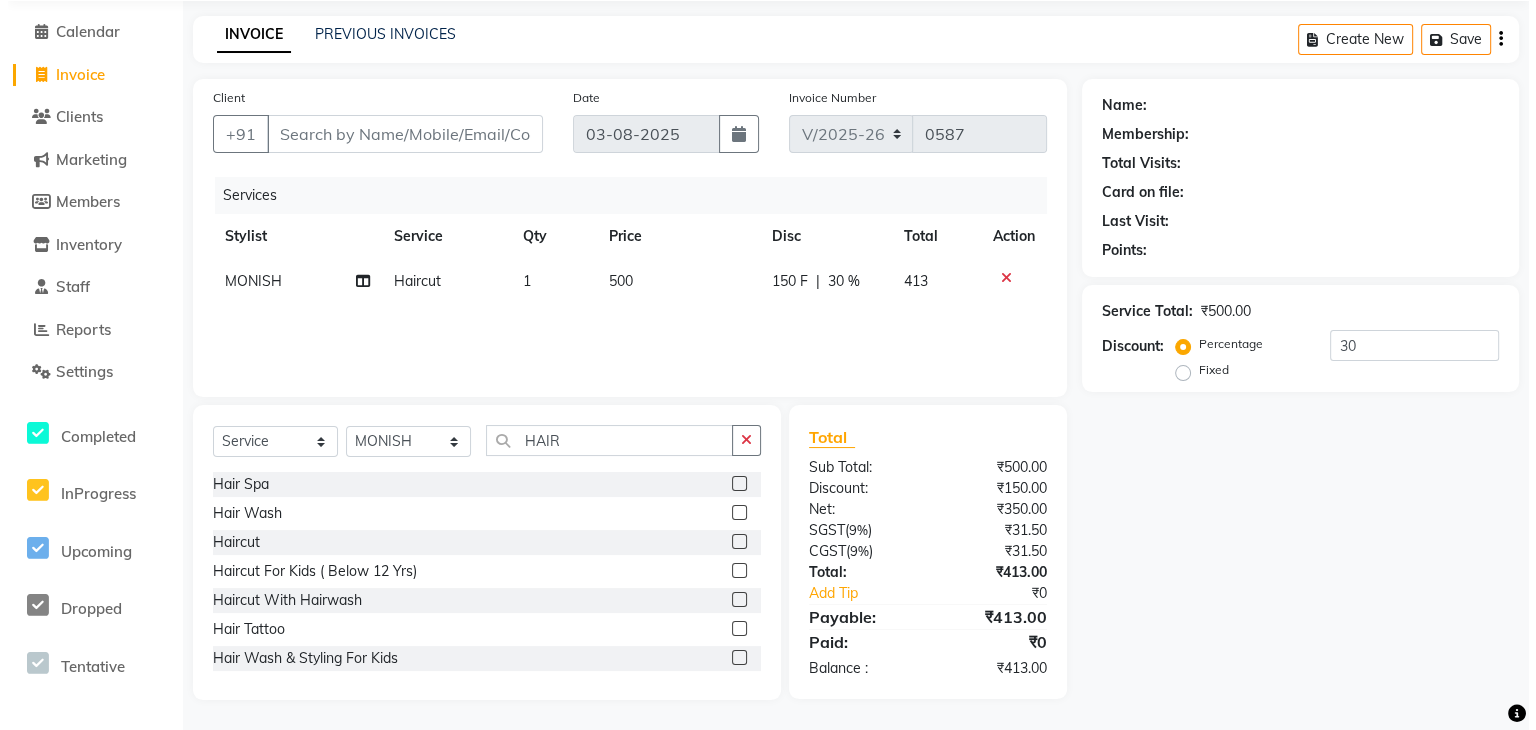 scroll, scrollTop: 72, scrollLeft: 0, axis: vertical 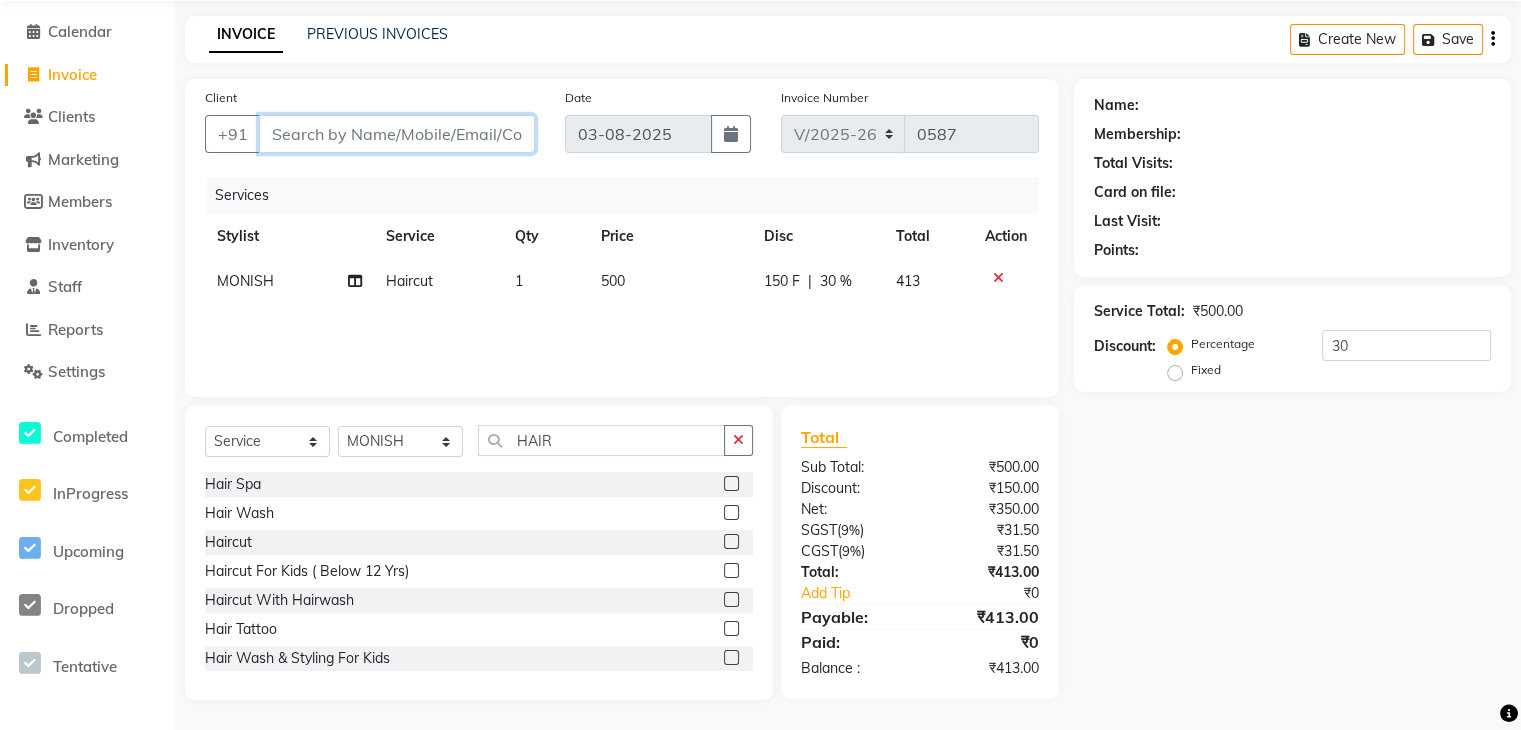 click on "Client" at bounding box center (397, 134) 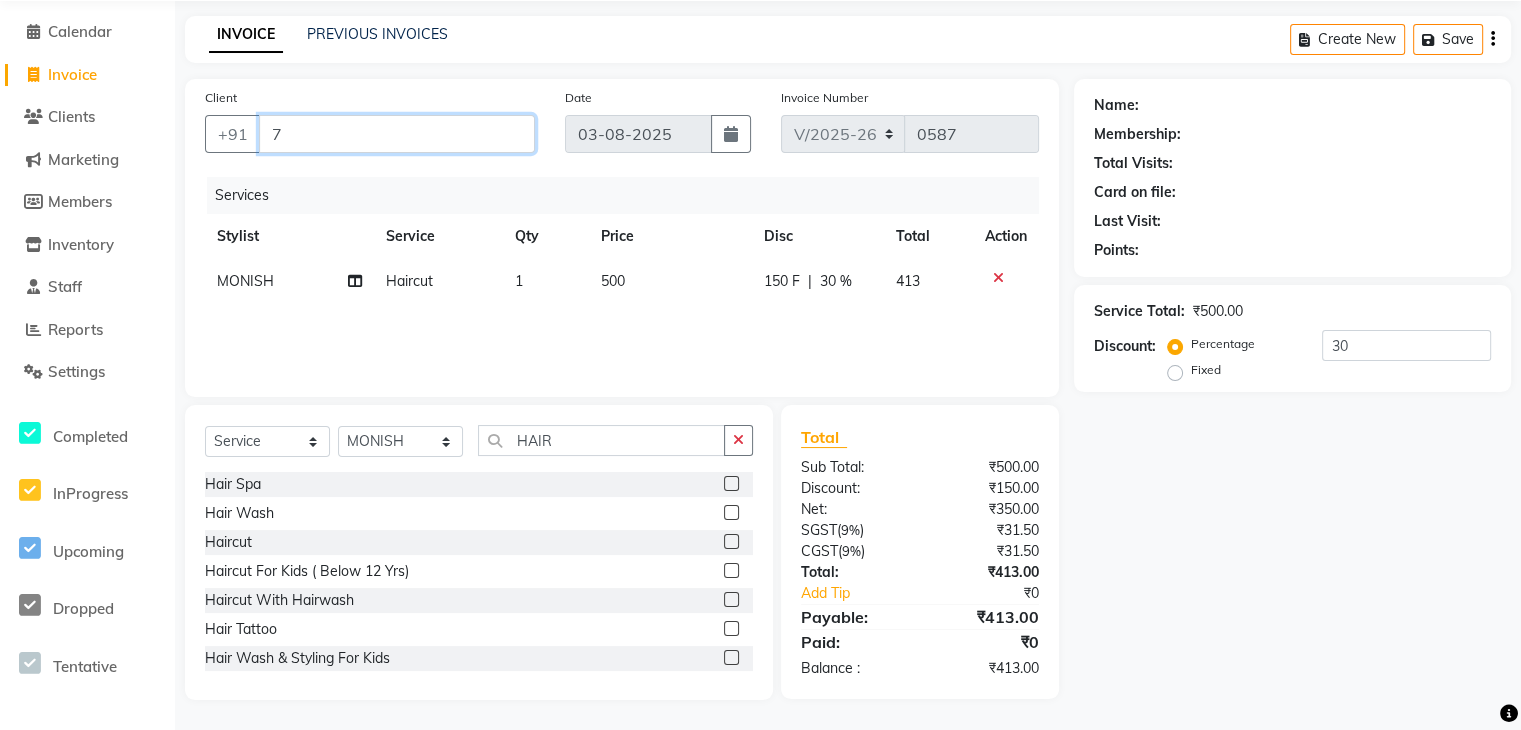 type on "0" 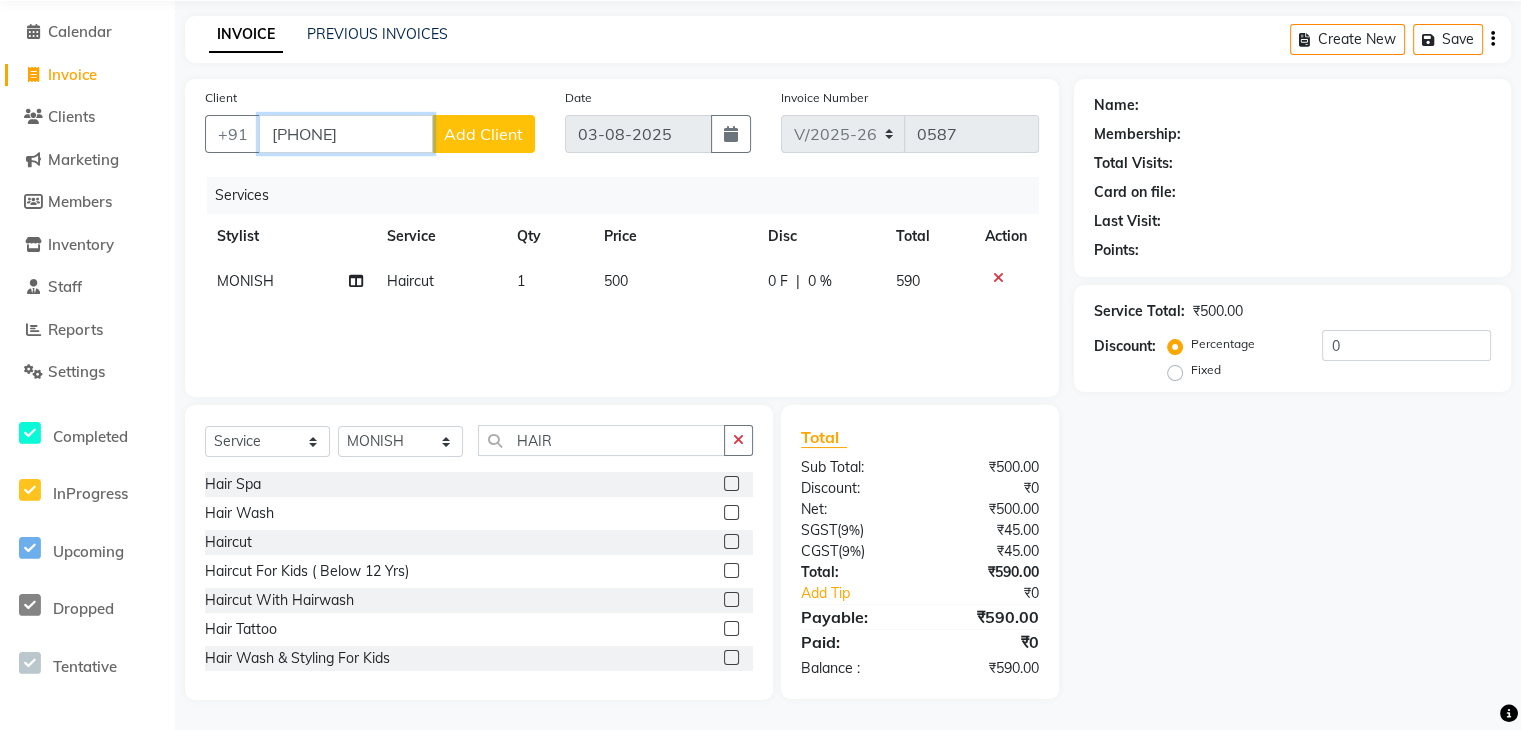 type on "[PHONE]" 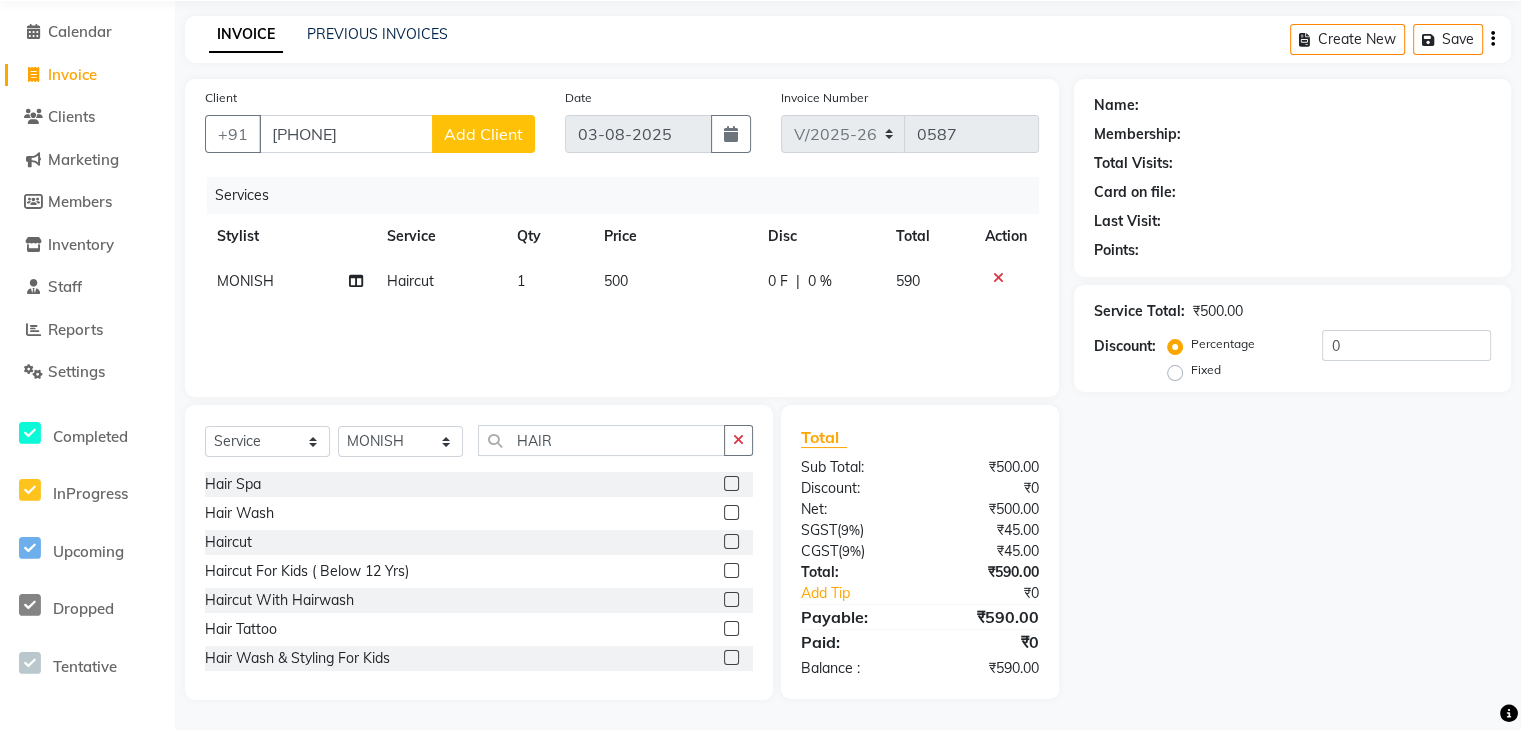 click on "Add Client" 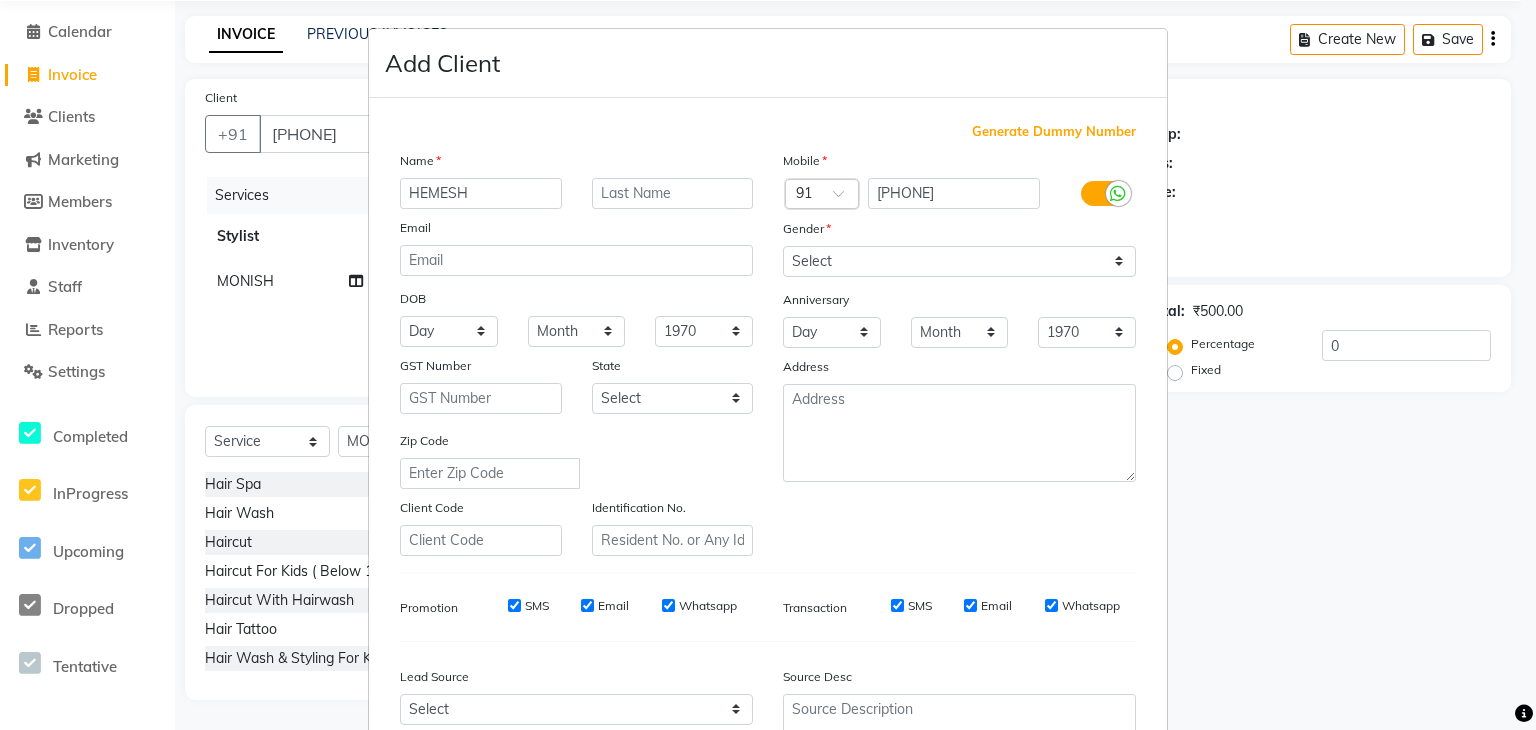 type on "HEMESH" 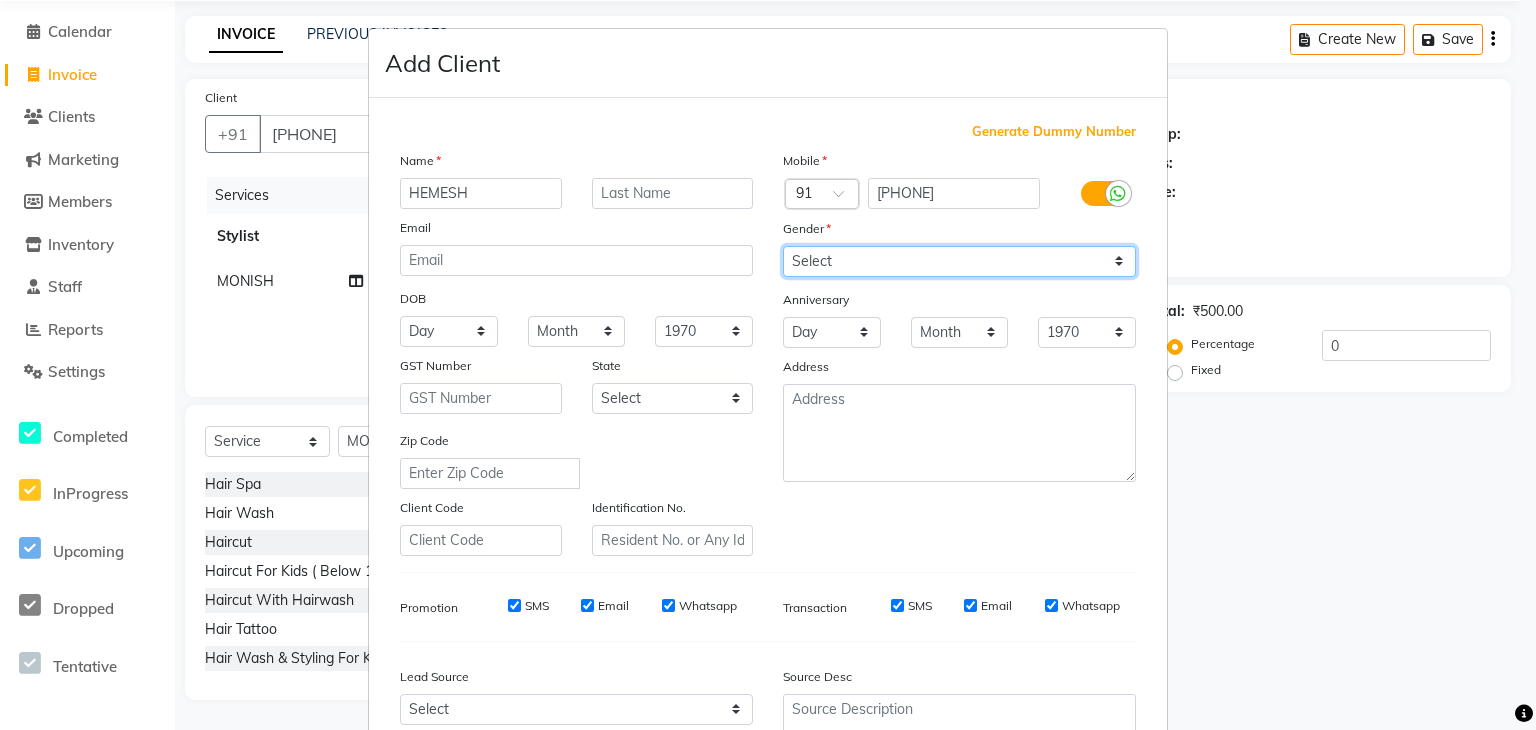 click on "Select Male Female Other Prefer Not To Say" at bounding box center [959, 261] 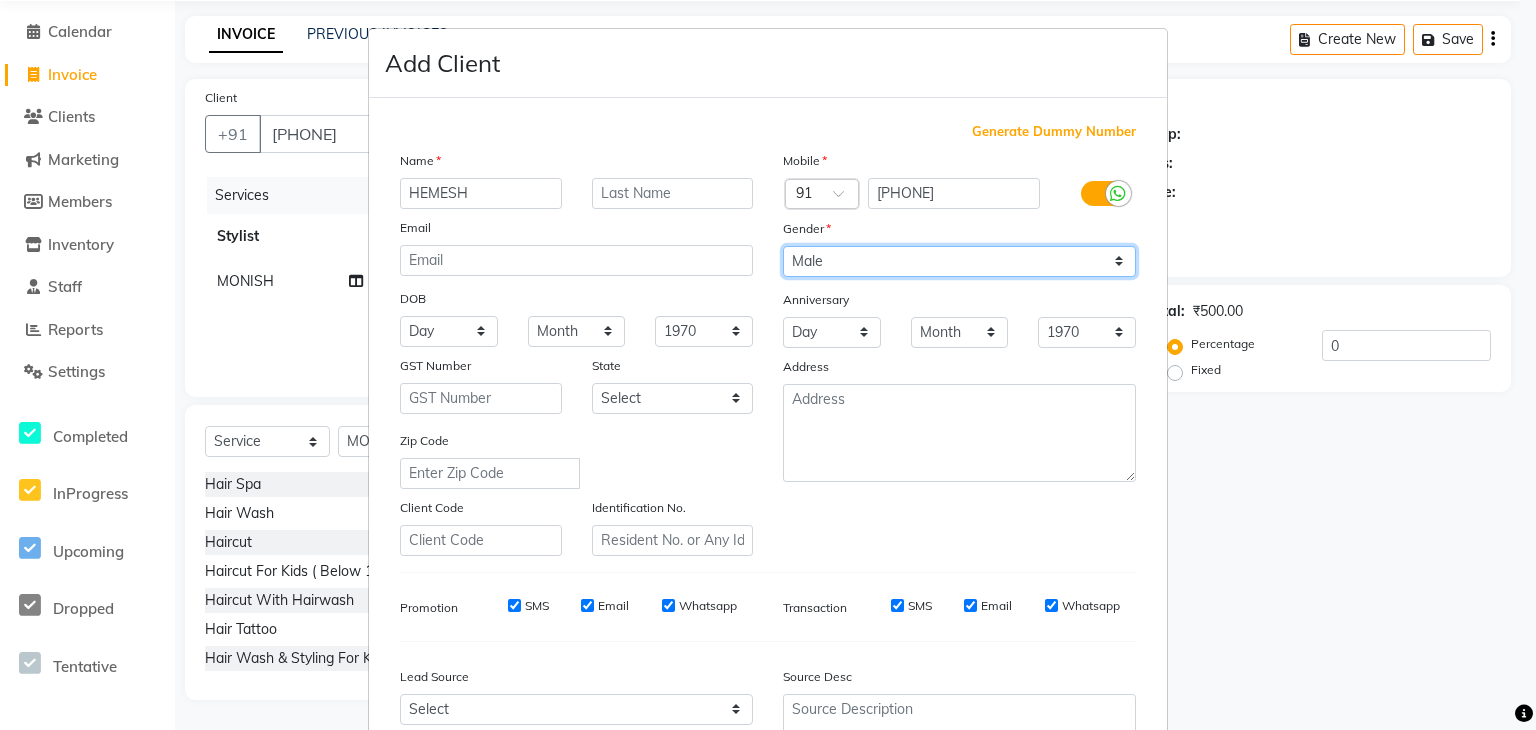 click on "Select Male Female Other Prefer Not To Say" at bounding box center (959, 261) 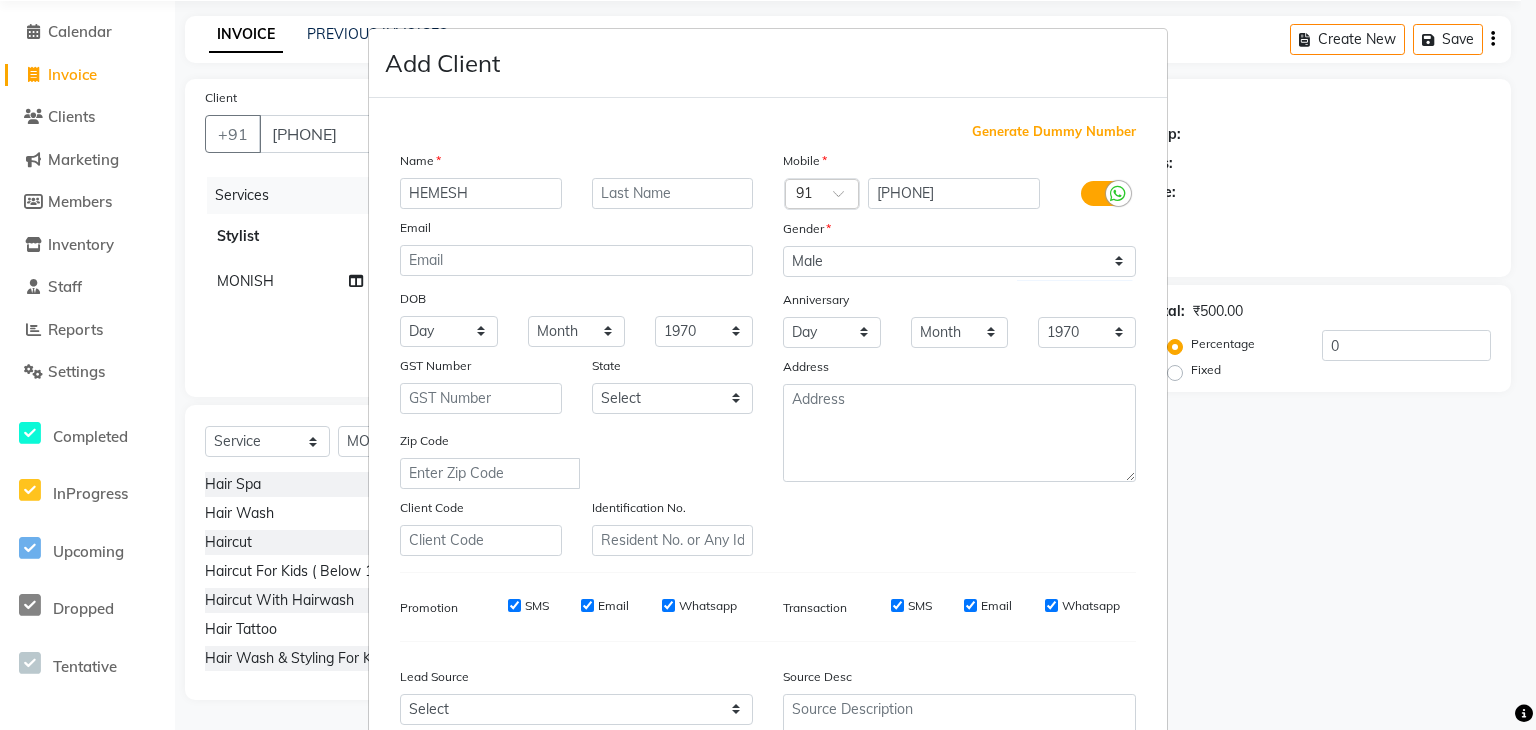 drag, startPoint x: 580, startPoint y: 613, endPoint x: 523, endPoint y: 609, distance: 57.14018 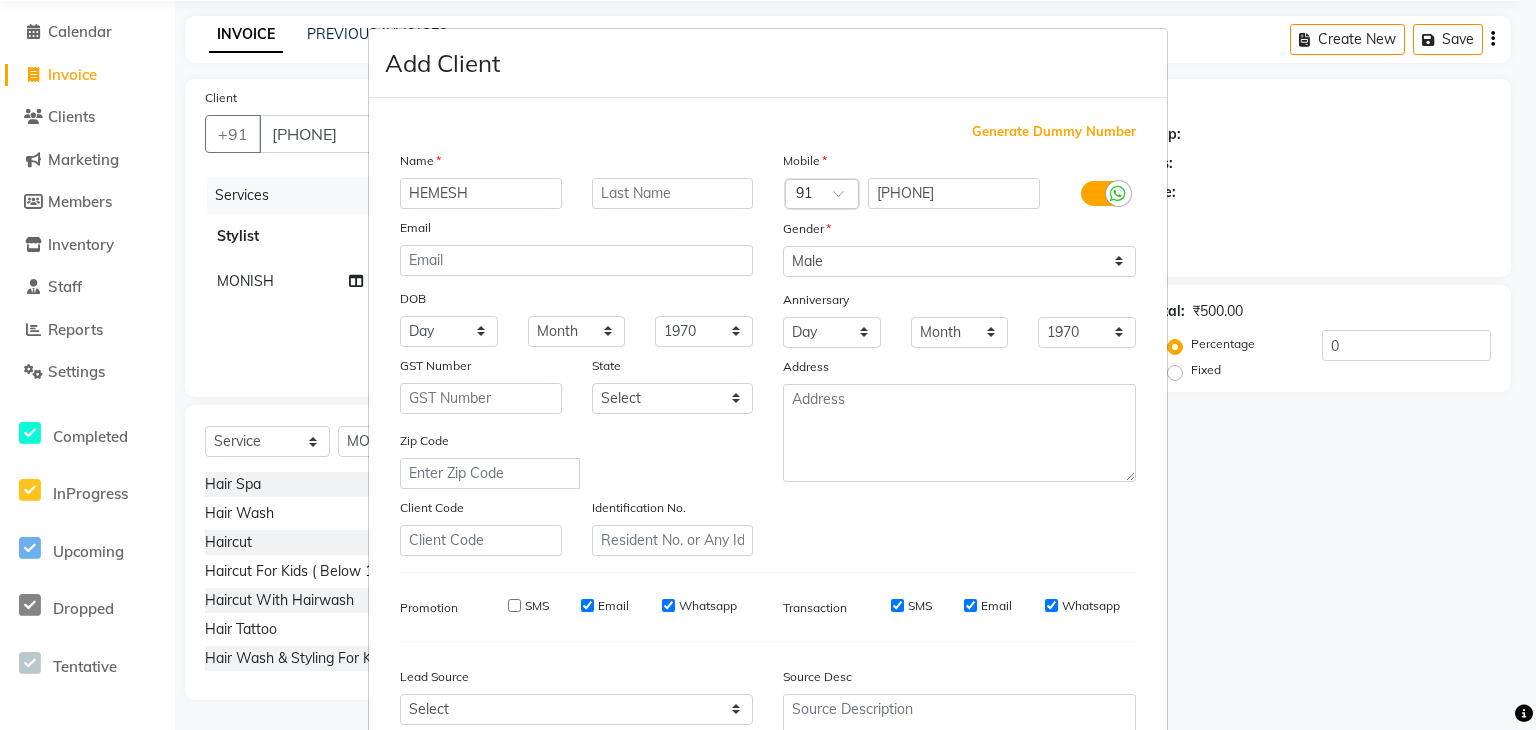 click on "SMS" at bounding box center [897, 605] 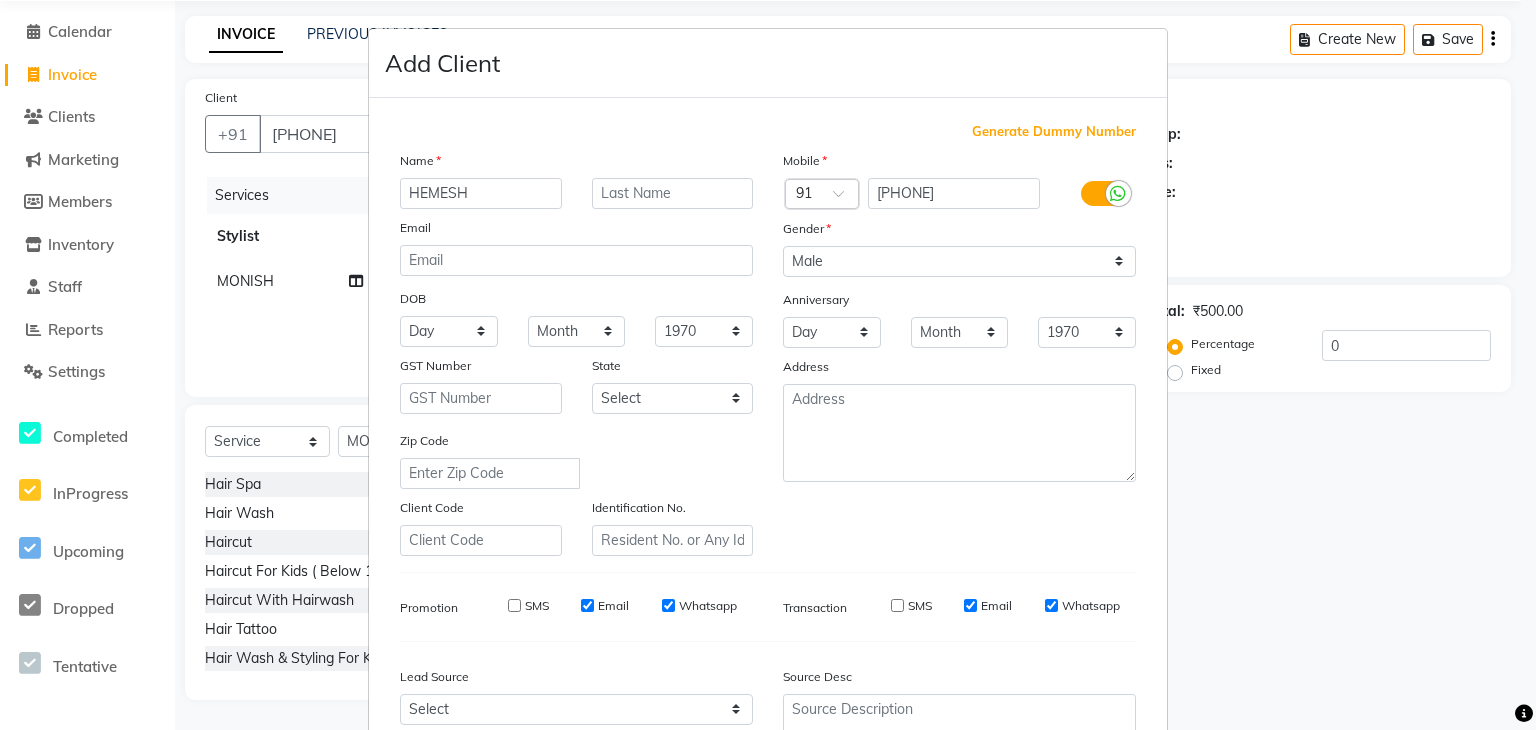 click on "Email" at bounding box center [970, 605] 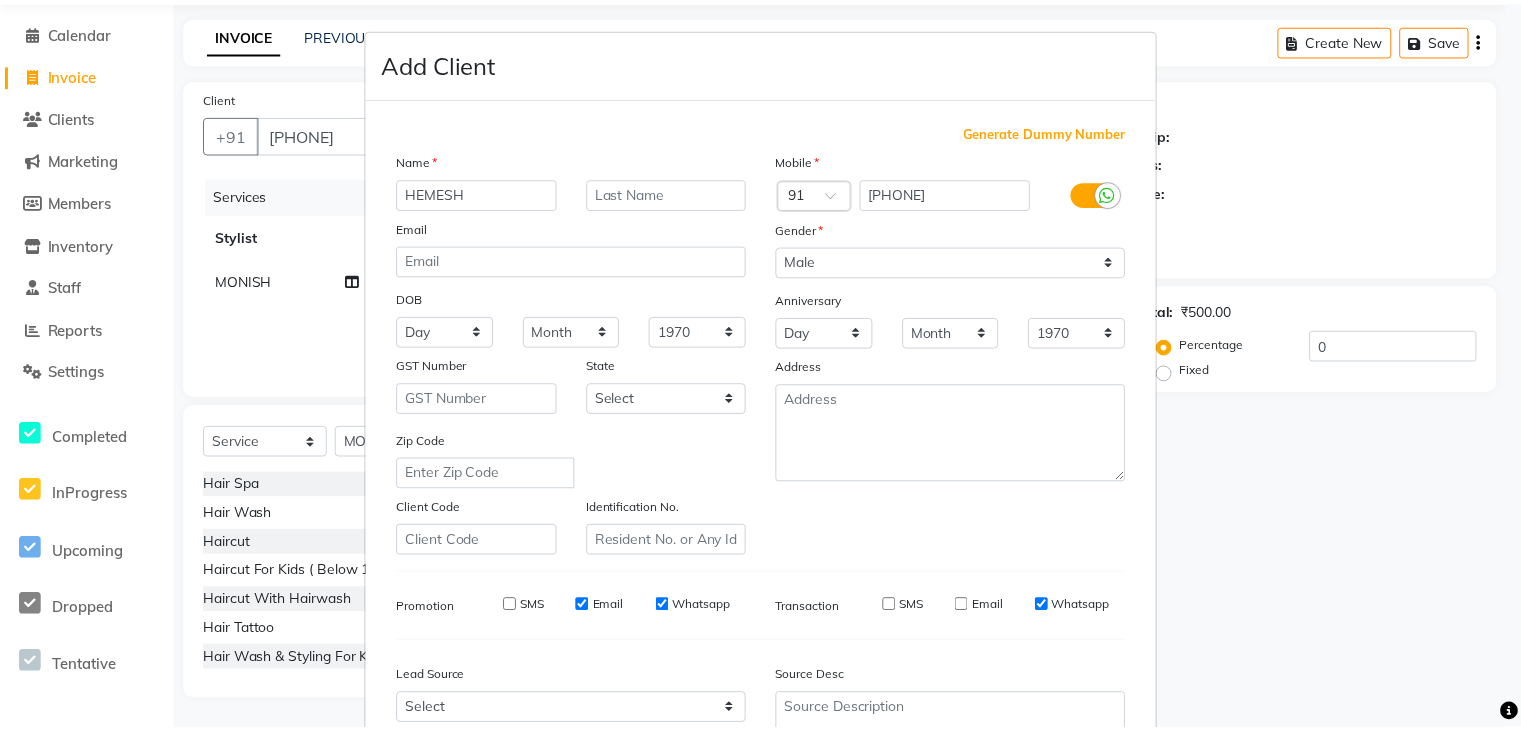 scroll, scrollTop: 203, scrollLeft: 0, axis: vertical 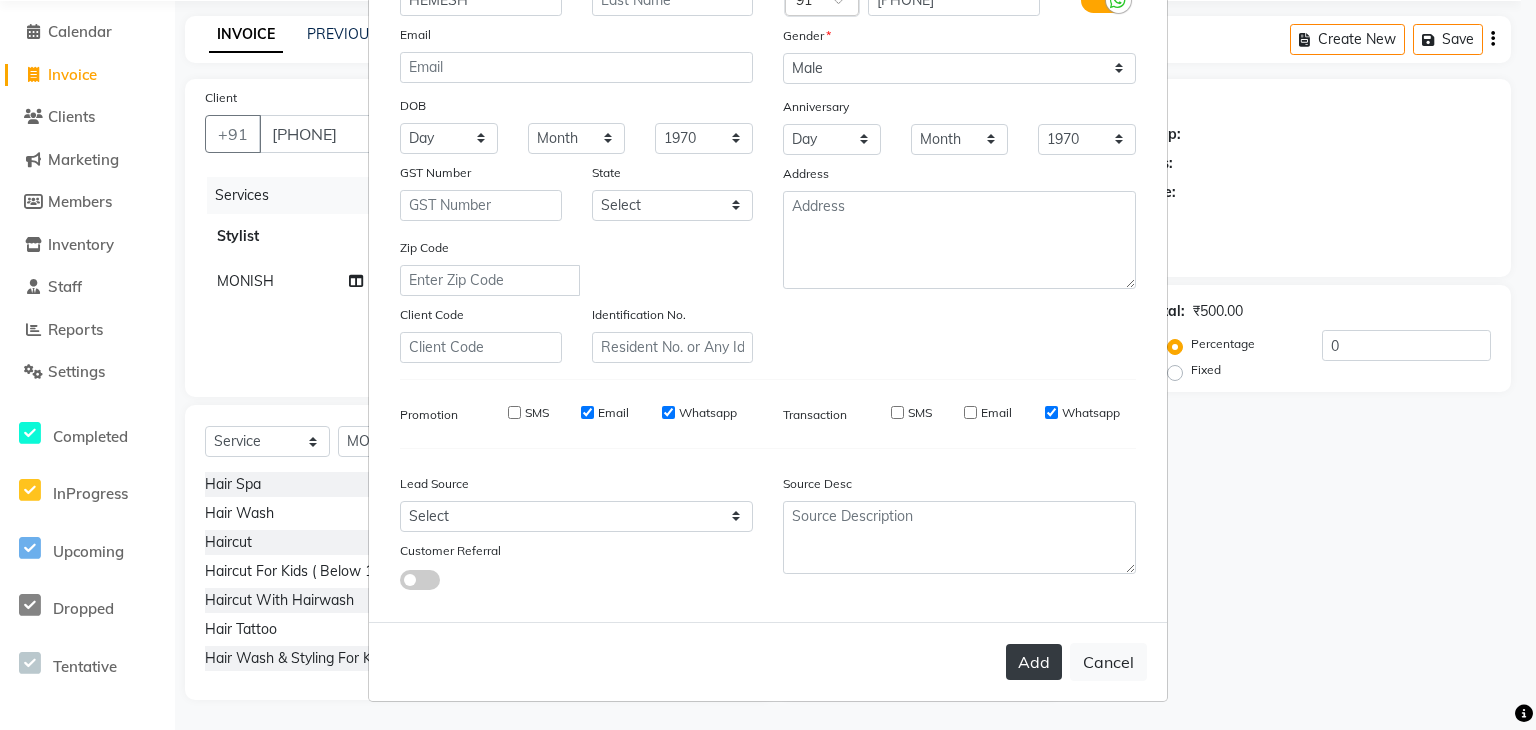 click on "Add" at bounding box center (1034, 662) 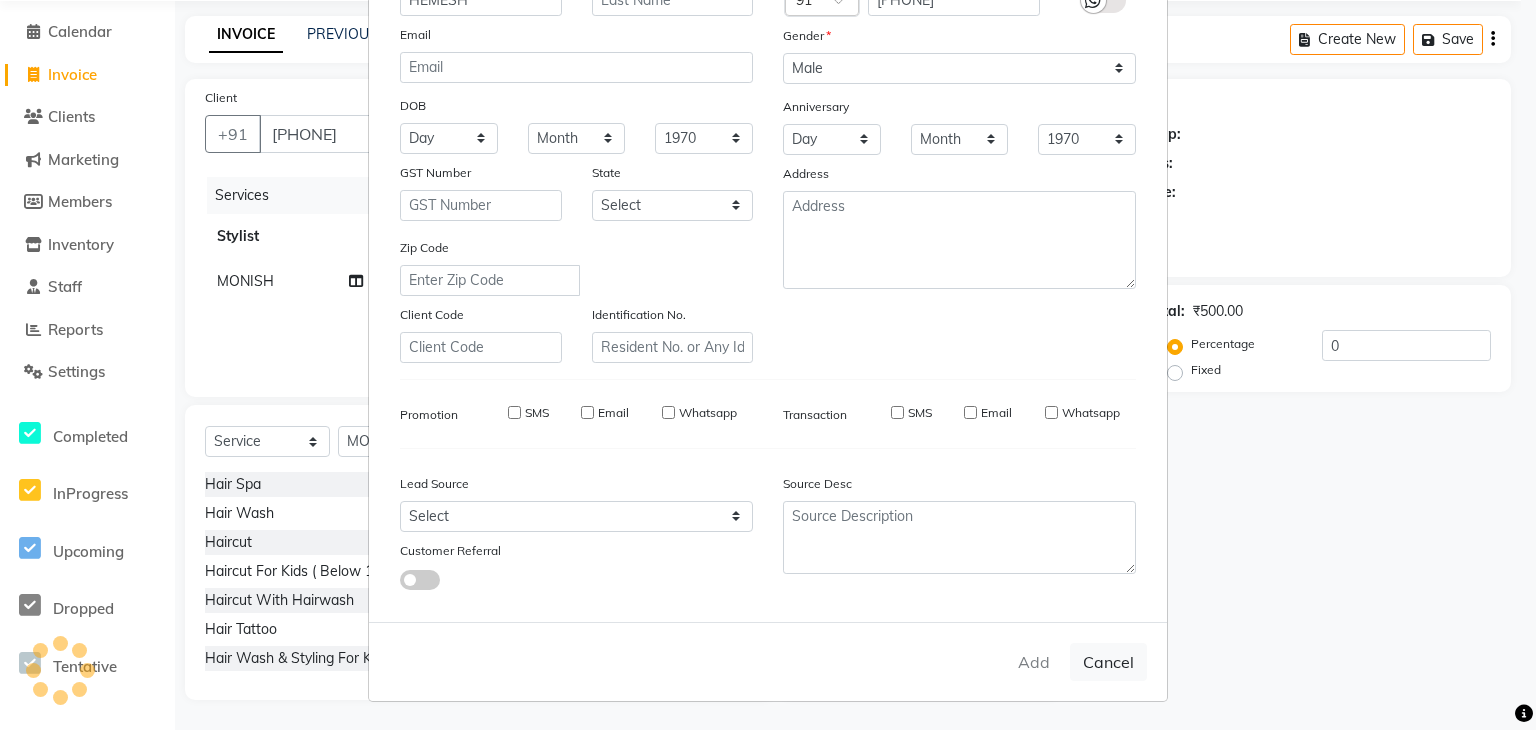 type 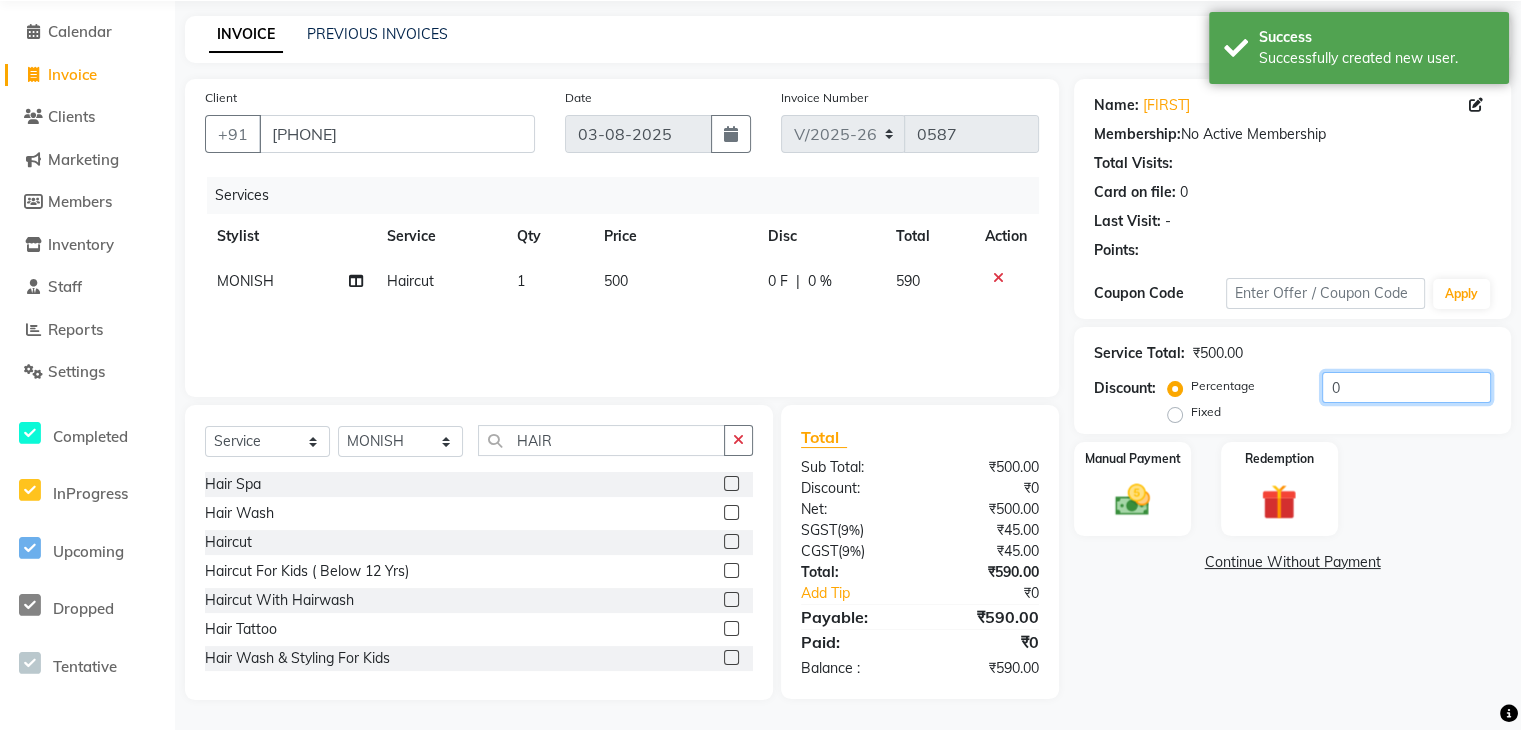 click on "0" 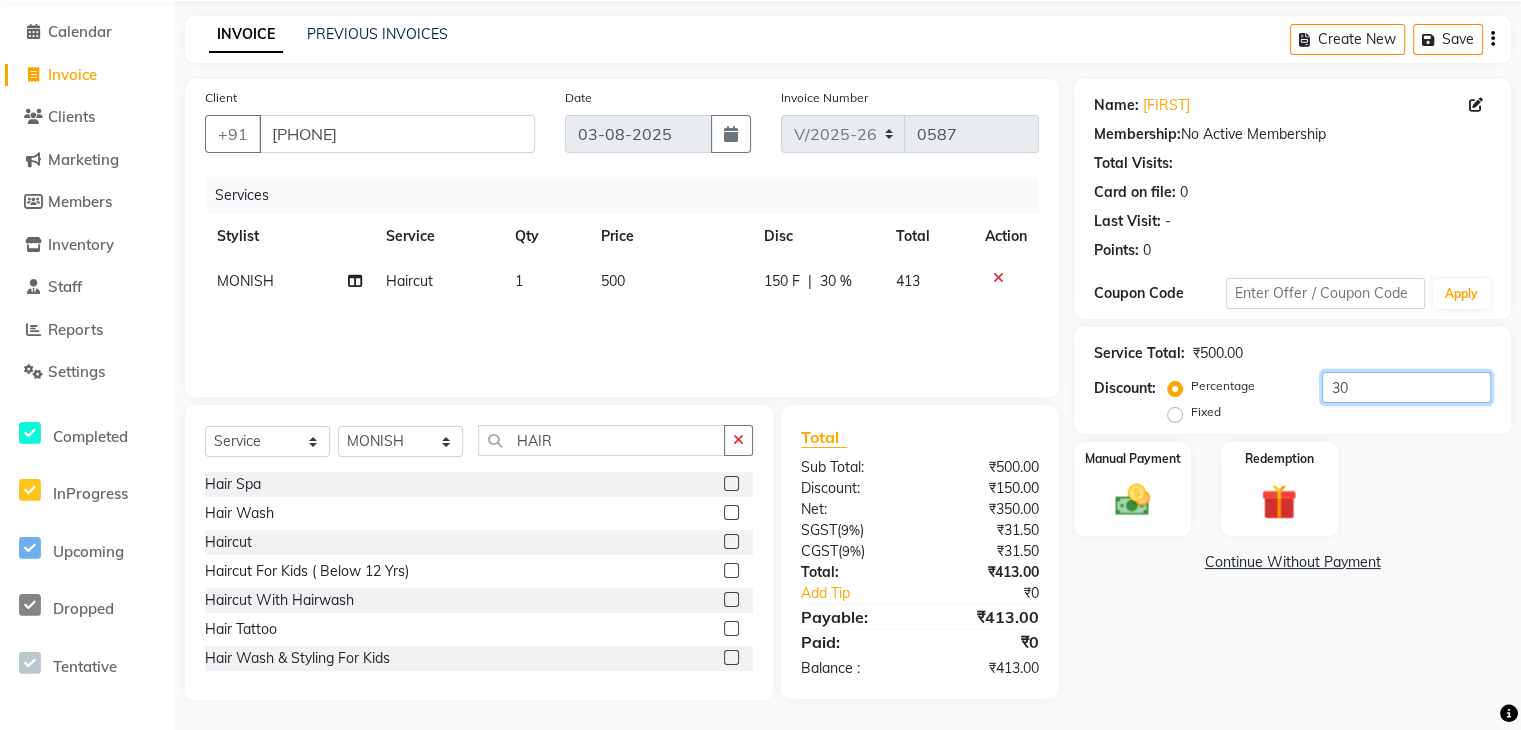 type on "30" 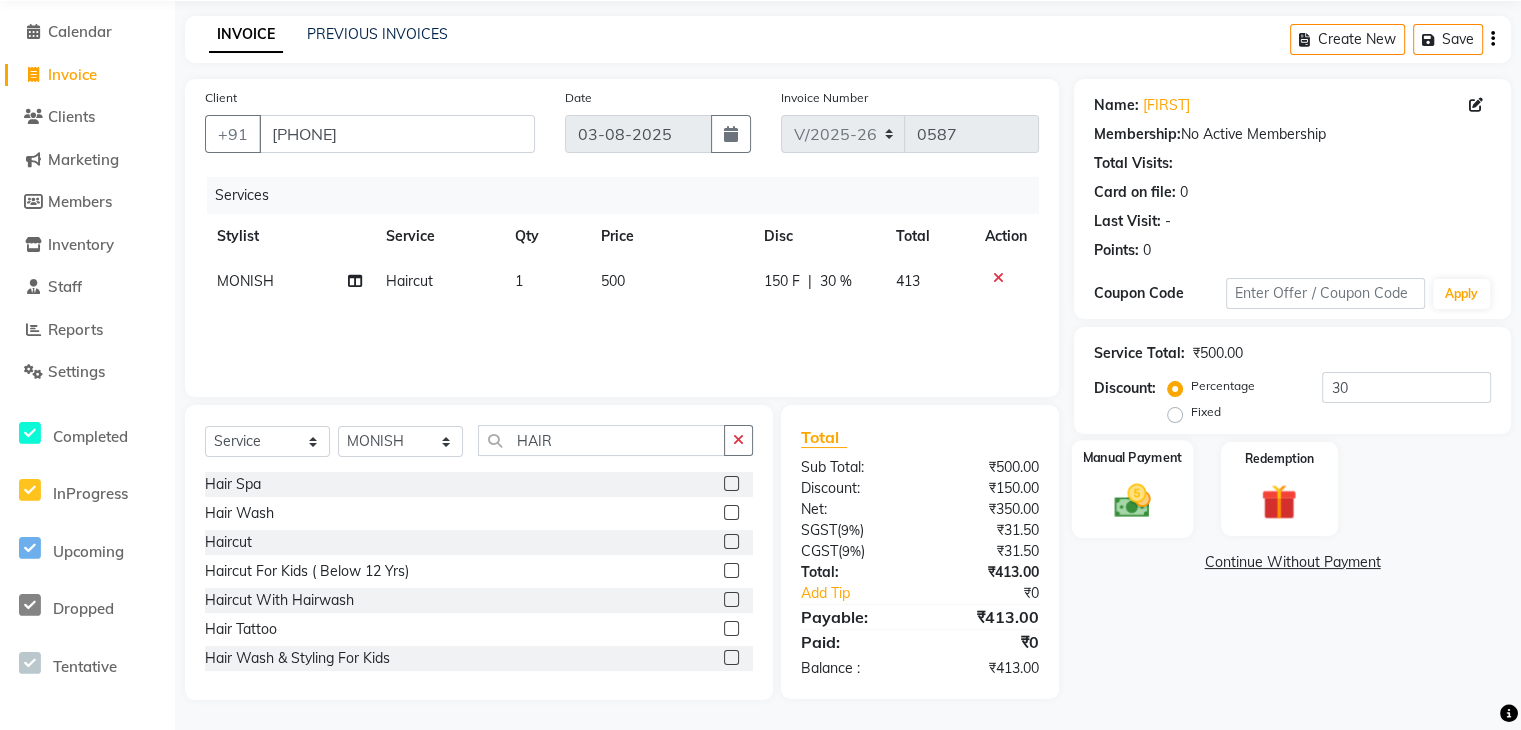 click 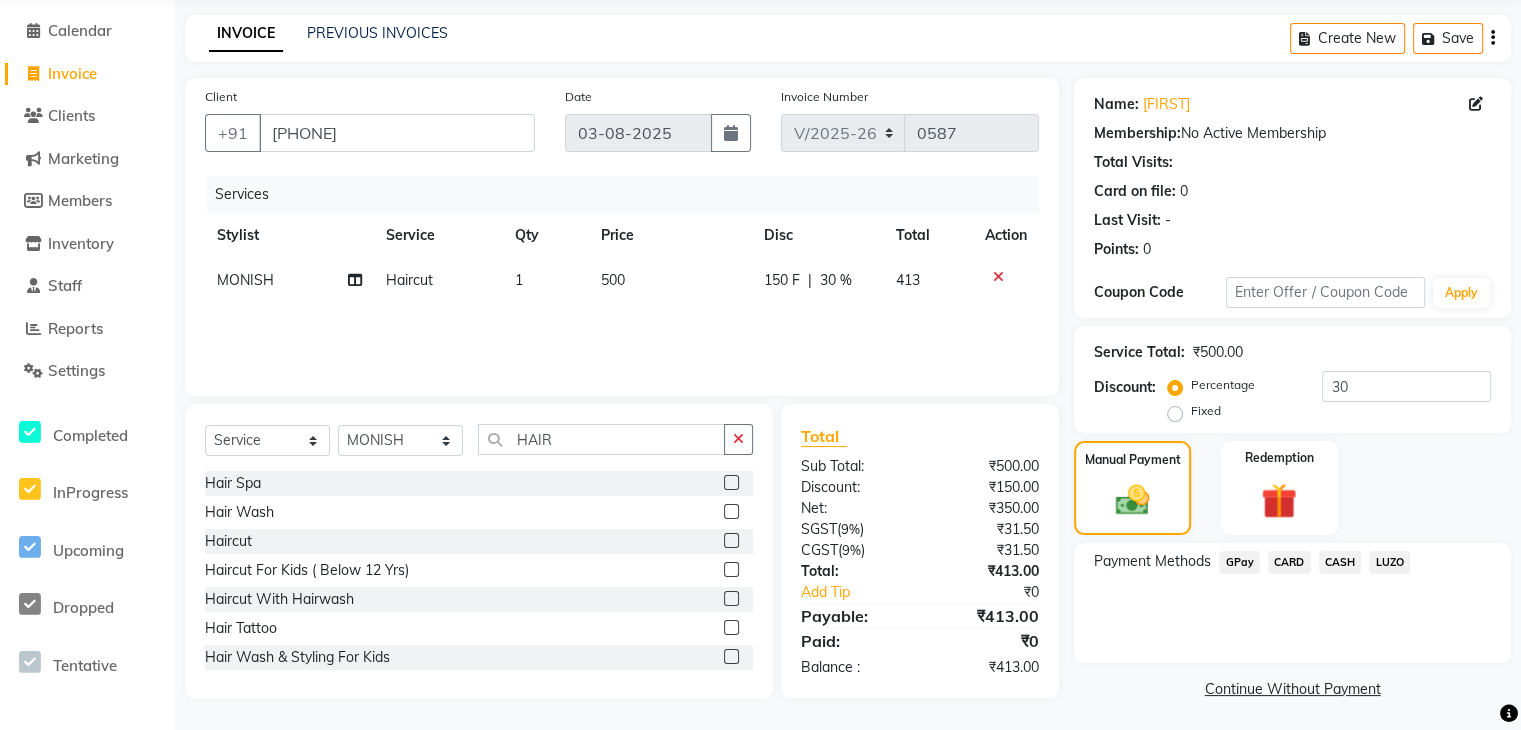click on "CARD" 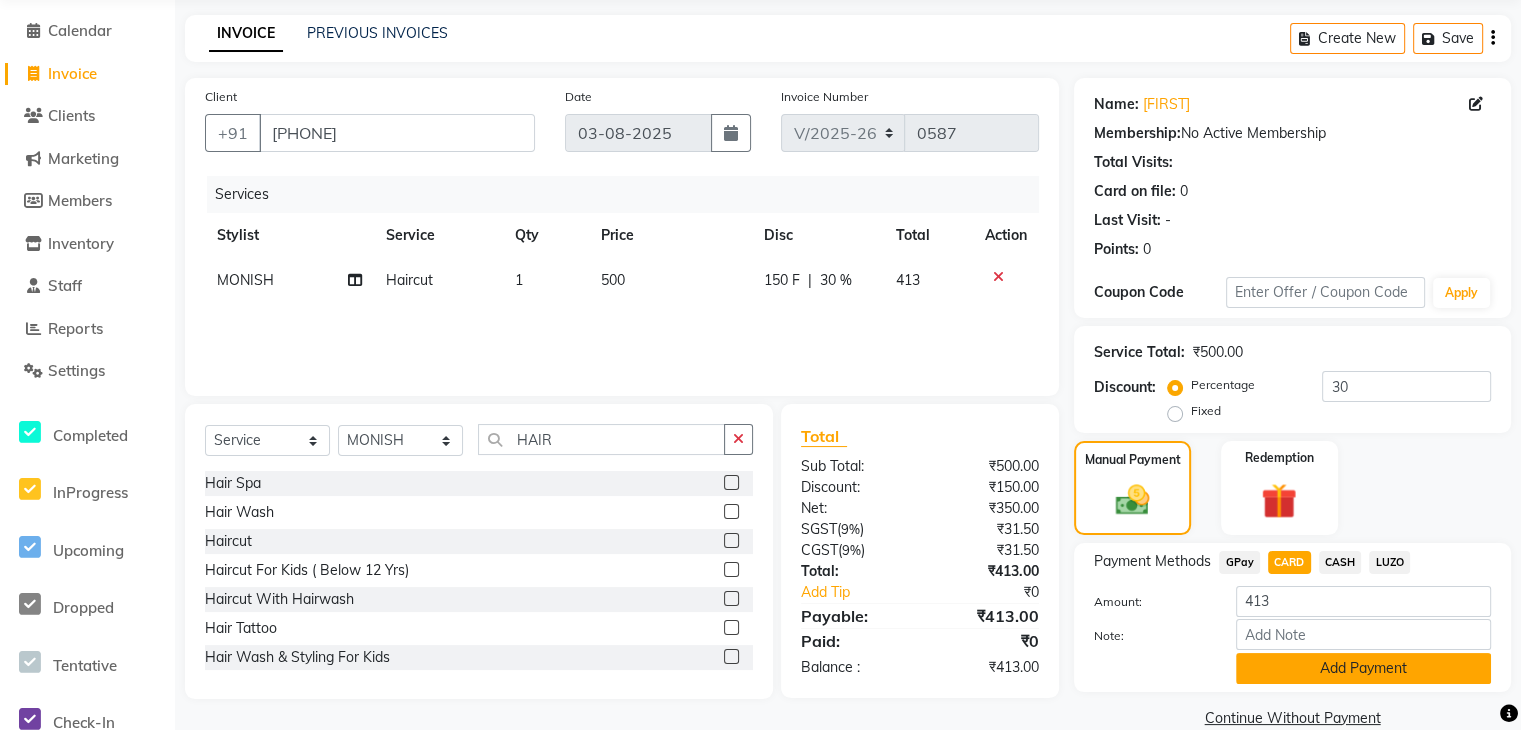click on "Add Payment" 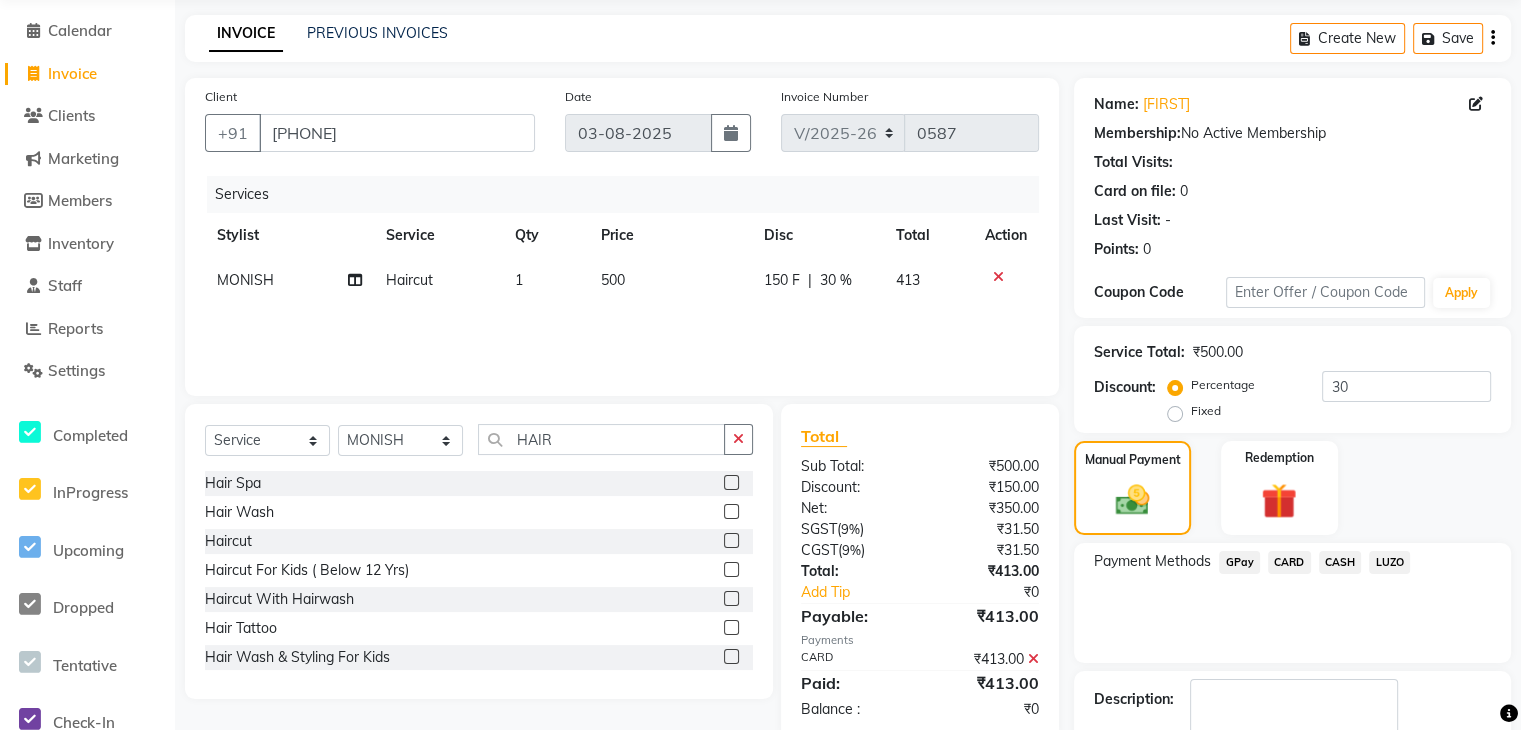 scroll, scrollTop: 188, scrollLeft: 0, axis: vertical 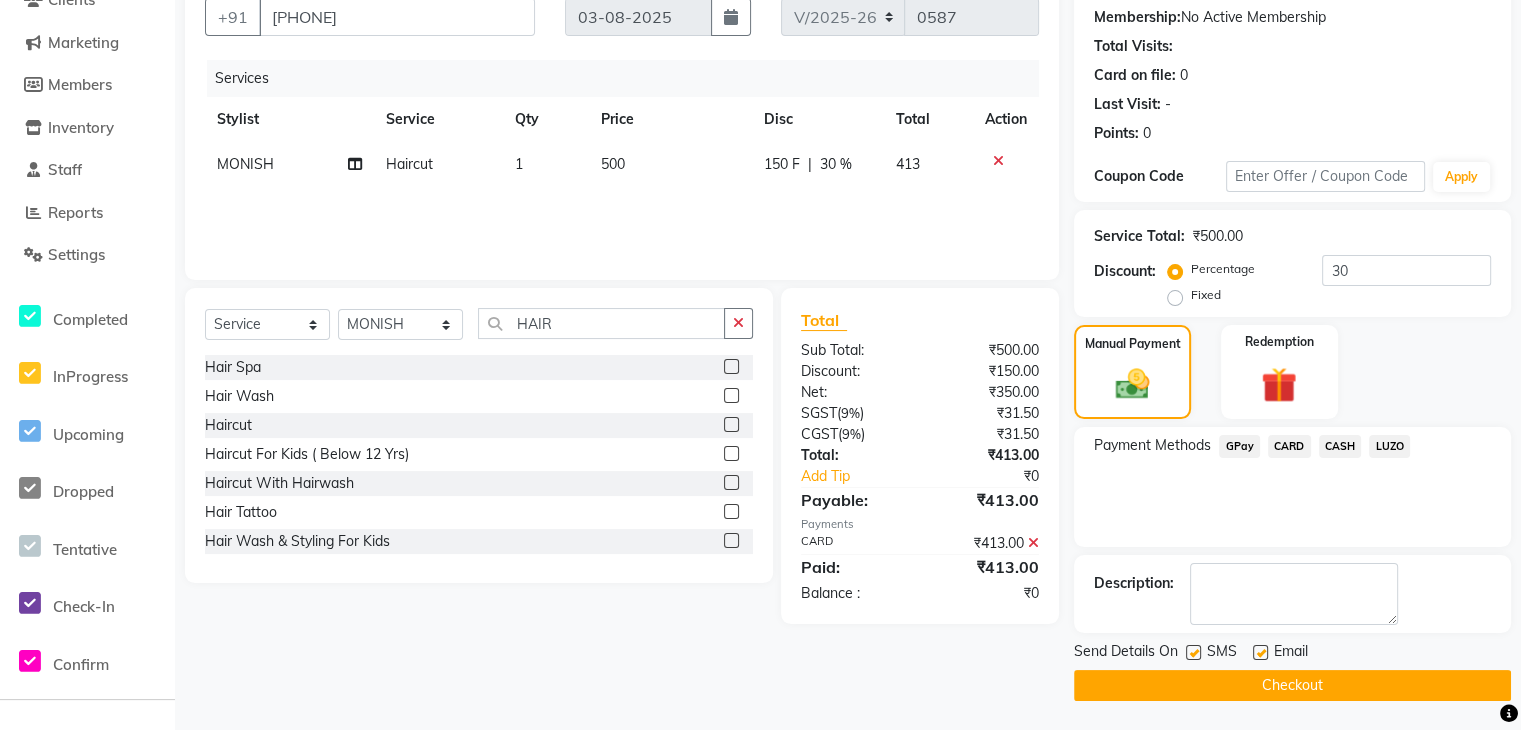 click on "Checkout" 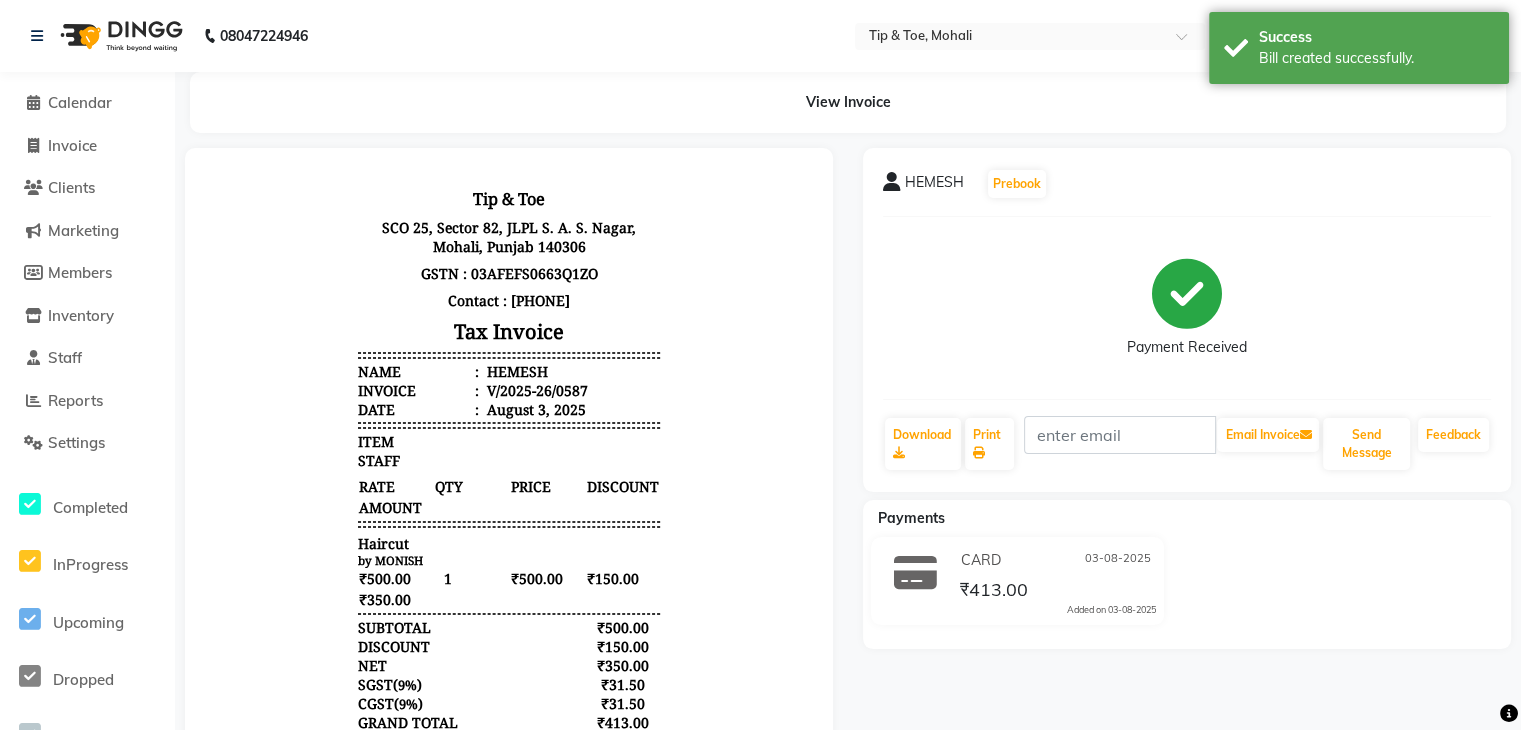 scroll, scrollTop: 15, scrollLeft: 0, axis: vertical 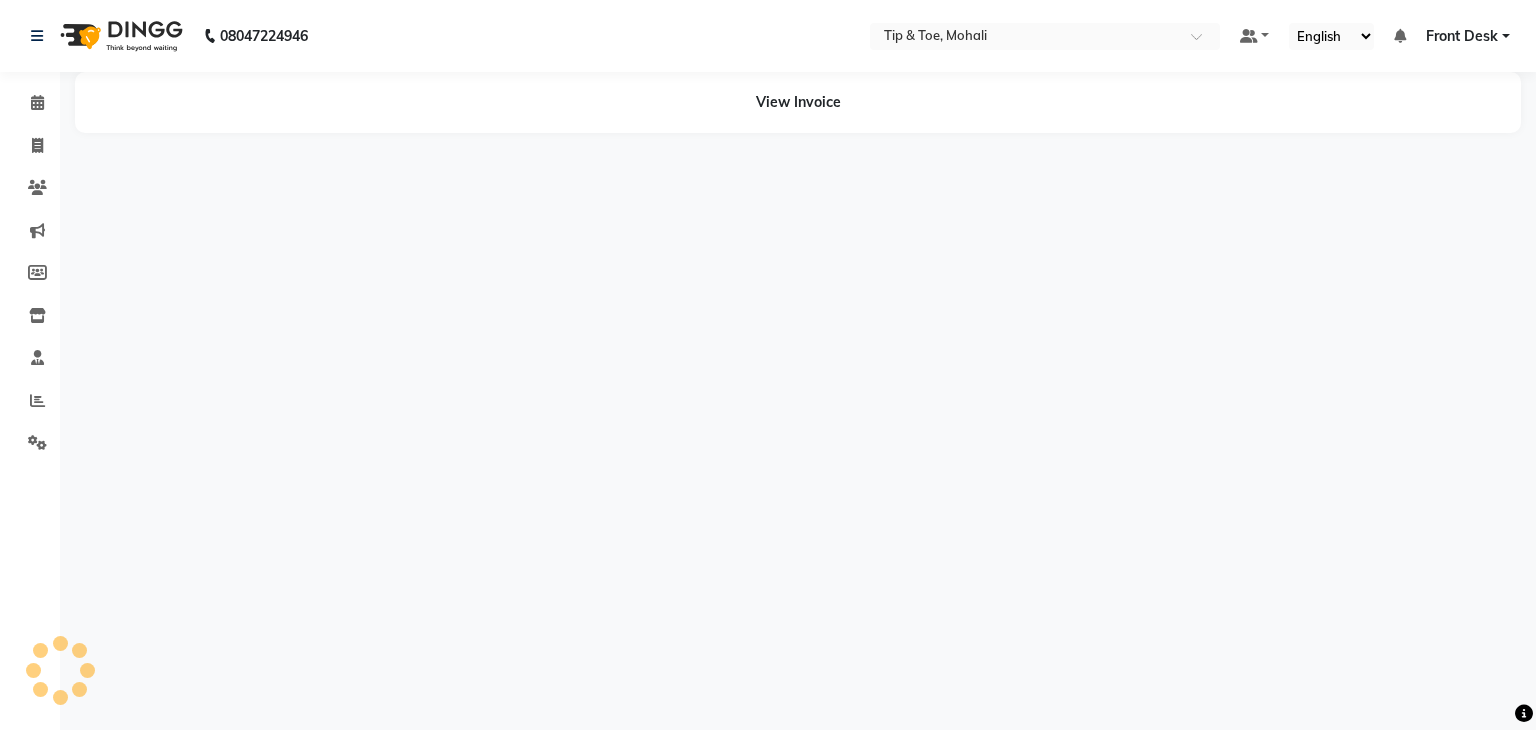 select on "en" 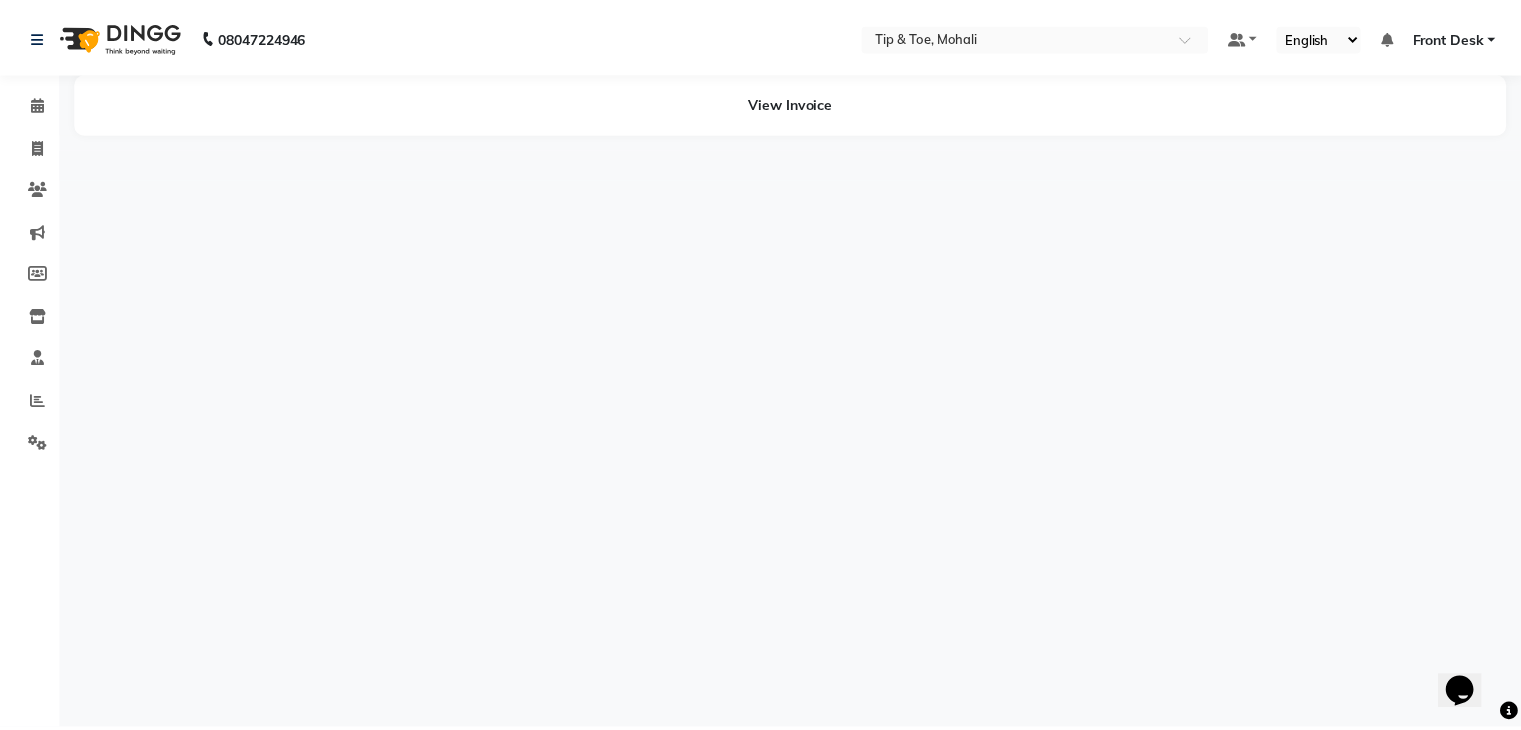 scroll, scrollTop: 0, scrollLeft: 0, axis: both 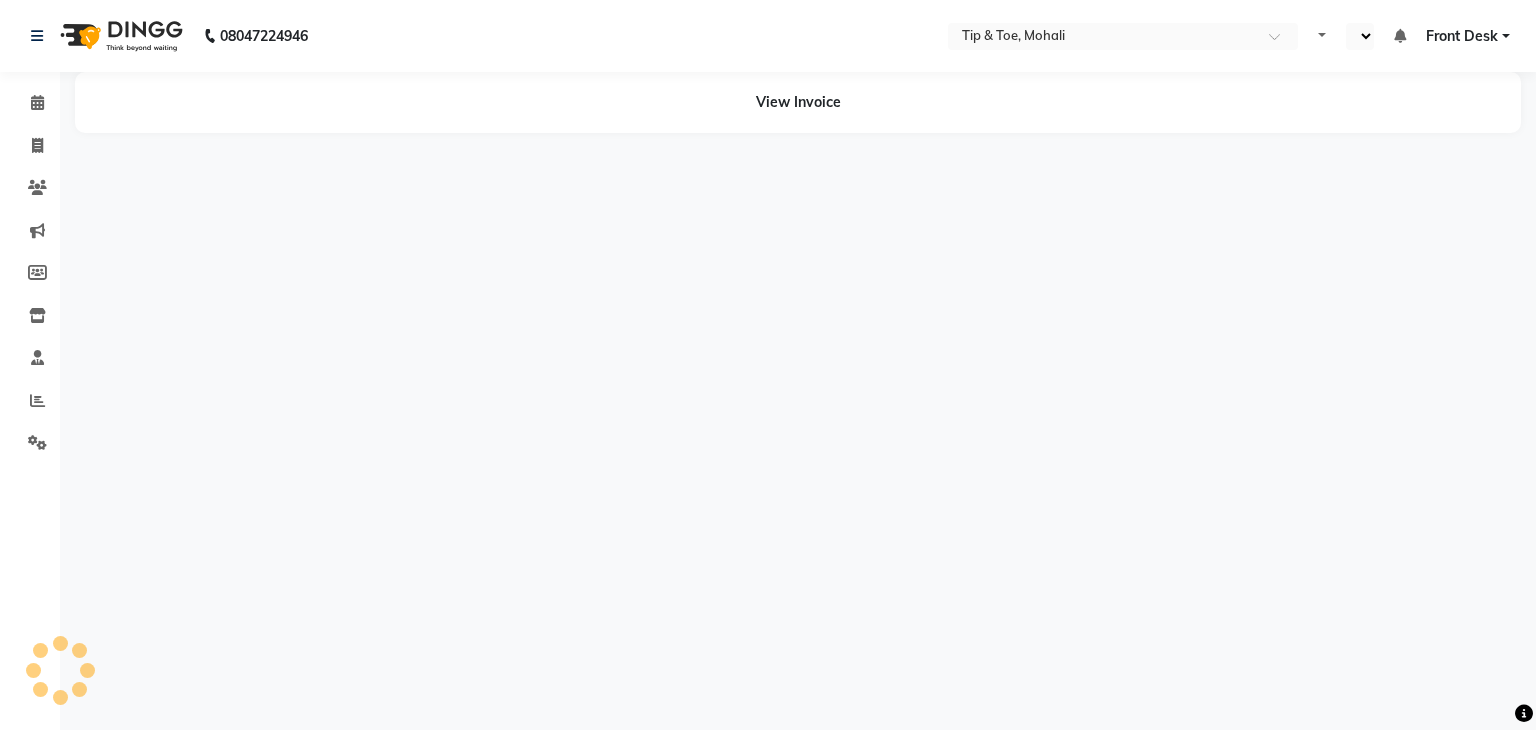 select on "en" 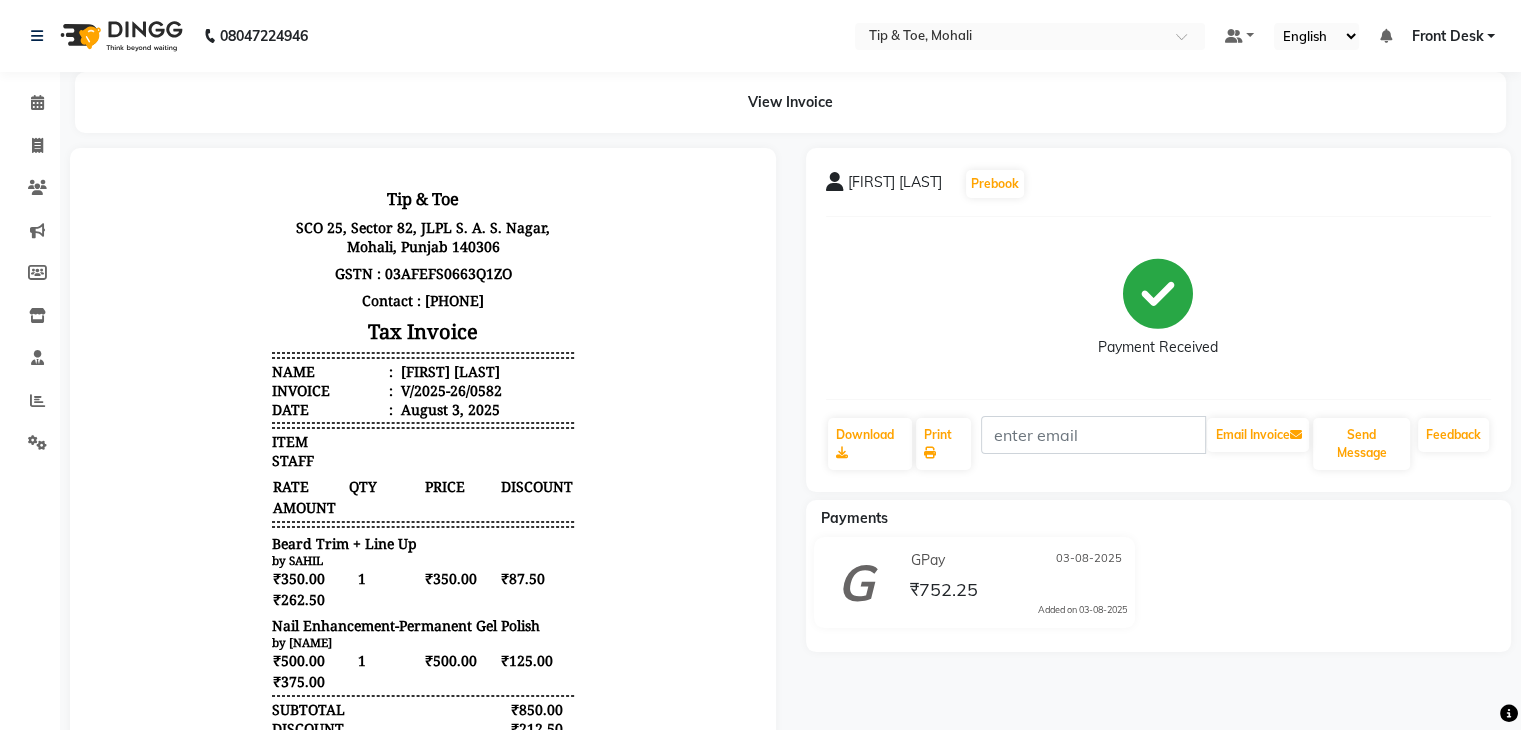 scroll, scrollTop: 0, scrollLeft: 0, axis: both 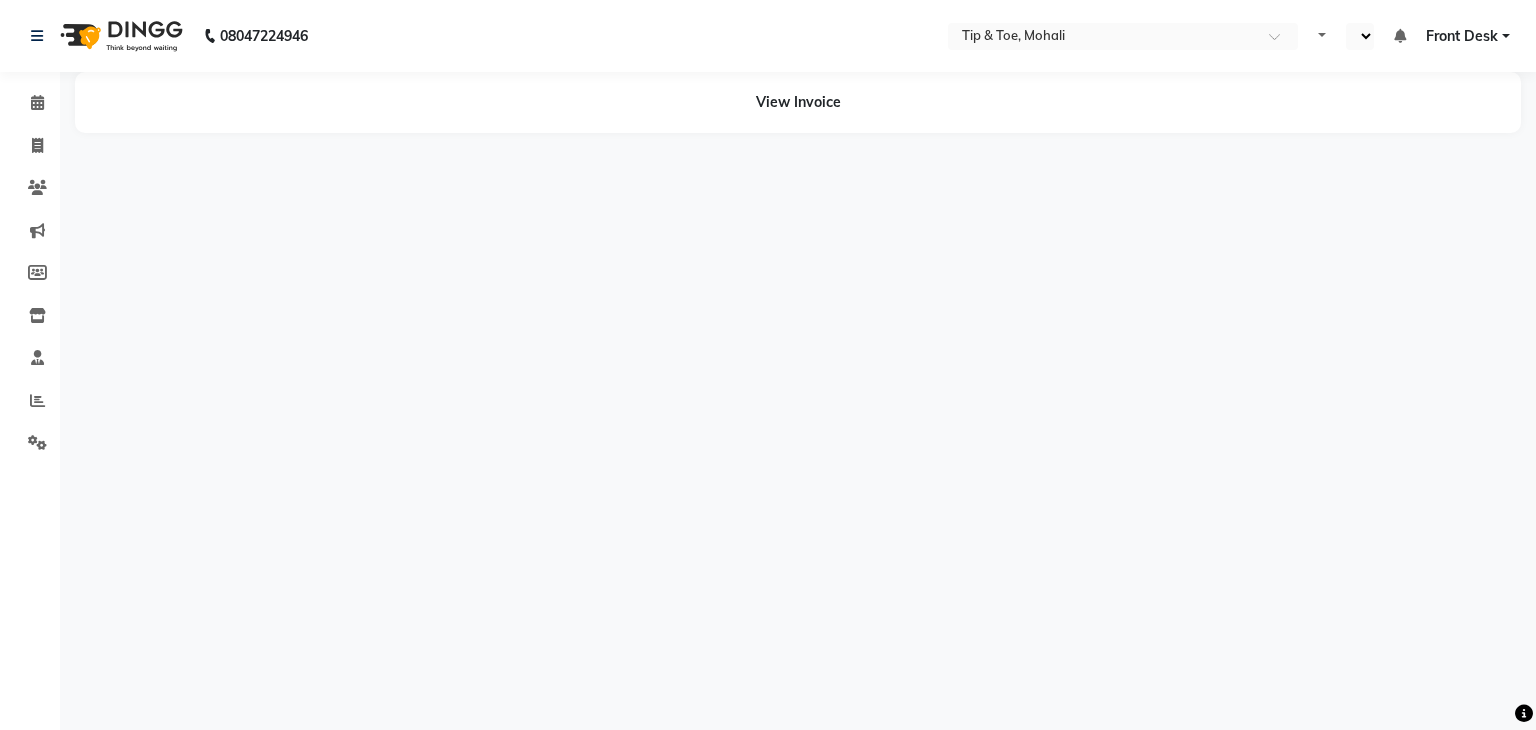 select on "en" 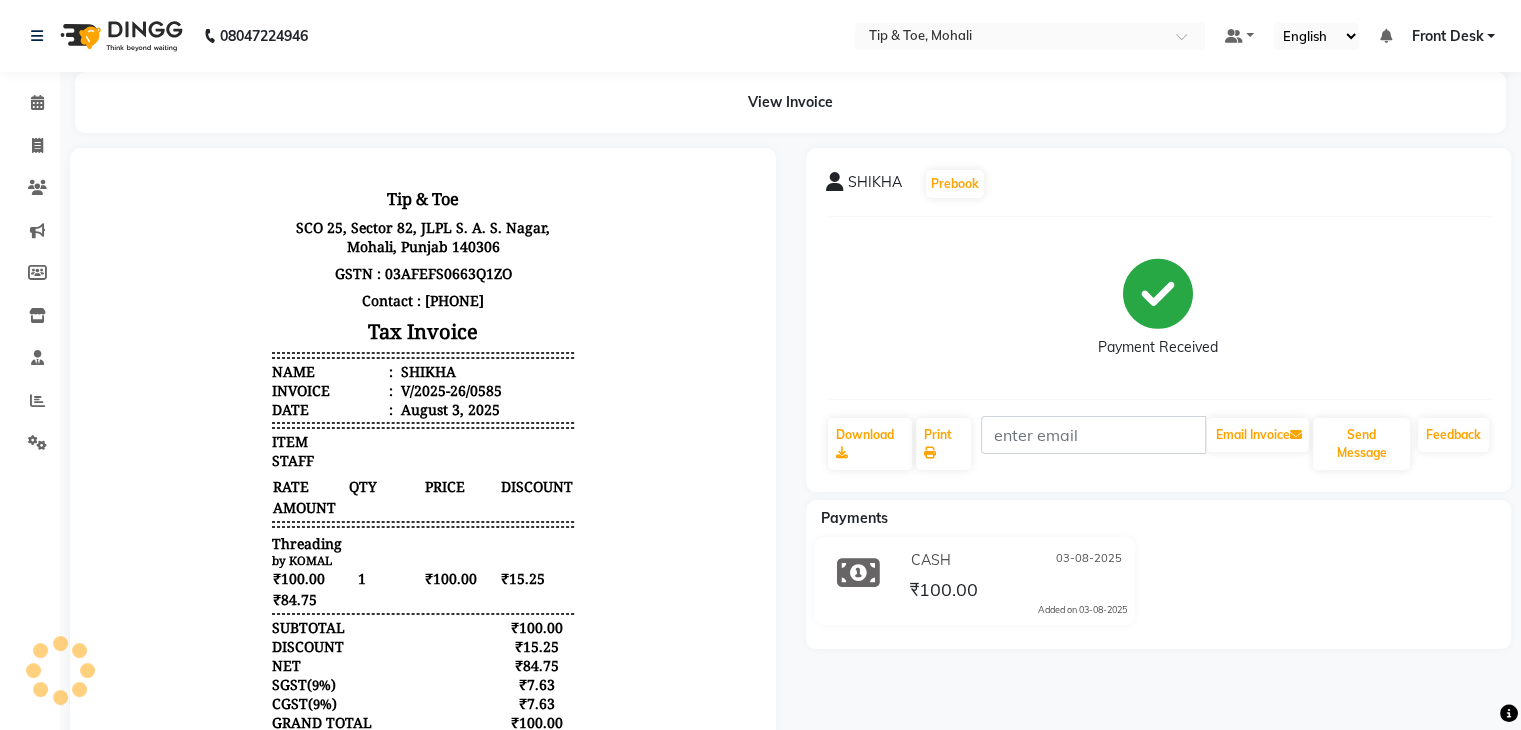 scroll, scrollTop: 0, scrollLeft: 0, axis: both 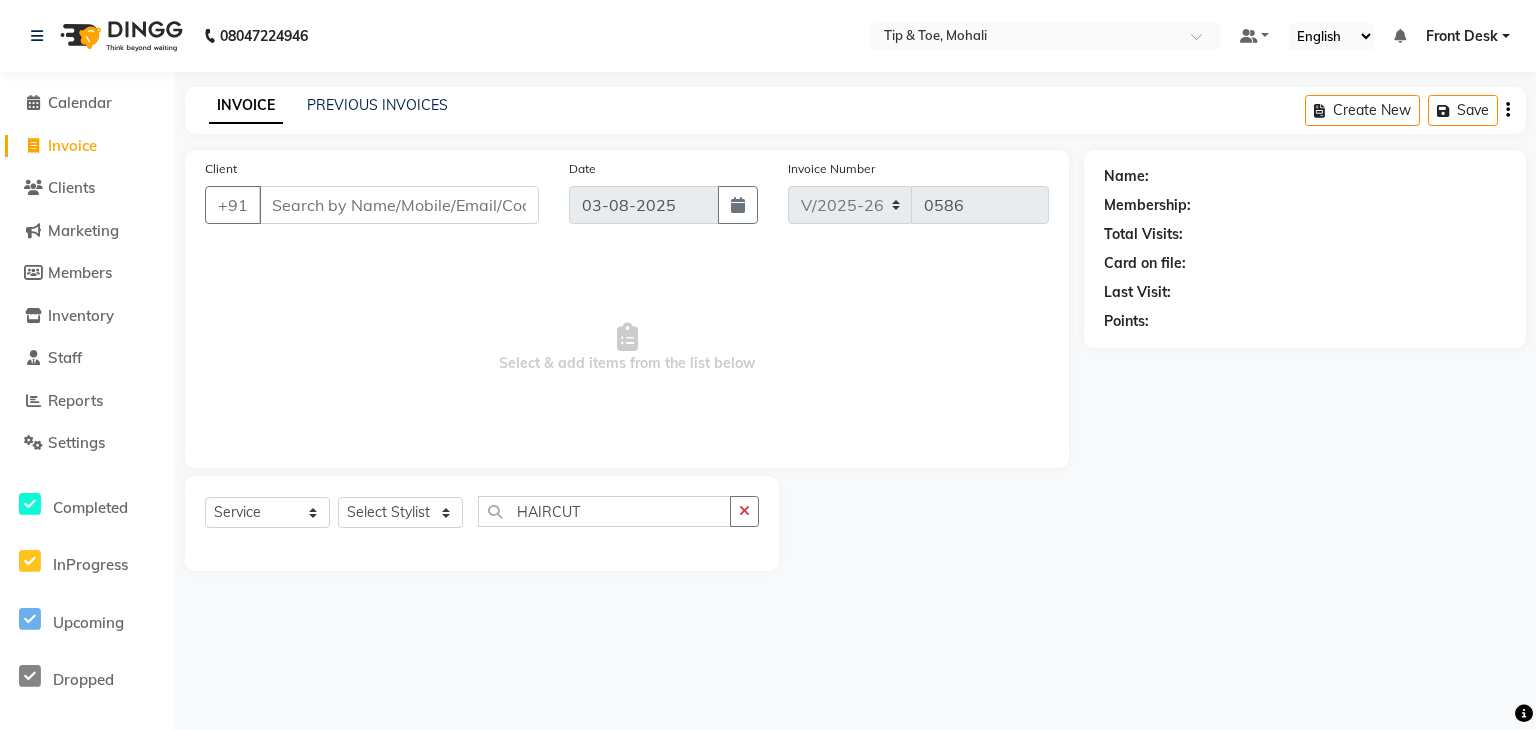 select on "5835" 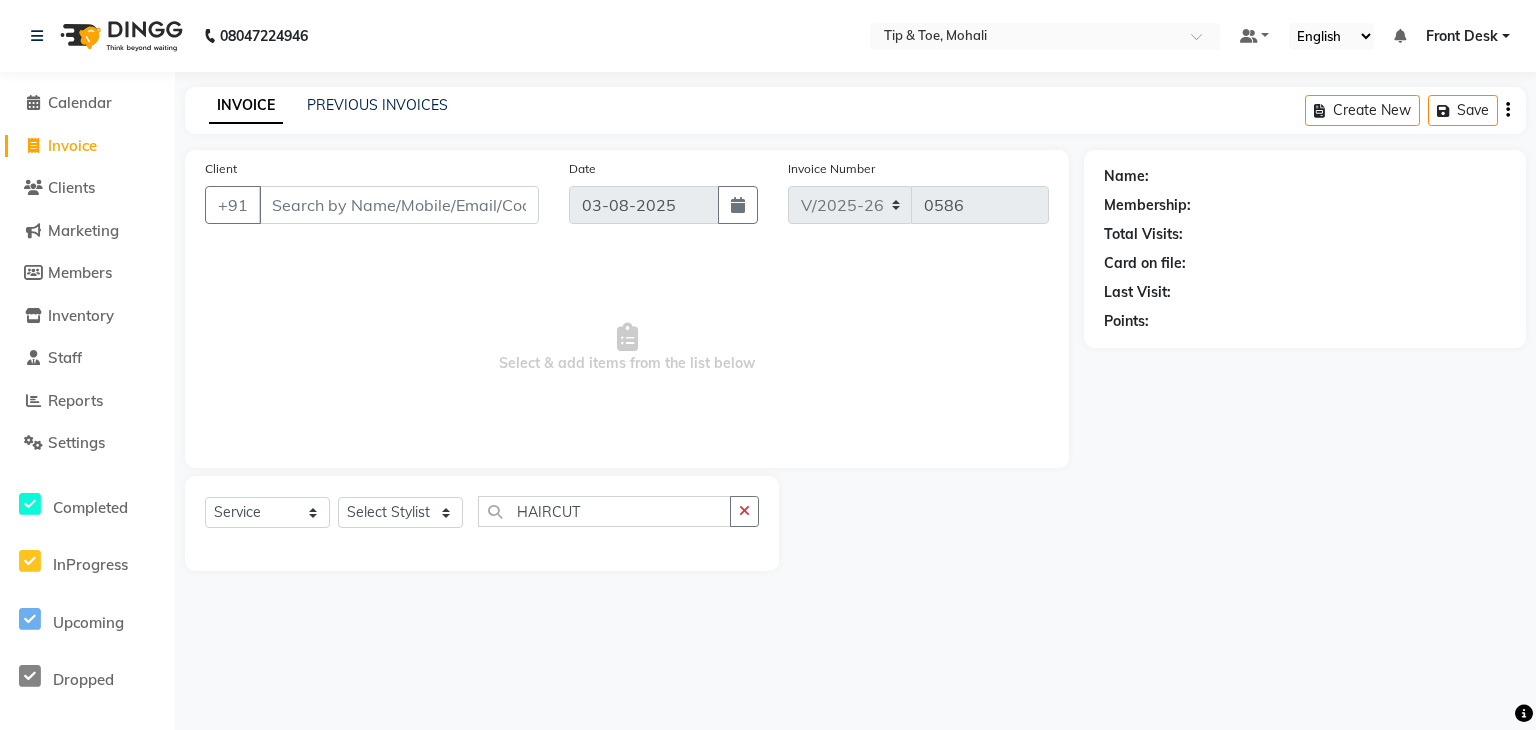 scroll, scrollTop: 0, scrollLeft: 0, axis: both 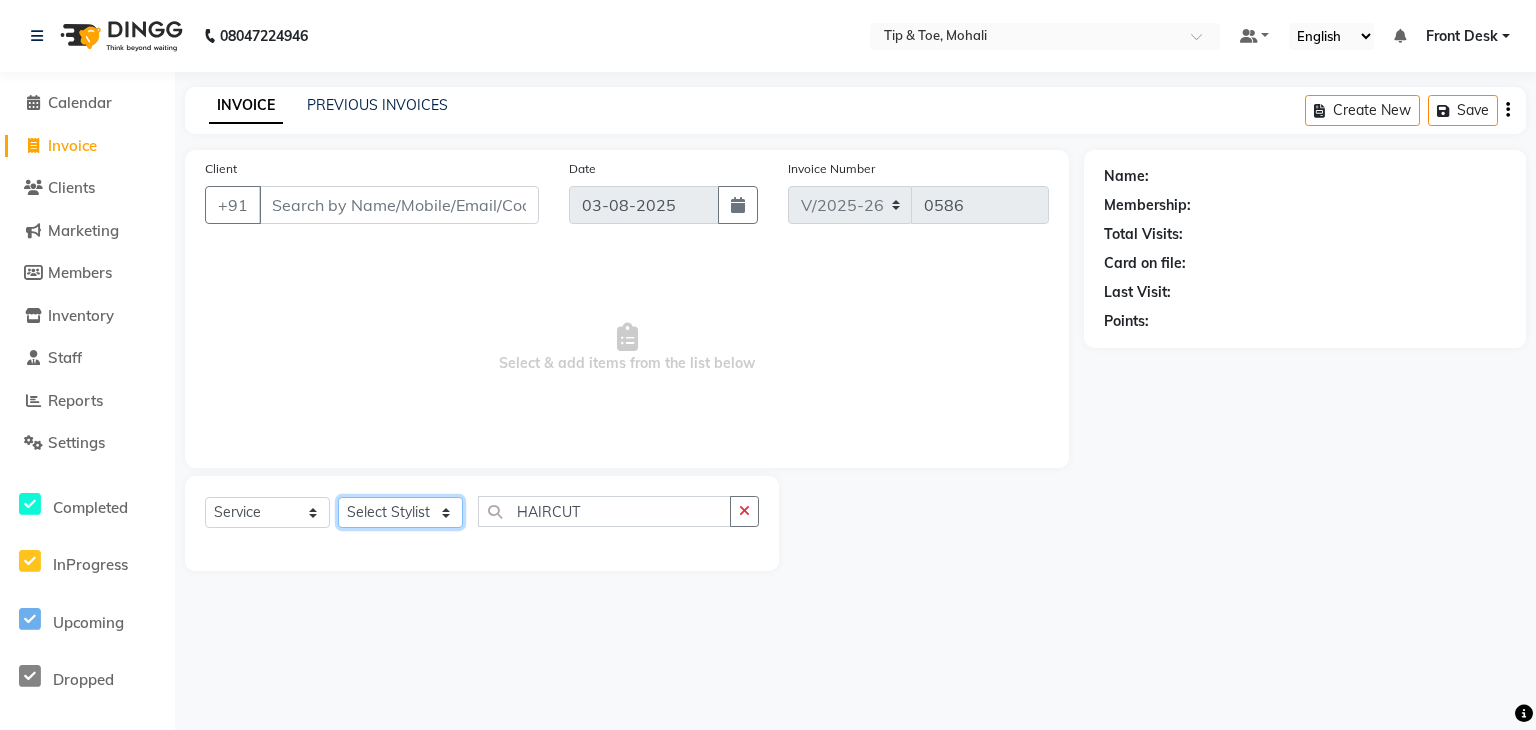 click on "Select Stylist ANSHU Front Desk Kaoto KOMAL MAHOSO MONISH NICK RAJA RAJVEER RANGINA SACHIN SAHIL" 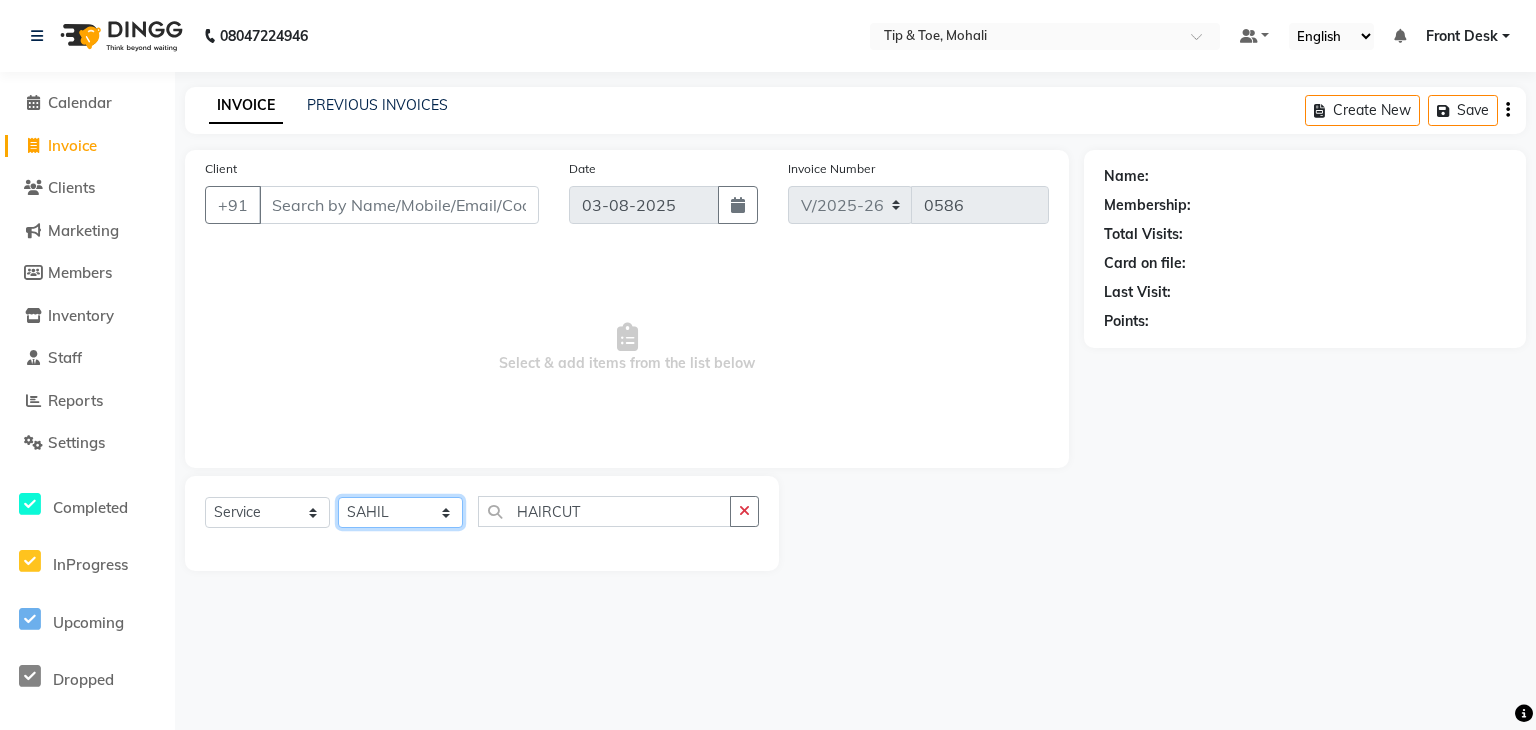 click on "Select Stylist ANSHU Front Desk Kaoto KOMAL MAHOSO MONISH NICK RAJA RAJVEER RANGINA SACHIN SAHIL" 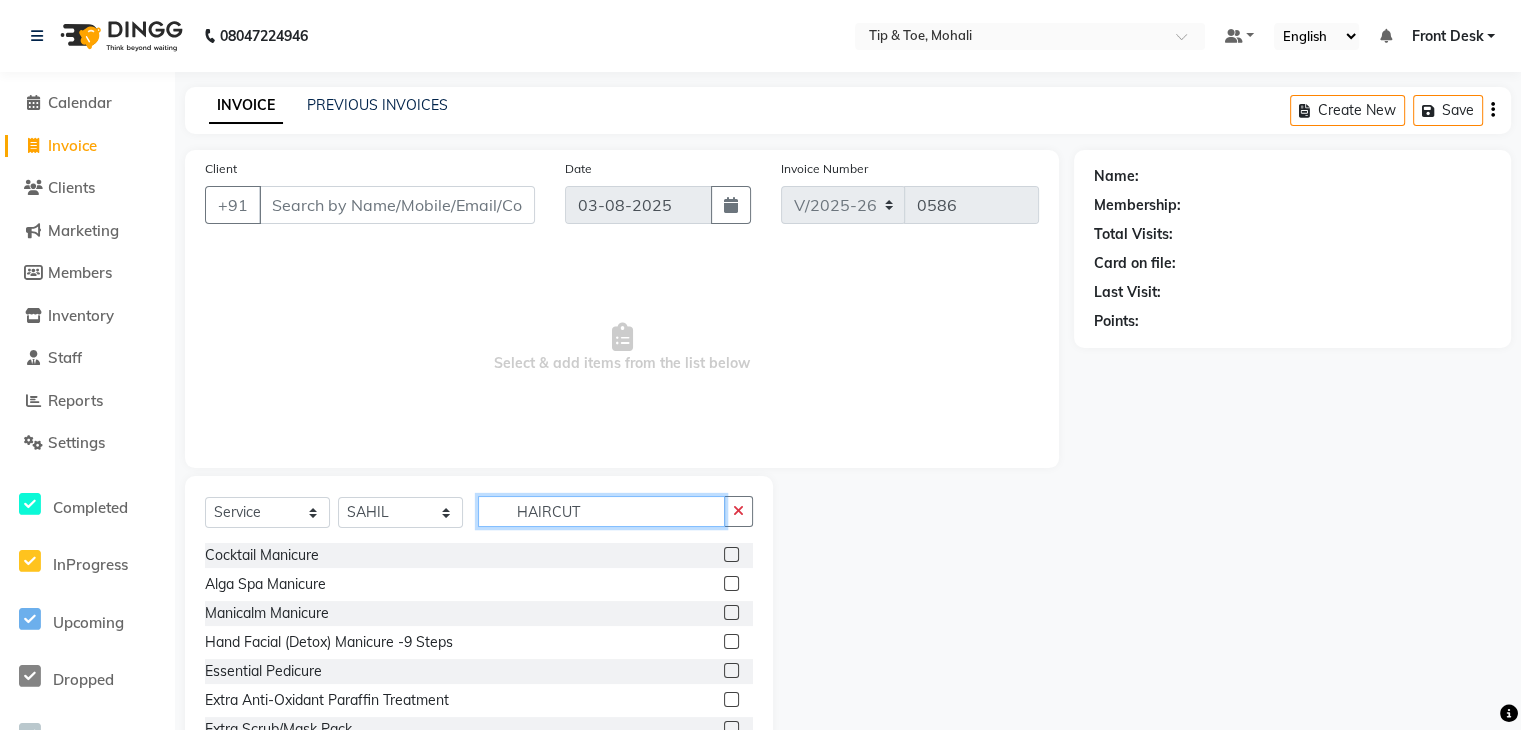 click on "HAIRCUT" 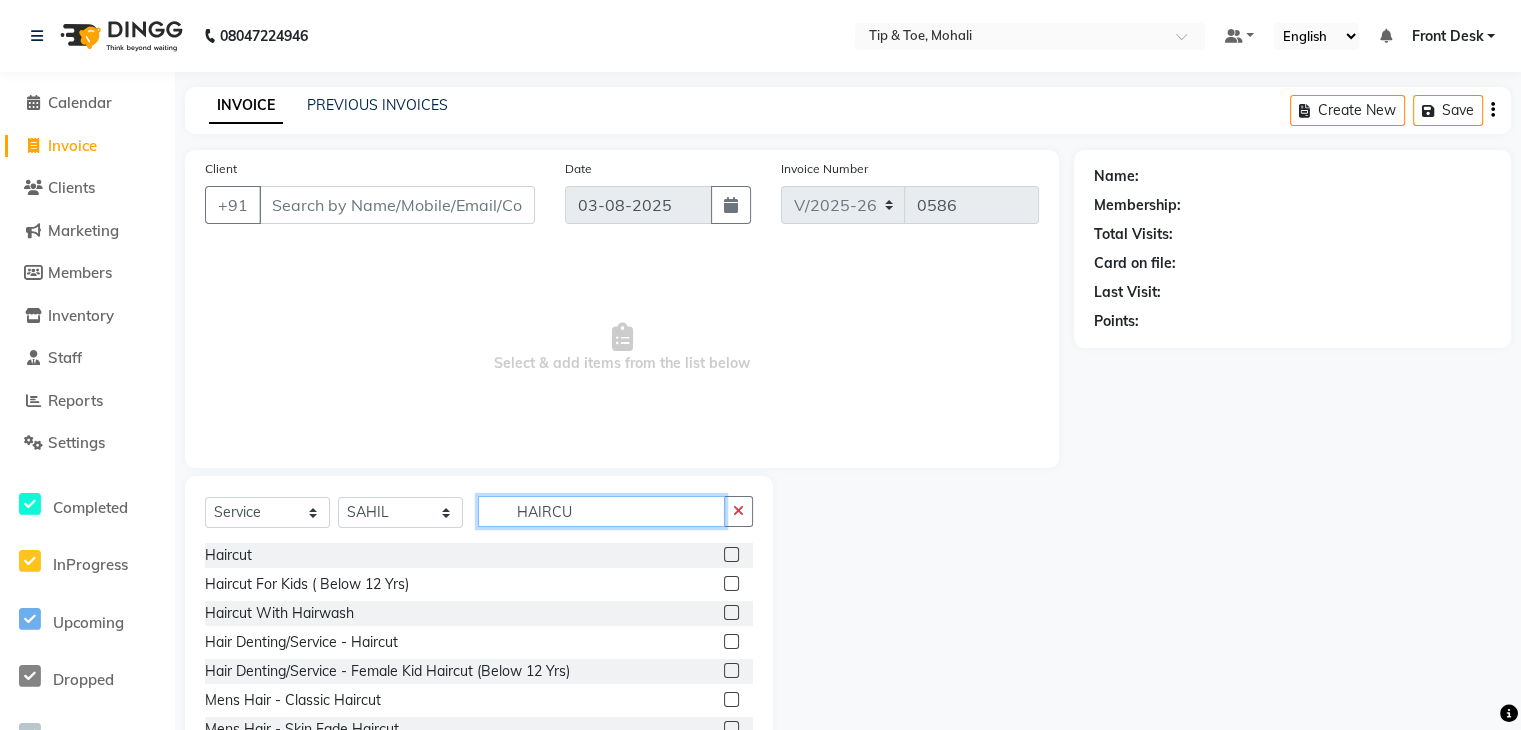 type on "HAIRCUT" 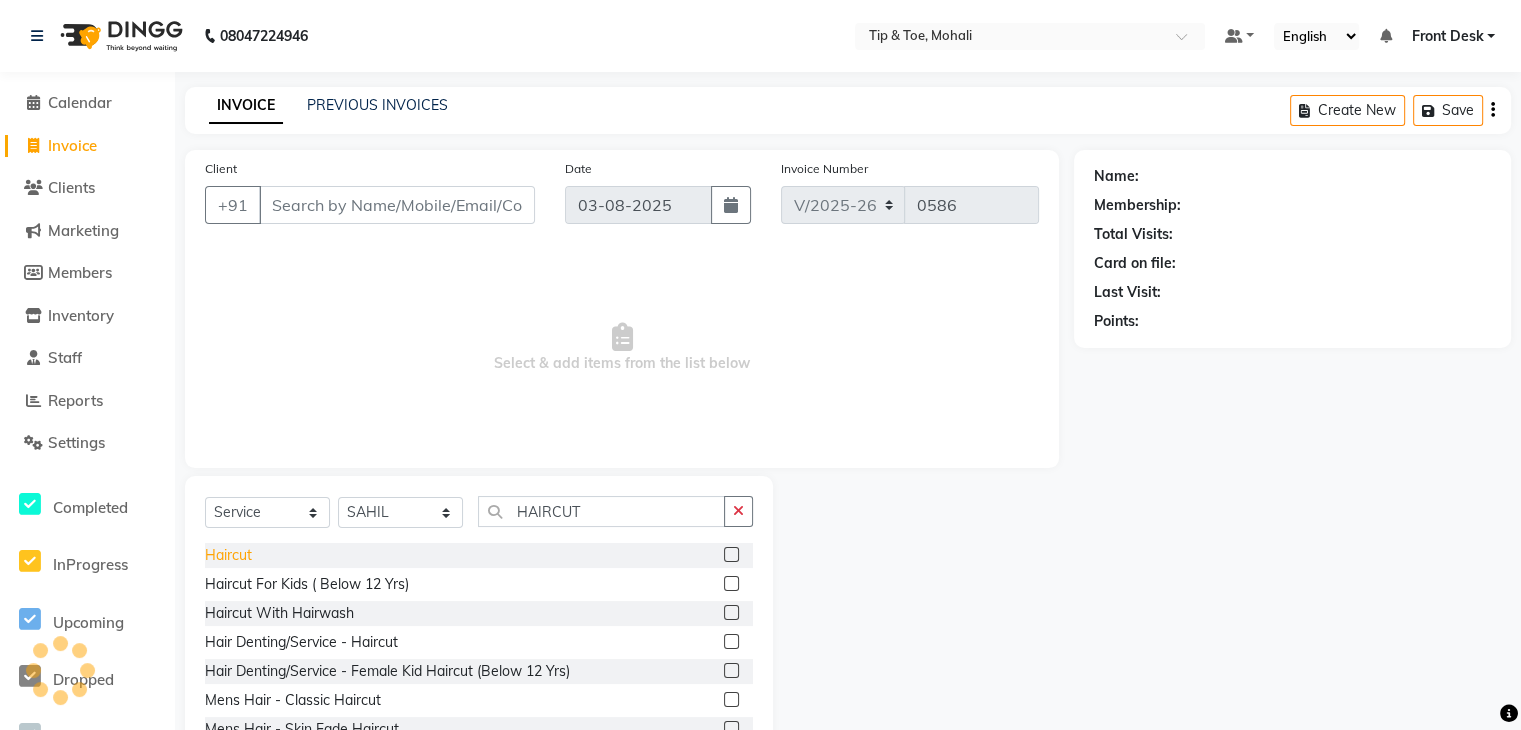 click on "Haircut" 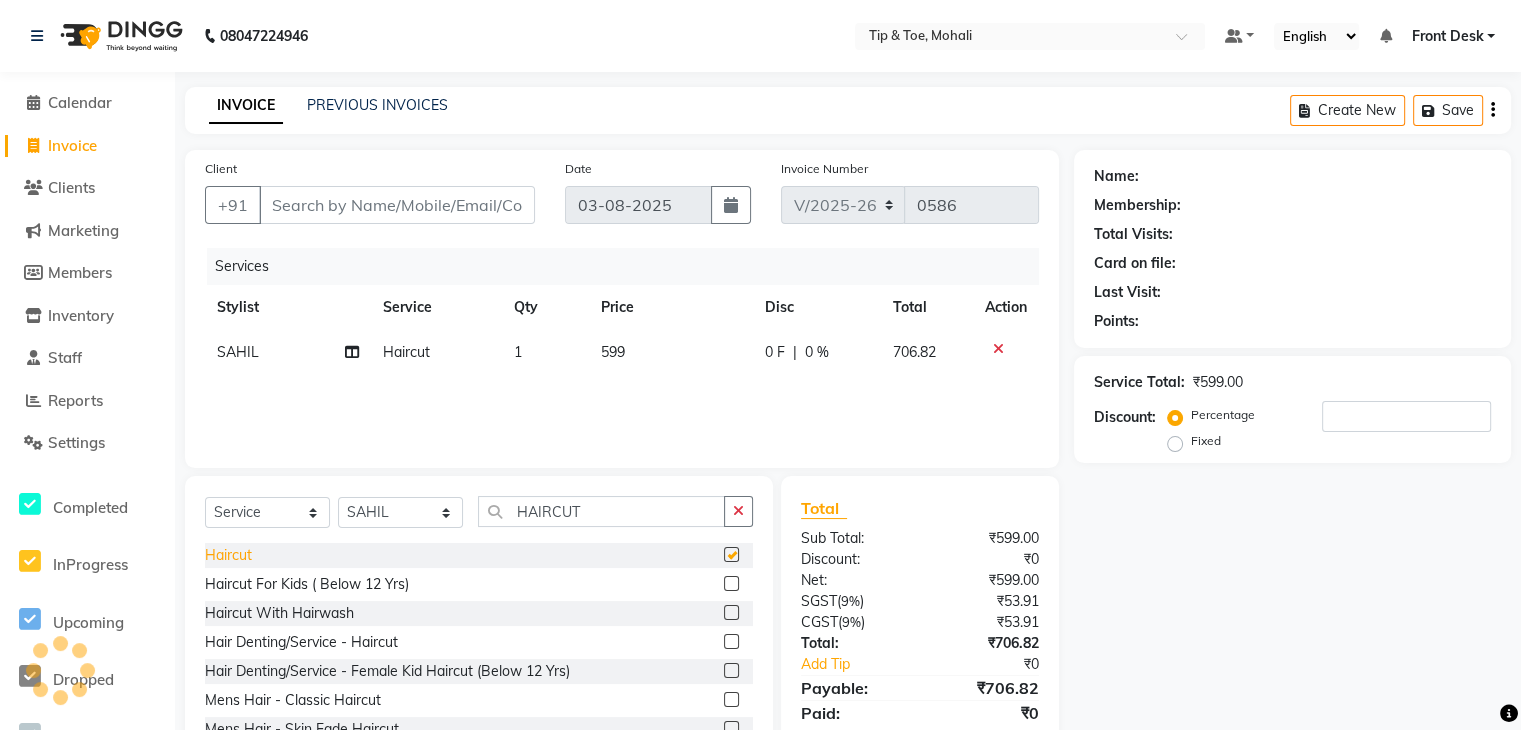 checkbox on "false" 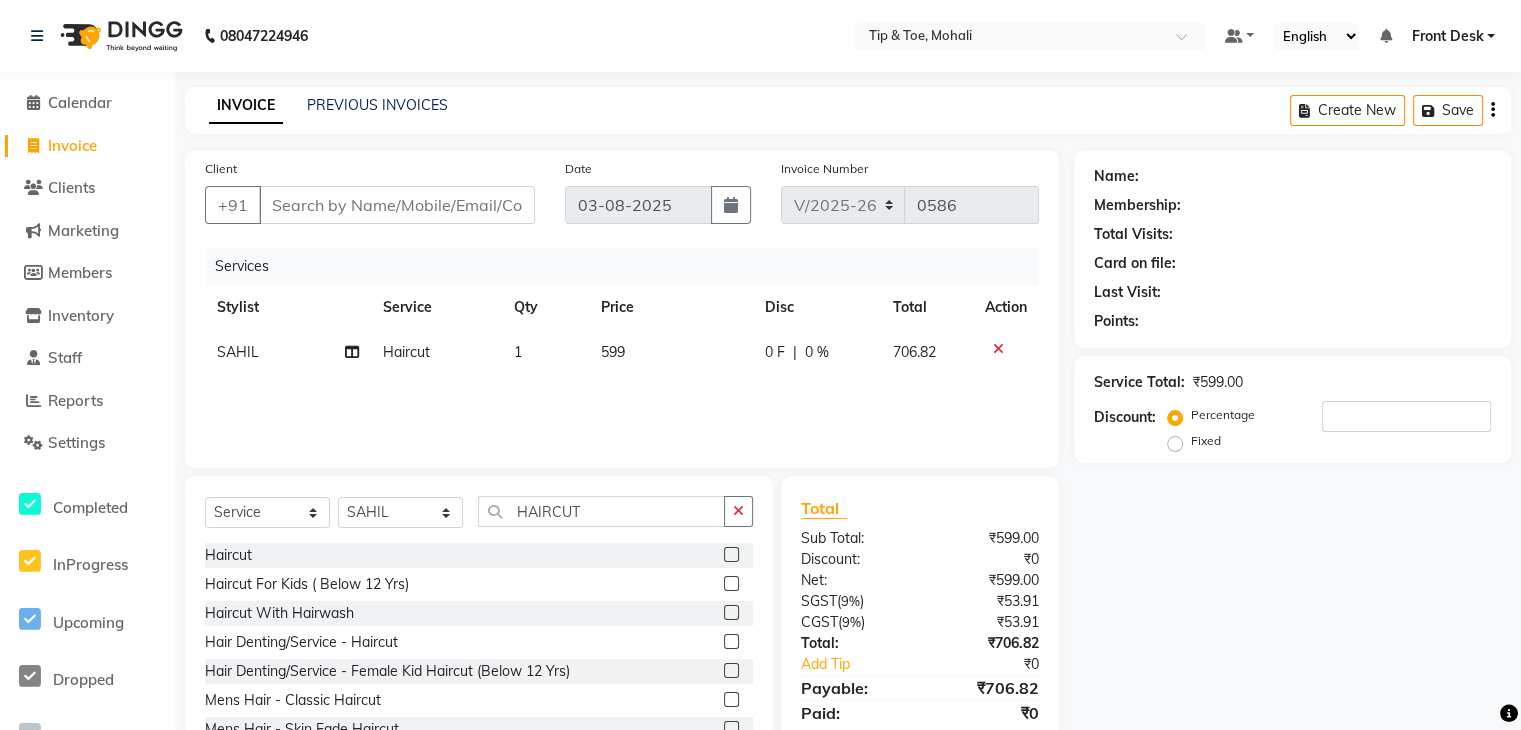 click on "599" 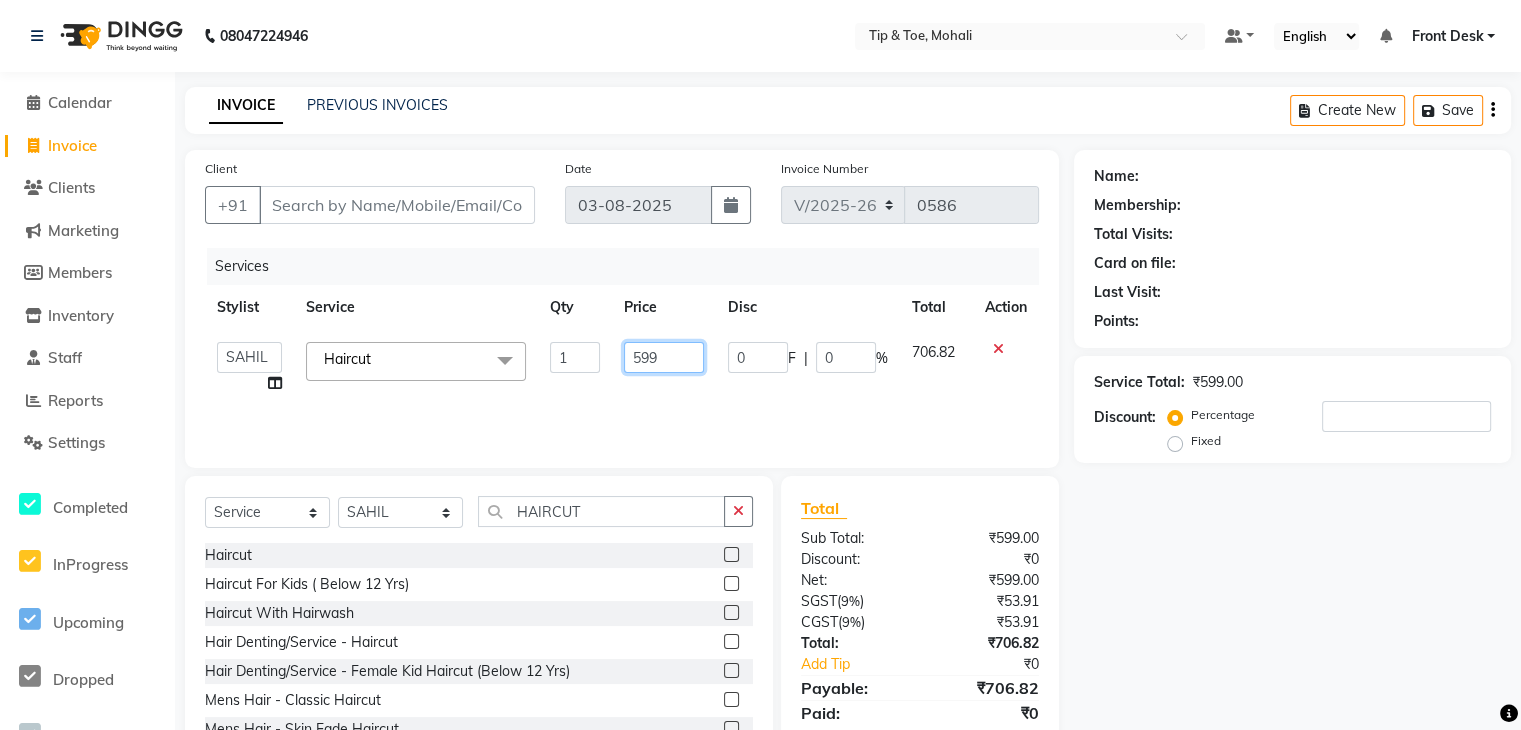 click on "599" 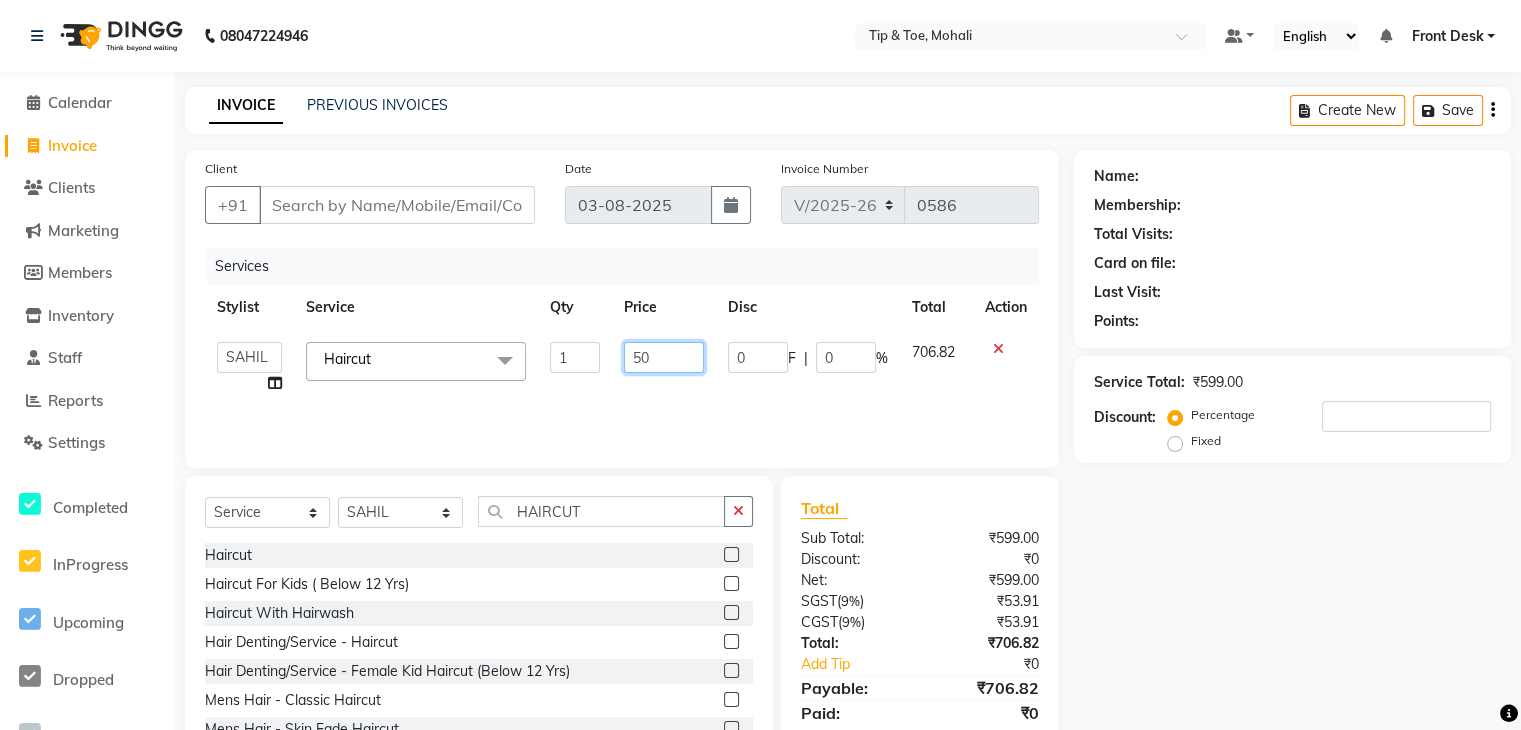 type on "500" 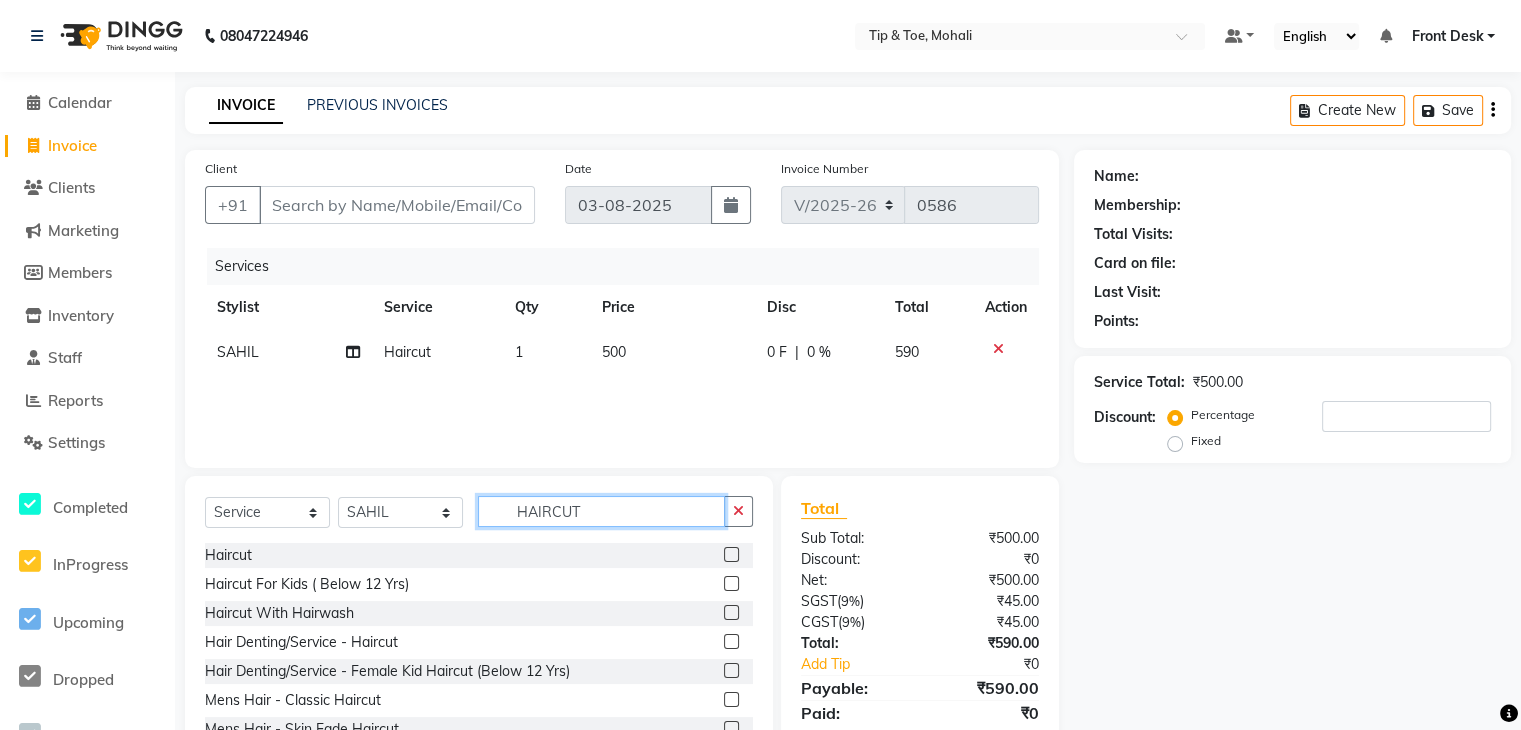 click on "HAIRCUT" 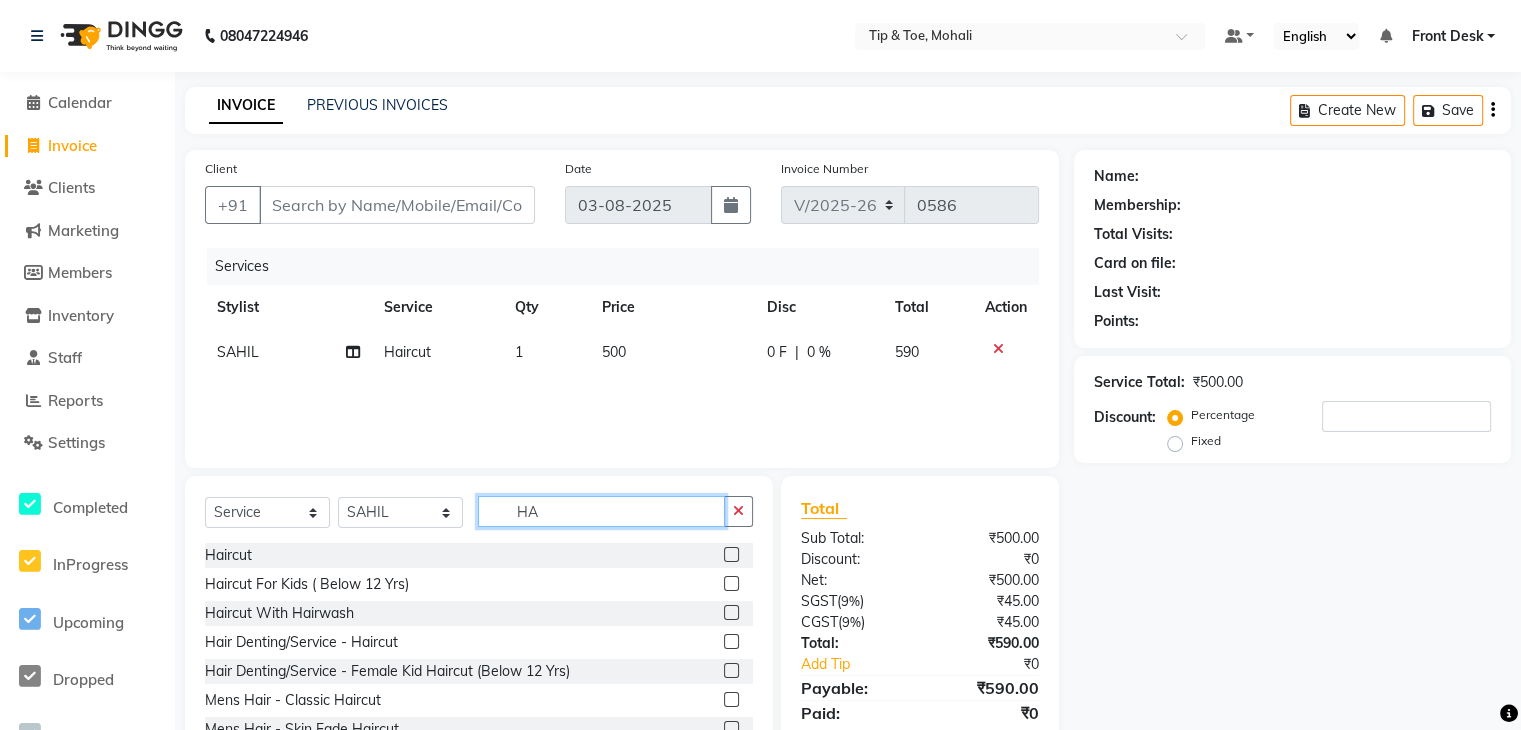 type on "H" 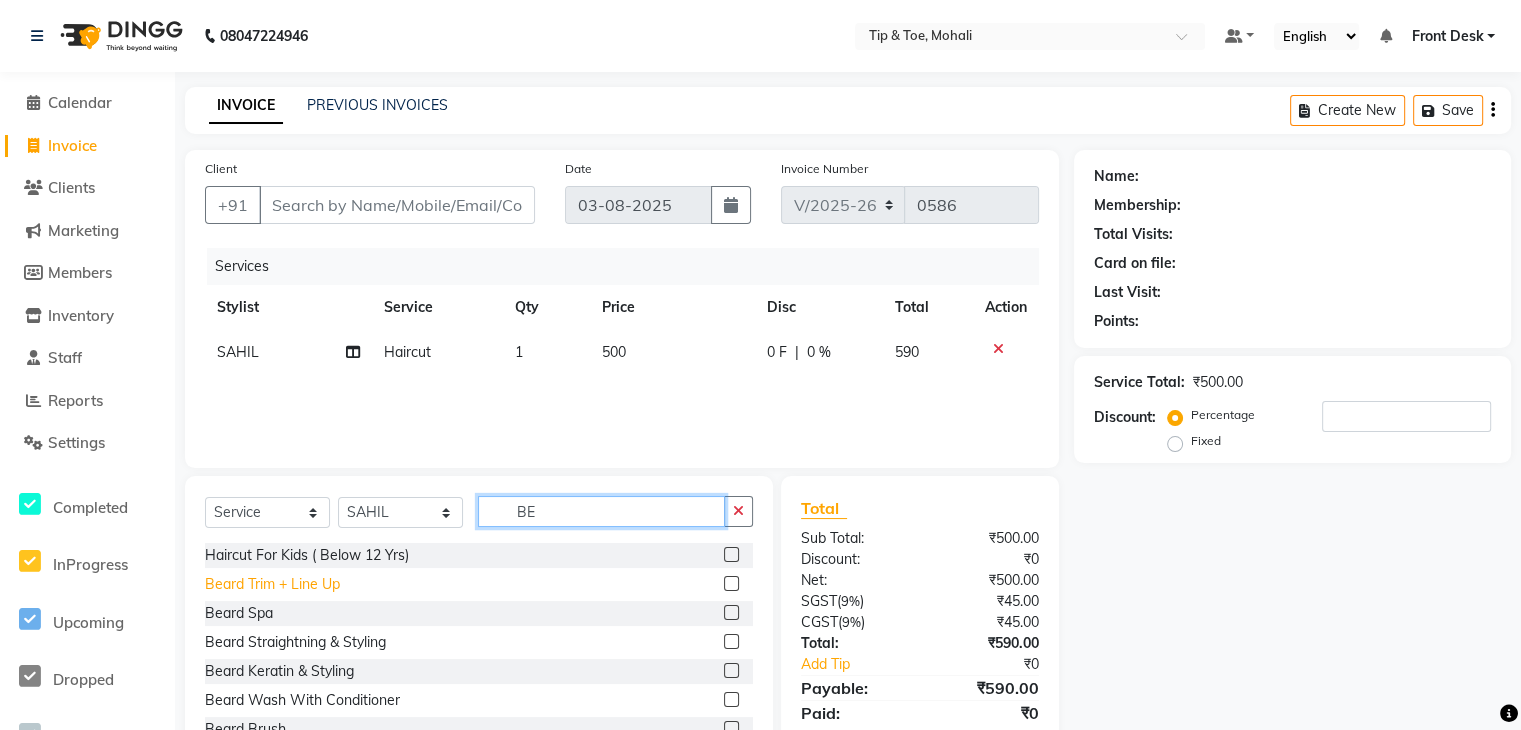 type on "BE" 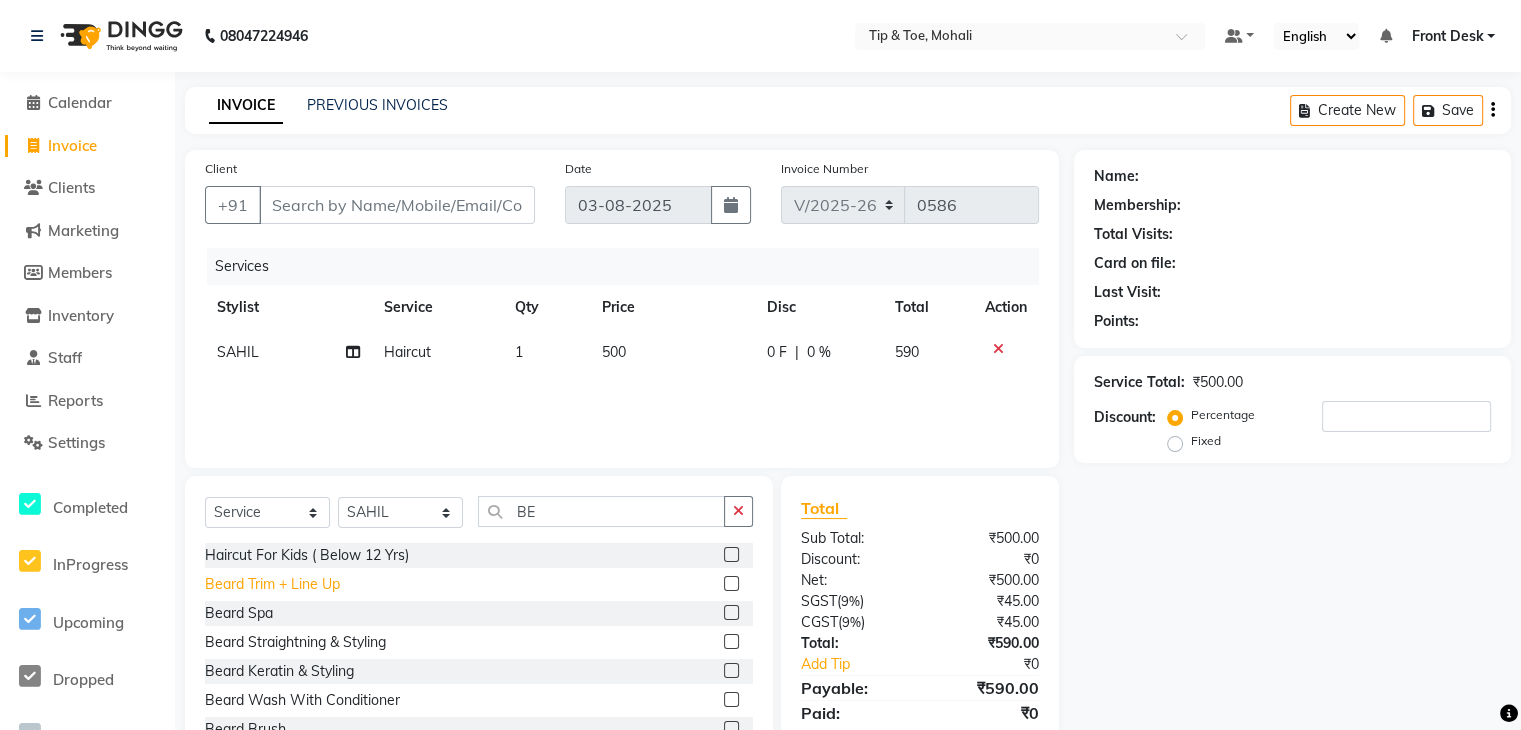 click on "Beard Trim + Line Up" 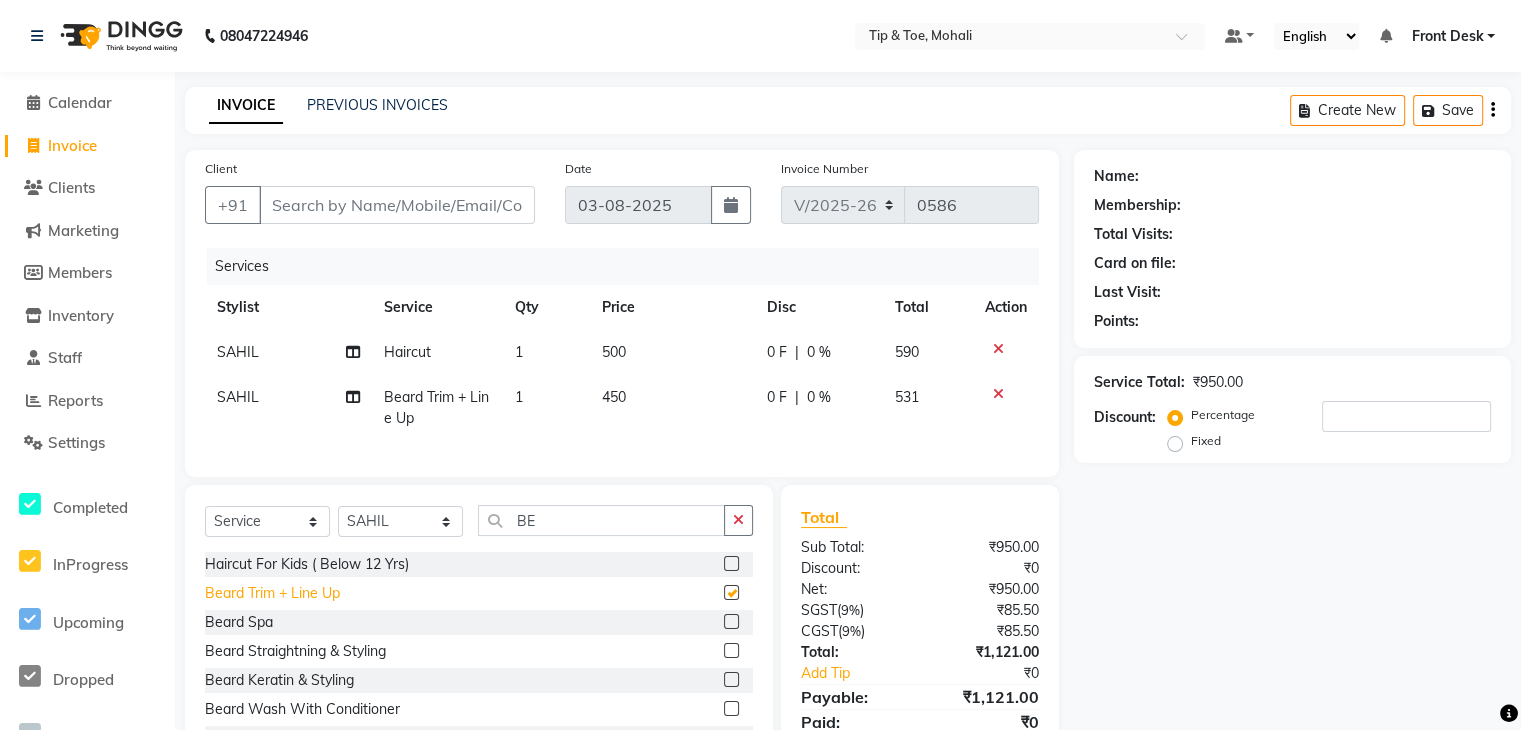 checkbox on "false" 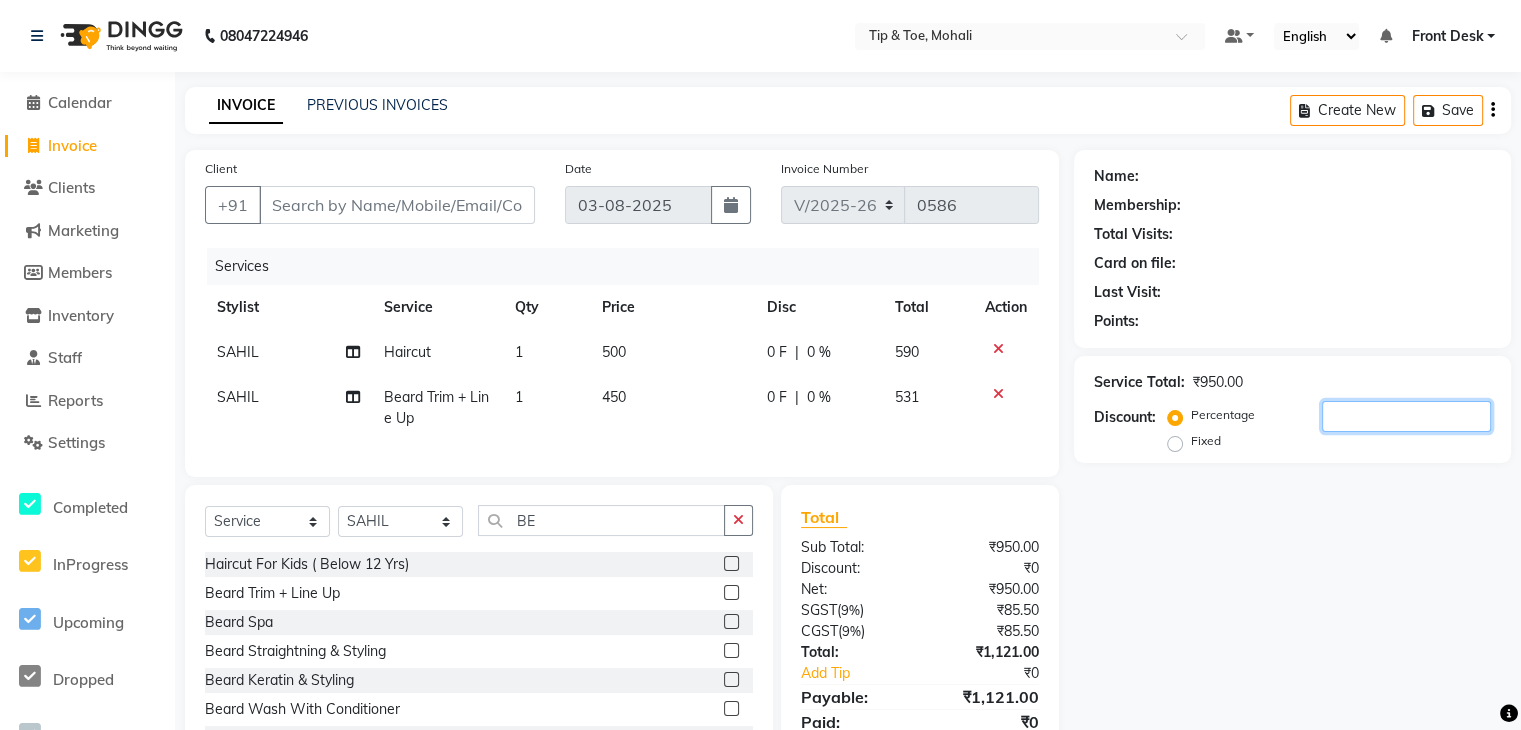 click 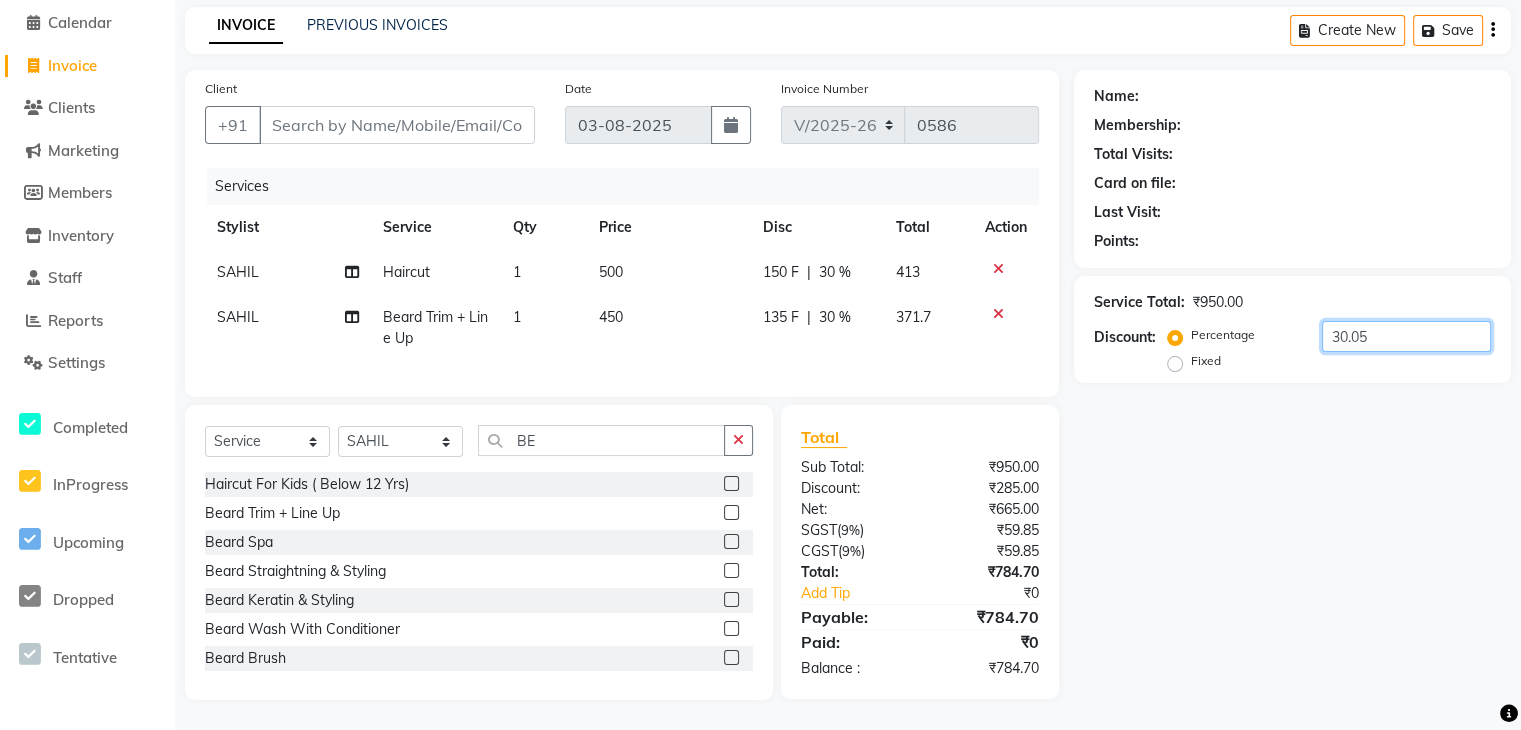 scroll, scrollTop: 117, scrollLeft: 0, axis: vertical 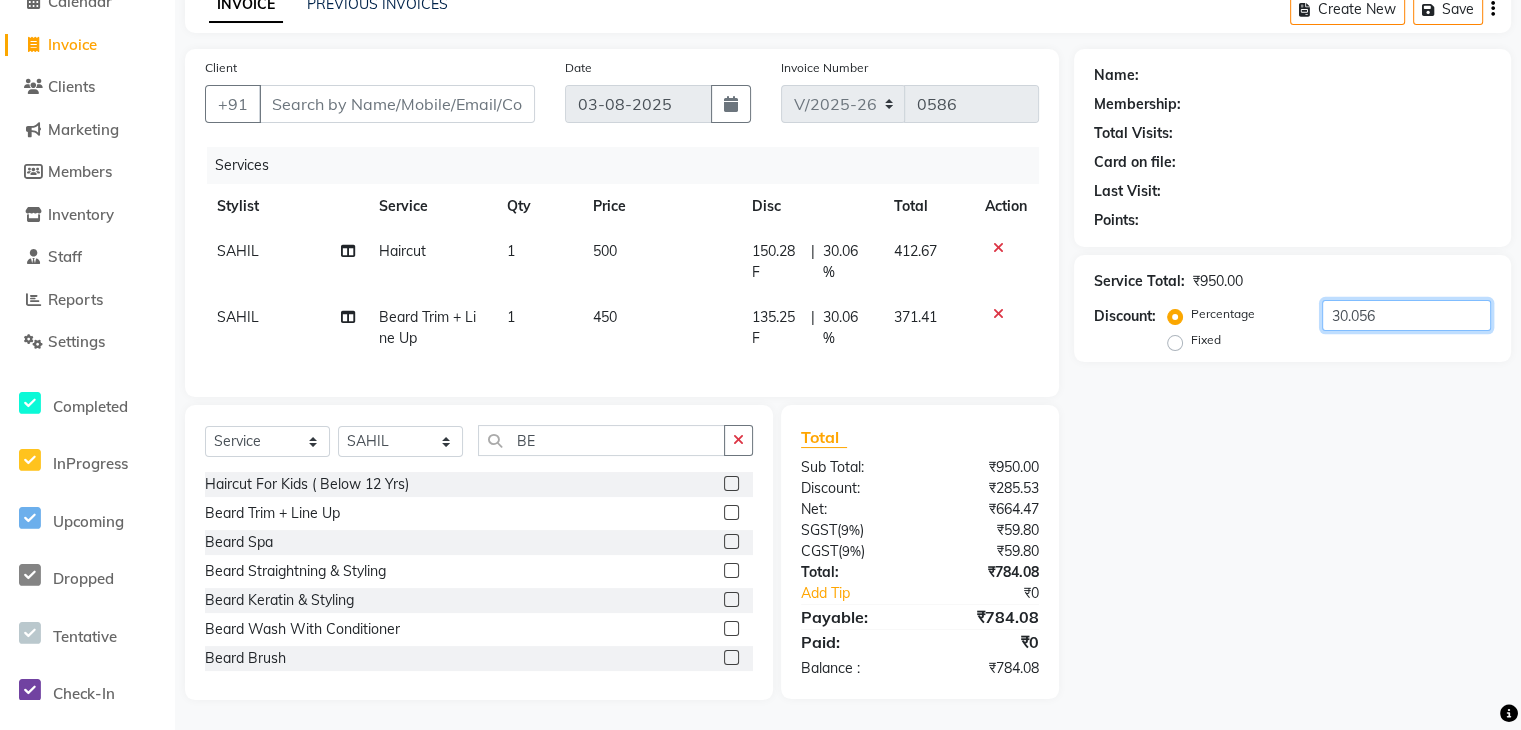 type on "30.056" 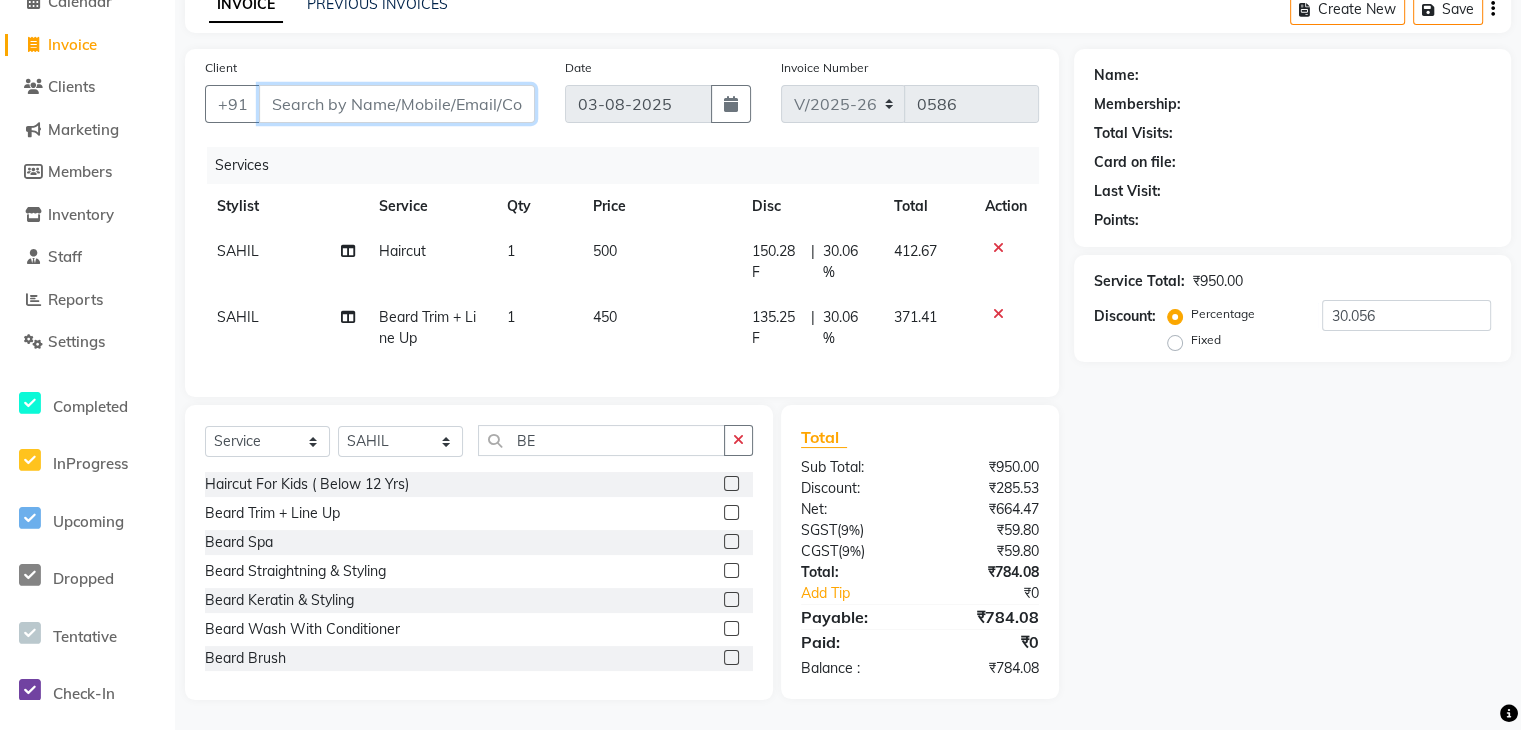click on "Client" at bounding box center [397, 104] 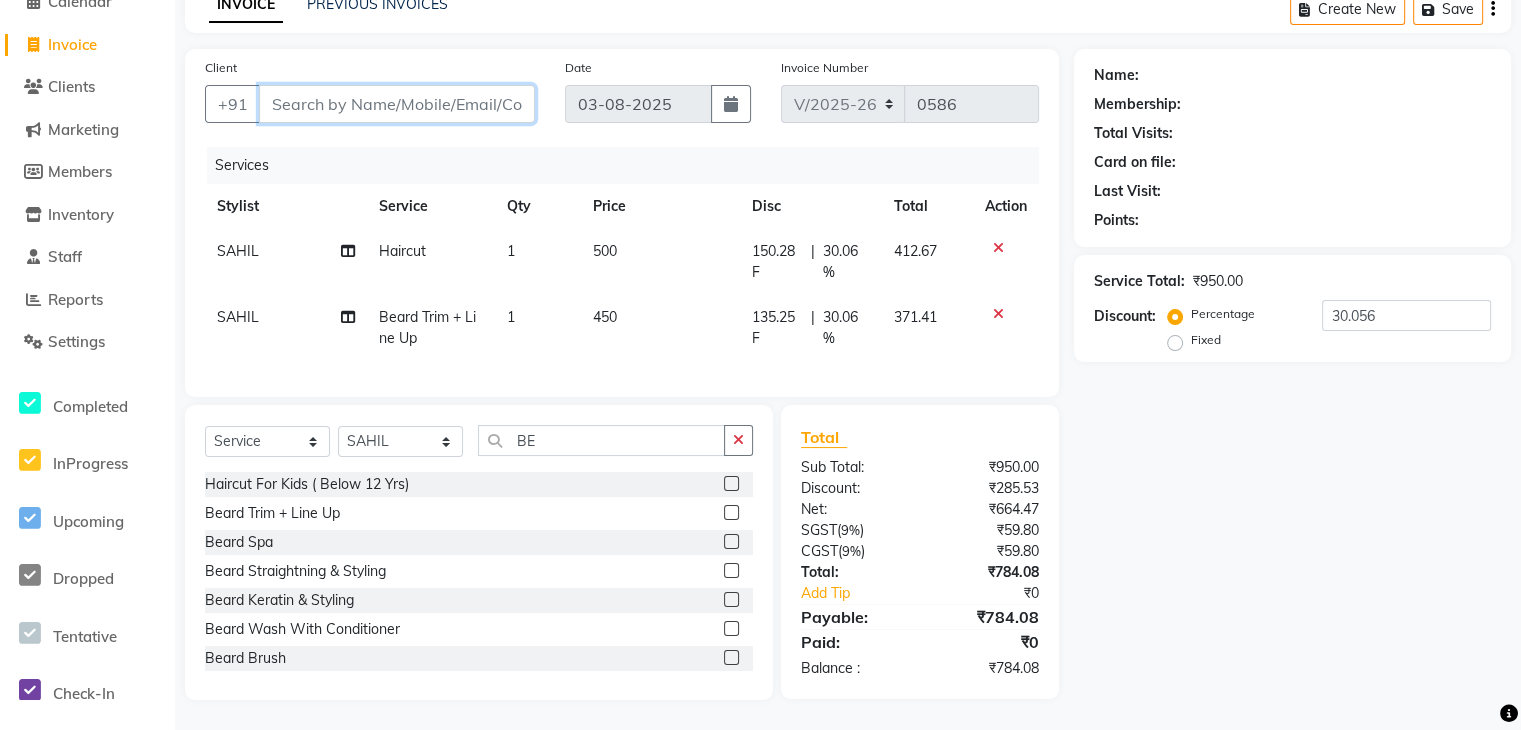 type on "9" 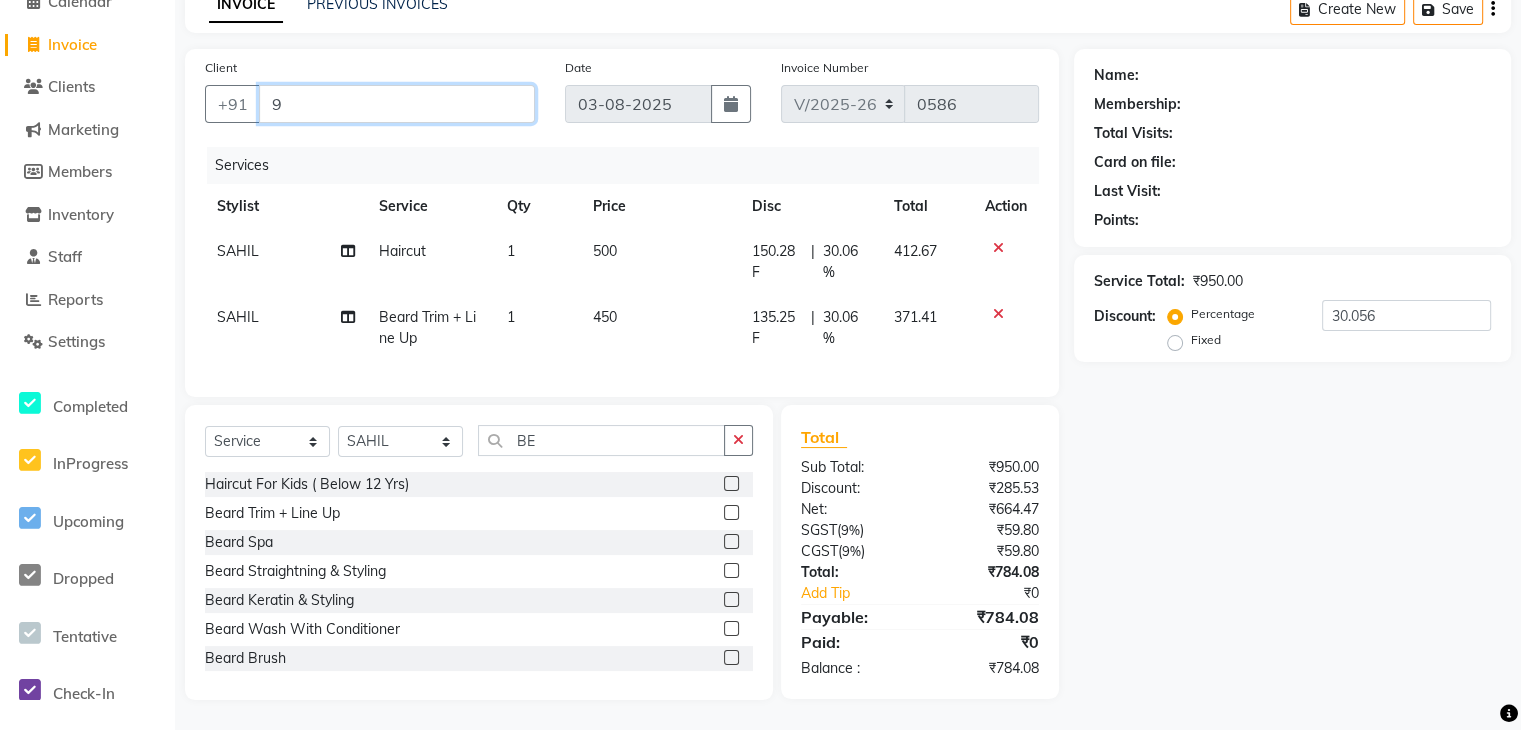 type on "0" 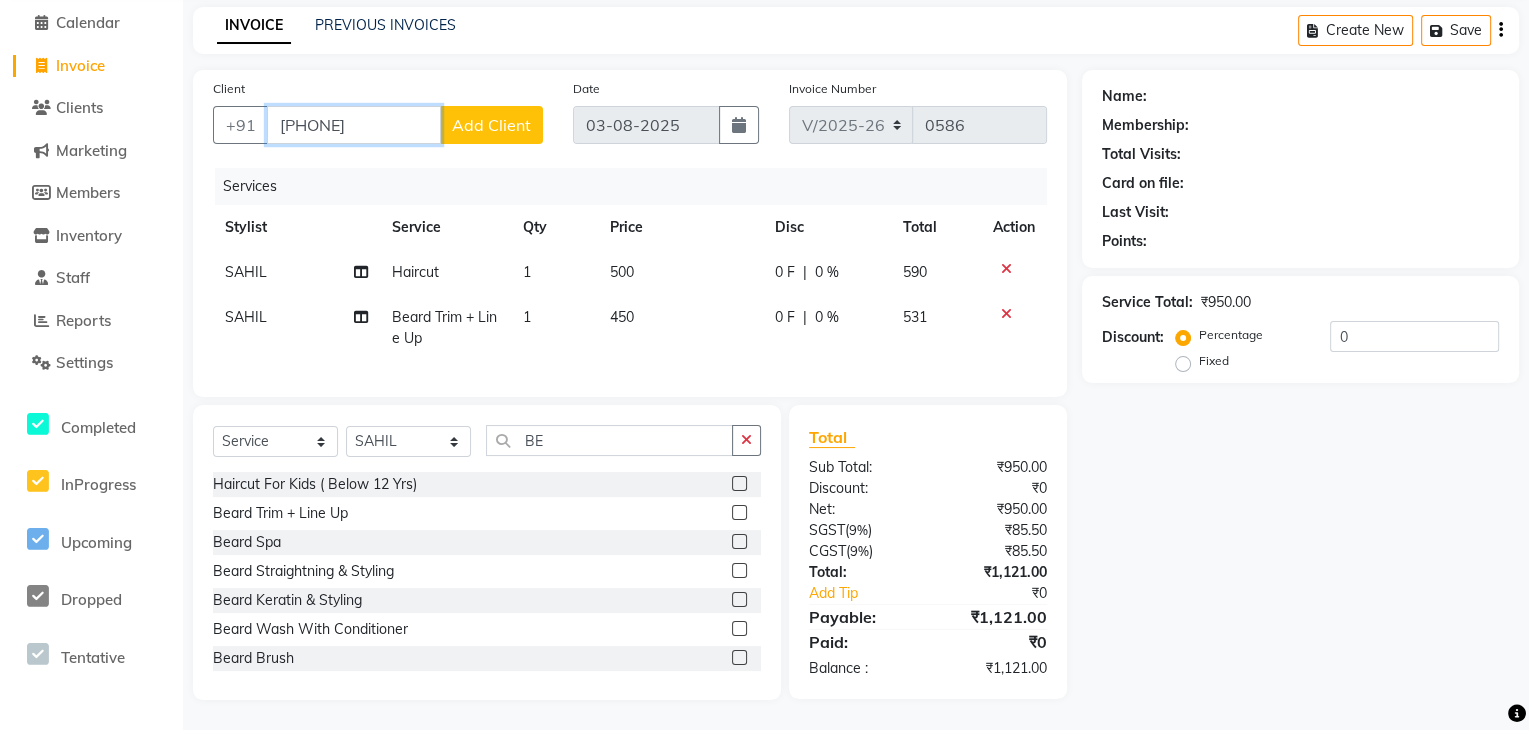 scroll, scrollTop: 96, scrollLeft: 0, axis: vertical 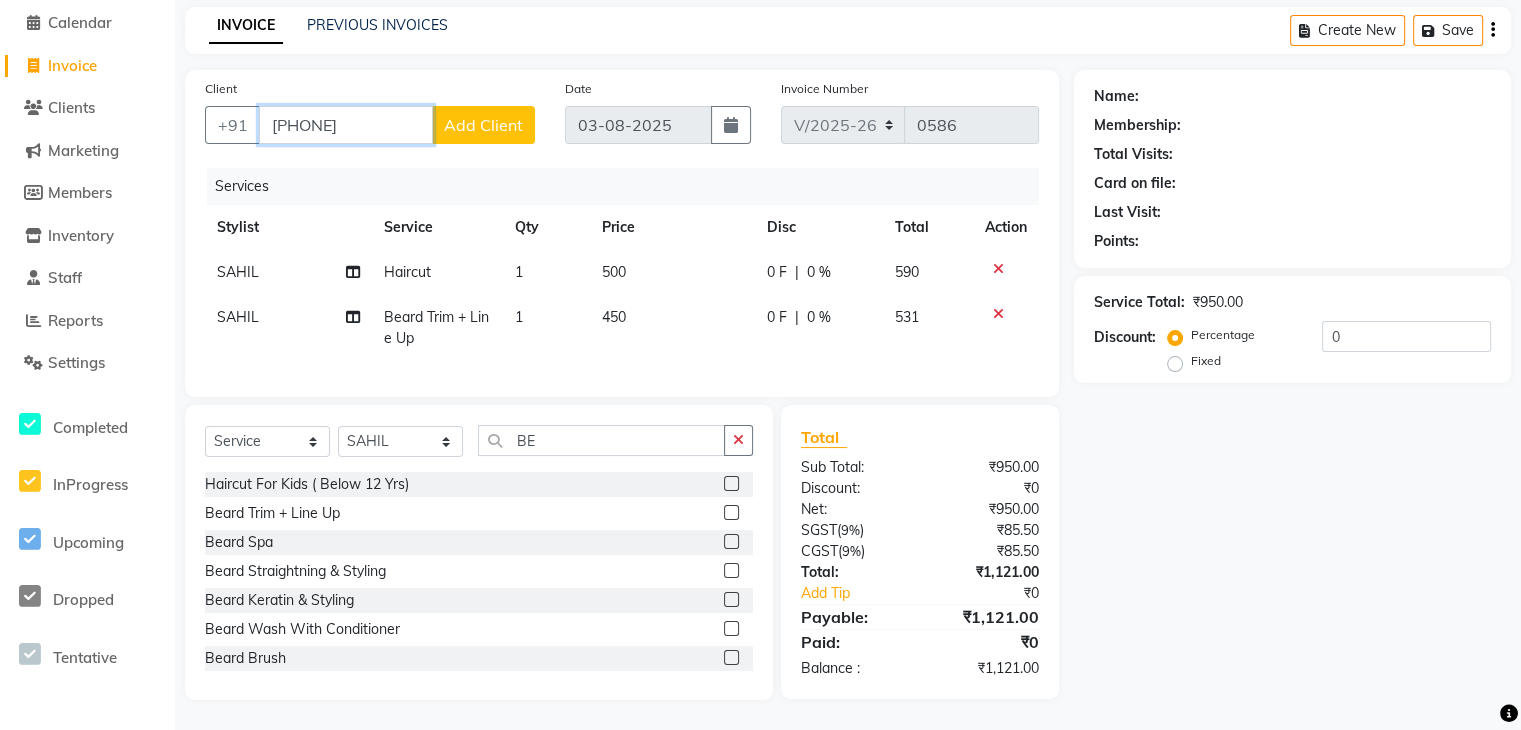 type on "[PHONE]" 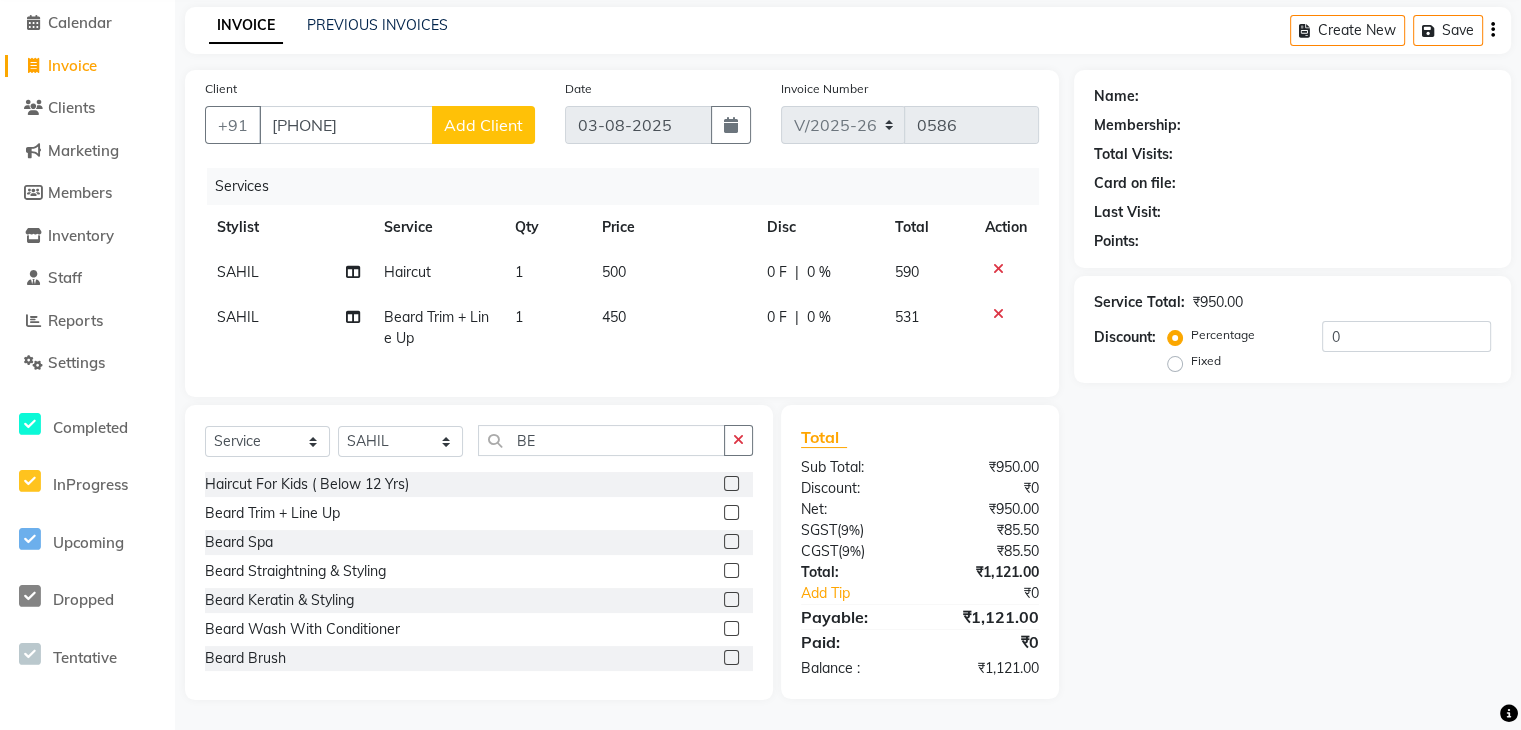 click on "Add Client" 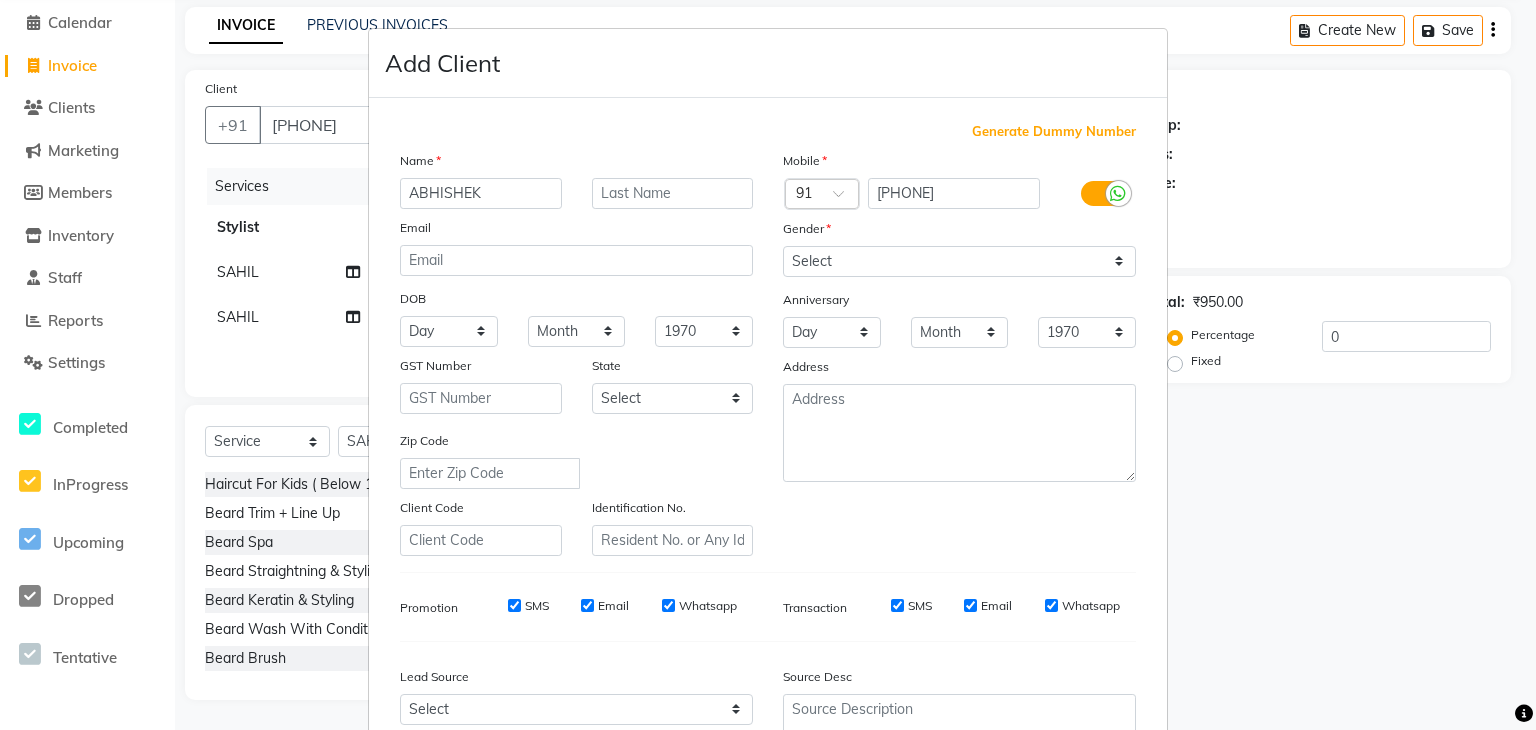 type on "ABHISHEK" 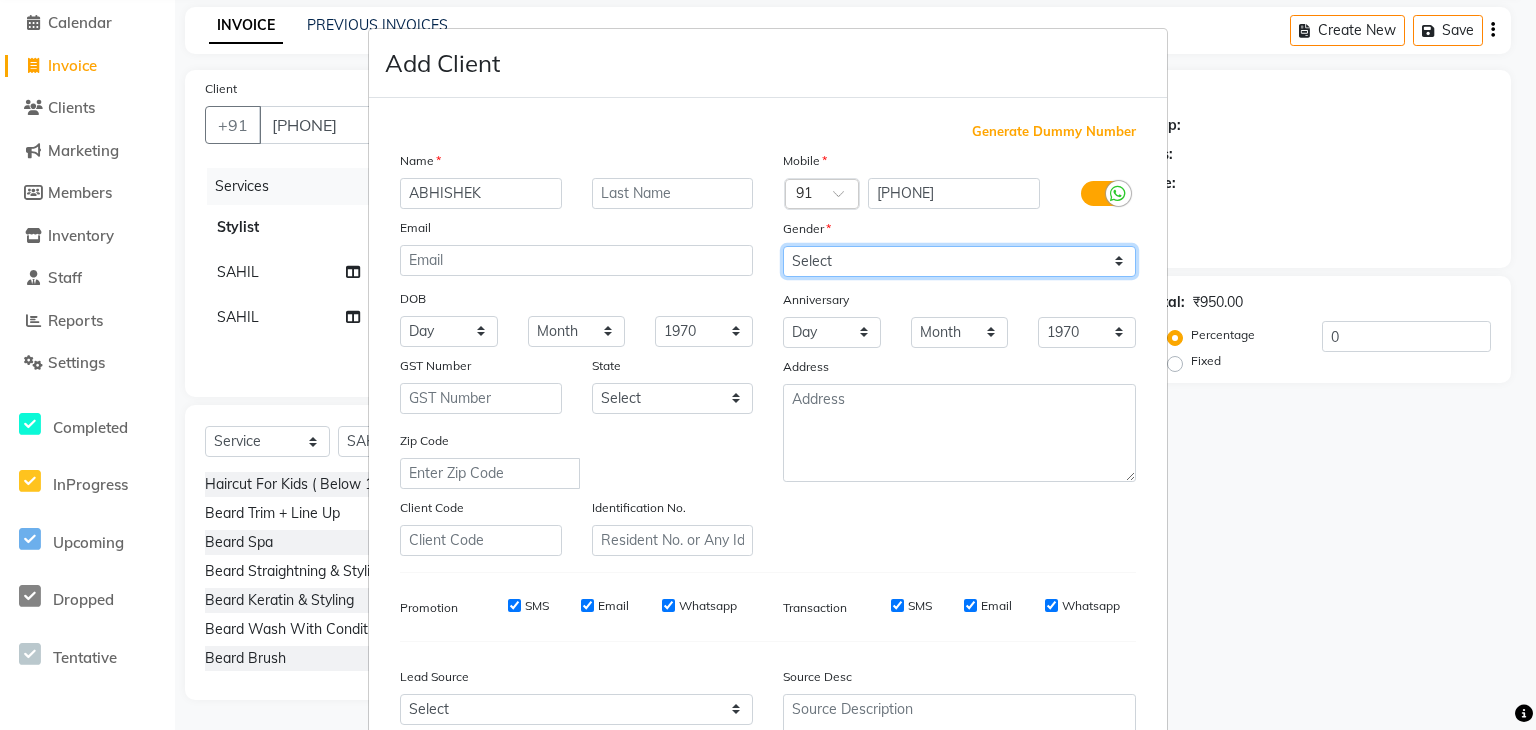 click on "Select Male Female Other Prefer Not To Say" at bounding box center [959, 261] 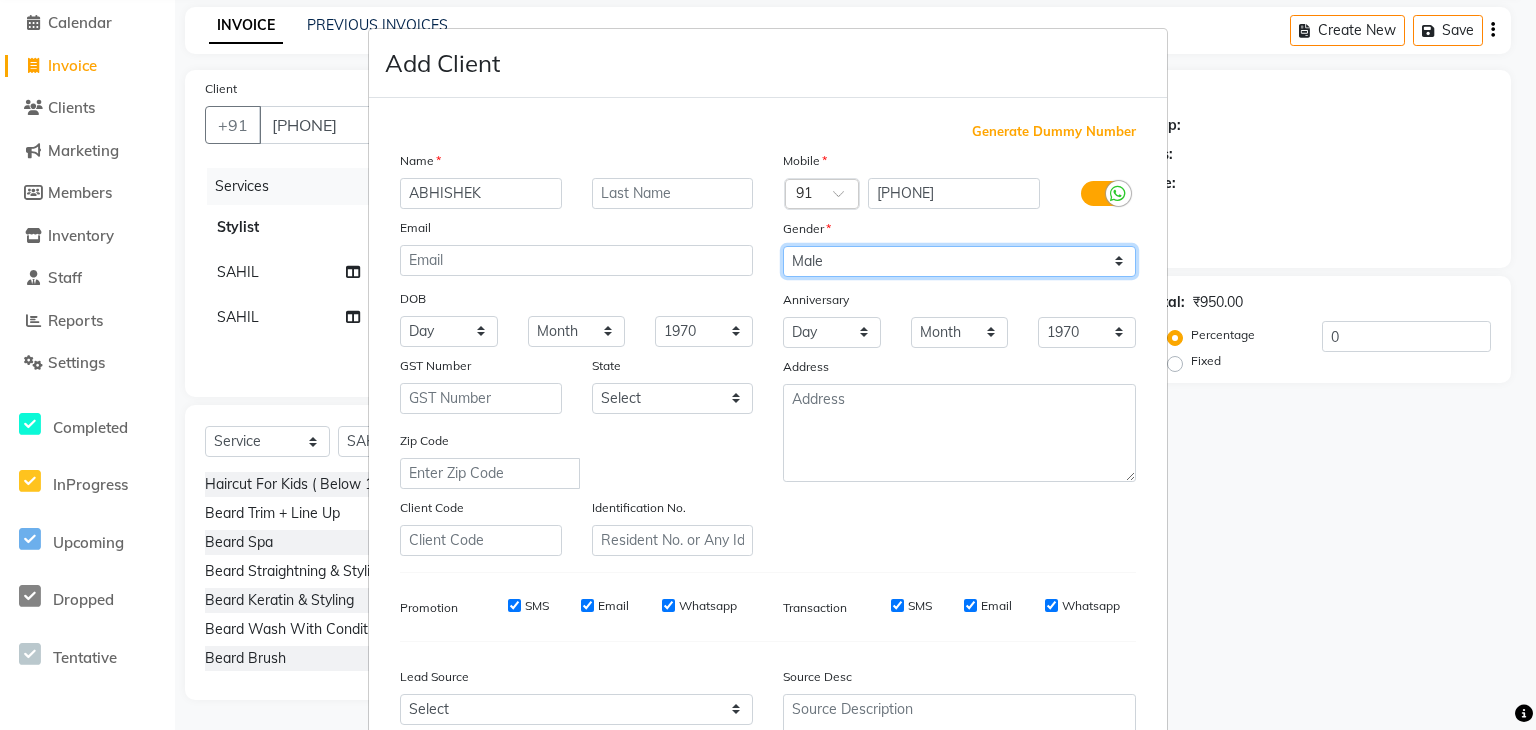 click on "Select Male Female Other Prefer Not To Say" at bounding box center [959, 261] 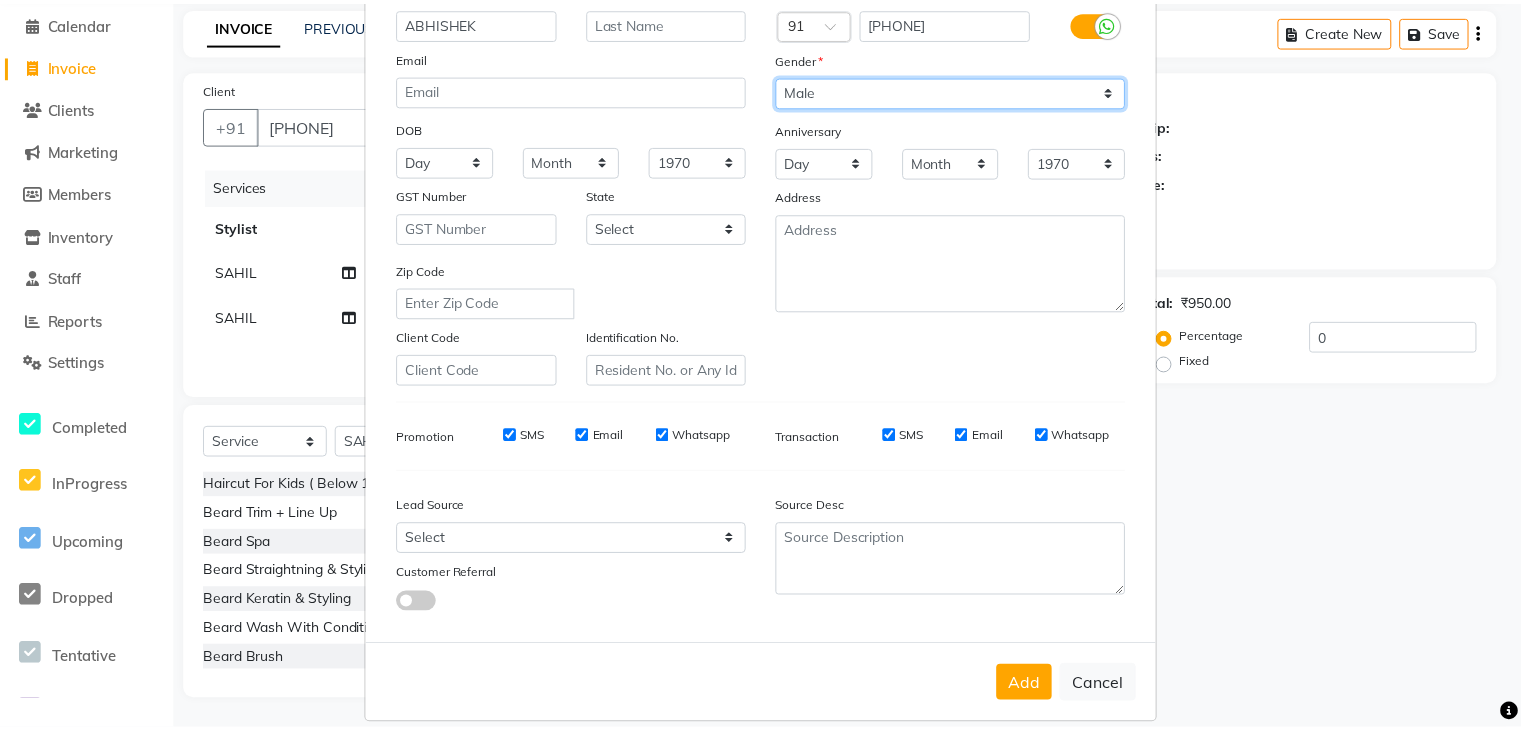scroll, scrollTop: 203, scrollLeft: 0, axis: vertical 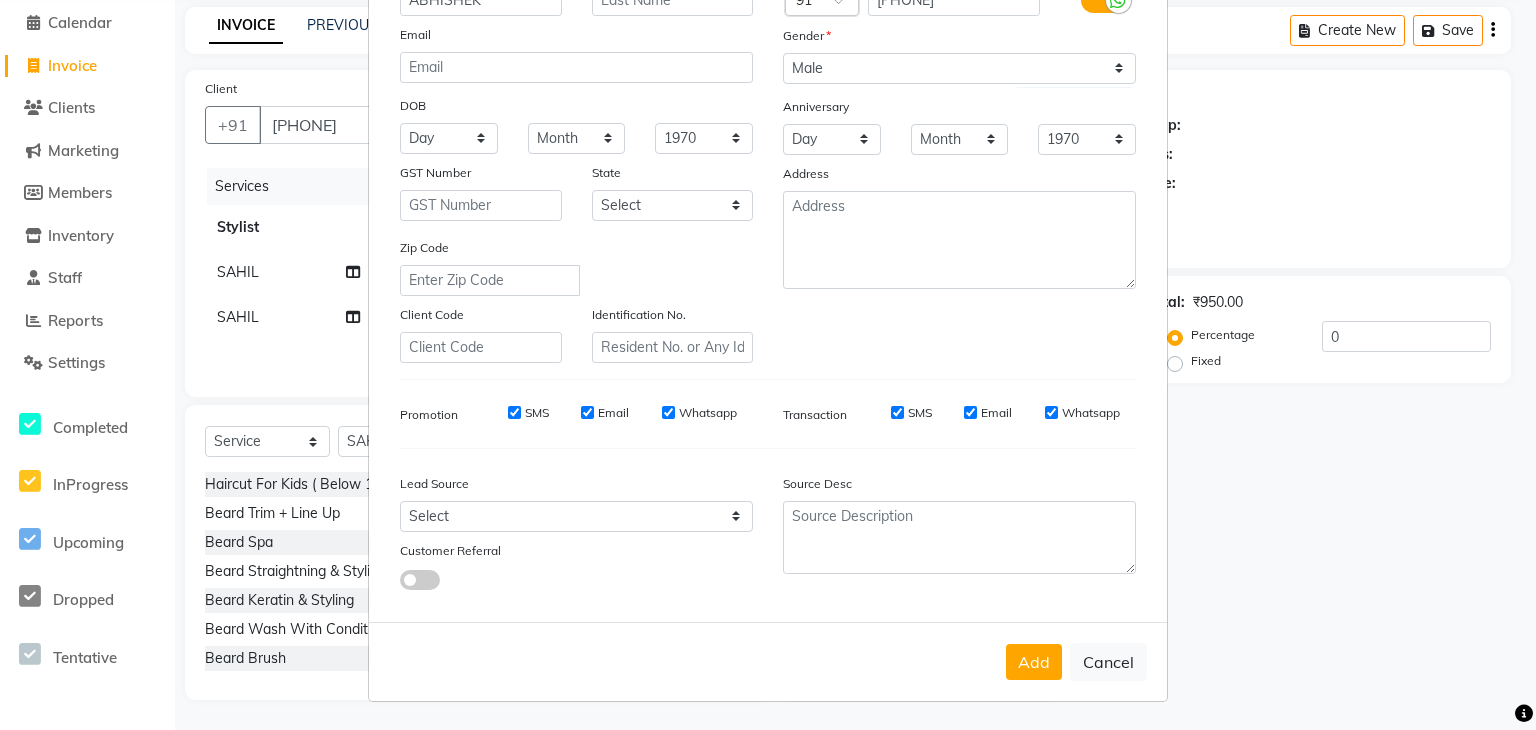 click on "Email" at bounding box center [587, 412] 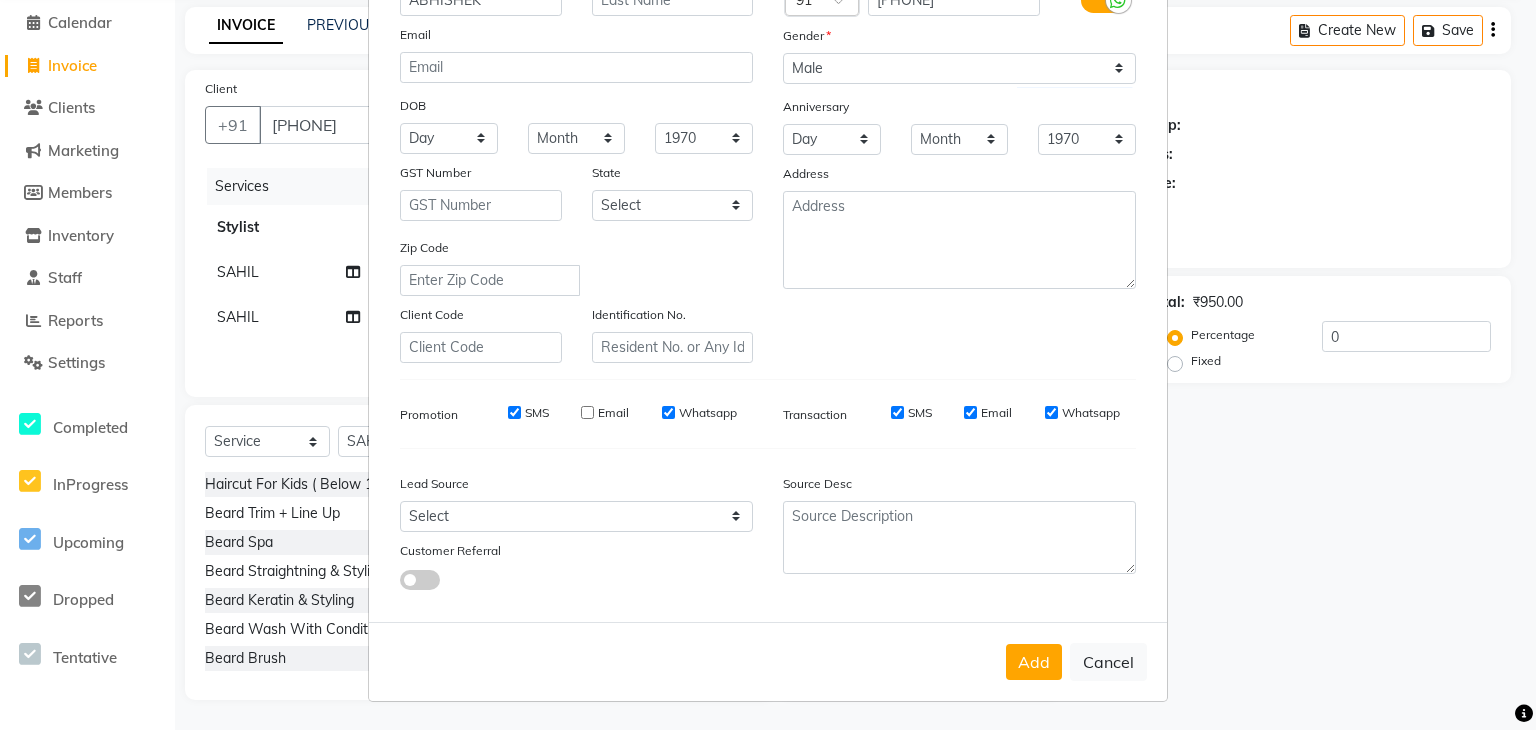 click on "SMS" at bounding box center (514, 412) 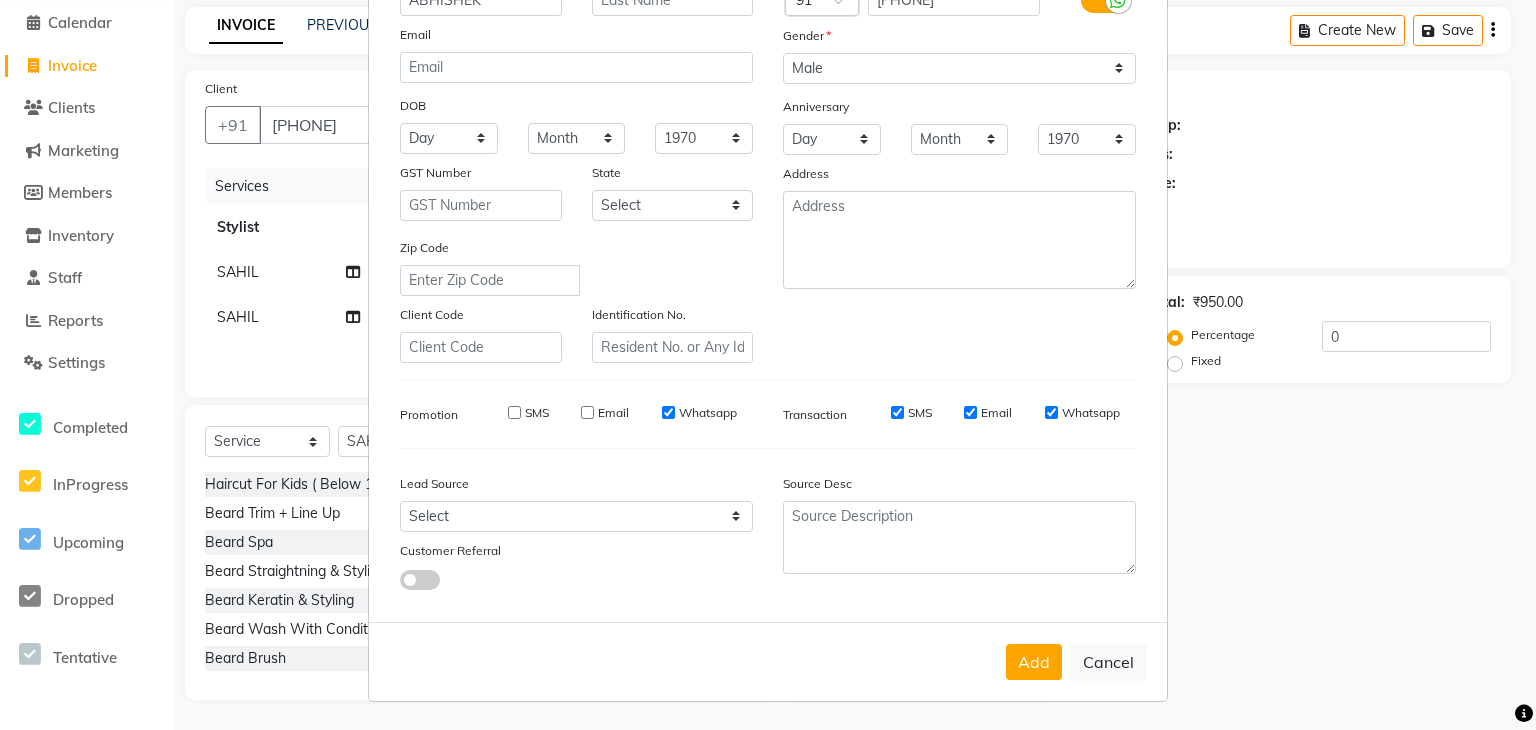 click on "SMS" at bounding box center (897, 412) 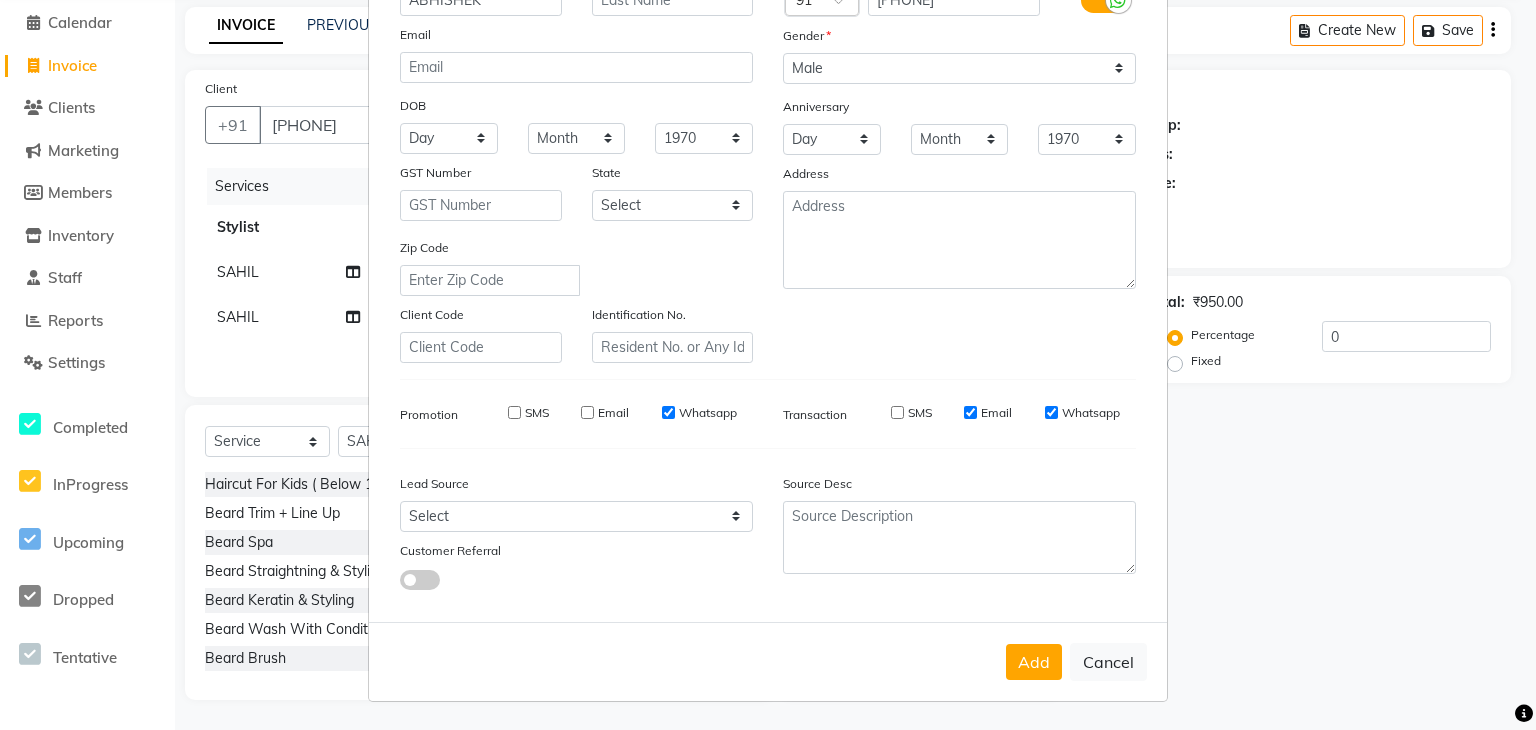 click on "Email" at bounding box center (970, 412) 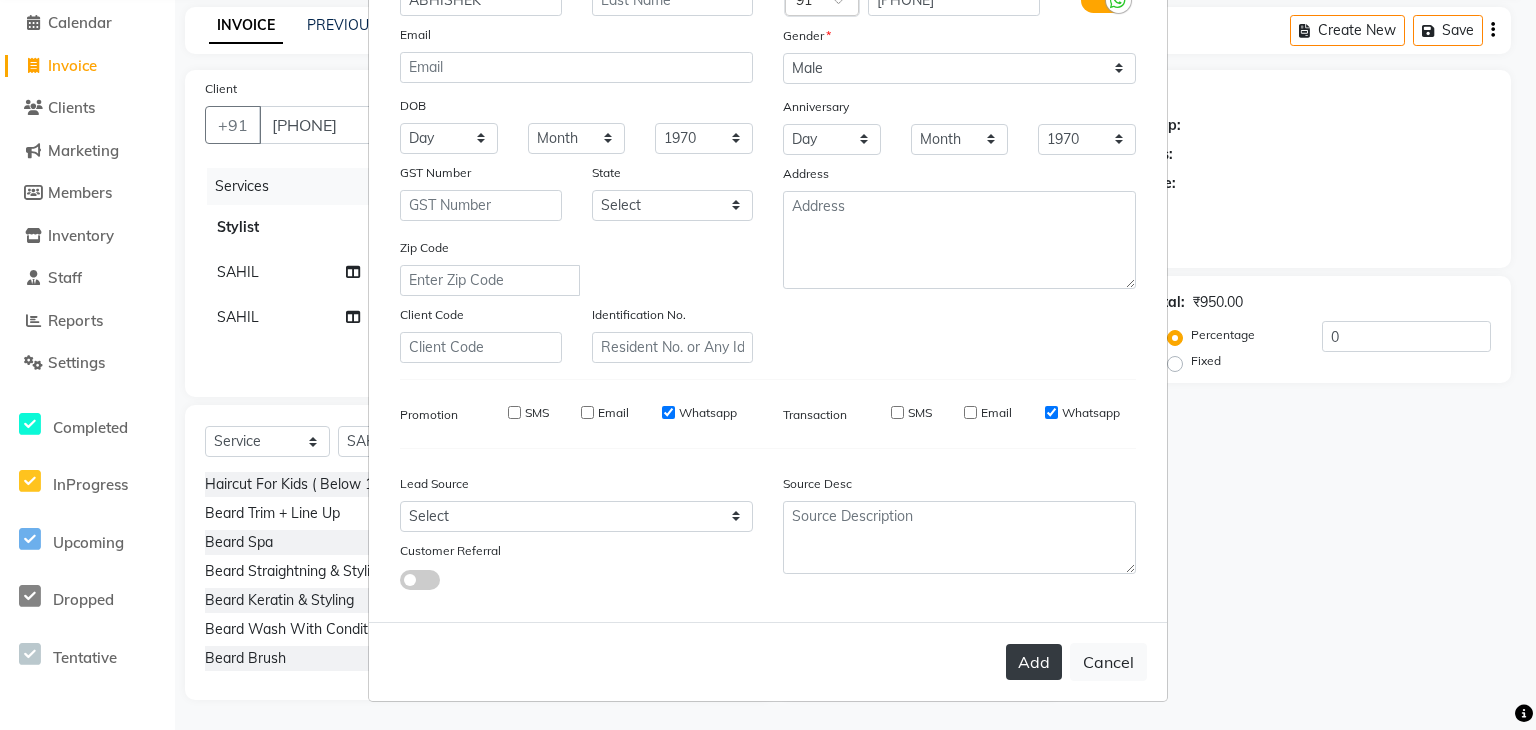 click on "Add" at bounding box center [1034, 662] 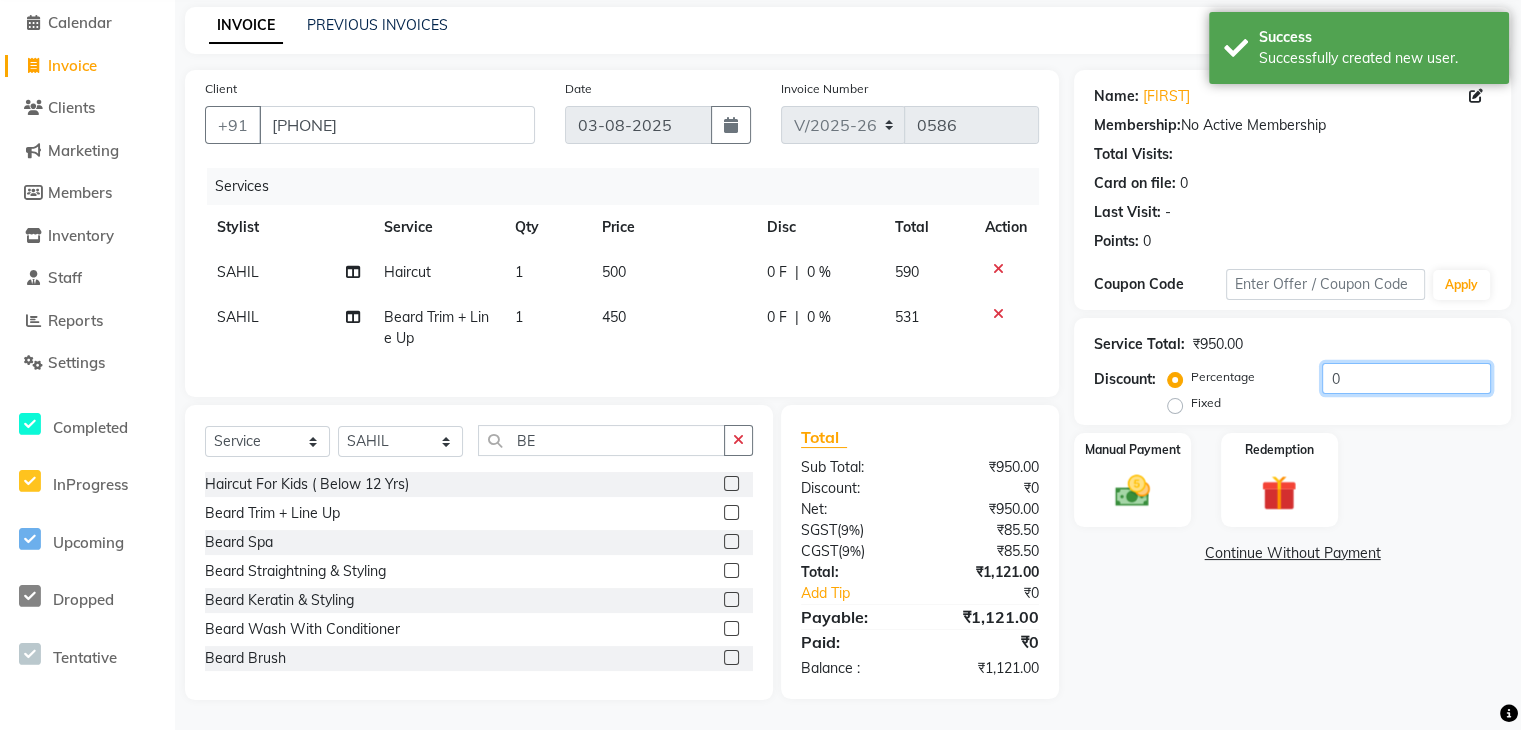 click on "0" 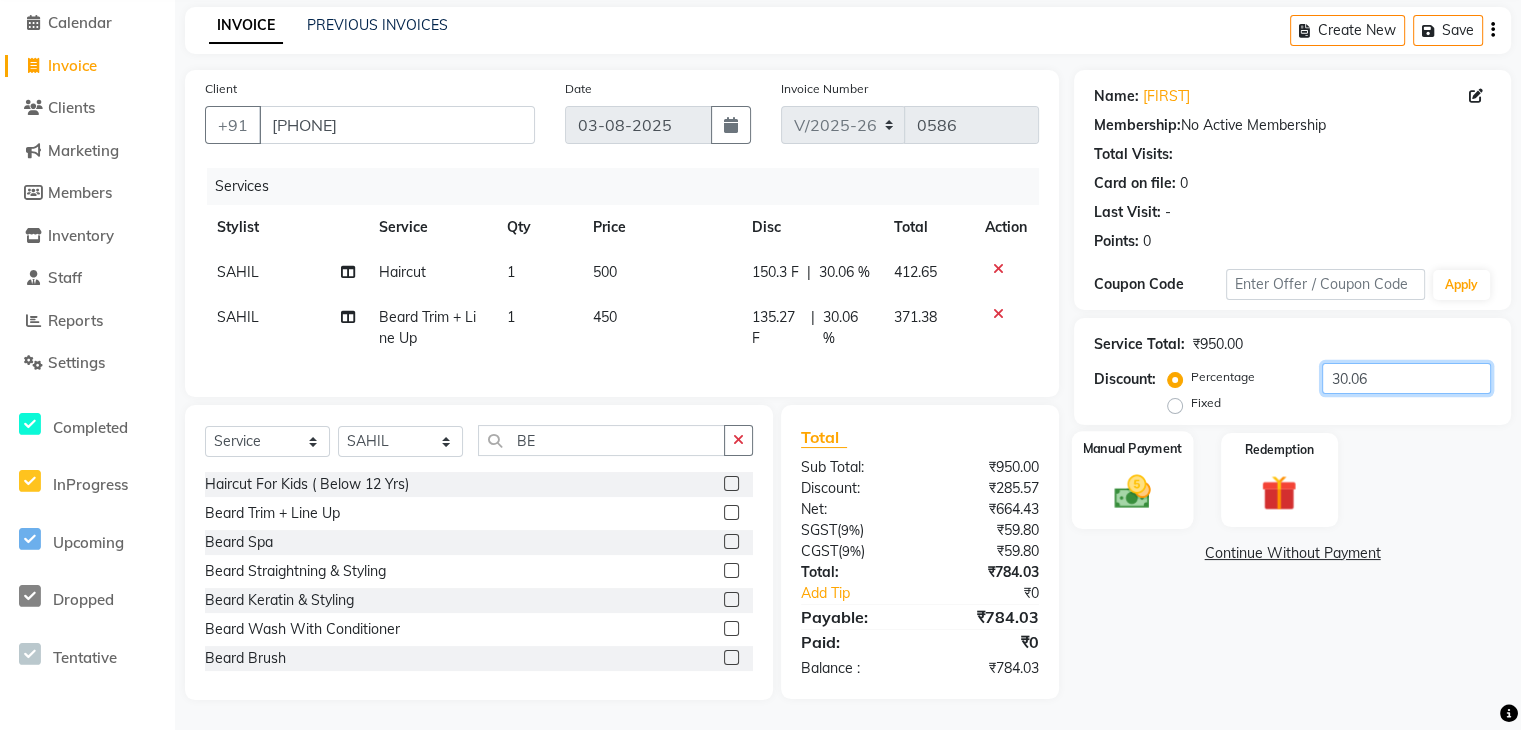 type on "30.06" 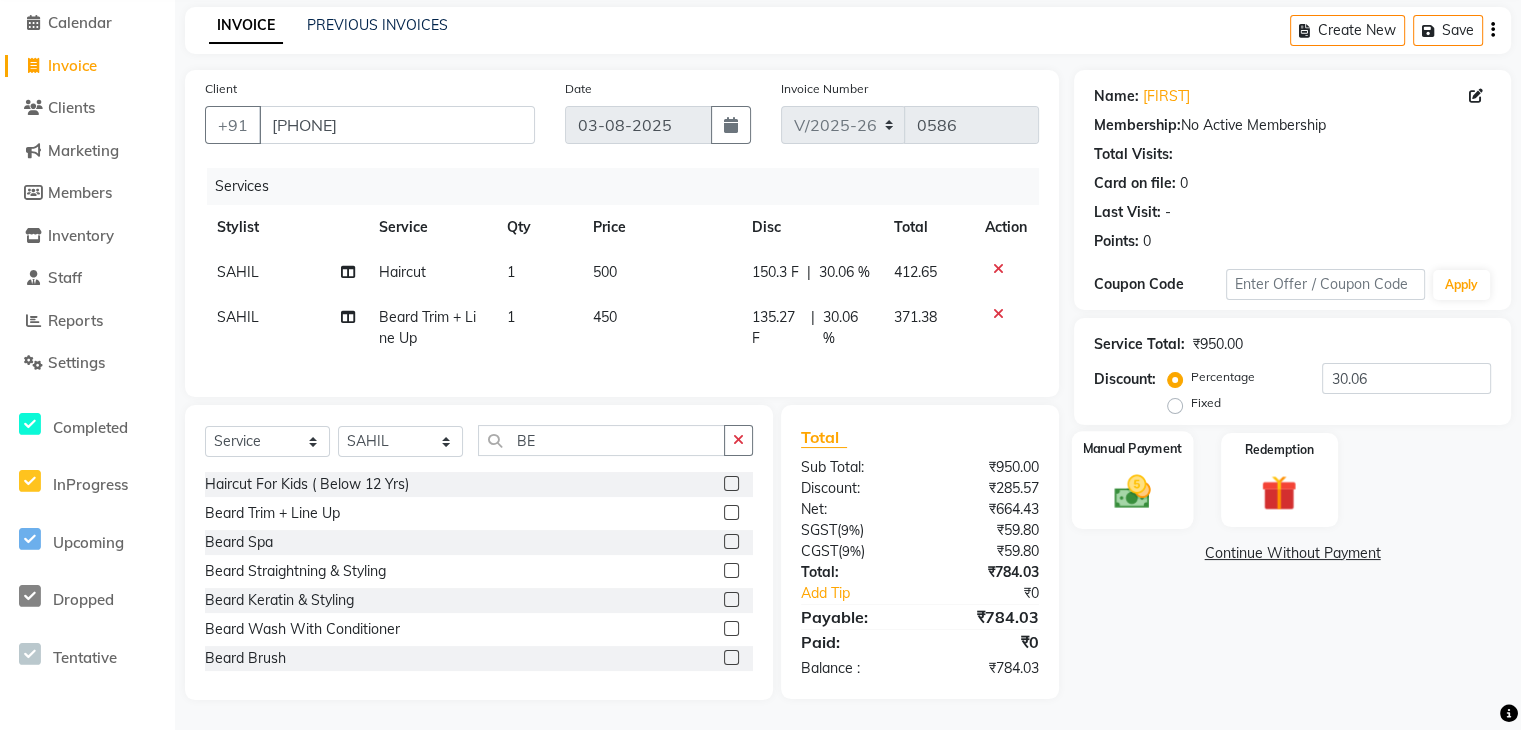 click on "Manual Payment" 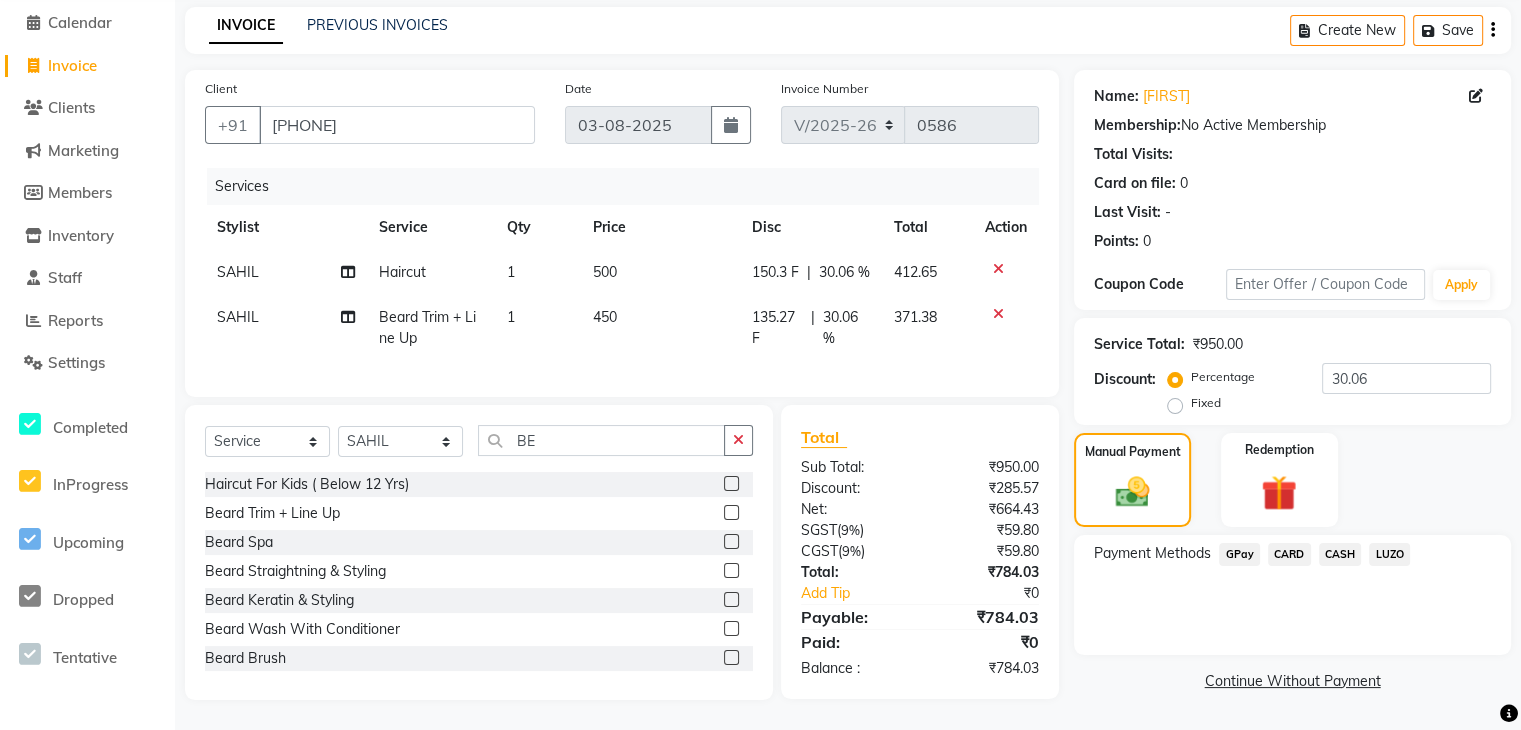 click on "GPay" 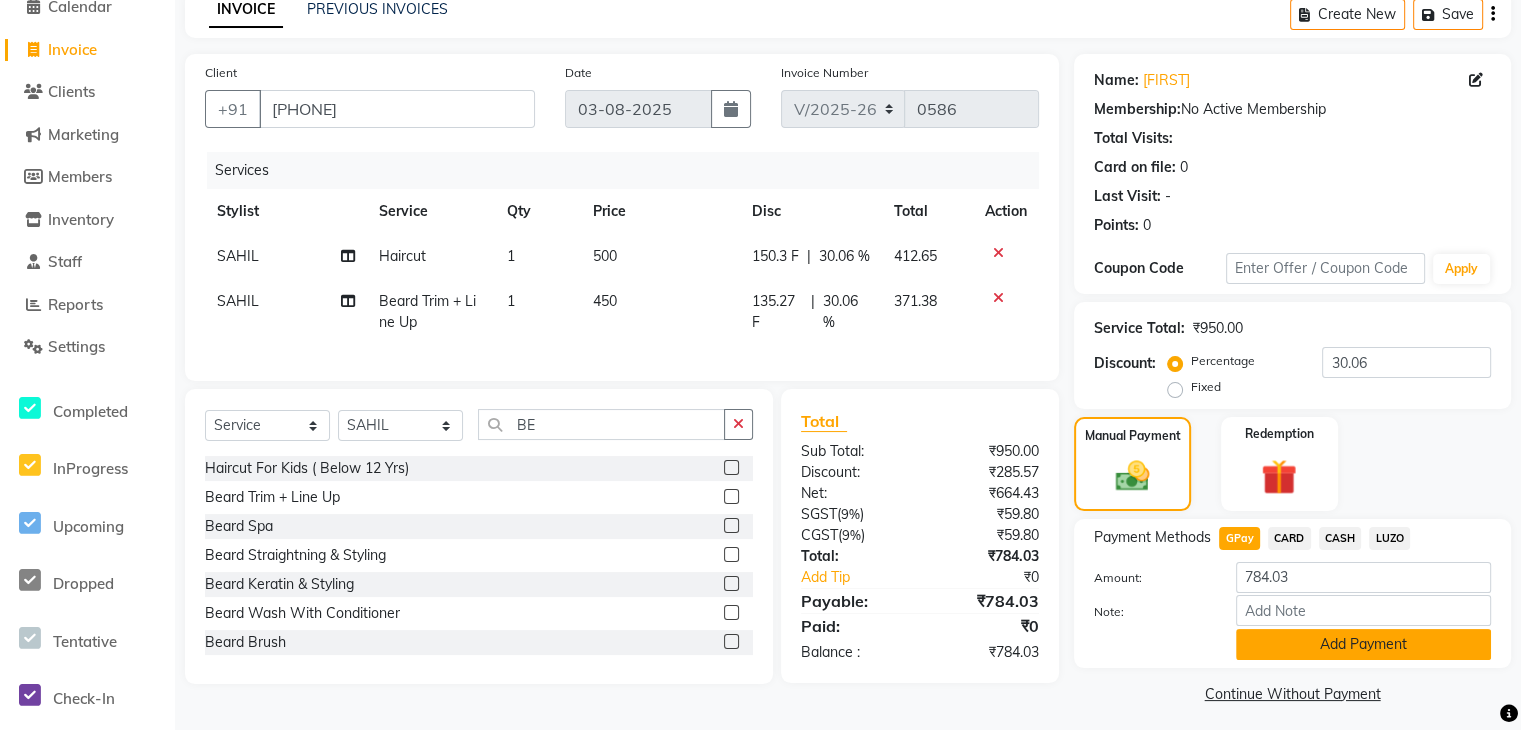 click on "Add Payment" 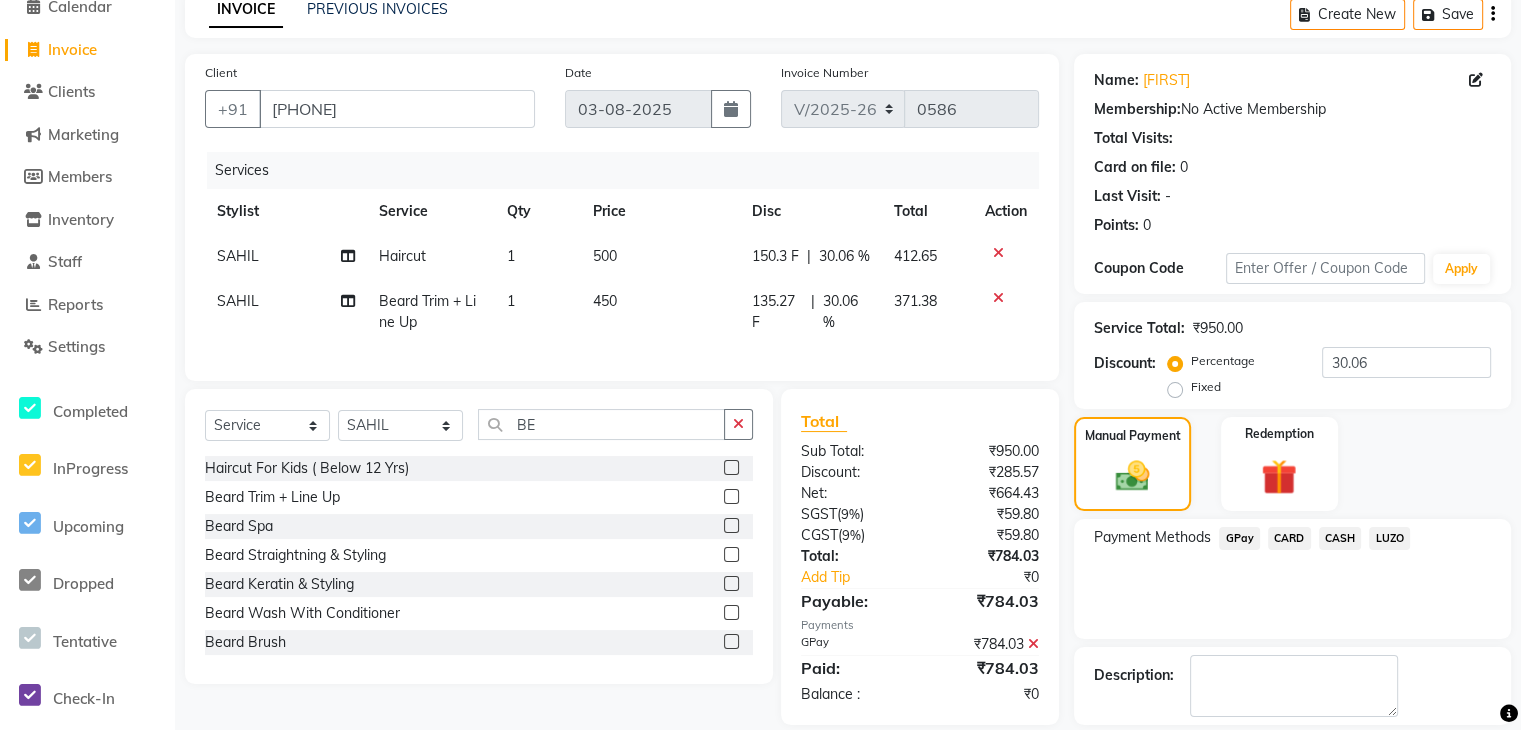 scroll, scrollTop: 188, scrollLeft: 0, axis: vertical 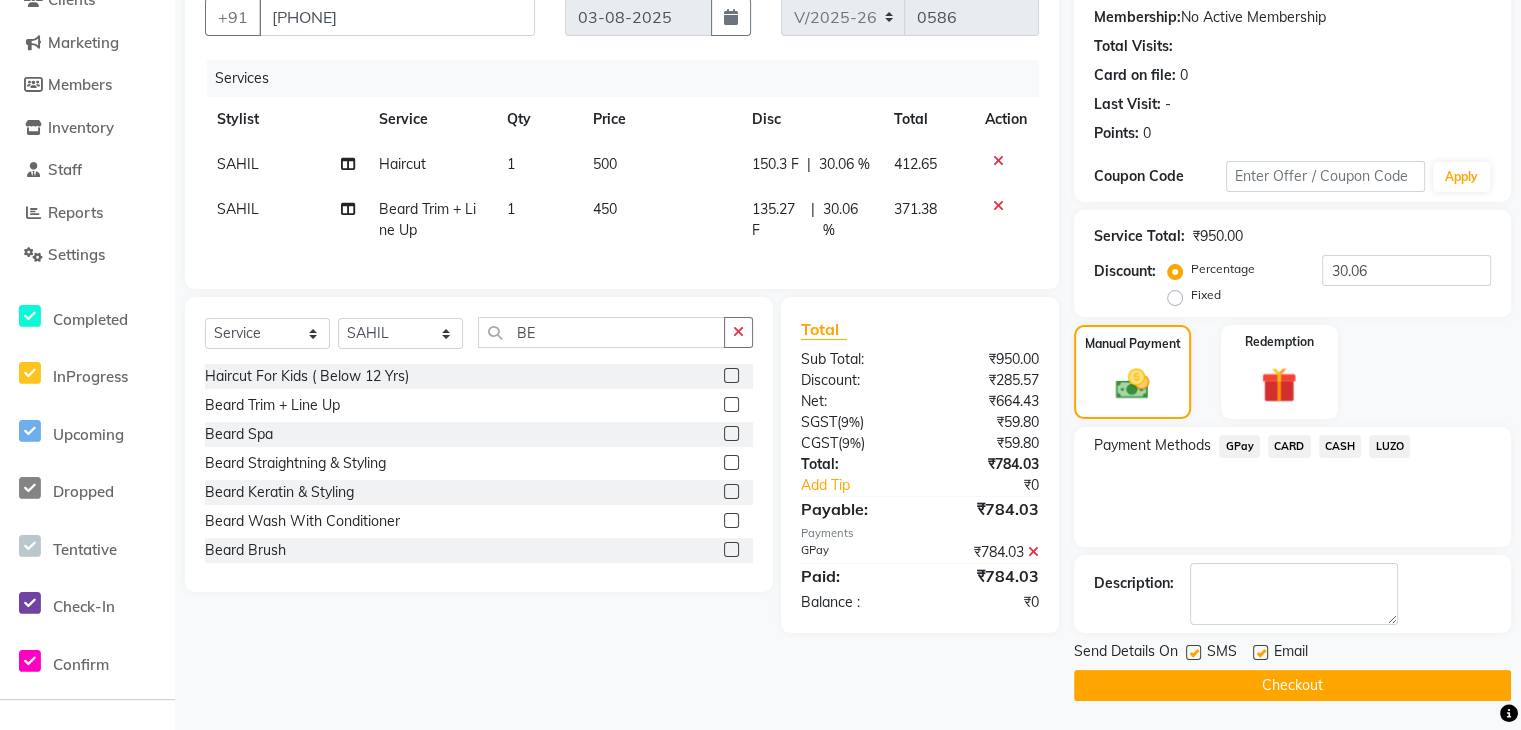 click on "Checkout" 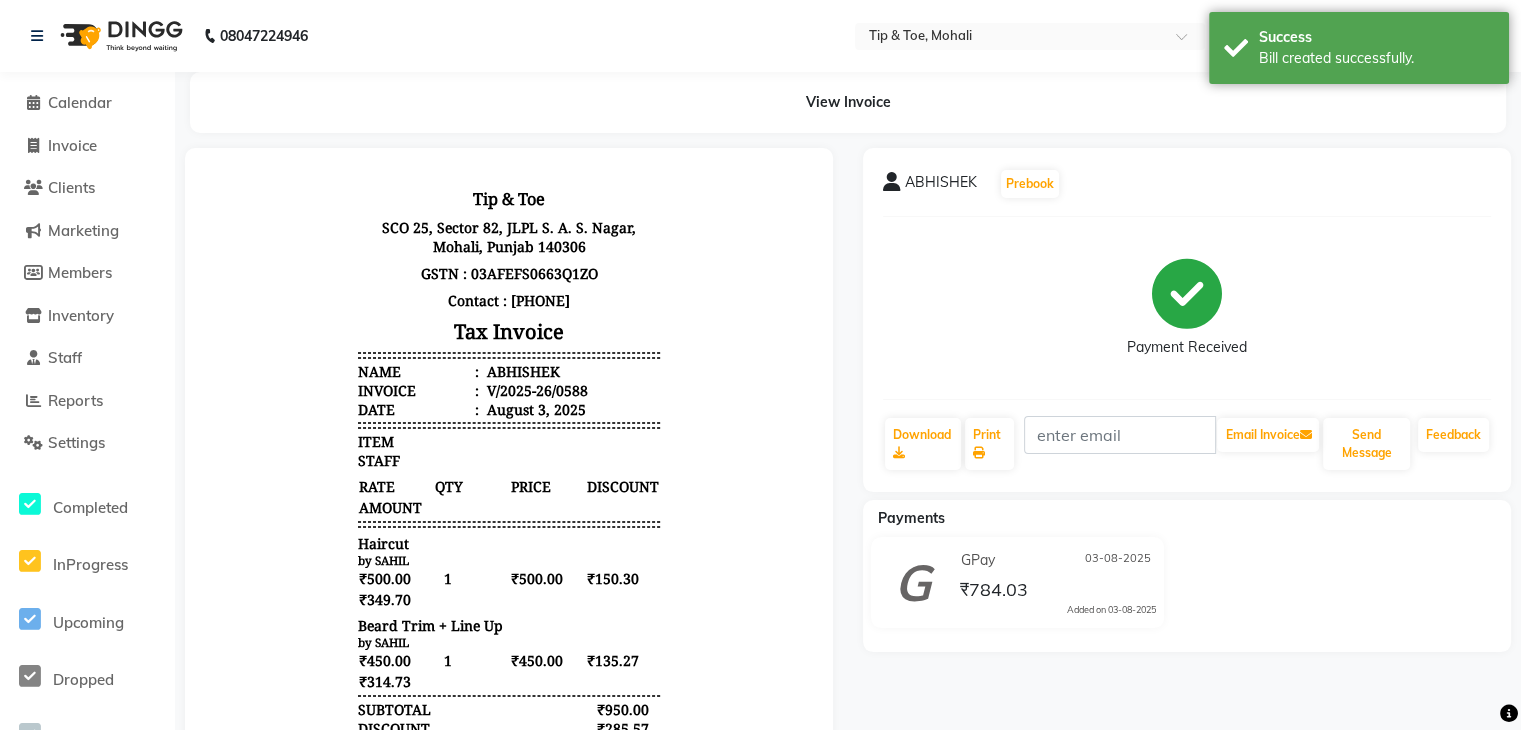 scroll, scrollTop: 0, scrollLeft: 0, axis: both 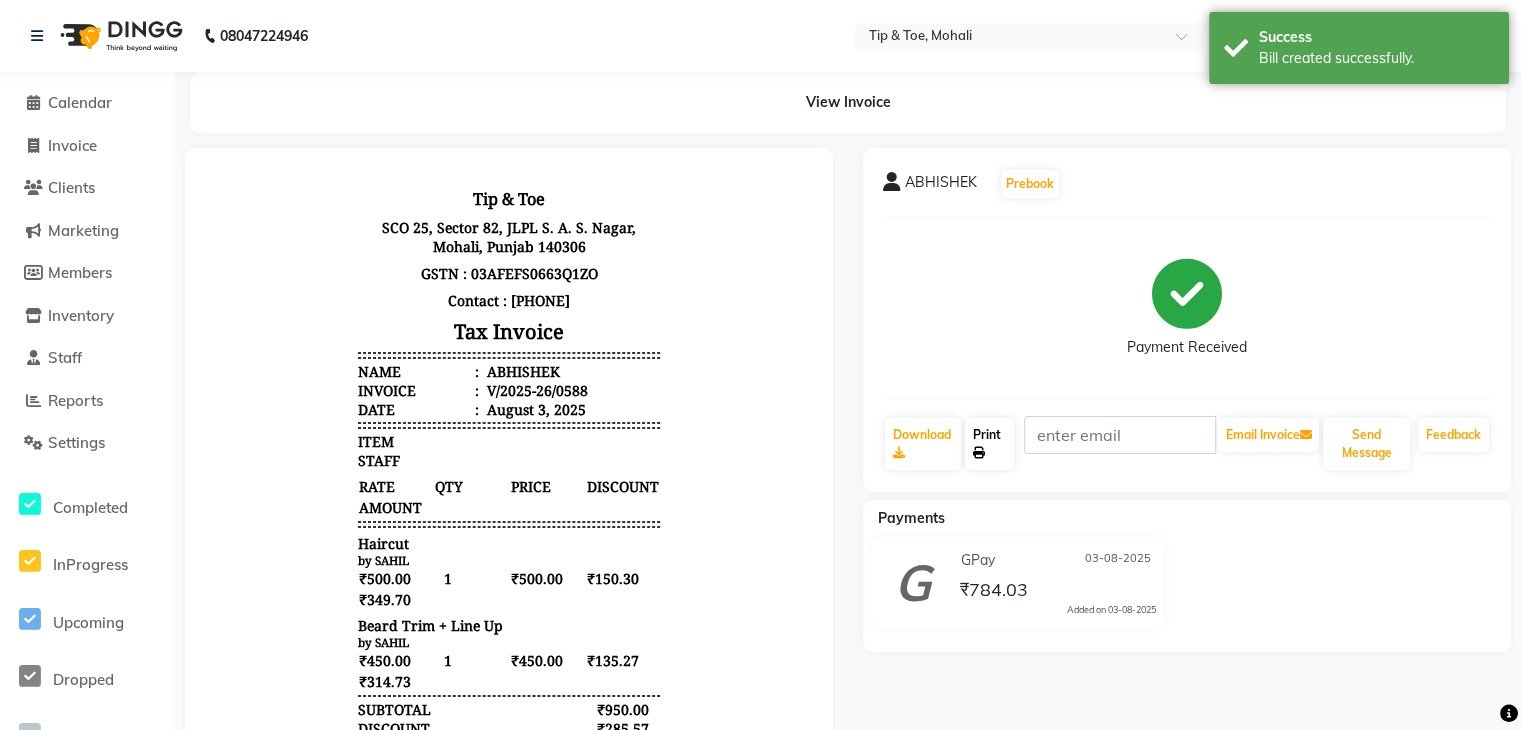 click on "Print" 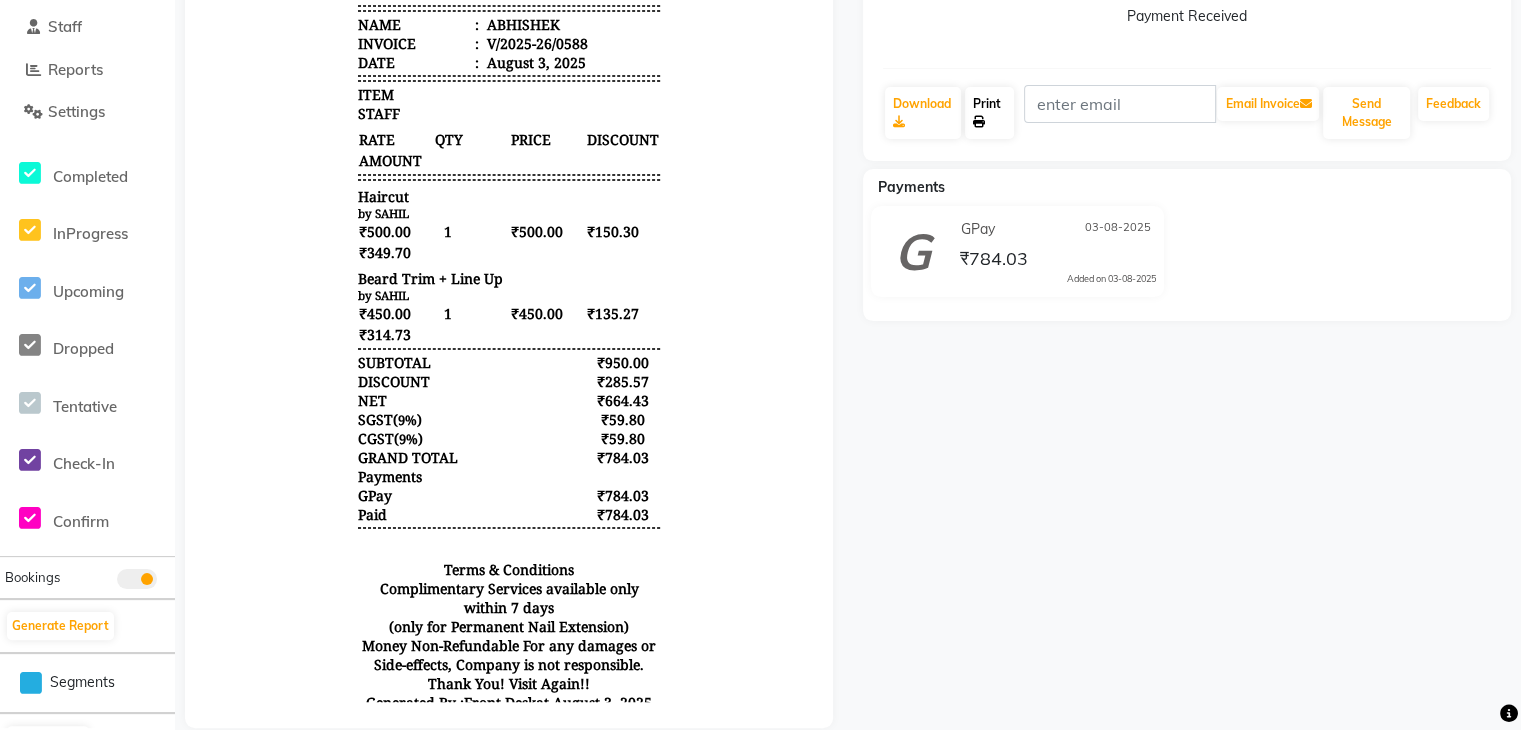 scroll, scrollTop: 373, scrollLeft: 0, axis: vertical 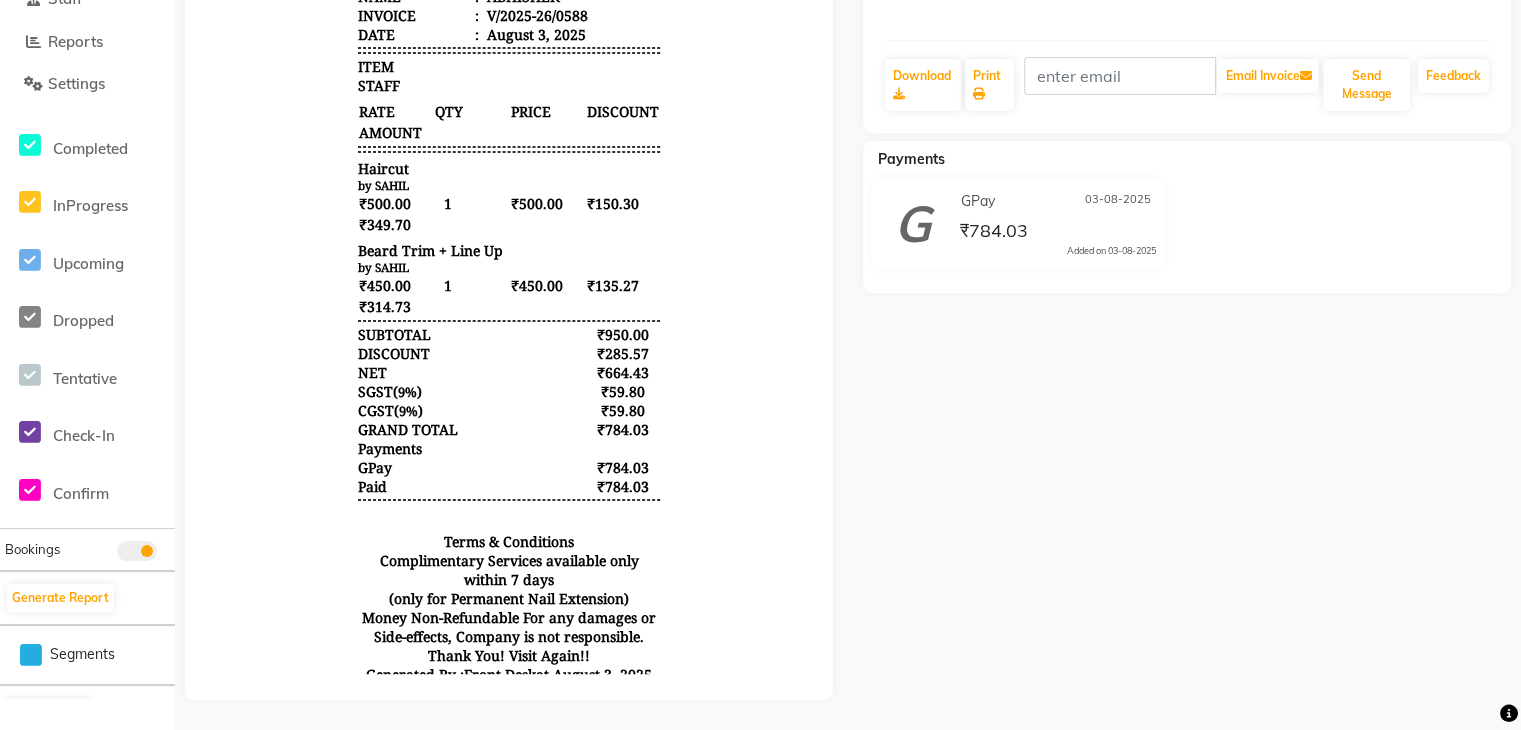 click on "by SAHIL" at bounding box center [509, 267] 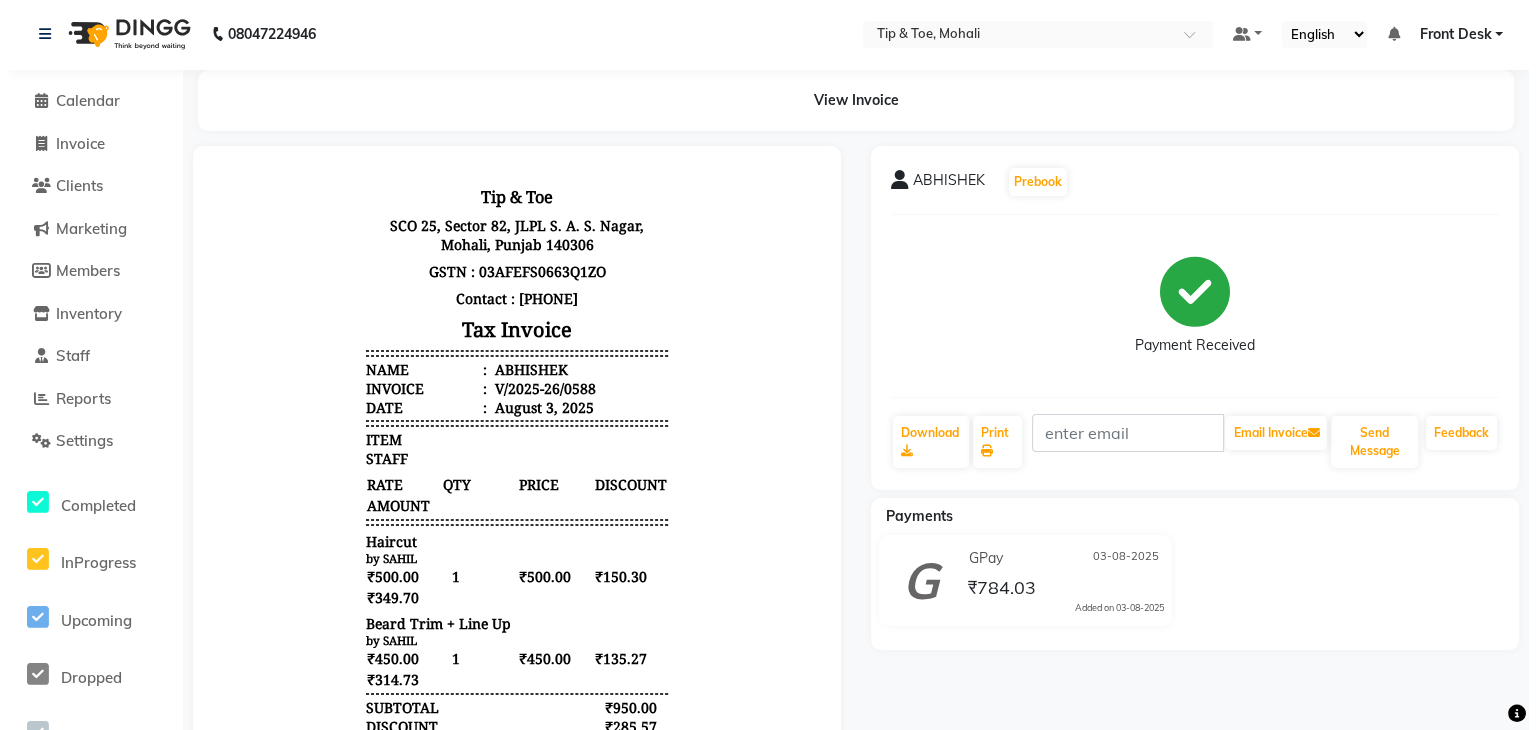scroll, scrollTop: 0, scrollLeft: 0, axis: both 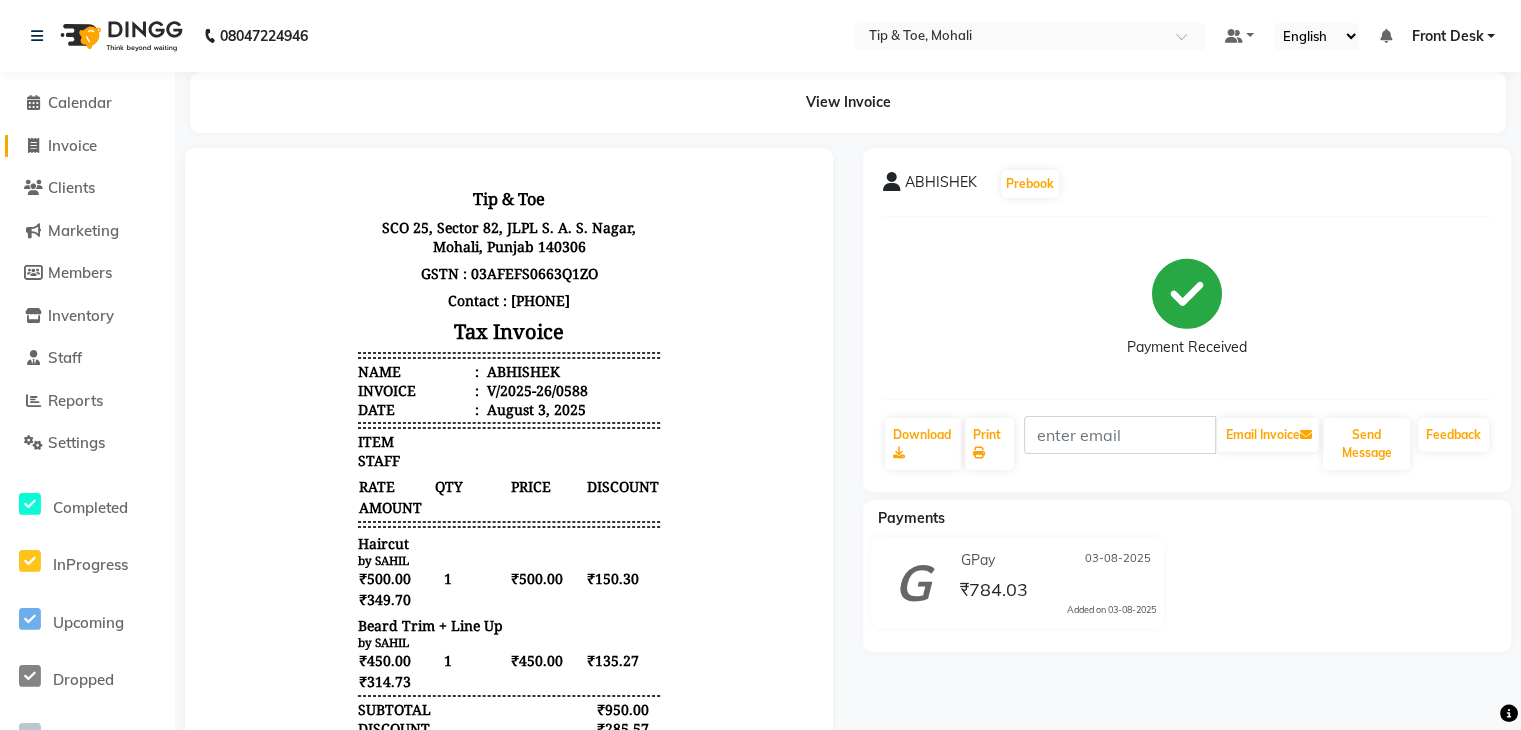 click on "Invoice" 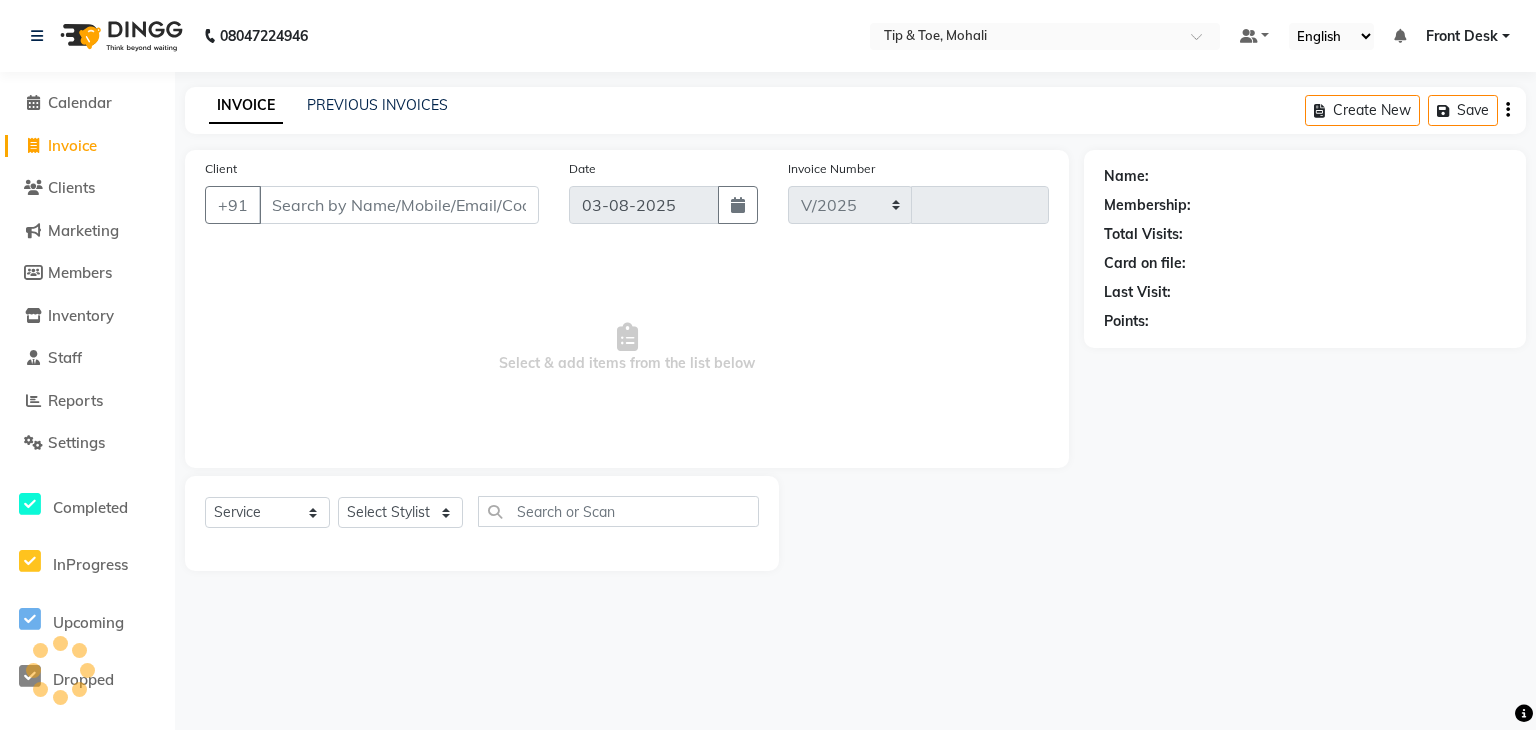 select on "5835" 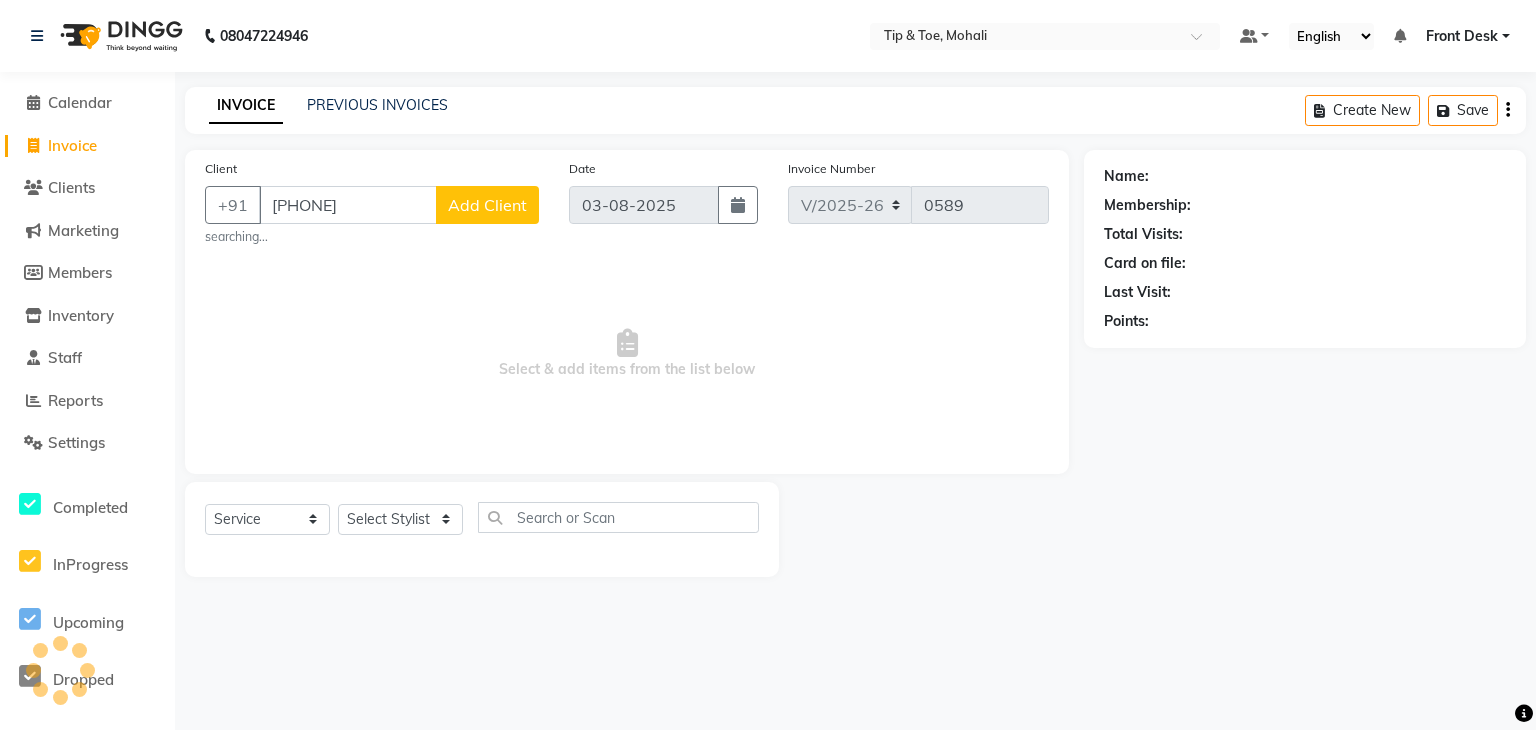 type on "9004350199" 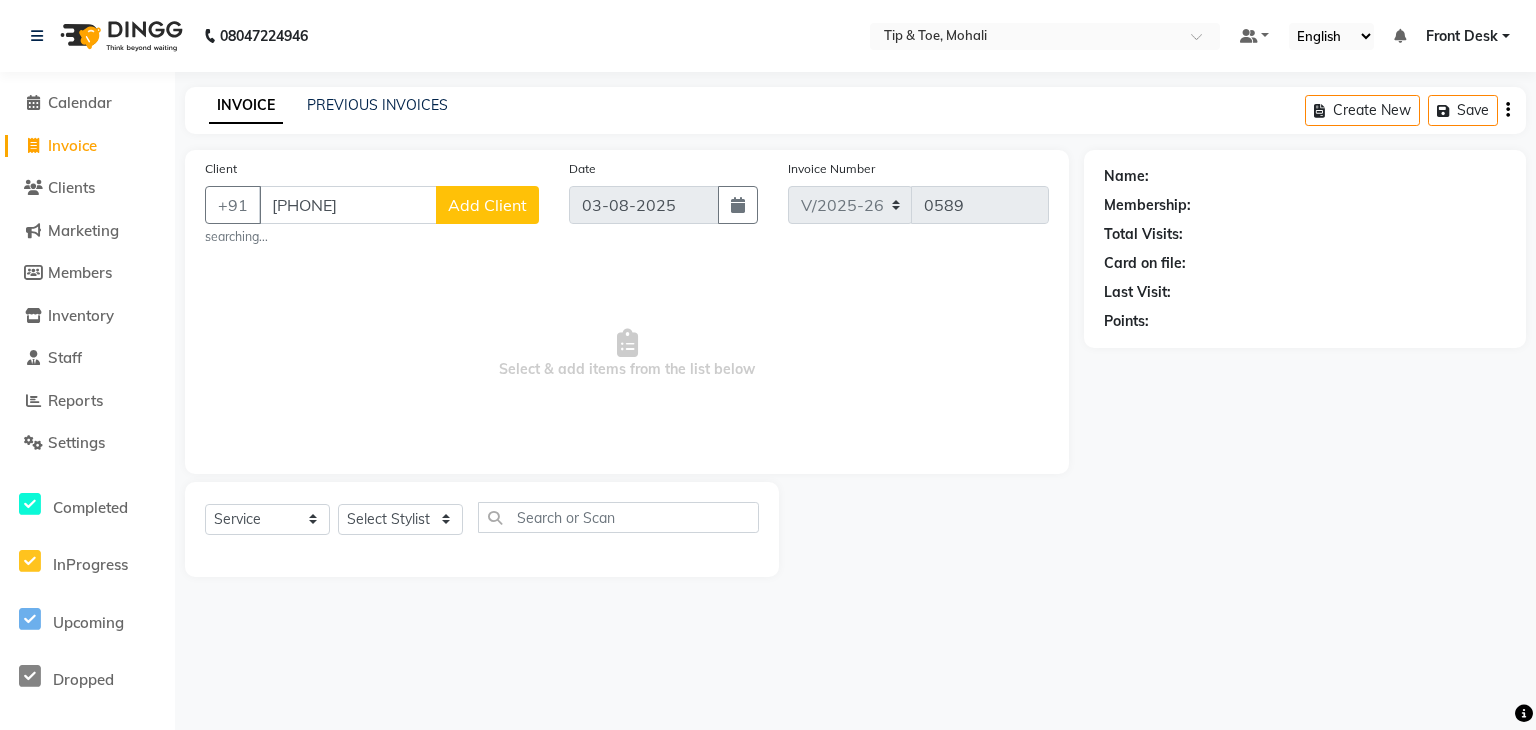 click on "Add Client" 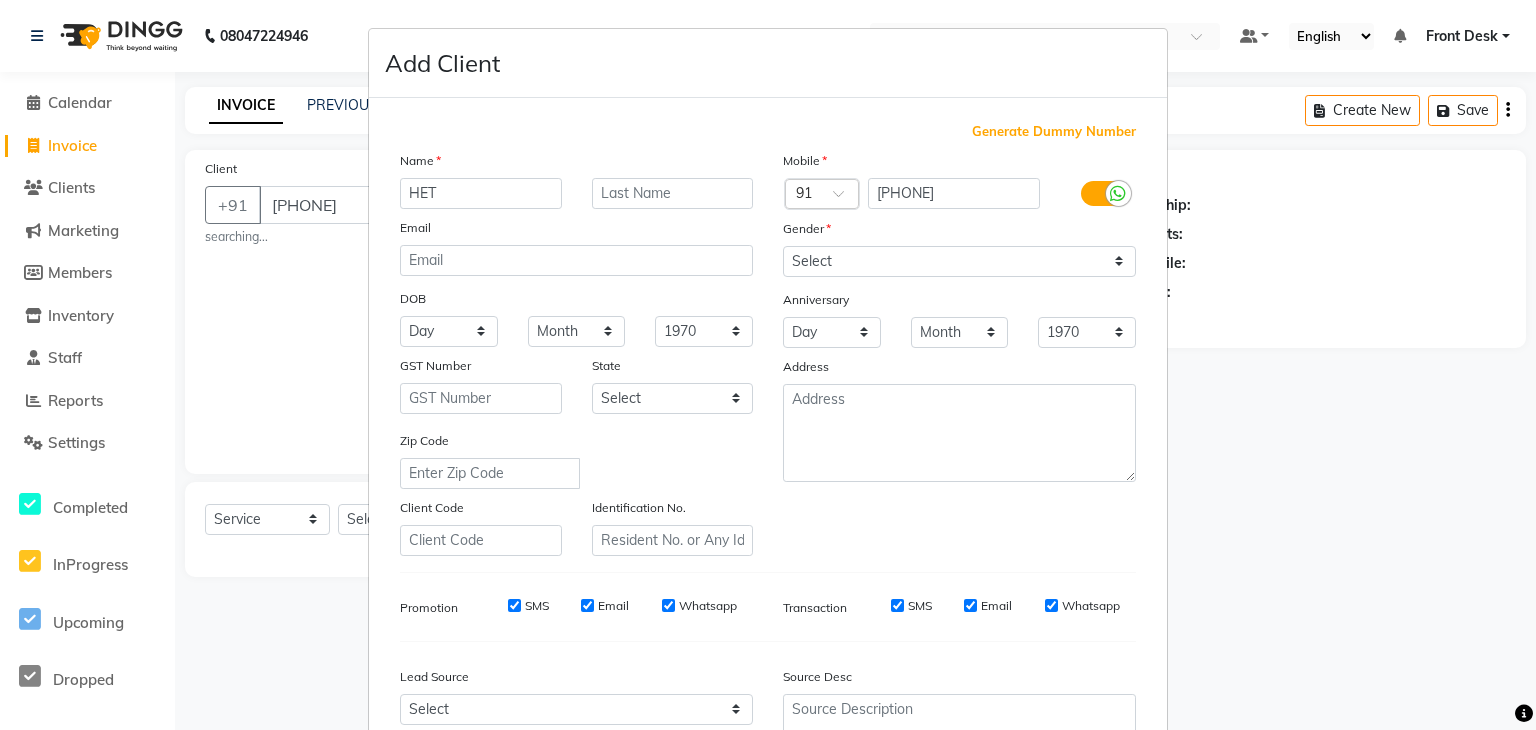 type on "HET" 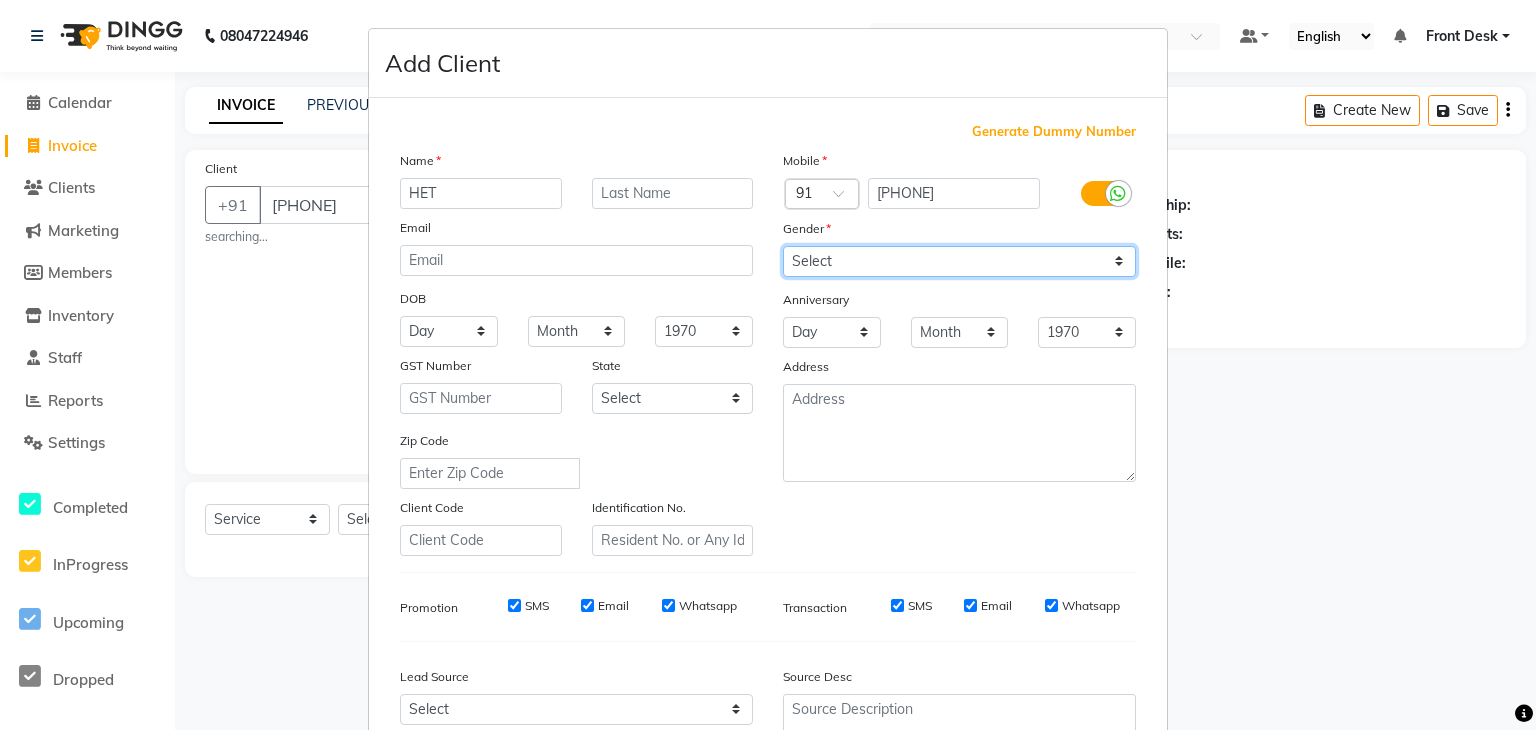 click on "Select Male Female Other Prefer Not To Say" at bounding box center [959, 261] 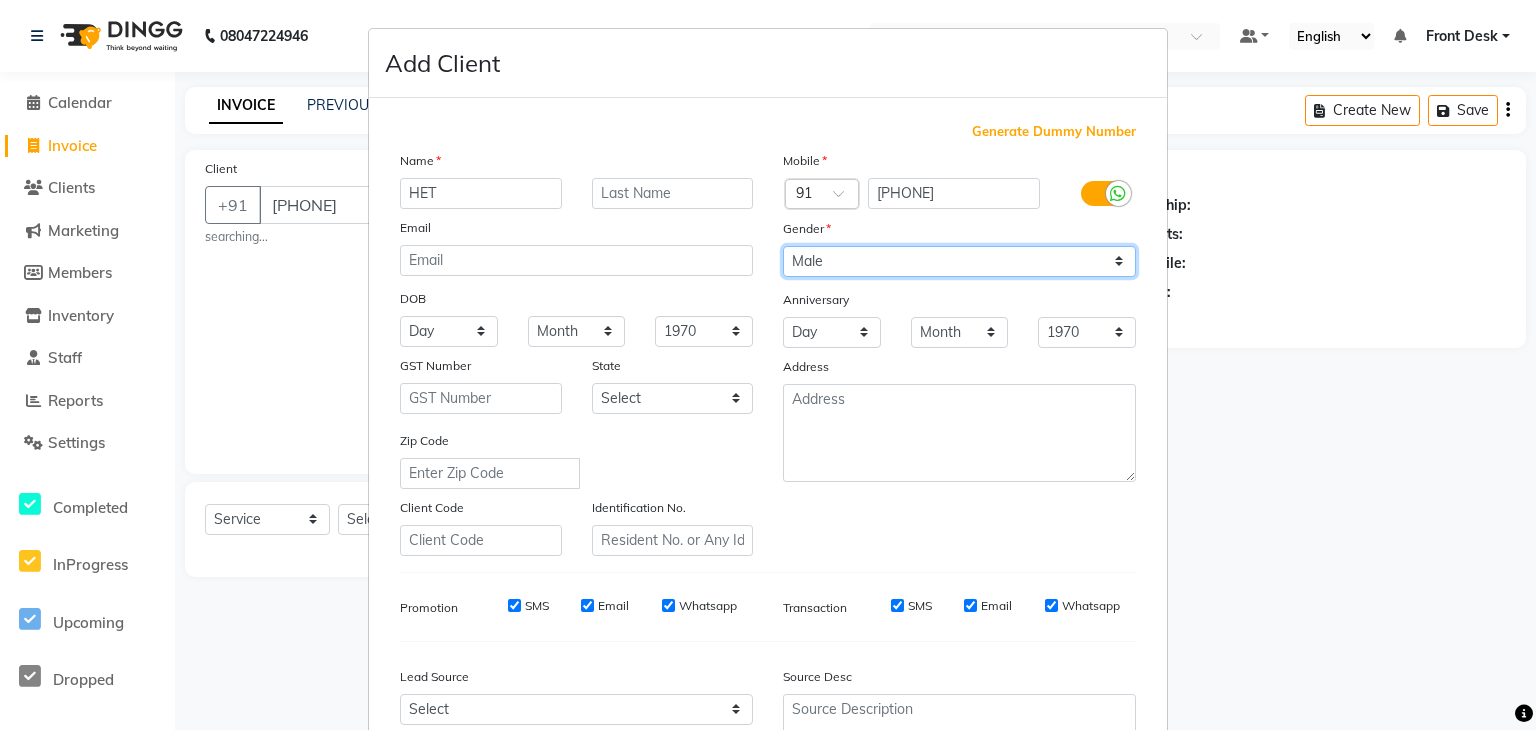 click on "Select Male Female Other Prefer Not To Say" at bounding box center (959, 261) 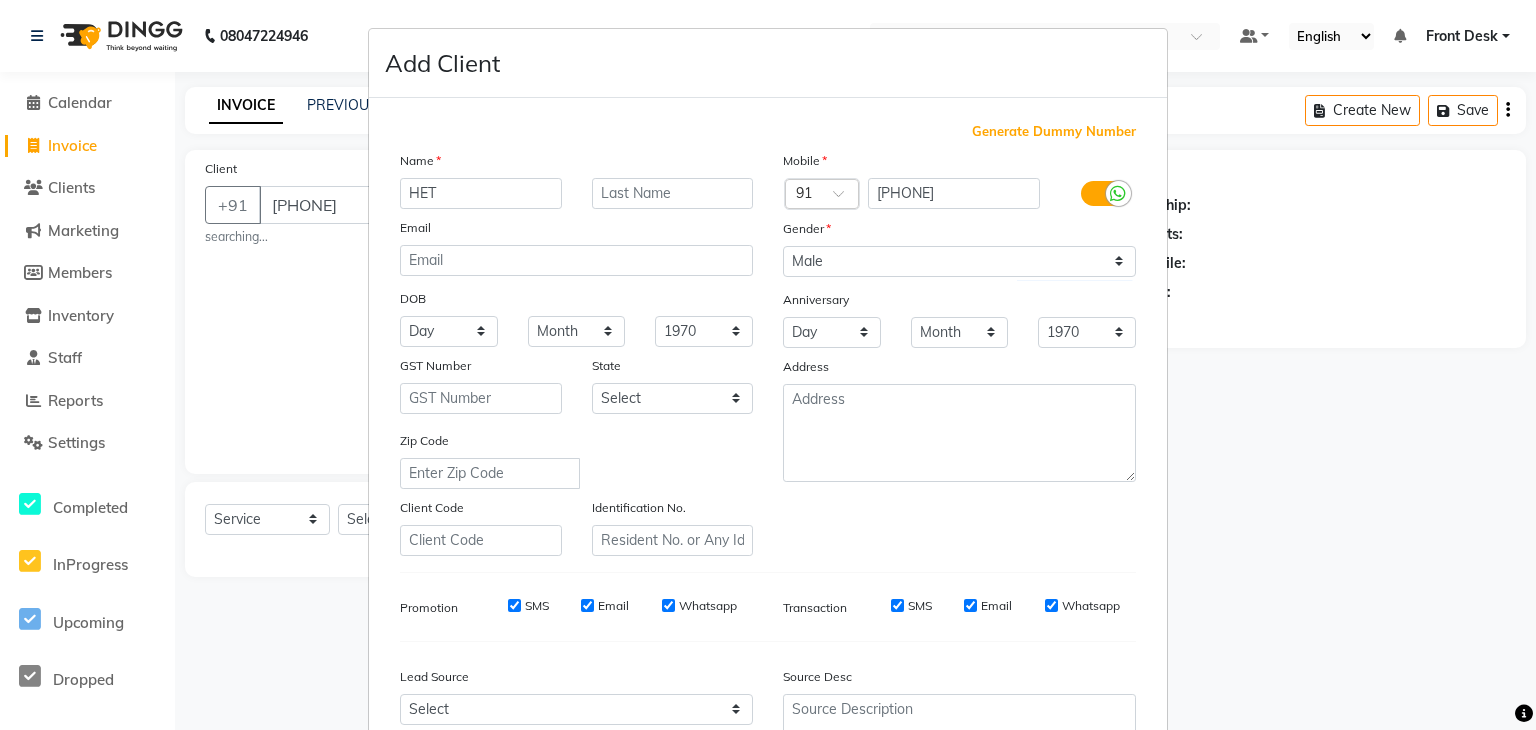 click on "SMS" at bounding box center (514, 605) 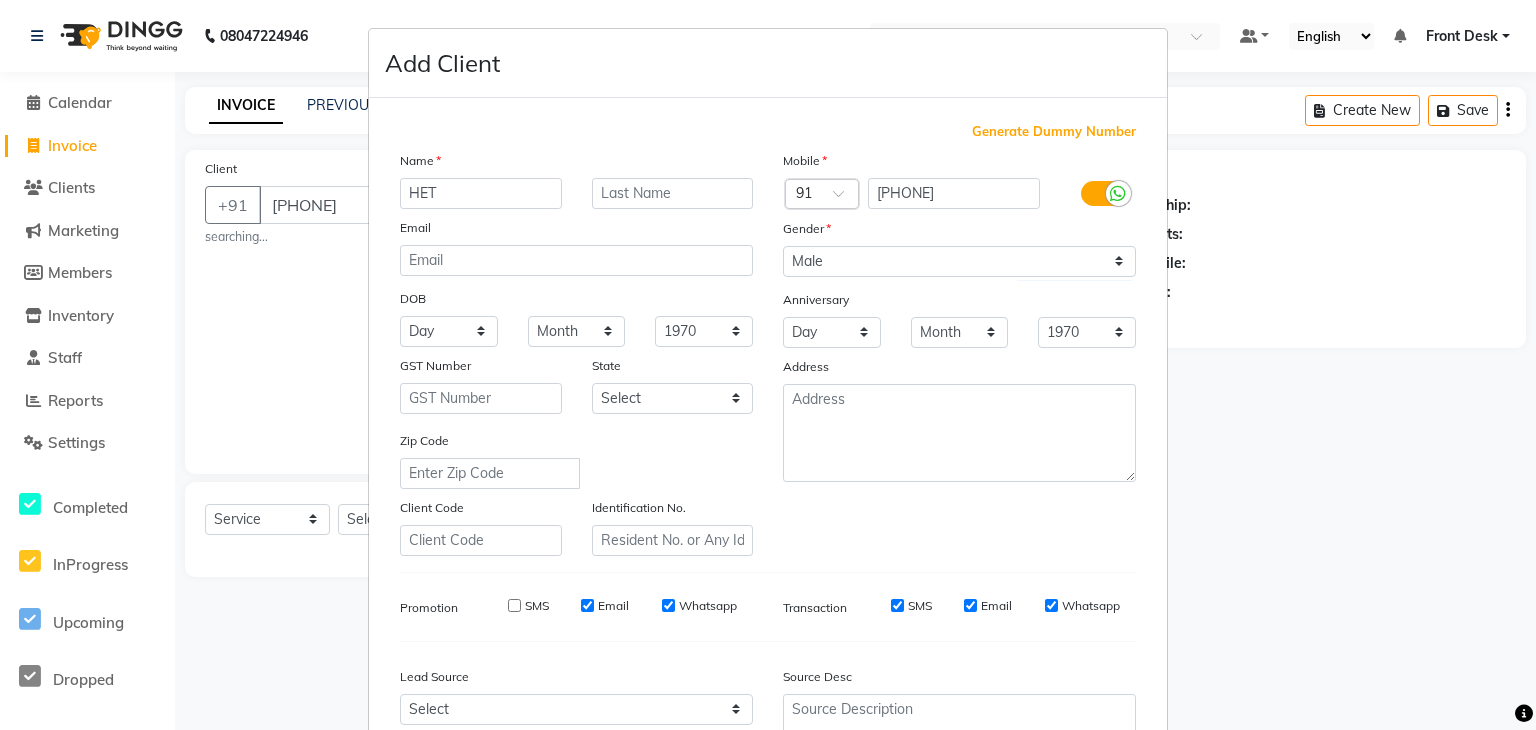 click on "Email" at bounding box center [587, 605] 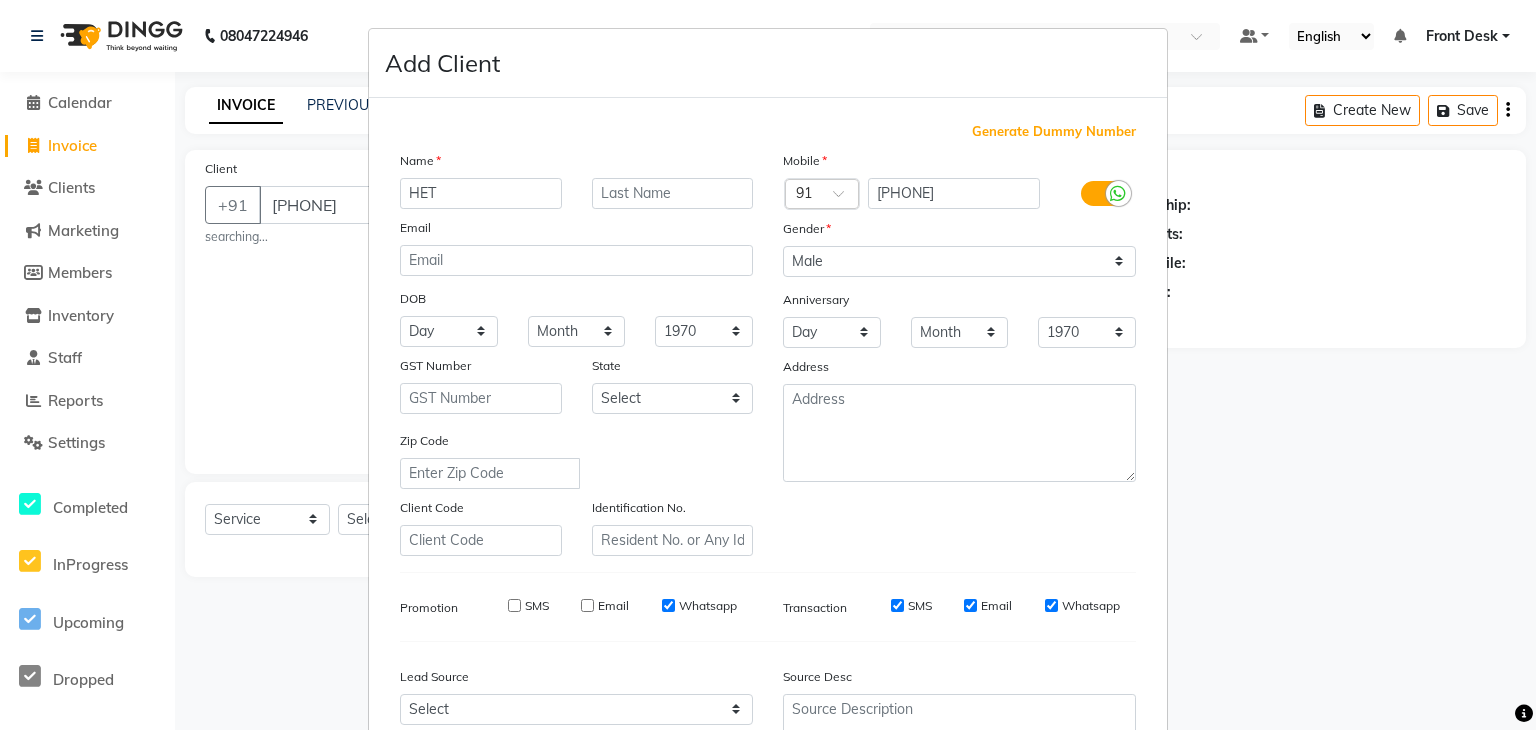 click on "SMS" at bounding box center (897, 605) 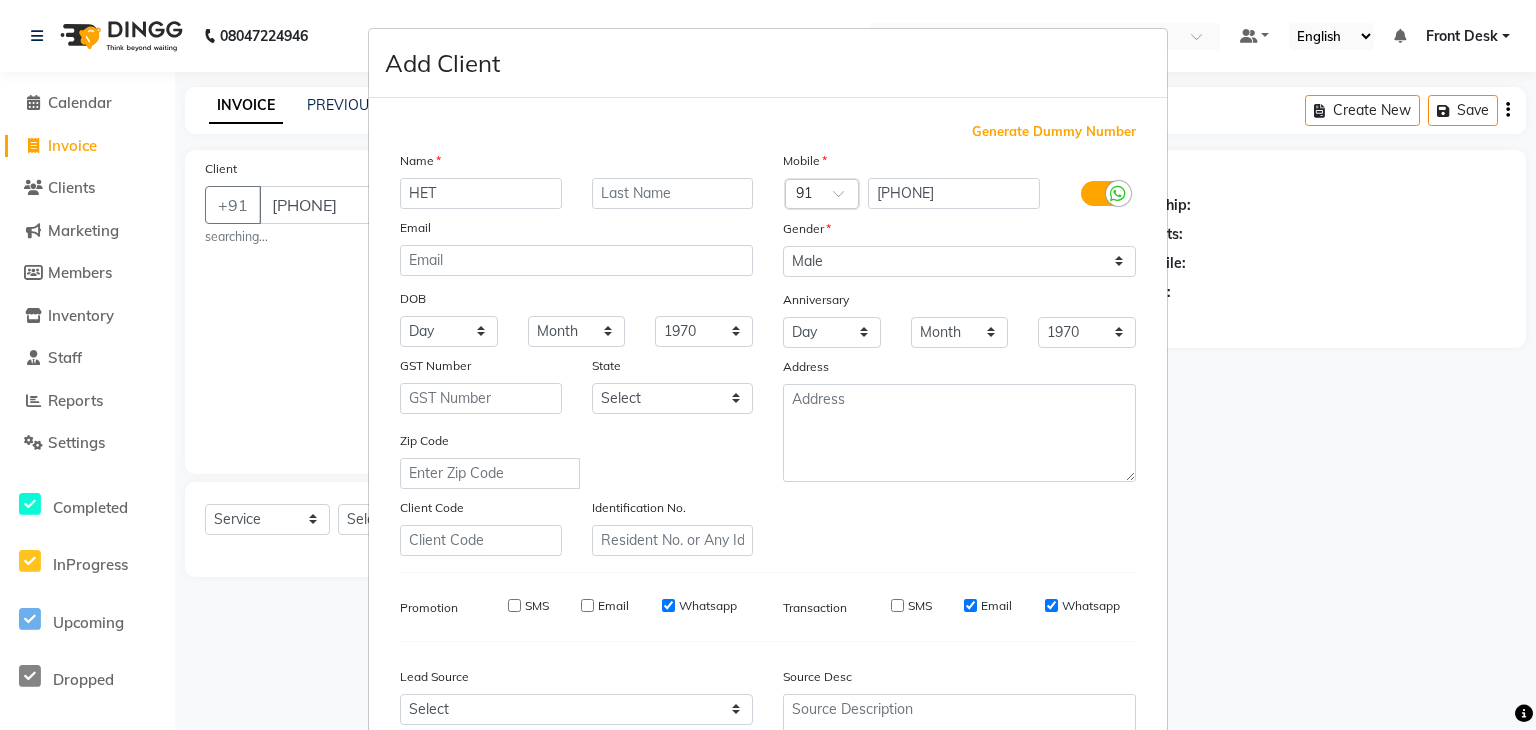 click on "Email" at bounding box center (970, 605) 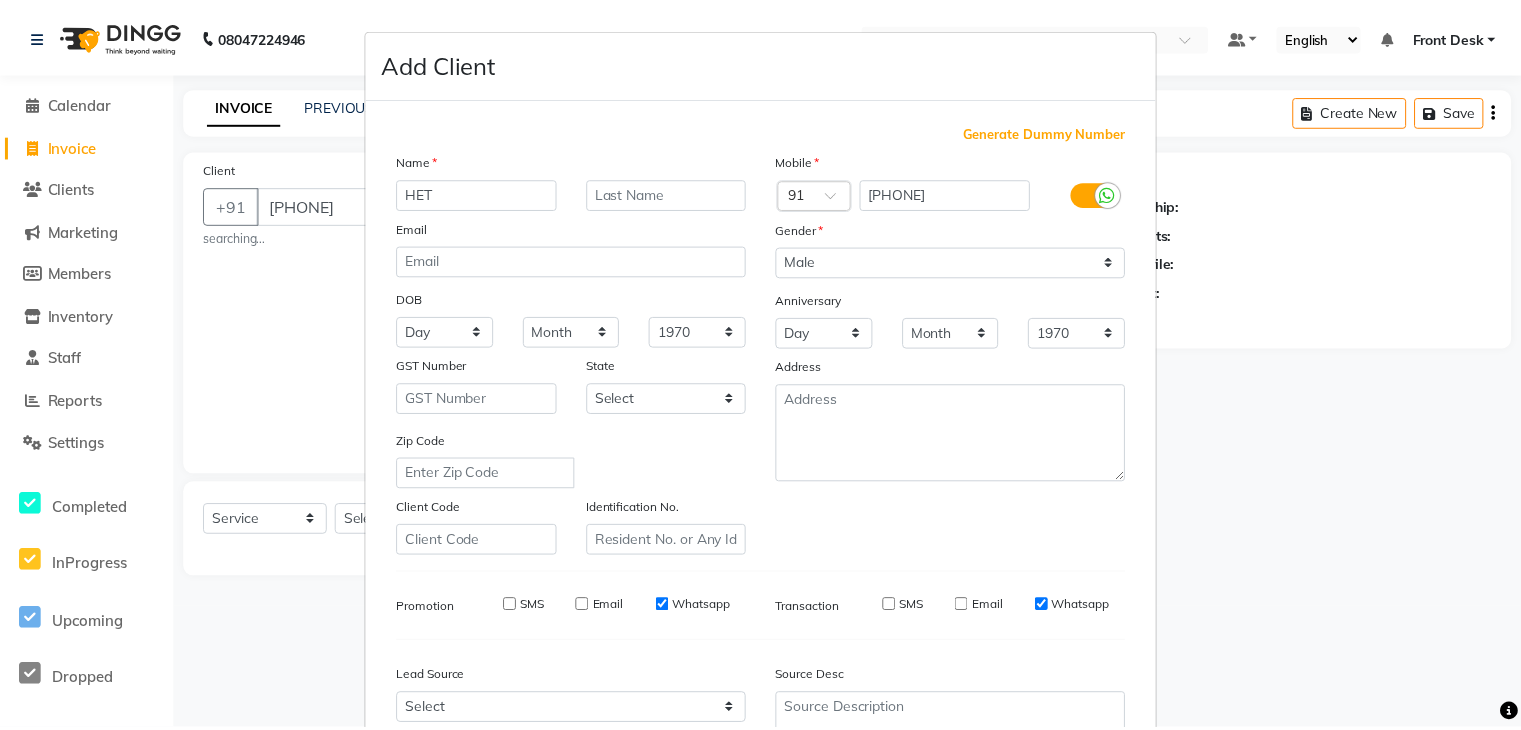 scroll, scrollTop: 203, scrollLeft: 0, axis: vertical 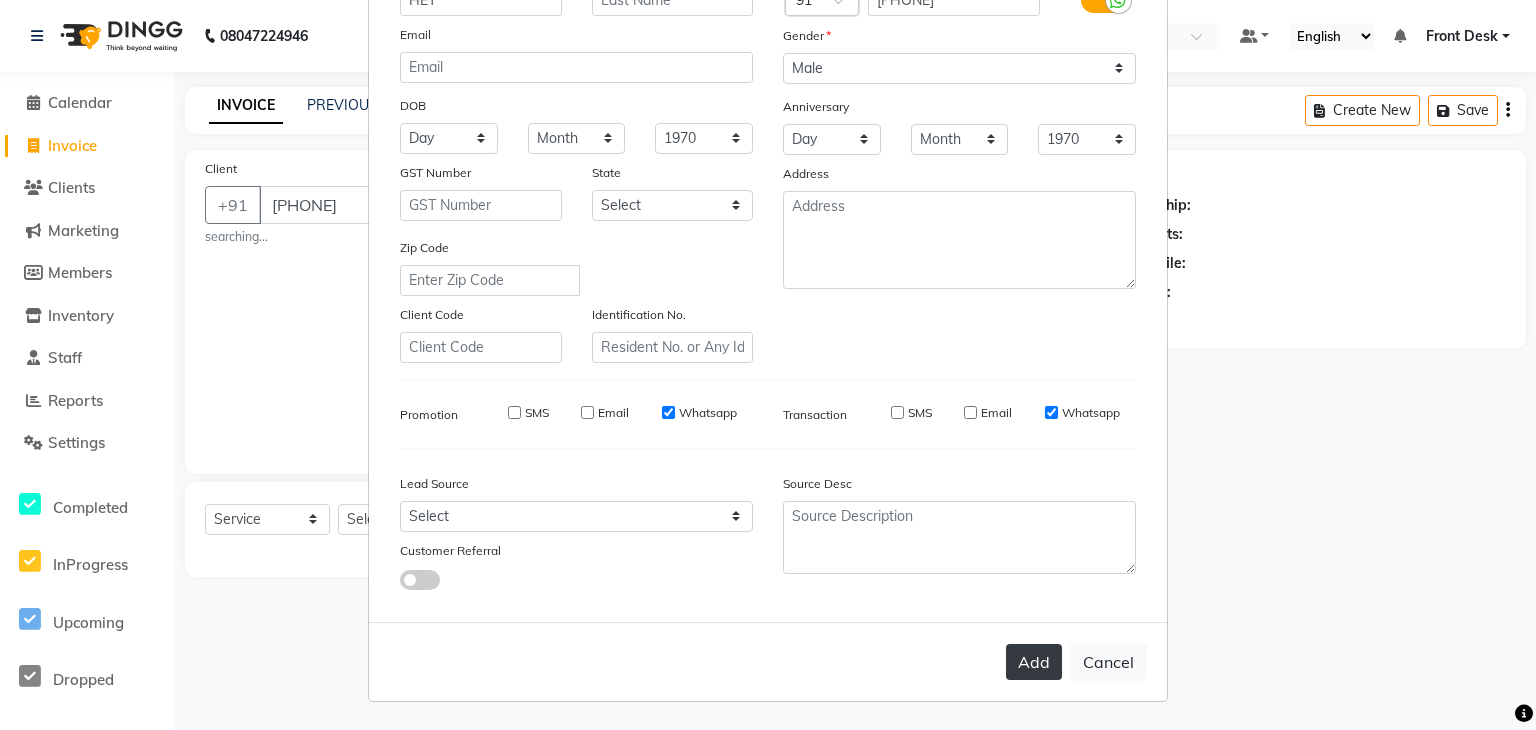 click on "Add" at bounding box center [1034, 662] 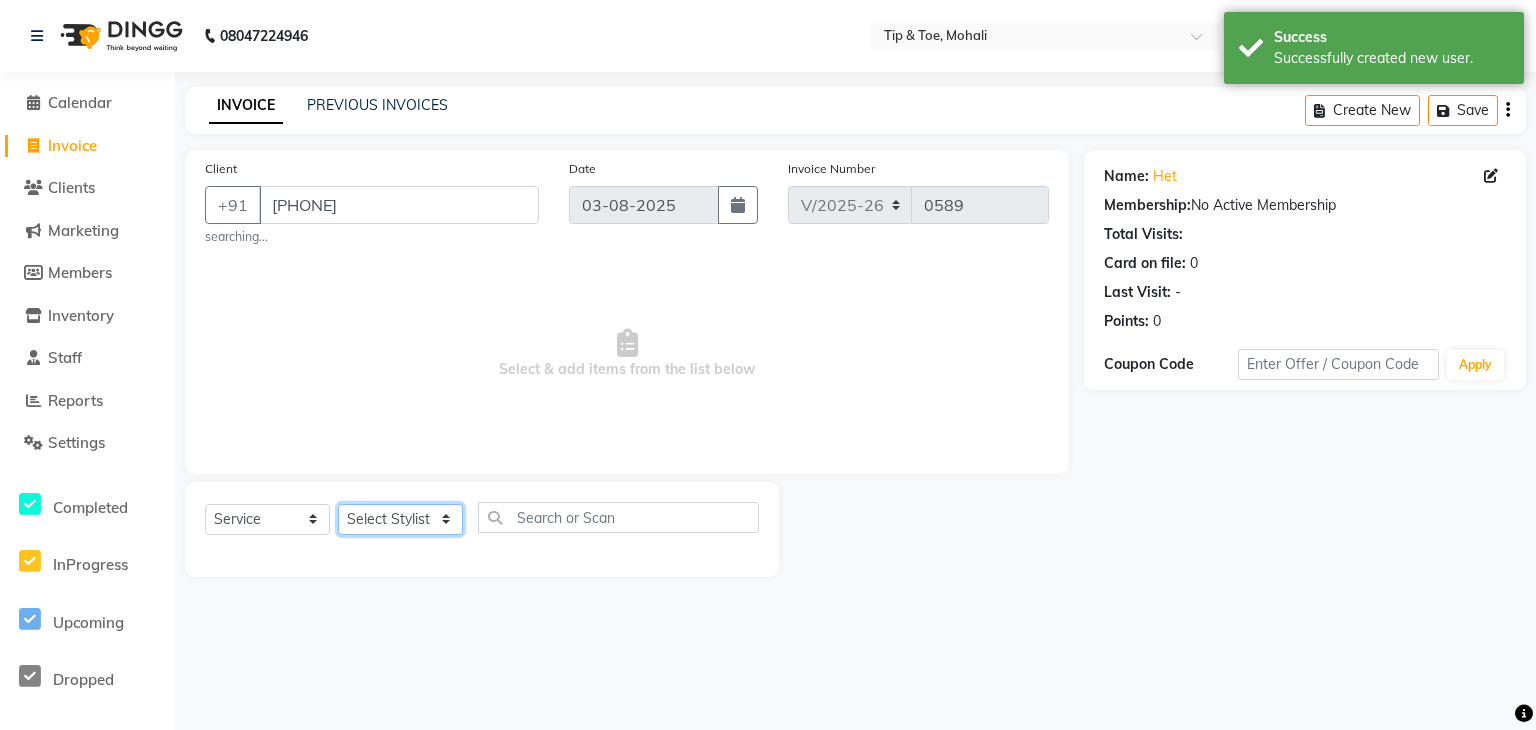 click on "Select Stylist ANSHU Front Desk Kaoto KOMAL MAHOSO MONISH NICK RAJA RAJVEER RANGINA SACHIN SAHIL" 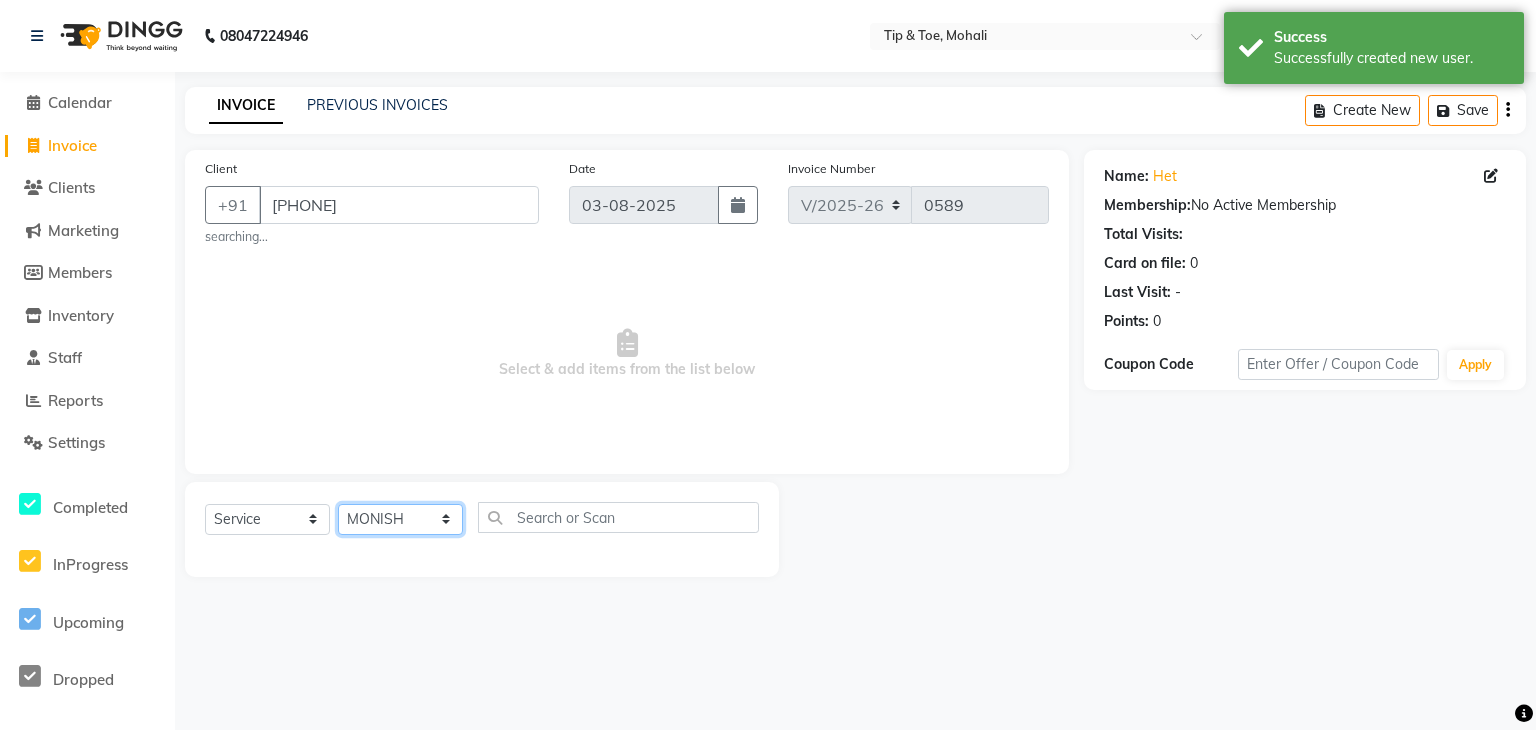 click on "Select Stylist ANSHU Front Desk Kaoto KOMAL MAHOSO MONISH NICK RAJA RAJVEER RANGINA SACHIN SAHIL" 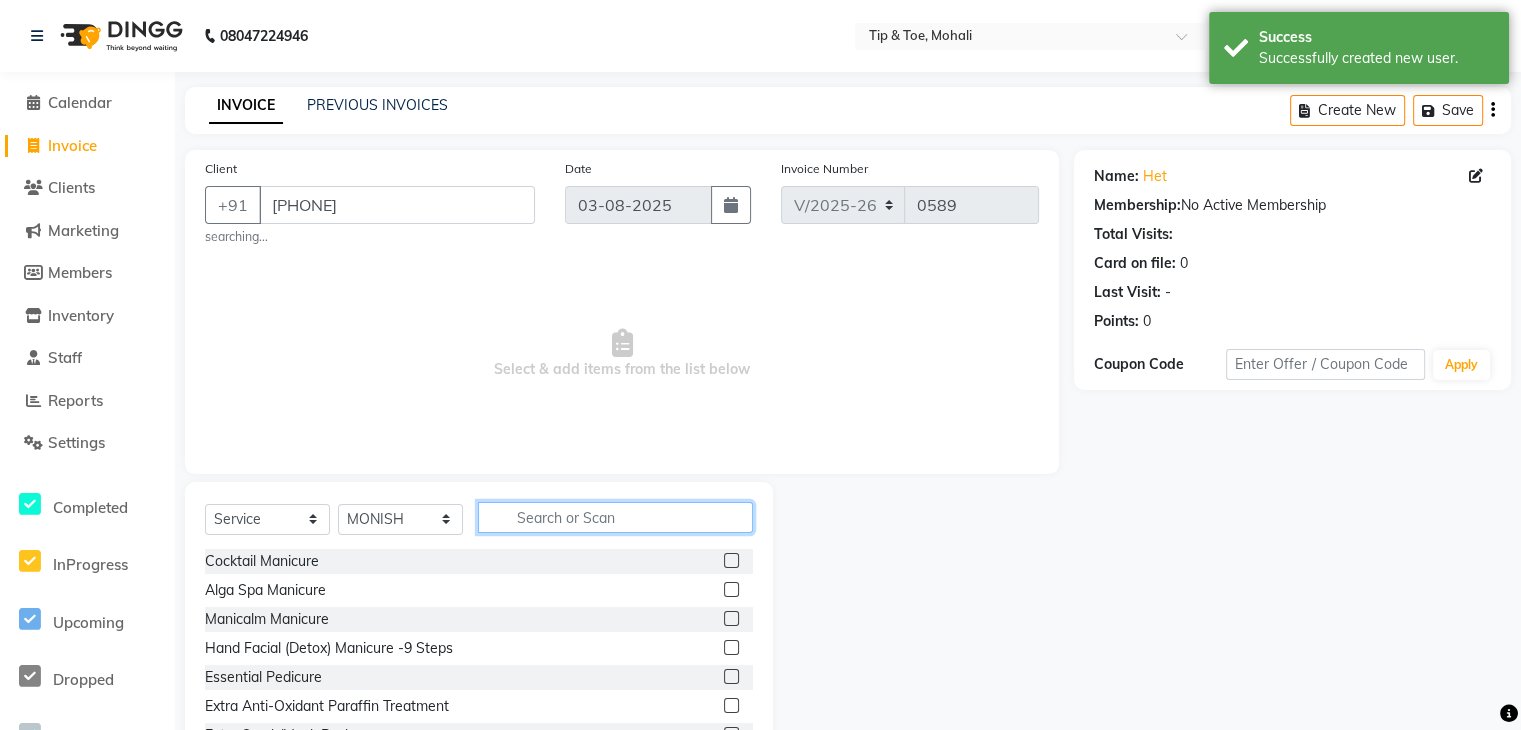 click 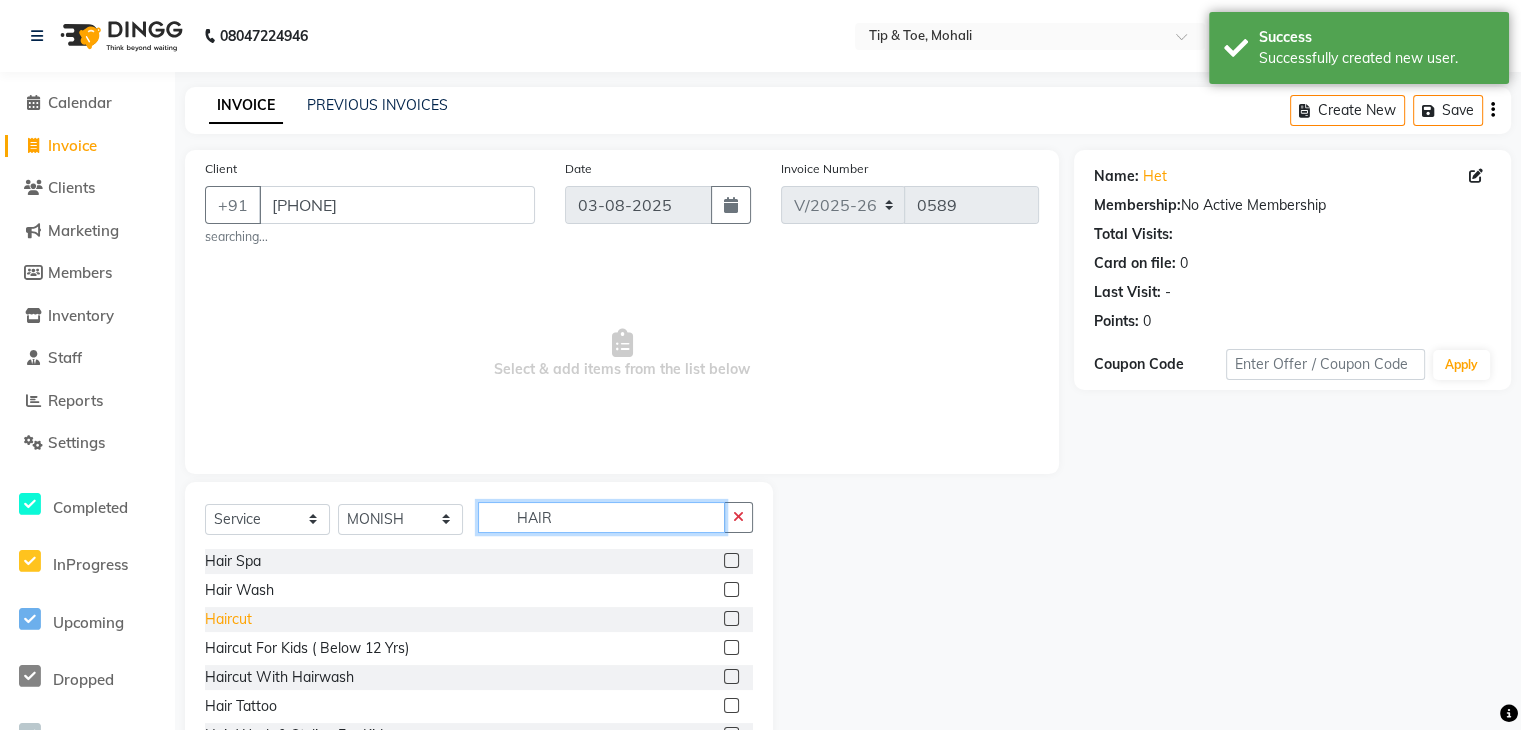 type on "HAIR" 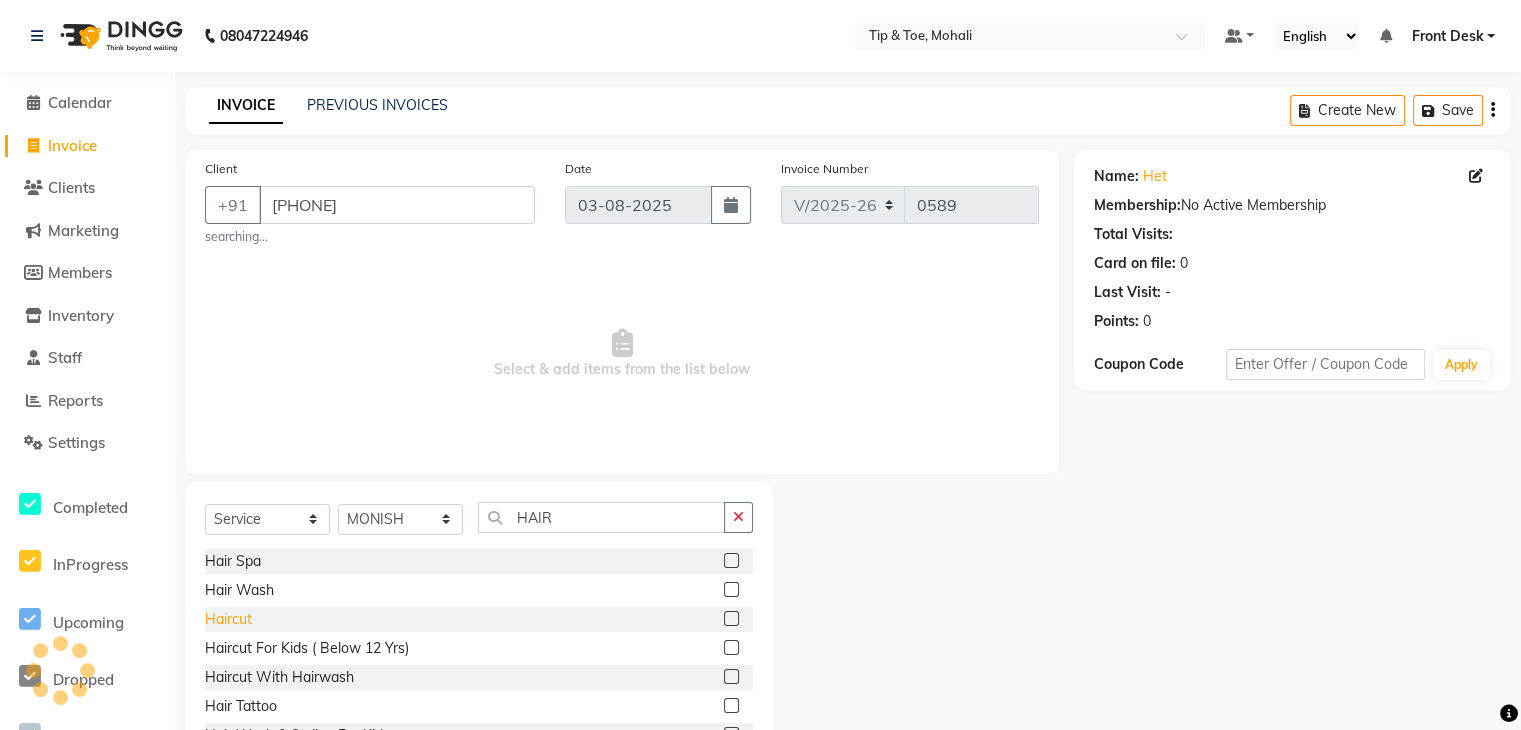 click on "Haircut" 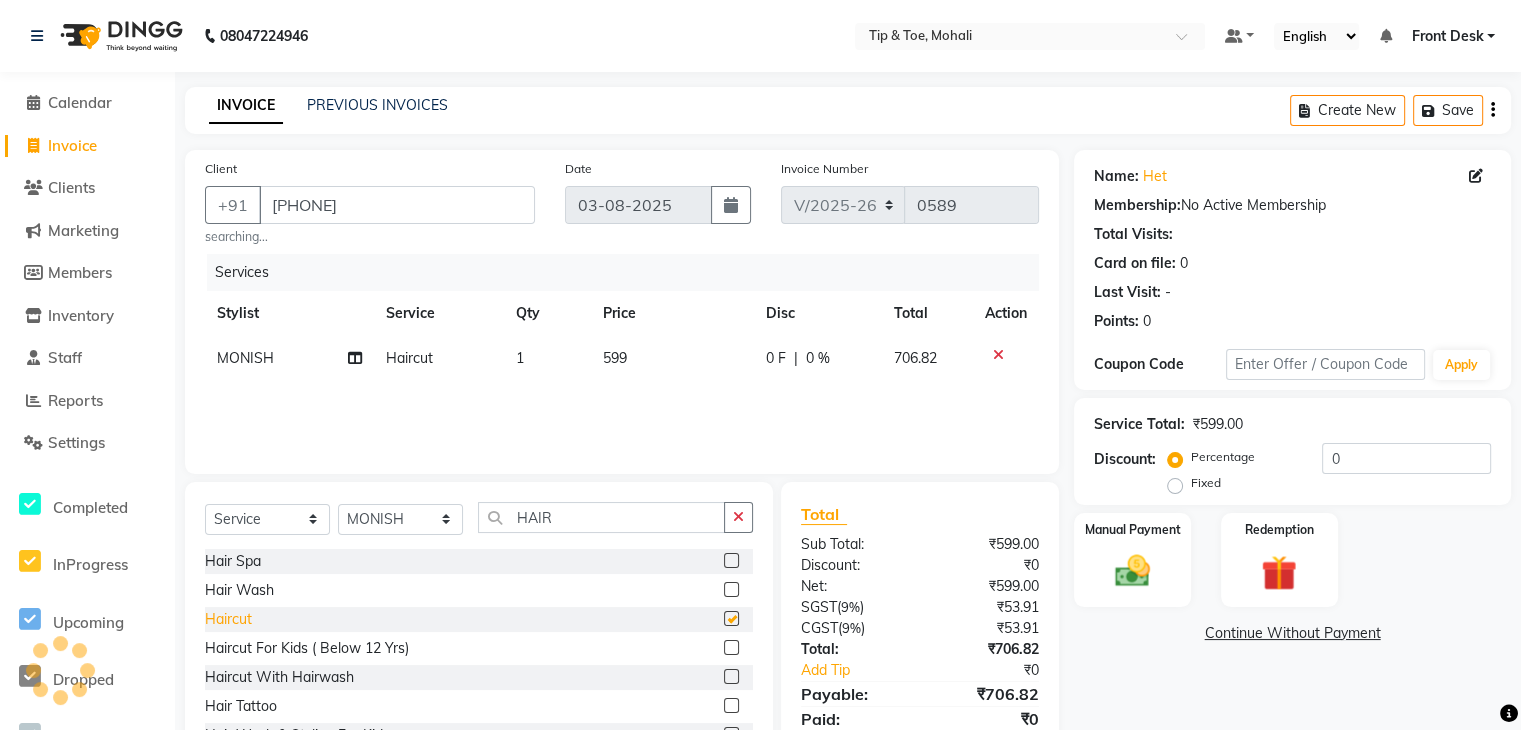 checkbox on "false" 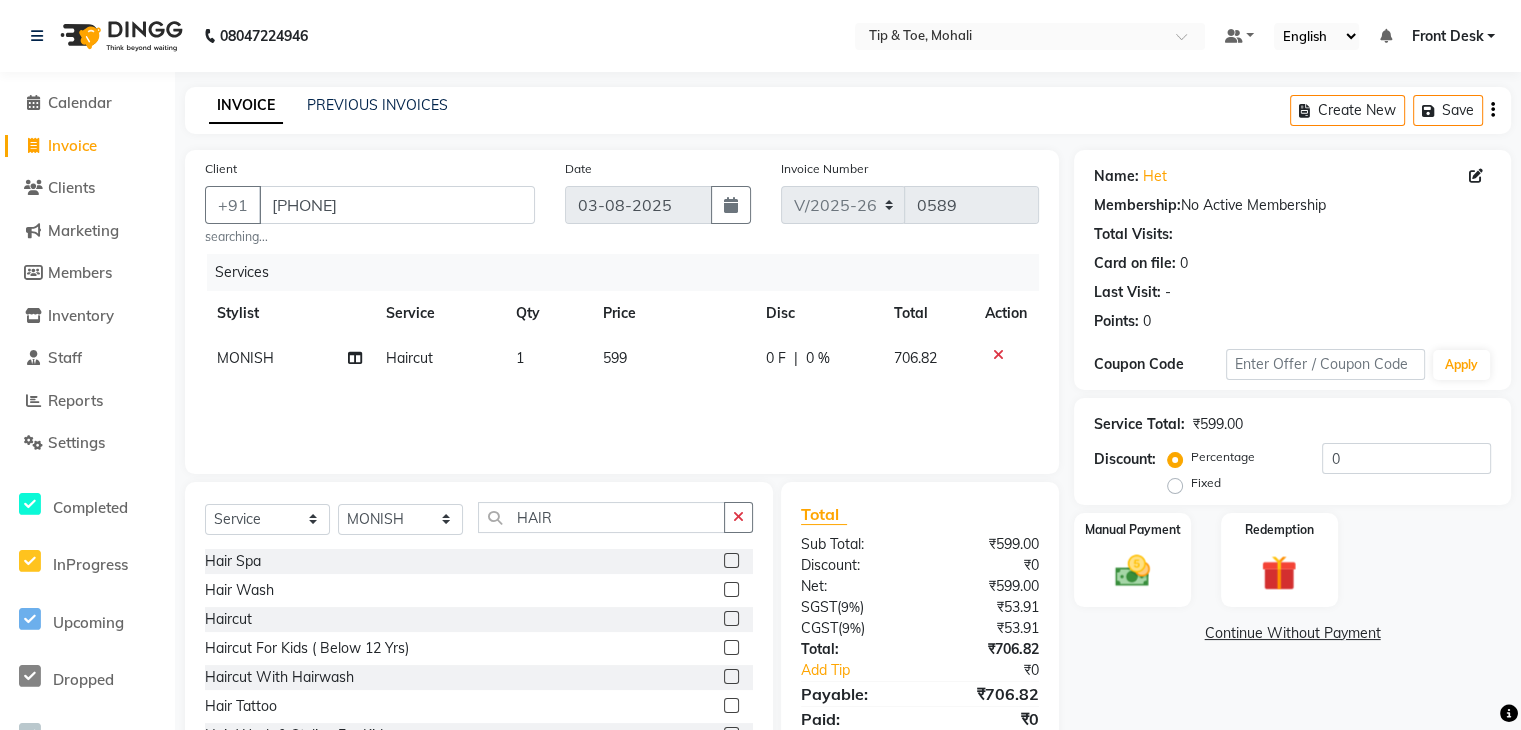 click on "599" 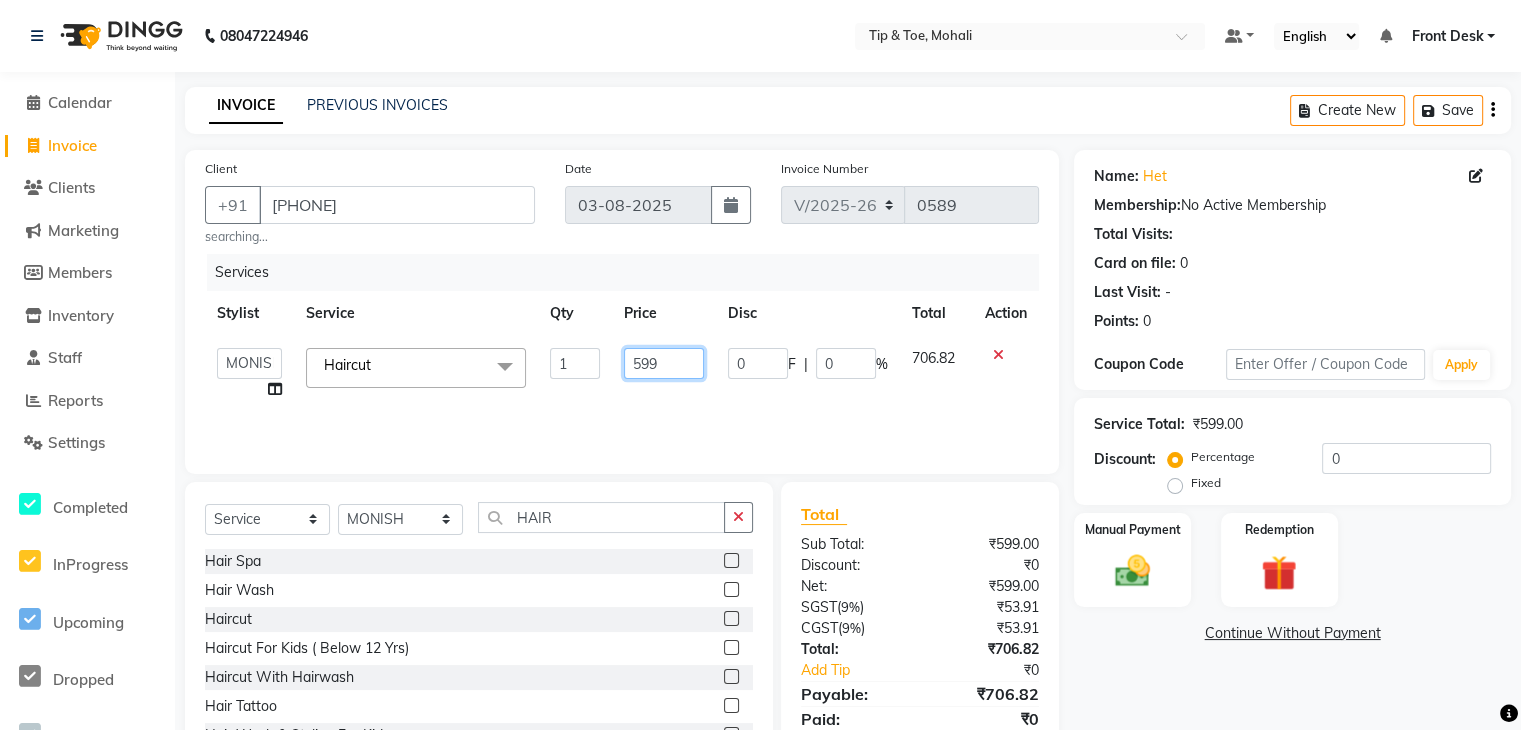 click on "599" 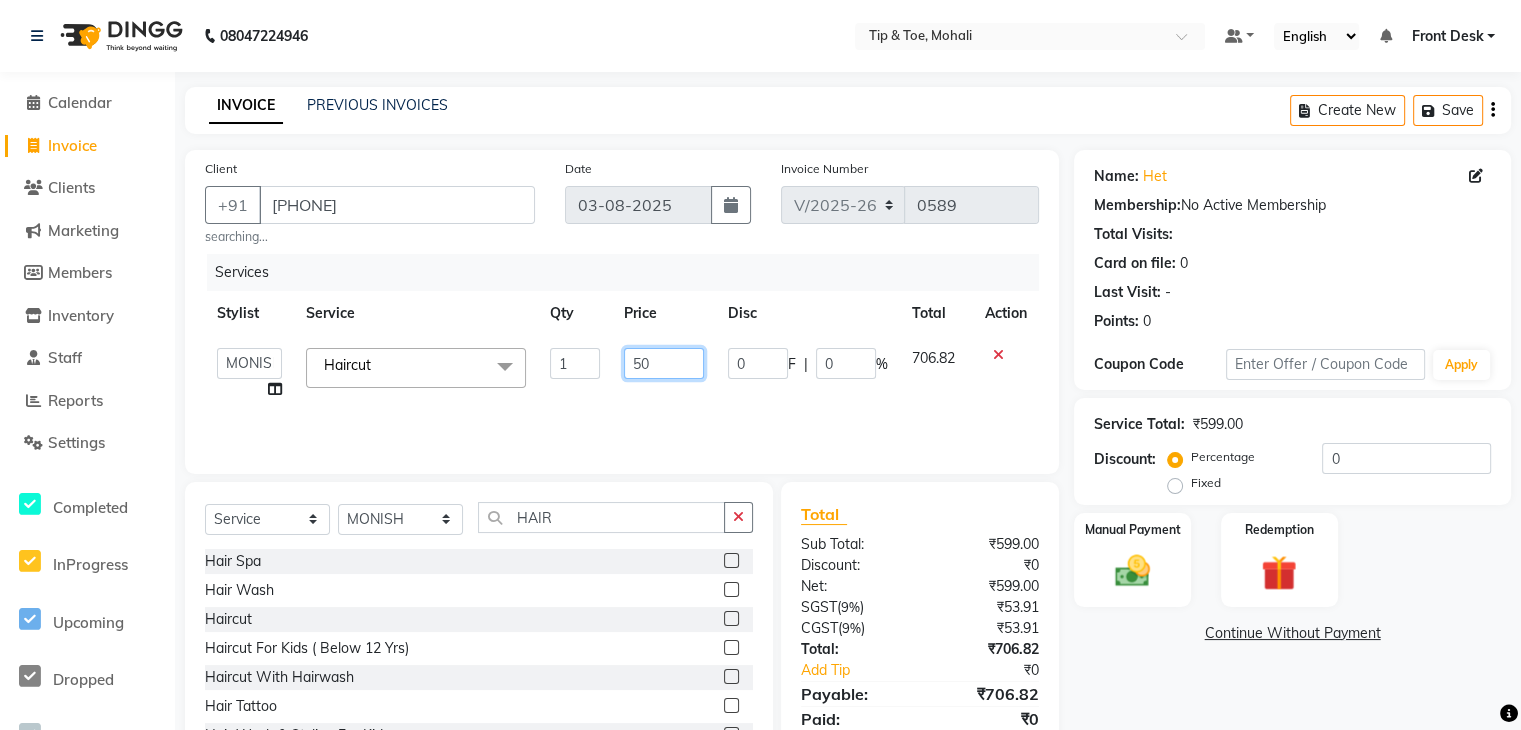 type on "500" 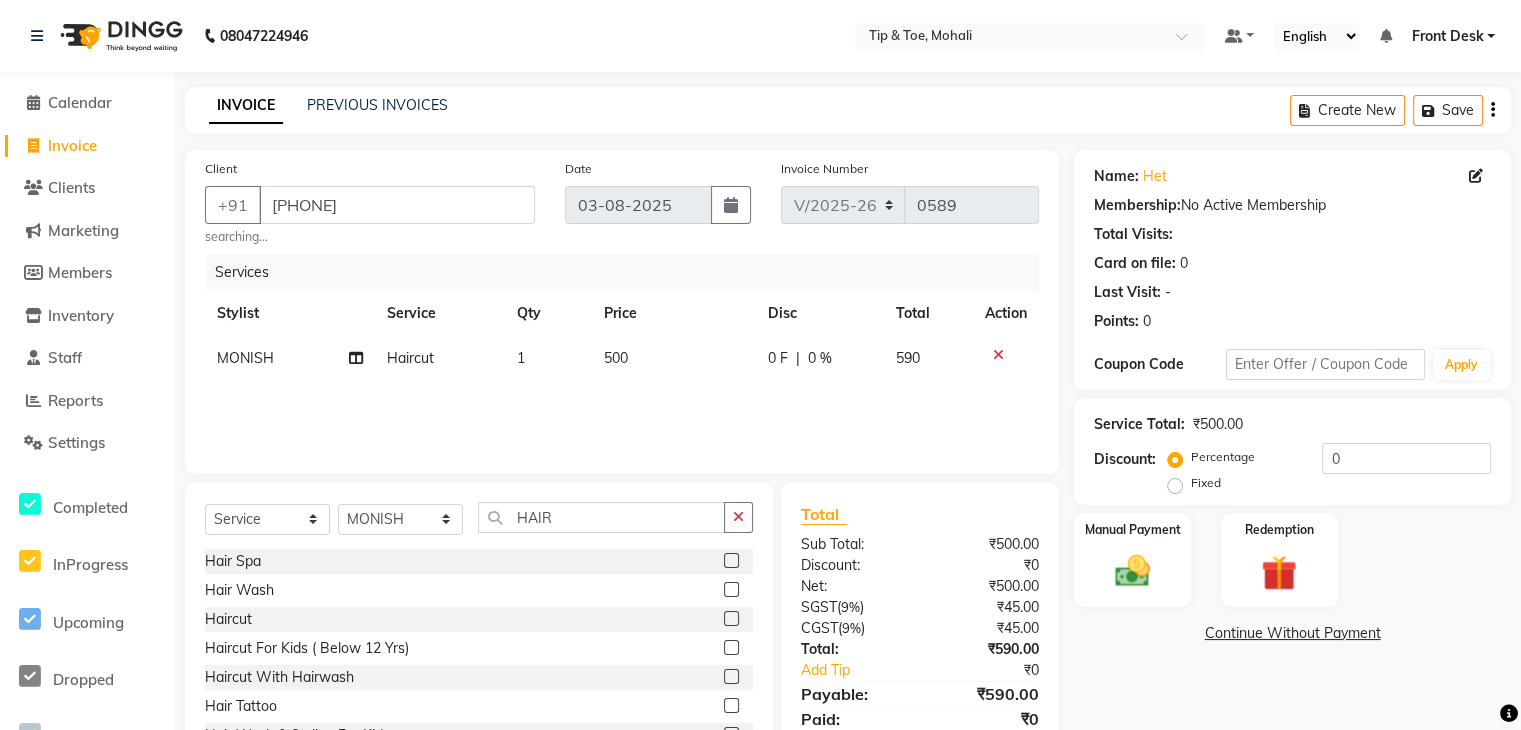 click on "Continue Without Payment" 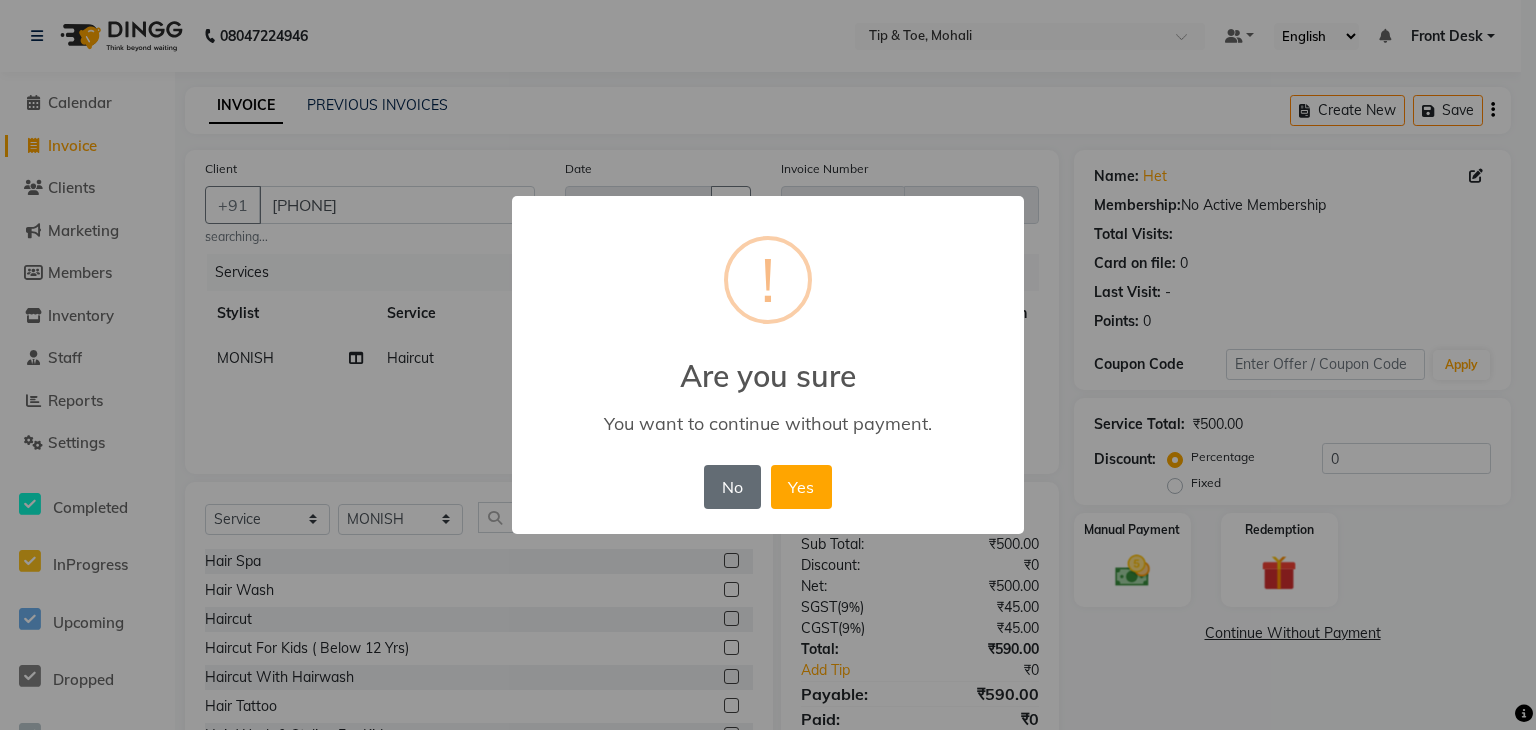 click on "No" at bounding box center [732, 487] 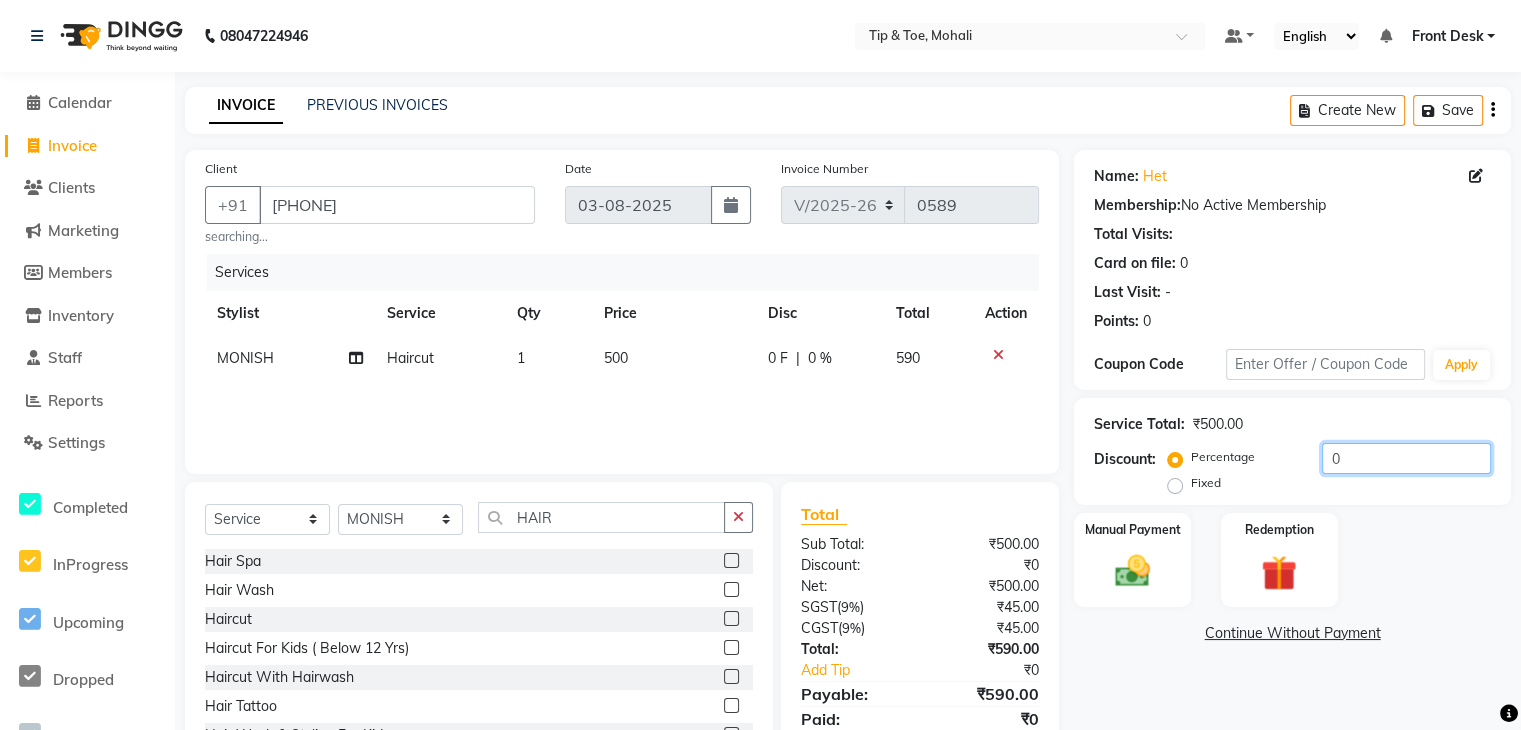 click on "0" 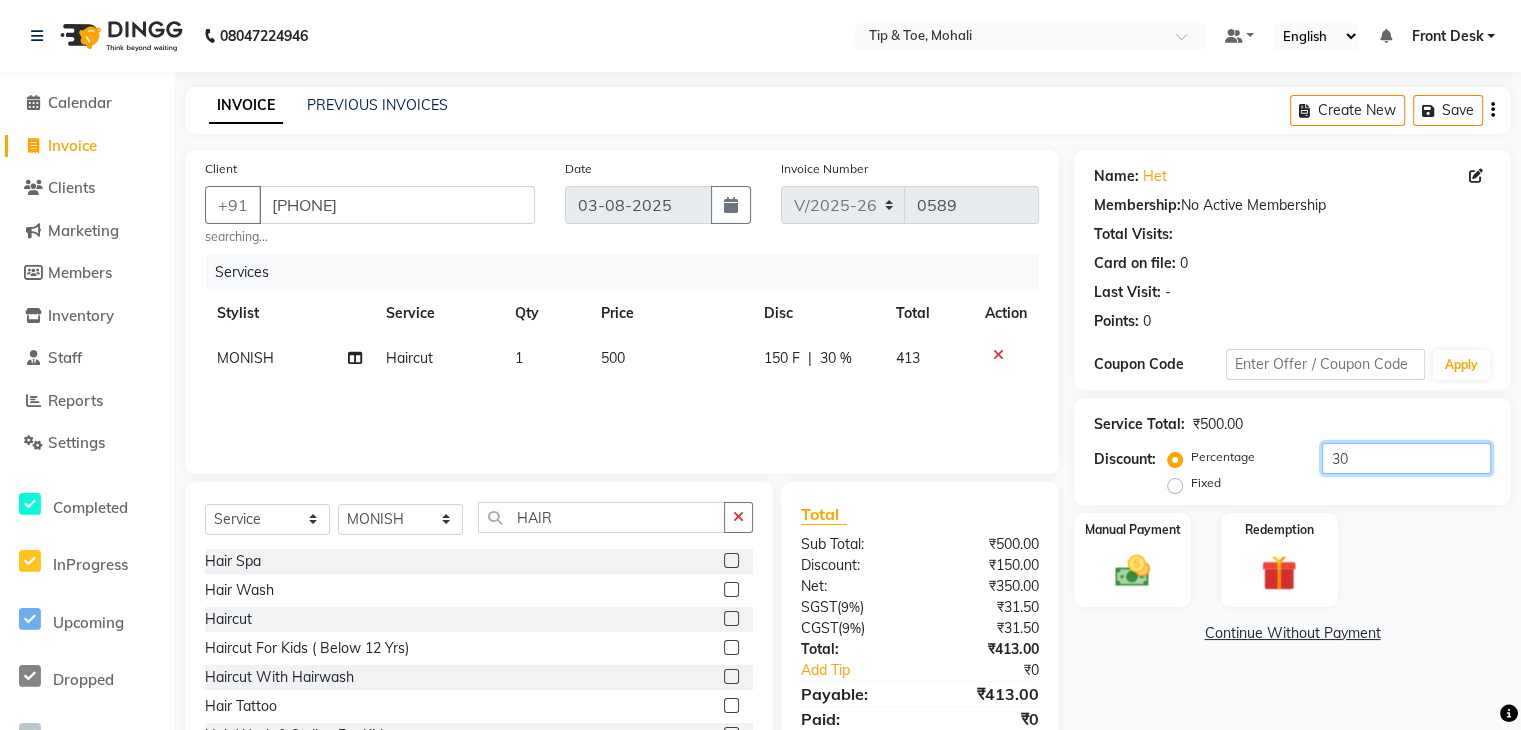 scroll, scrollTop: 78, scrollLeft: 0, axis: vertical 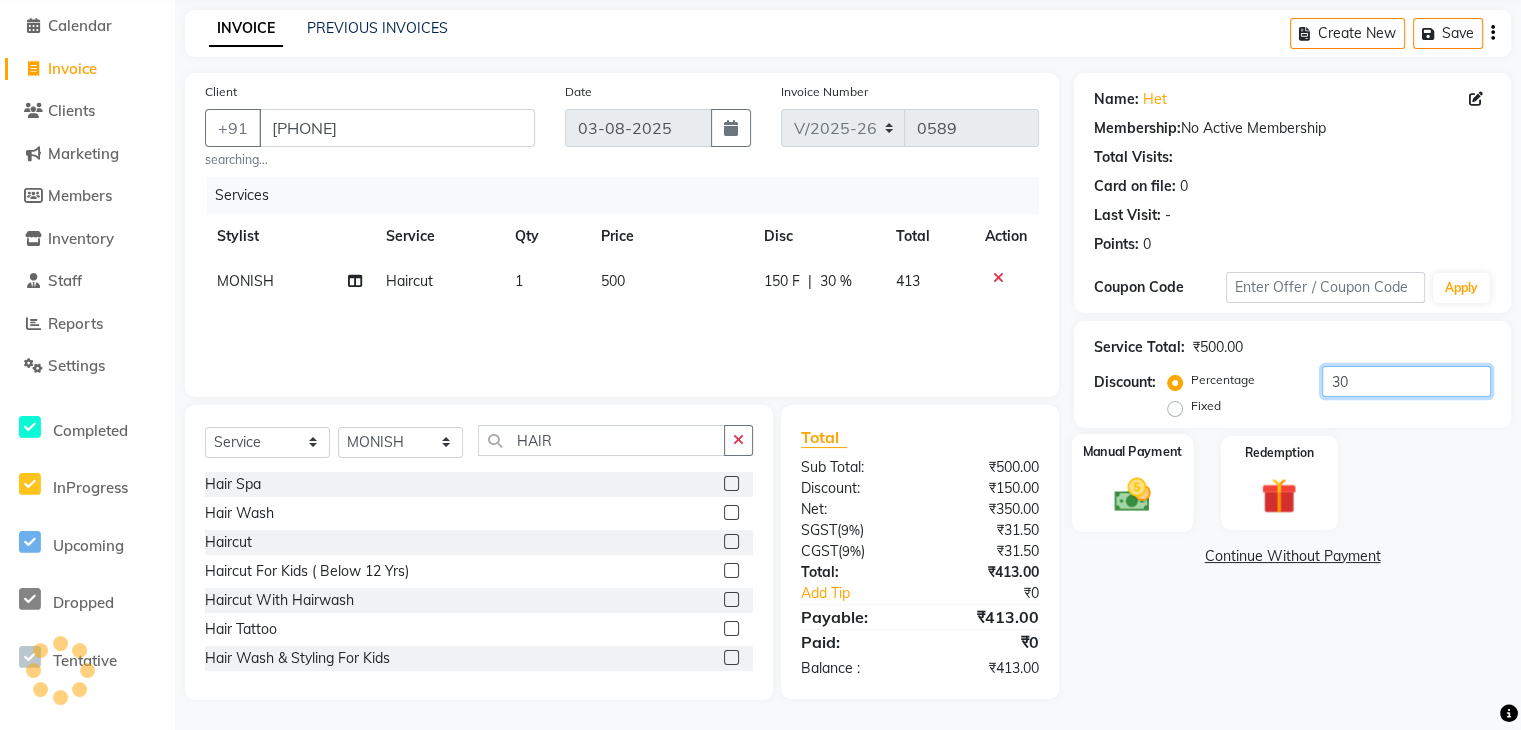 type on "30" 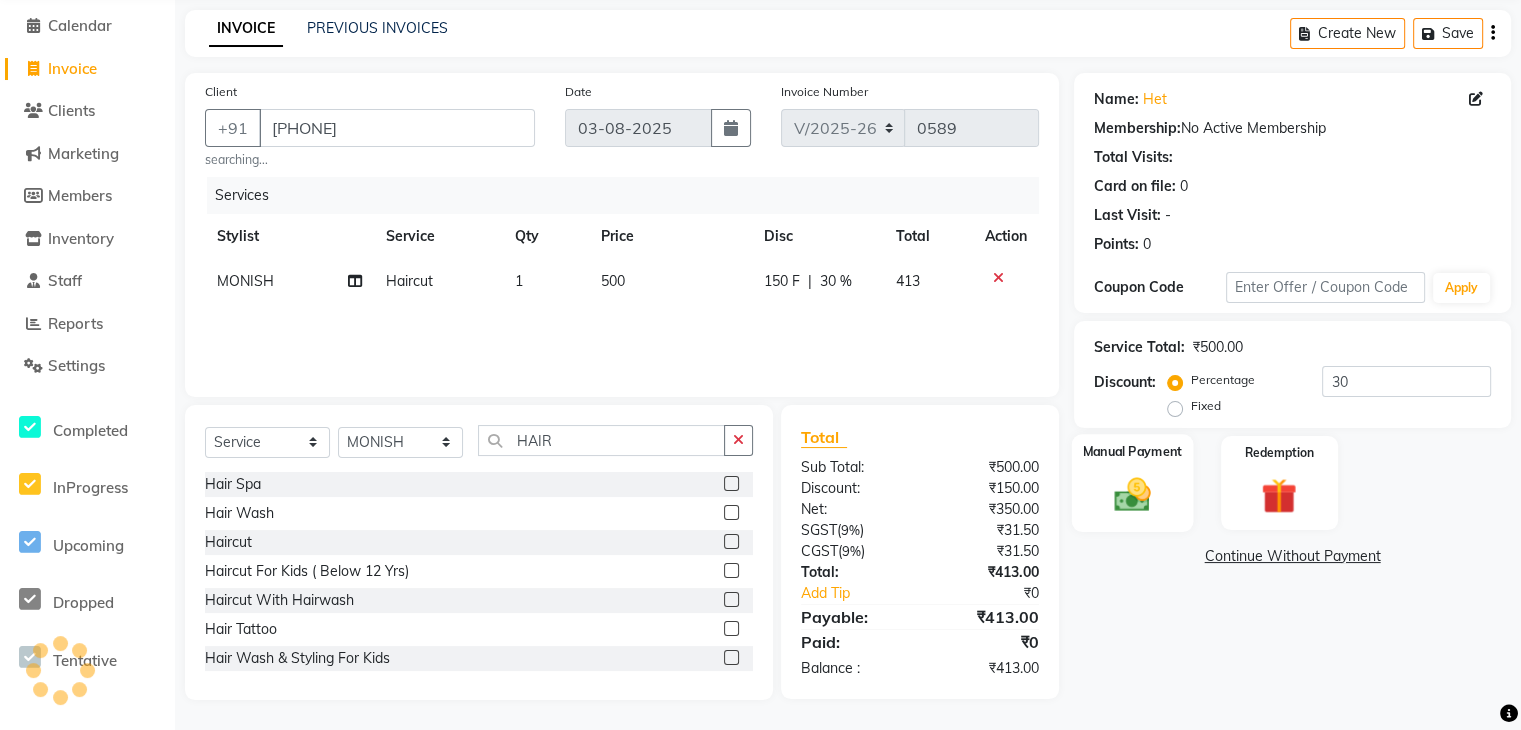 click 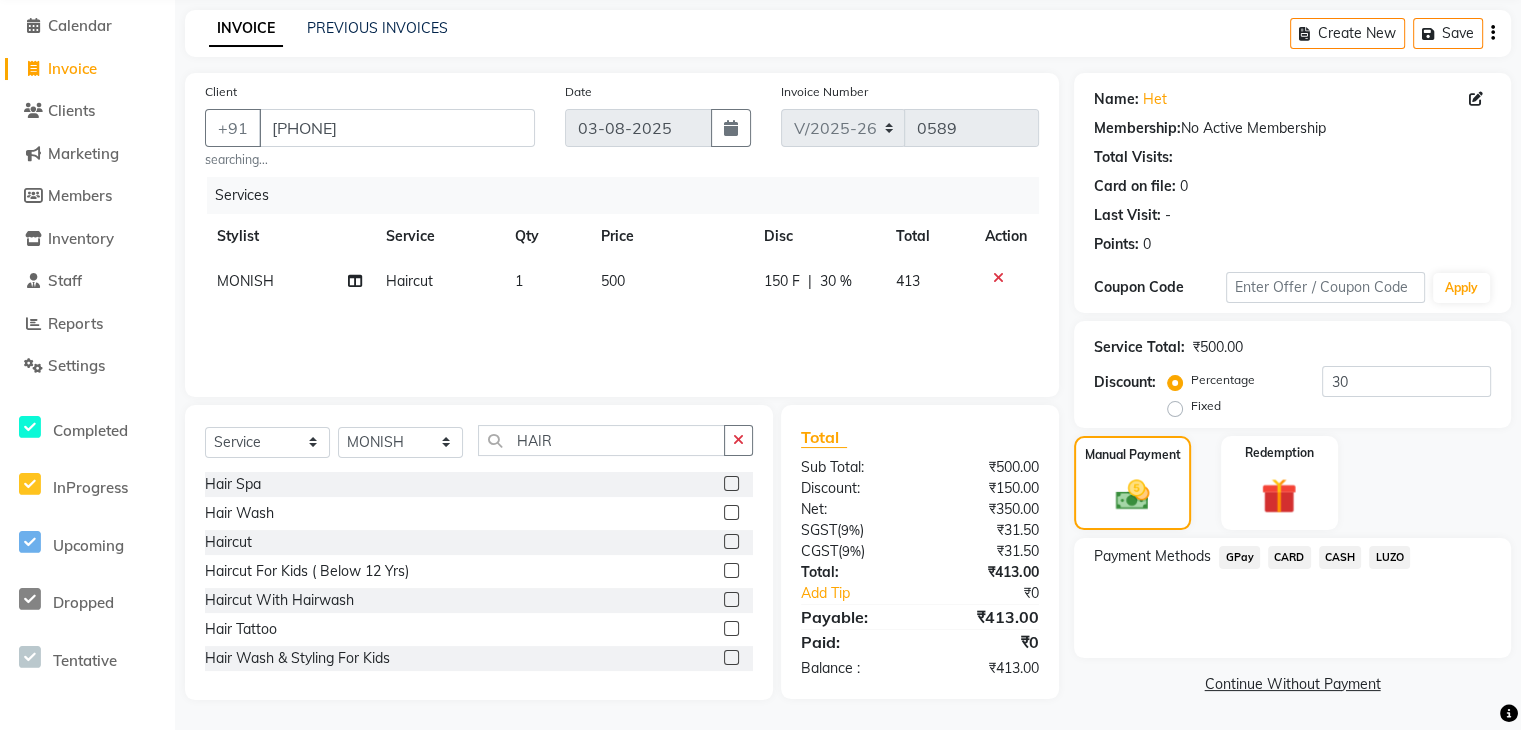 click on "GPay" 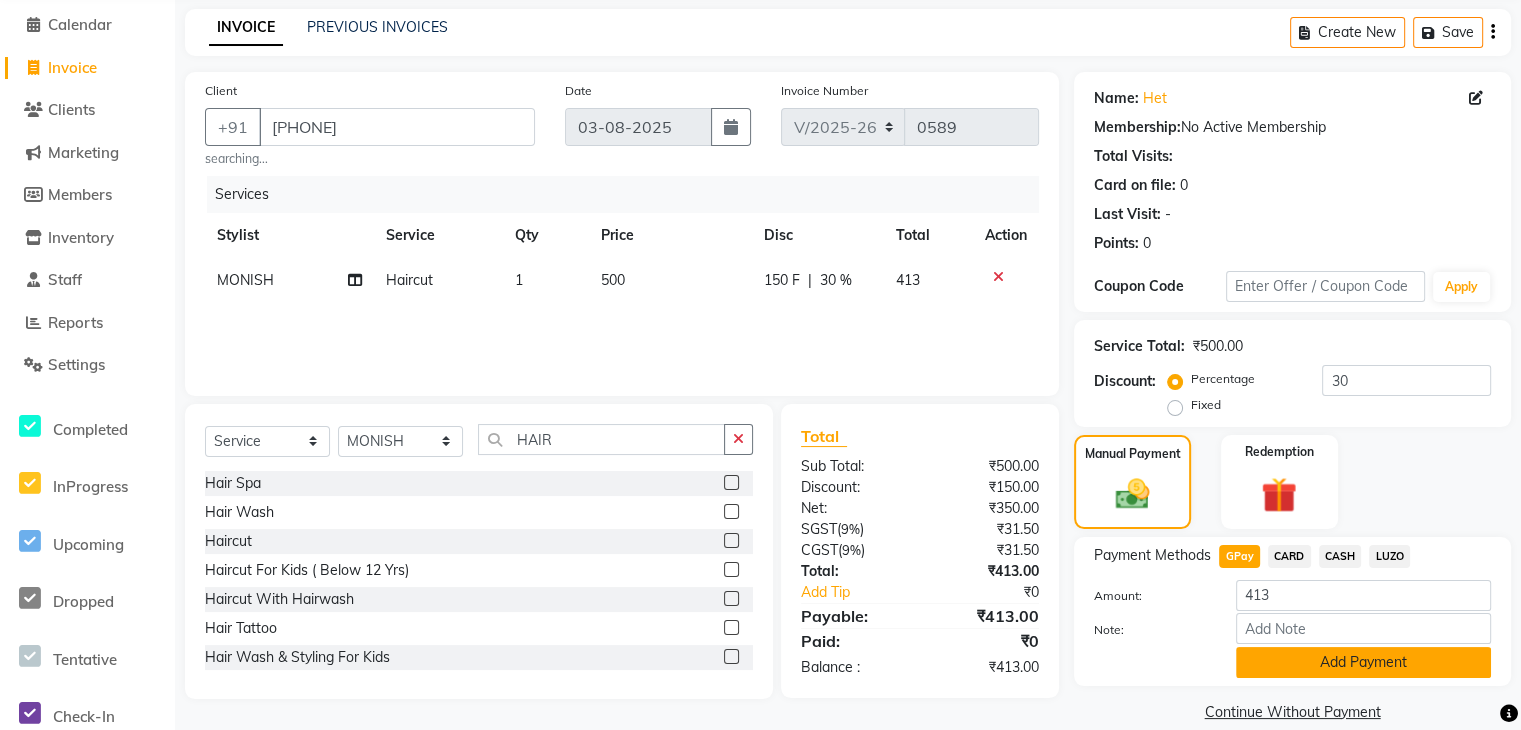 scroll, scrollTop: 107, scrollLeft: 0, axis: vertical 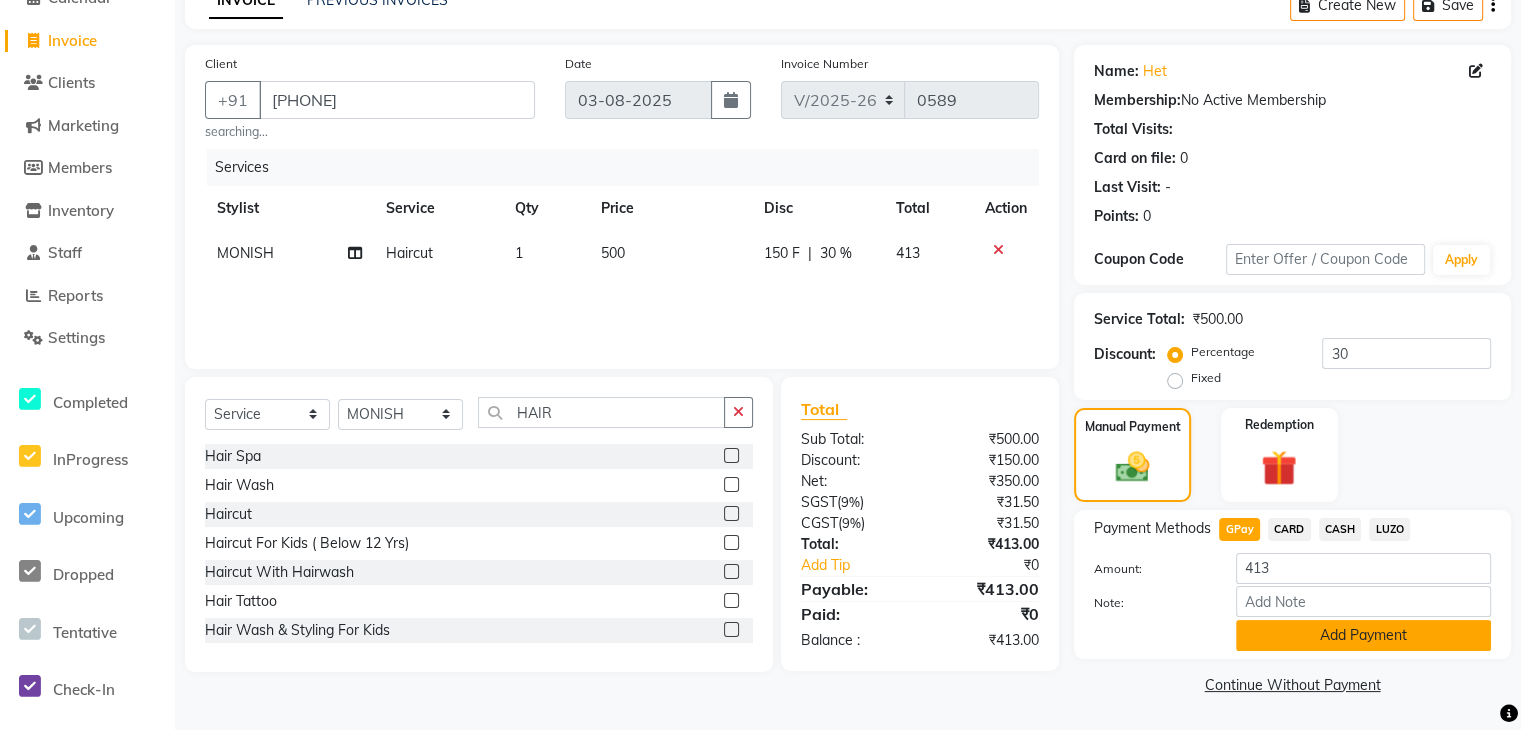 click on "Add Payment" 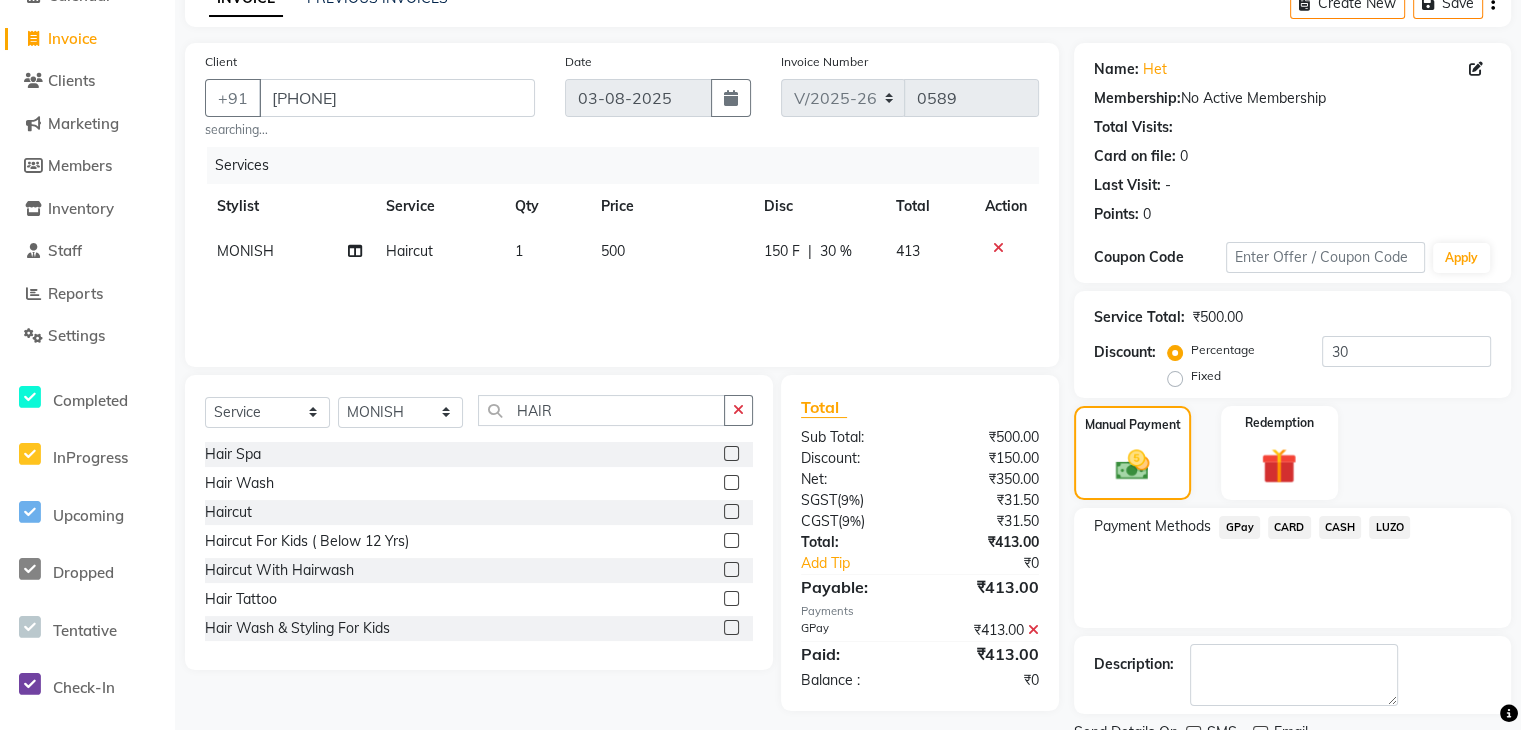 scroll, scrollTop: 188, scrollLeft: 0, axis: vertical 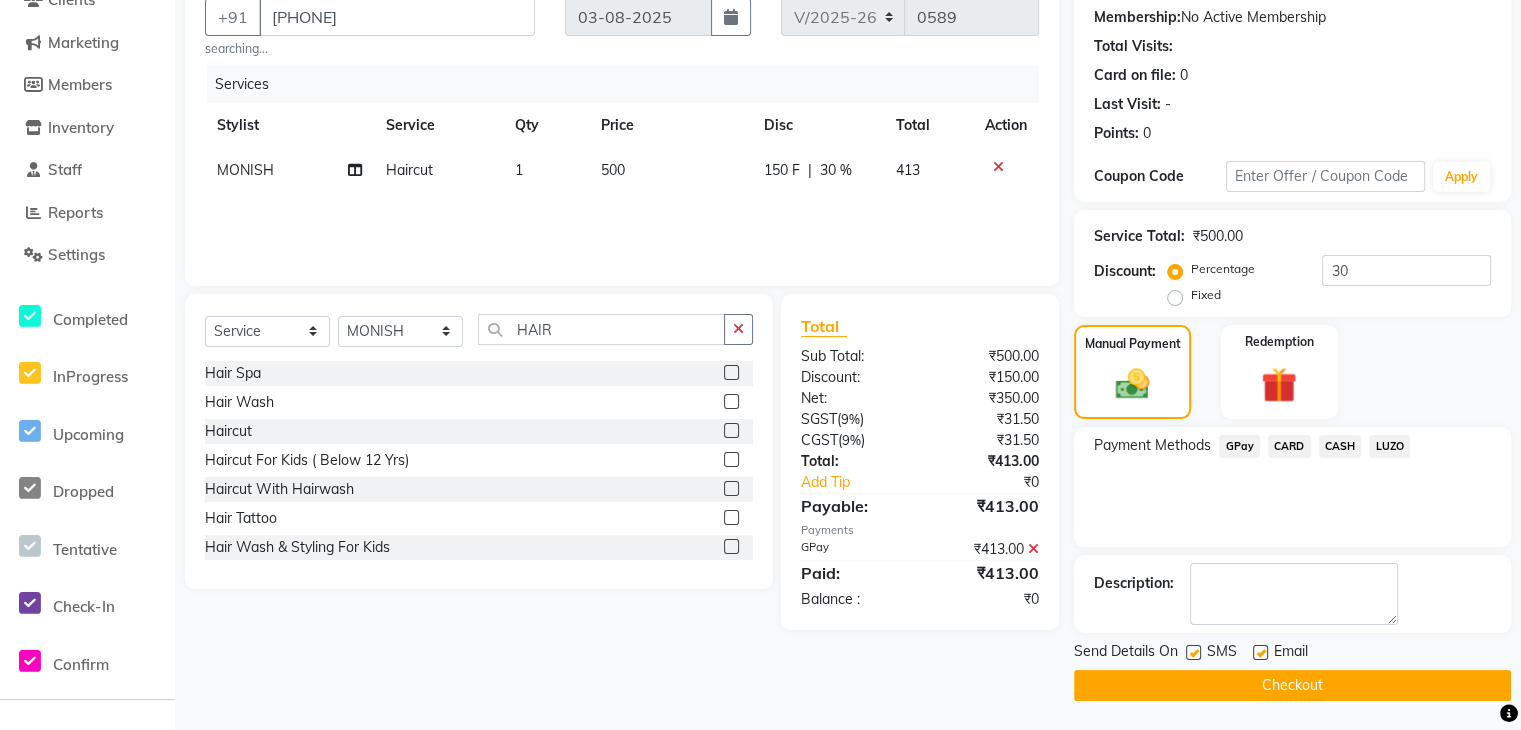 click on "Checkout" 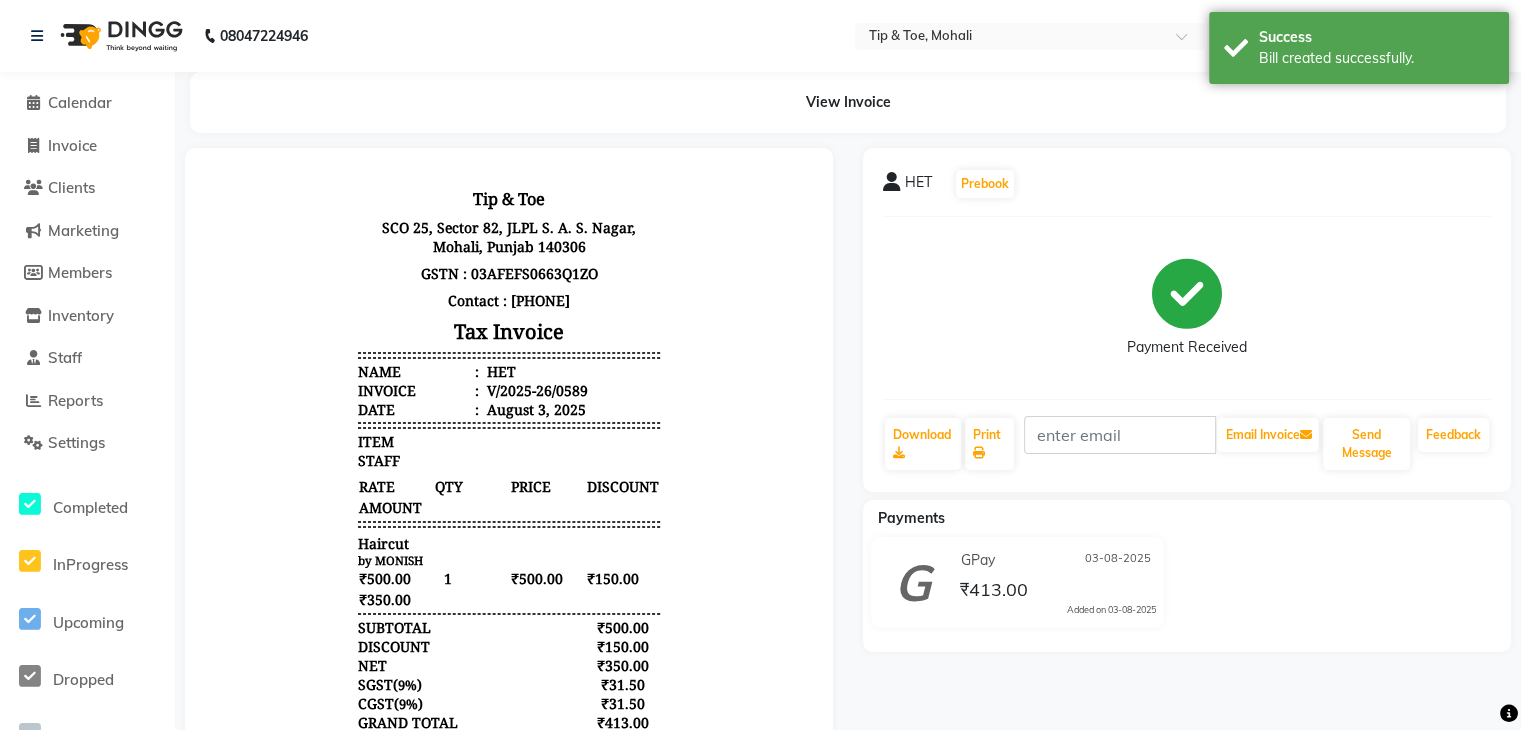 scroll, scrollTop: 0, scrollLeft: 0, axis: both 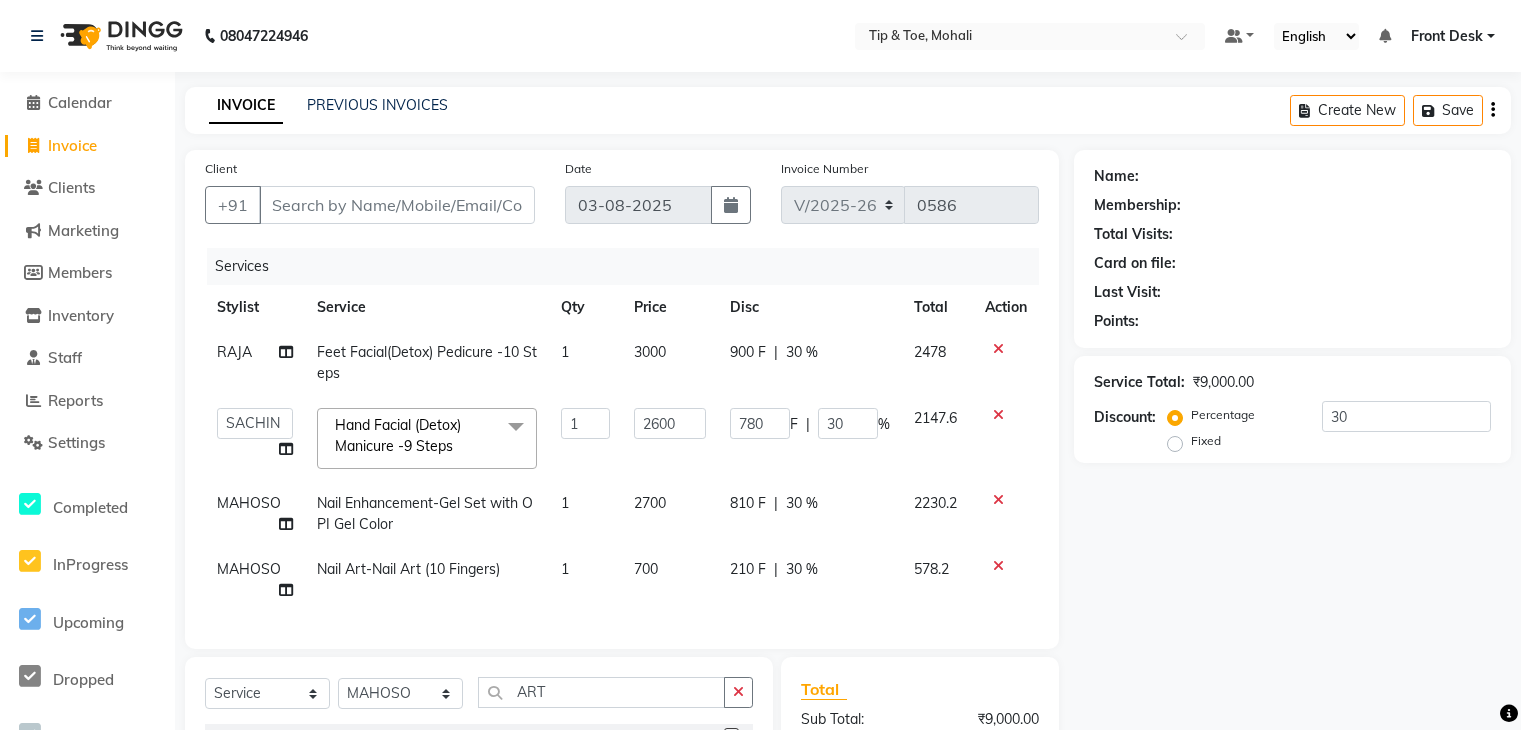 select on "5835" 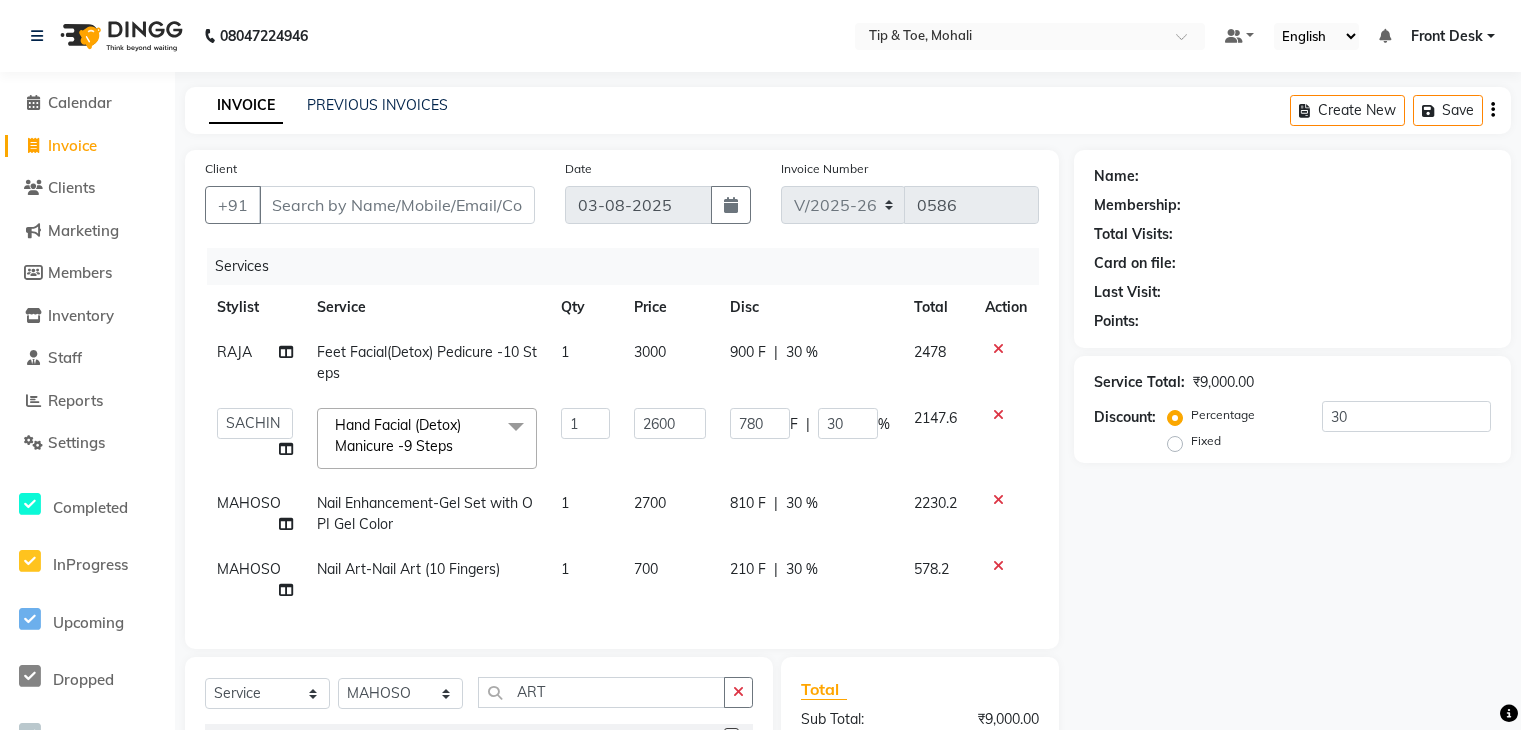 scroll, scrollTop: 0, scrollLeft: 0, axis: both 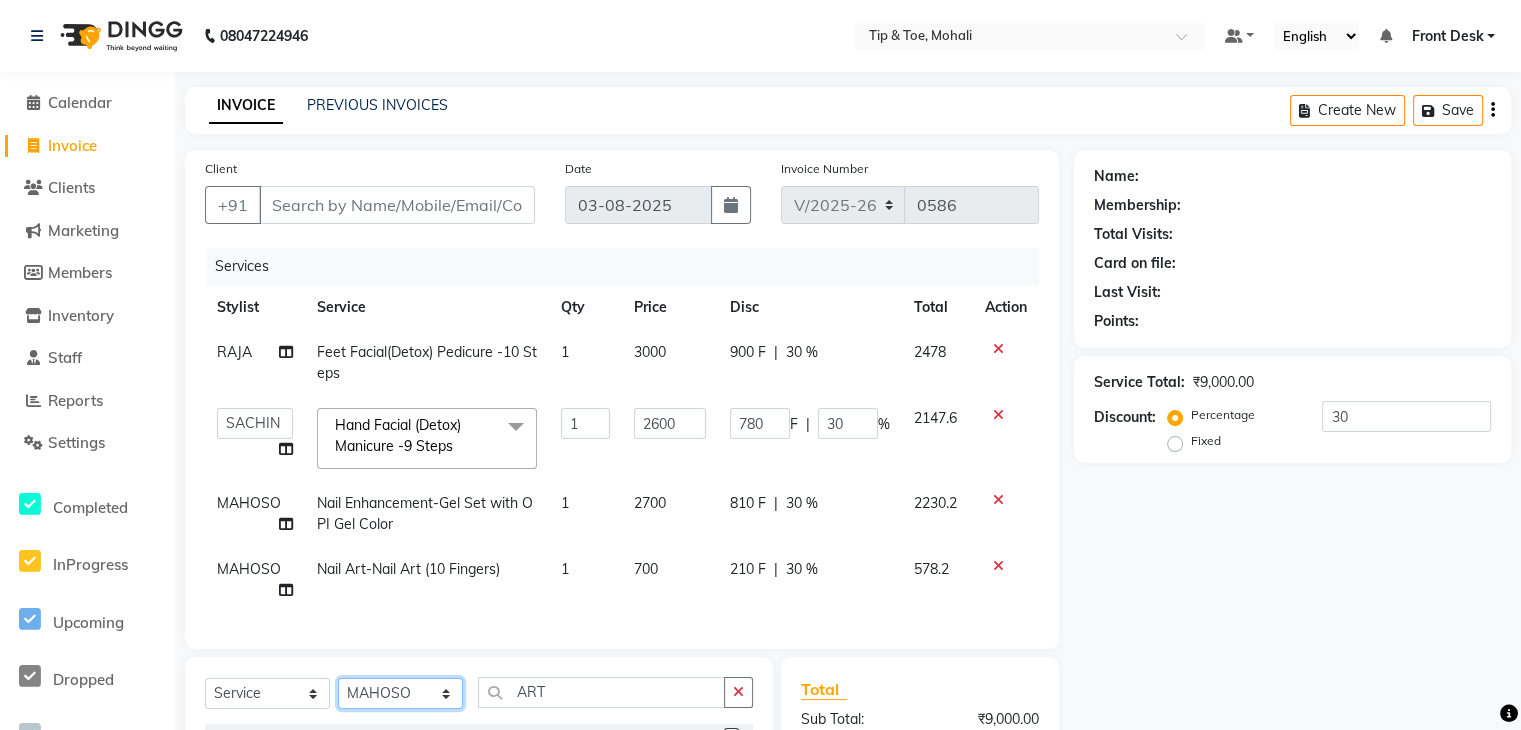 click on "Select Stylist ANSHU Front Desk Kaoto KOMAL MAHOSO MONISH NICK RAJA RAJVEER RANGINA SACHIN SAHIL" 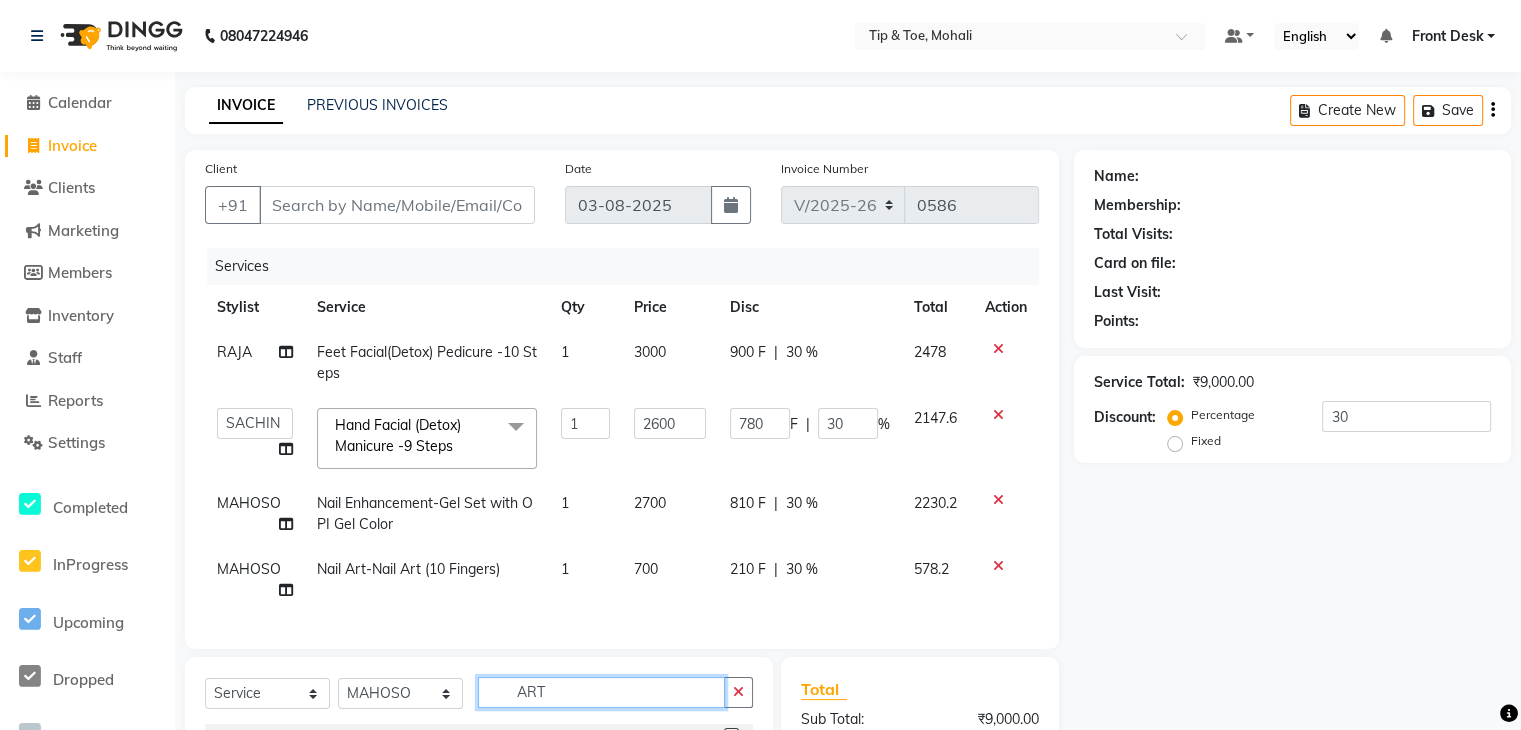 click on "ART" 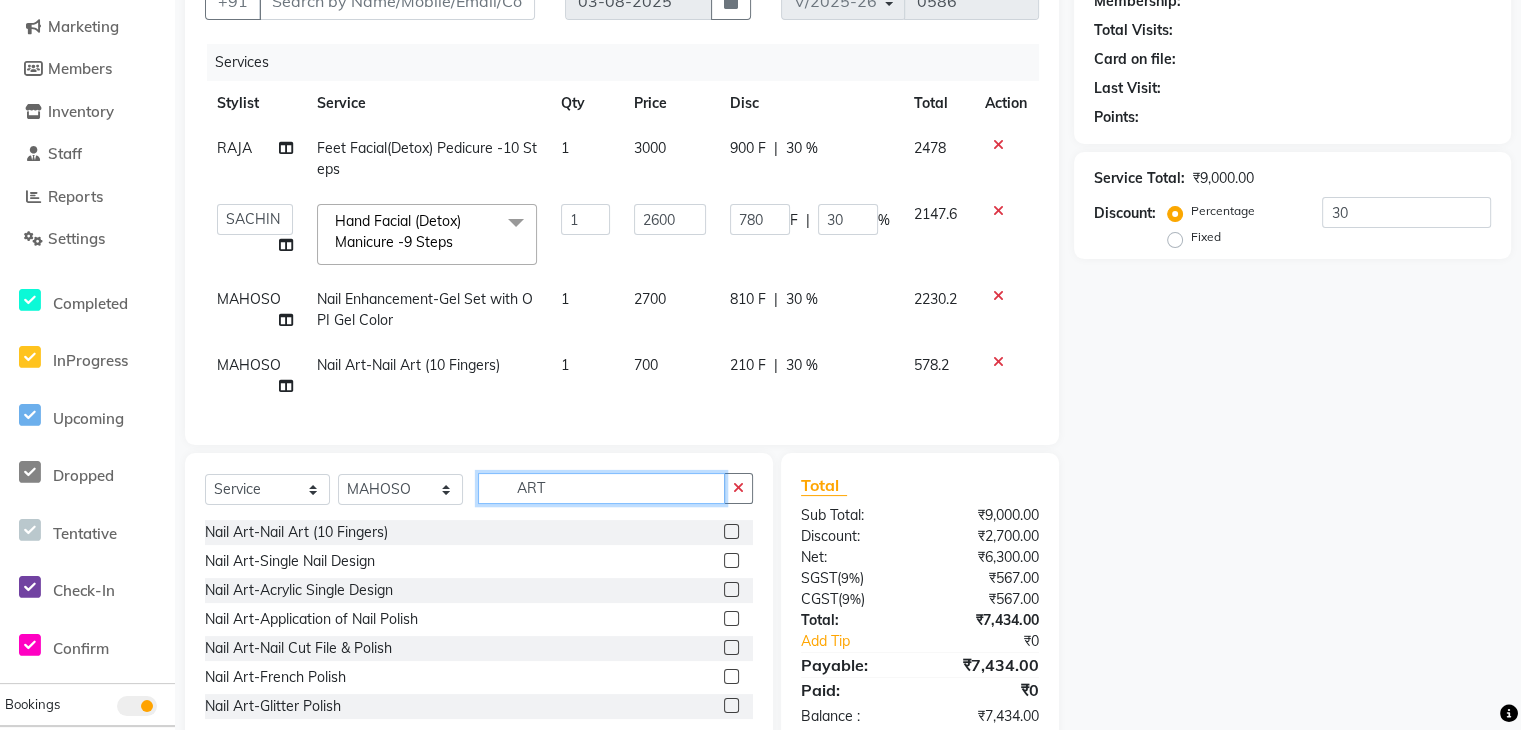 scroll, scrollTop: 222, scrollLeft: 0, axis: vertical 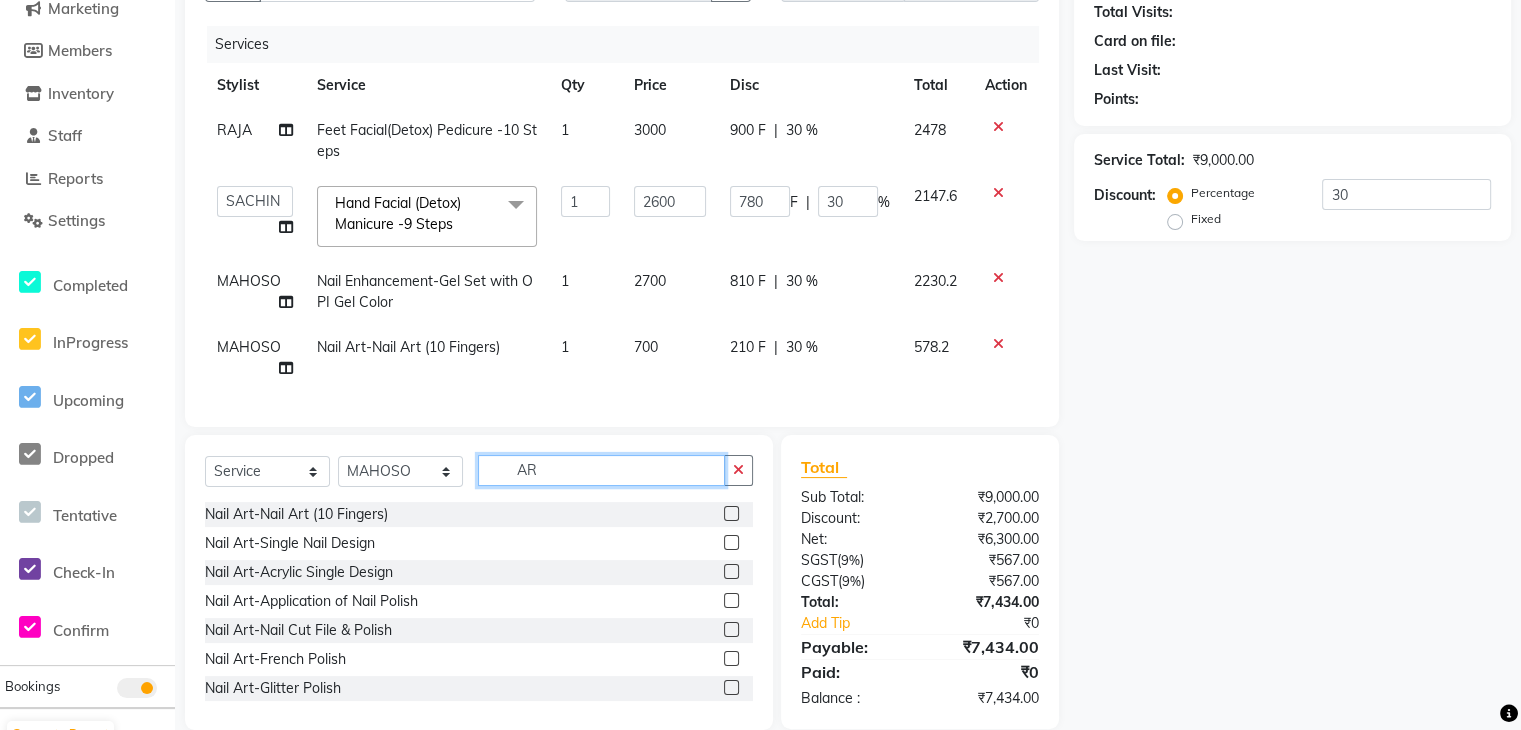 type on "A" 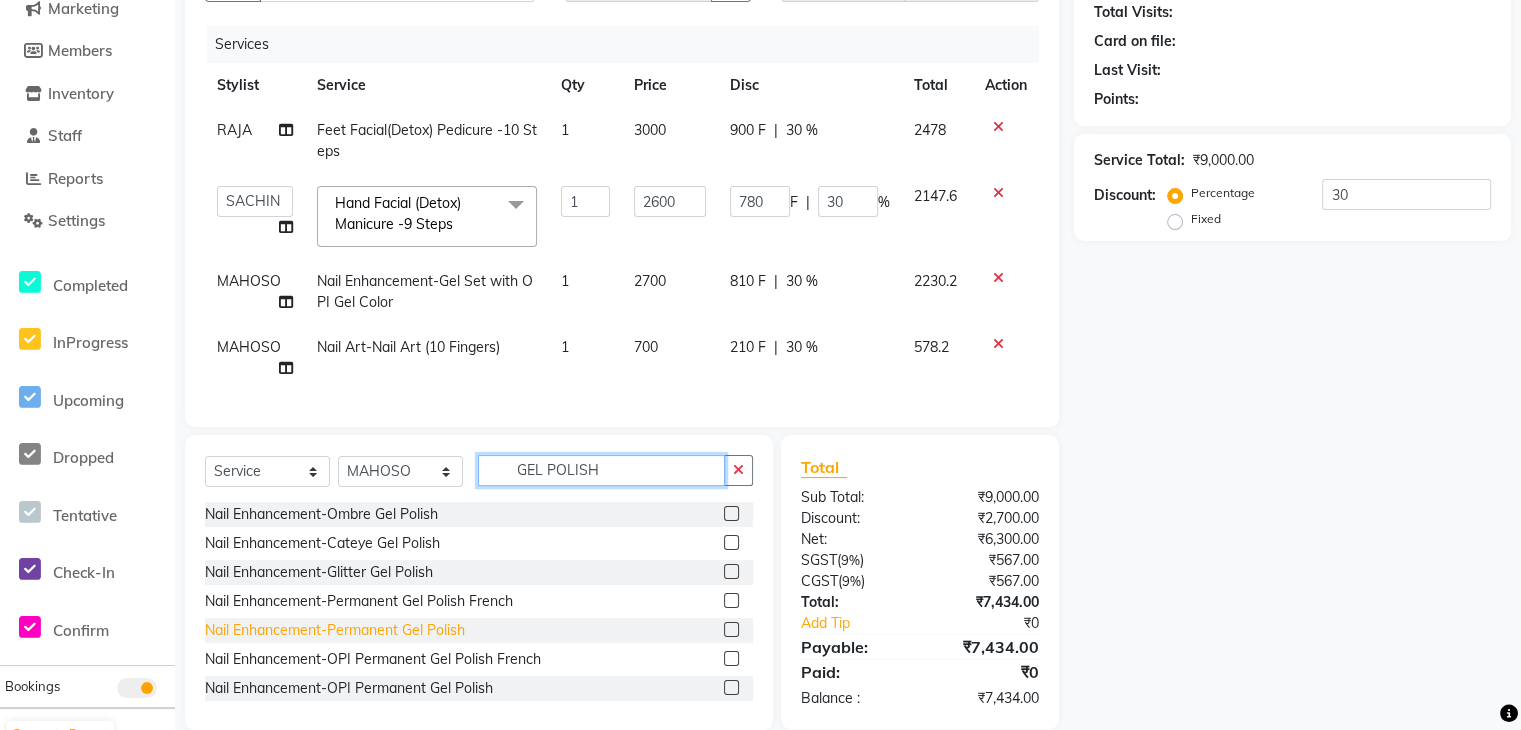 type on "GEL POLISH" 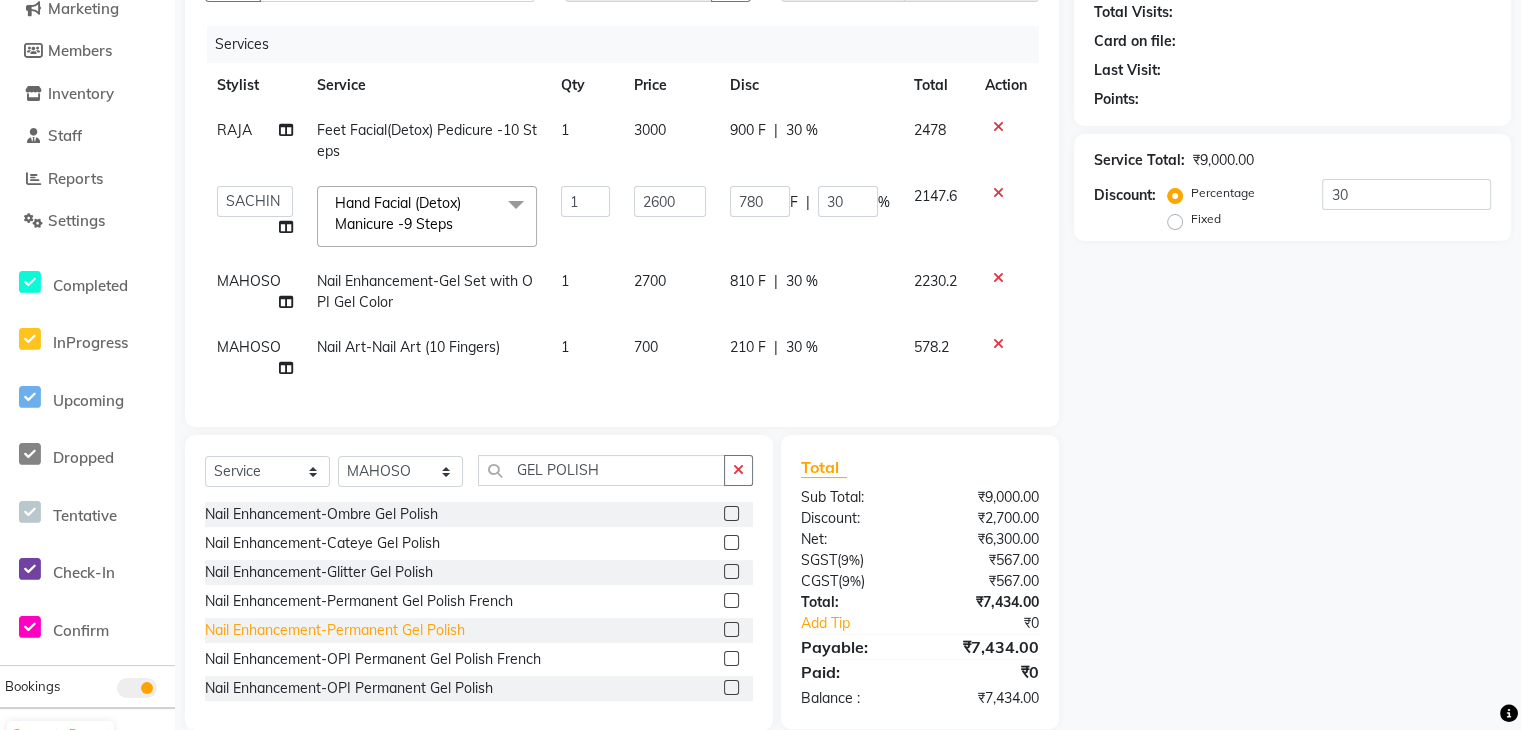 click on "Nail Enhancement-Permanent Gel Polish" 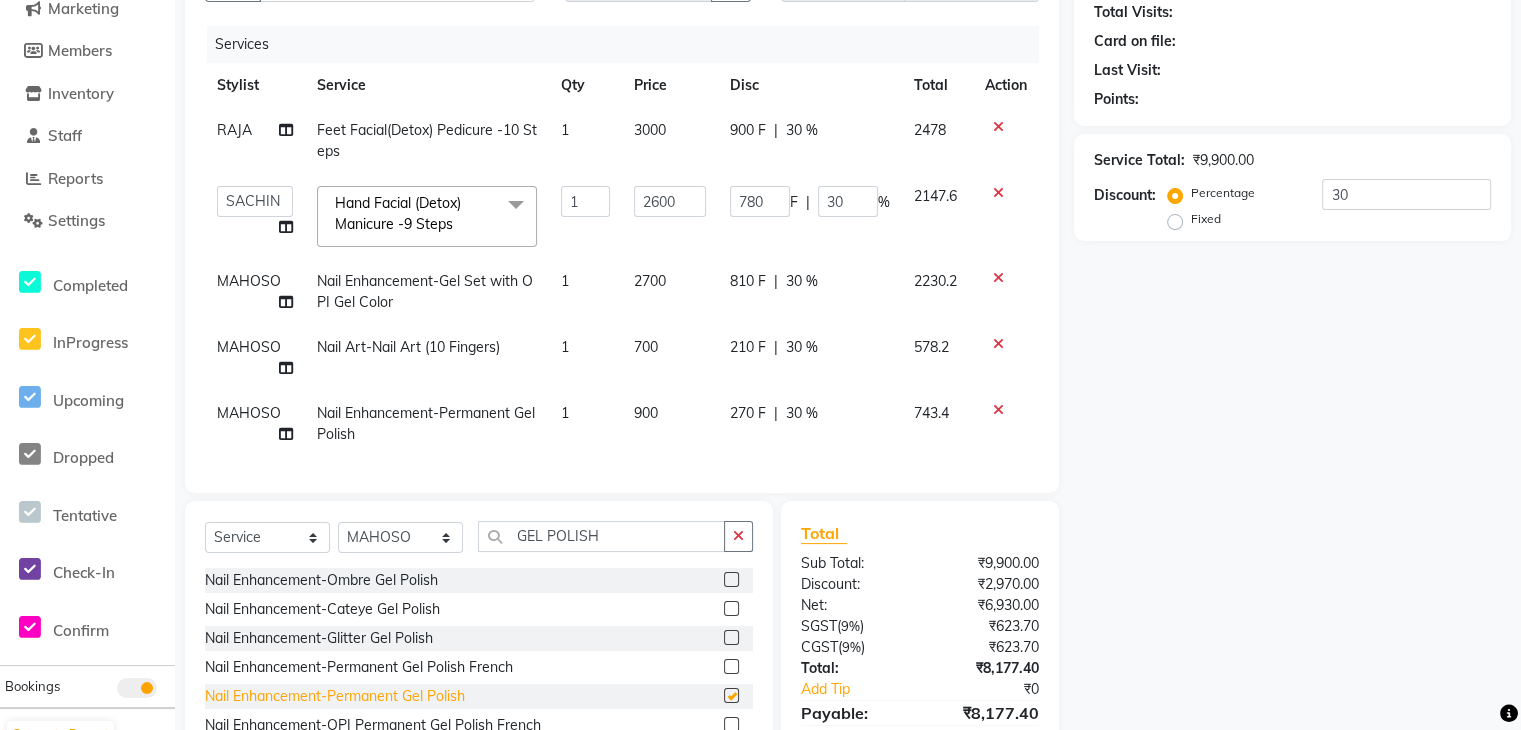 checkbox on "false" 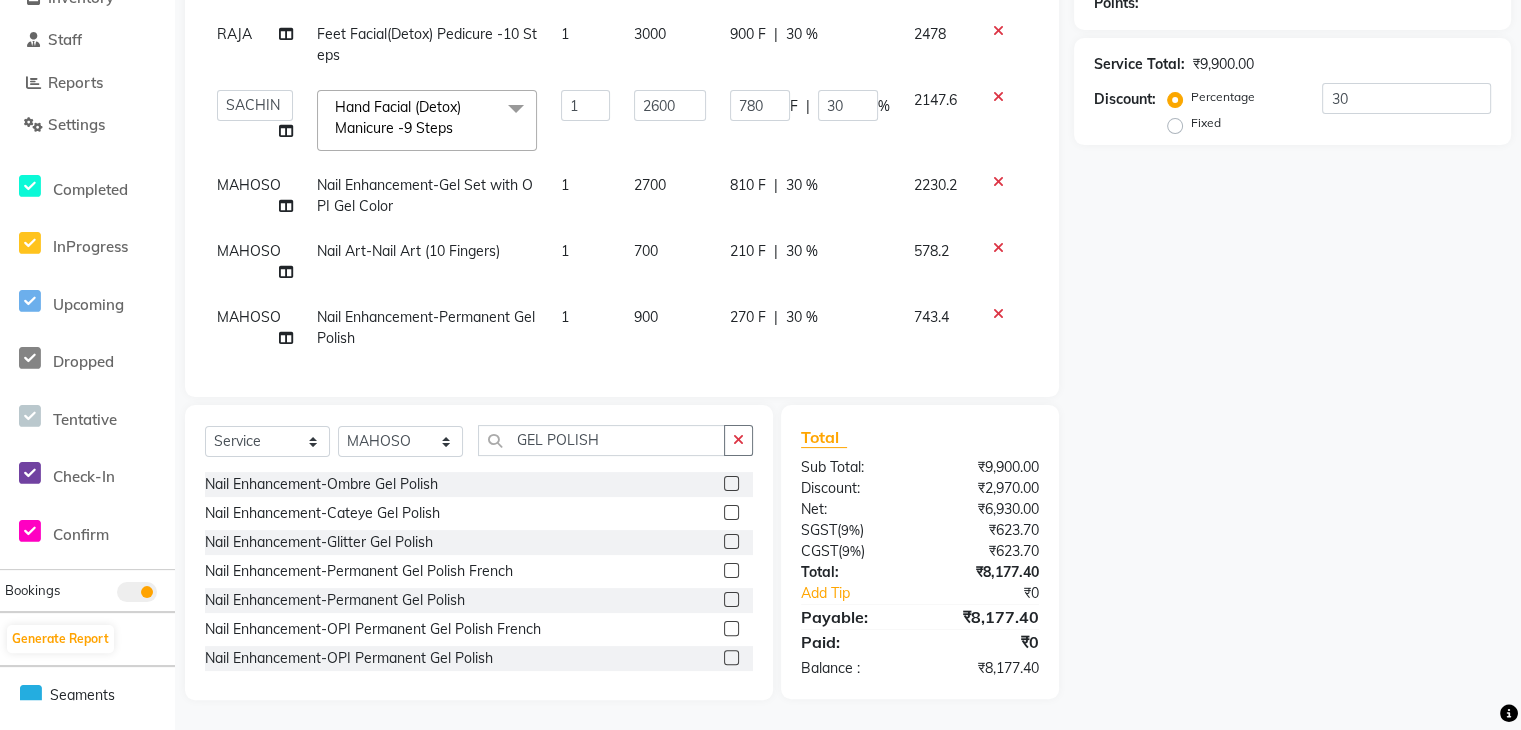 scroll, scrollTop: 0, scrollLeft: 0, axis: both 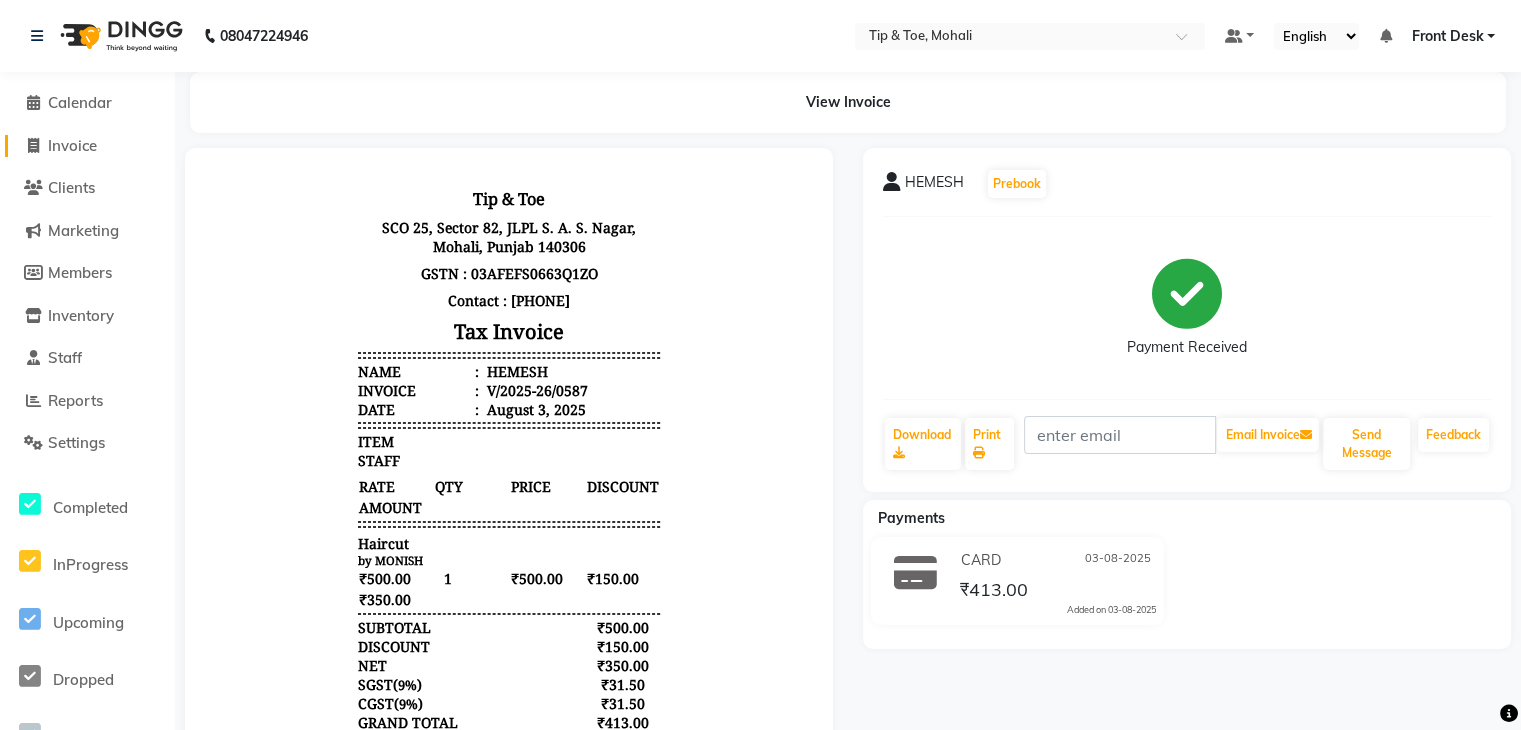 click on "Invoice" 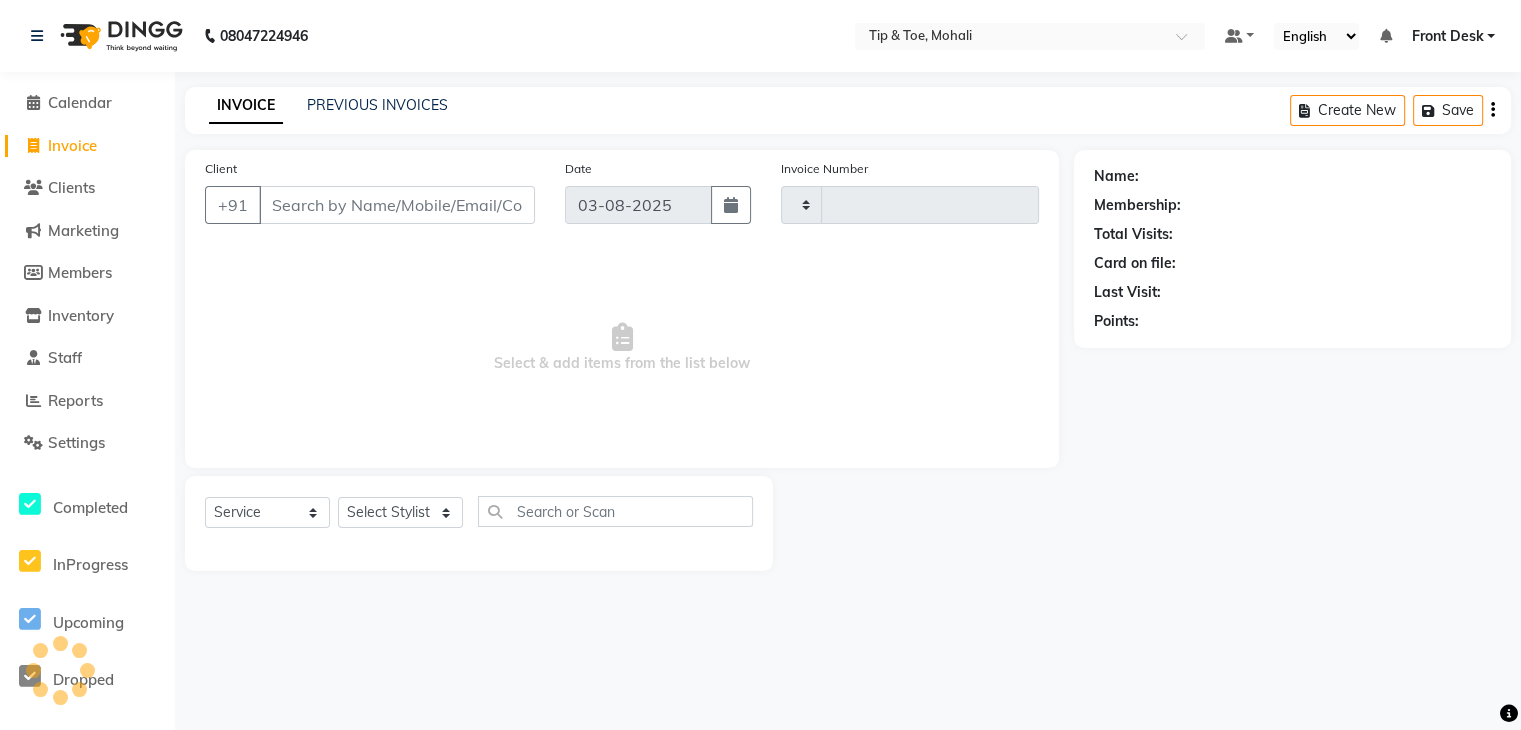 type on "0590" 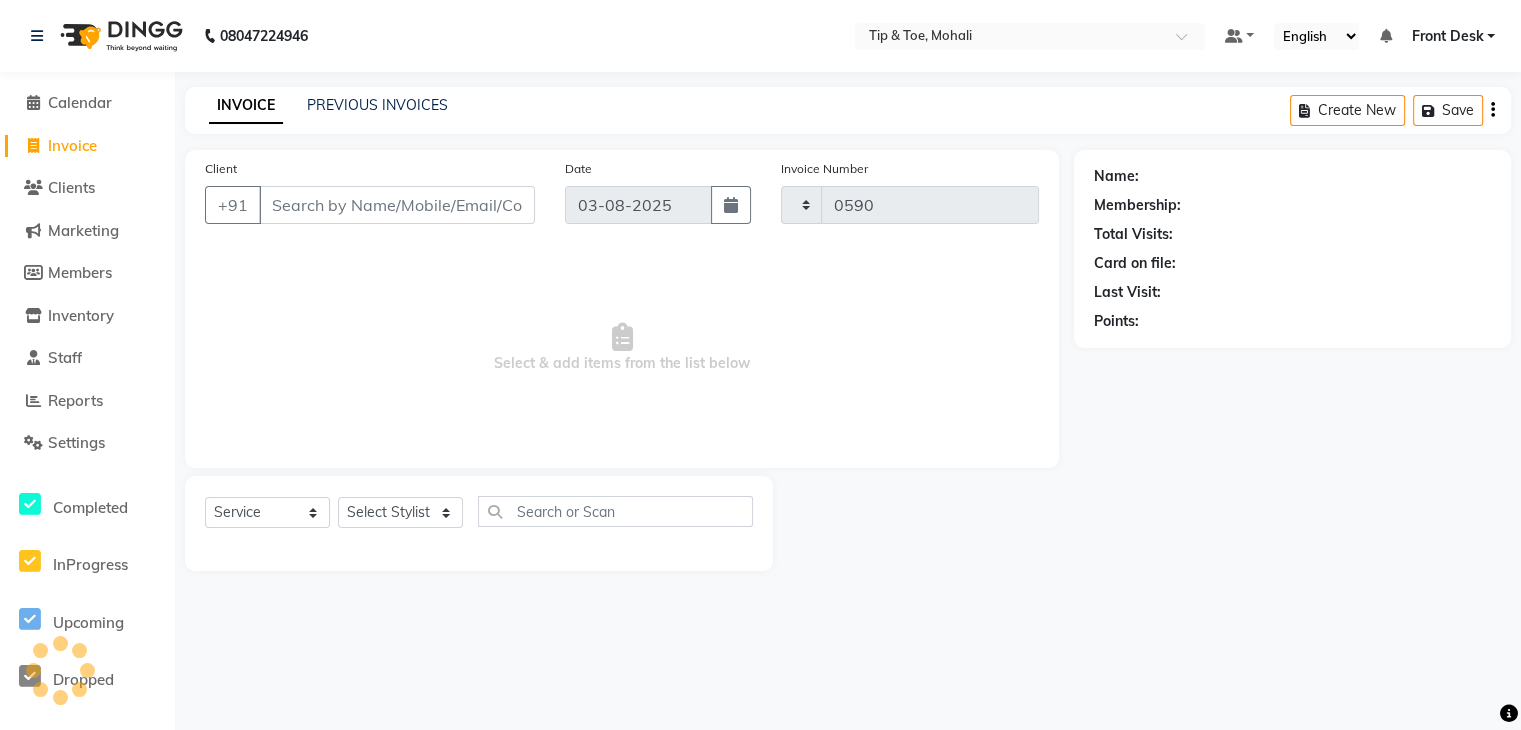 select on "5835" 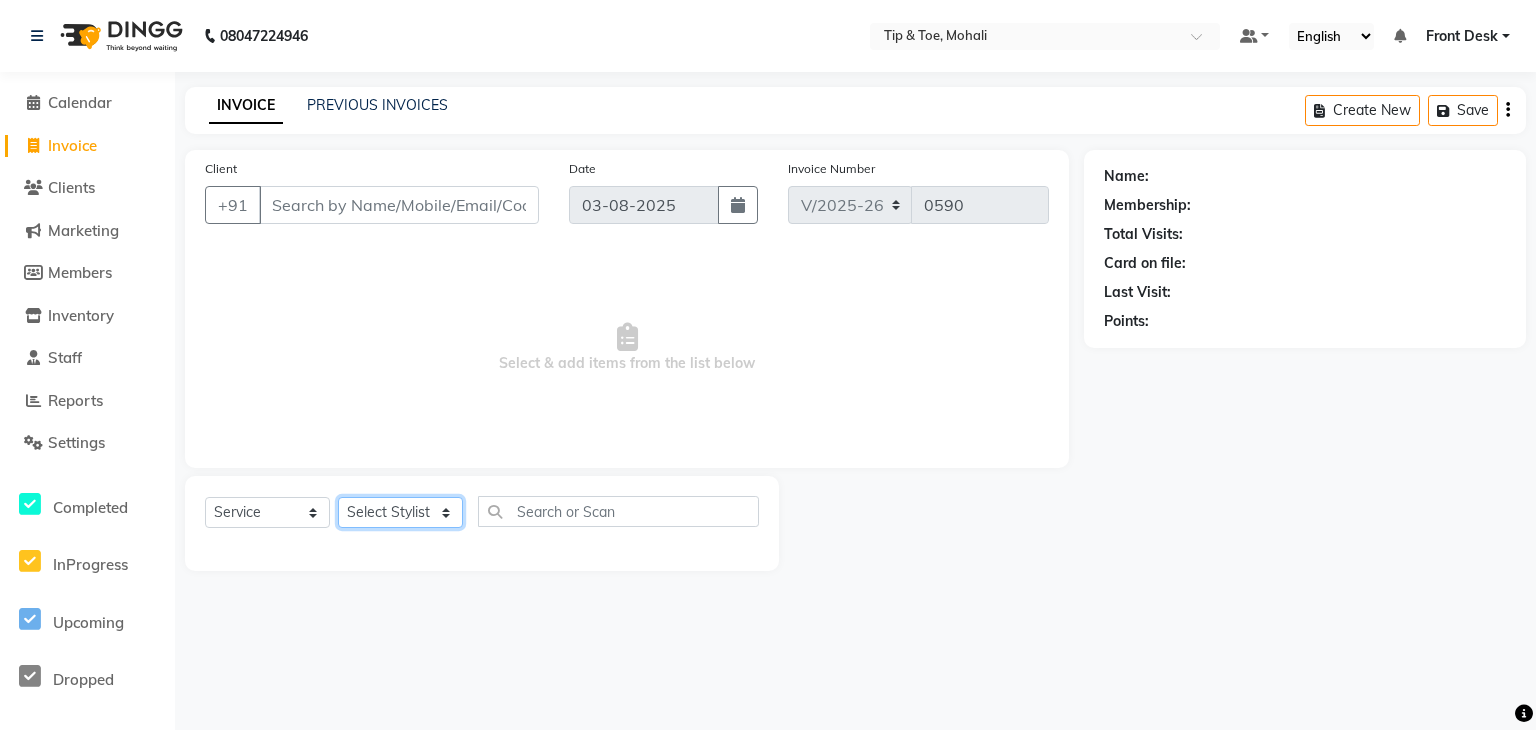 click on "Select Stylist ANSHU Front Desk Kaoto KOMAL MAHOSO MONISH NICK RAJA RAJVEER RANGINA SACHIN SAHIL" 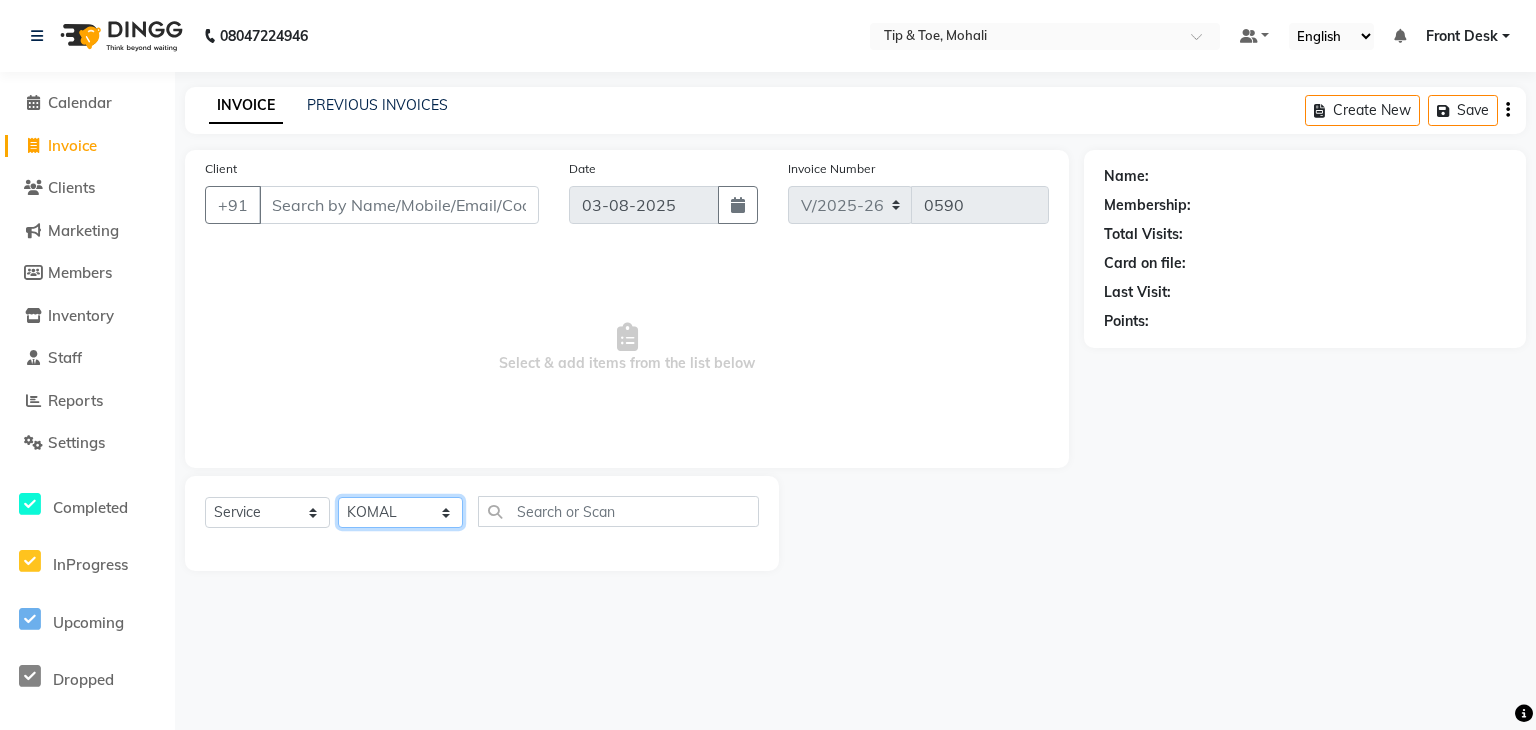 click on "Select Stylist ANSHU Front Desk Kaoto KOMAL MAHOSO MONISH NICK RAJA RAJVEER RANGINA SACHIN SAHIL" 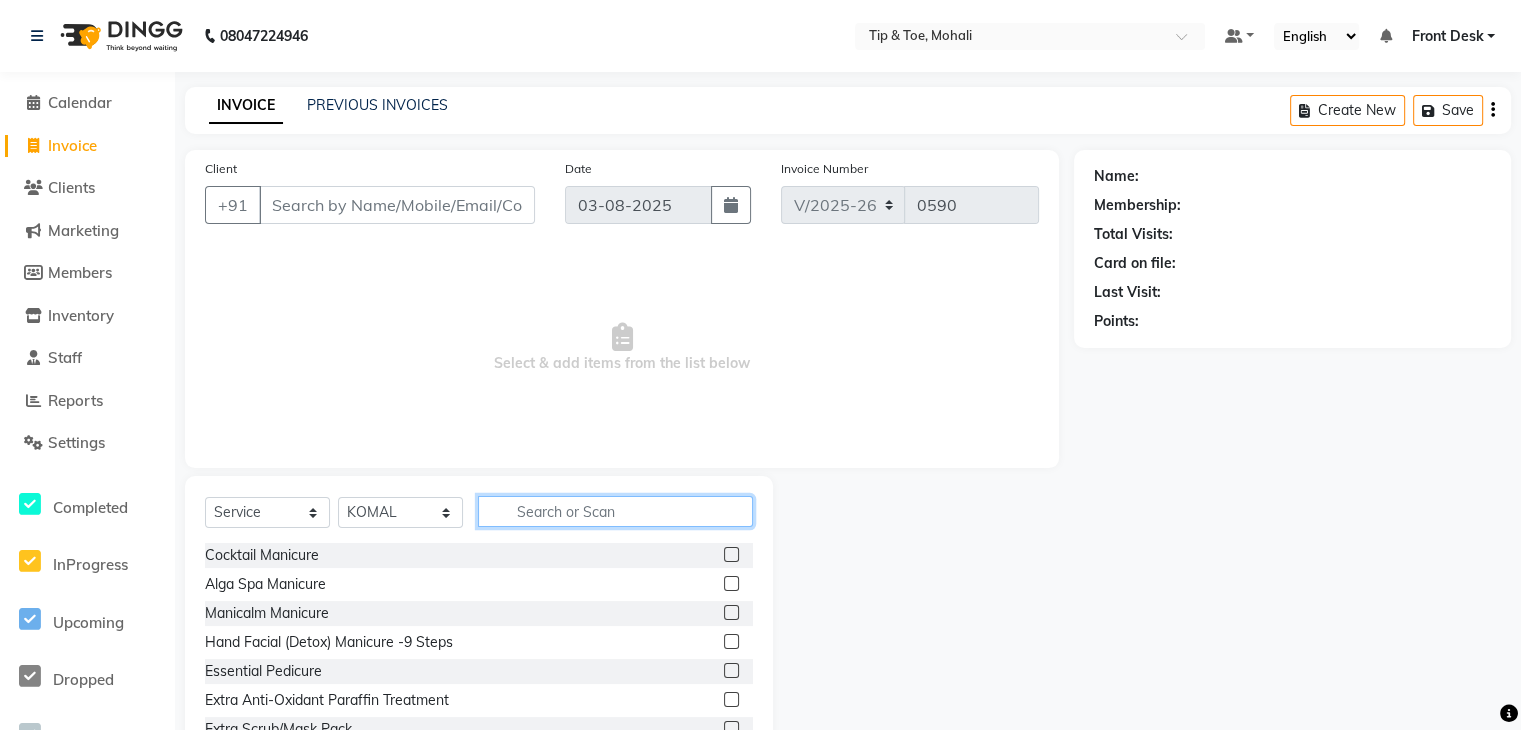 click 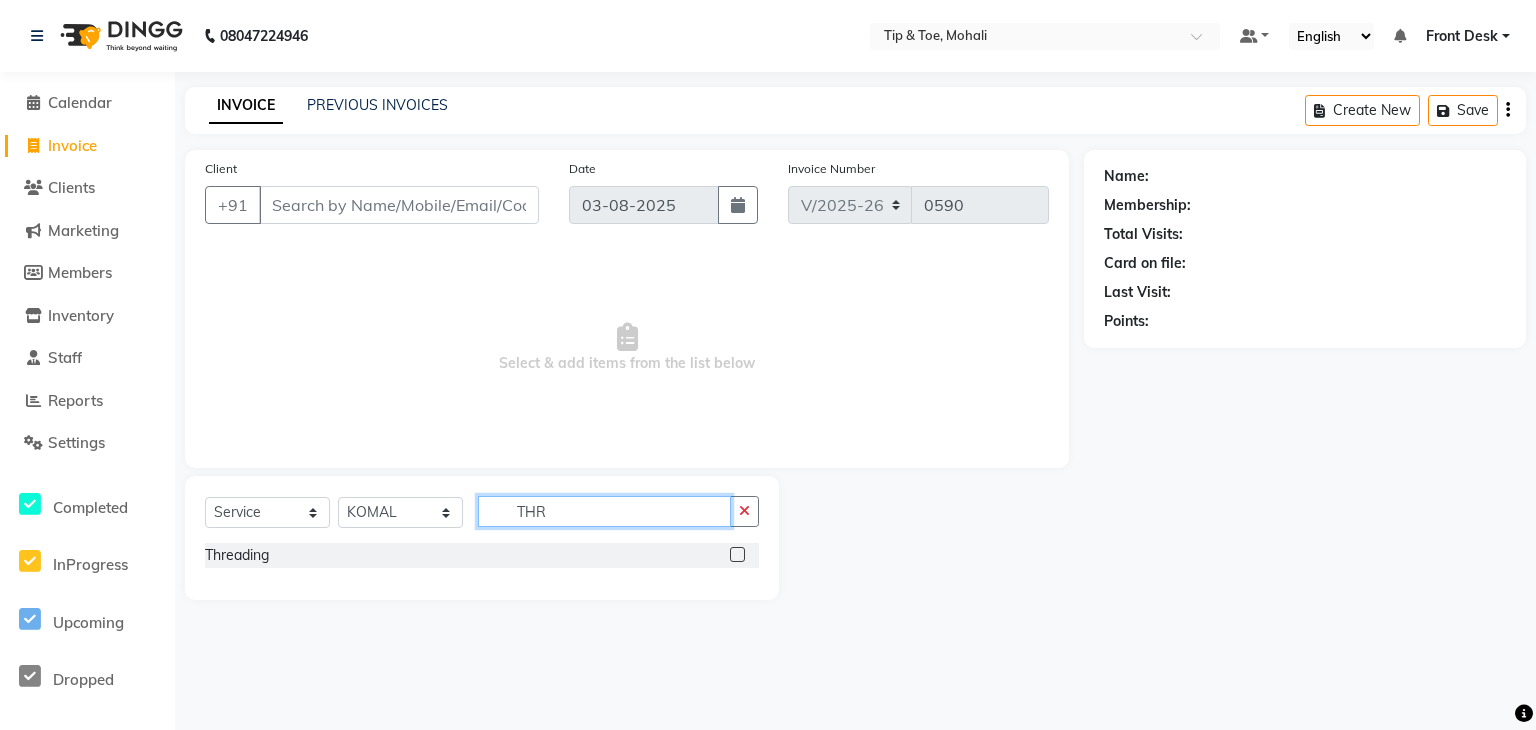 type on "THR" 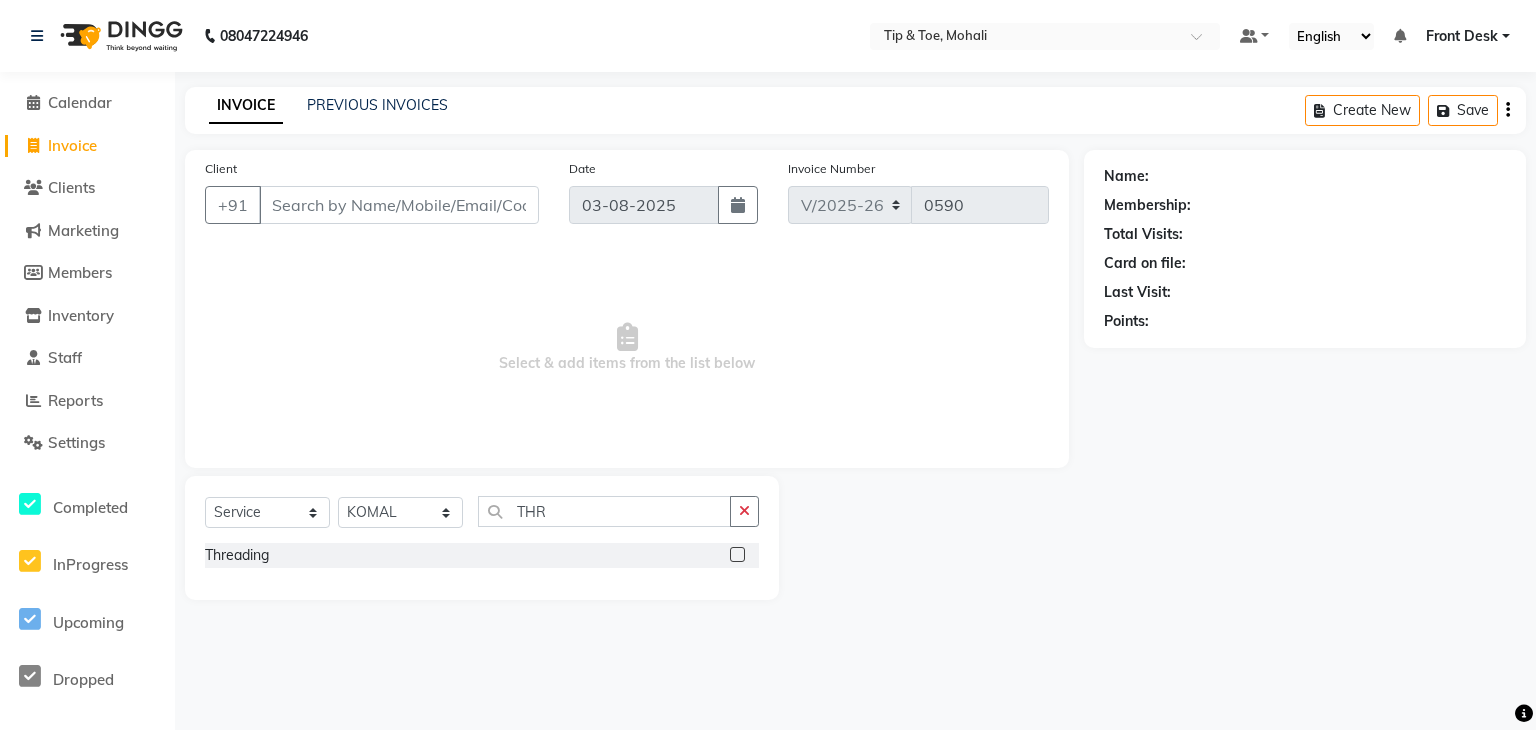 click on "Threading" 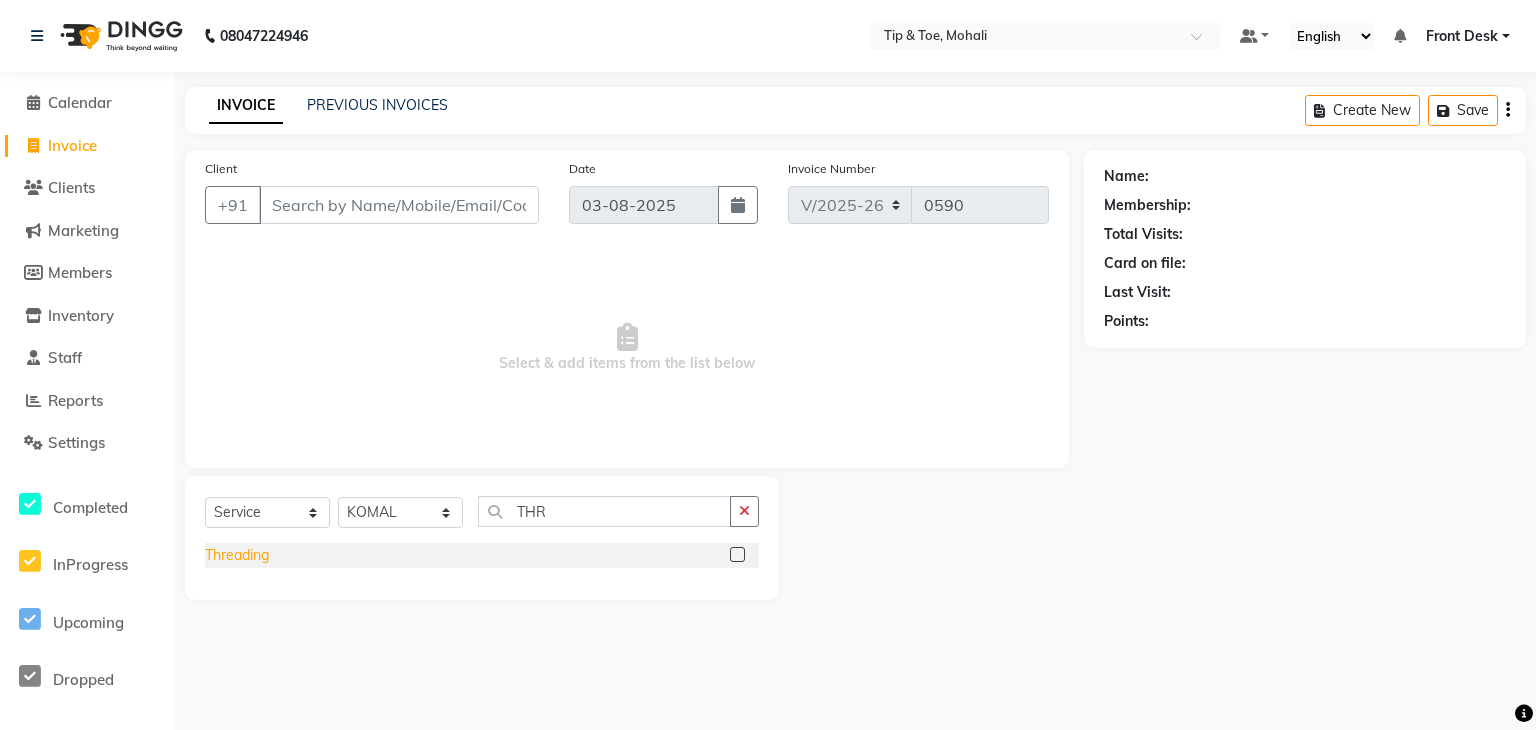 click on "Threading" 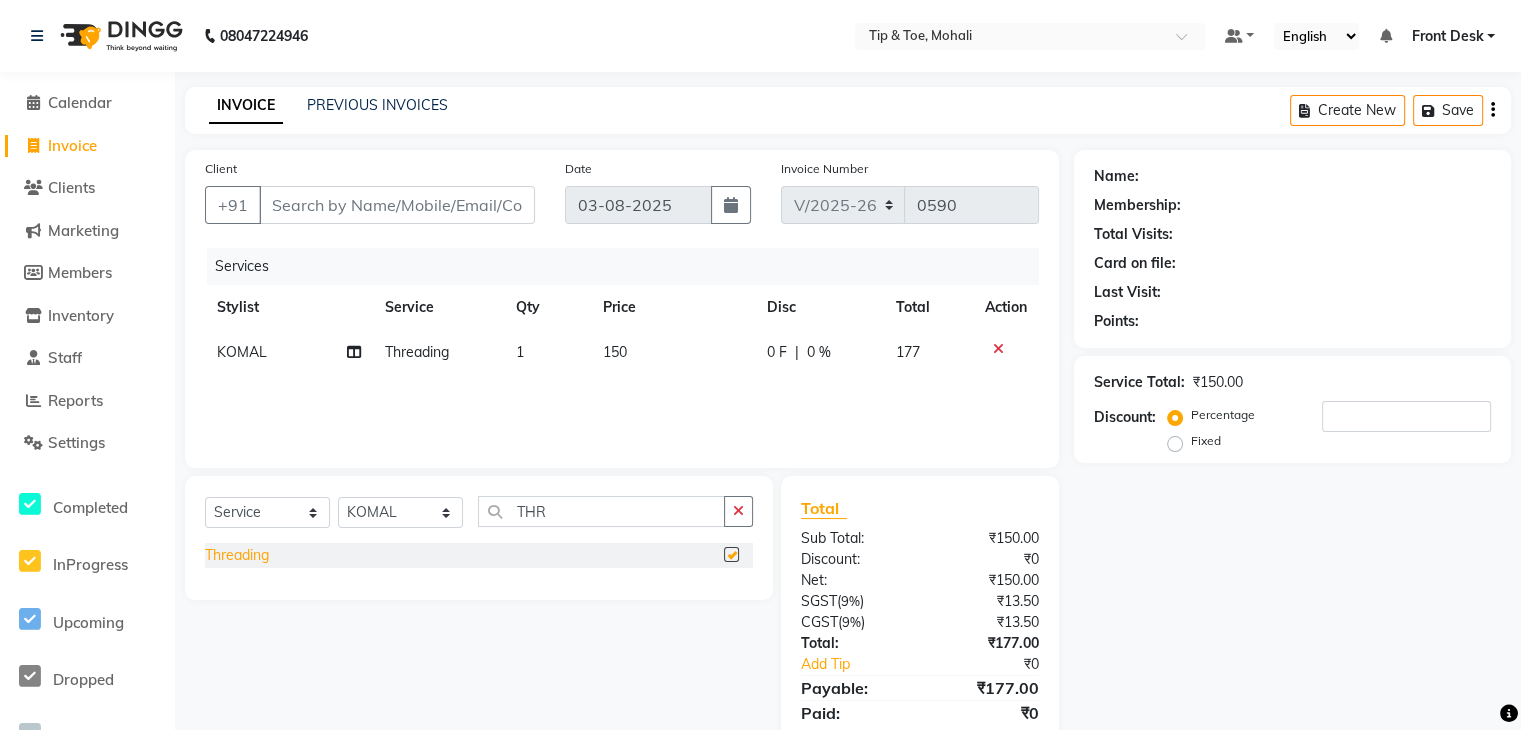 checkbox on "false" 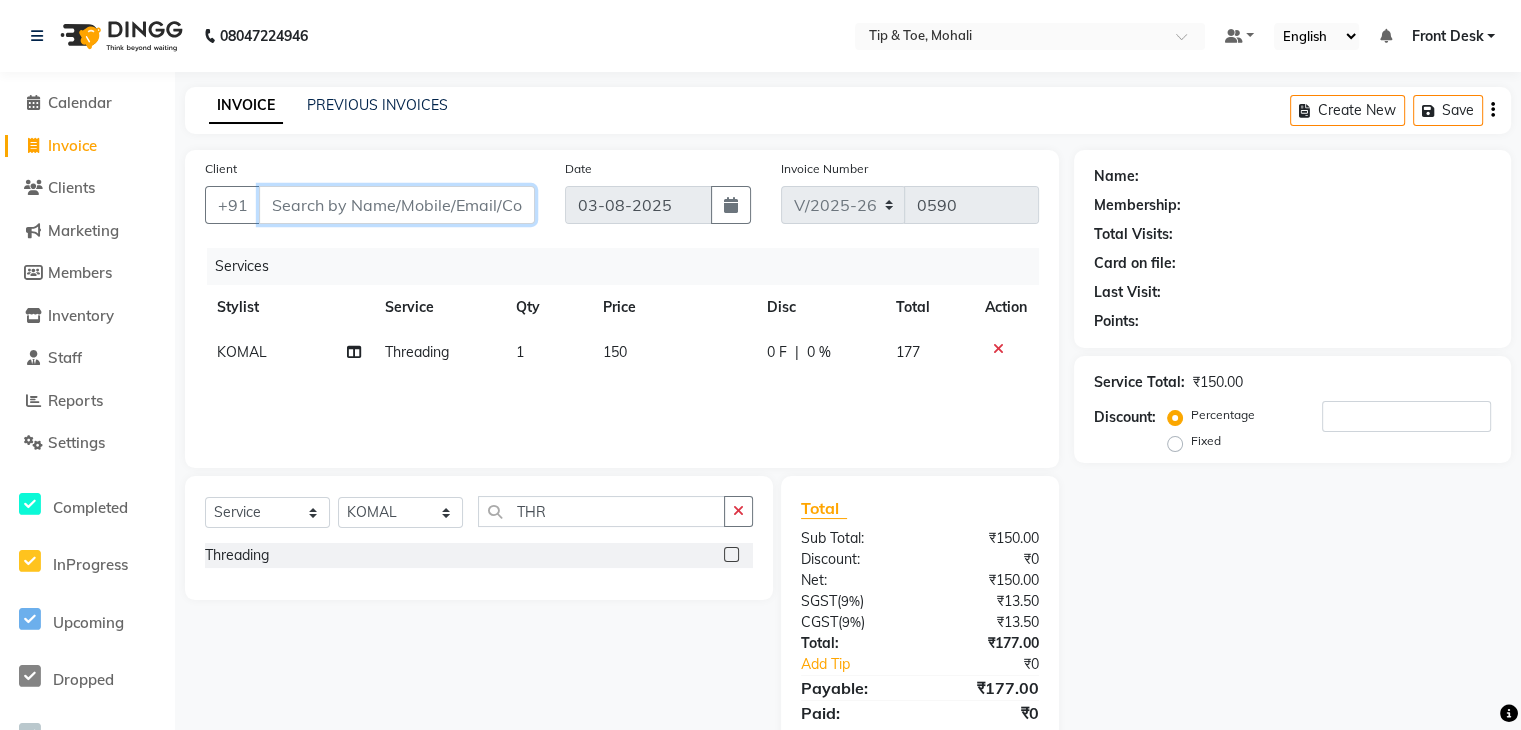 click on "Client" at bounding box center [397, 205] 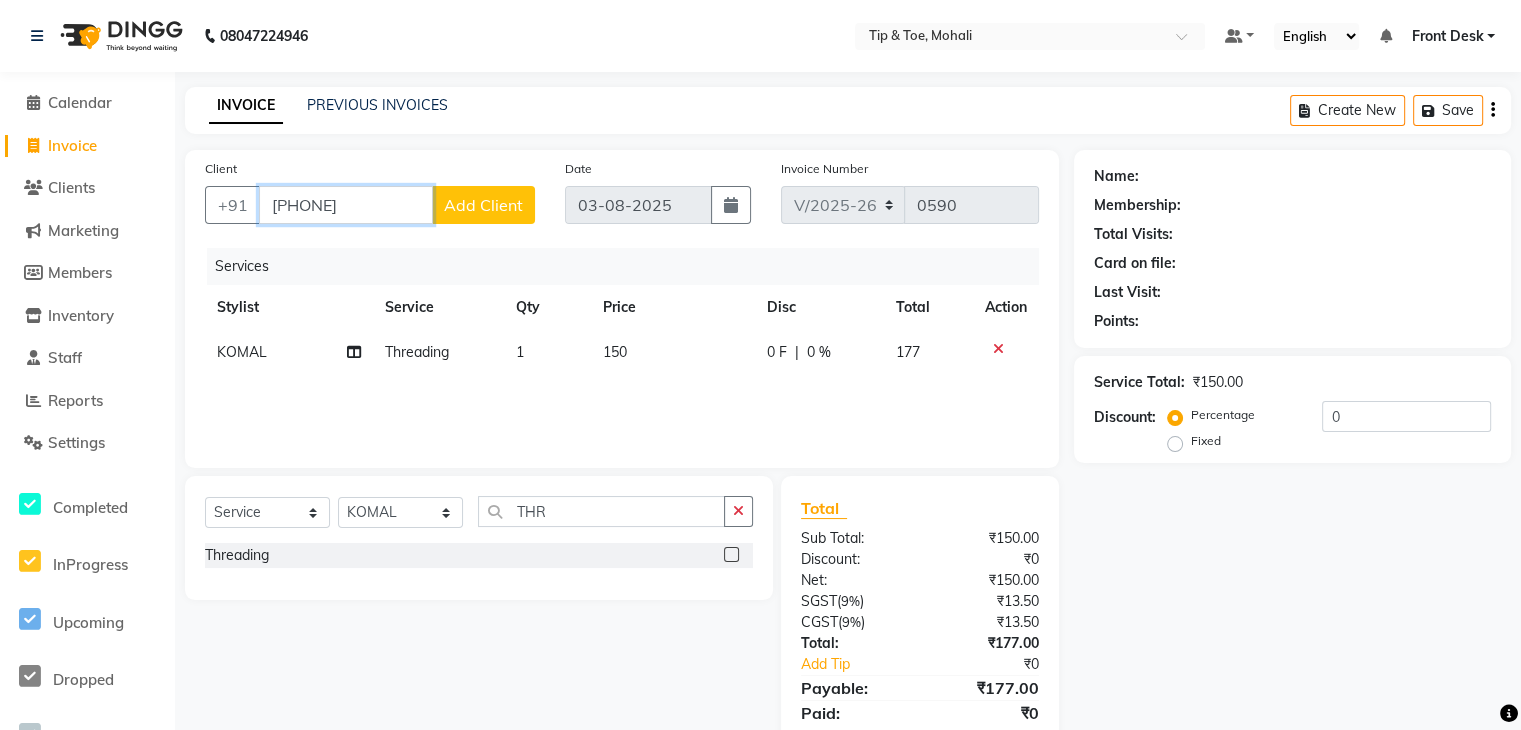 type on "[PHONE]" 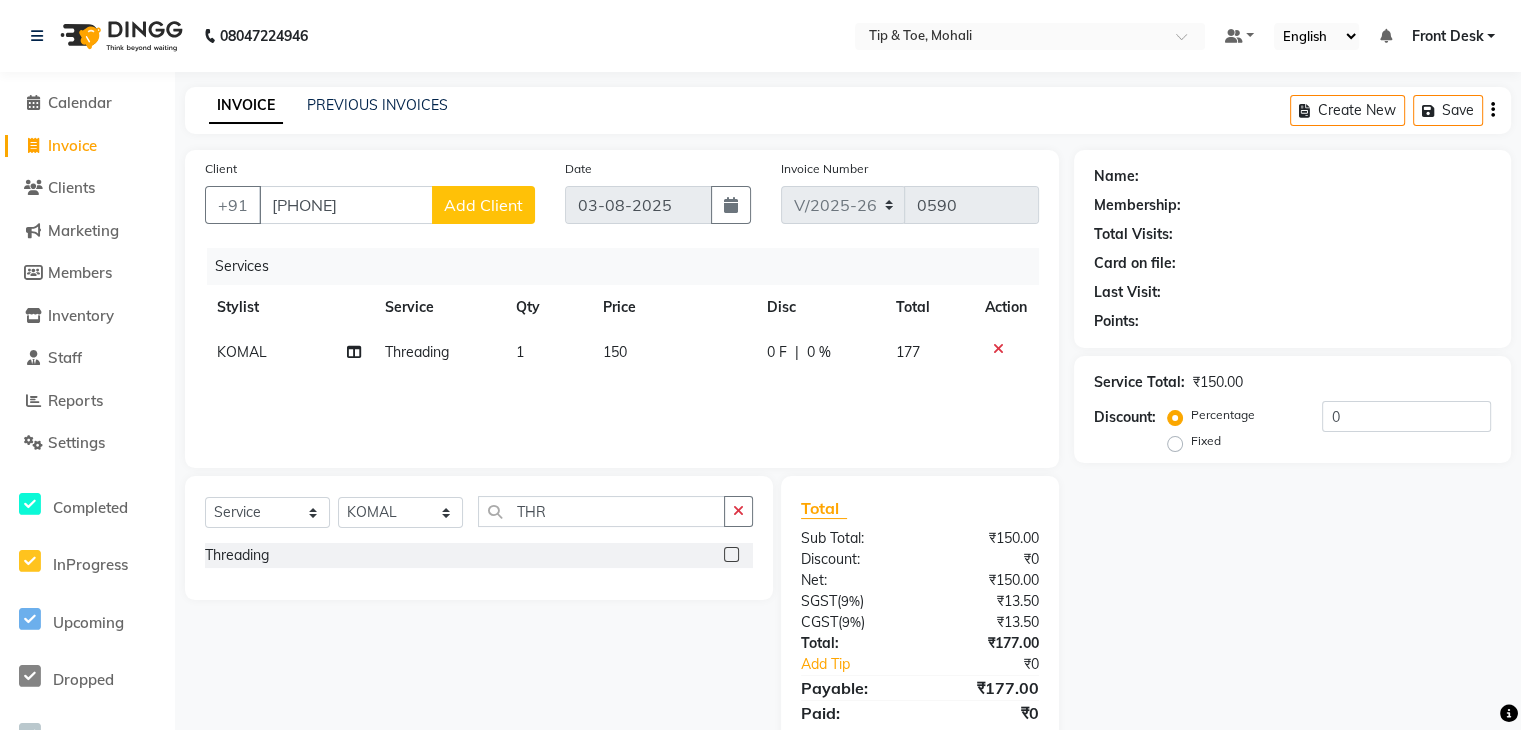 click on "Add Client" 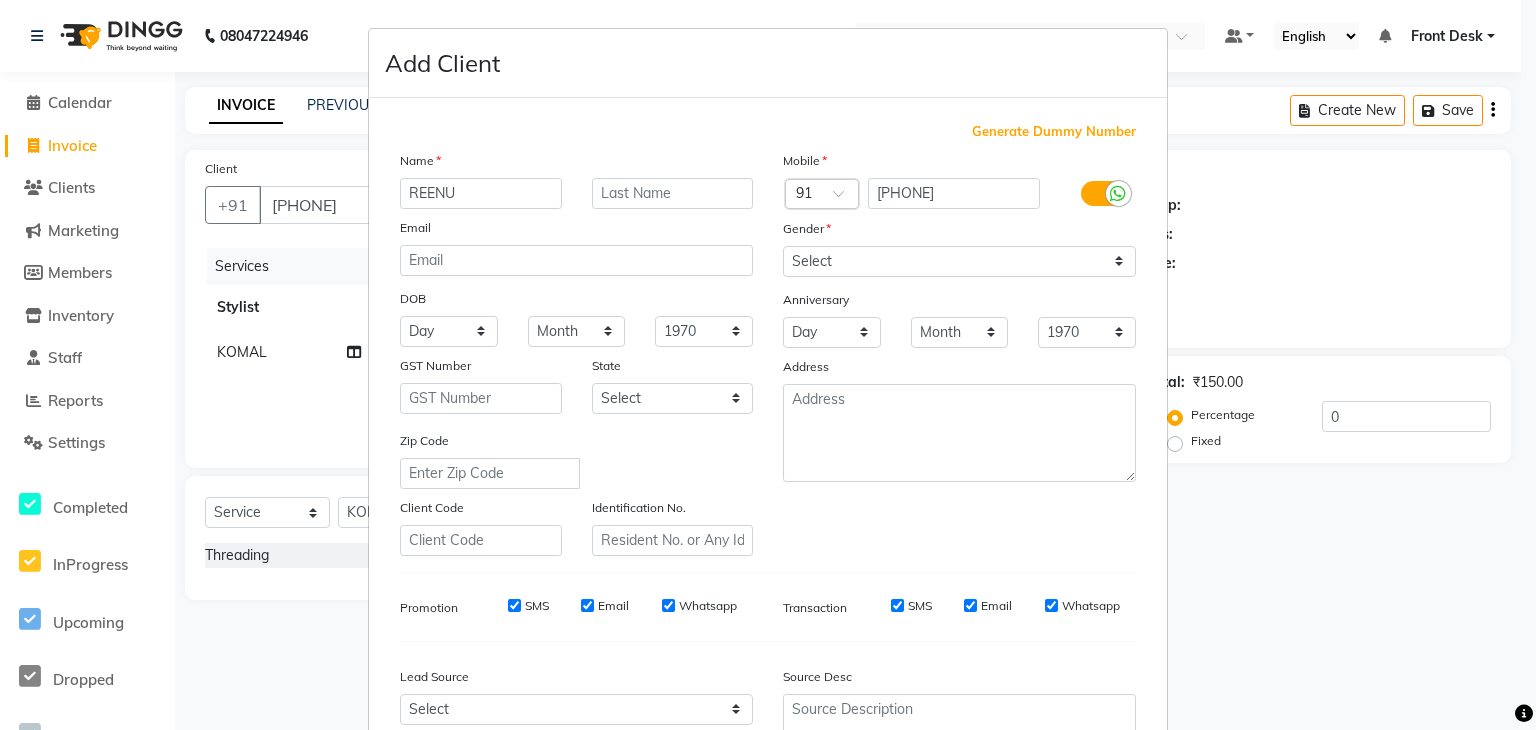 type on "REENU" 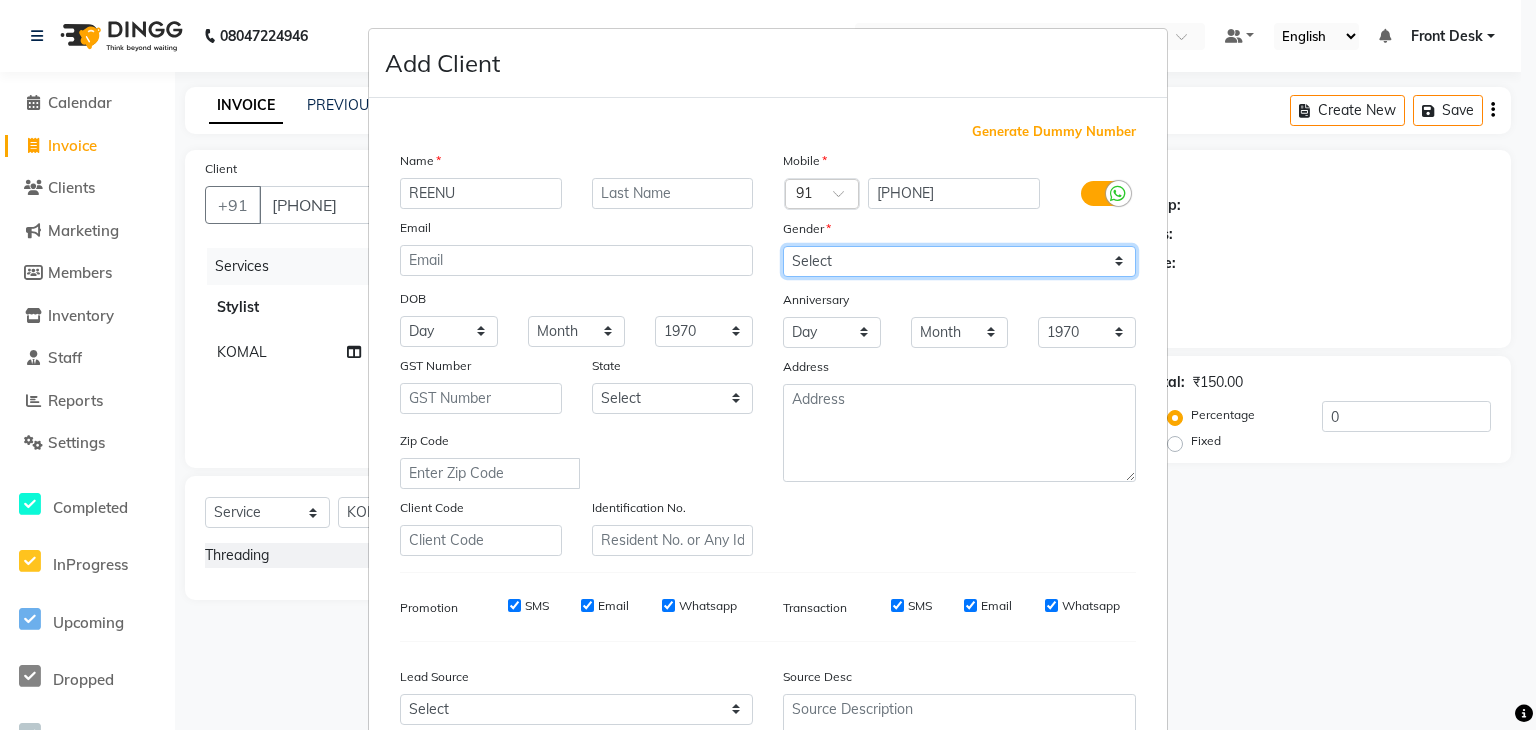click on "Select Male Female Other Prefer Not To Say" at bounding box center (959, 261) 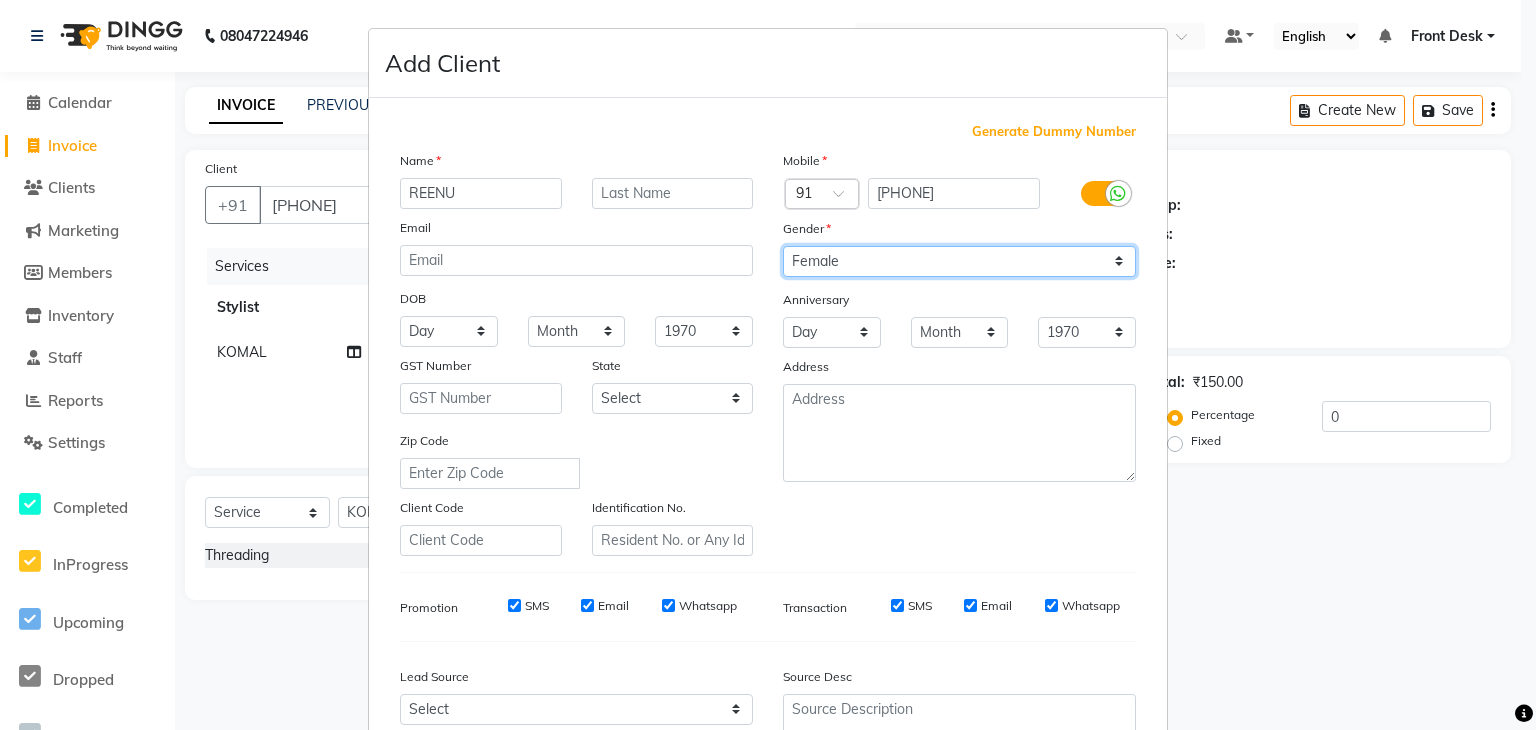 click on "Select Male Female Other Prefer Not To Say" at bounding box center [959, 261] 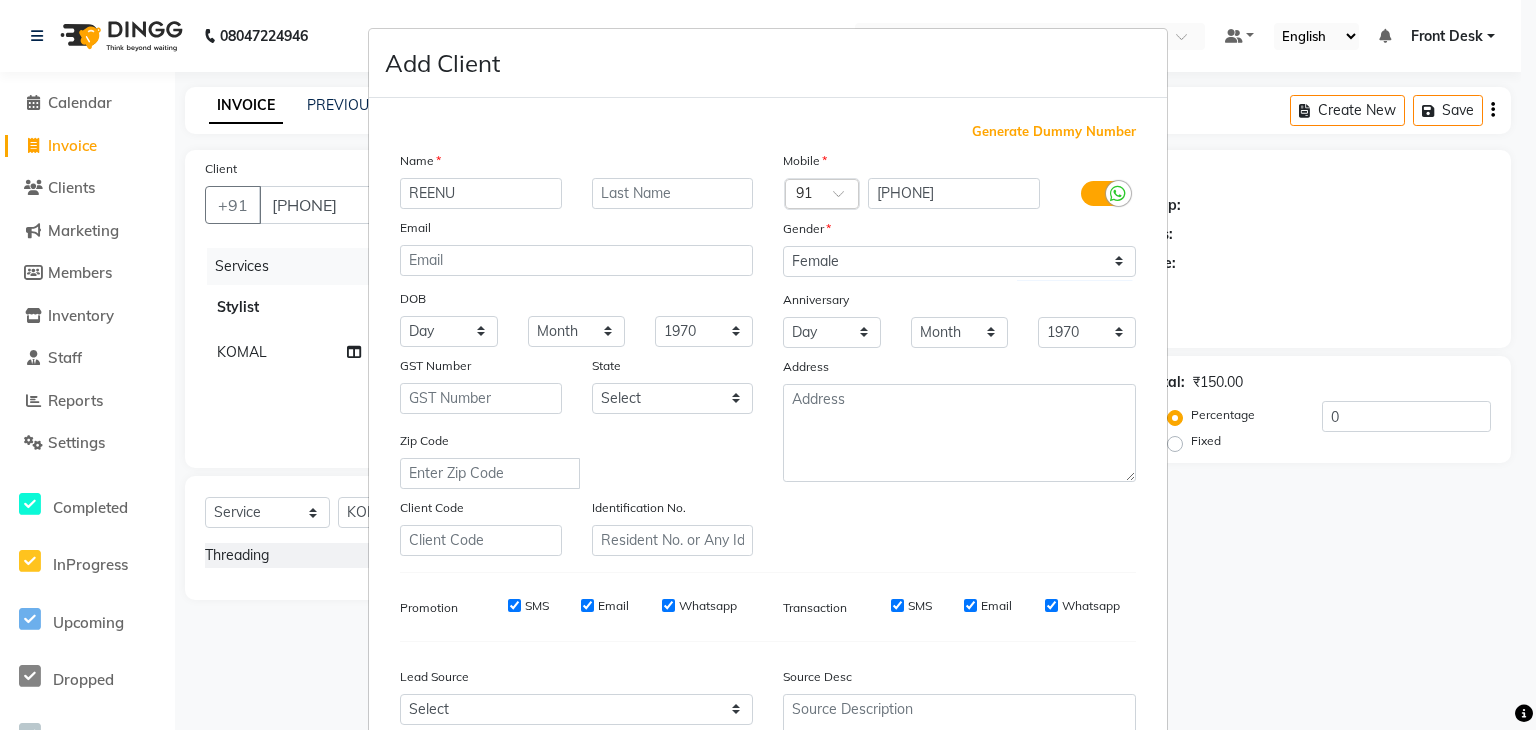 click on "Email" at bounding box center (587, 605) 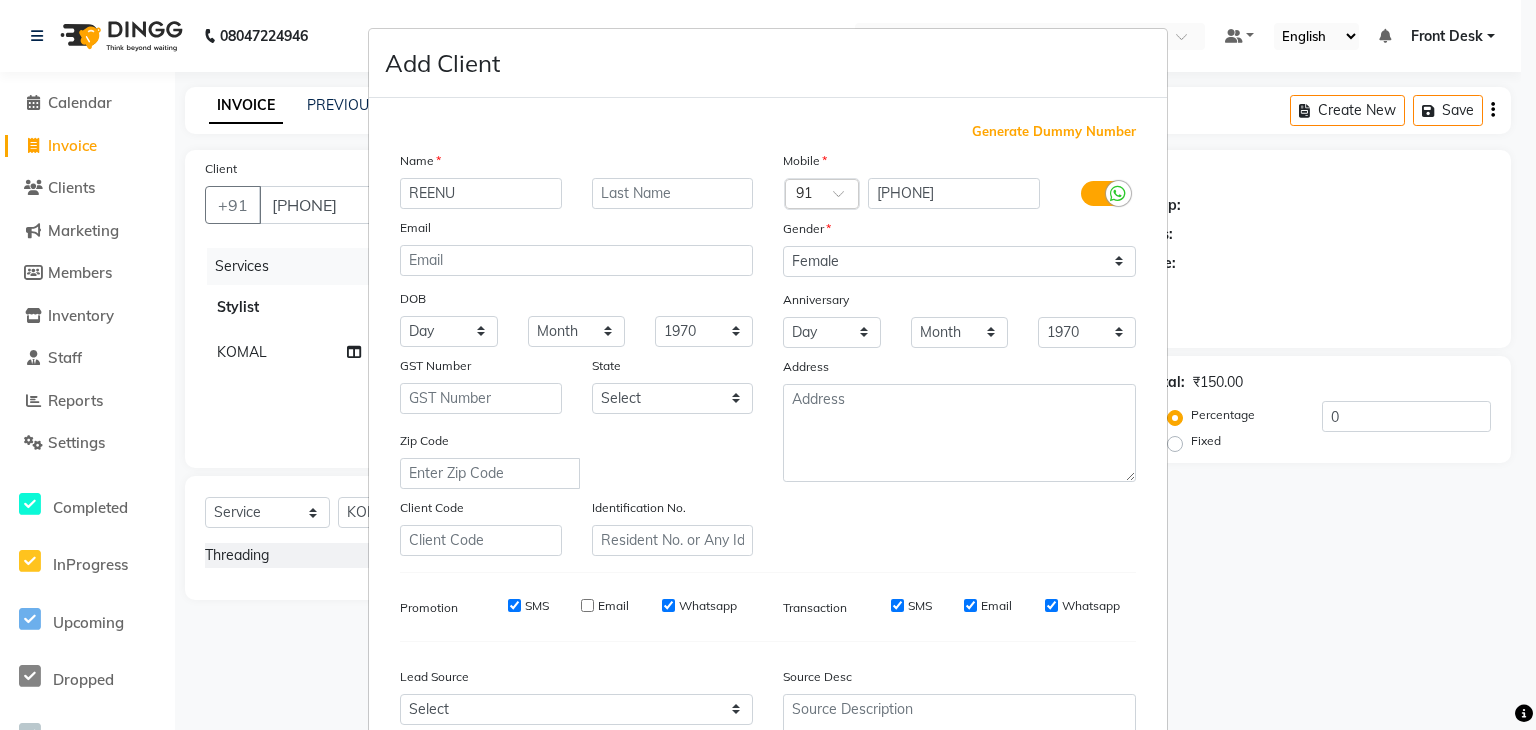 click on "SMS" at bounding box center (514, 605) 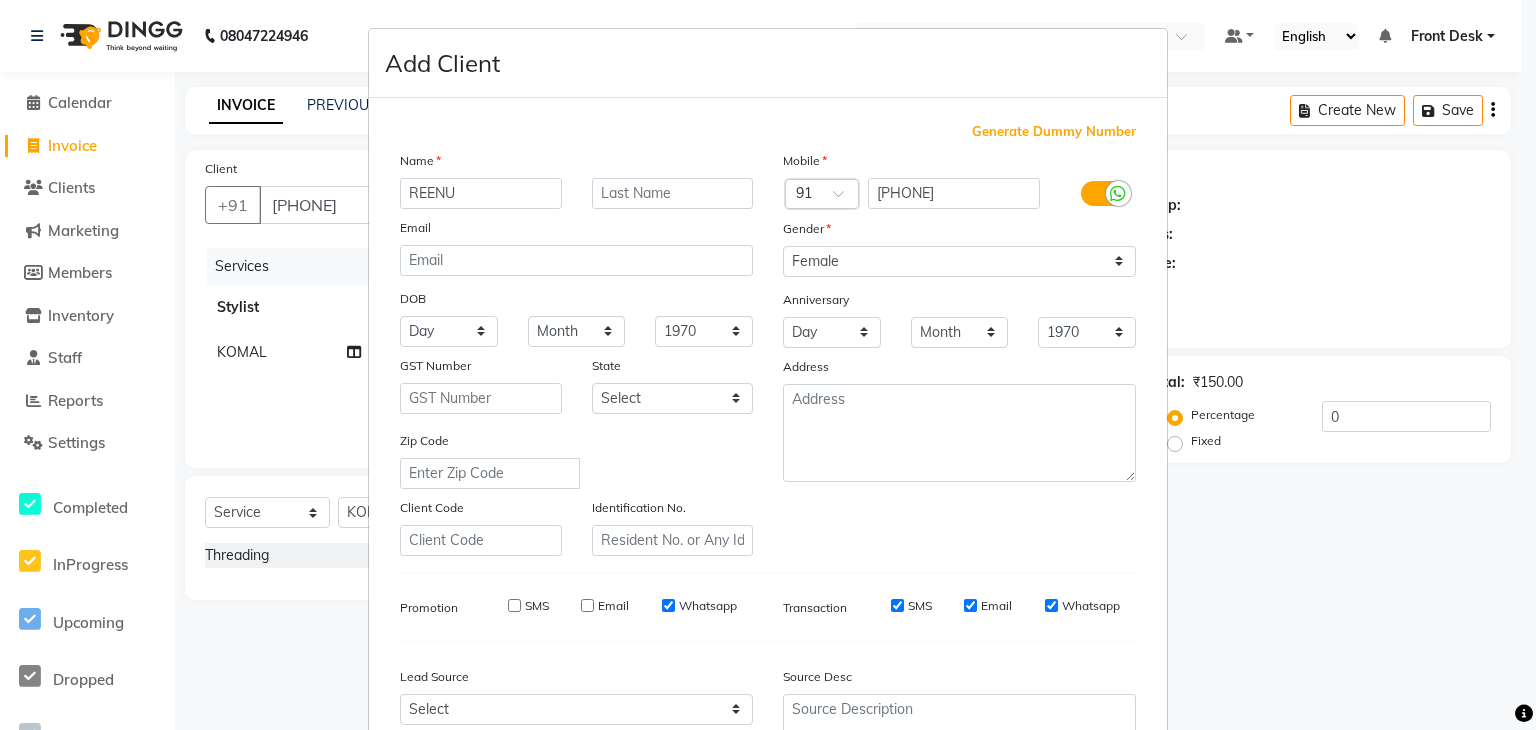 click on "SMS" at bounding box center [897, 605] 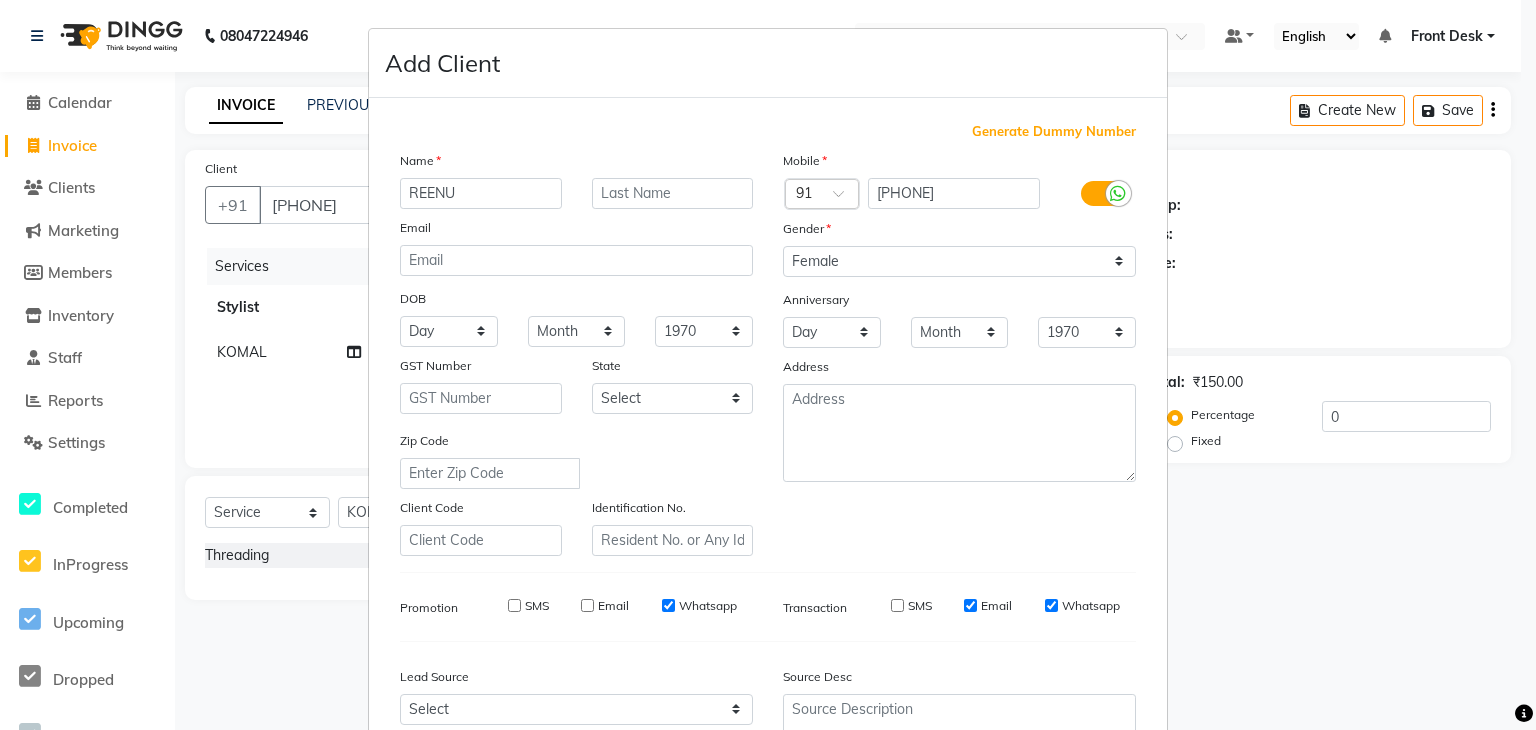 click on "Email" at bounding box center [970, 605] 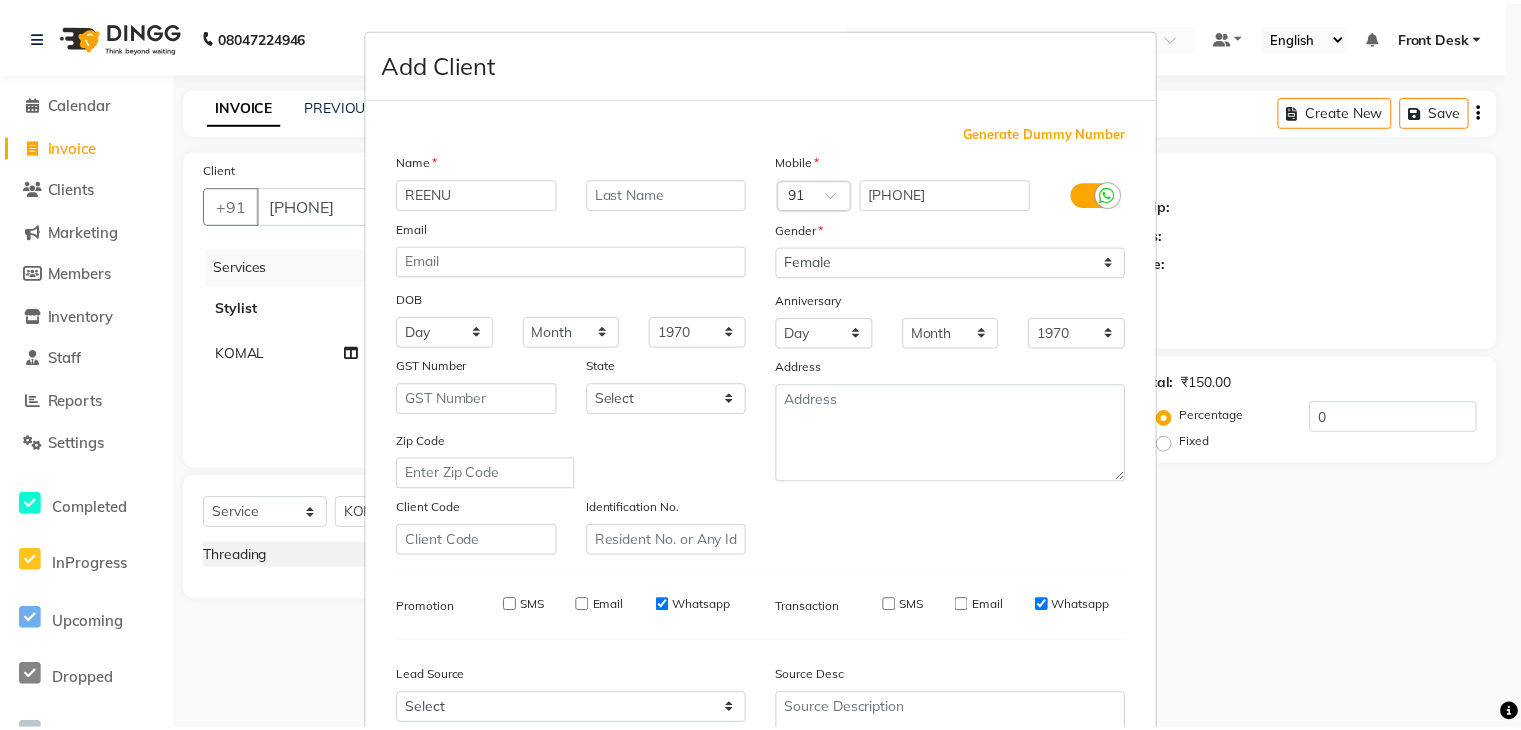 scroll, scrollTop: 203, scrollLeft: 0, axis: vertical 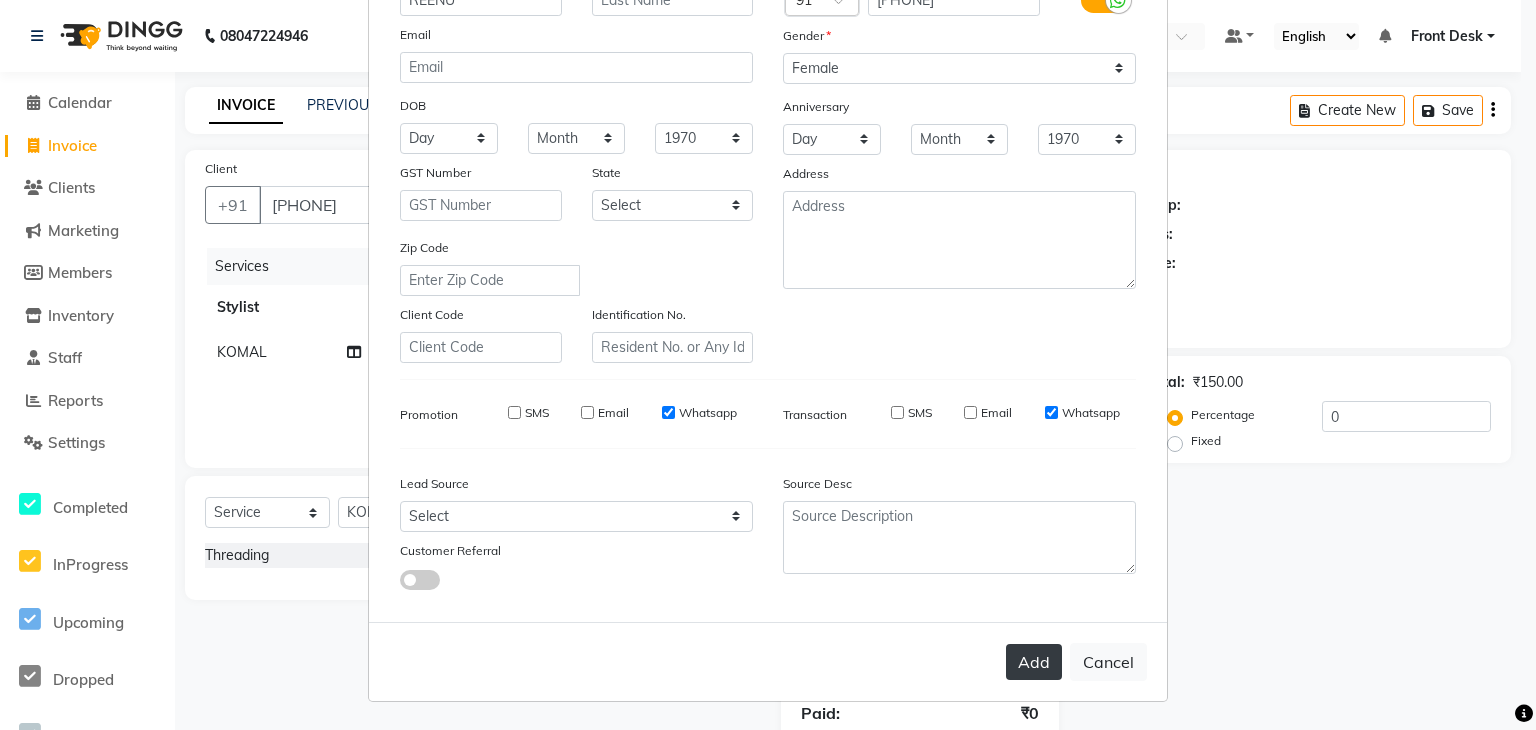 click on "Add" at bounding box center (1034, 662) 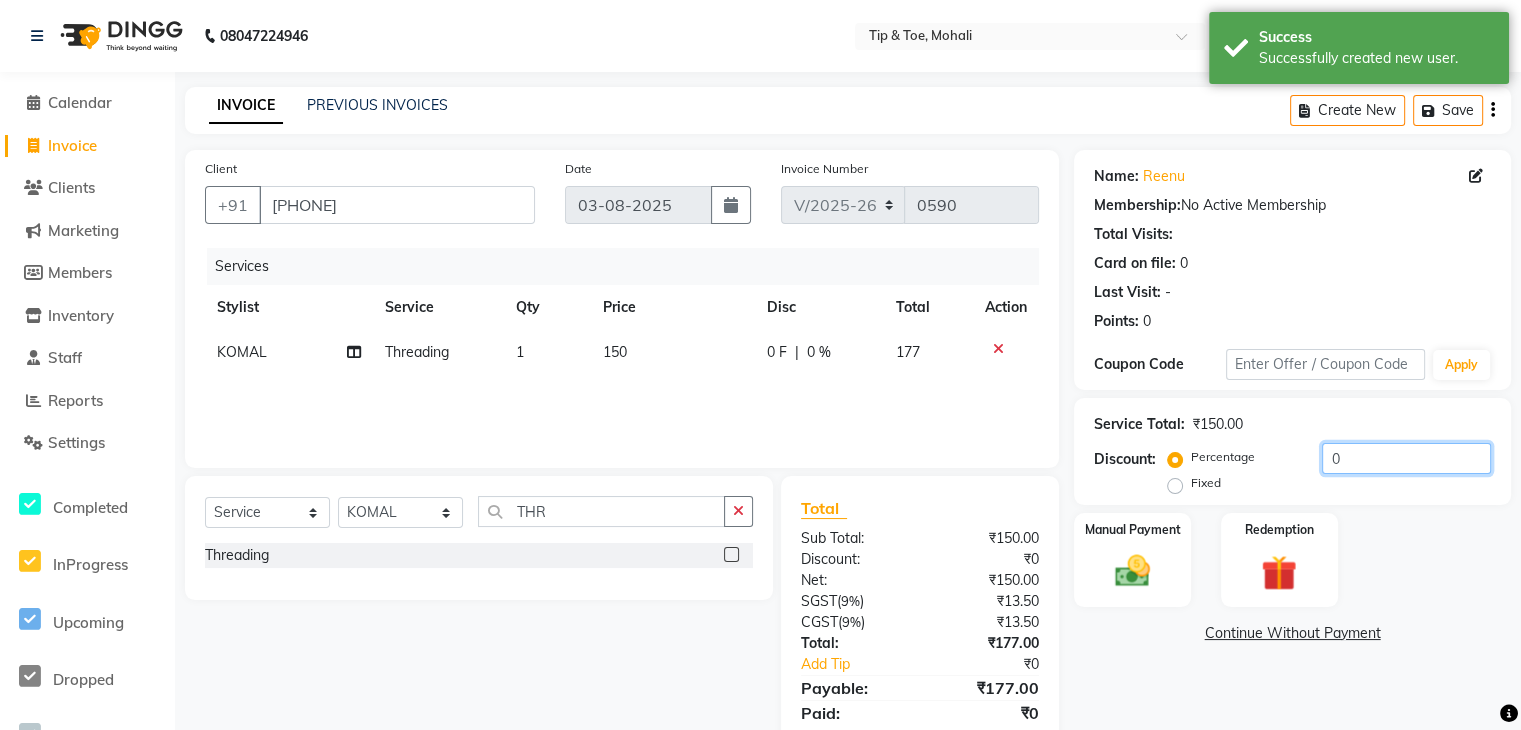 click on "0" 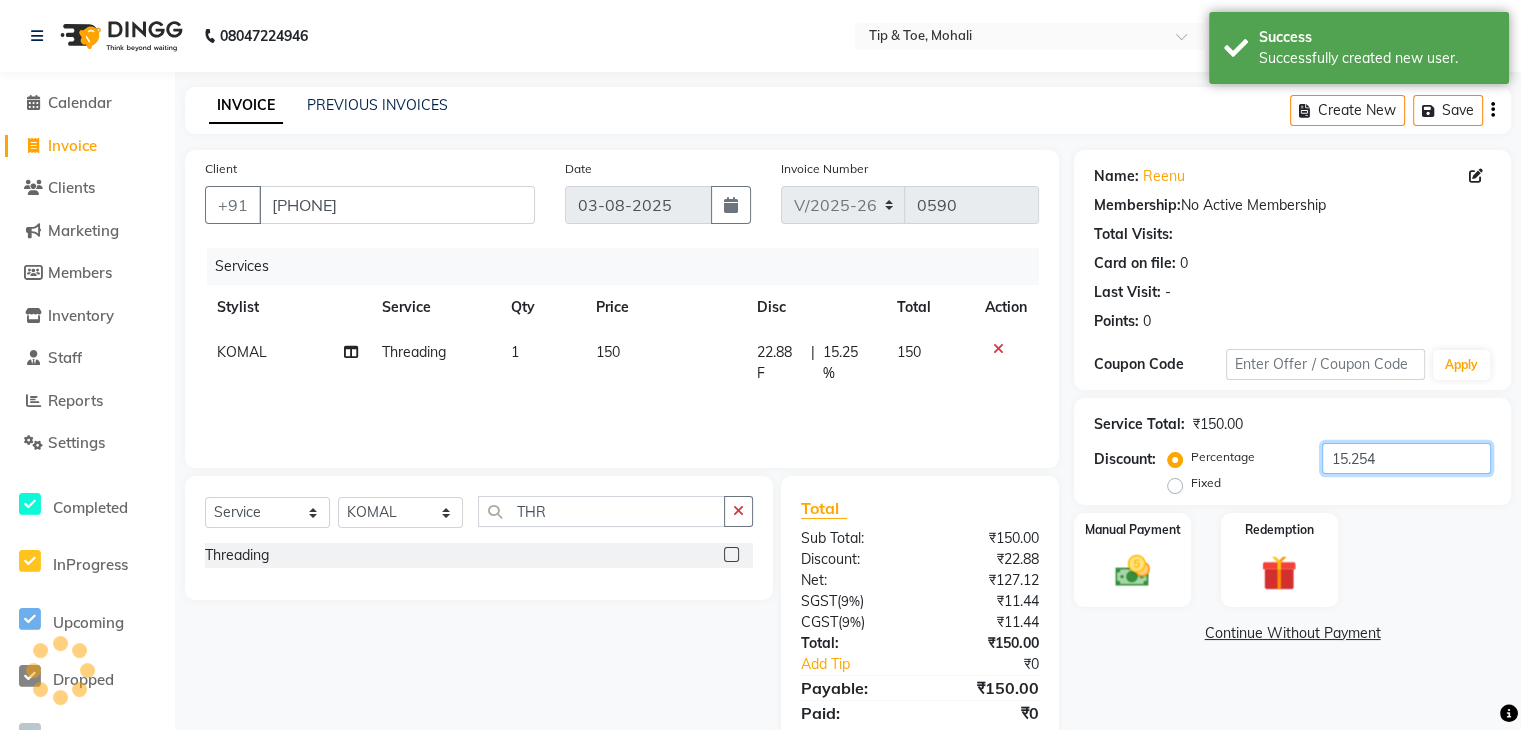 scroll, scrollTop: 71, scrollLeft: 0, axis: vertical 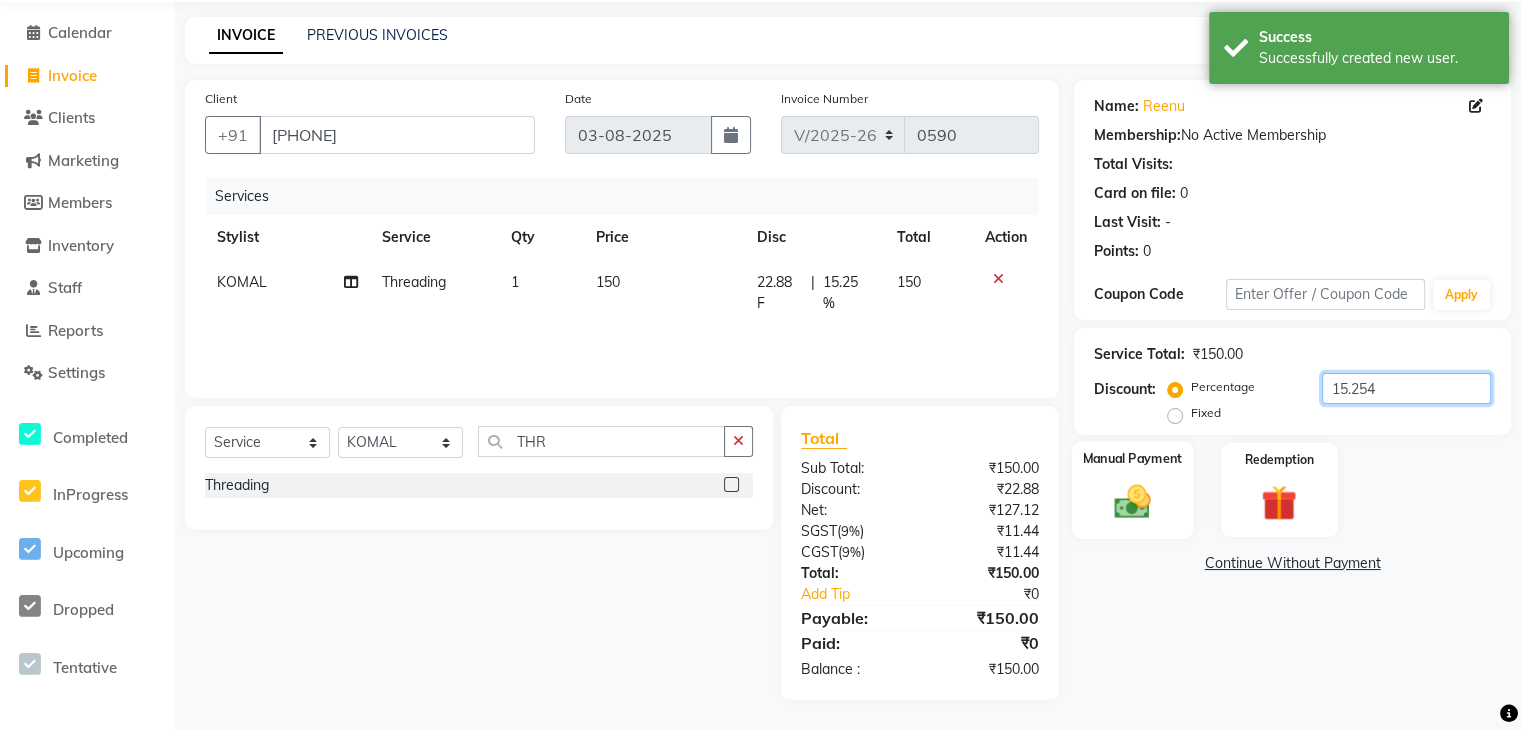 type on "15.254" 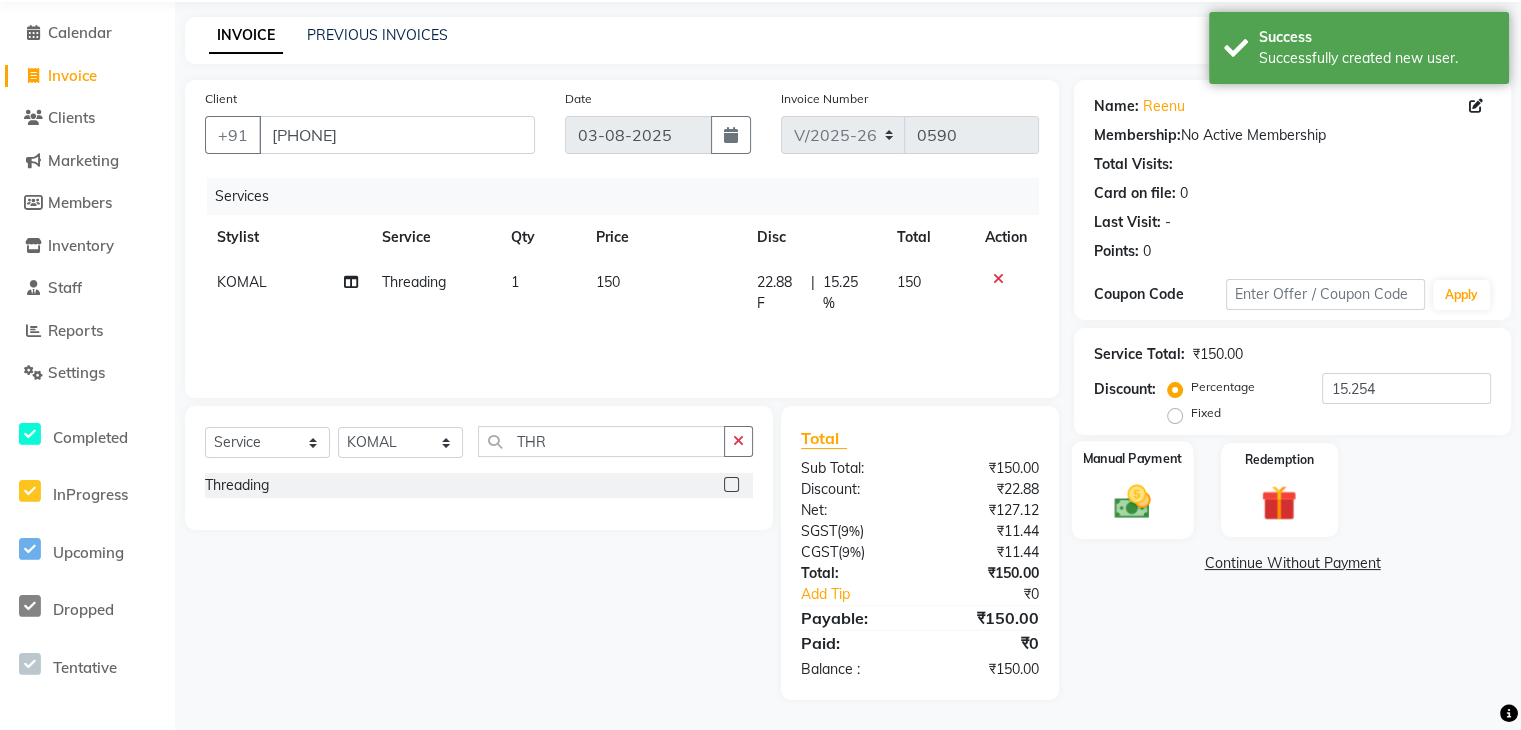 click on "Manual Payment" 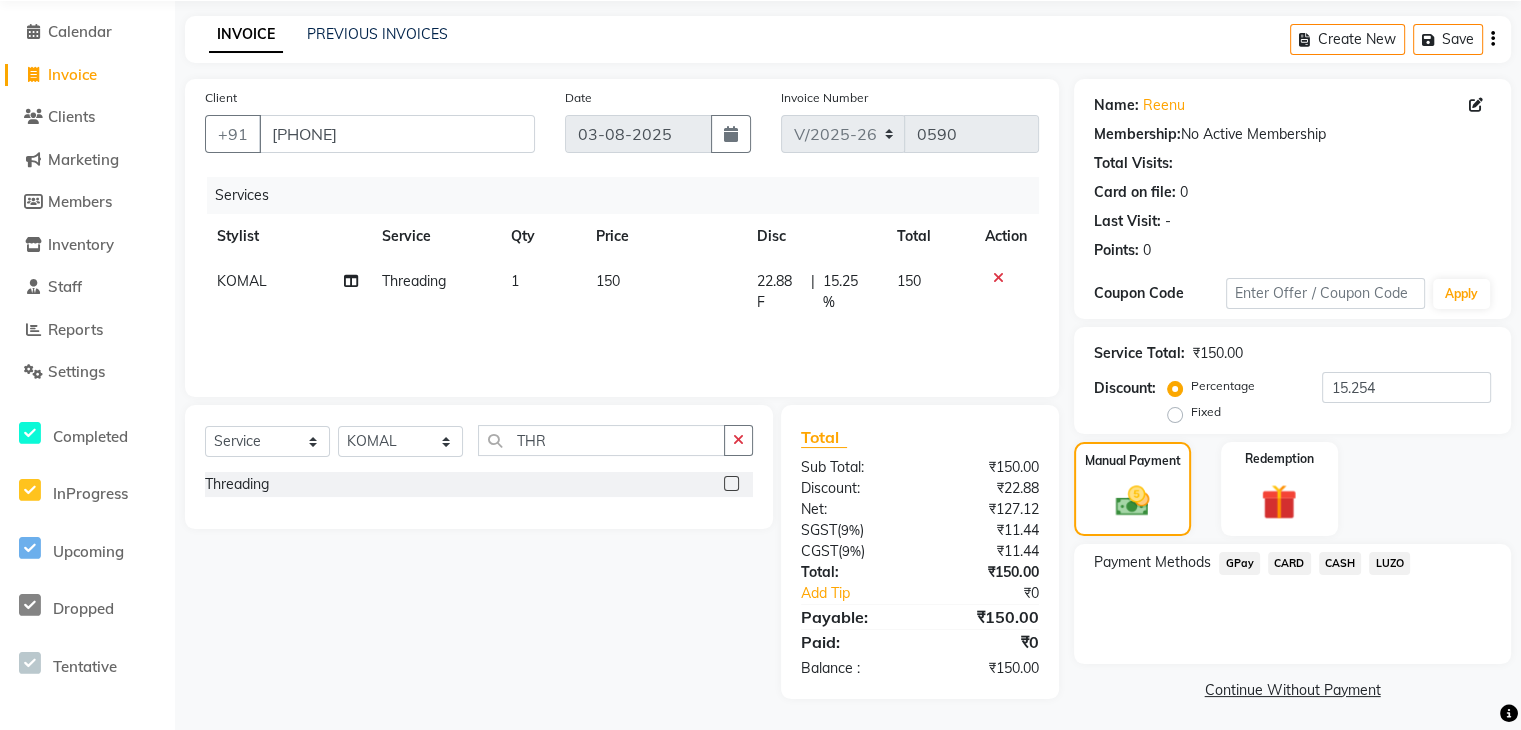 click on "GPay" 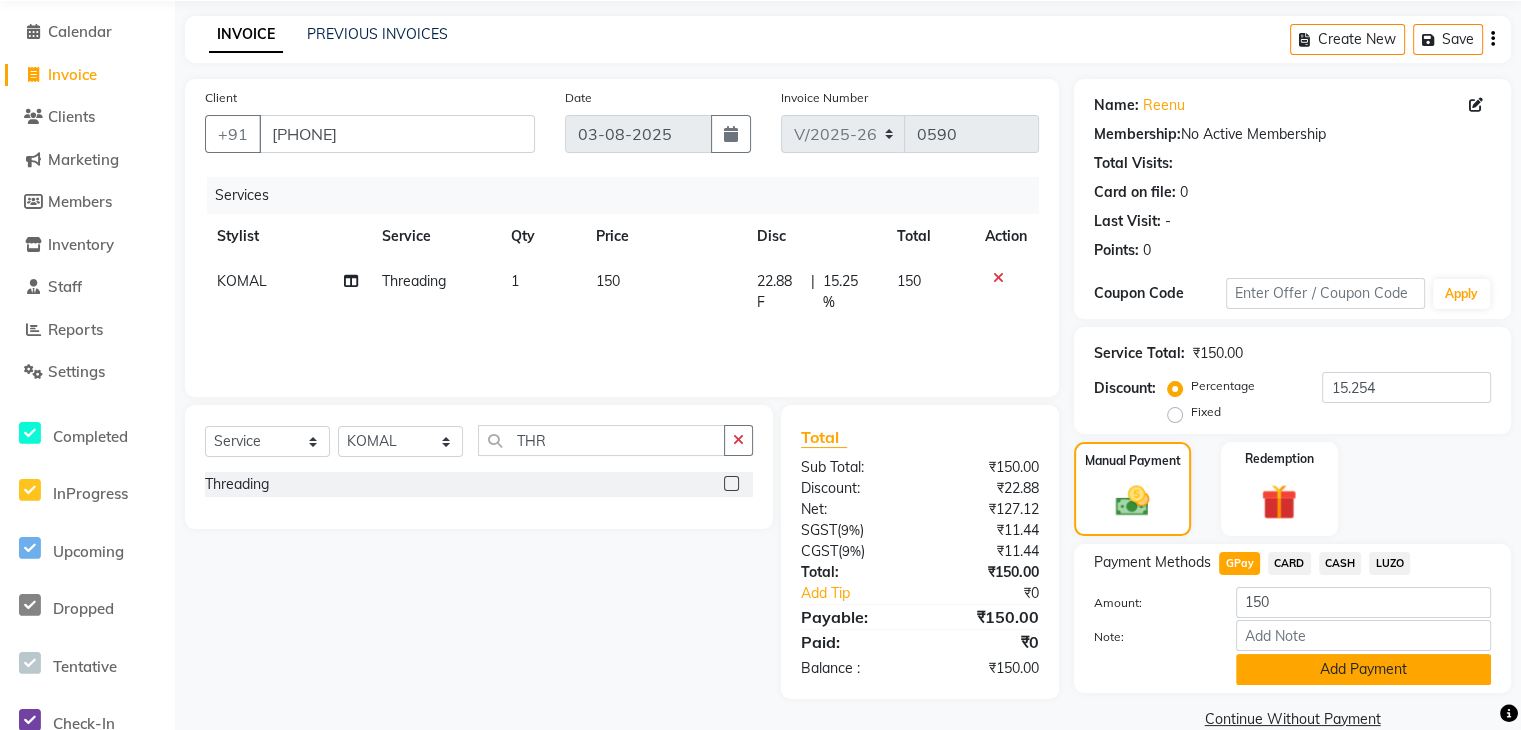 click on "Add Payment" 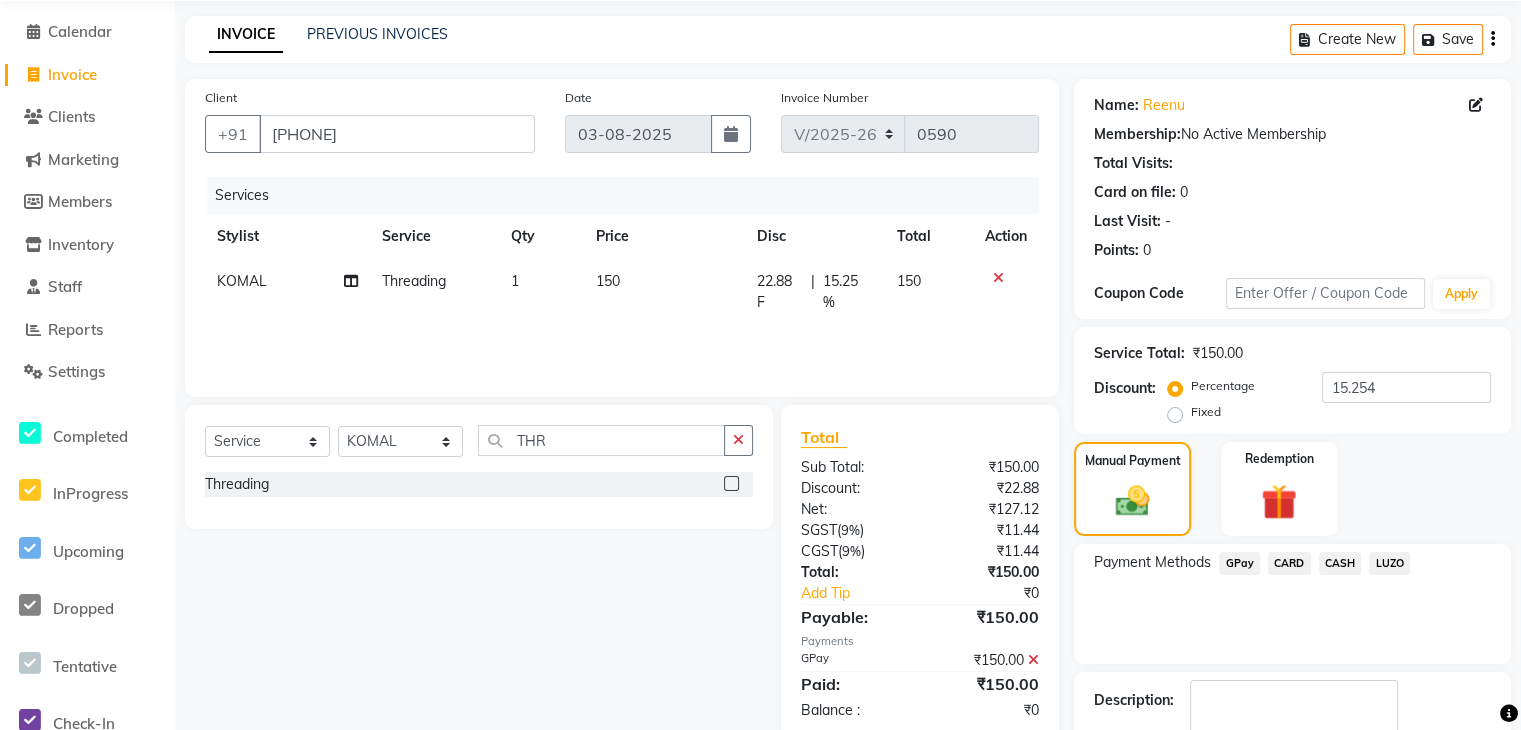 scroll, scrollTop: 188, scrollLeft: 0, axis: vertical 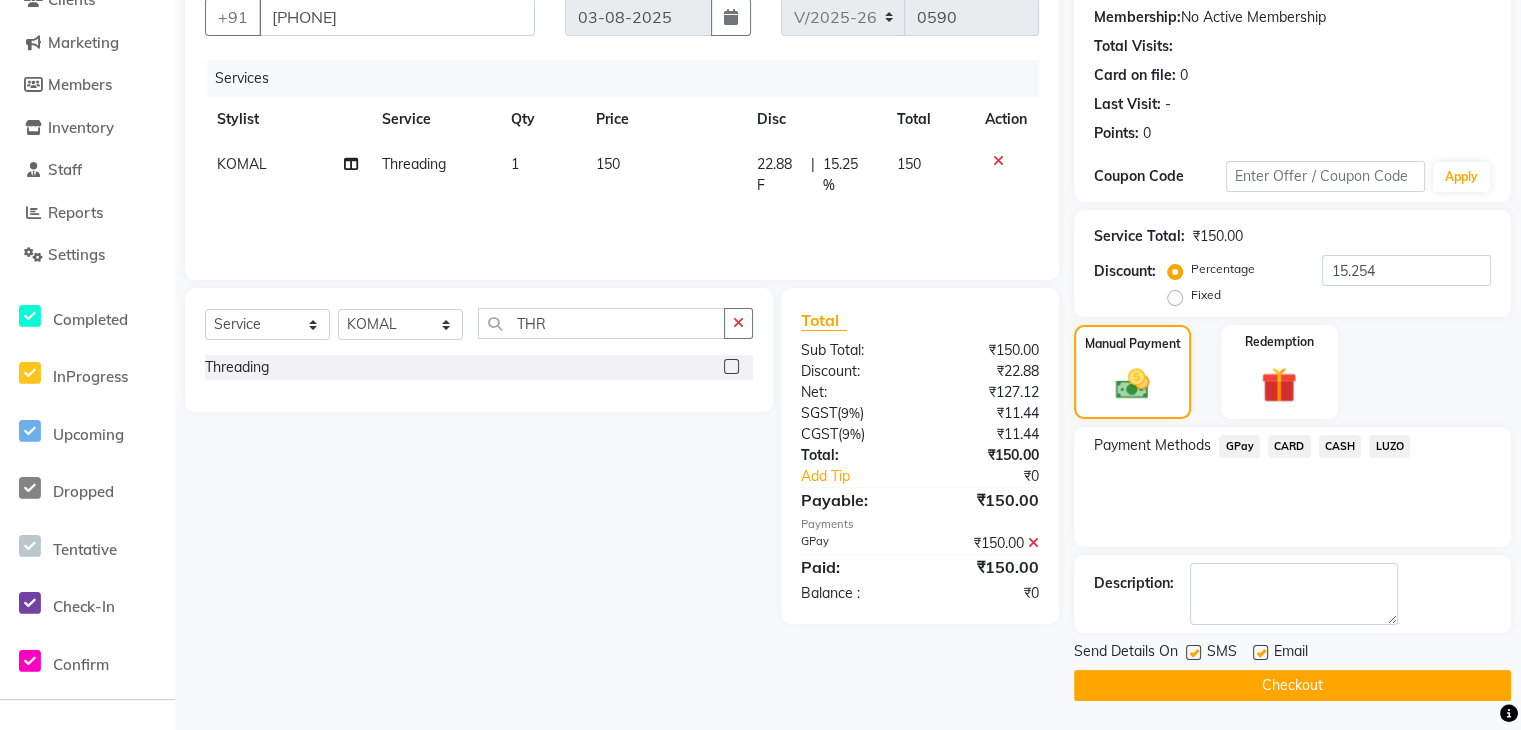 click on "Checkout" 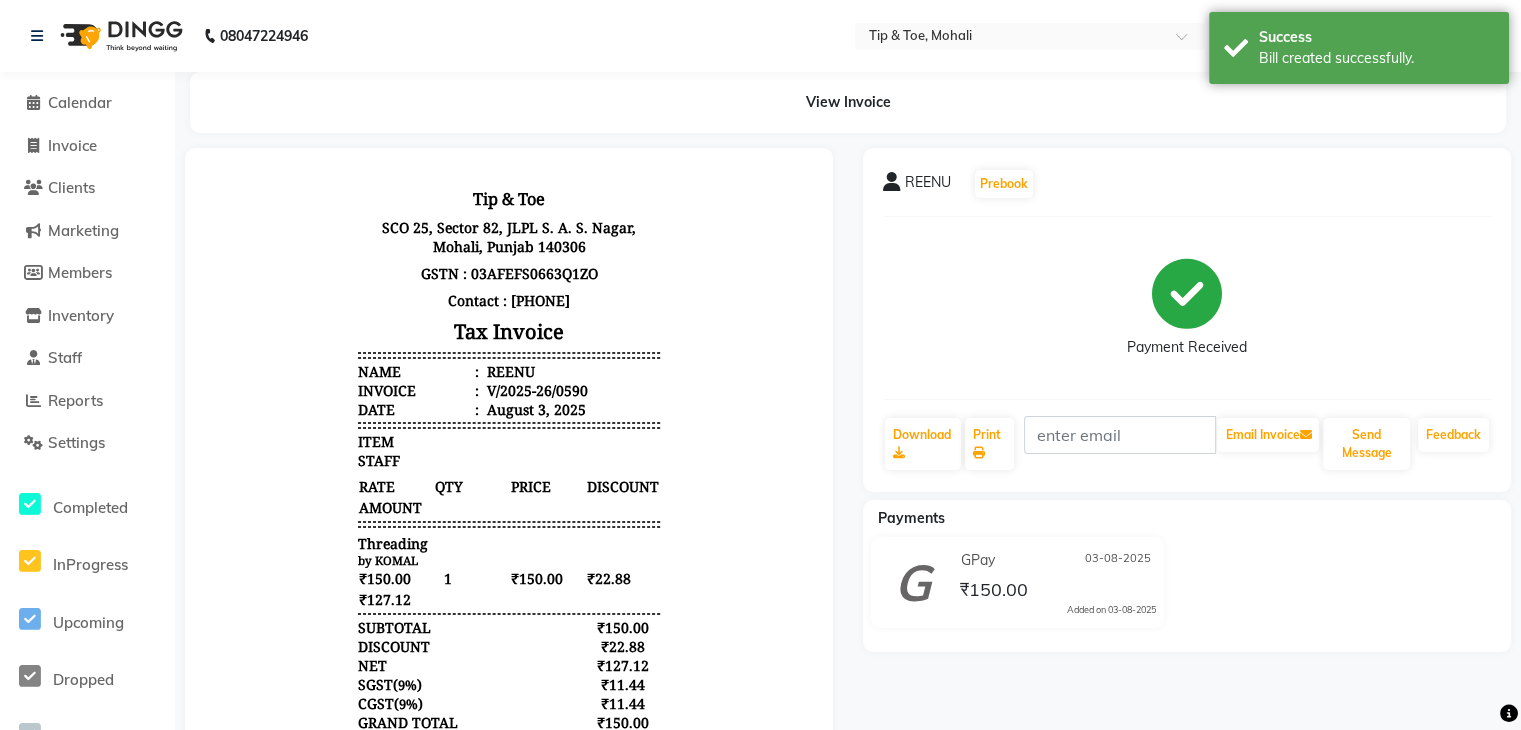 scroll, scrollTop: 0, scrollLeft: 0, axis: both 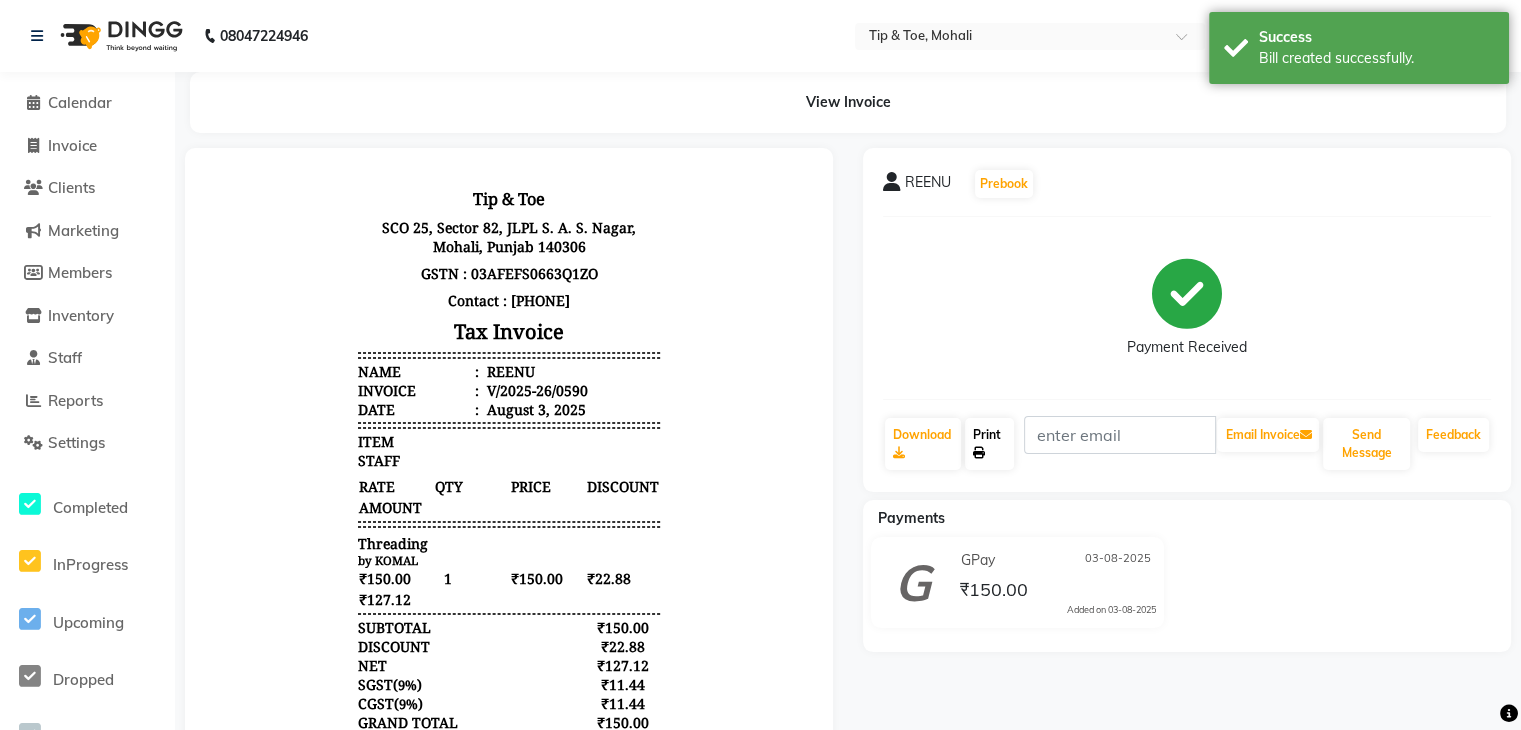 click on "Print" 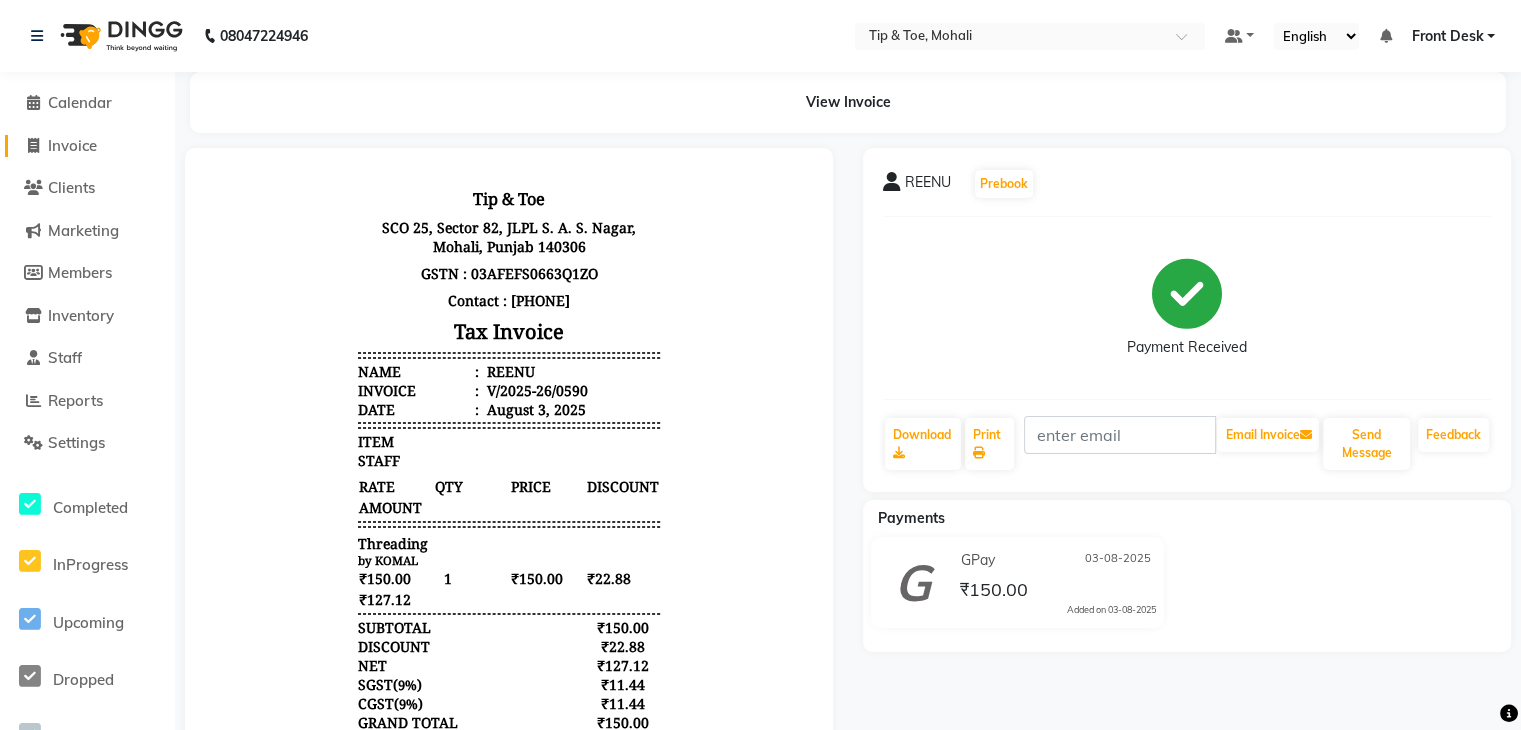 click on "Invoice" 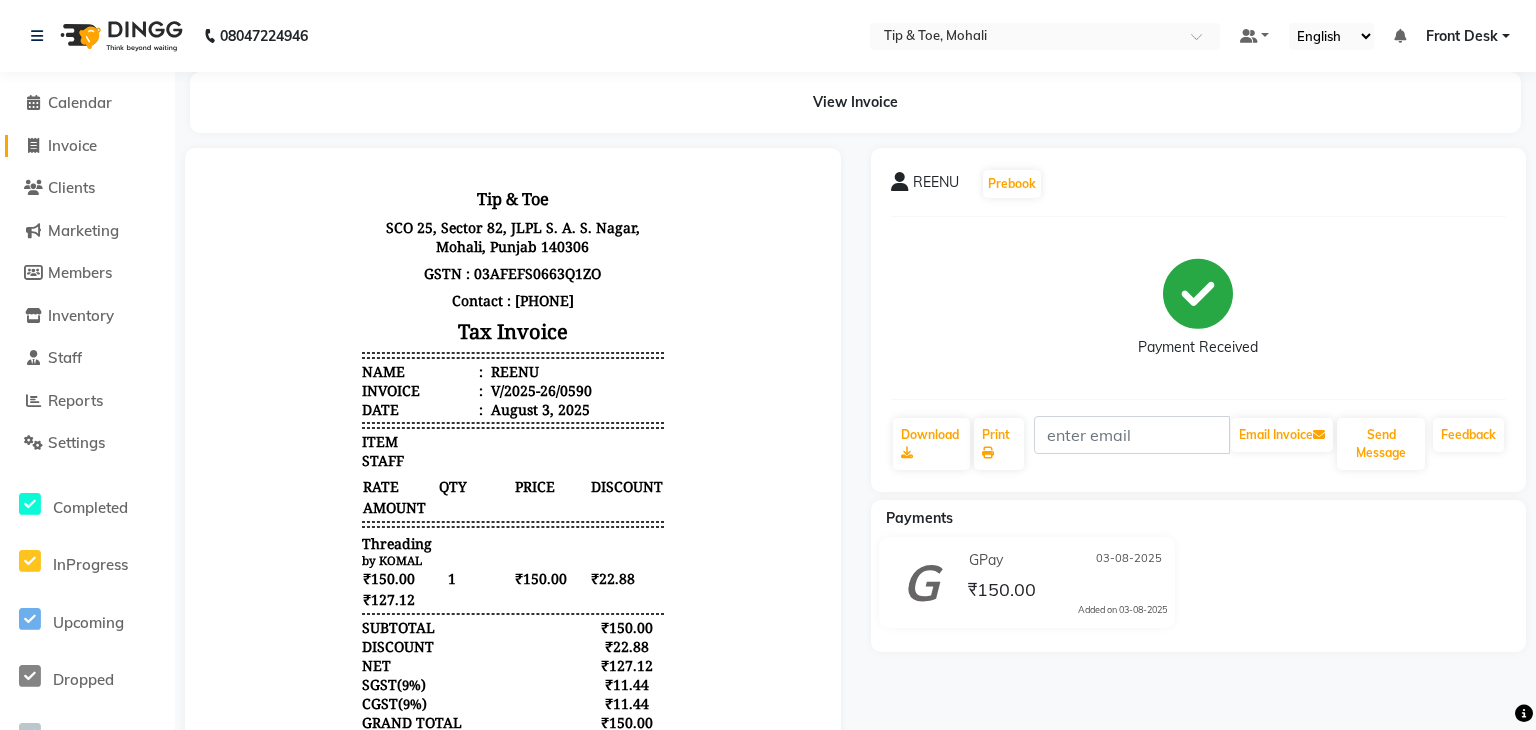 select on "service" 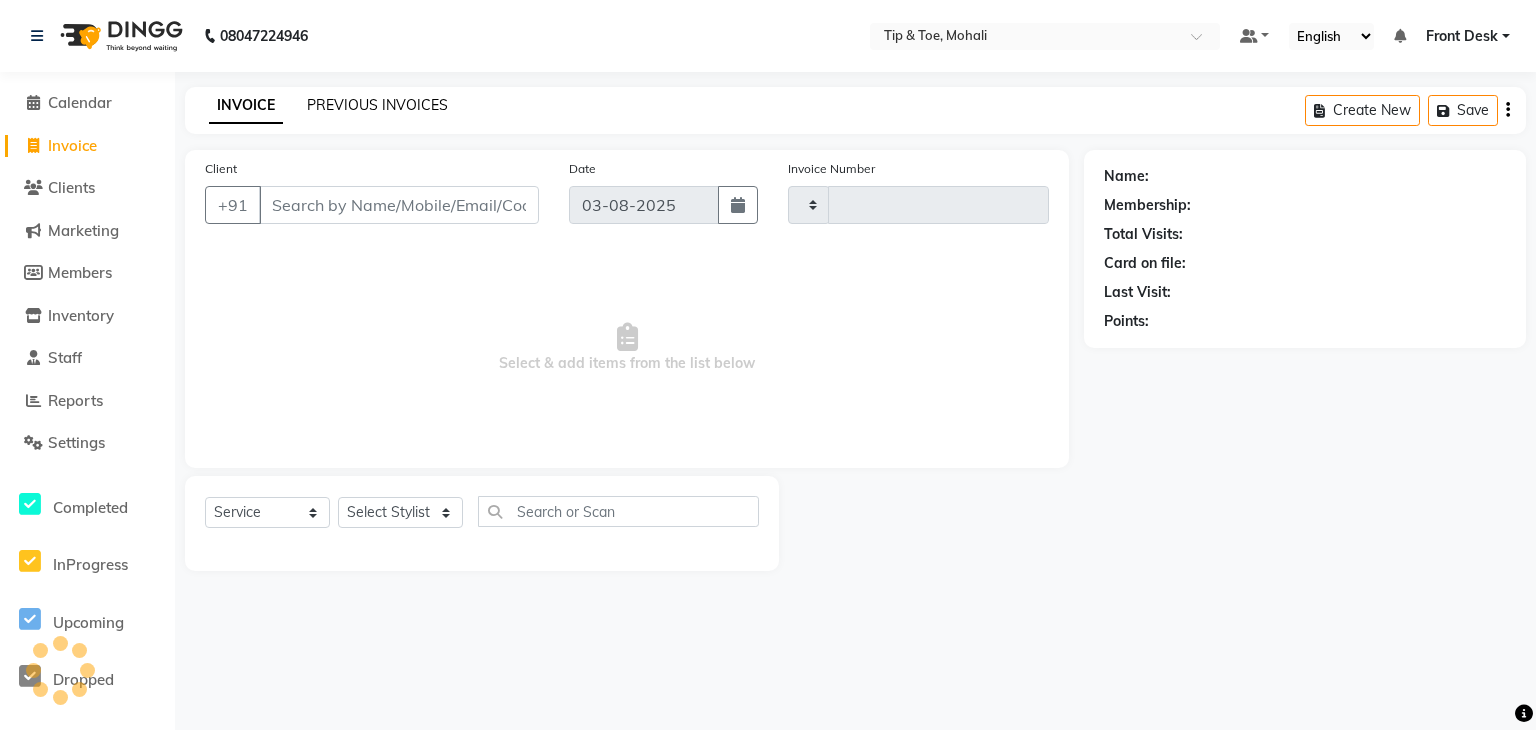 click on "PREVIOUS INVOICES" 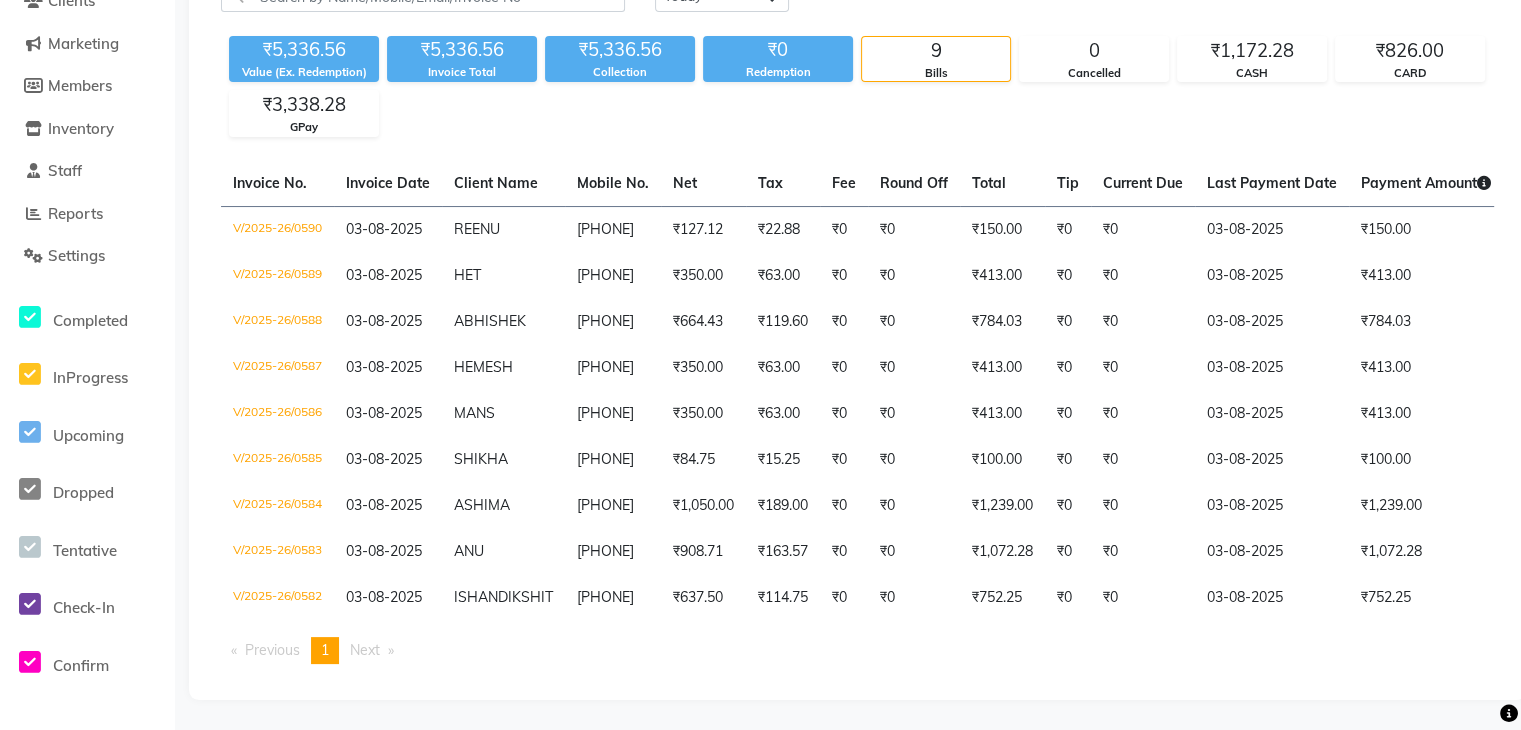 scroll, scrollTop: 223, scrollLeft: 0, axis: vertical 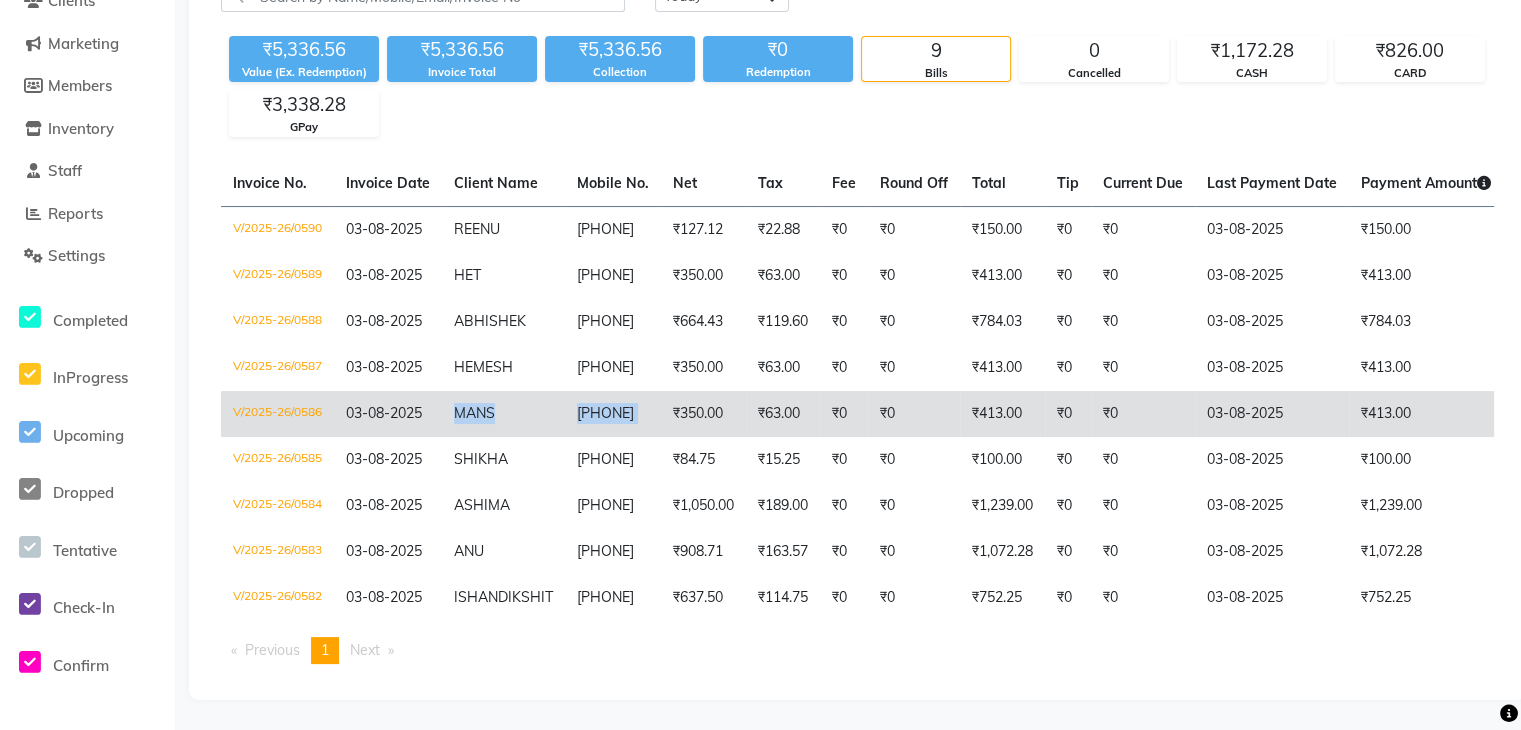 drag, startPoint x: 444, startPoint y: 377, endPoint x: 660, endPoint y: 392, distance: 216.5202 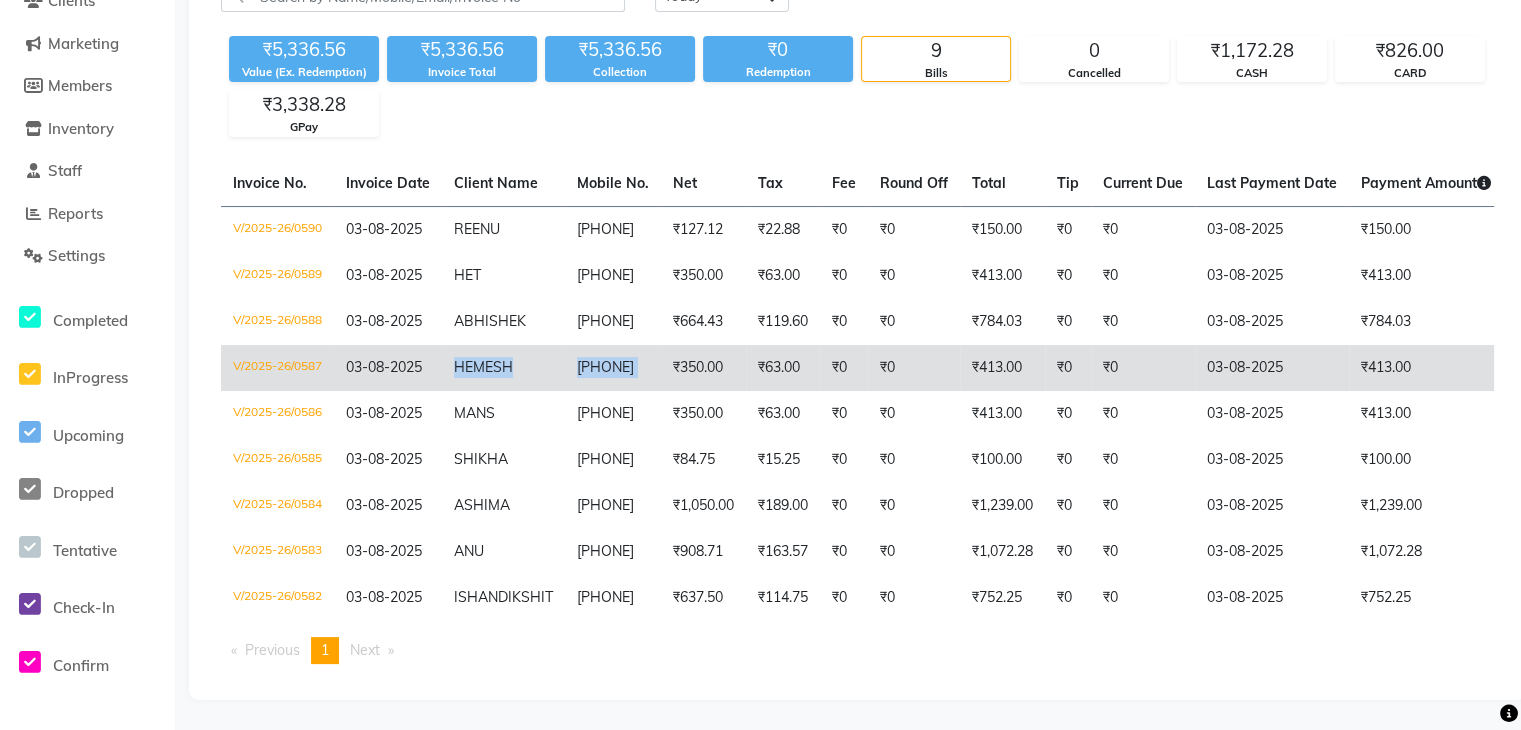 drag, startPoint x: 453, startPoint y: 333, endPoint x: 656, endPoint y: 345, distance: 203.35437 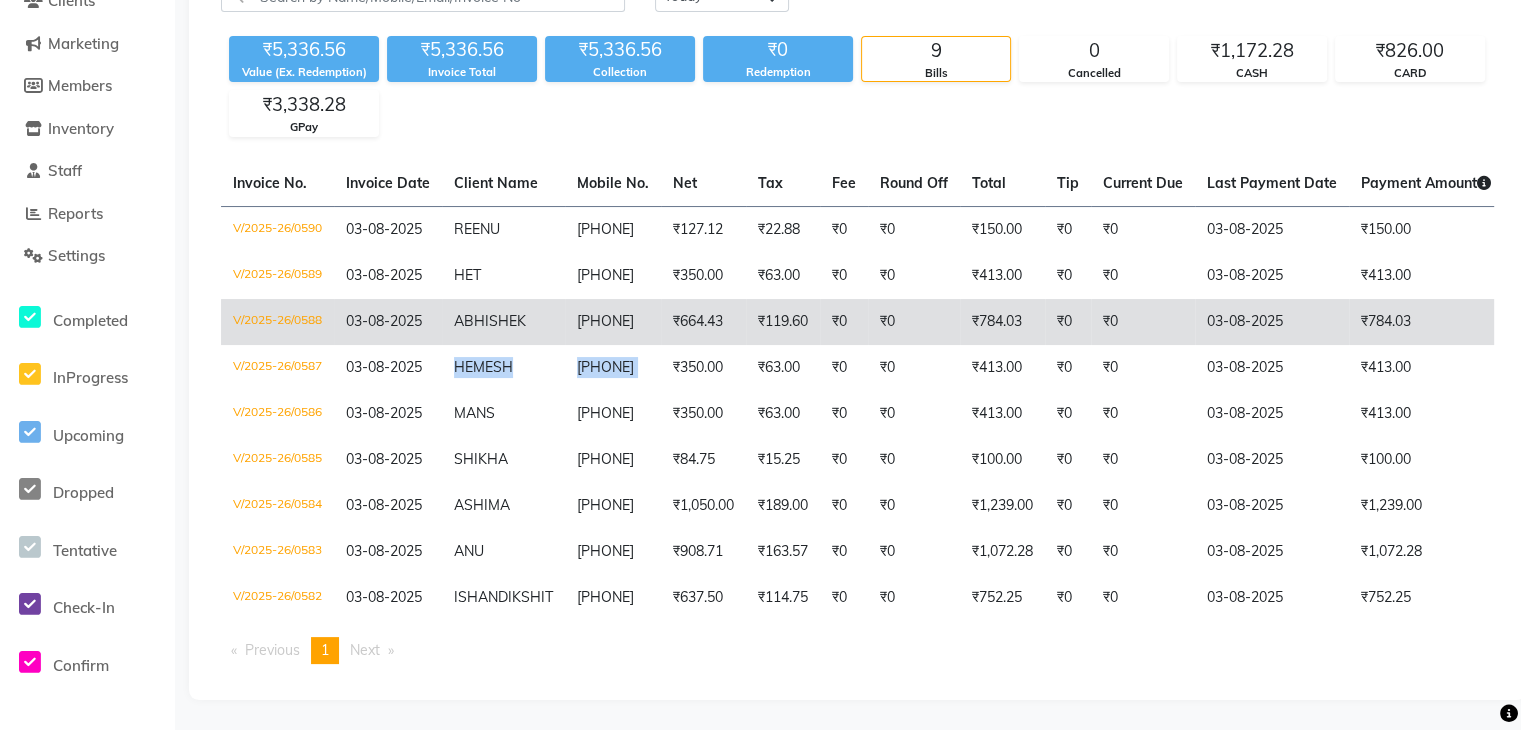drag, startPoint x: 449, startPoint y: 289, endPoint x: 653, endPoint y: 291, distance: 204.0098 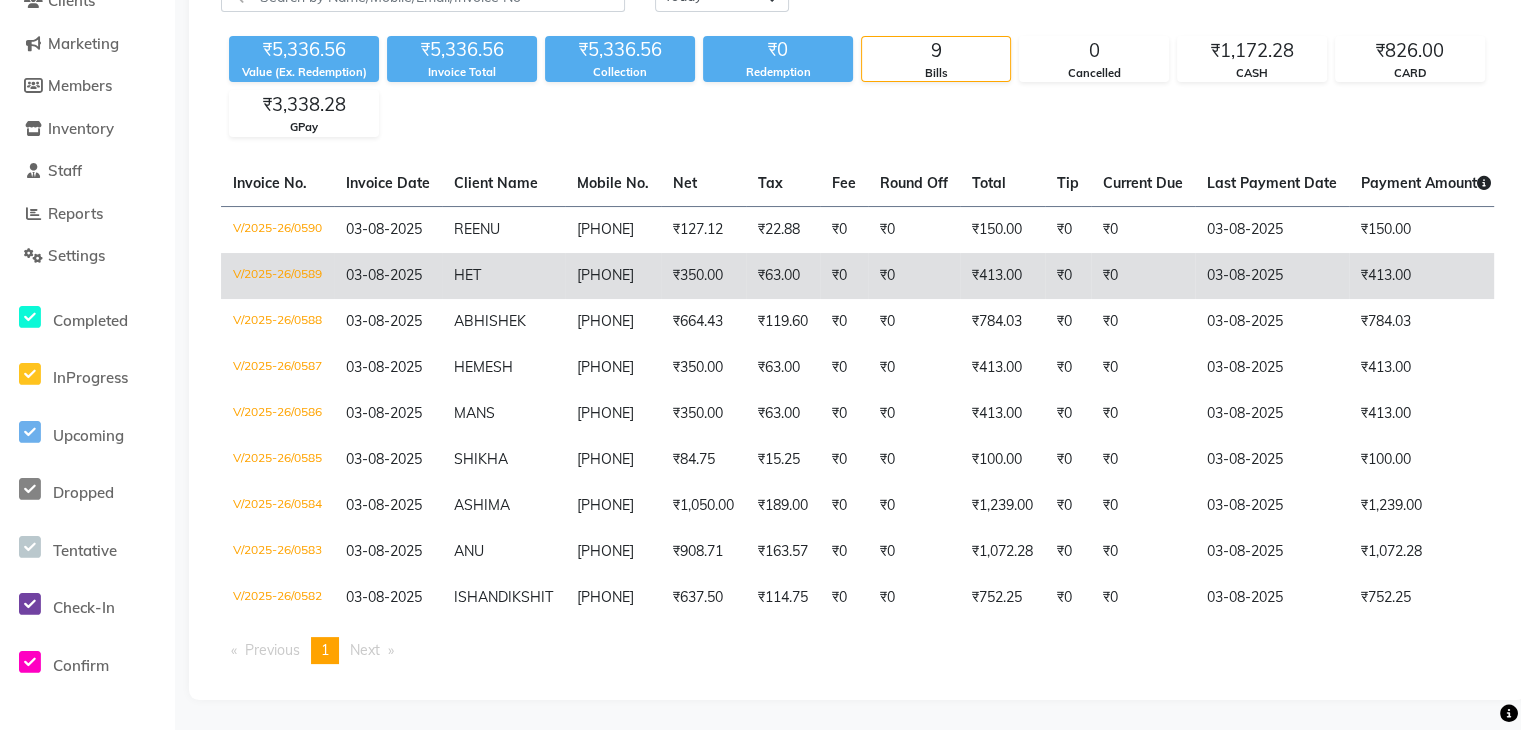 click on "HET" 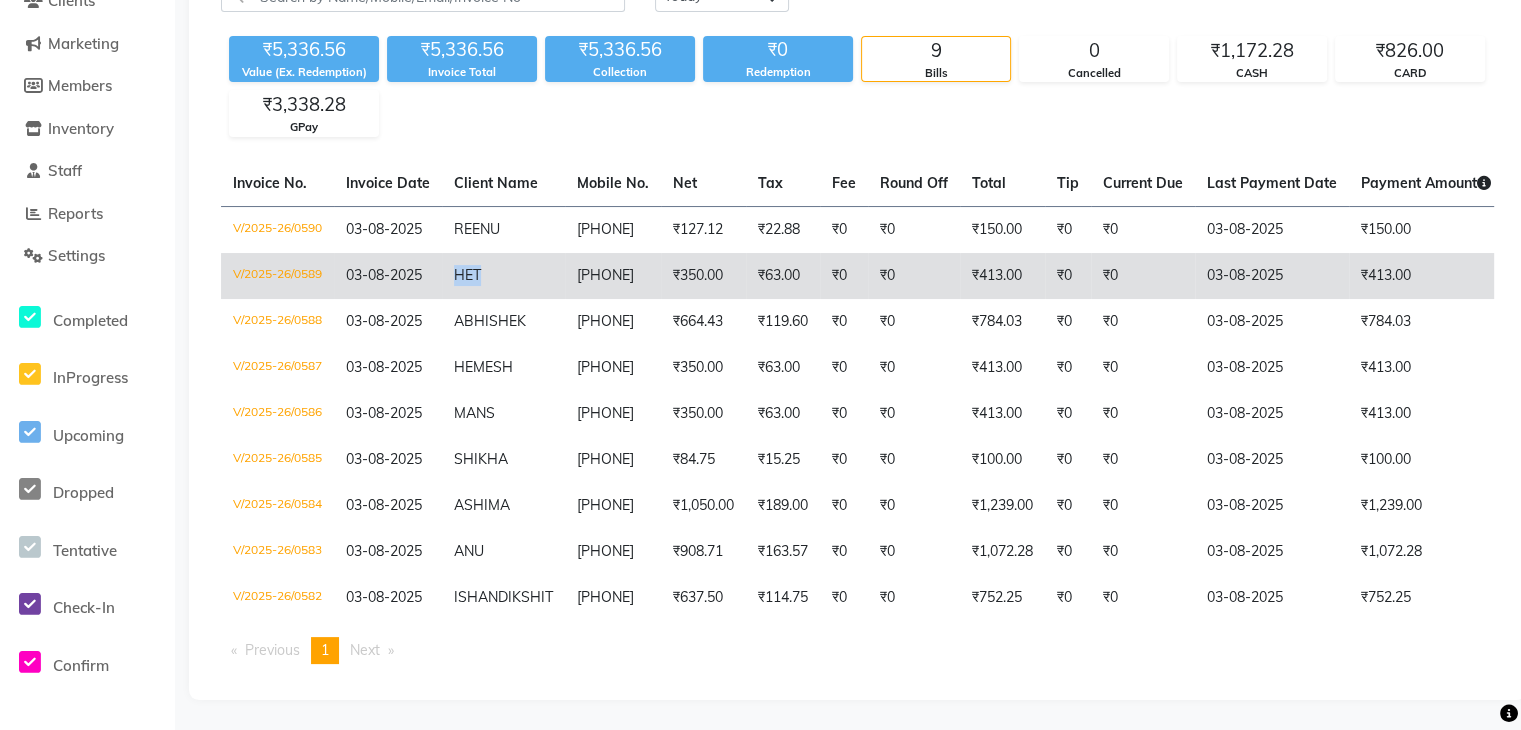 click on "HET" 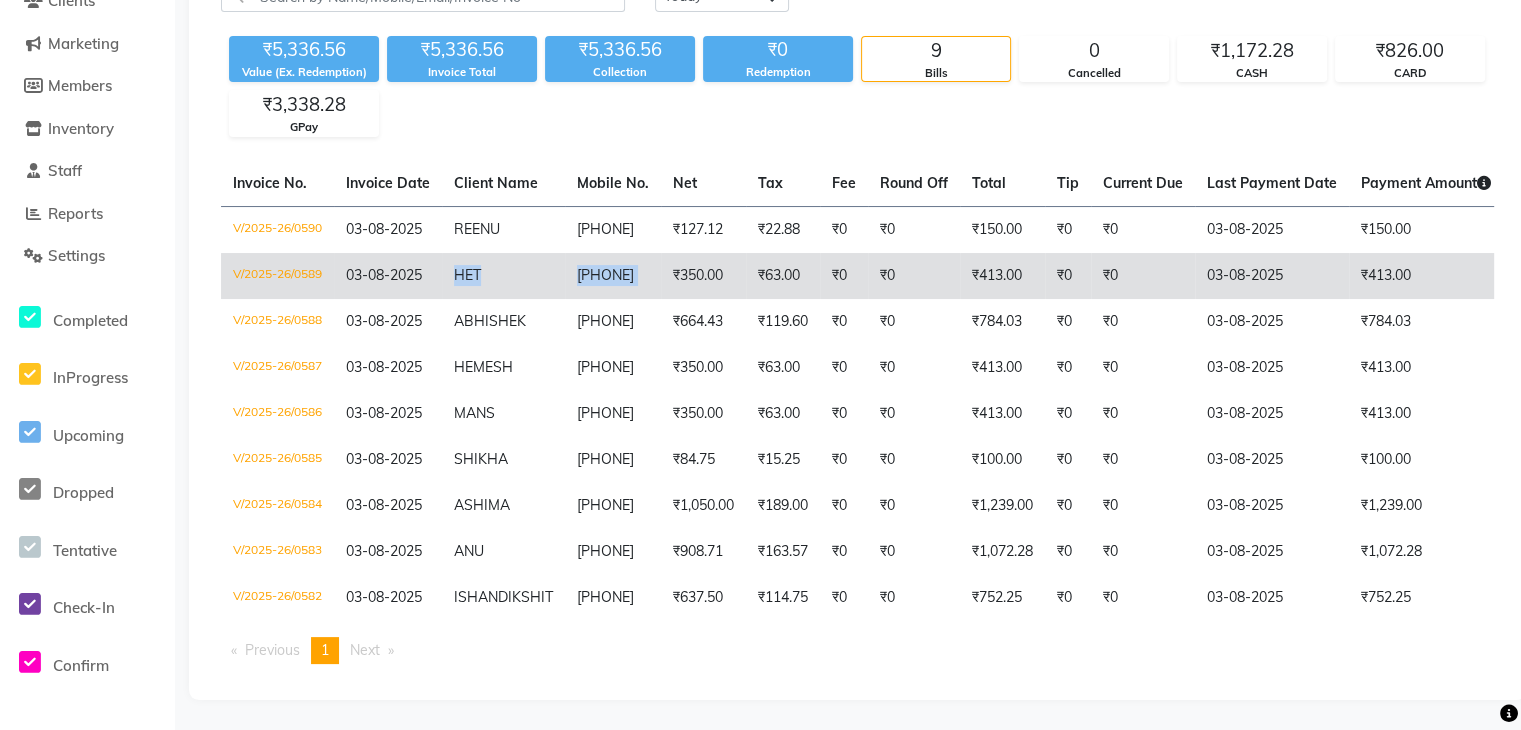 drag, startPoint x: 449, startPoint y: 236, endPoint x: 661, endPoint y: 254, distance: 212.76277 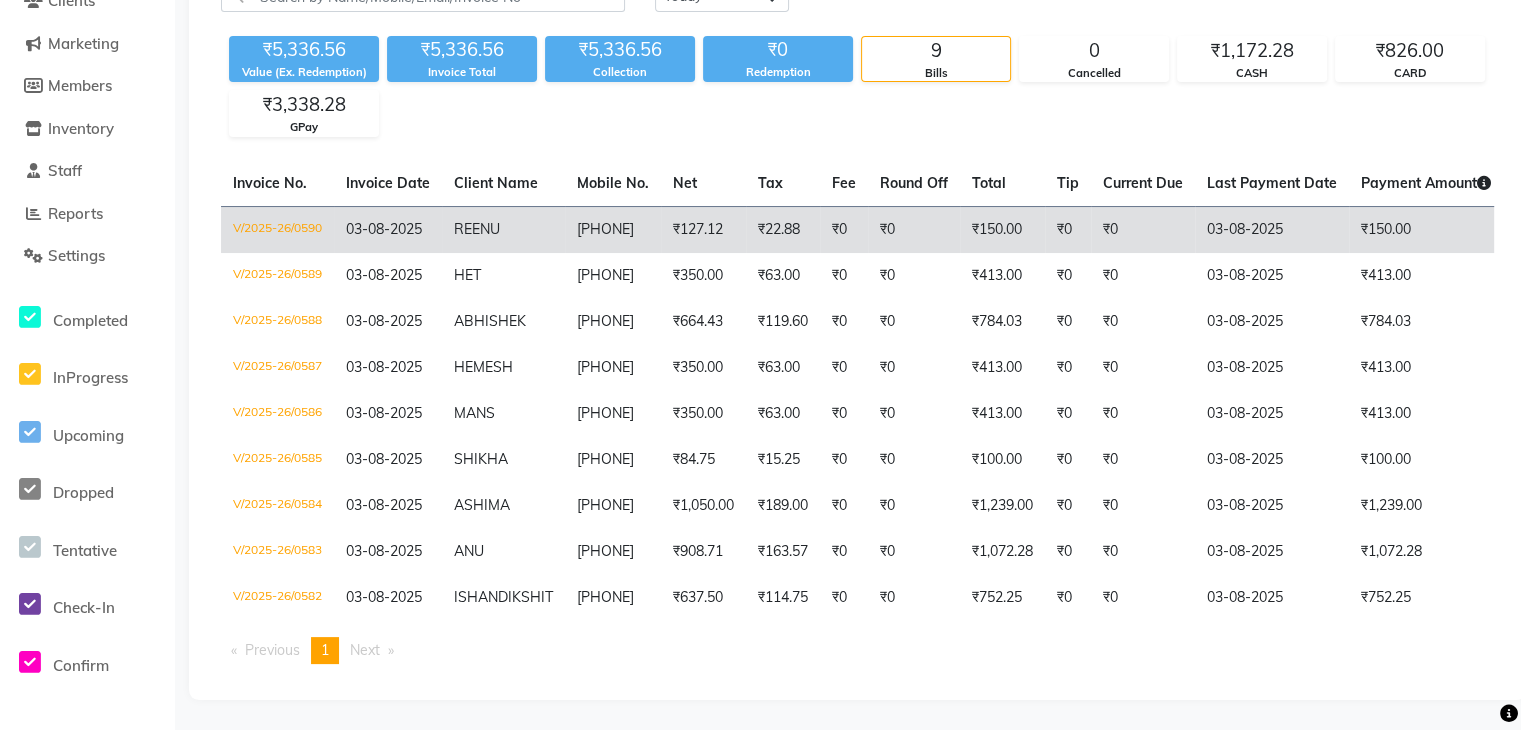 click on "REENU" 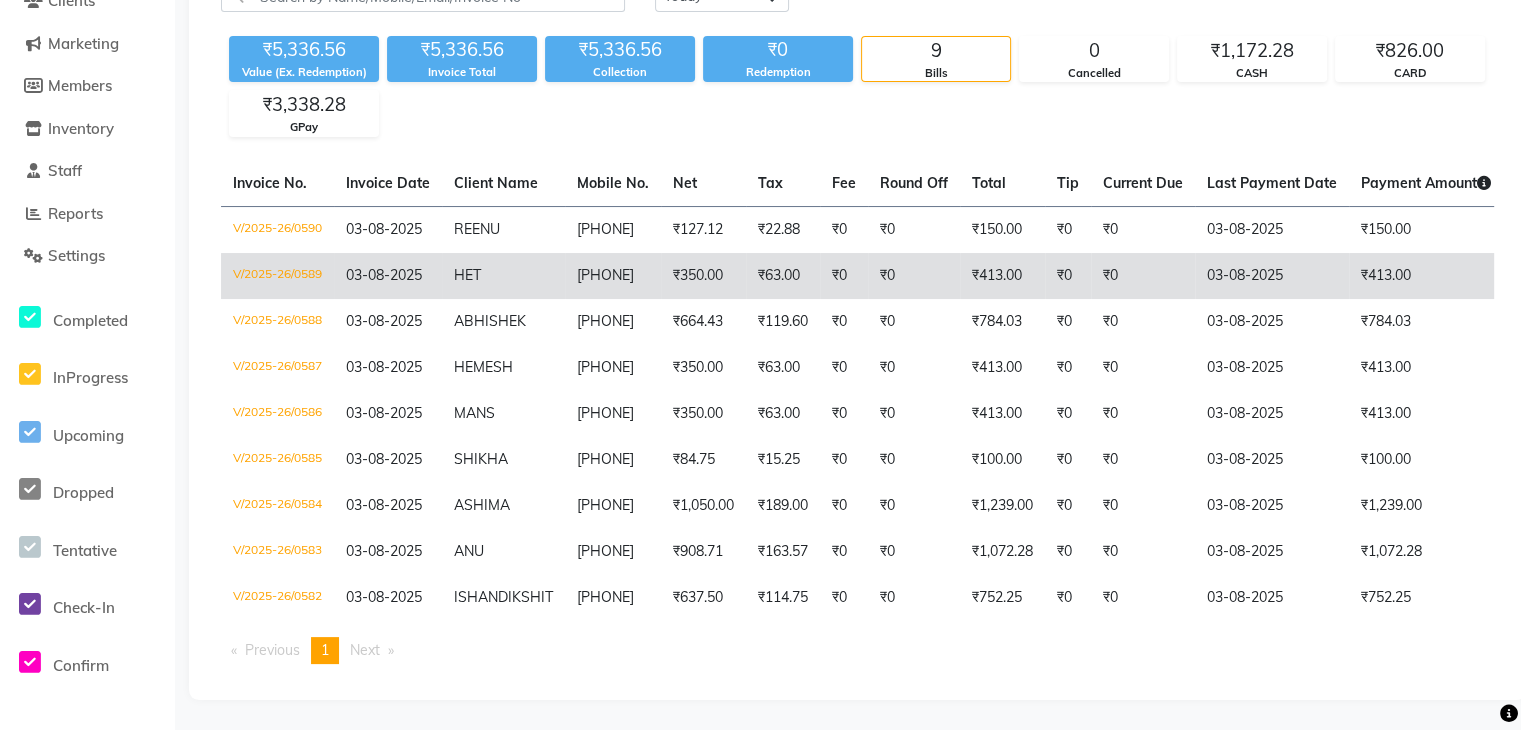 click on "HET" 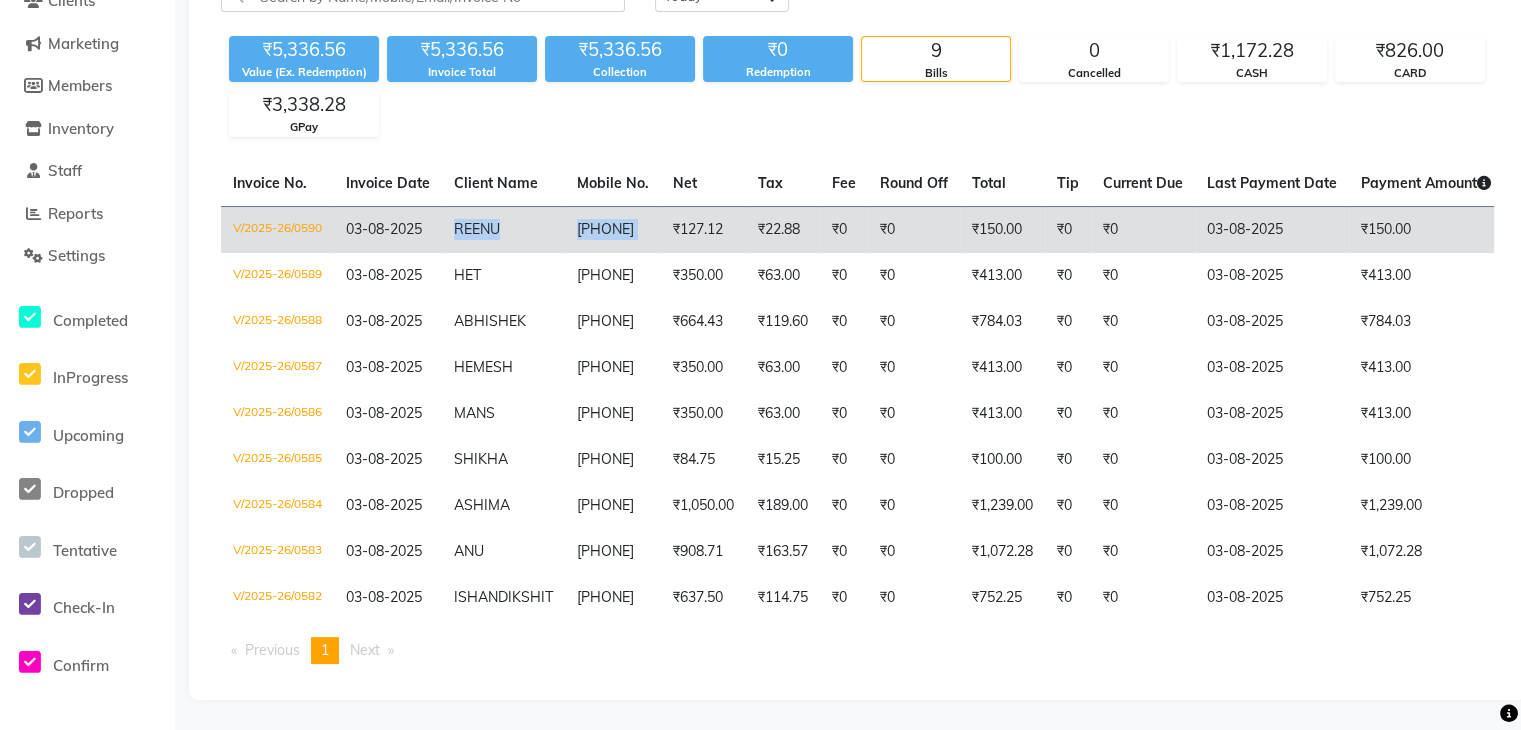 drag, startPoint x: 450, startPoint y: 185, endPoint x: 665, endPoint y: 205, distance: 215.92822 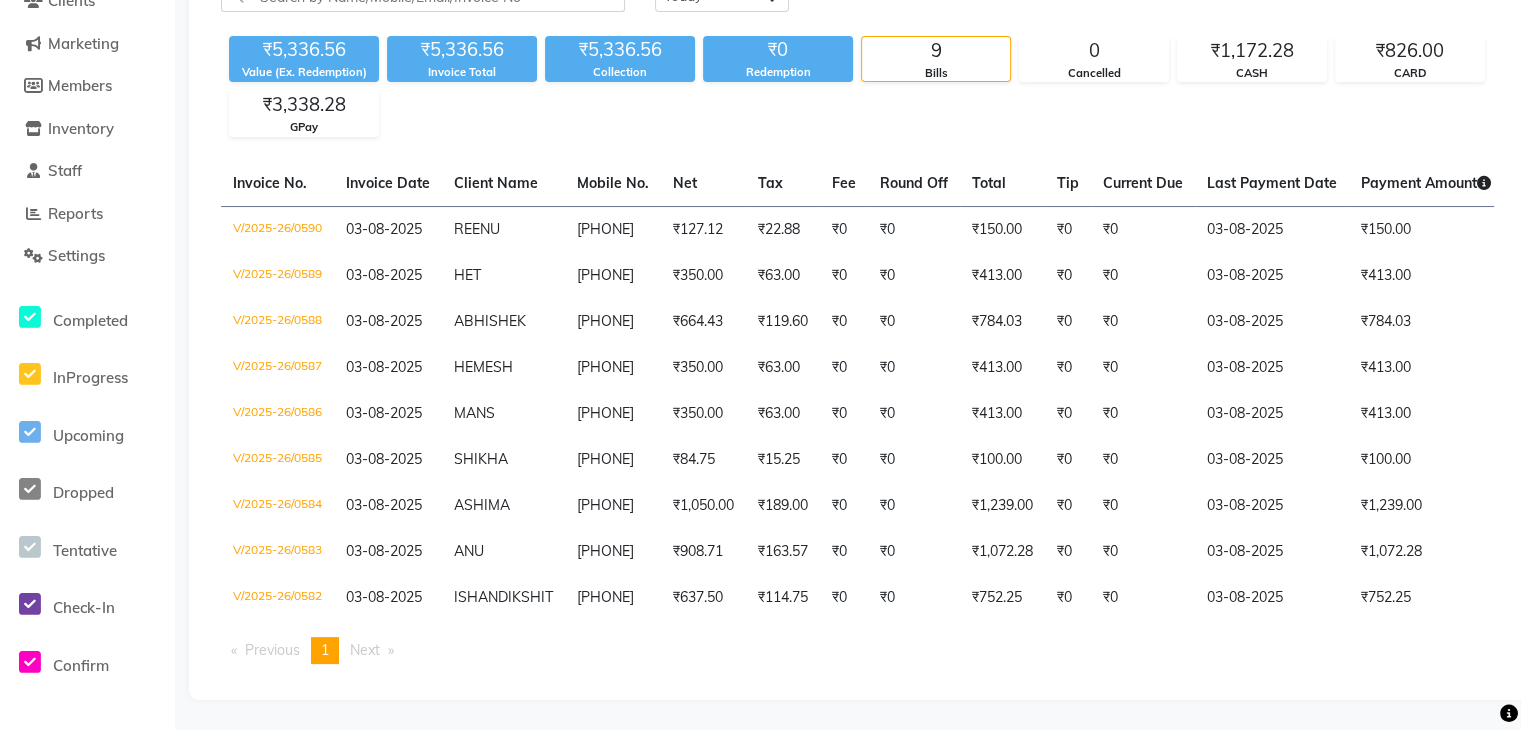 click on "Previous  page  1 / 1  You're on page  1  Next  page" at bounding box center [857, 650] 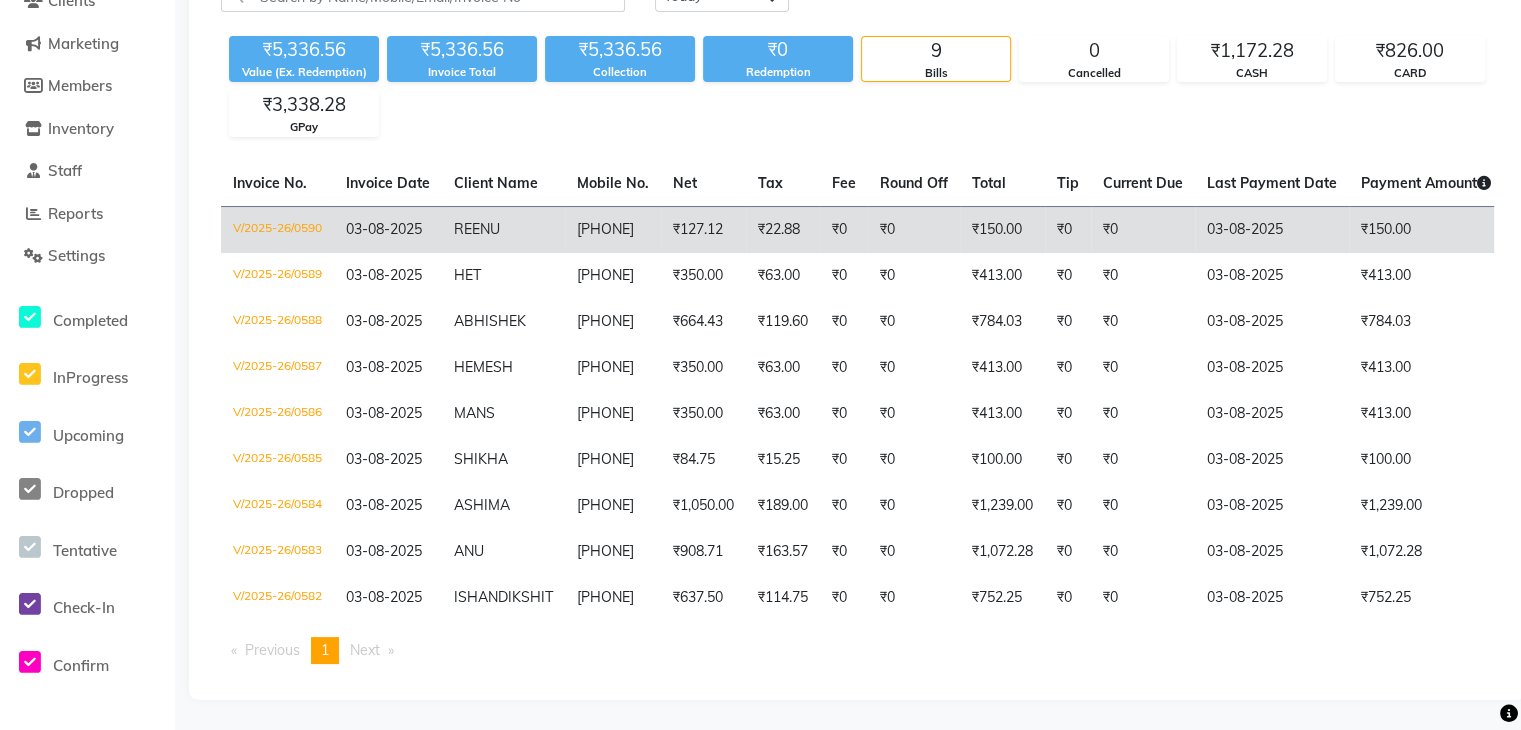 click on "REENU" 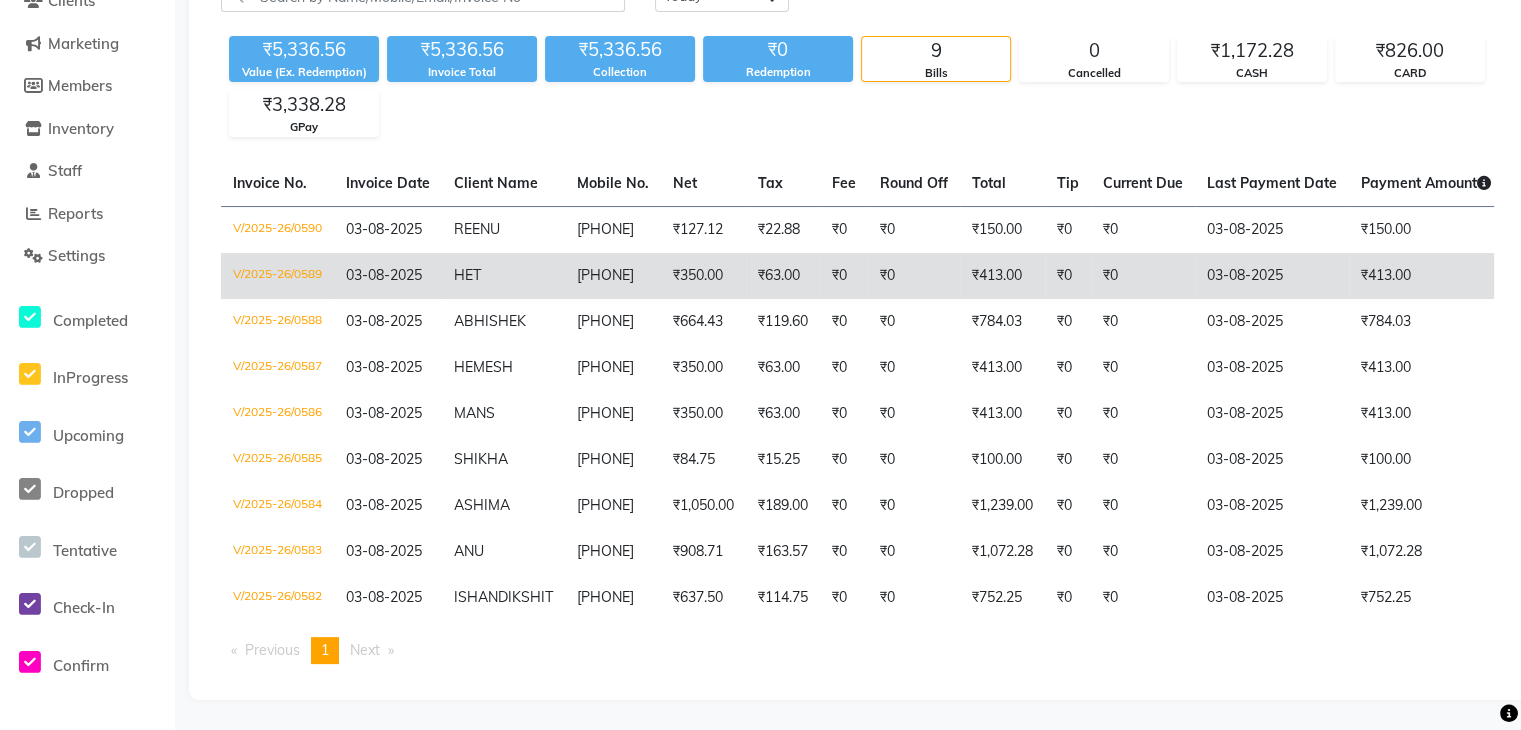 click on "HET" 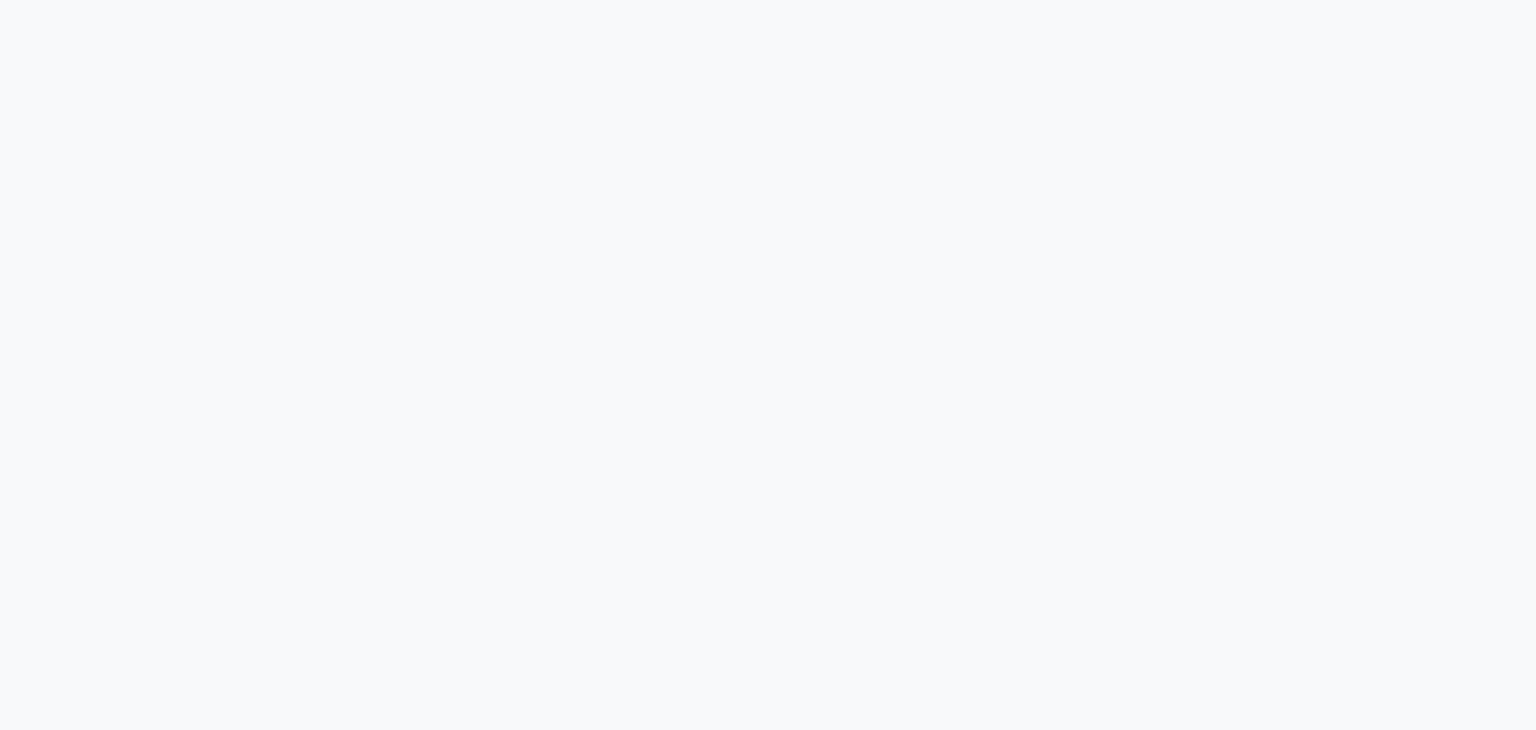 scroll, scrollTop: 0, scrollLeft: 0, axis: both 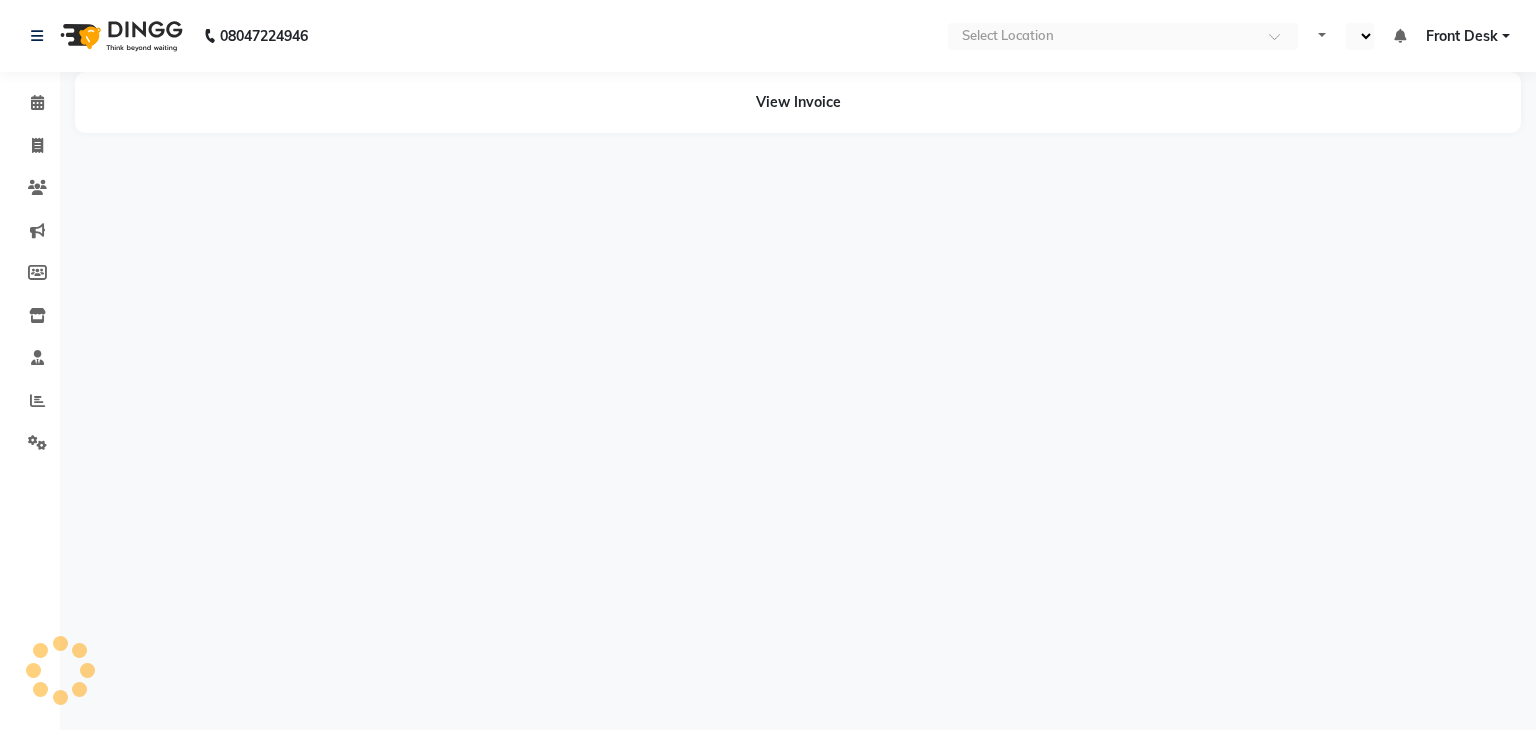 select on "en" 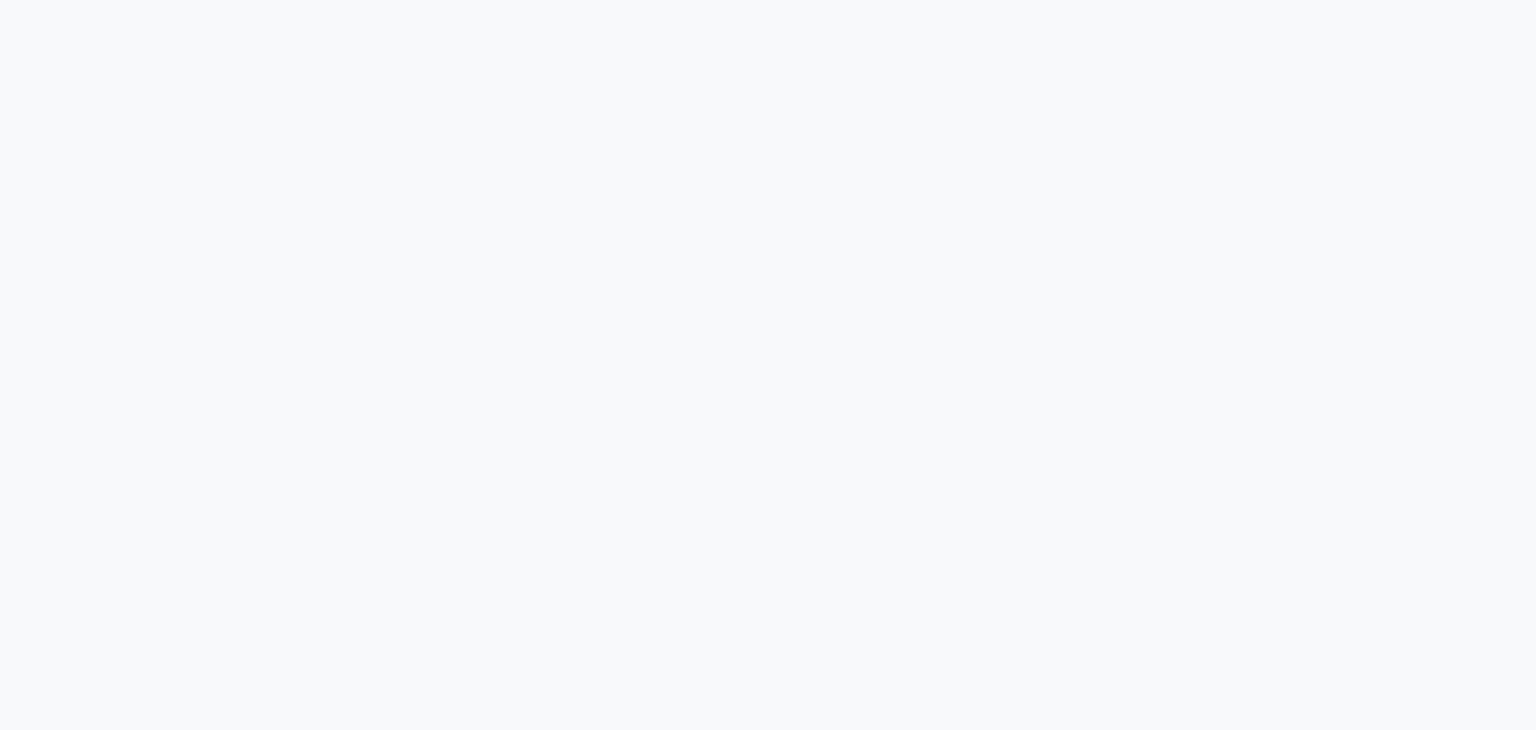 scroll, scrollTop: 0, scrollLeft: 0, axis: both 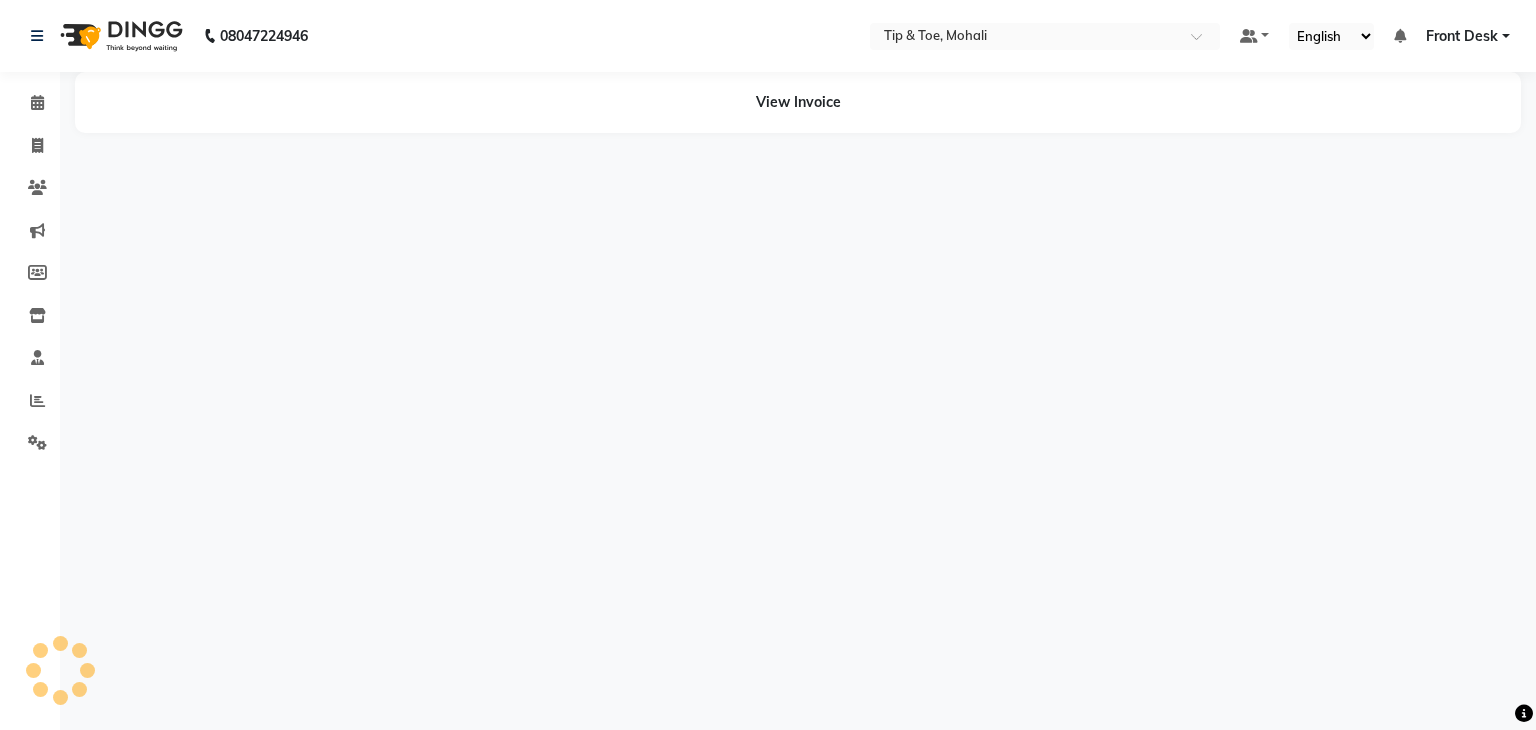 select on "en" 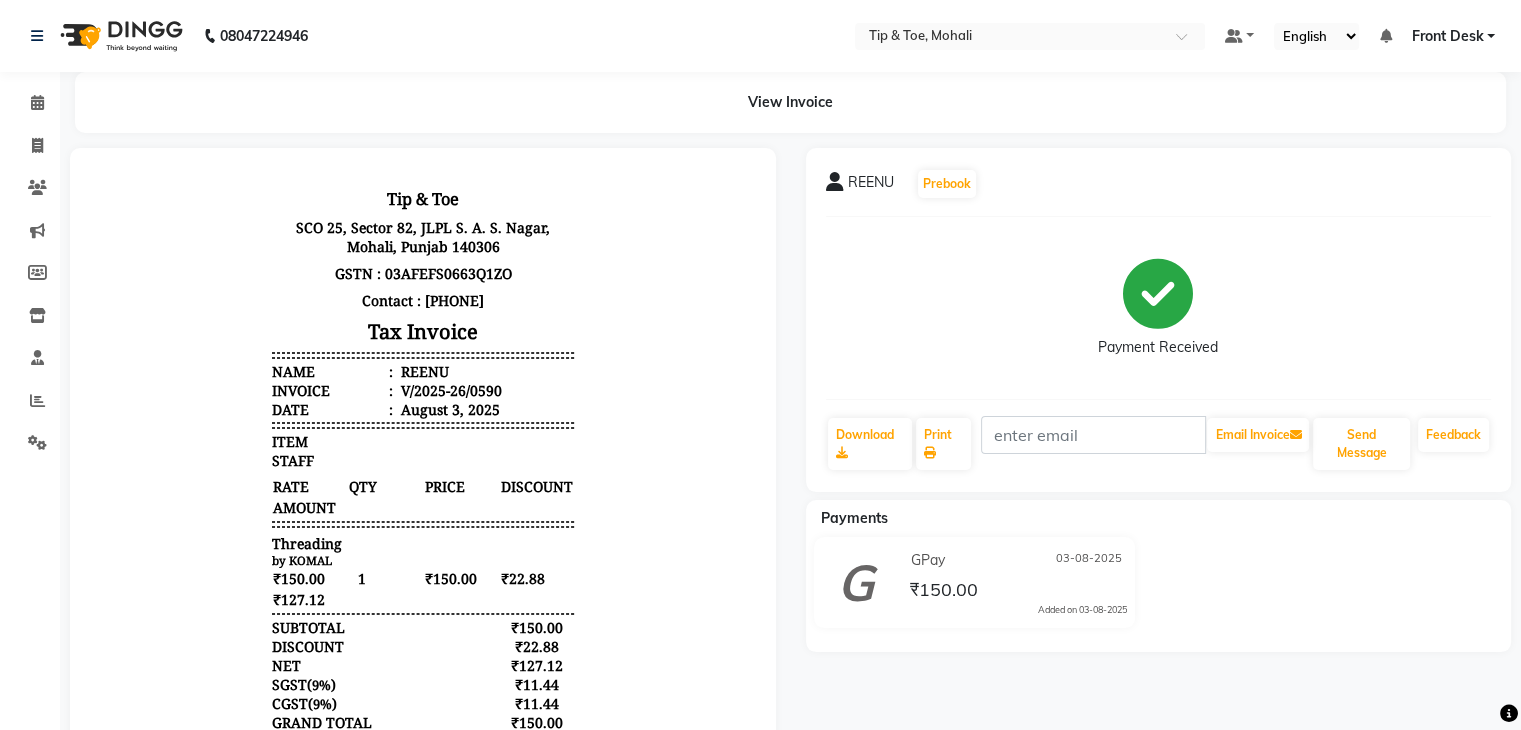 scroll, scrollTop: 0, scrollLeft: 0, axis: both 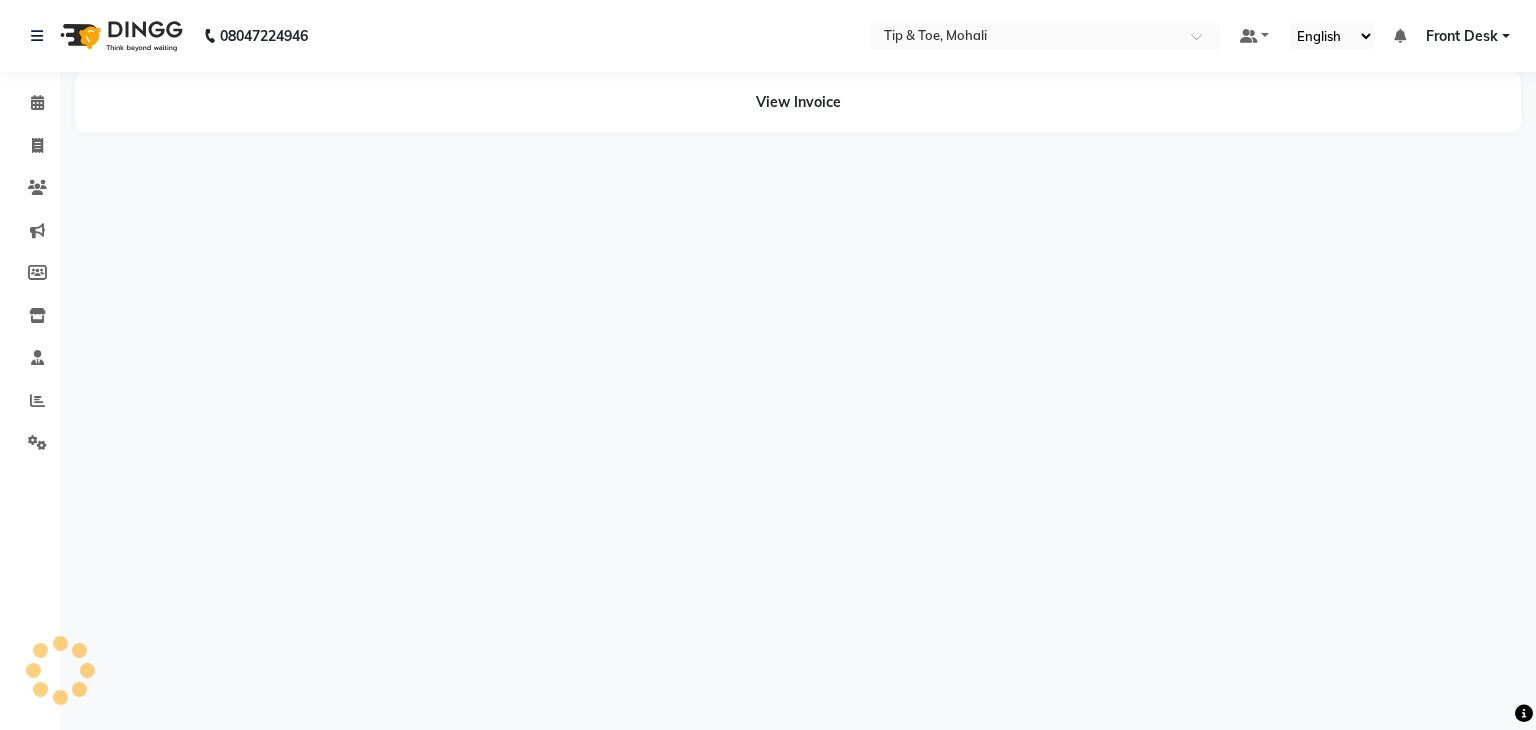 select on "en" 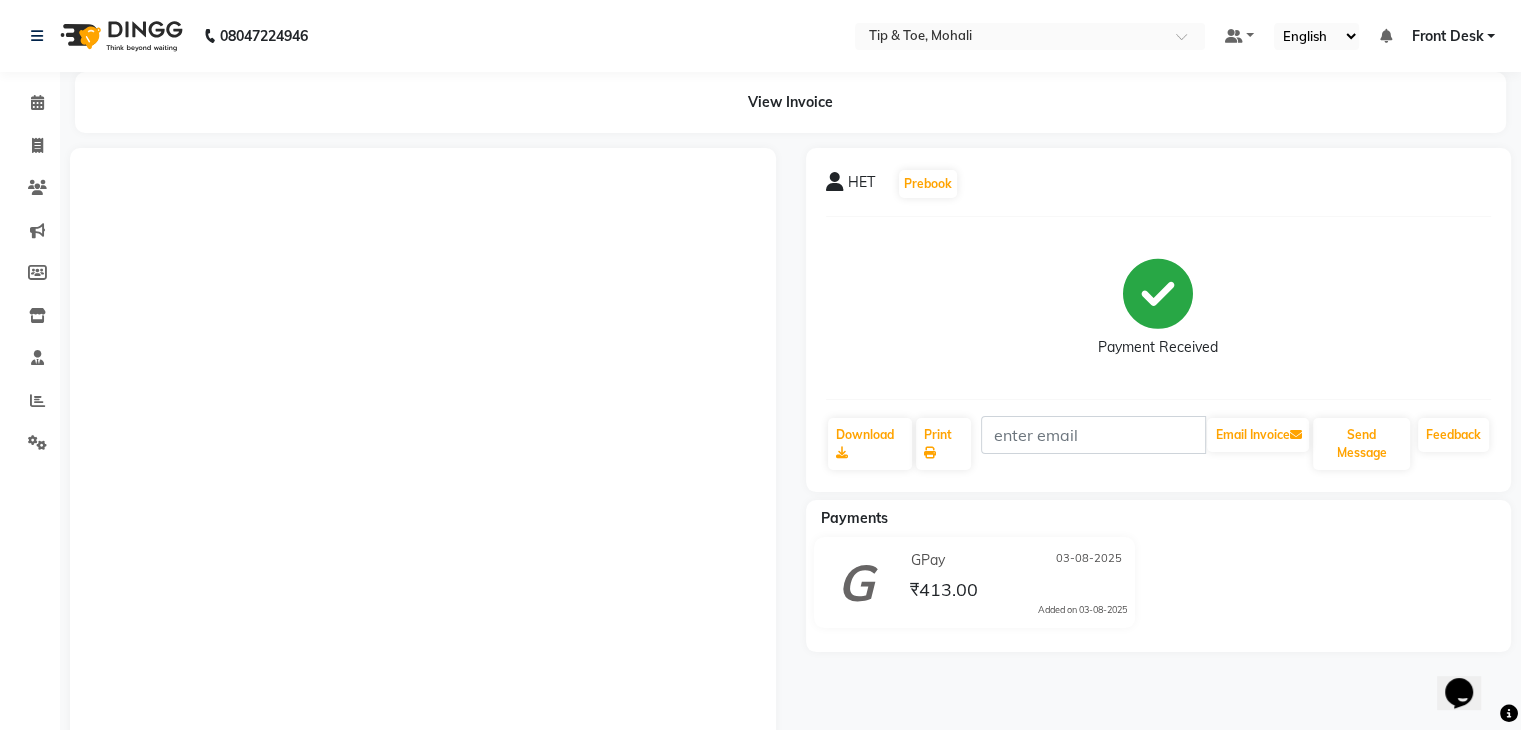 scroll, scrollTop: 0, scrollLeft: 0, axis: both 